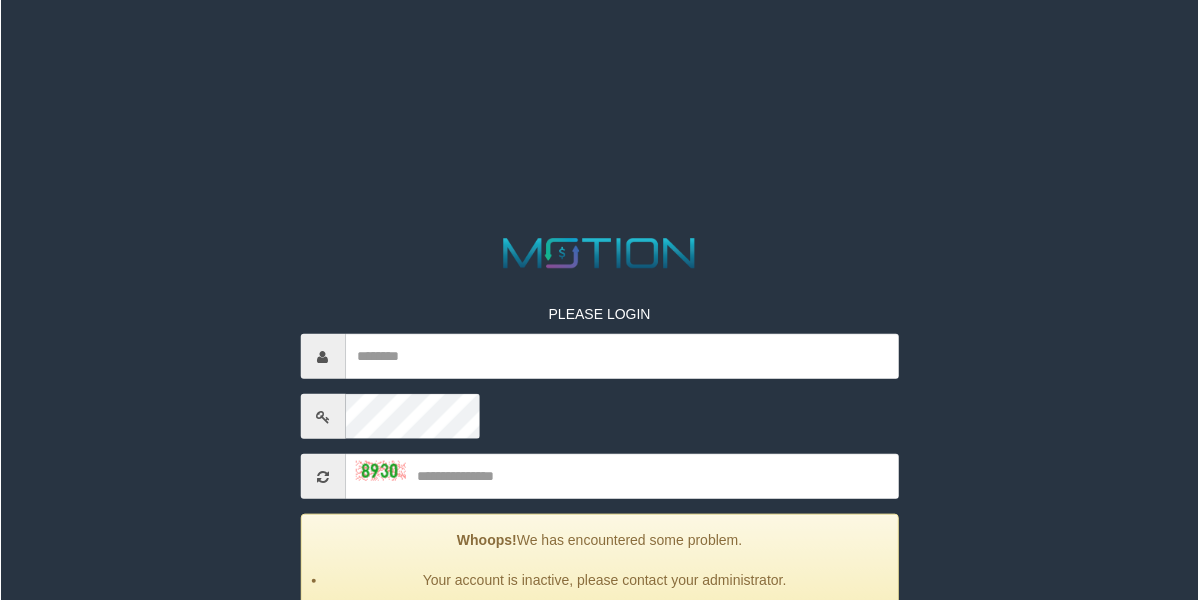 scroll, scrollTop: 250, scrollLeft: 0, axis: vertical 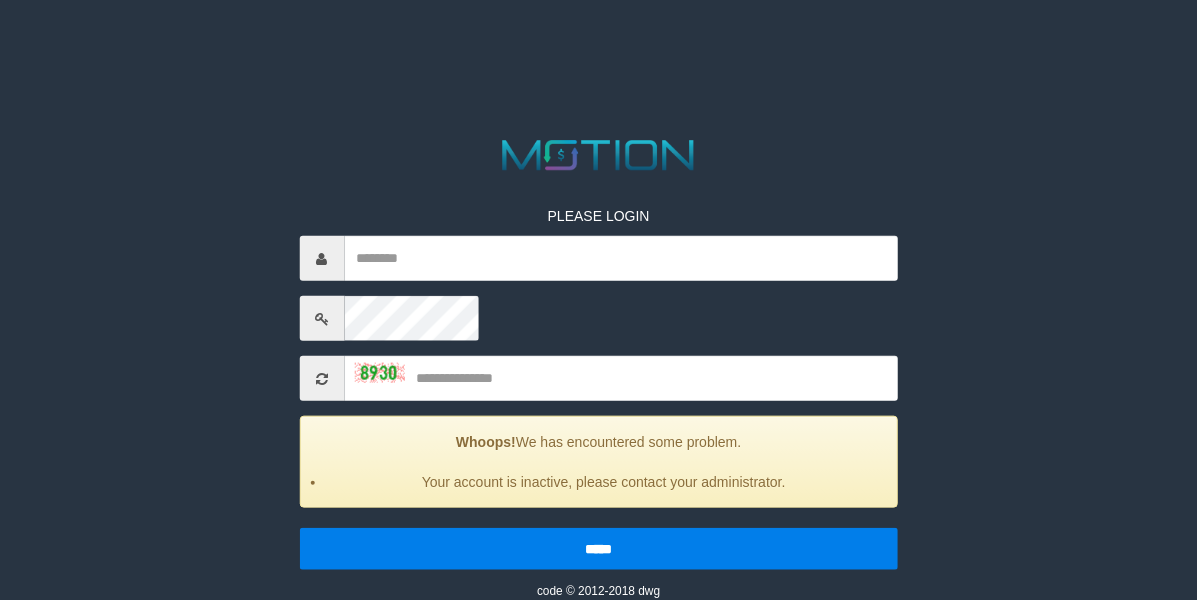 click on "PLEASE LOGIN
Whoops!  We has encountered some problem.
Your account is inactive, please contact your administrator.
*****
code © 2012-2018 dwg" at bounding box center (598, -73) 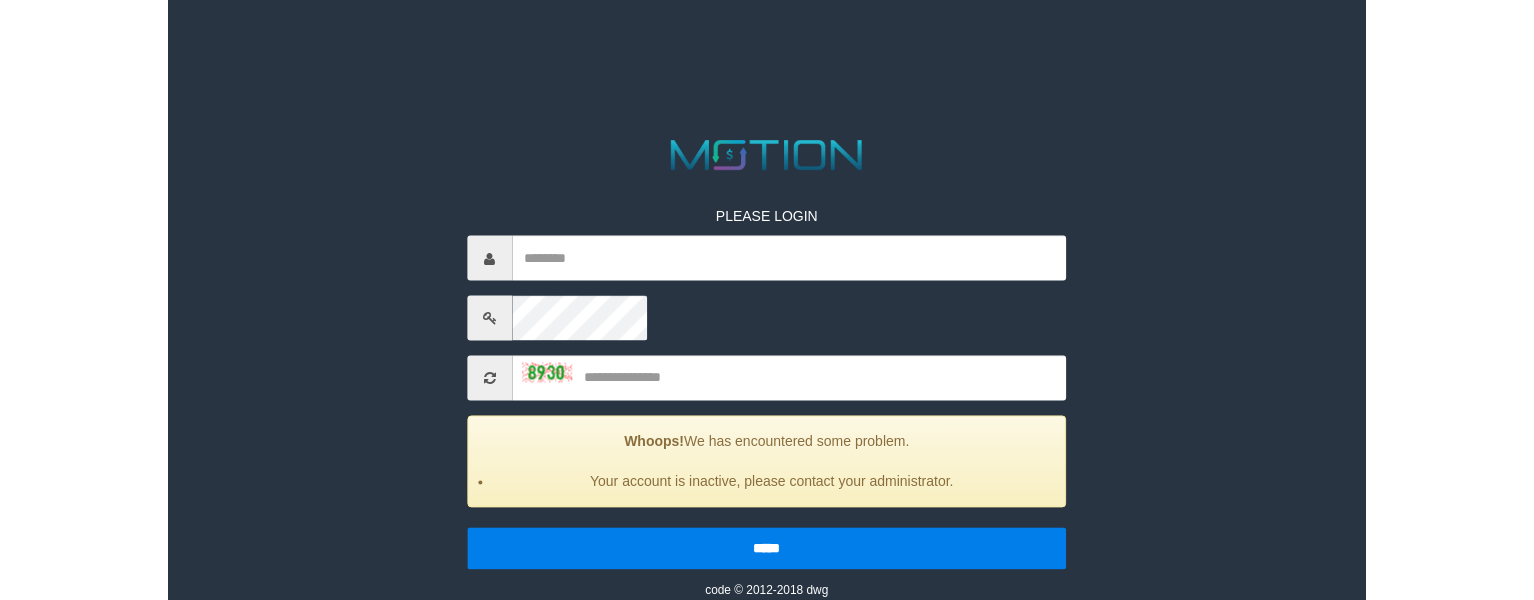 scroll, scrollTop: 208, scrollLeft: 0, axis: vertical 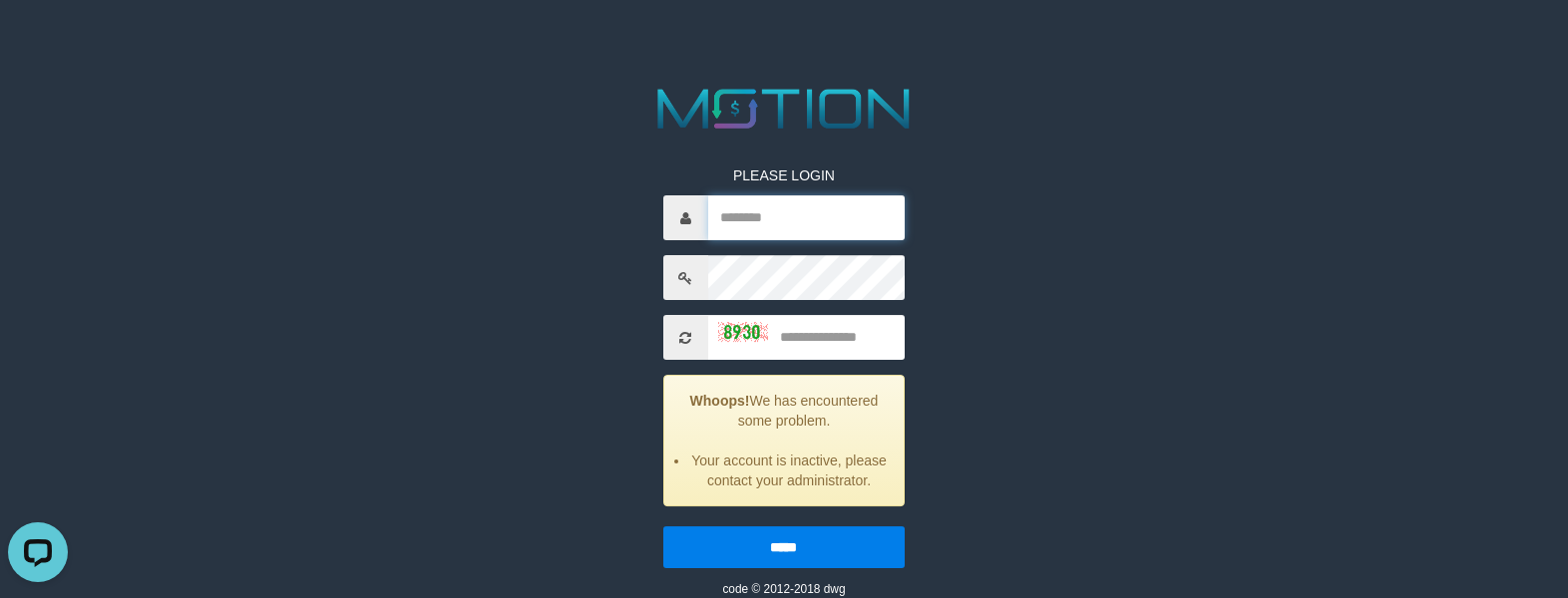 click at bounding box center (806, 217) 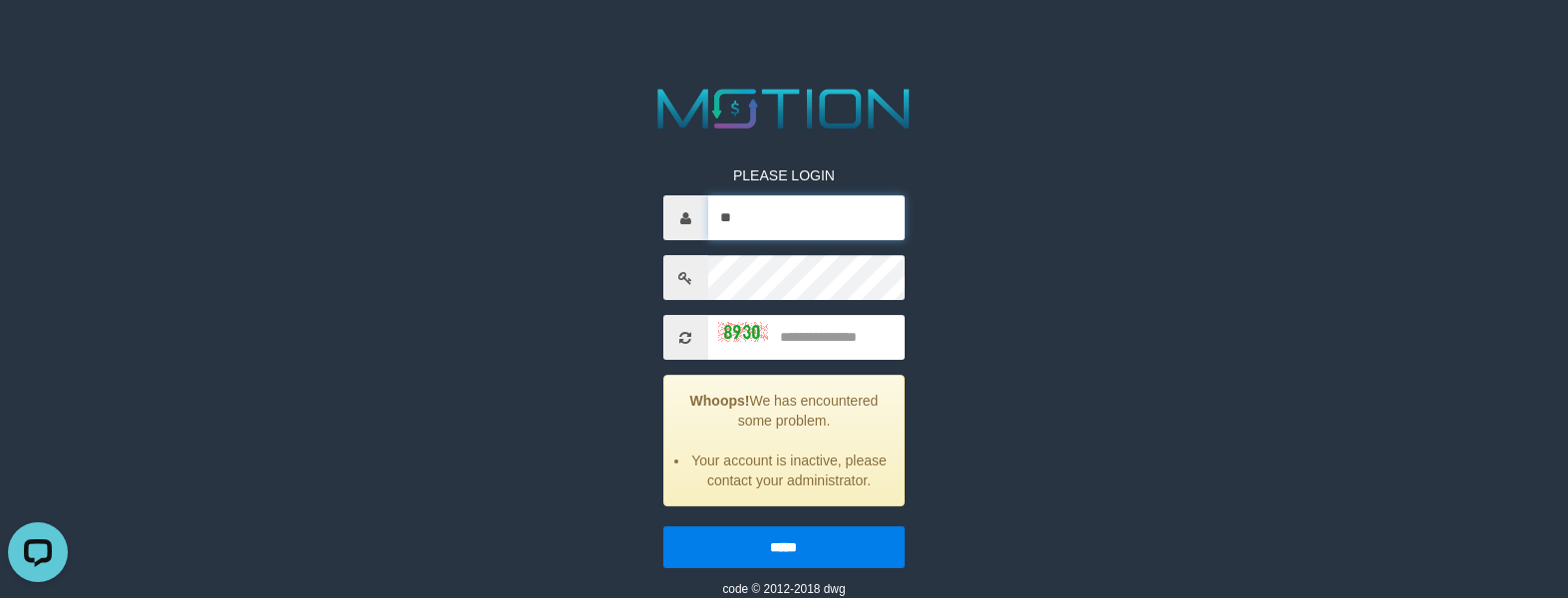 type on "*" 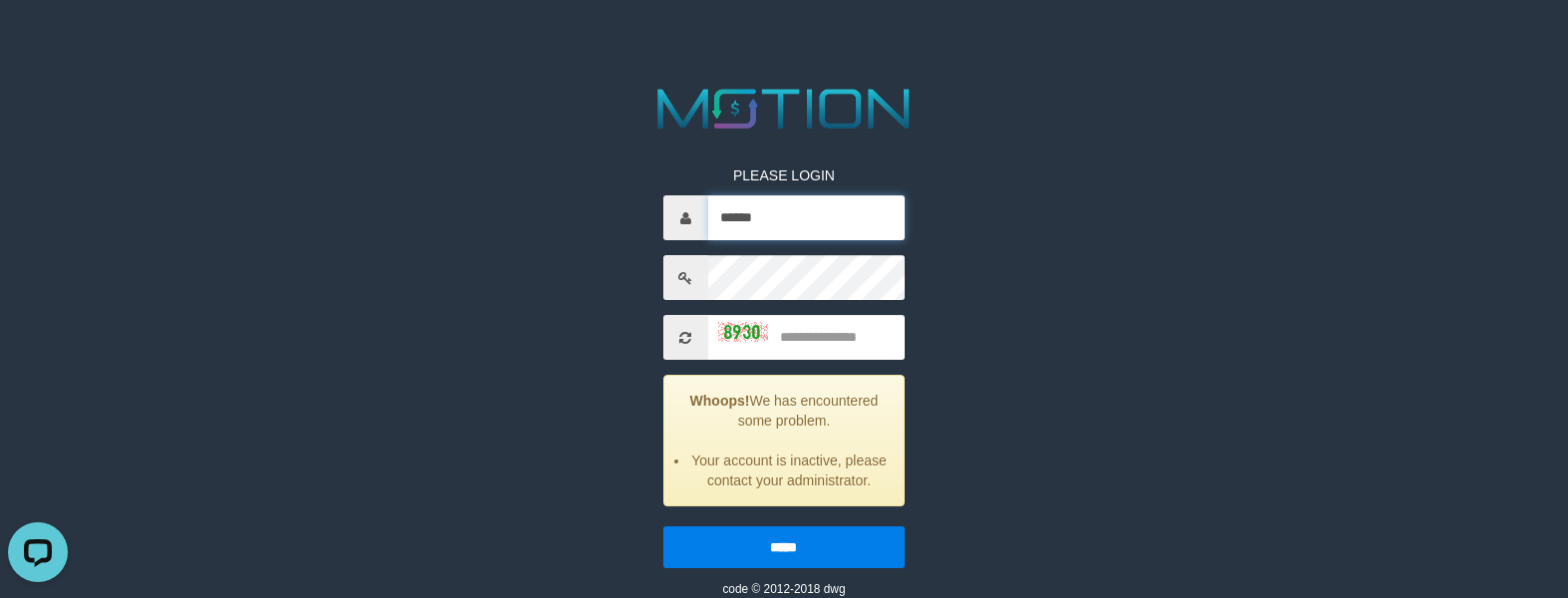 type on "******" 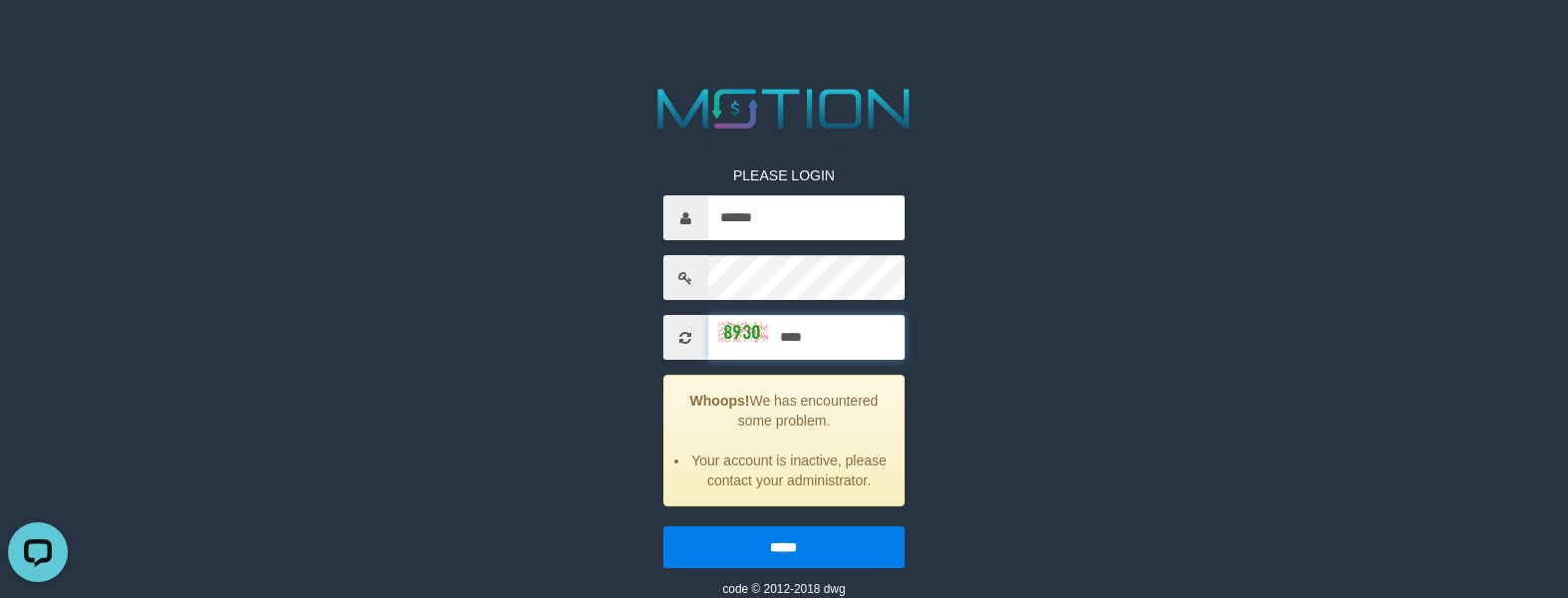 type on "****" 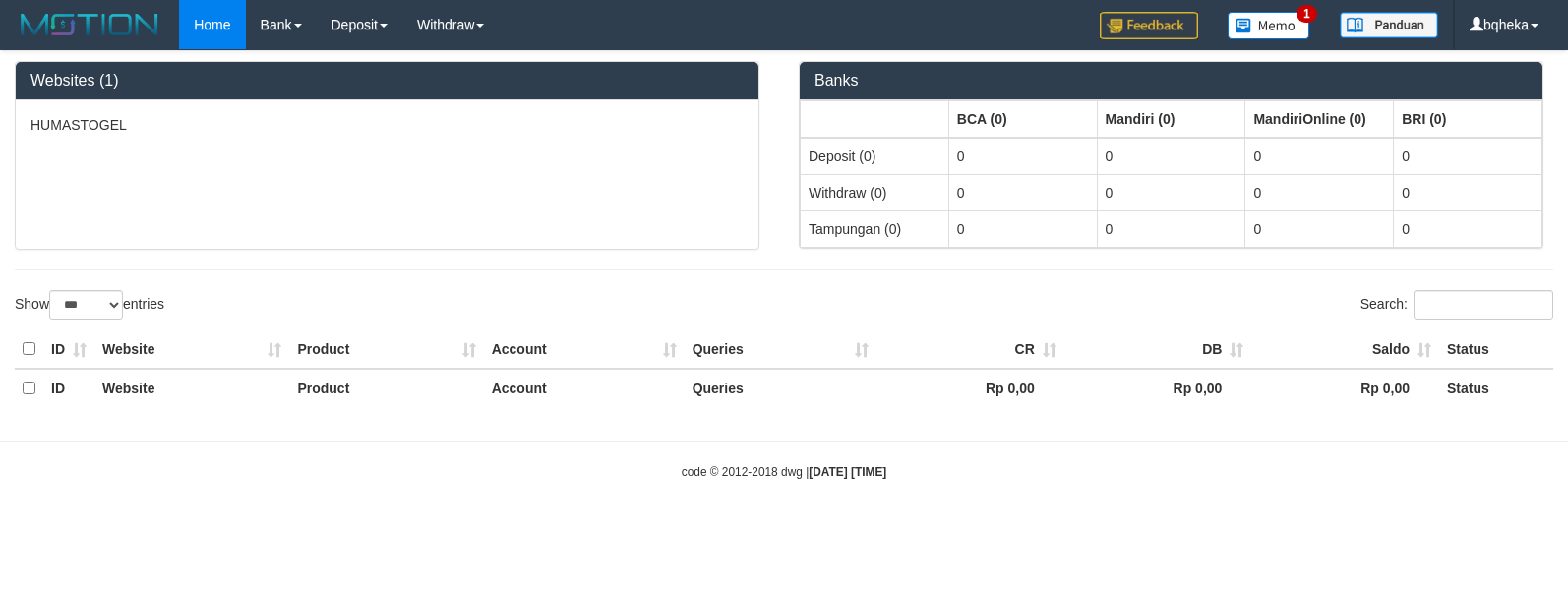 select on "***" 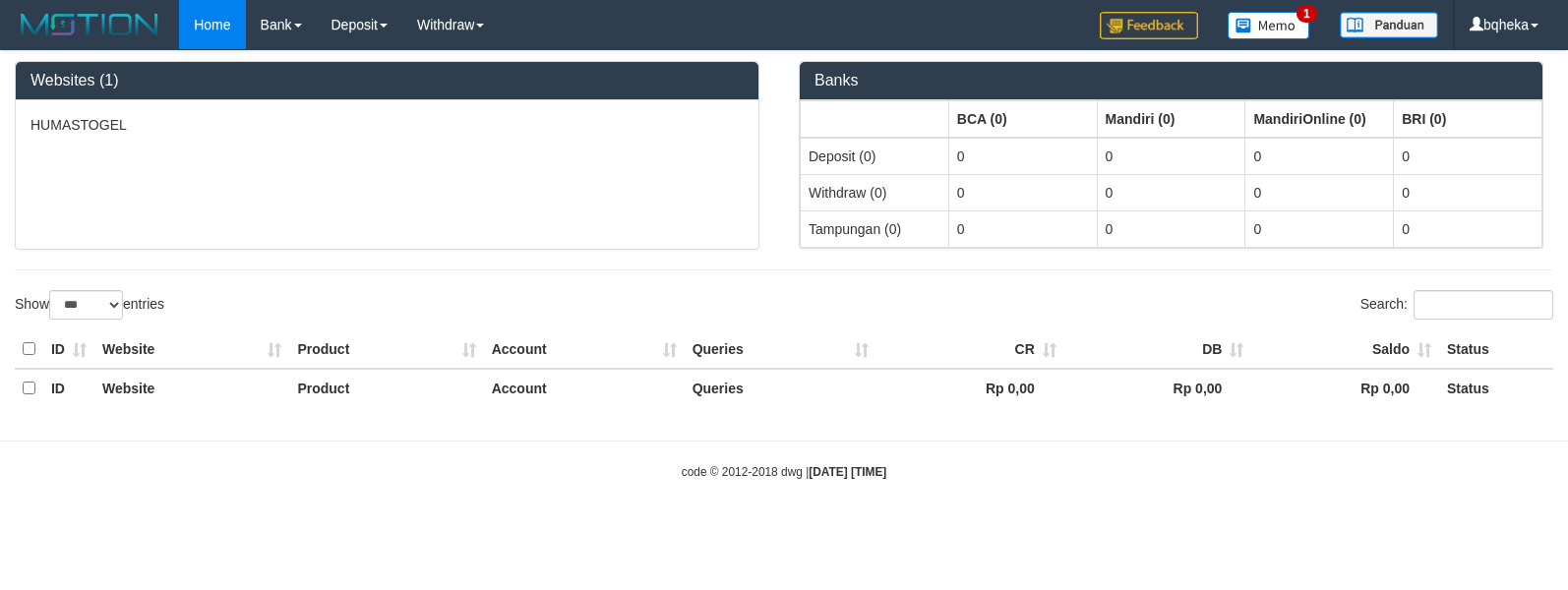 scroll, scrollTop: 0, scrollLeft: 0, axis: both 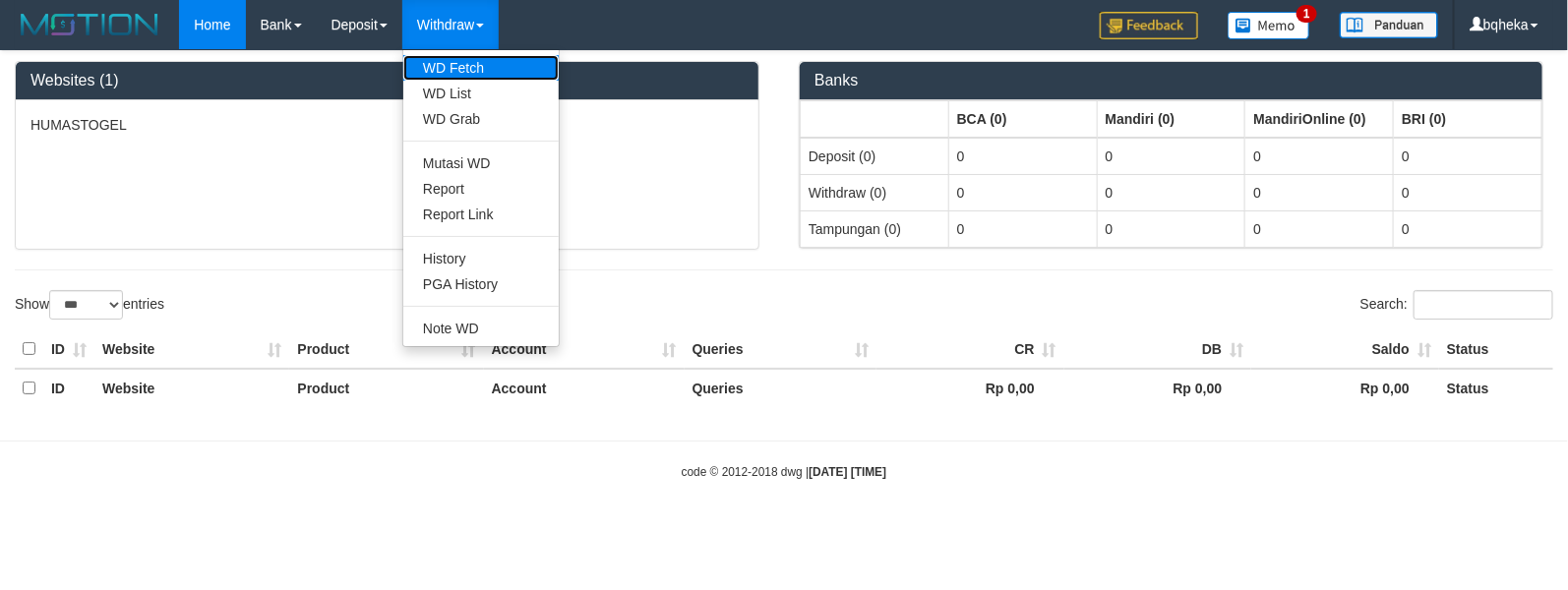 click on "WD Fetch" at bounding box center (481, 68) 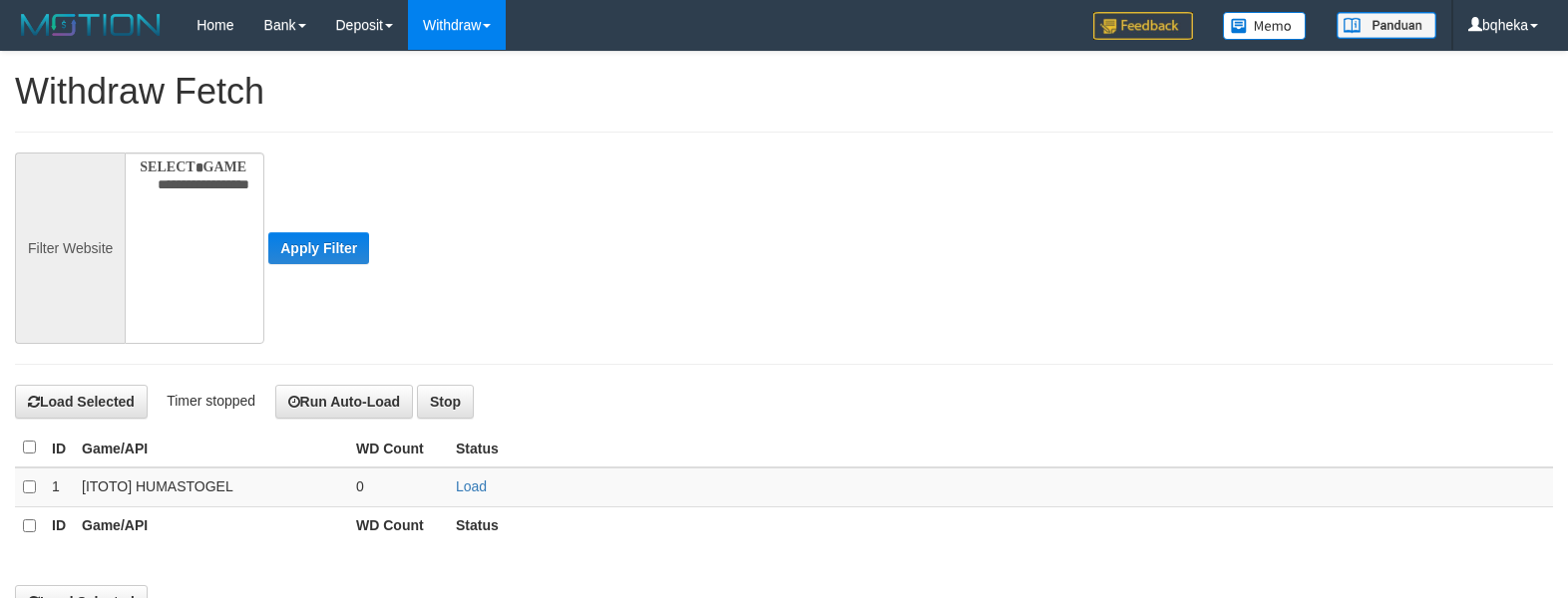 select 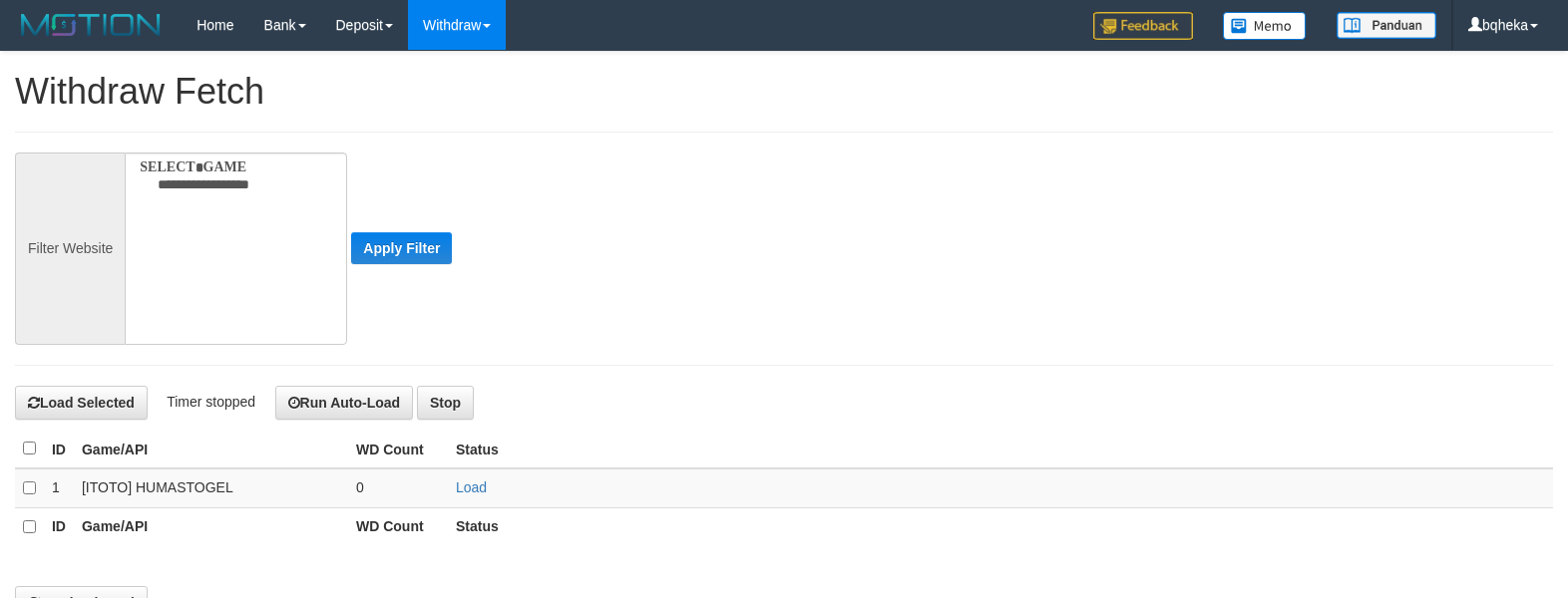 scroll, scrollTop: 0, scrollLeft: 0, axis: both 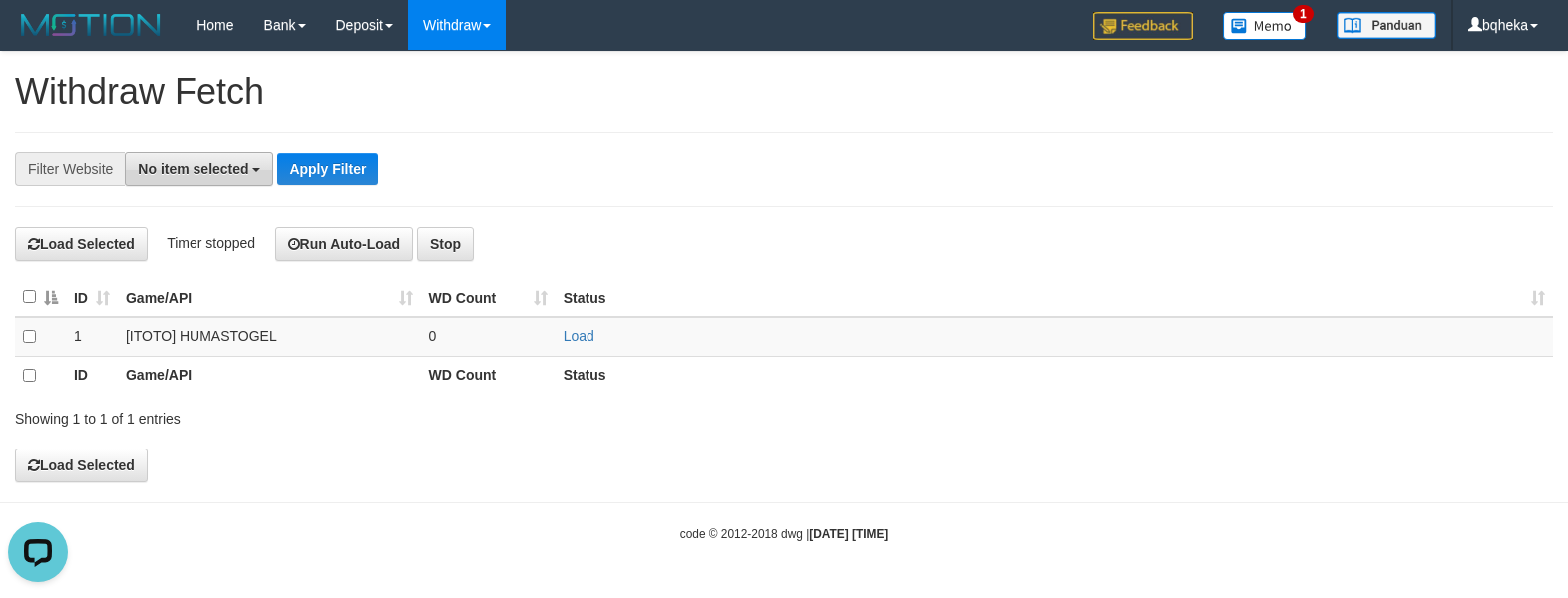 click on "No item selected" at bounding box center [193, 169] 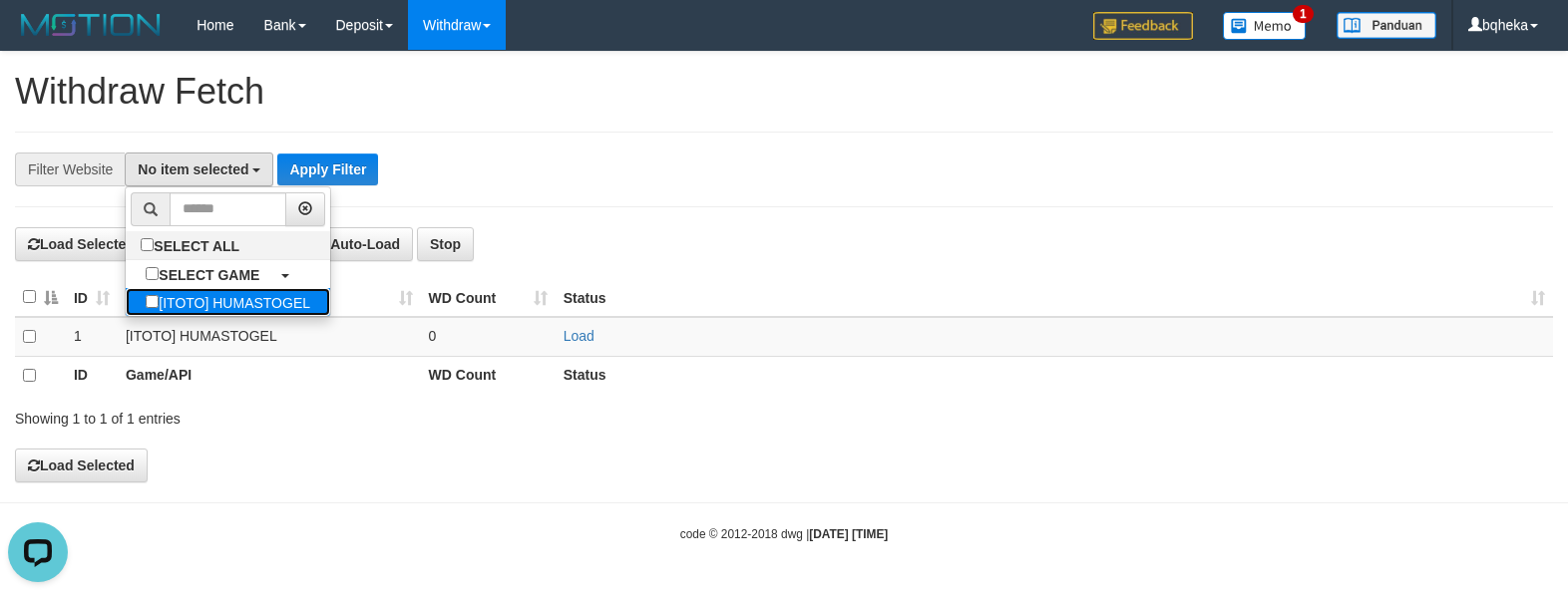 click on "[ITOTO] HUMASTOGEL" at bounding box center (227, 302) 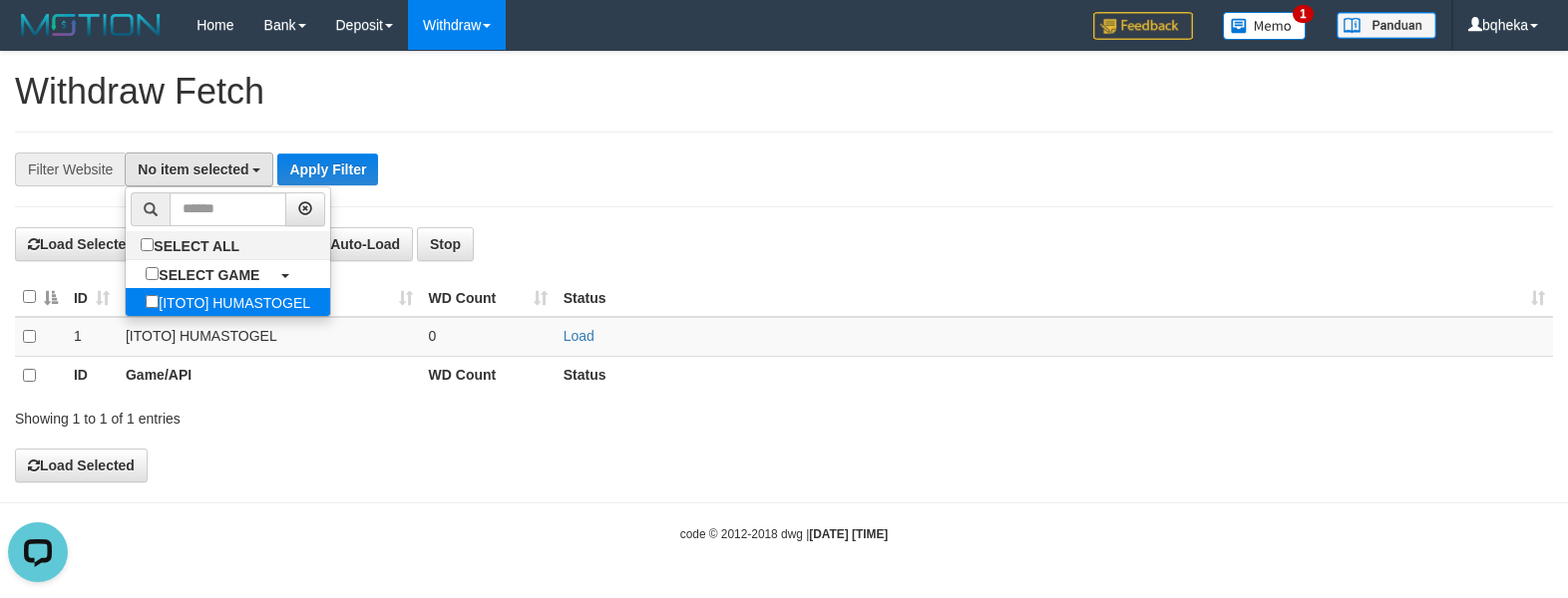 select on "****" 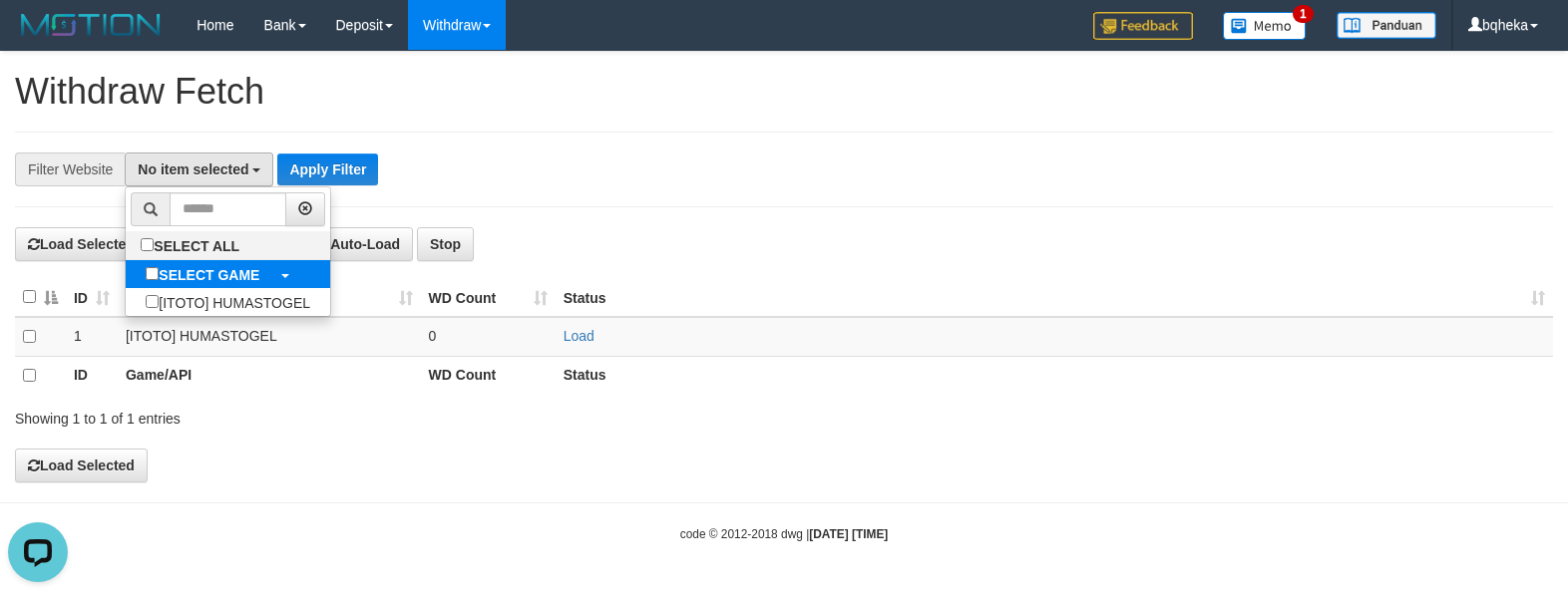 scroll, scrollTop: 18, scrollLeft: 0, axis: vertical 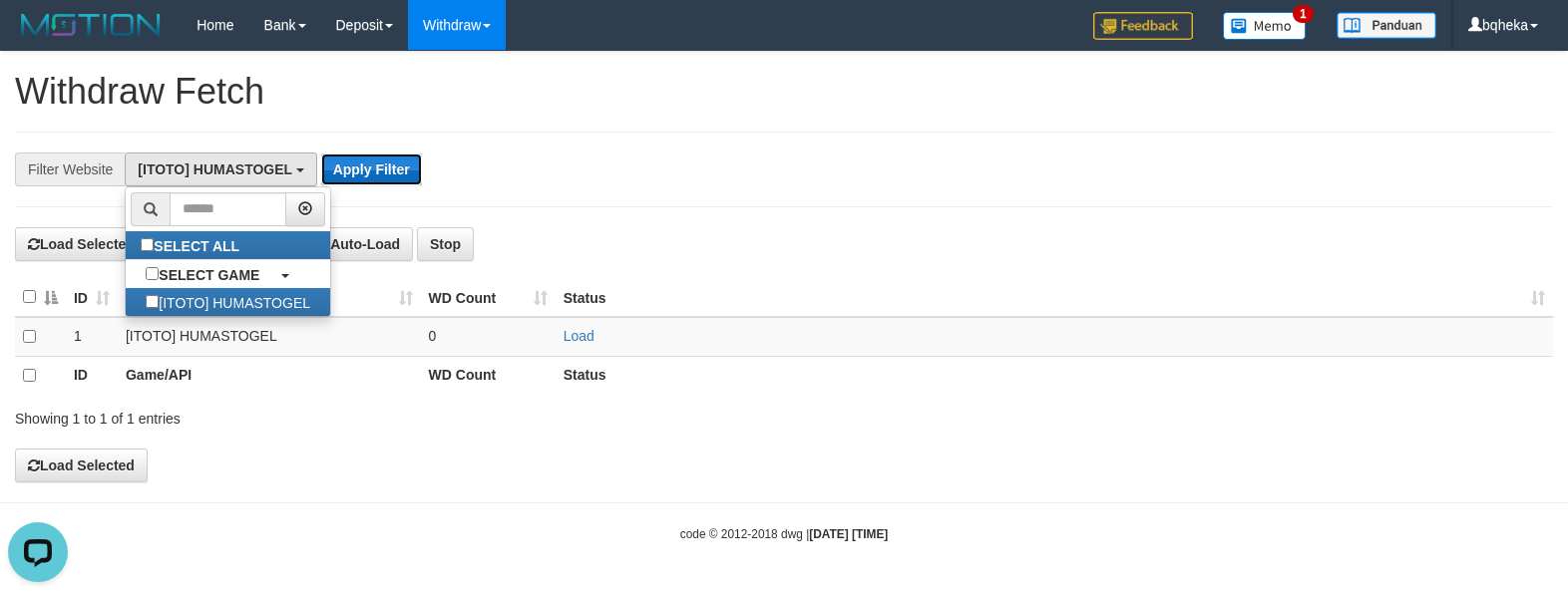 click on "Apply Filter" at bounding box center (371, 169) 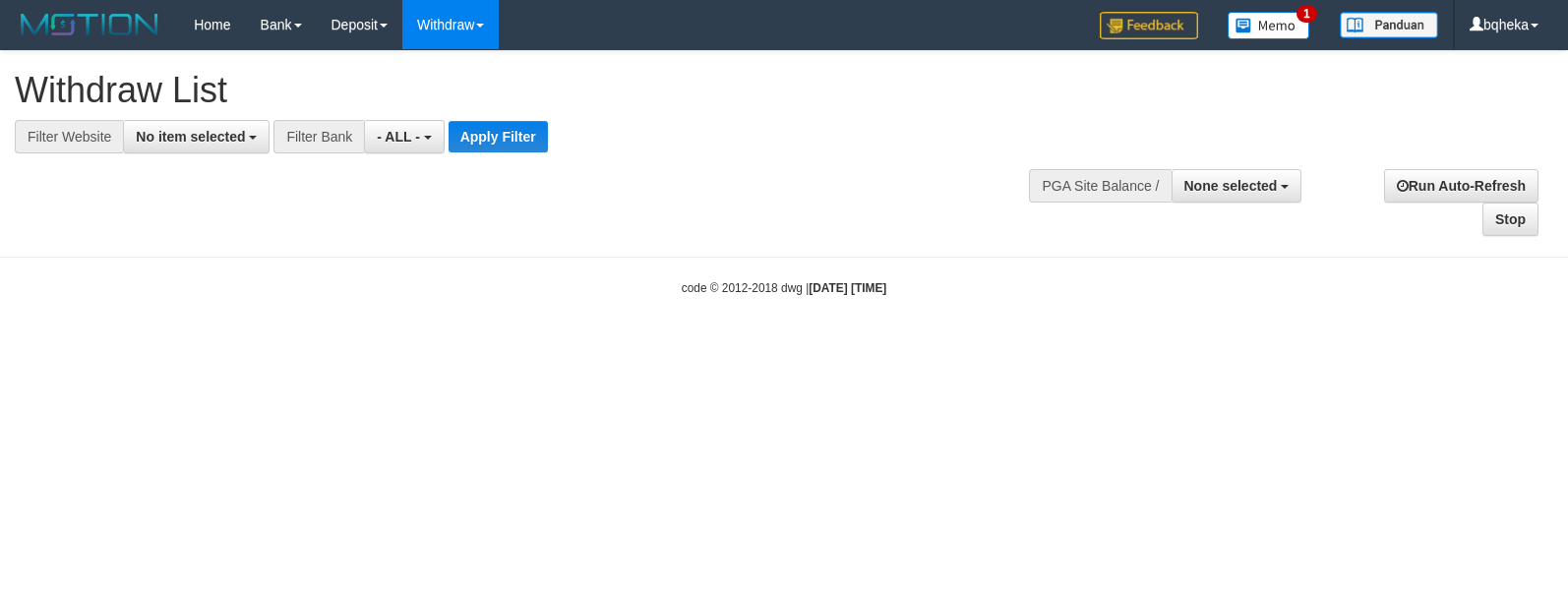 select 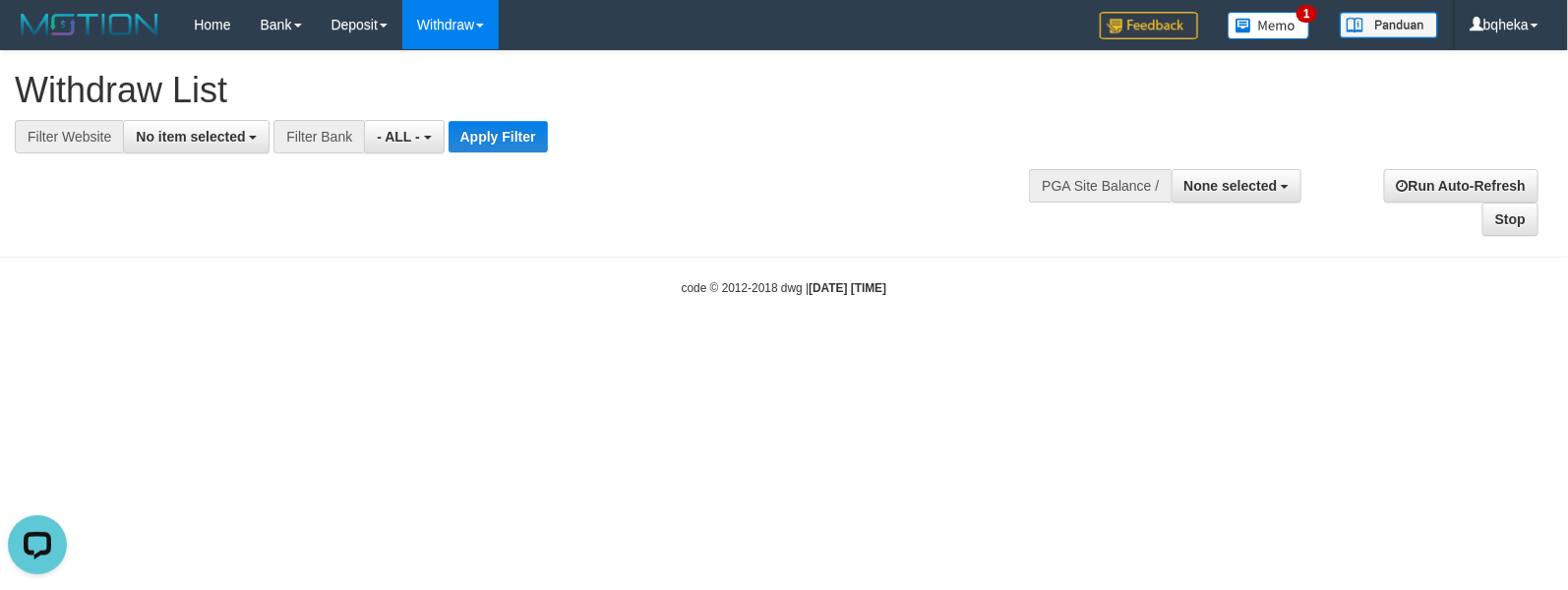 scroll, scrollTop: 0, scrollLeft: 0, axis: both 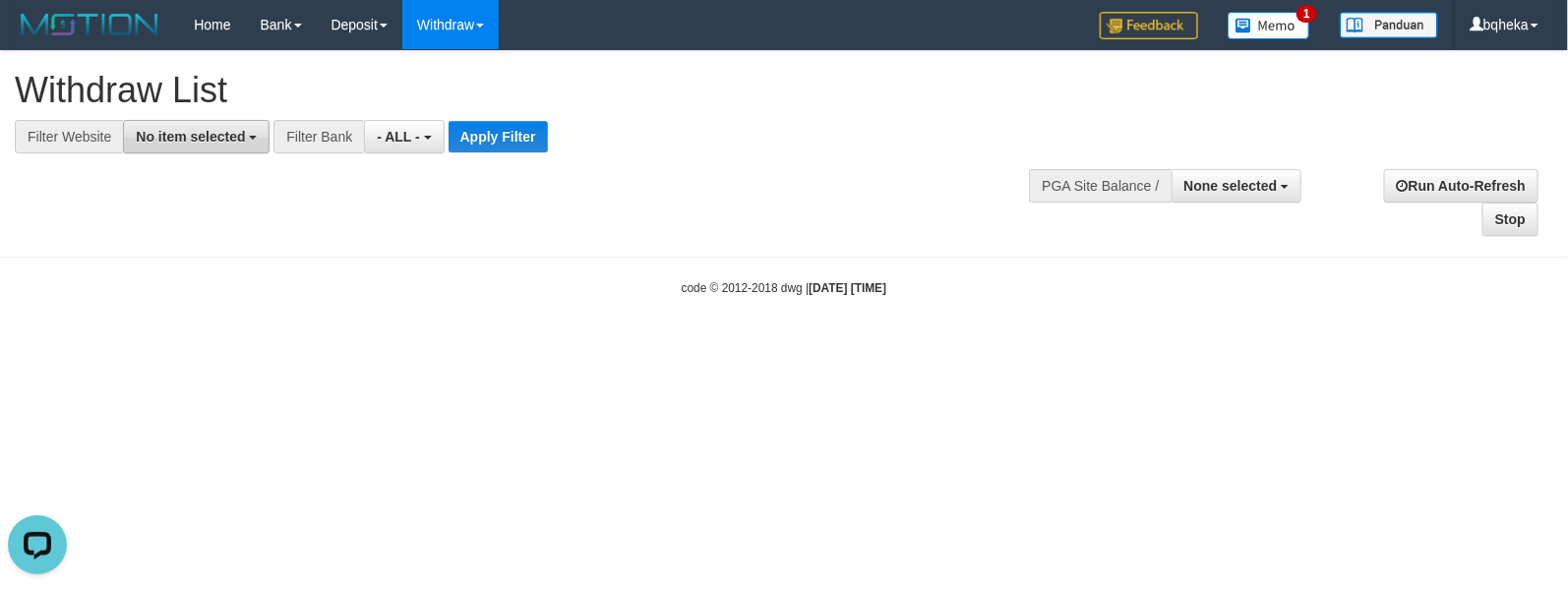 click on "No item selected" at bounding box center [196, 137] 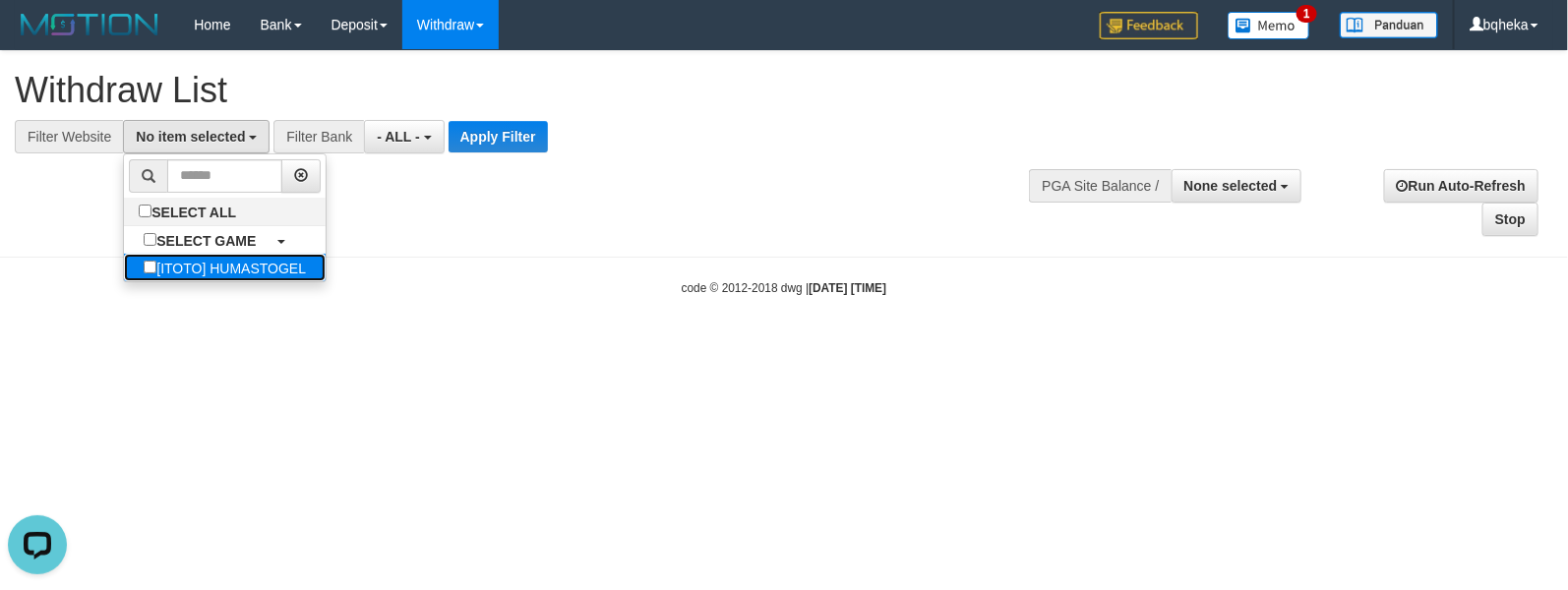 click on "[ITOTO] HUMASTOGEL" at bounding box center [224, 267] 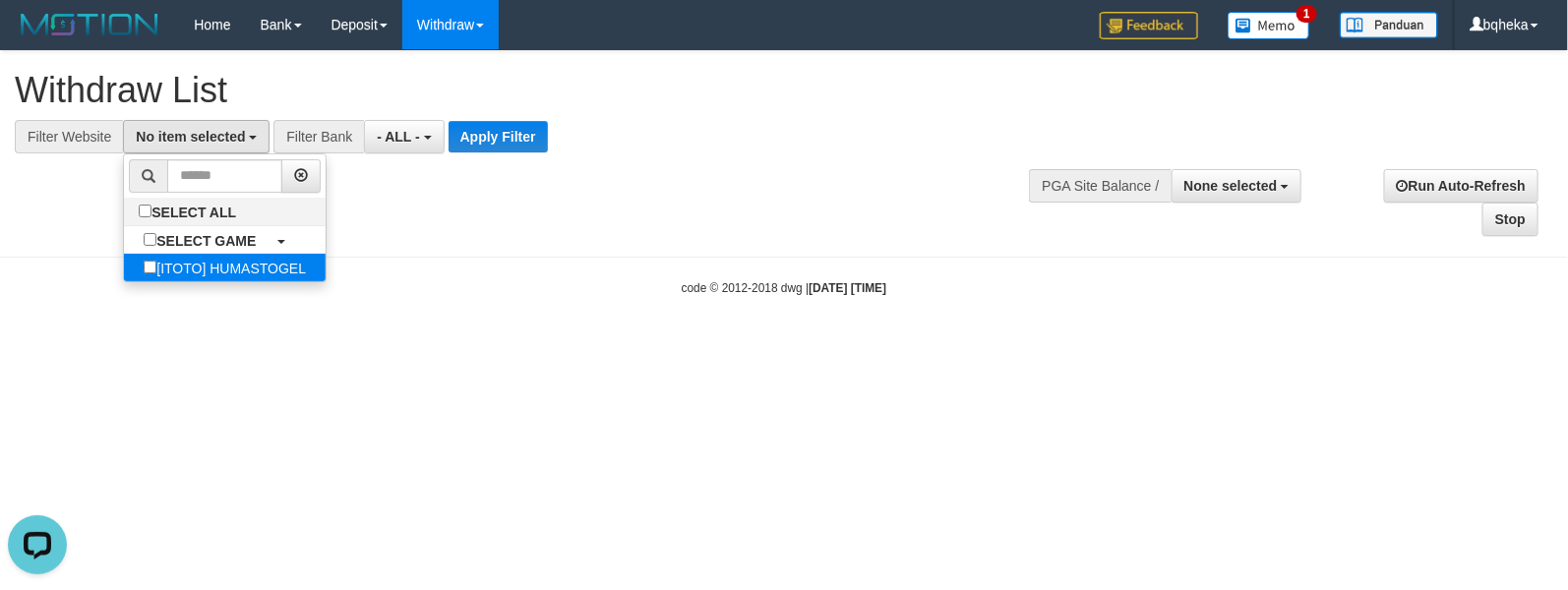 select on "****" 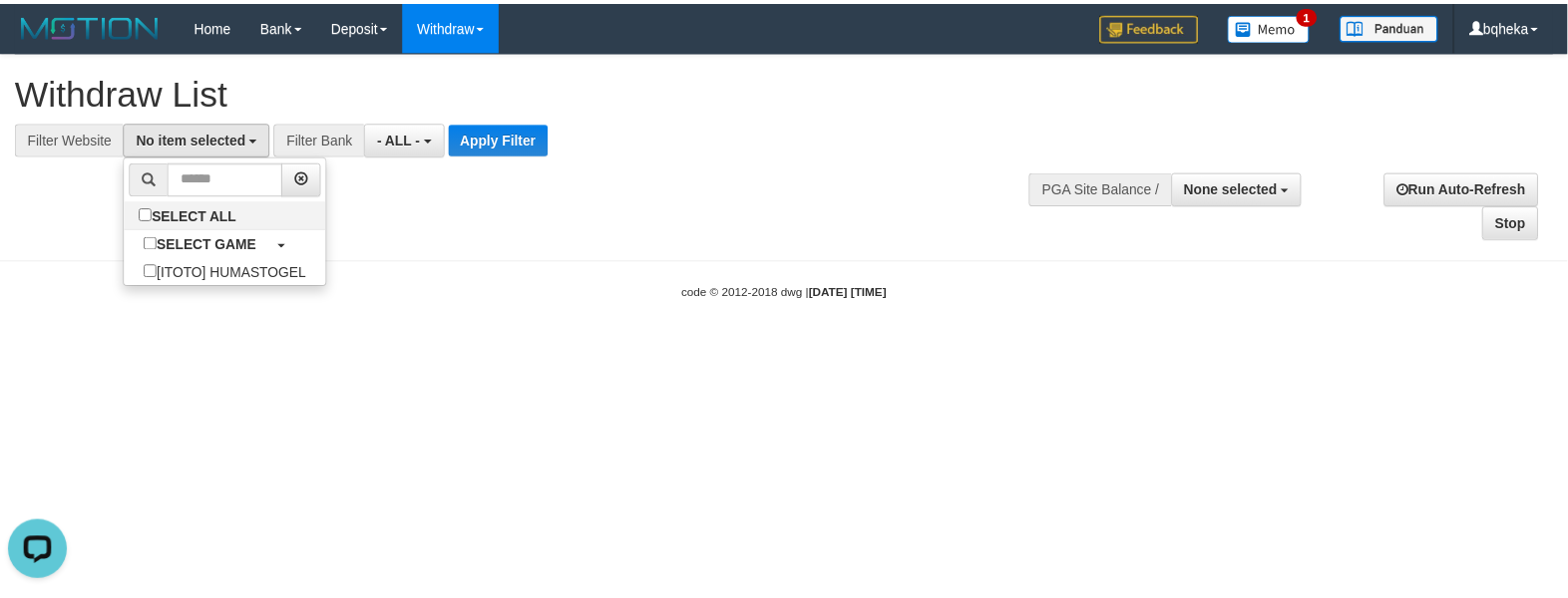 scroll, scrollTop: 18, scrollLeft: 0, axis: vertical 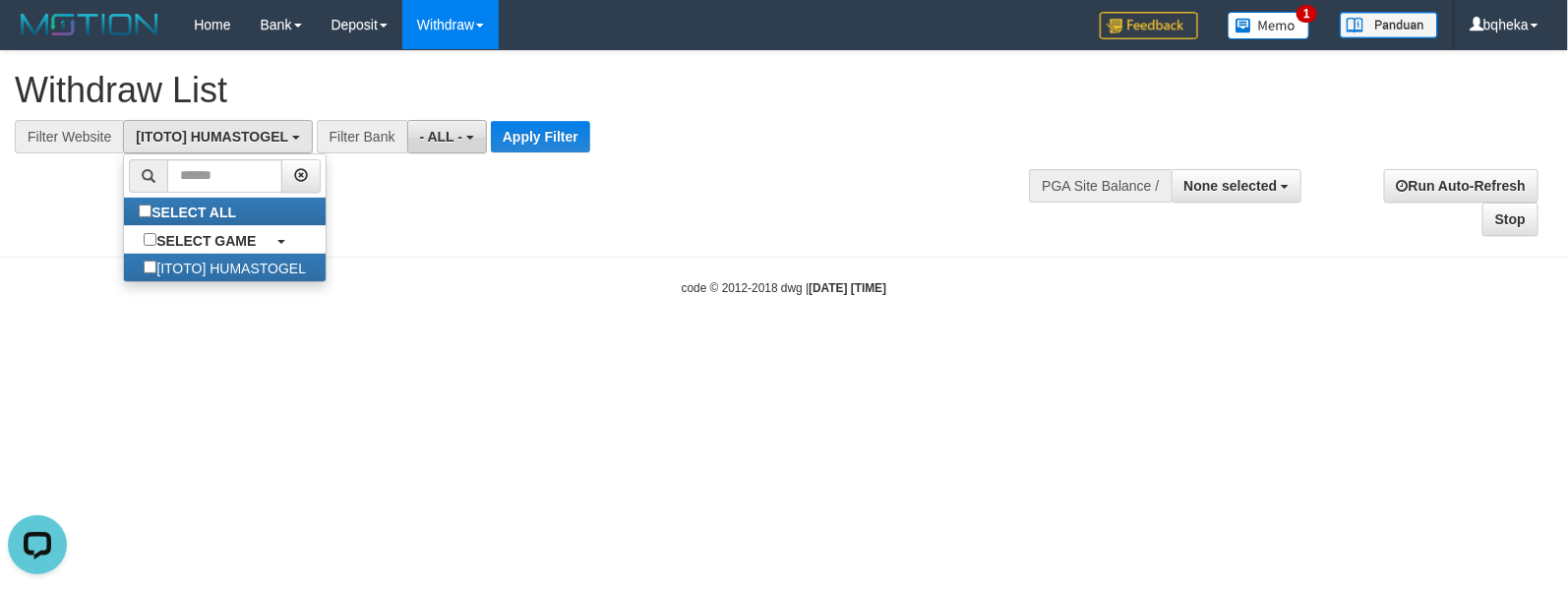 click on "- ALL -" at bounding box center [442, 137] 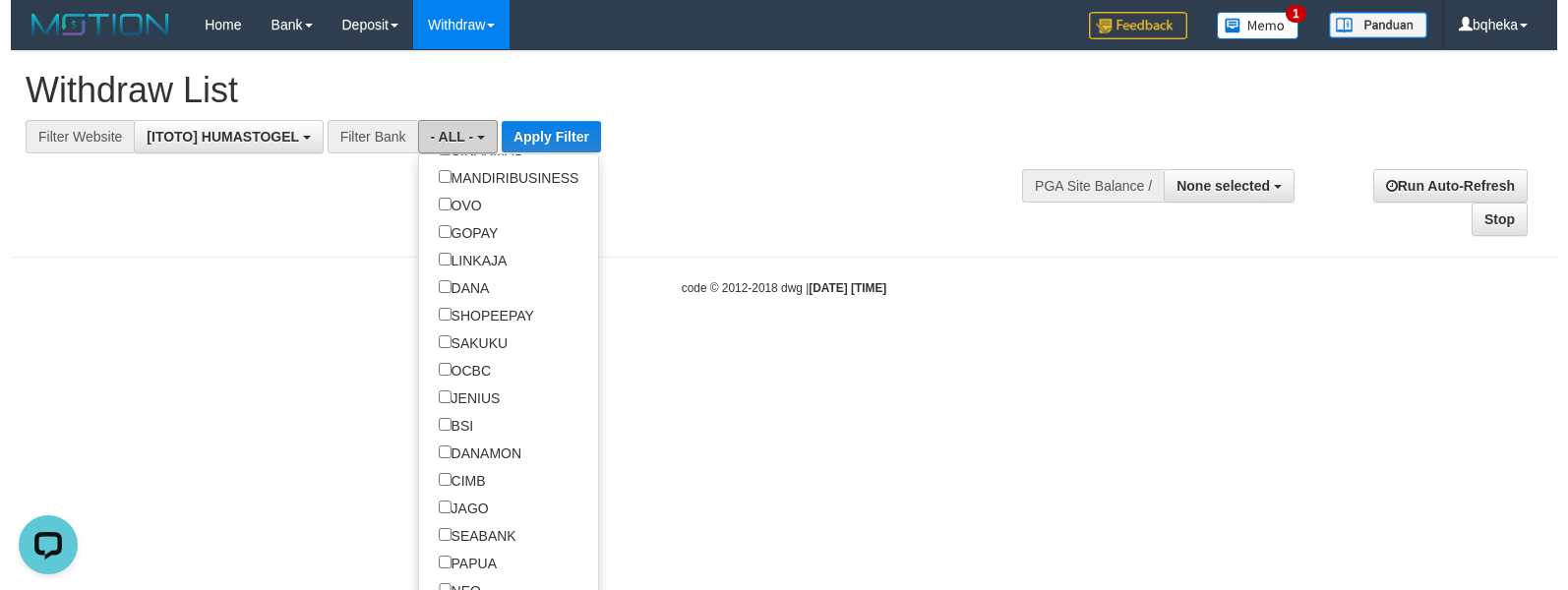 scroll, scrollTop: 363, scrollLeft: 0, axis: vertical 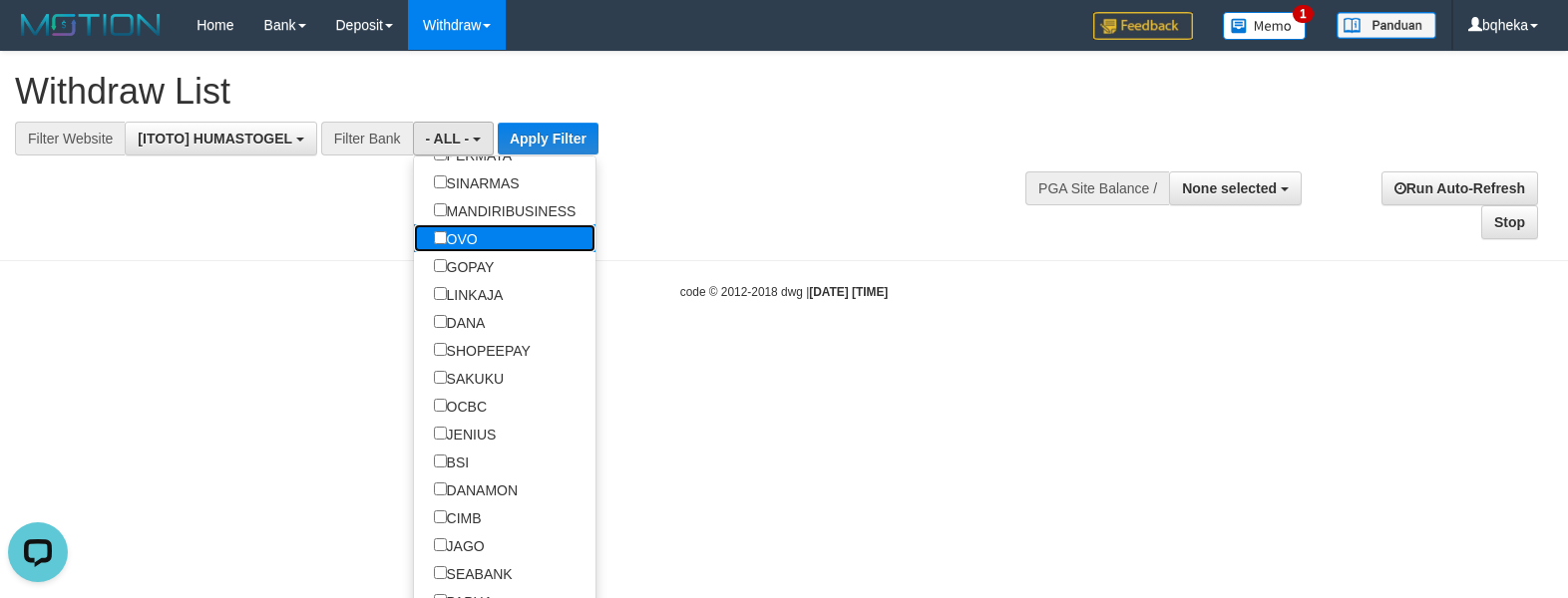 click on "OVO" at bounding box center [456, 238] 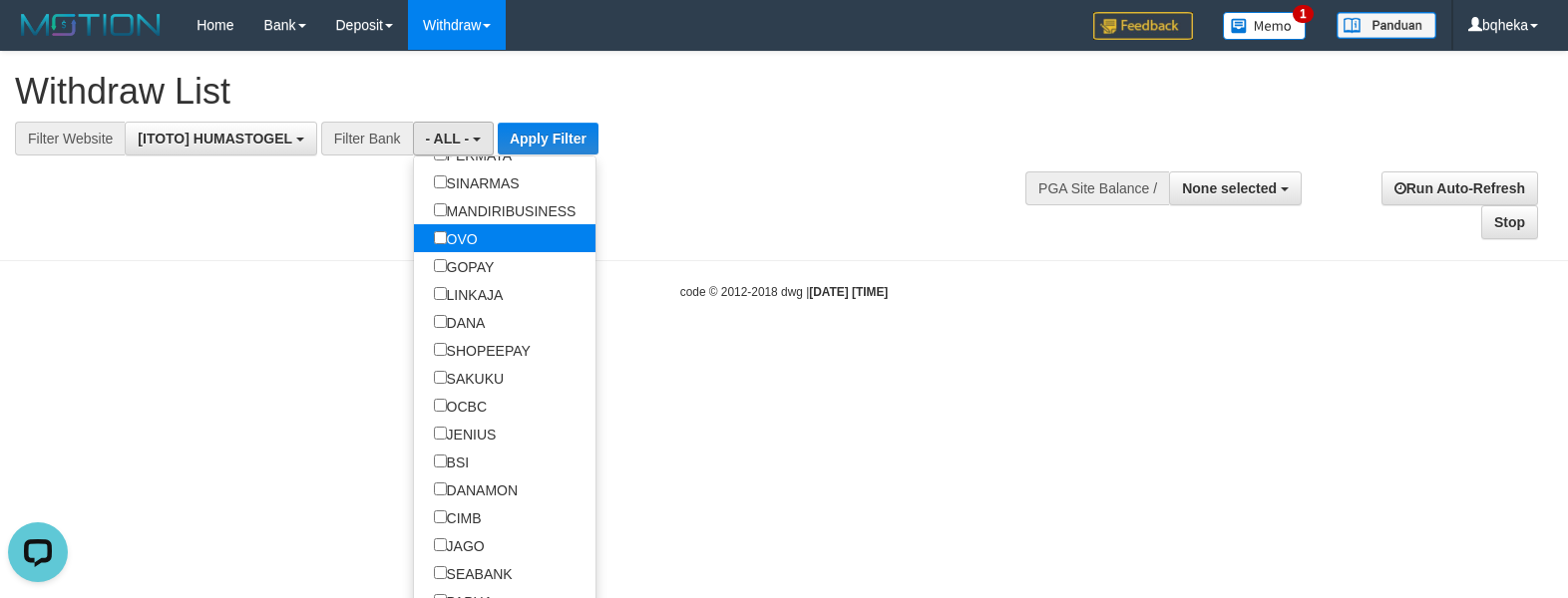 select on "***" 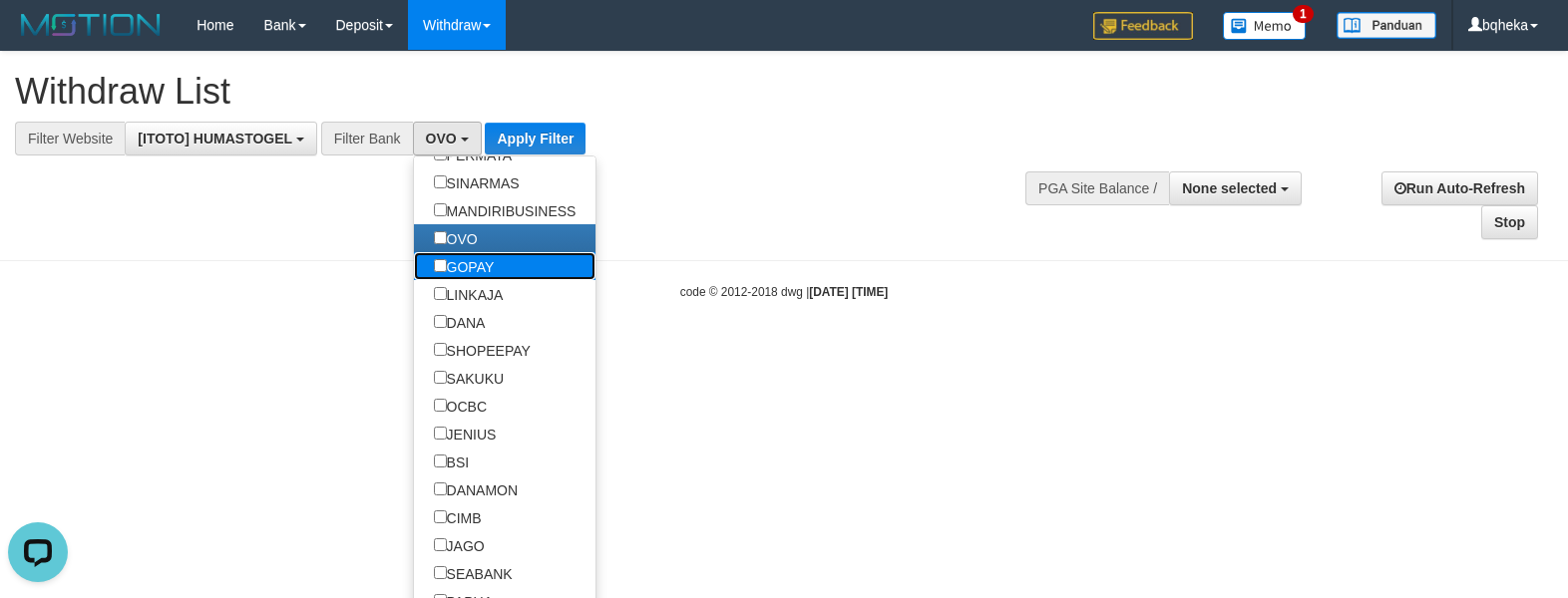 click on "GOPAY" at bounding box center [464, 266] 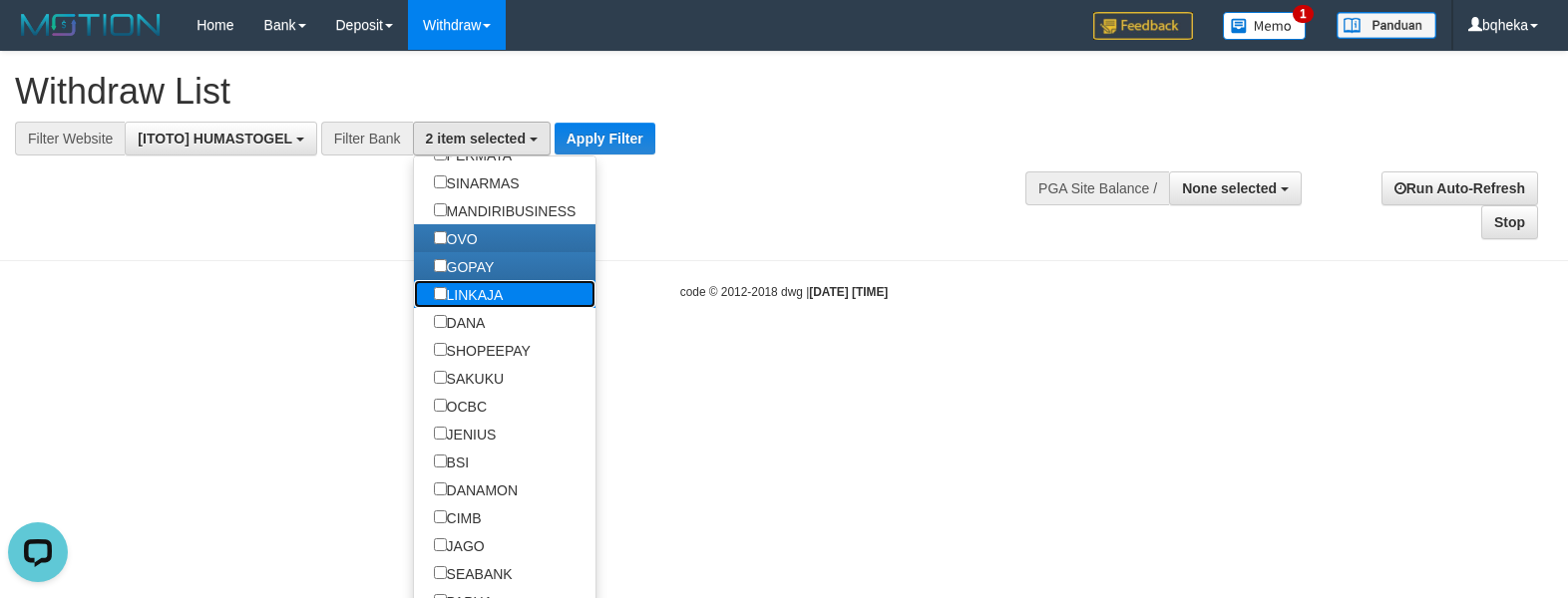 click on "LINKAJA" at bounding box center (469, 294) 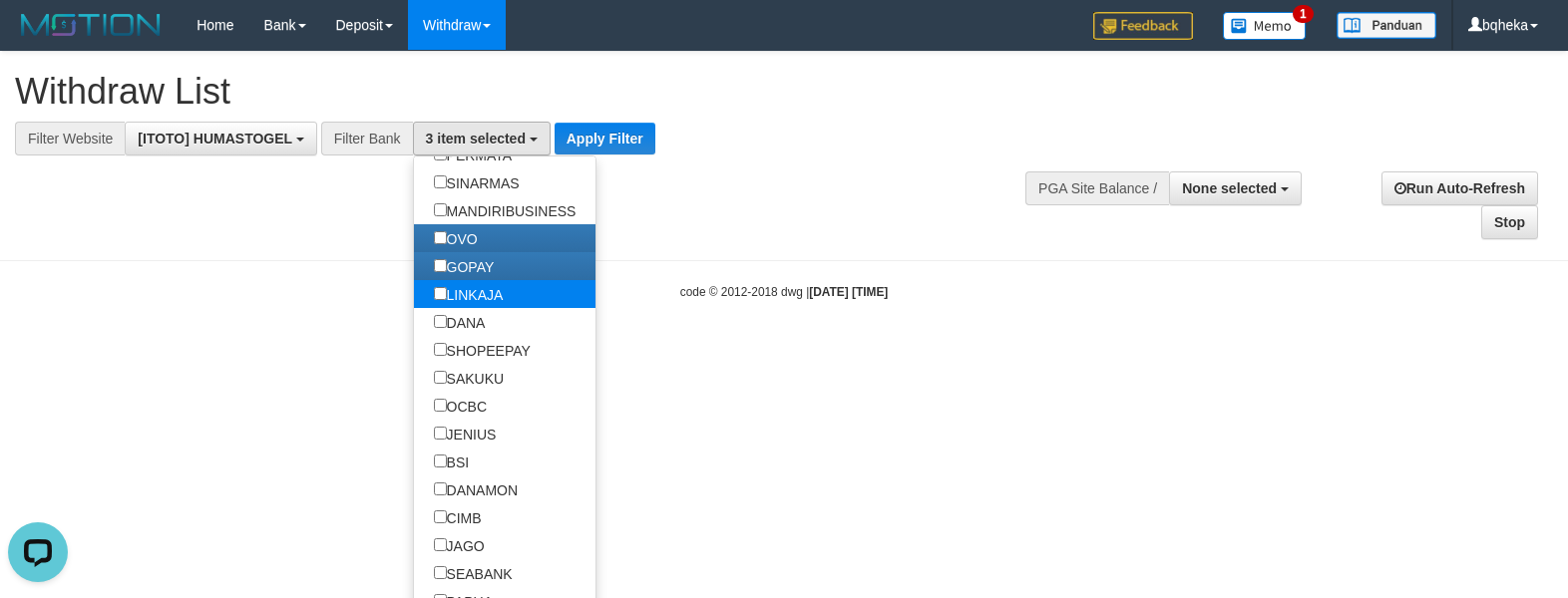click on "LINKAJA" at bounding box center (469, 294) 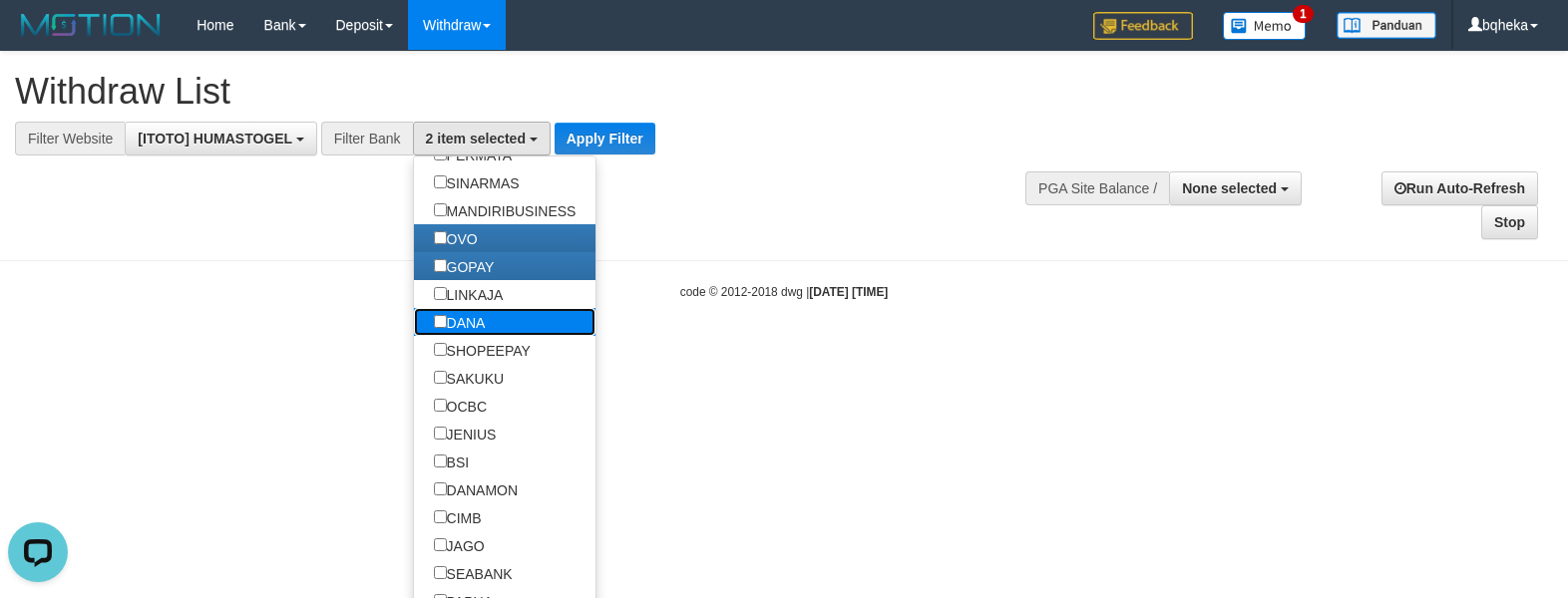 click on "DANA" at bounding box center [460, 322] 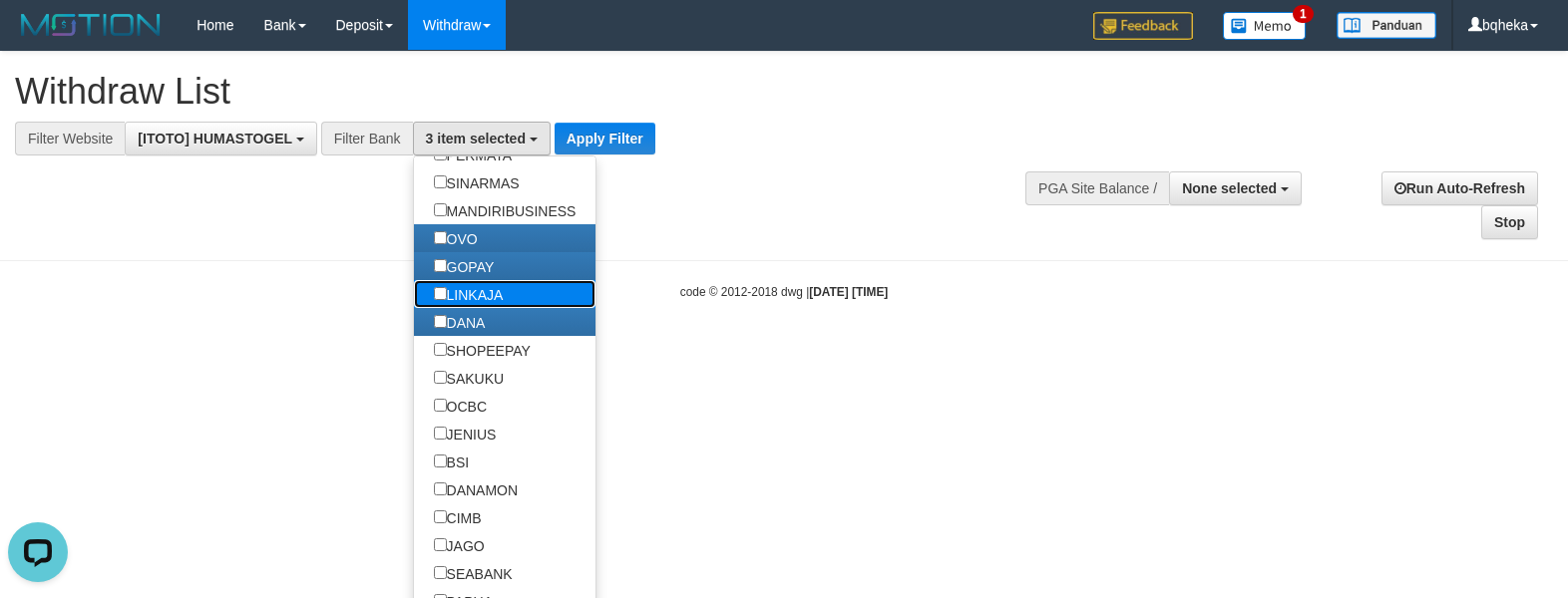 click on "LINKAJA" at bounding box center [469, 294] 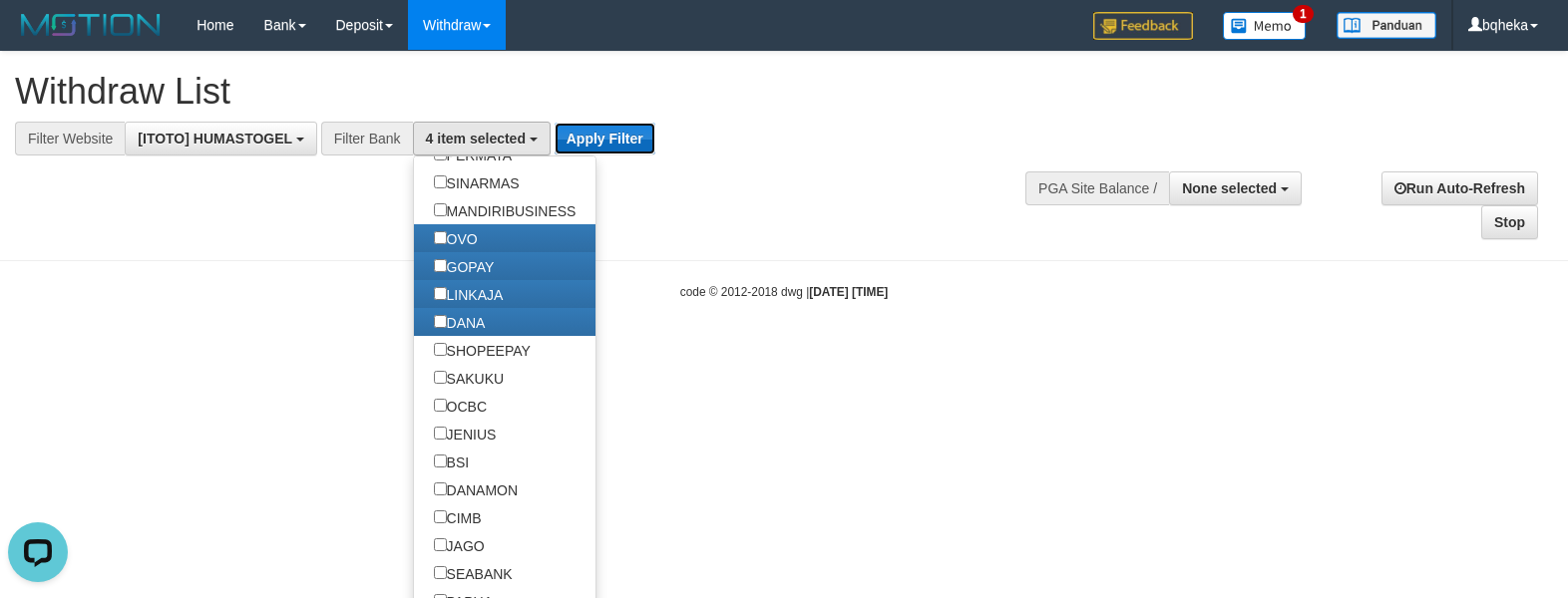 click on "Apply Filter" at bounding box center (604, 139) 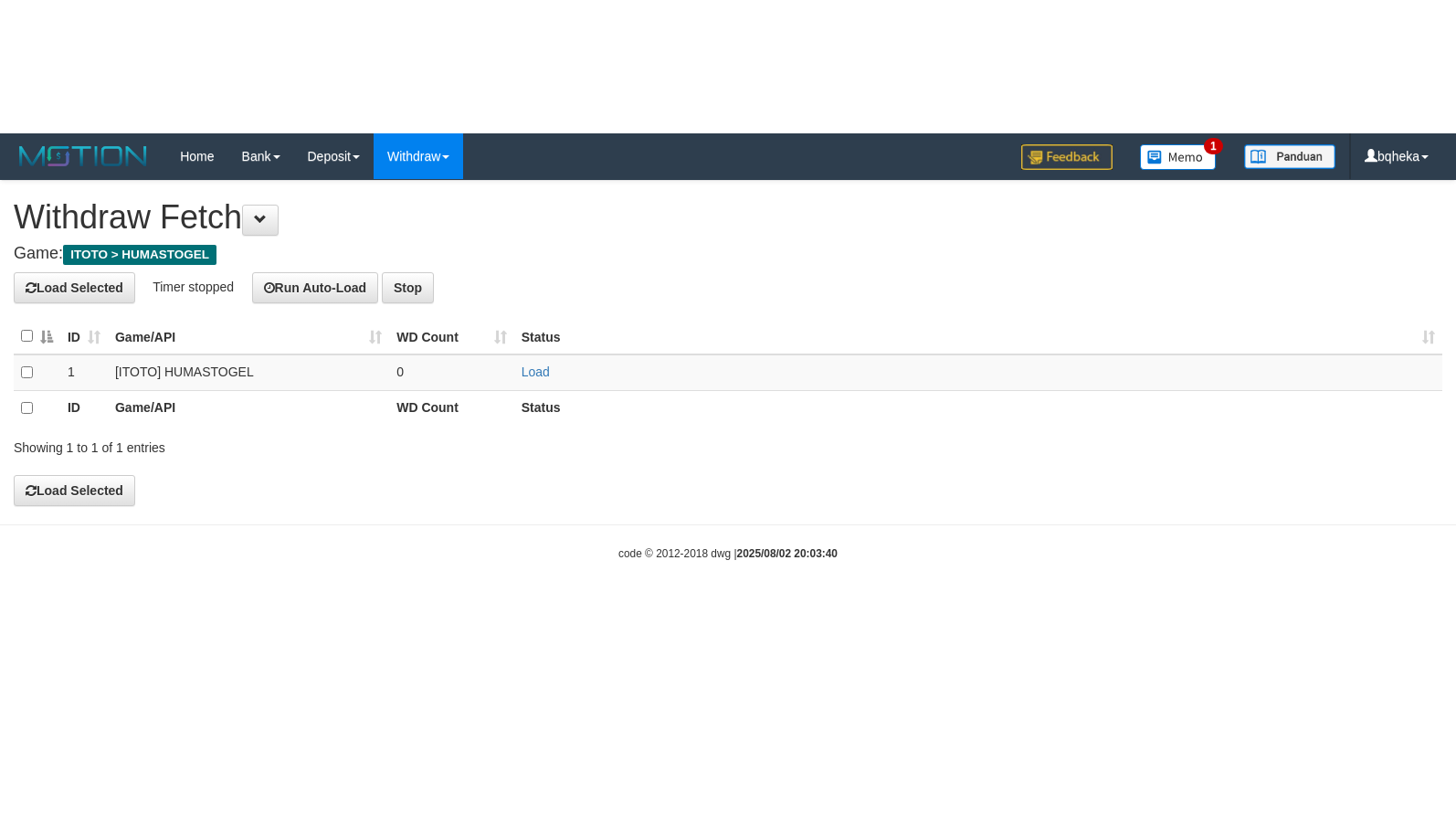 scroll, scrollTop: 0, scrollLeft: 0, axis: both 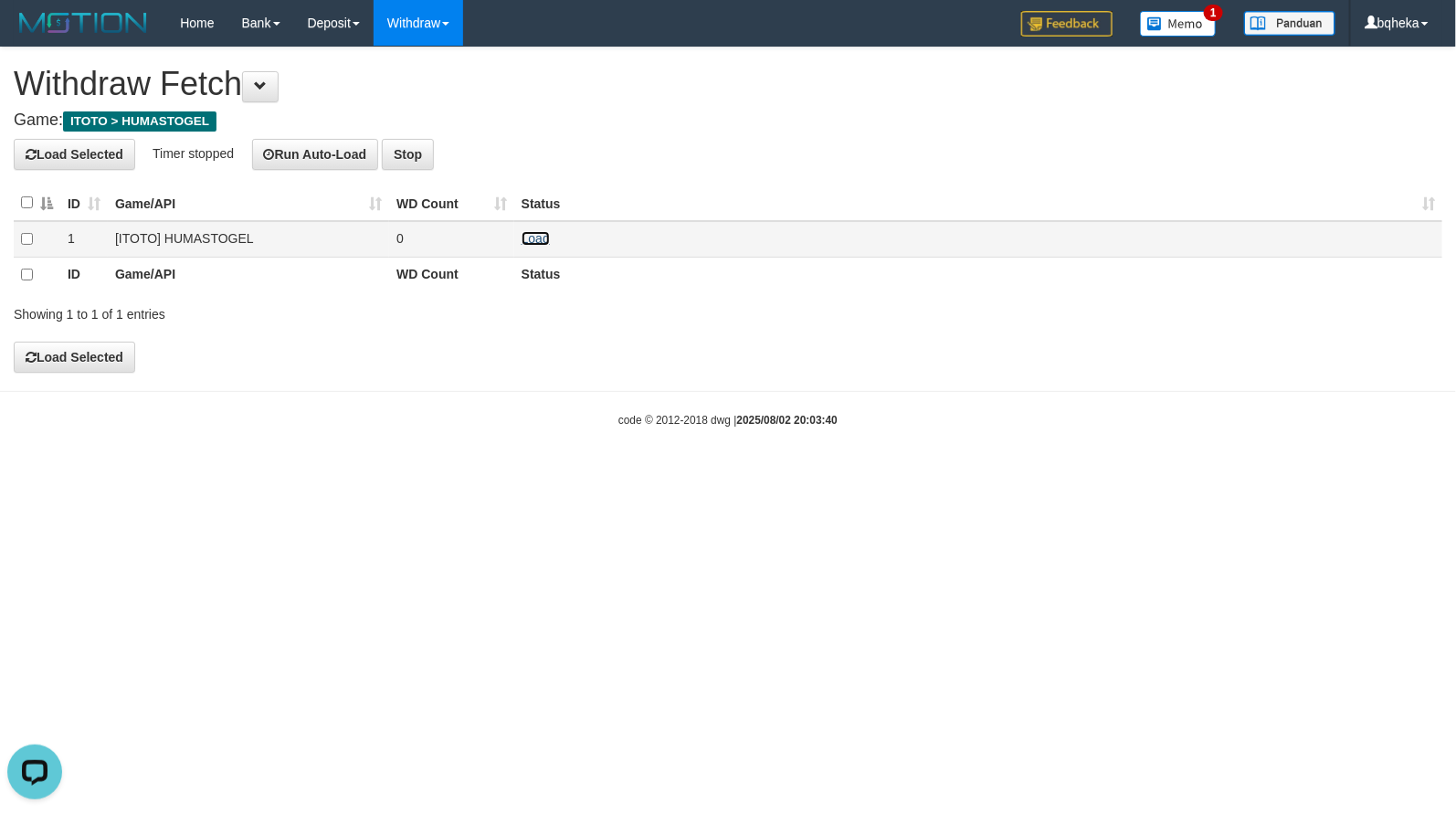 click on "Load" at bounding box center [535, 238] 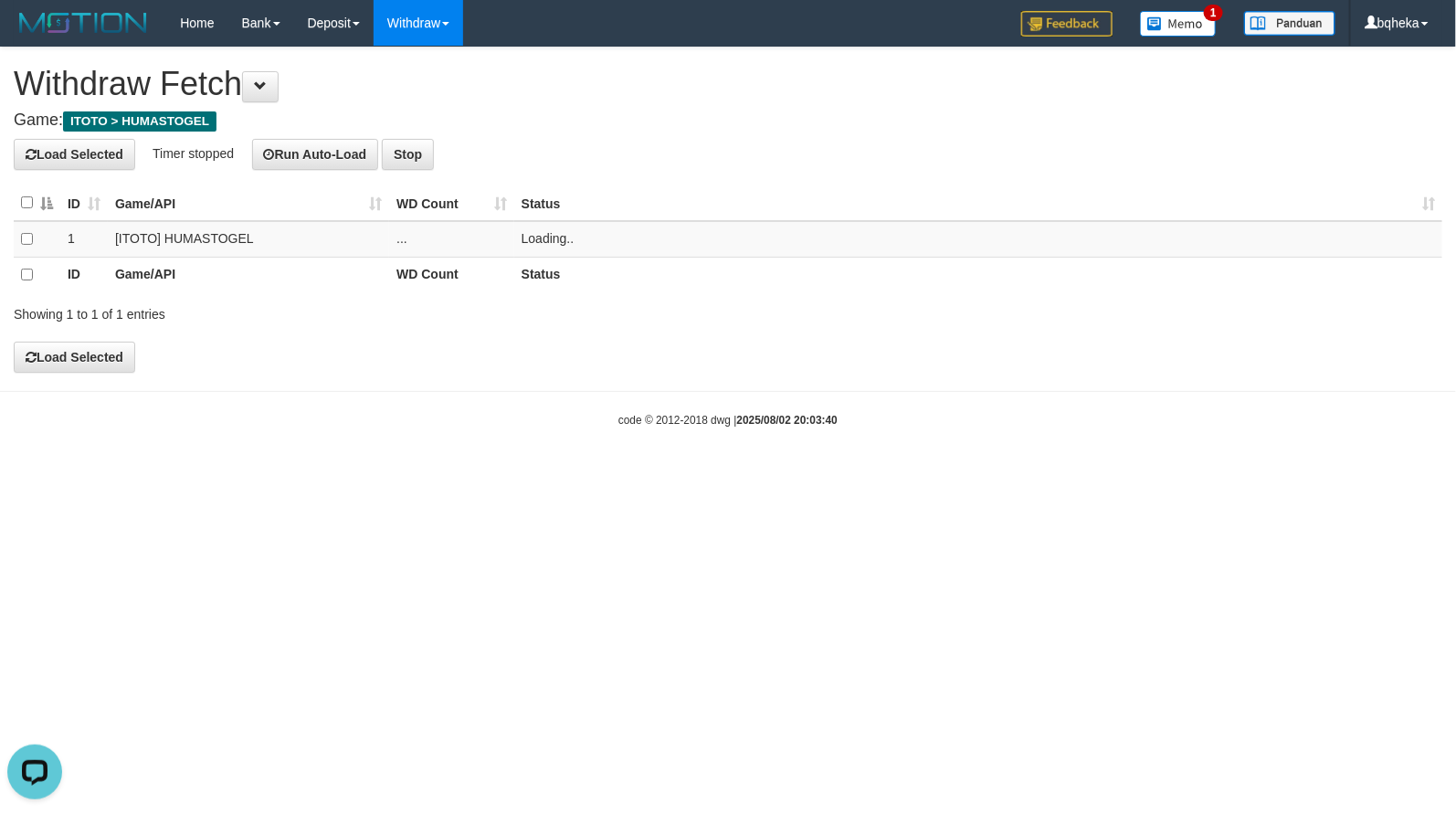 click on "Withdraw Fetch" at bounding box center (728, 84) 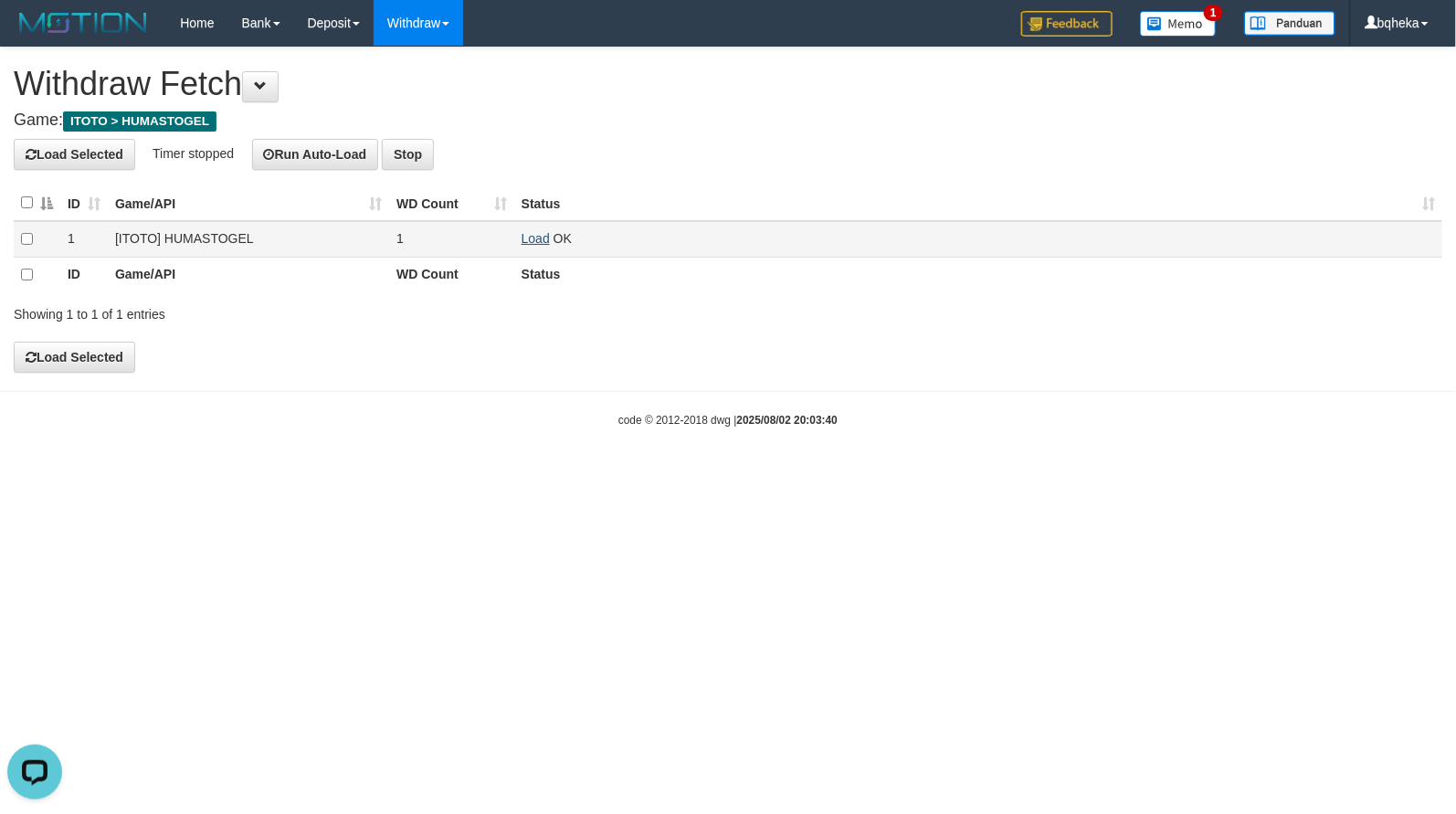 drag, startPoint x: 529, startPoint y: 230, endPoint x: 538, endPoint y: 233, distance: 9.486833 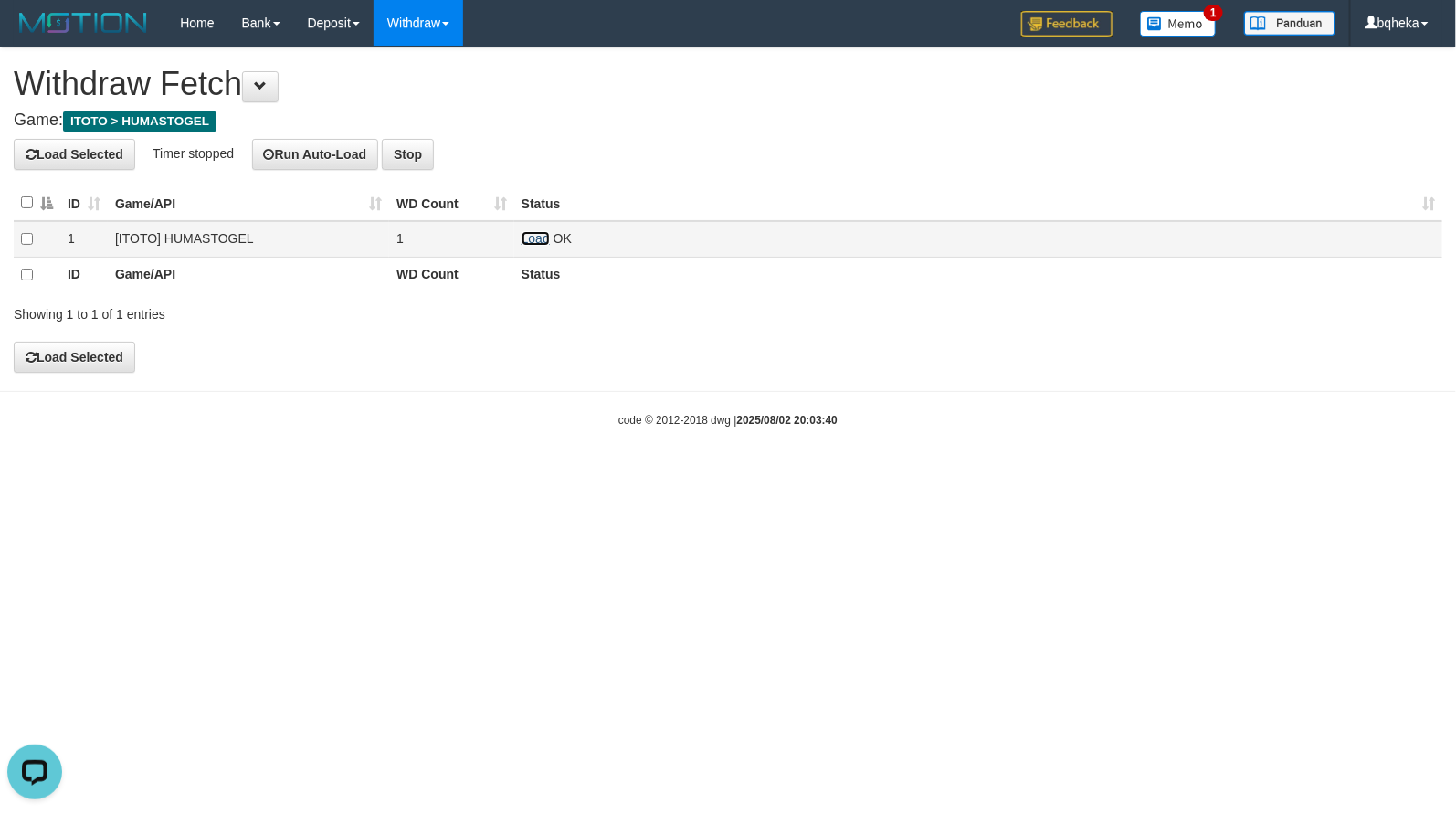 click on "Load" at bounding box center (535, 238) 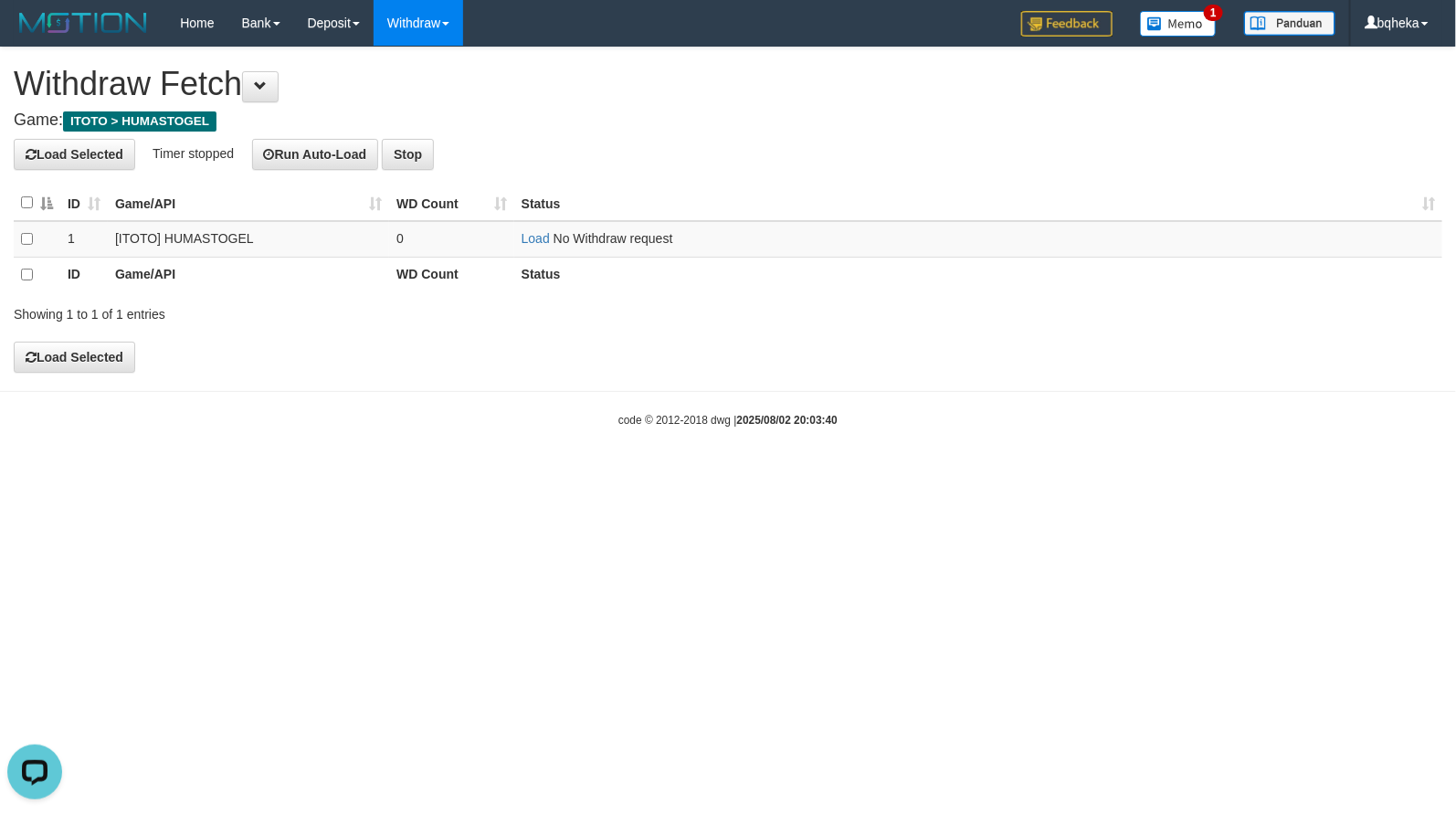 click on "Game:   ITOTO > HUMASTOGEL" at bounding box center (728, 121) 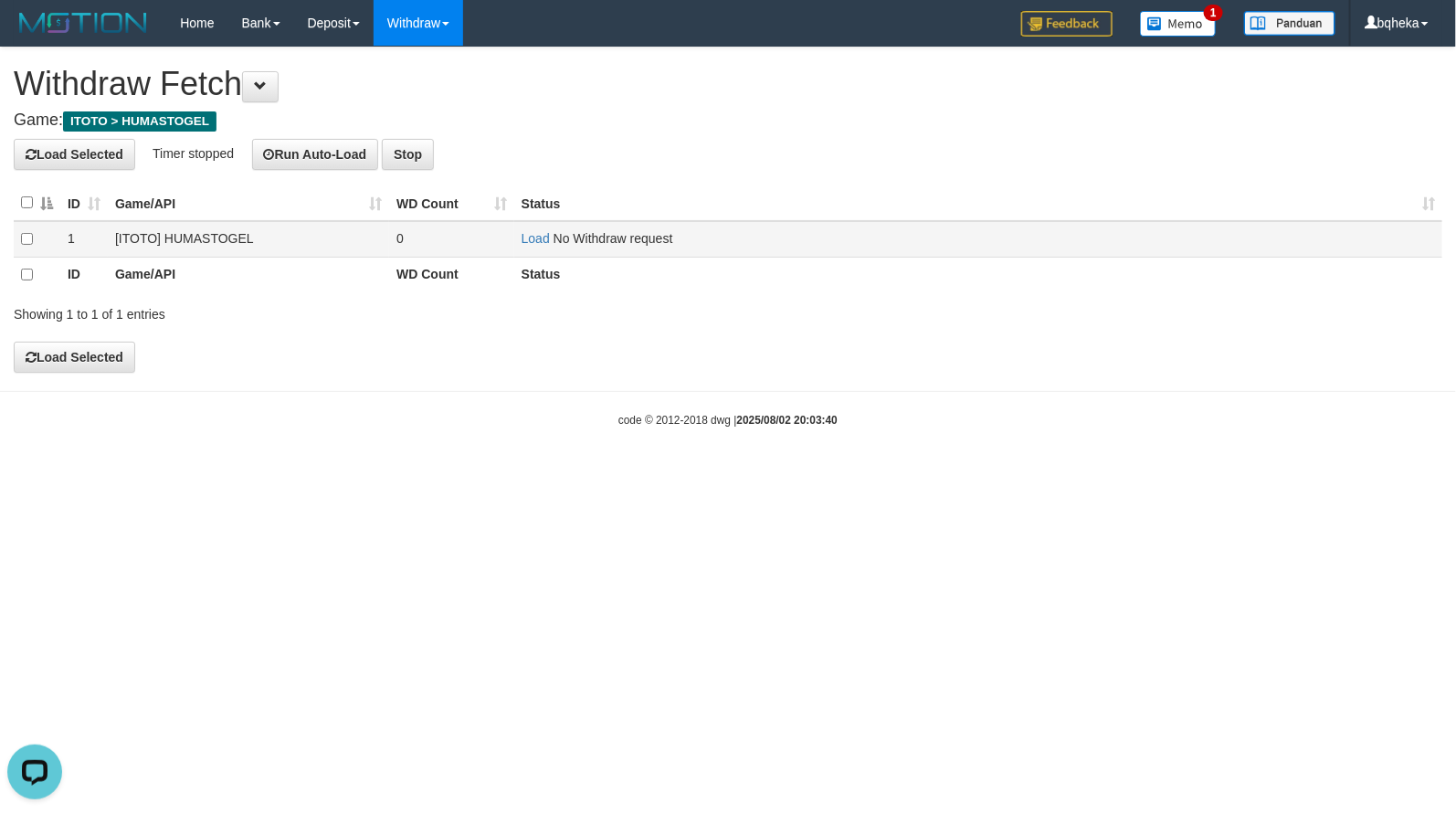 click on "Load
No Withdraw request" at bounding box center [978, 238] 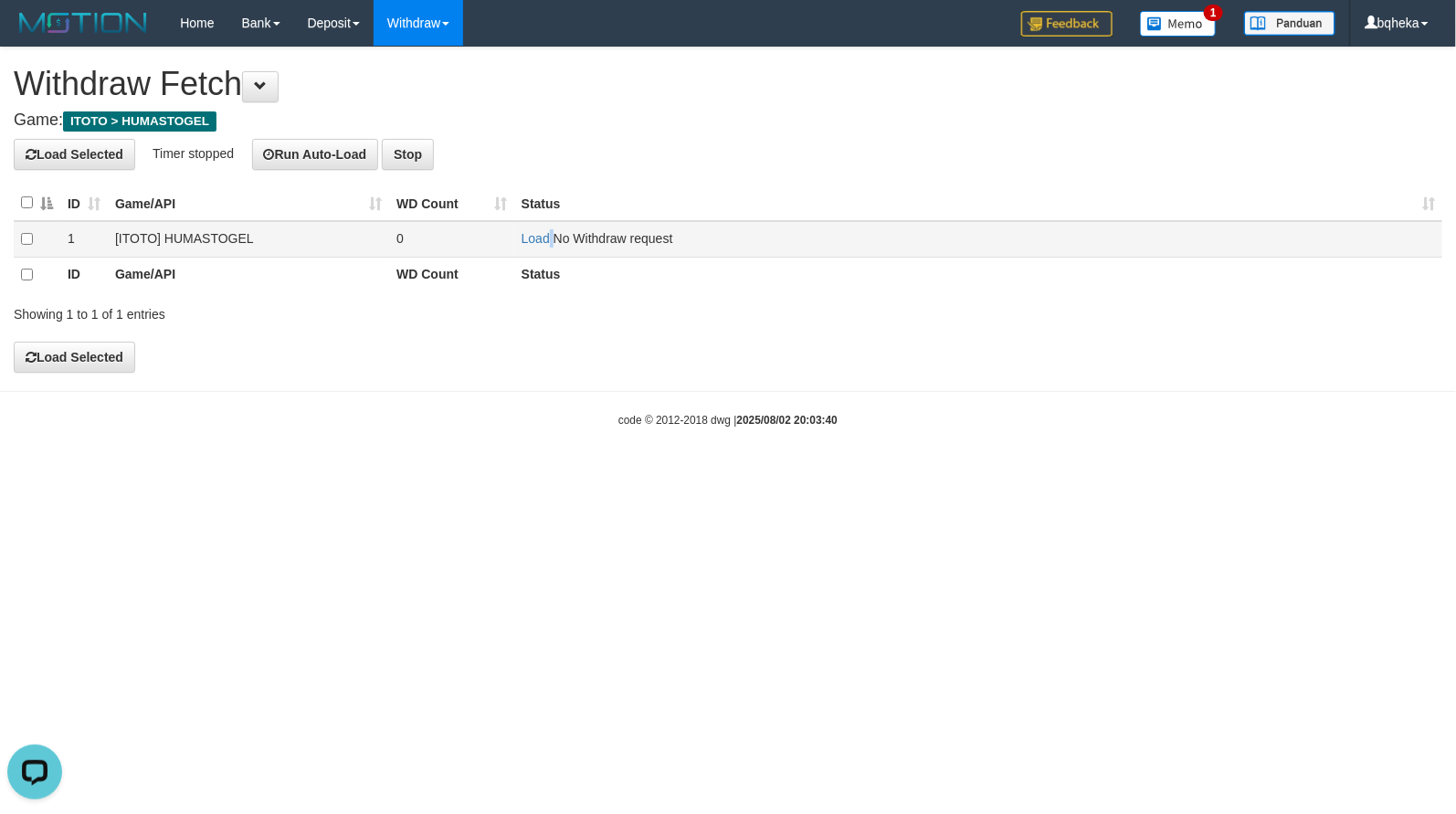 click on "Load
No Withdraw request" at bounding box center (978, 238) 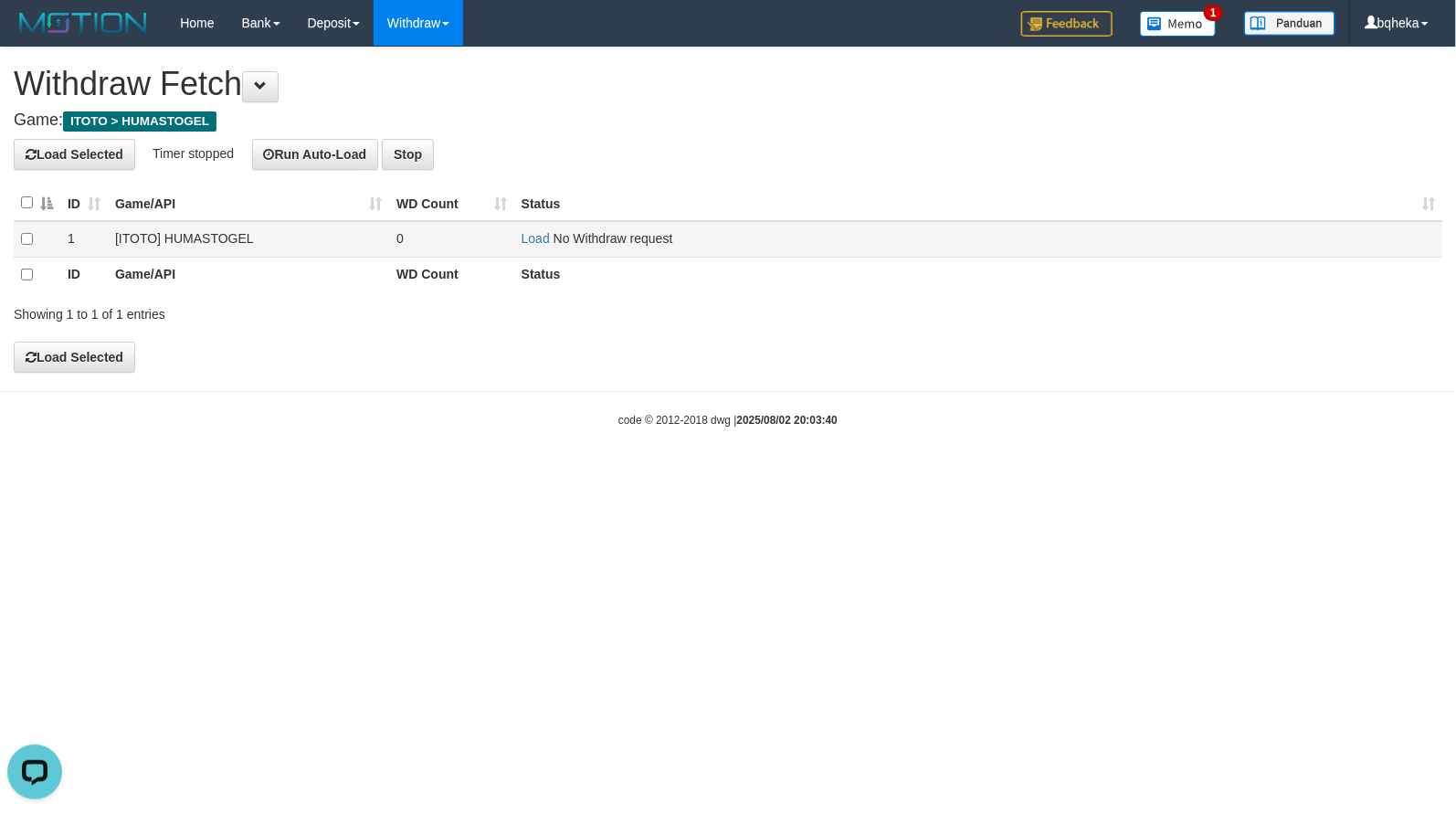 click on "Load
No Withdraw request" at bounding box center (978, 238) 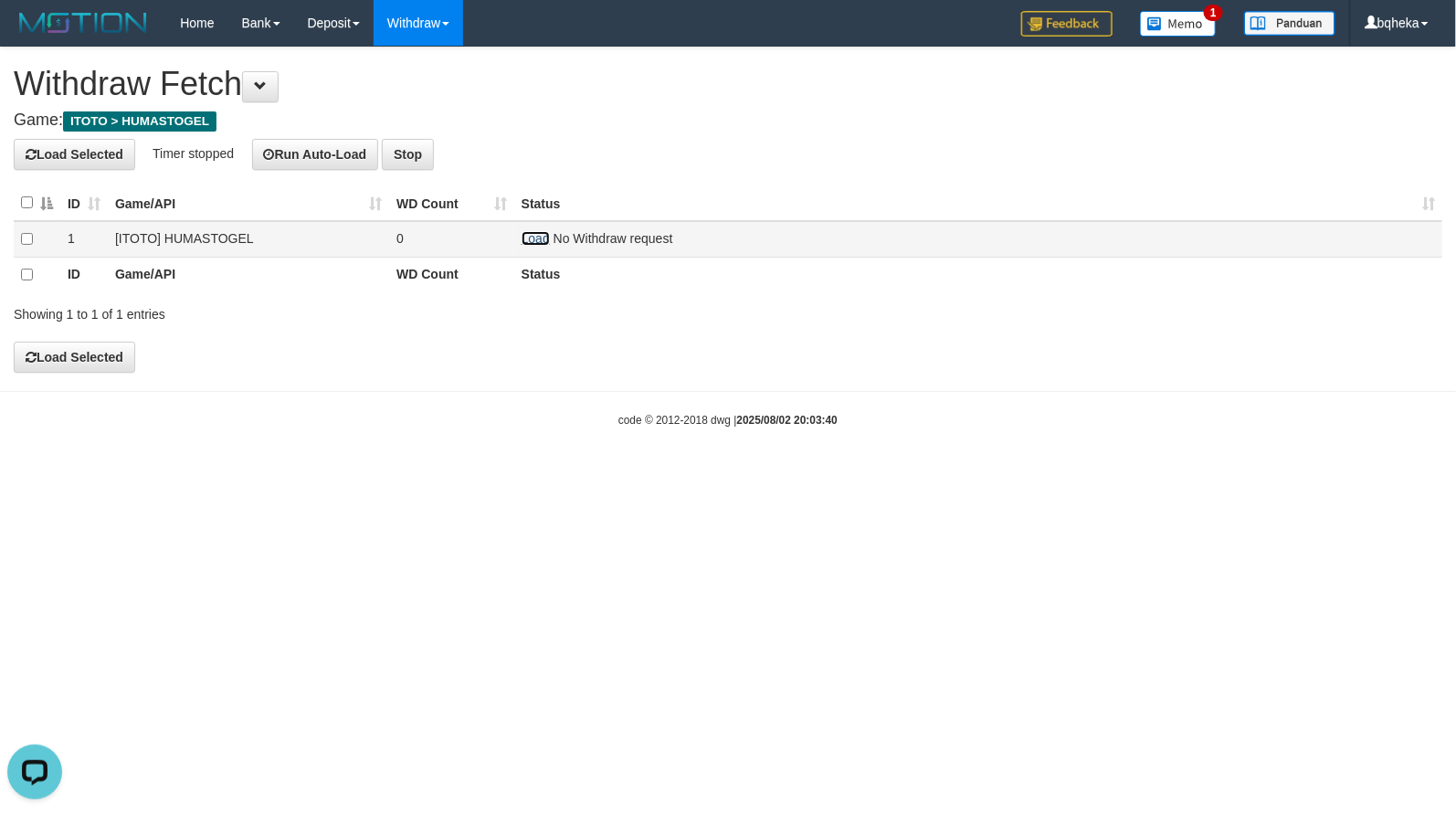click on "Load" at bounding box center [535, 238] 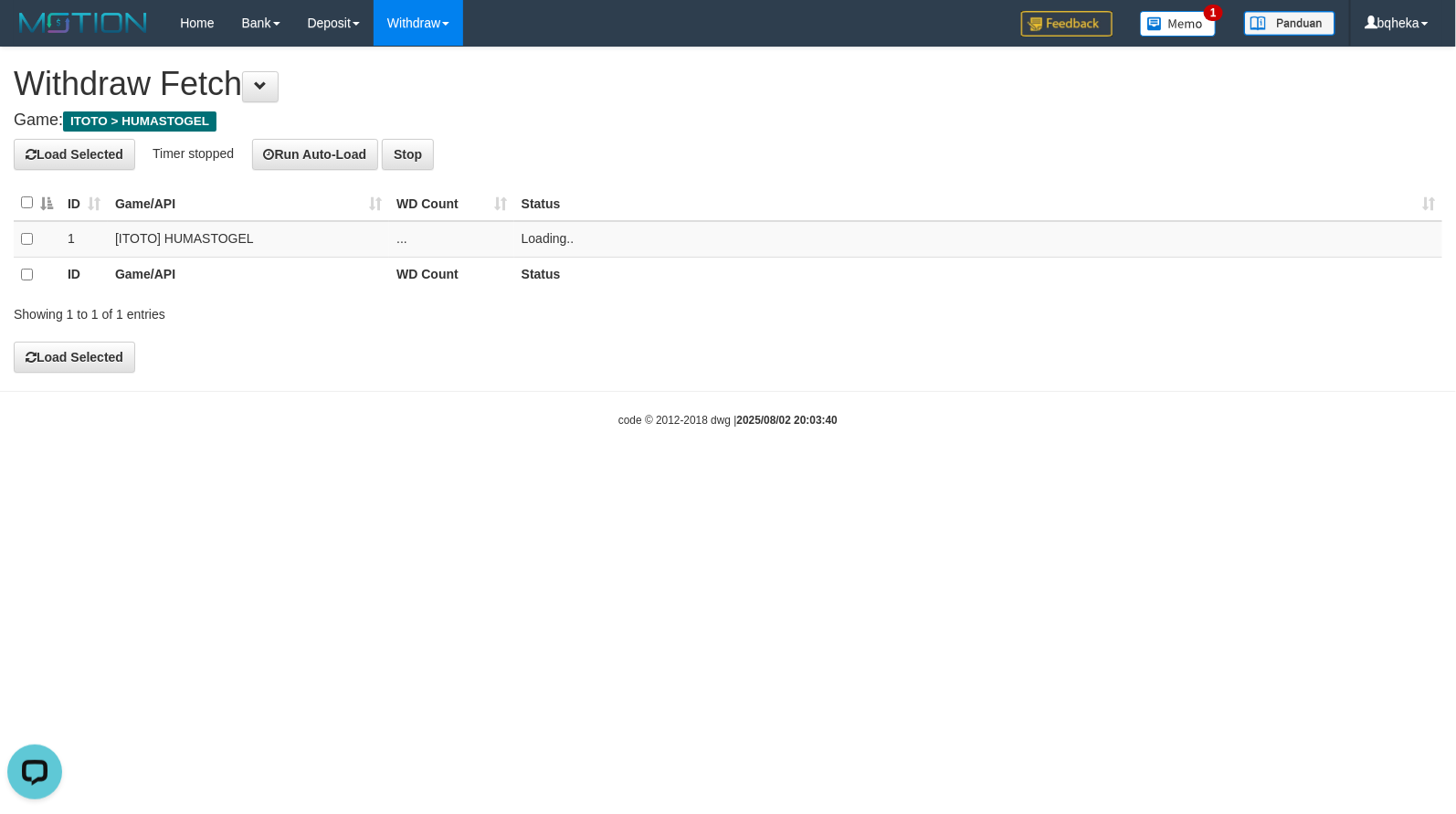 click on "**********" at bounding box center [728, 209] 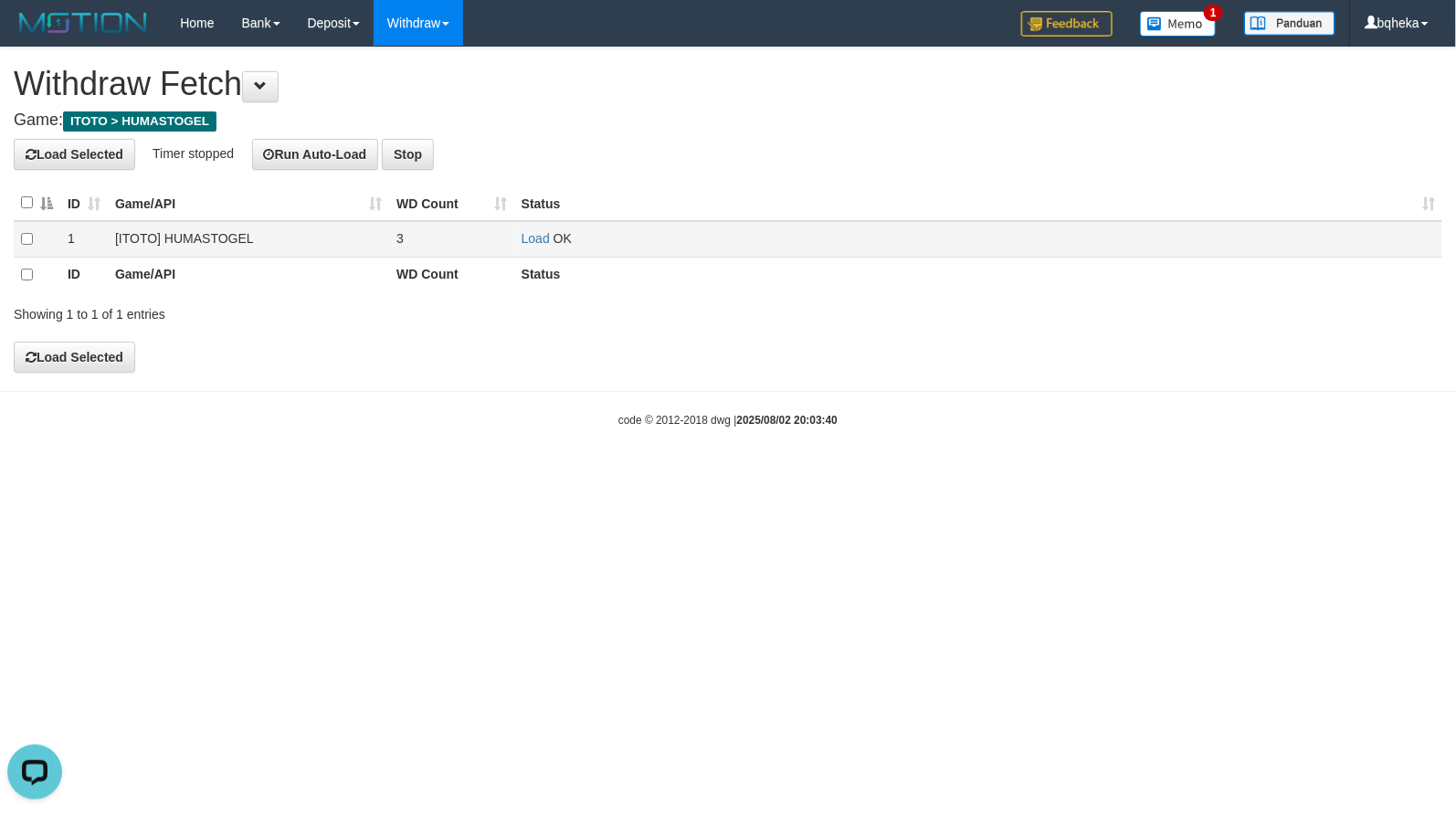 click on "Load
OK" at bounding box center (978, 238) 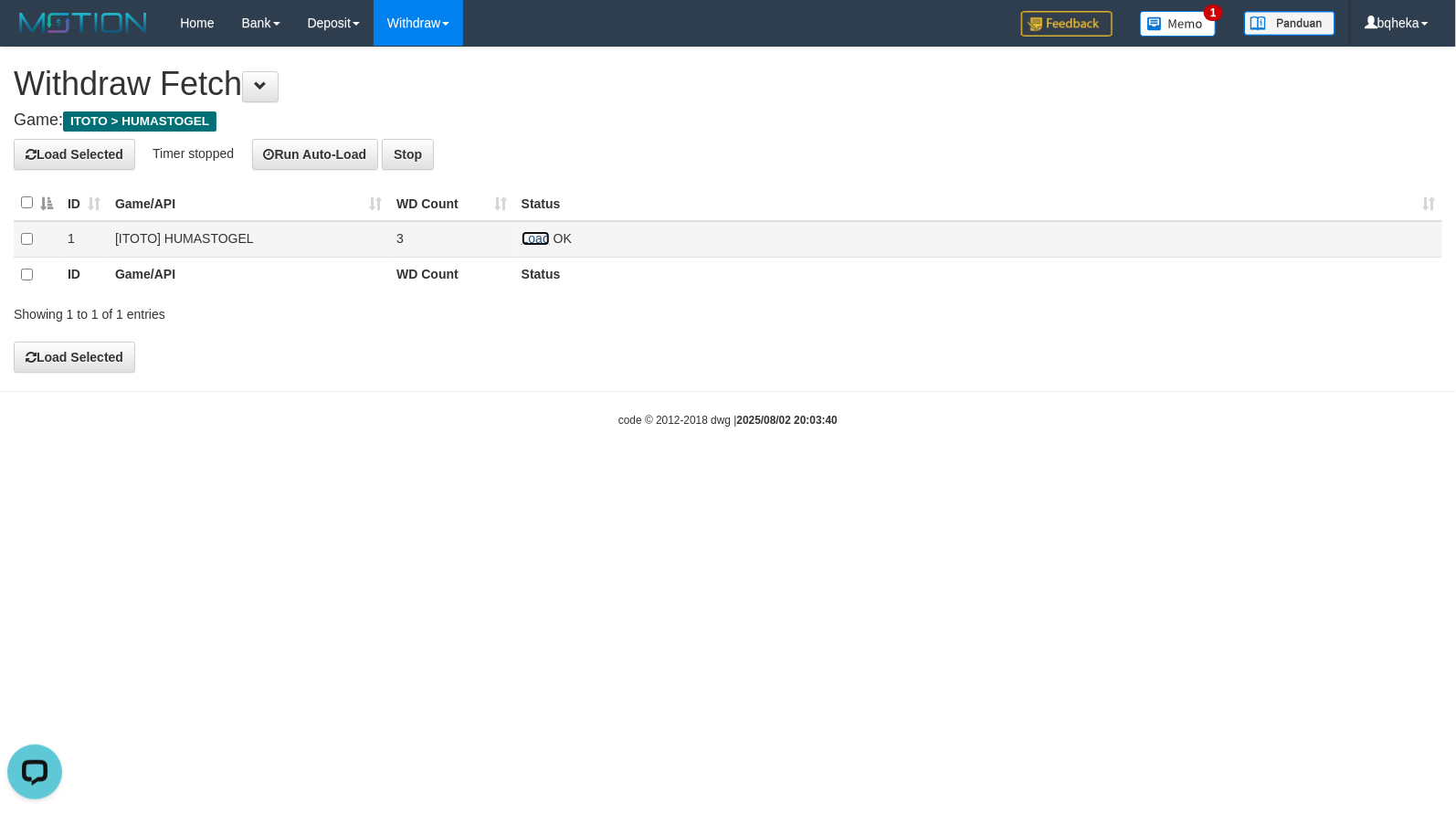click on "Load" at bounding box center (535, 238) 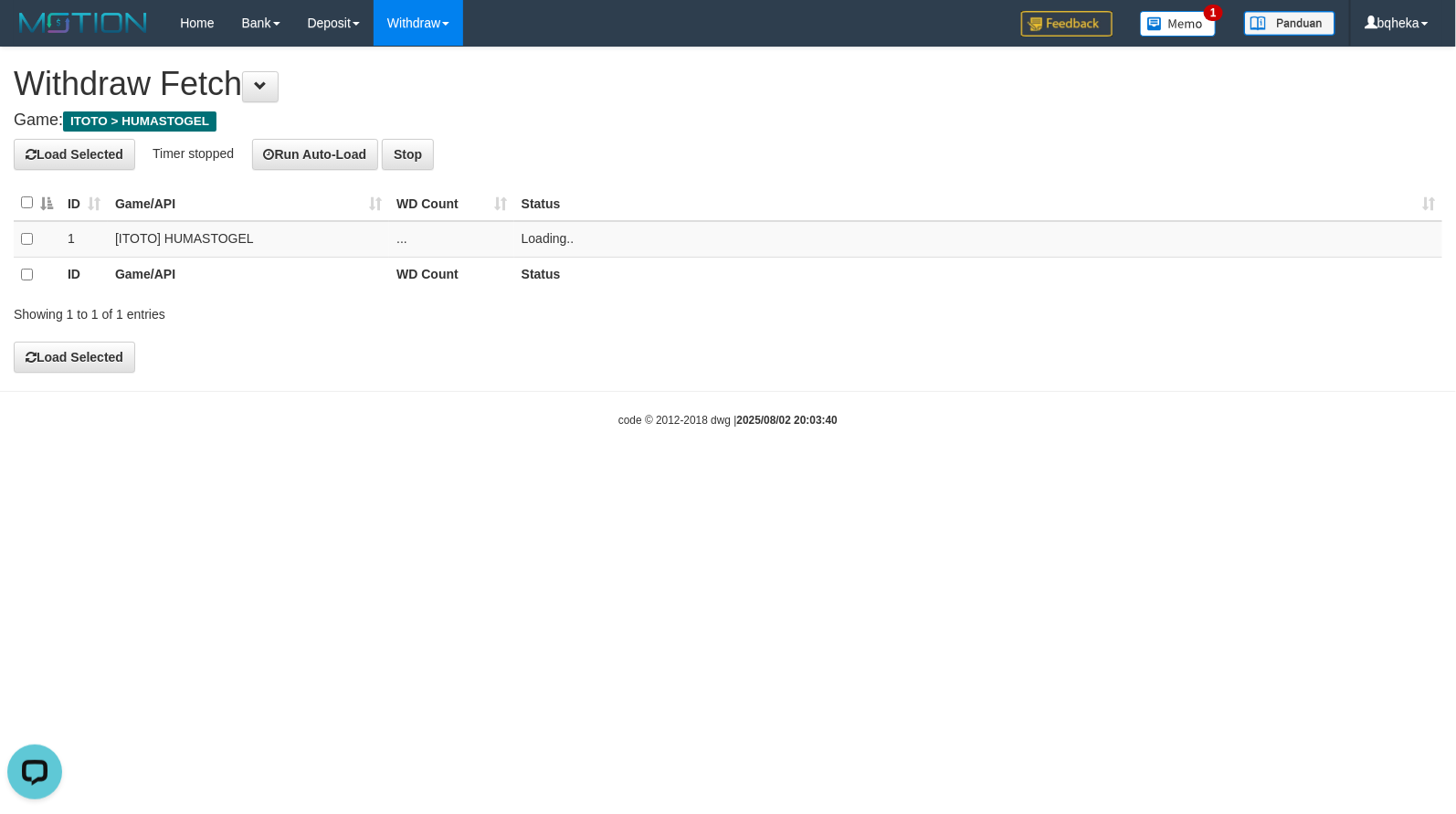 click on "Game:   ITOTO > HUMASTOGEL" at bounding box center (728, 121) 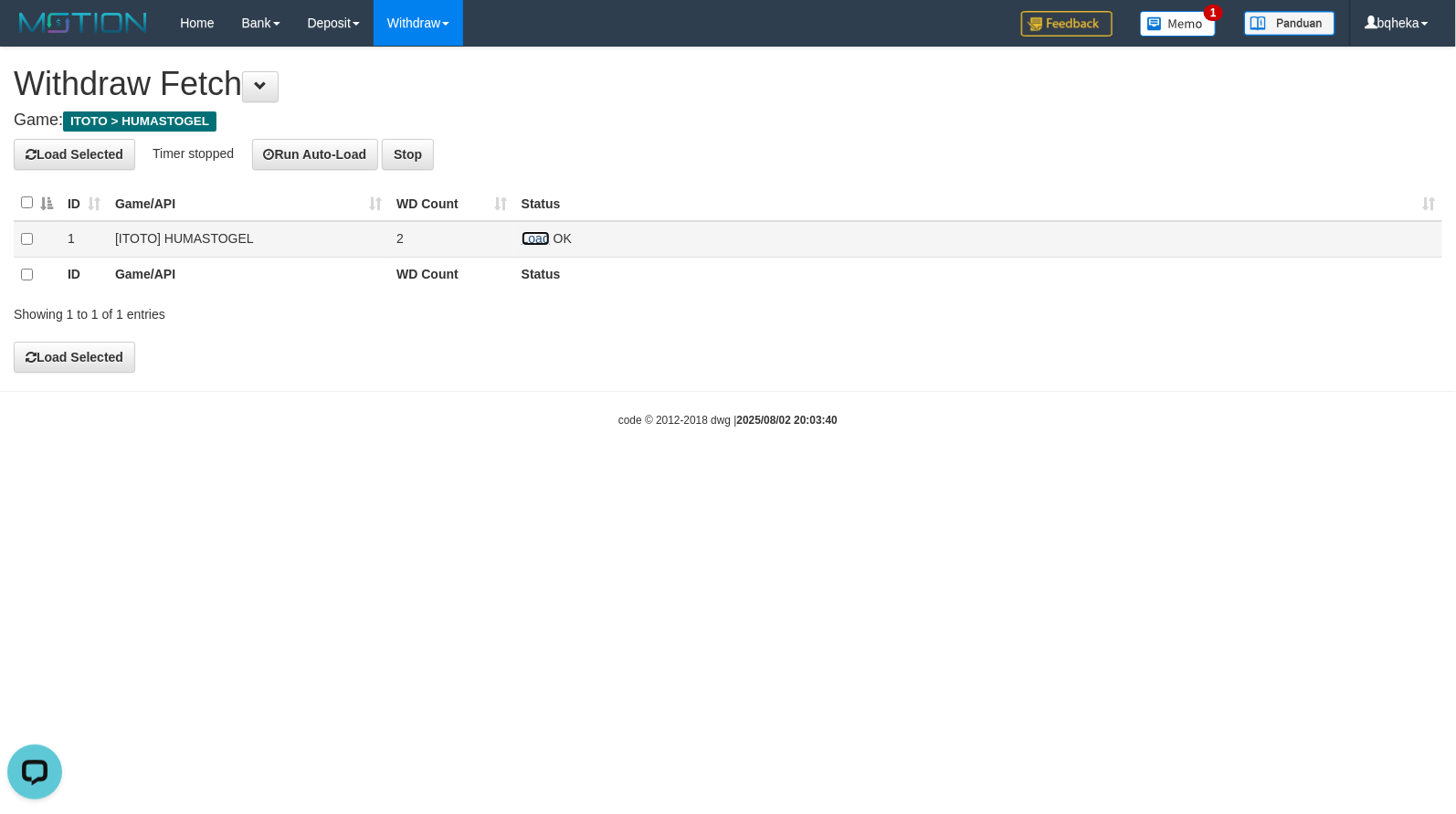 click on "Load" at bounding box center (535, 238) 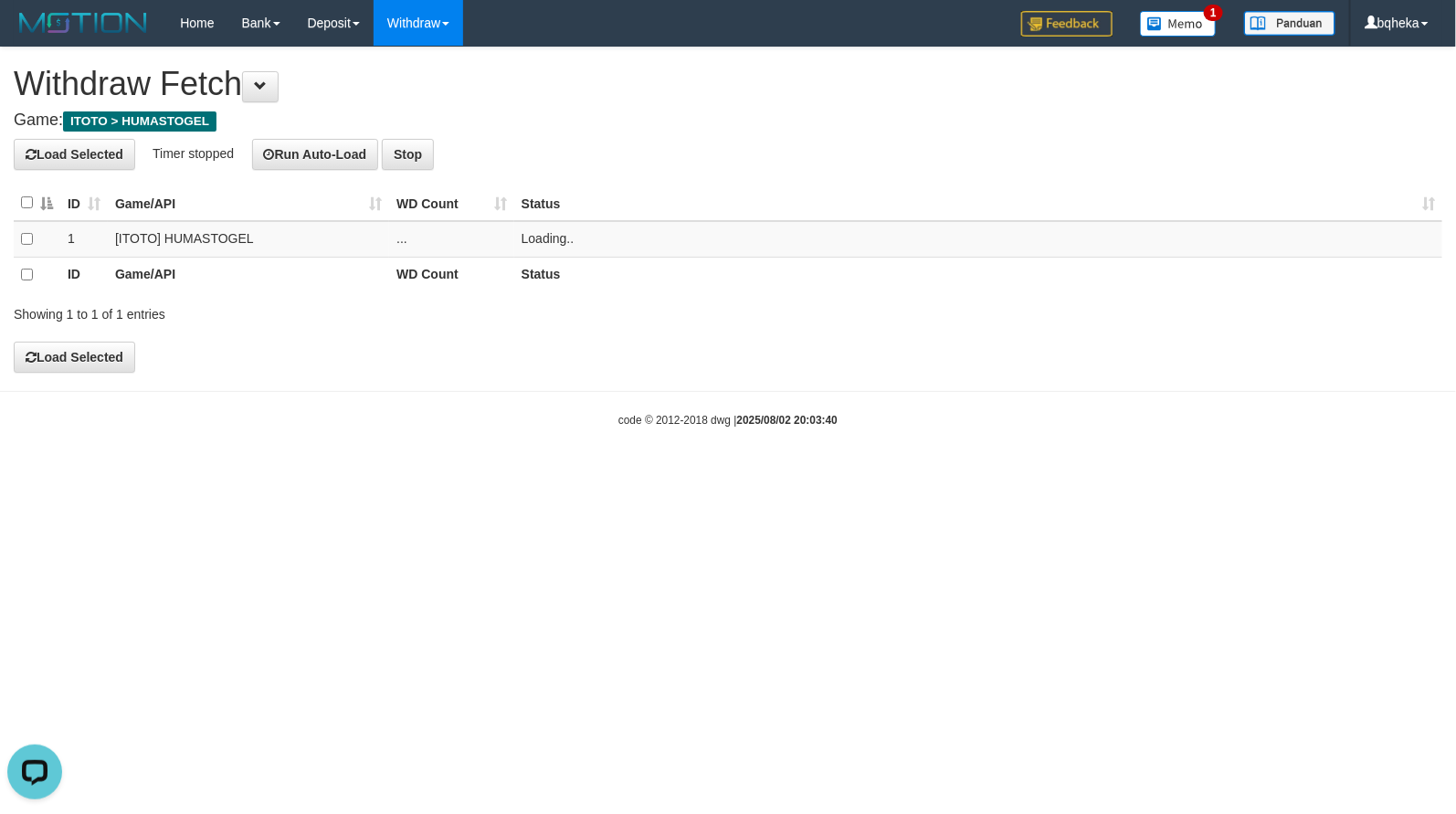 click on "**********" at bounding box center [728, 209] 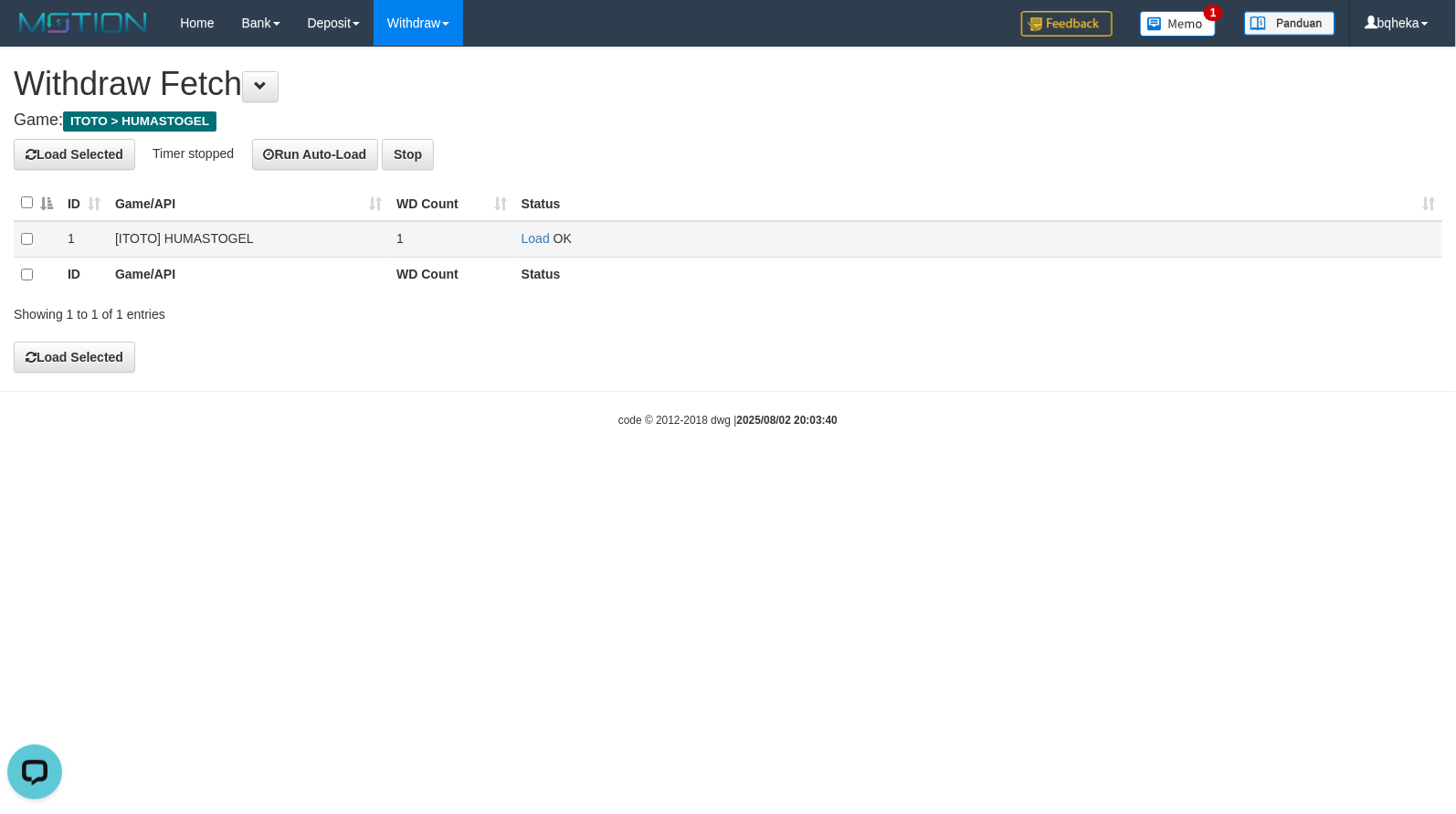 click on "Load
OK" at bounding box center (978, 238) 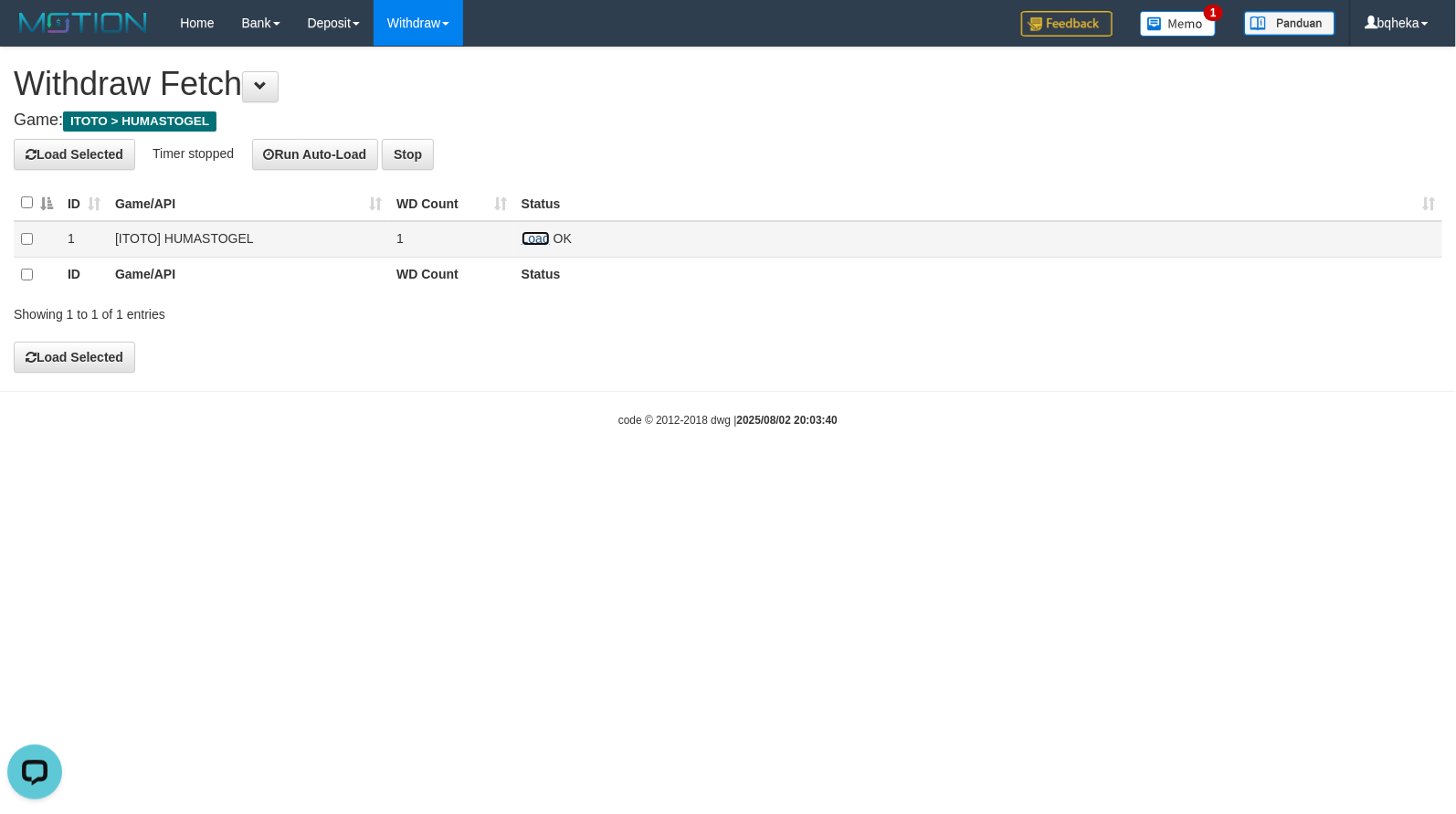 click on "Load" at bounding box center (535, 238) 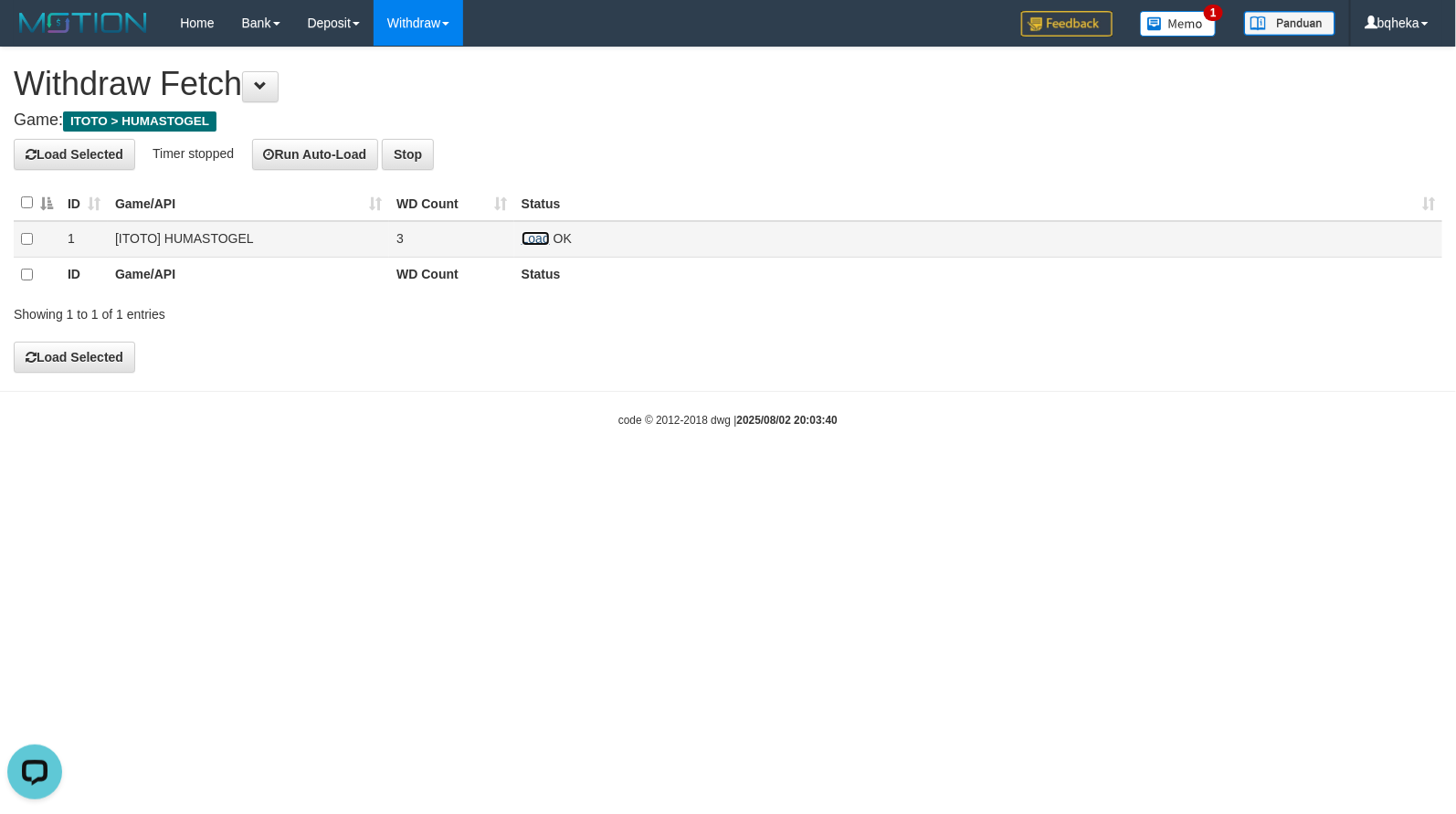 click on "Load" at bounding box center (535, 238) 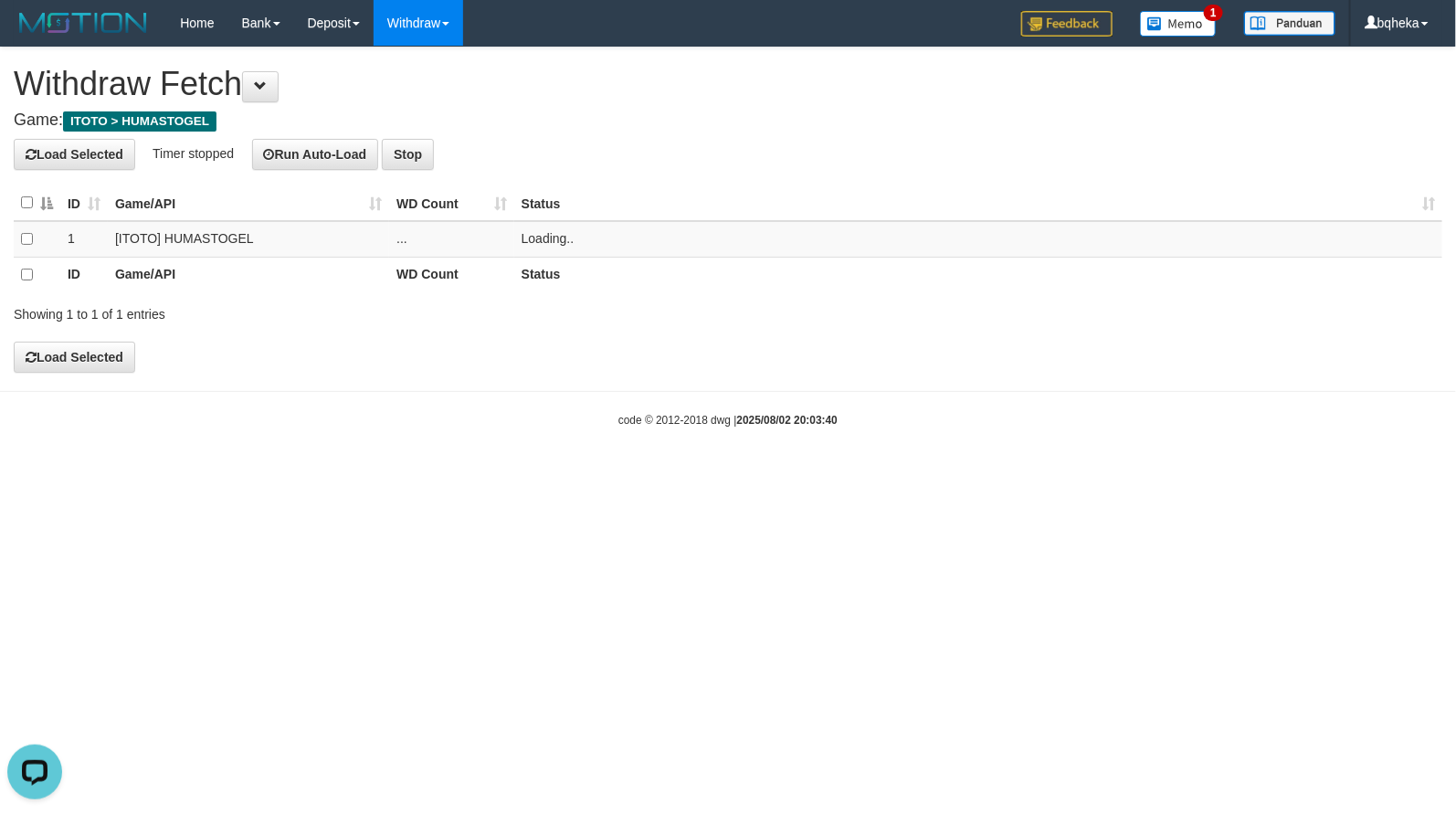 click on "Load Selected
Timer stopped
Run Auto-Load
Stop" at bounding box center (728, 154) 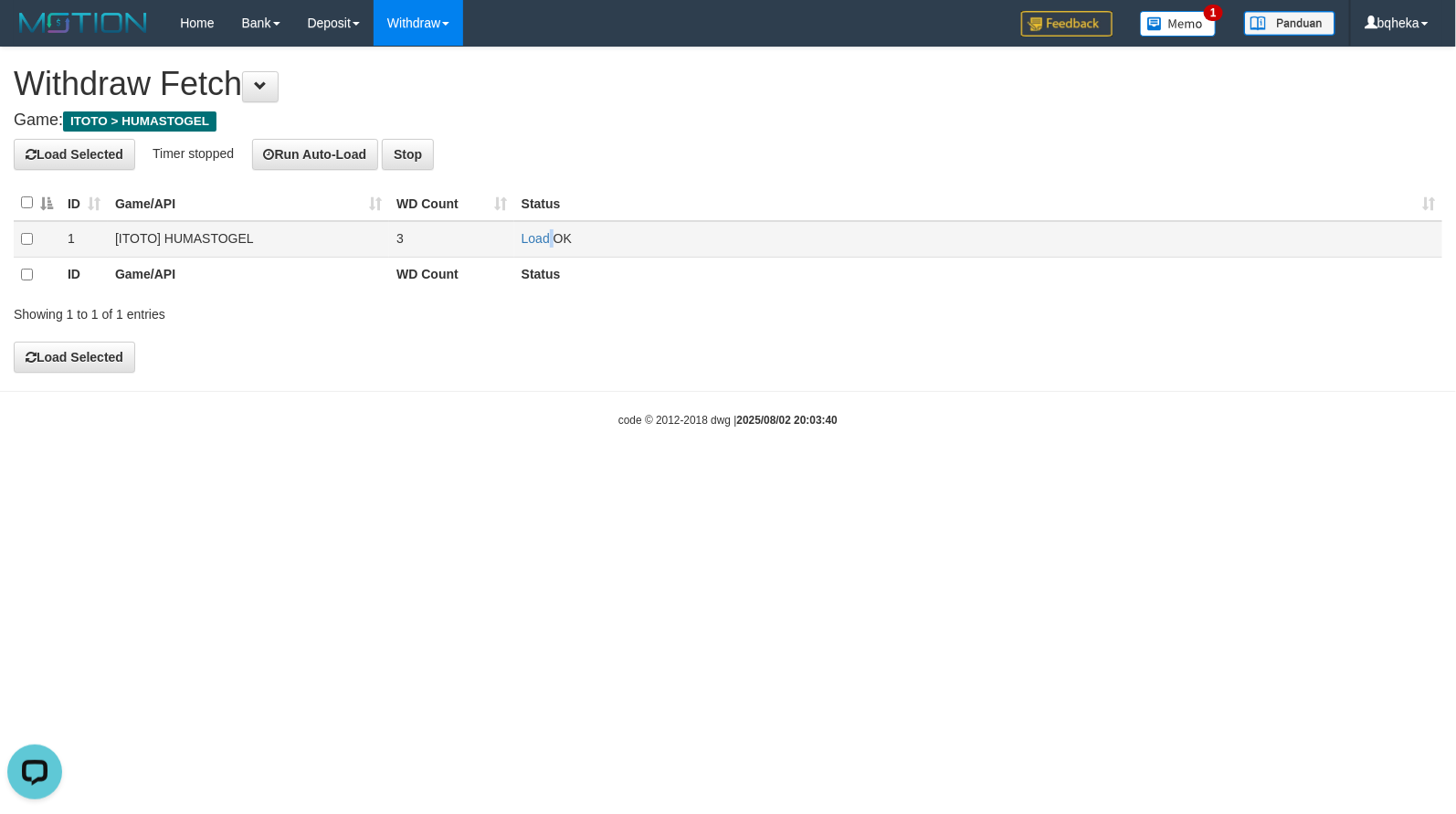 click on "Load
OK" at bounding box center [978, 238] 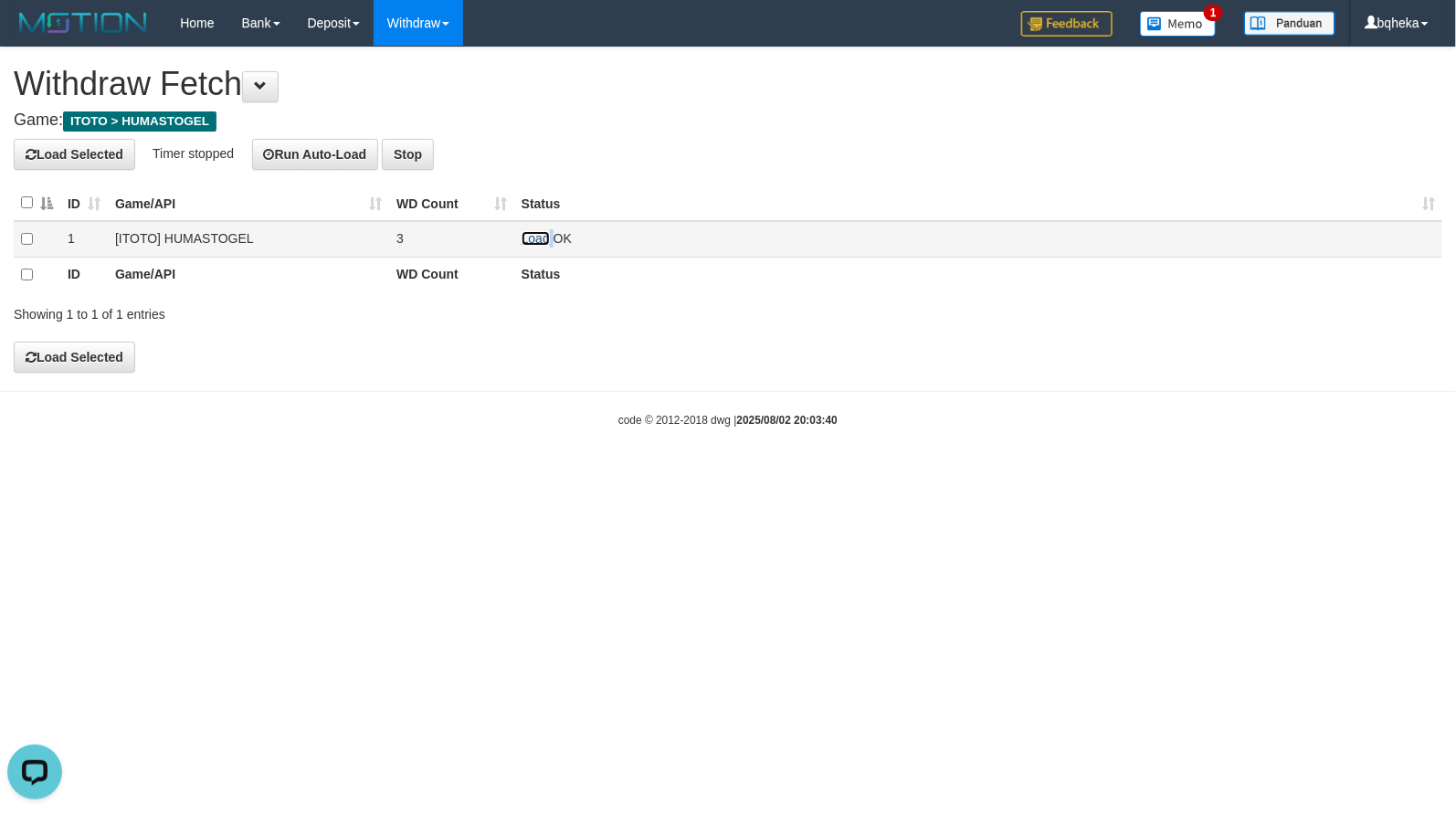 click on "Load" at bounding box center (535, 238) 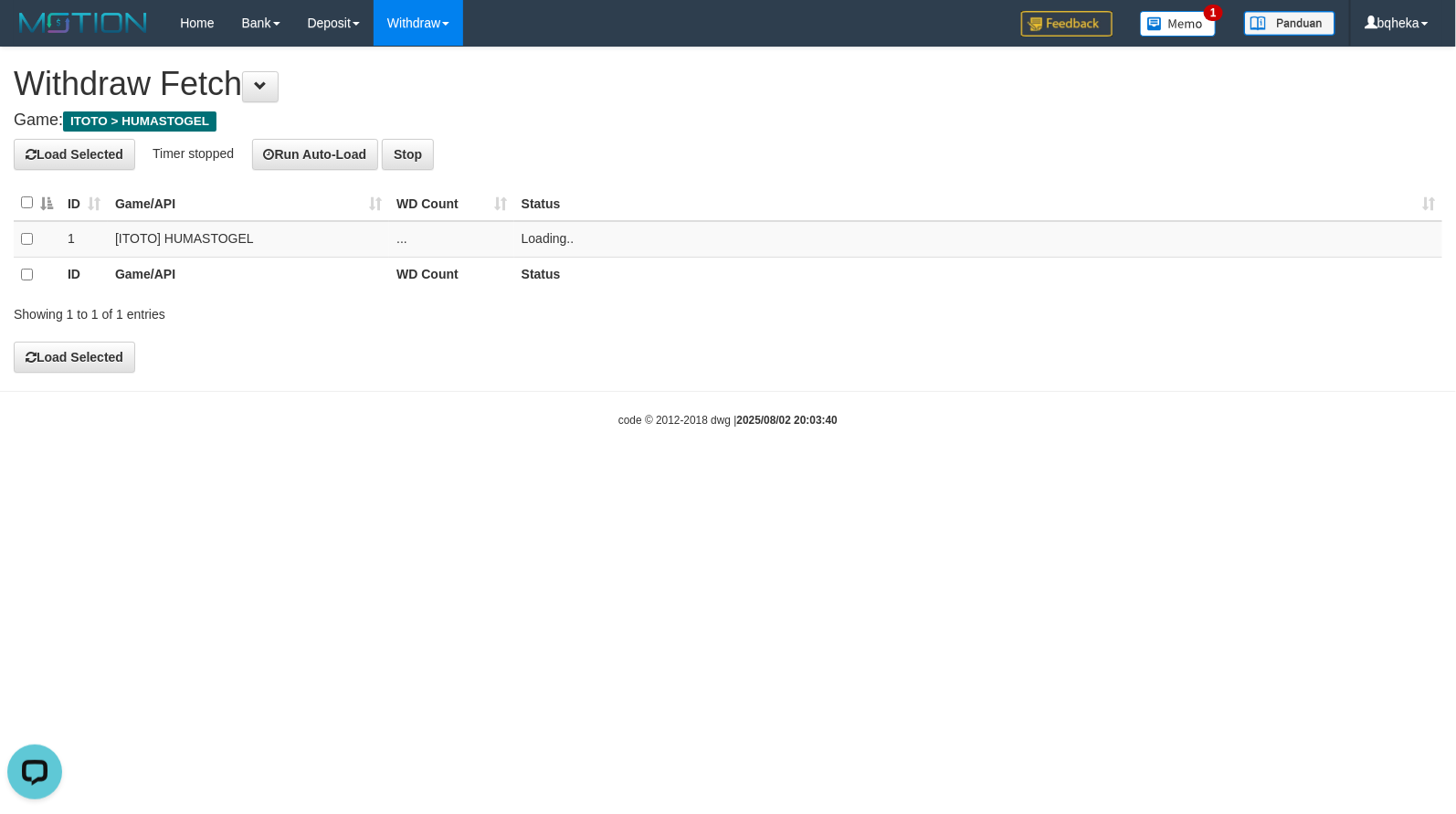 click on "Game:   ITOTO > HUMASTOGEL" at bounding box center [728, 121] 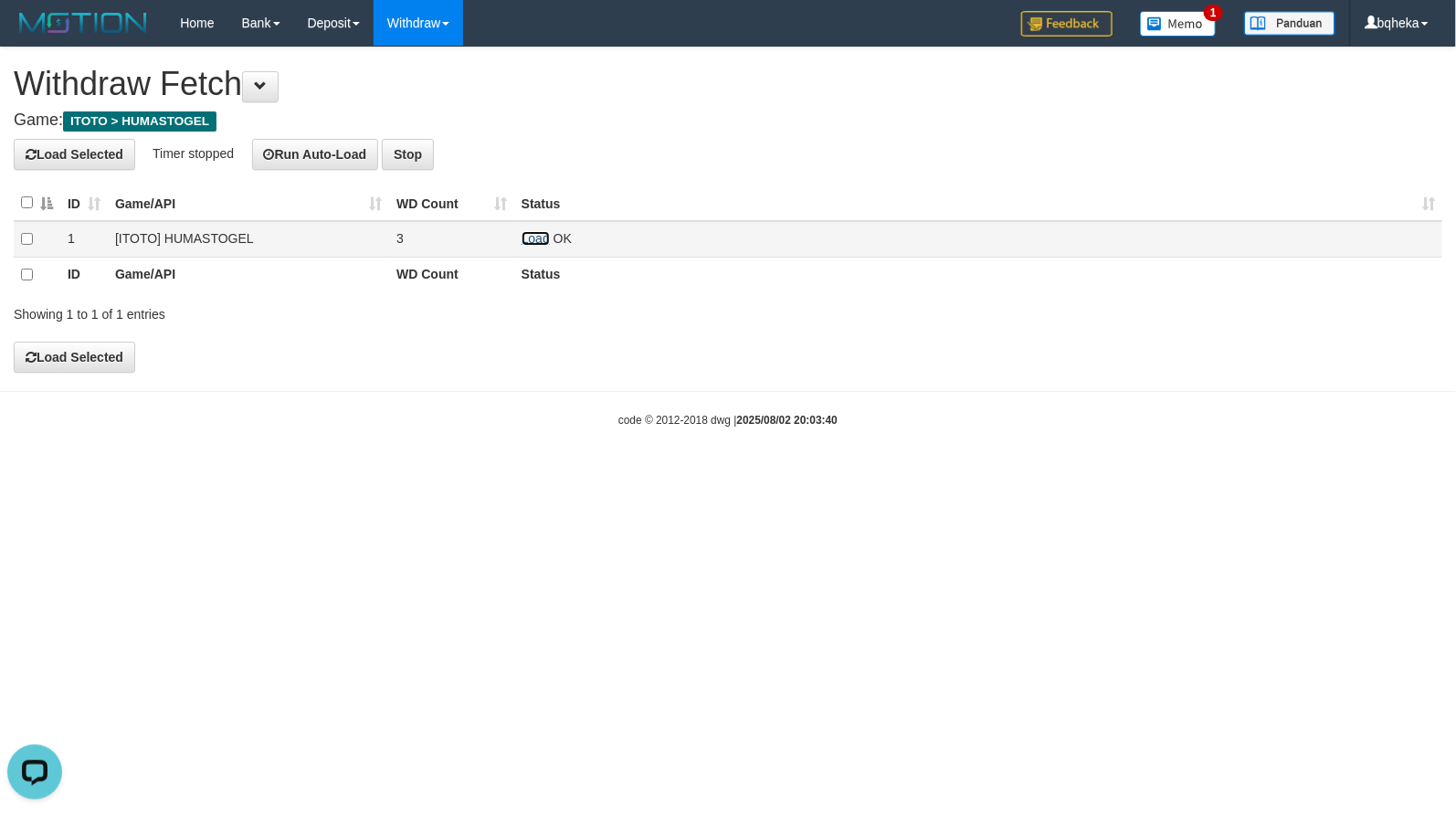 click on "Load" at bounding box center (535, 238) 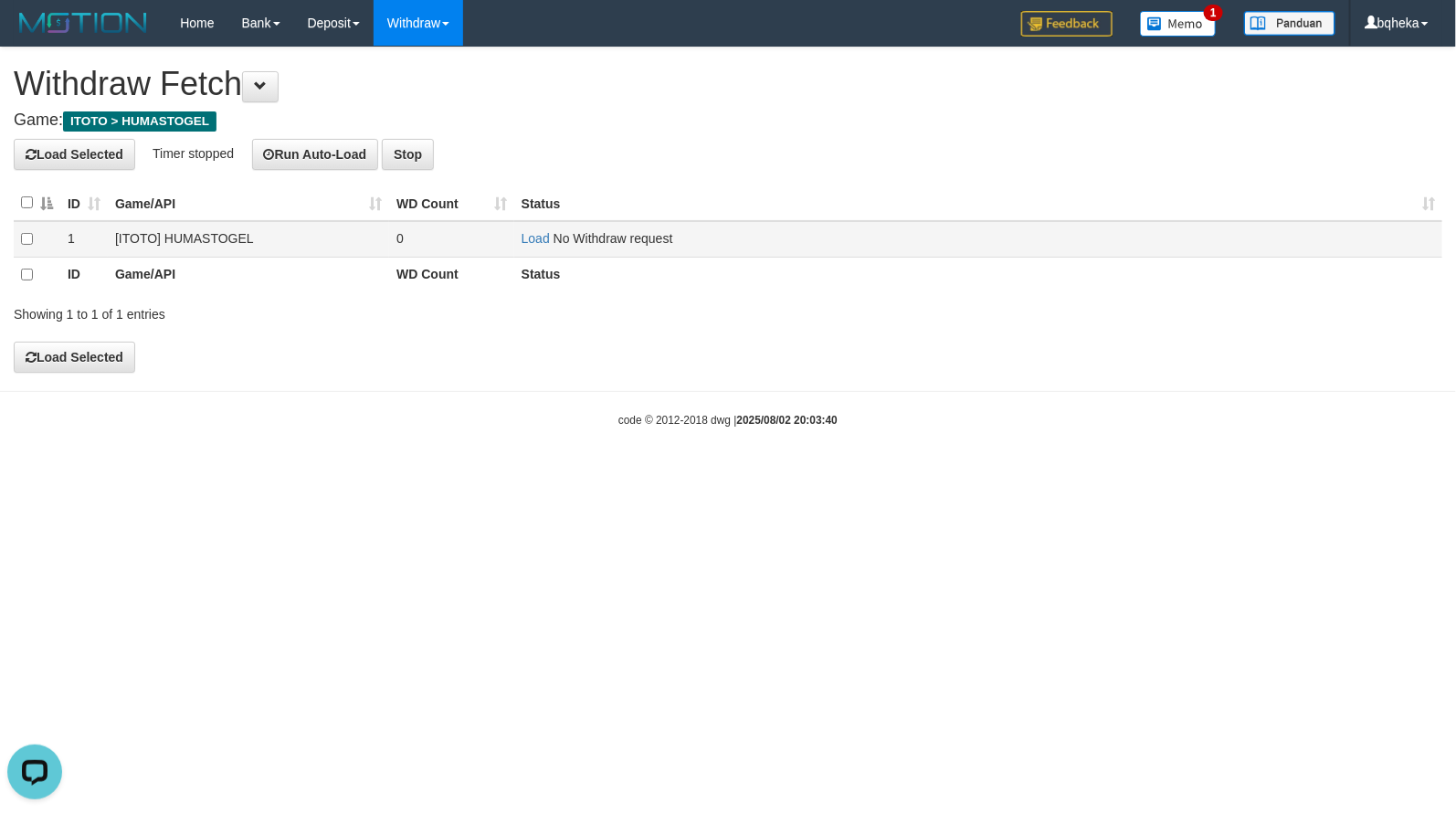 click on "No Withdraw request" at bounding box center [613, 238] 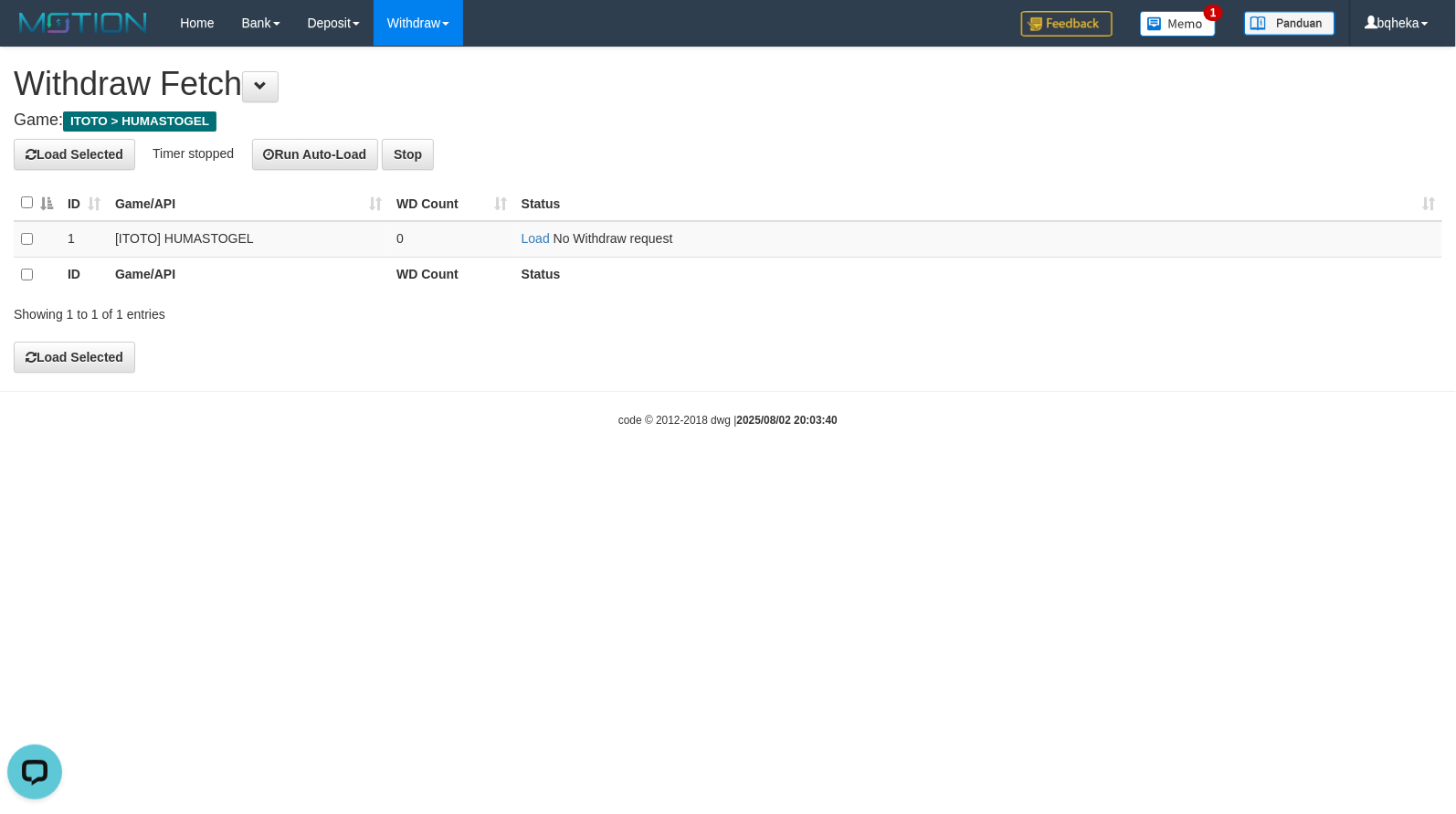 drag, startPoint x: 848, startPoint y: 149, endPoint x: 864, endPoint y: 146, distance: 16.278821 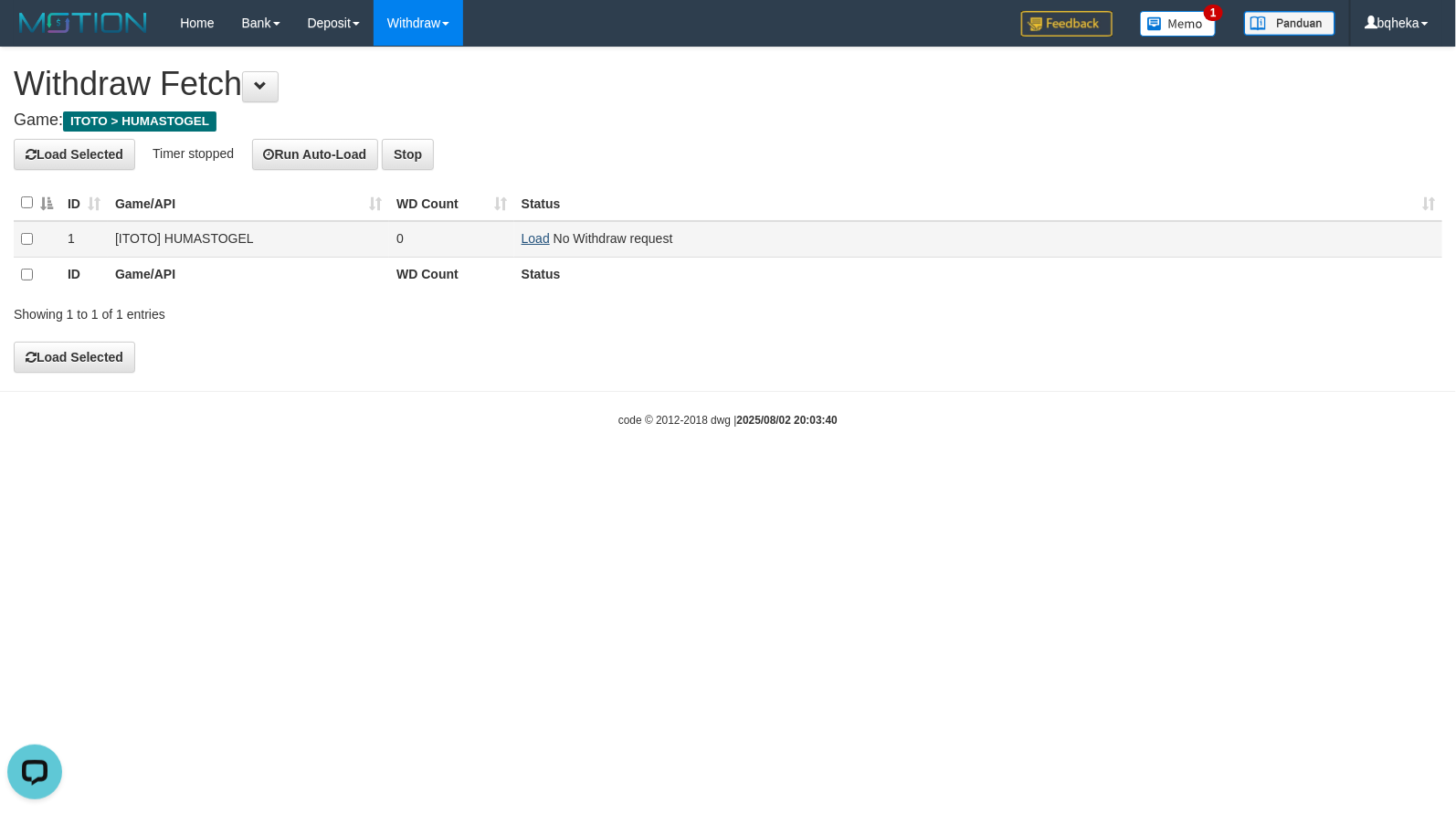 drag, startPoint x: 516, startPoint y: 233, endPoint x: 533, endPoint y: 237, distance: 17.464249 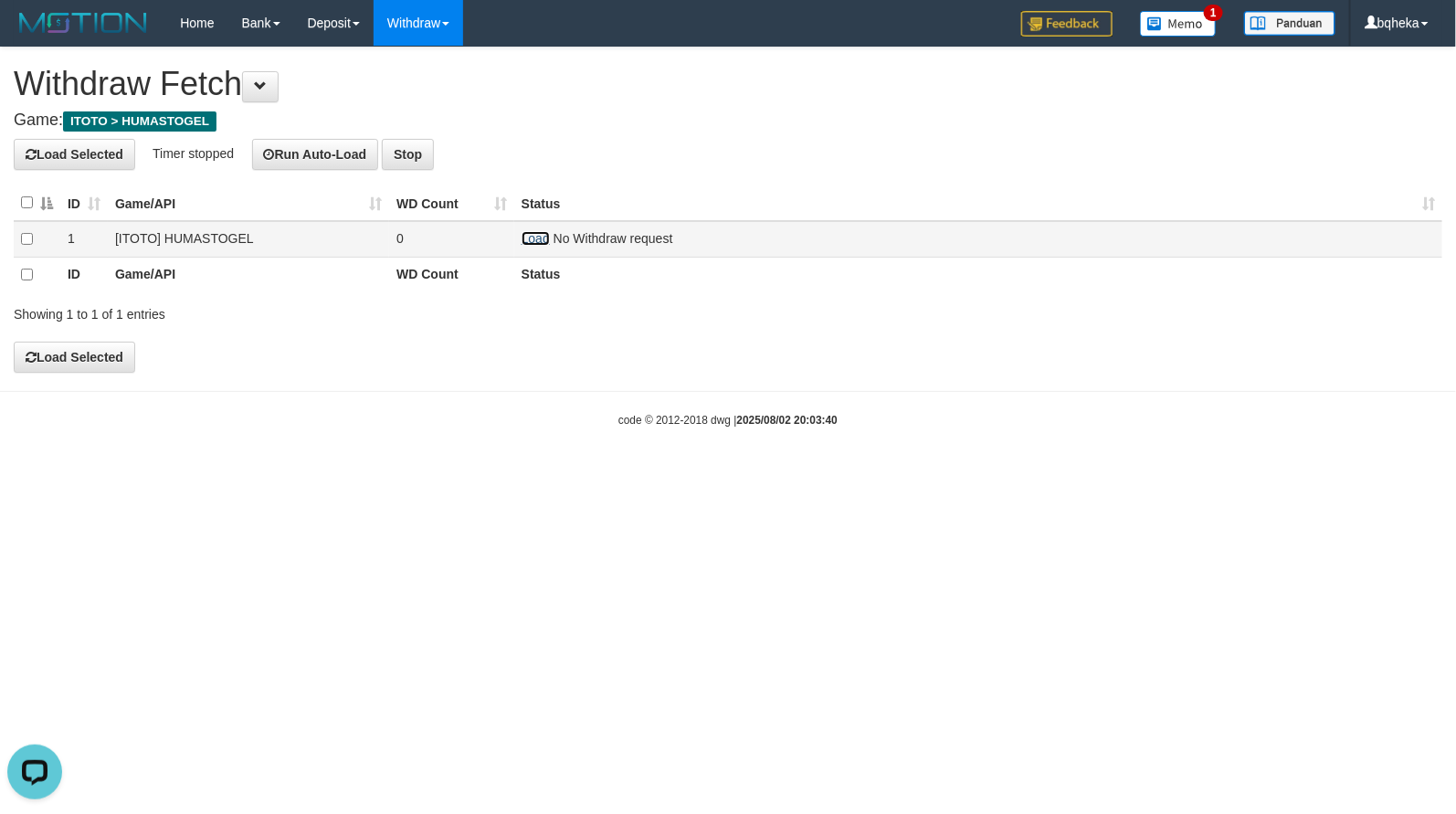 click on "Load" at bounding box center [535, 238] 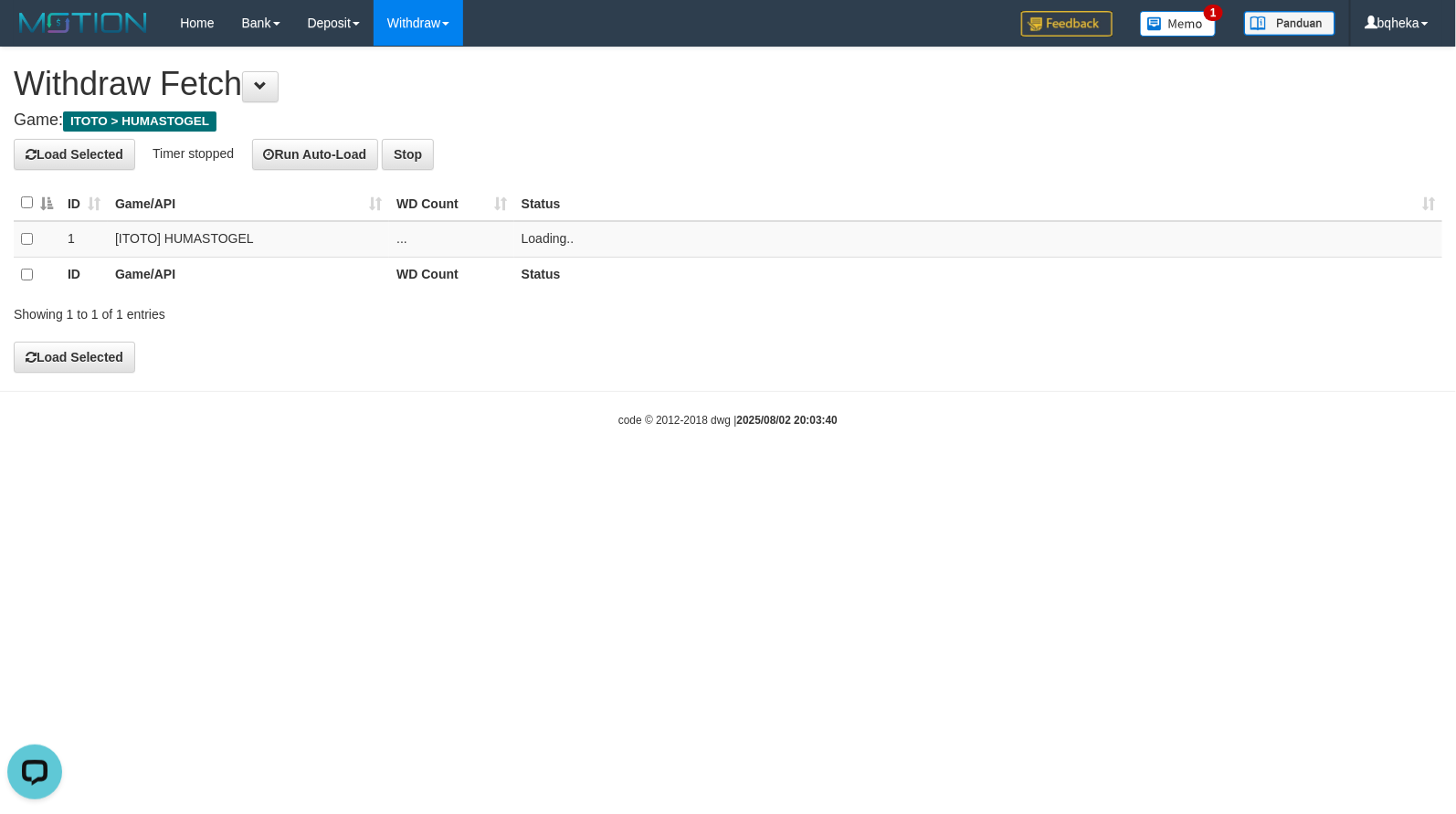 click on "Load Selected
Timer stopped
Run Auto-Load
Stop" at bounding box center [728, 154] 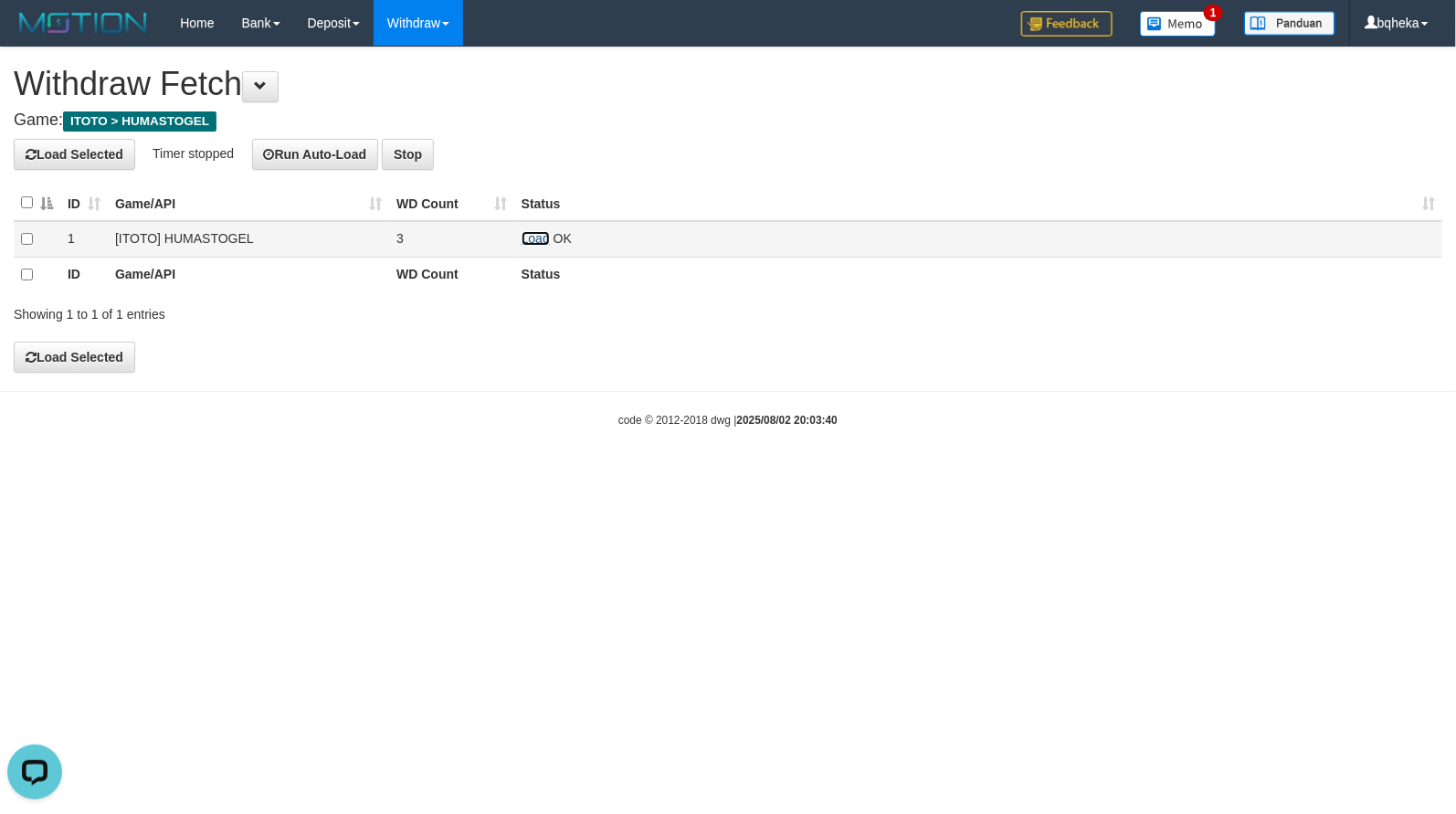 click on "Load" at bounding box center [535, 238] 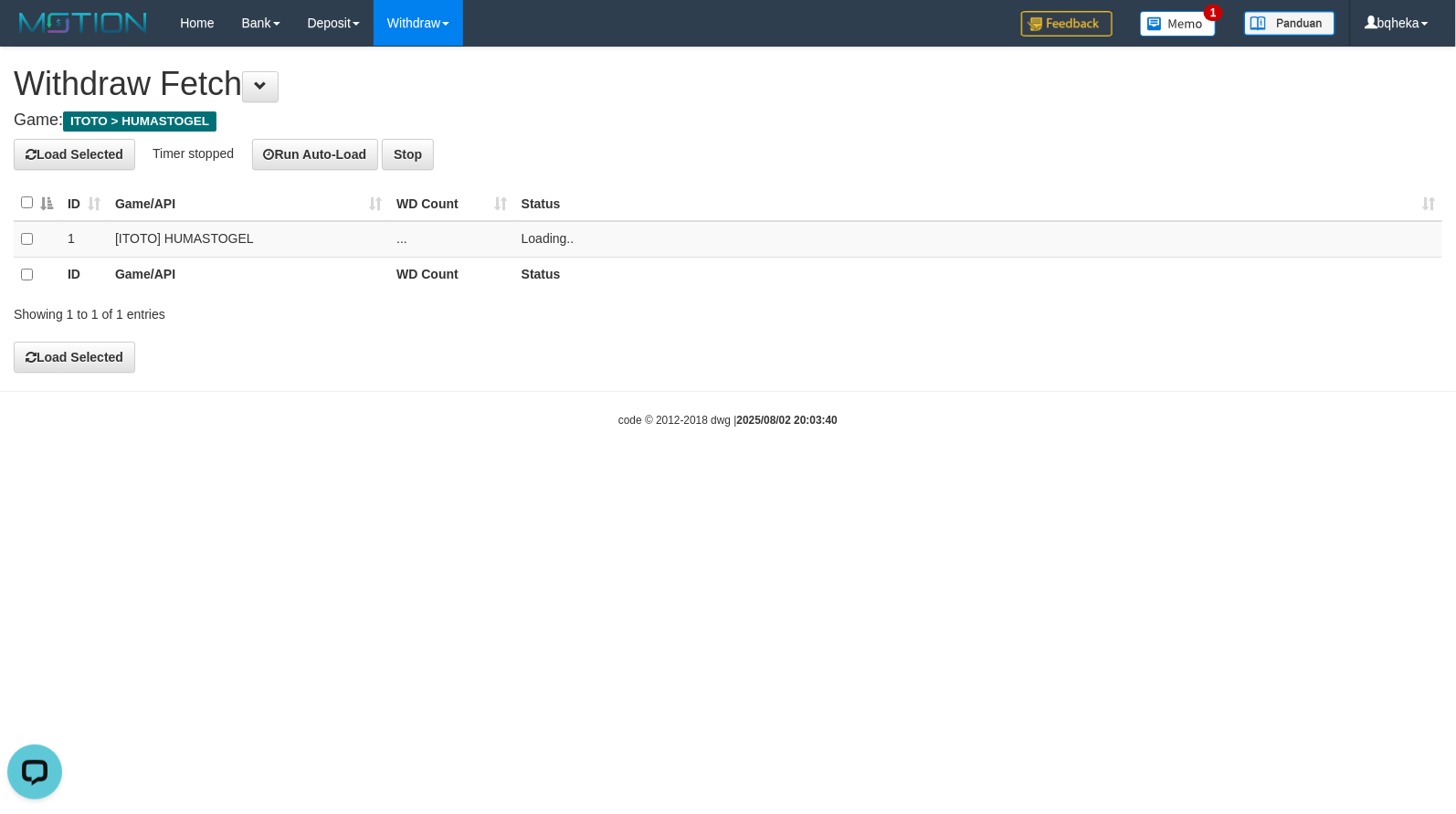 click on "Load Selected
Timer stopped
Run Auto-Load
Stop" at bounding box center (728, 154) 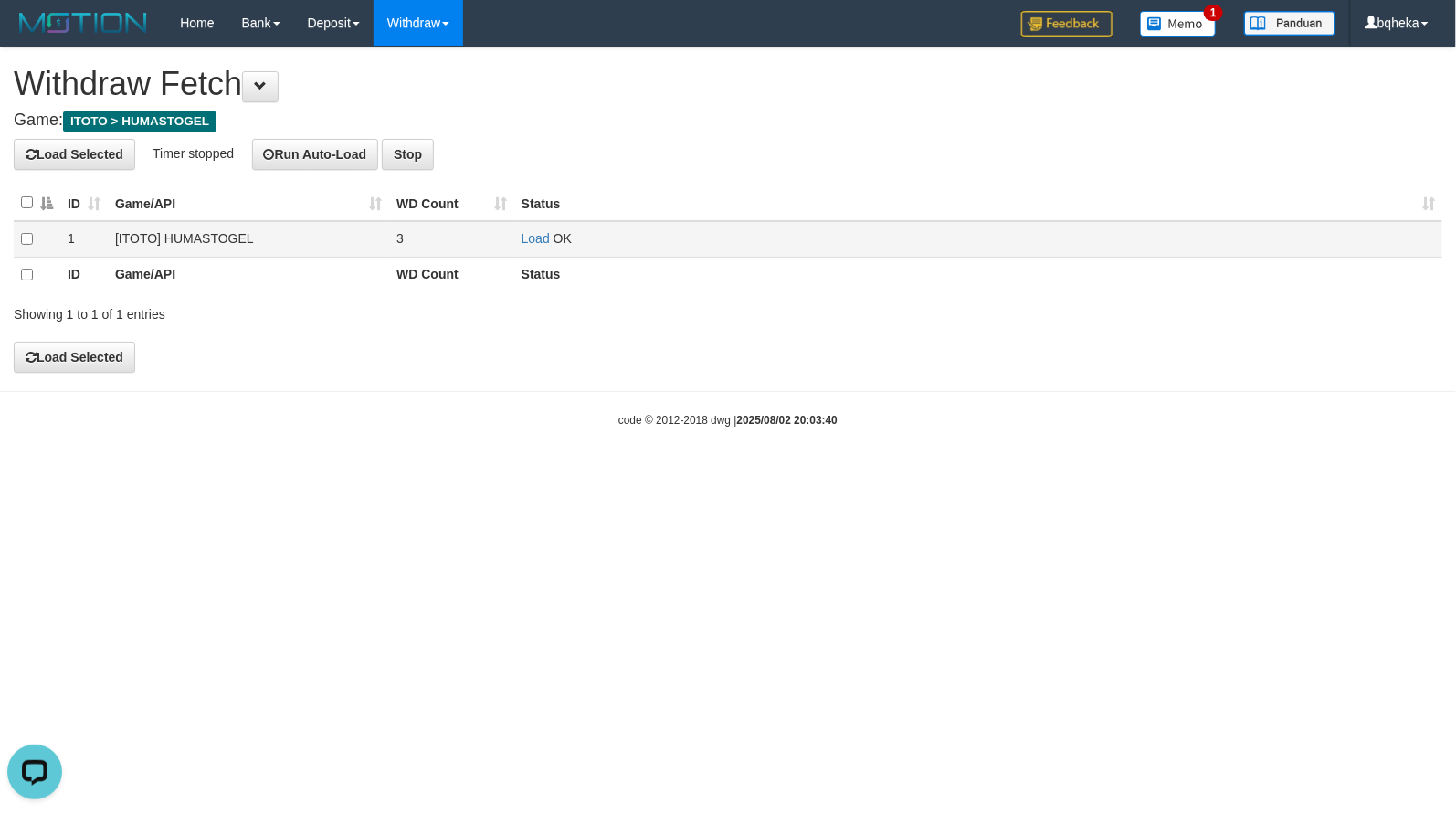click on "Load
OK" at bounding box center [978, 238] 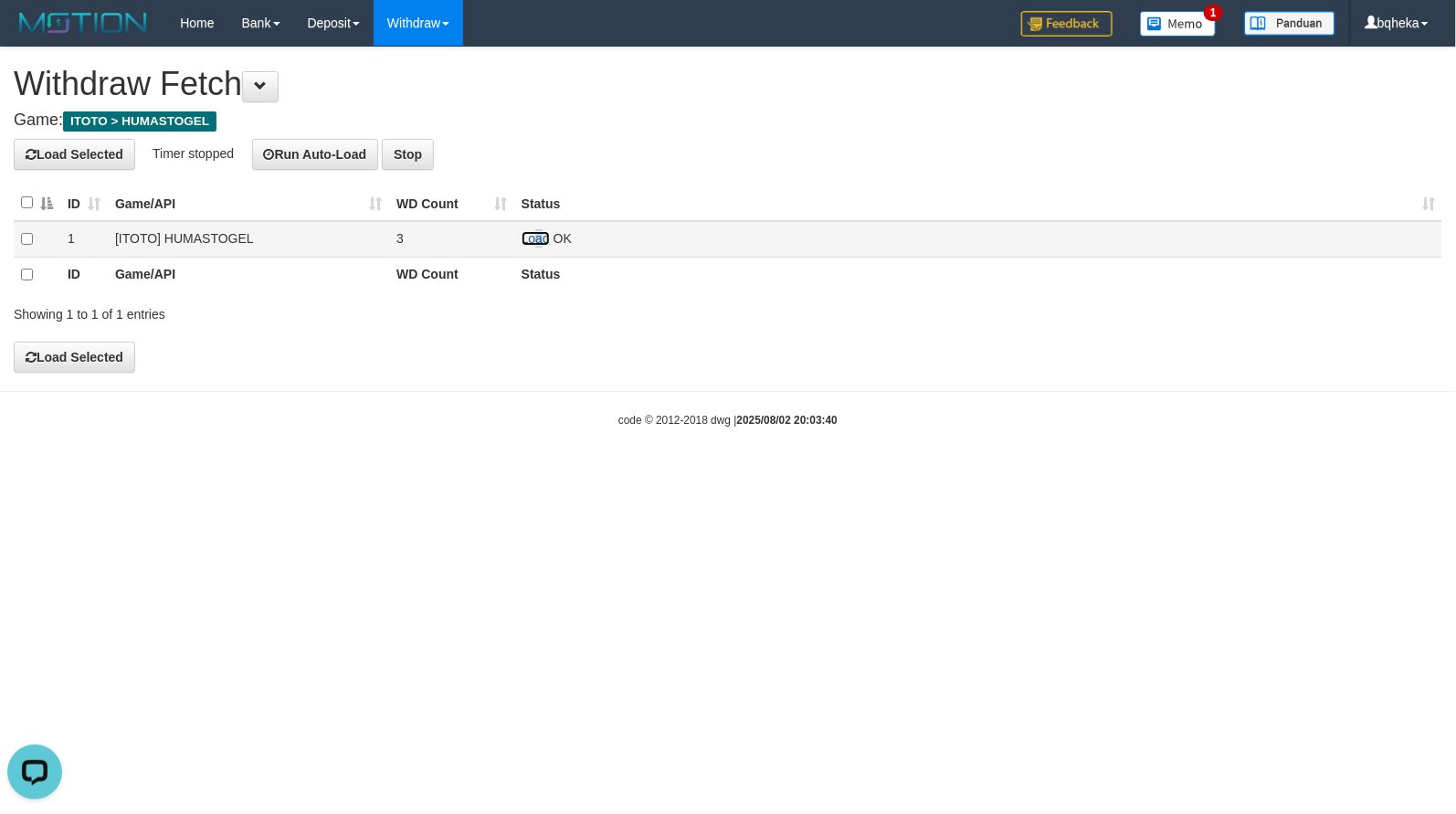 click on "Load" at bounding box center (535, 238) 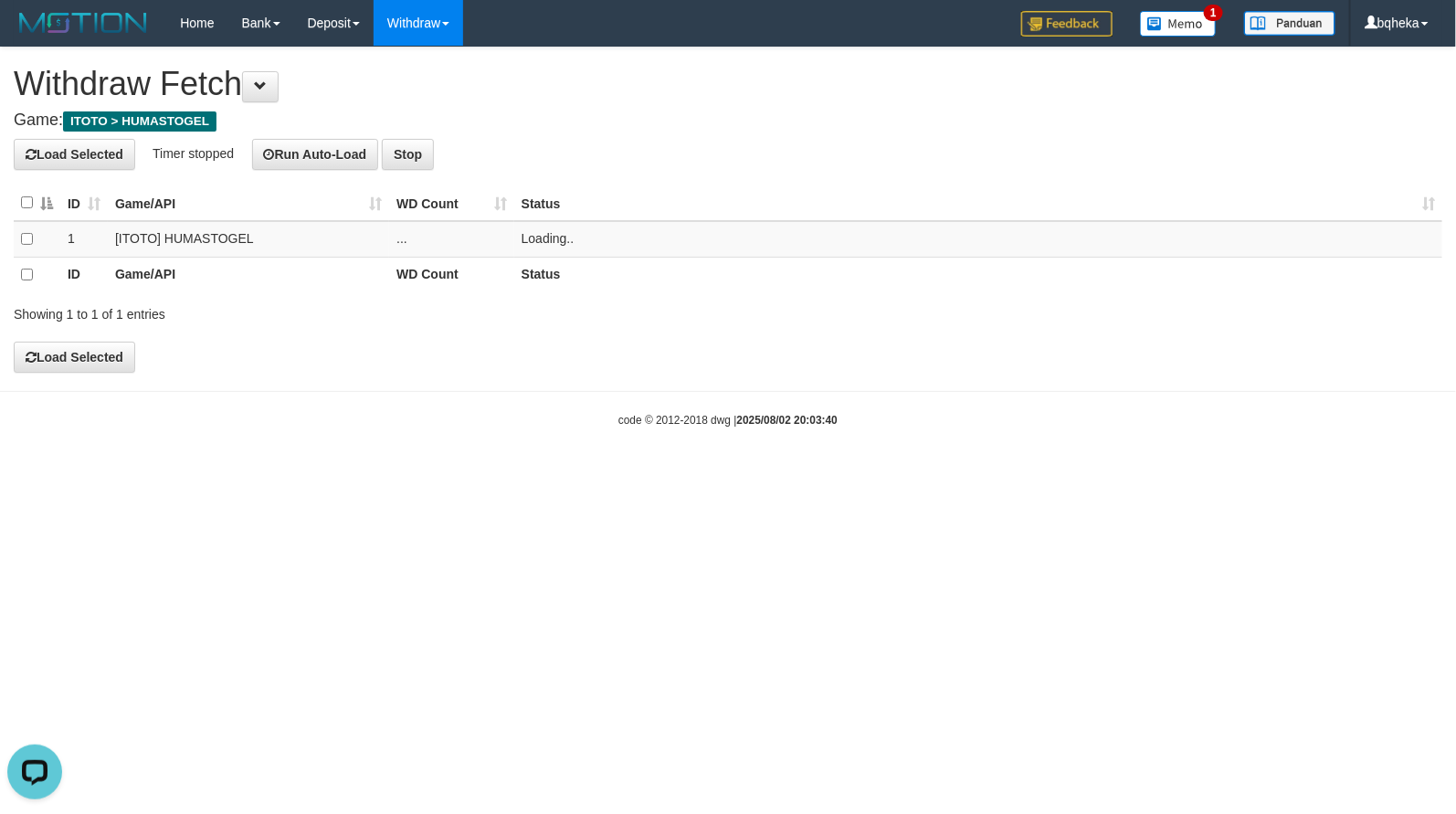 click on "**********" at bounding box center [728, 209] 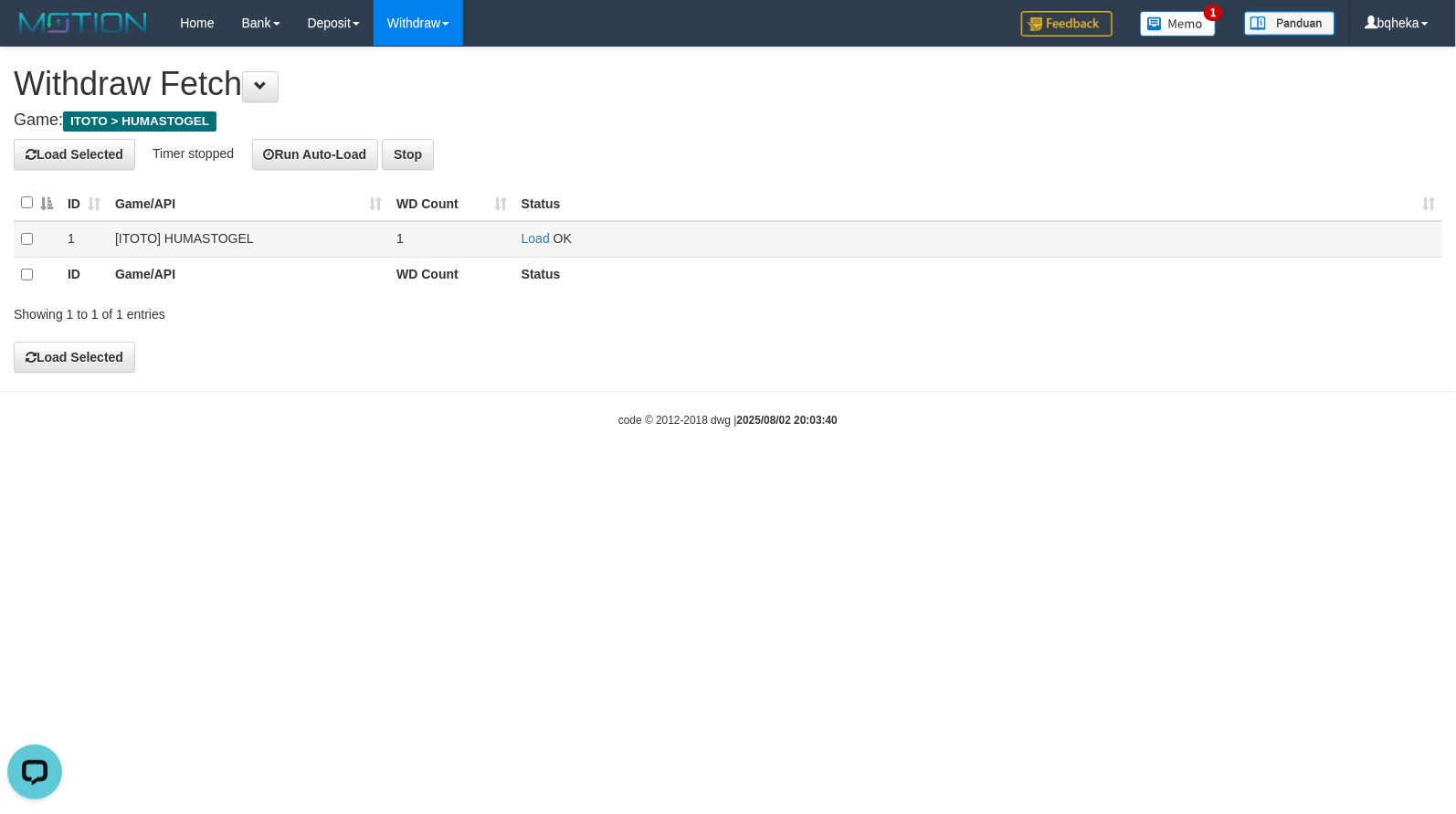 click on "Load
OK" at bounding box center [978, 238] 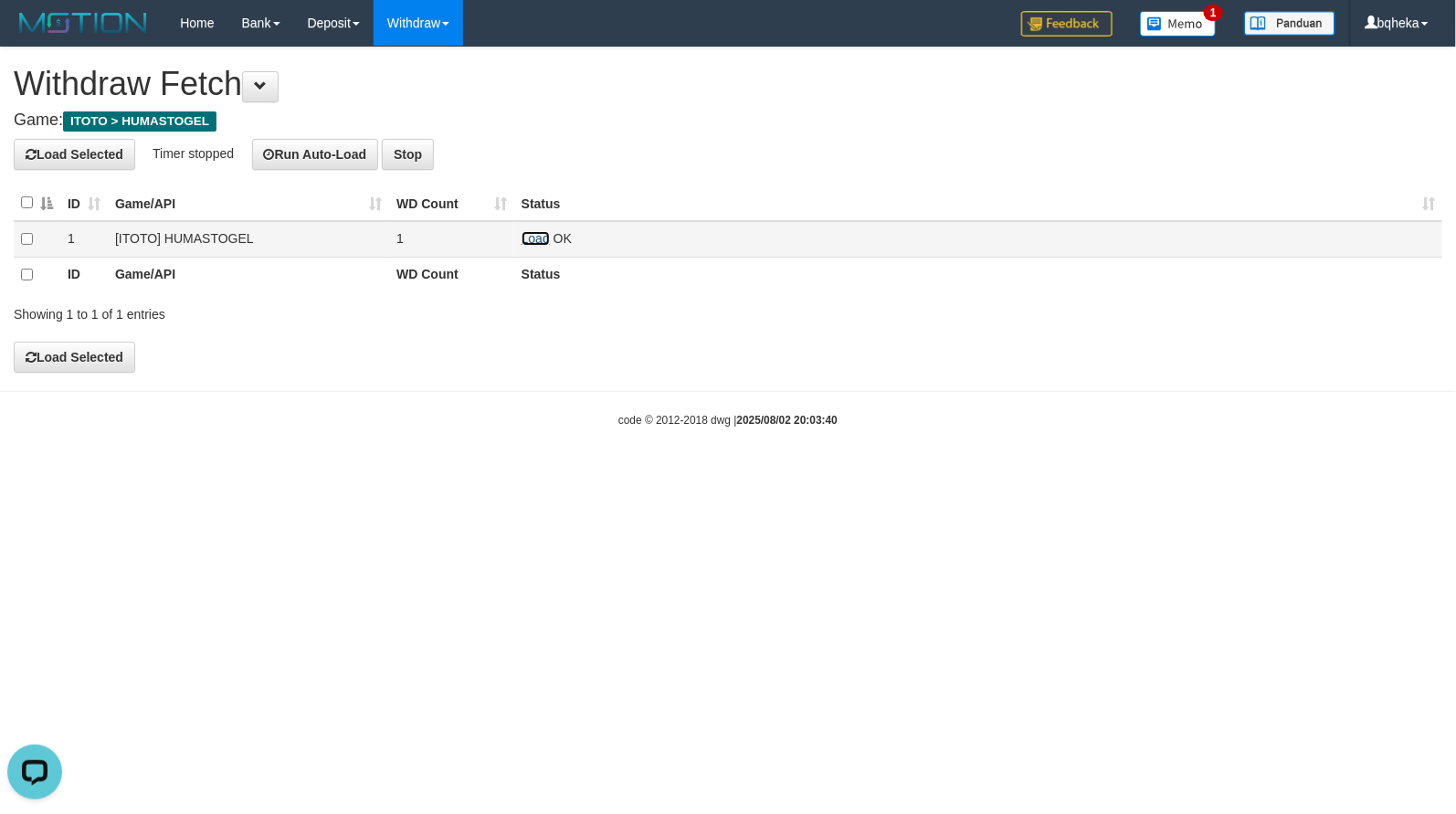 click on "Load" at bounding box center [535, 238] 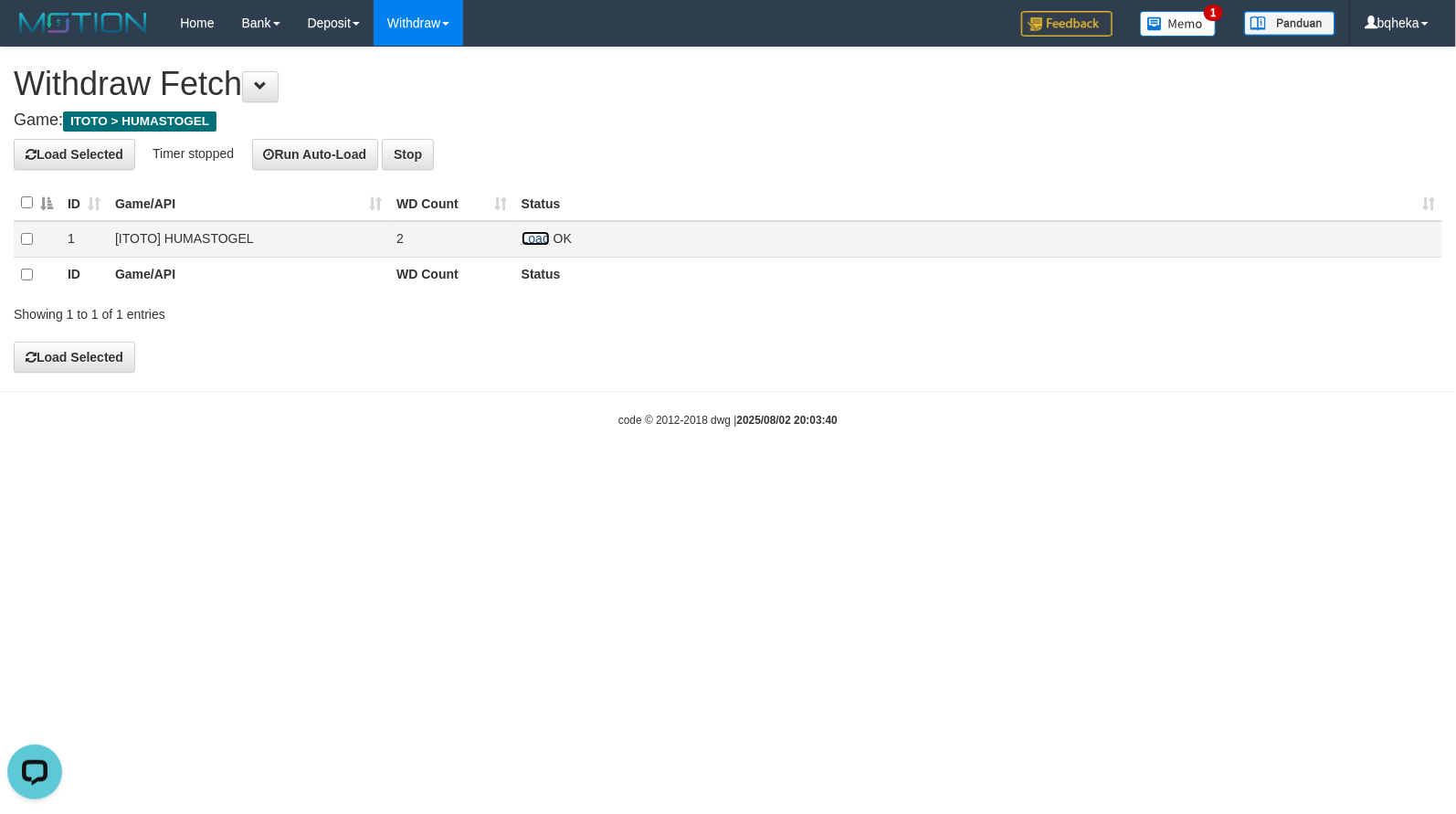 click on "Load" at bounding box center (535, 238) 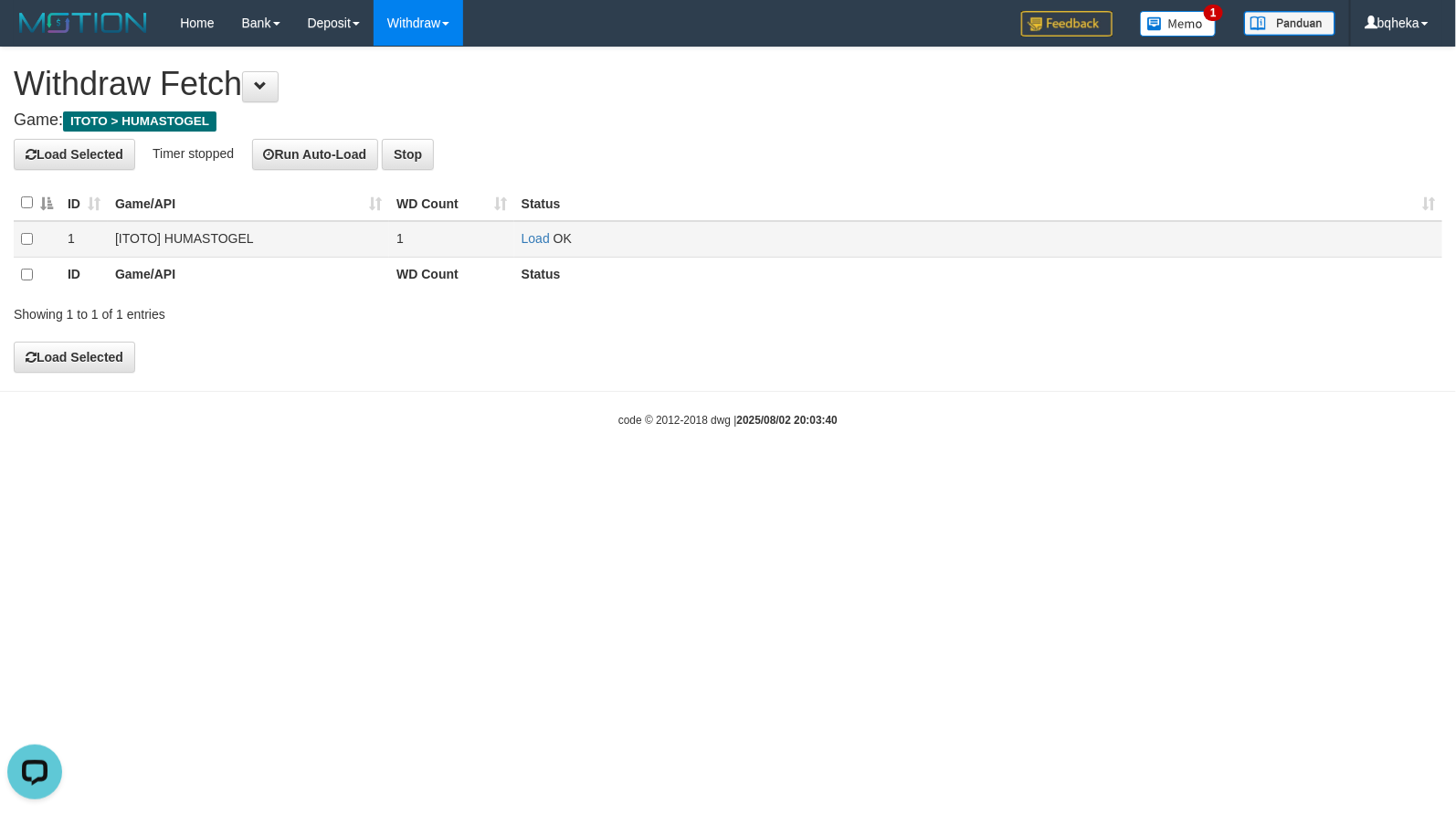 click on "Load
OK" at bounding box center (978, 238) 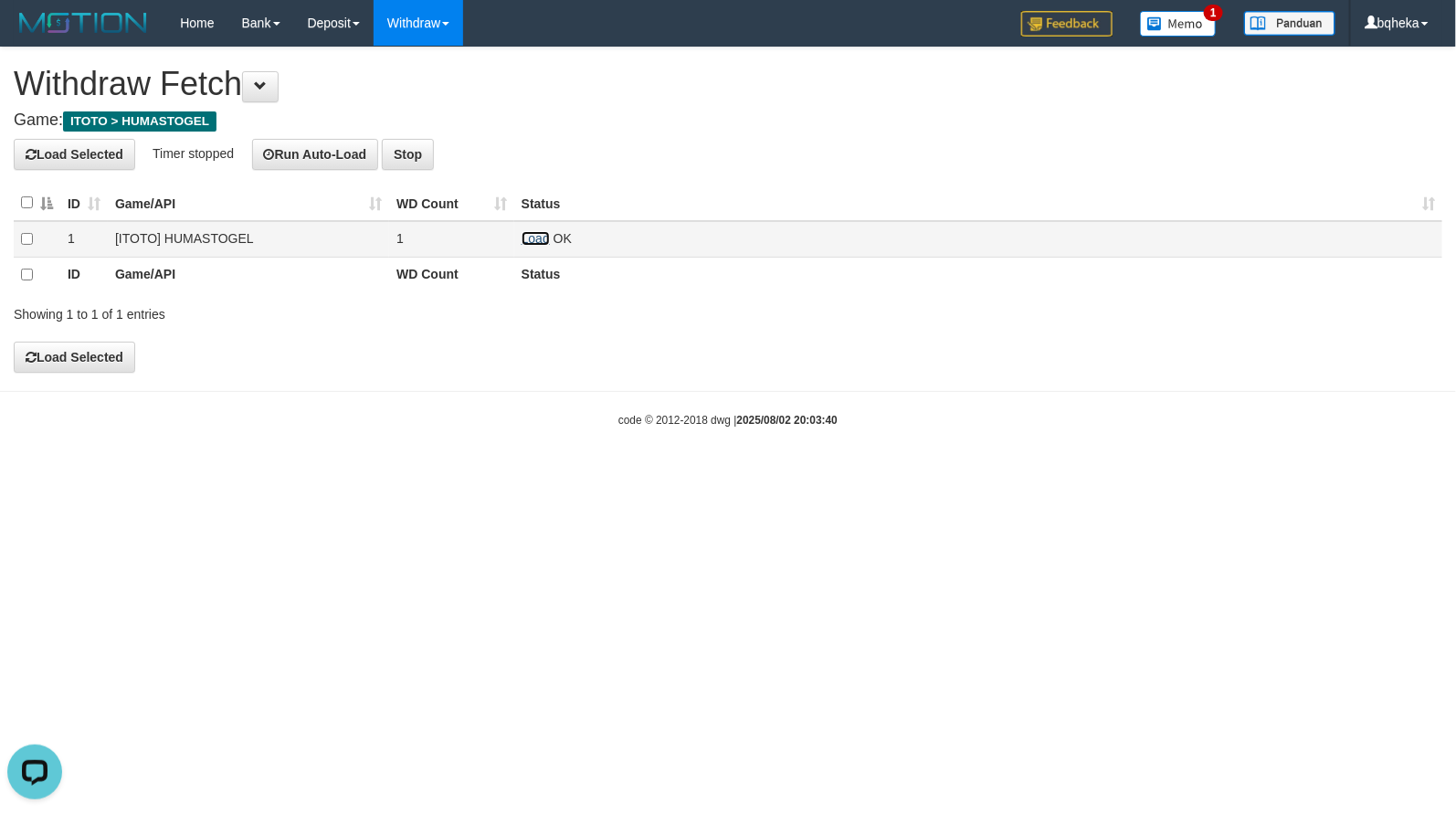 click on "Load" at bounding box center [535, 238] 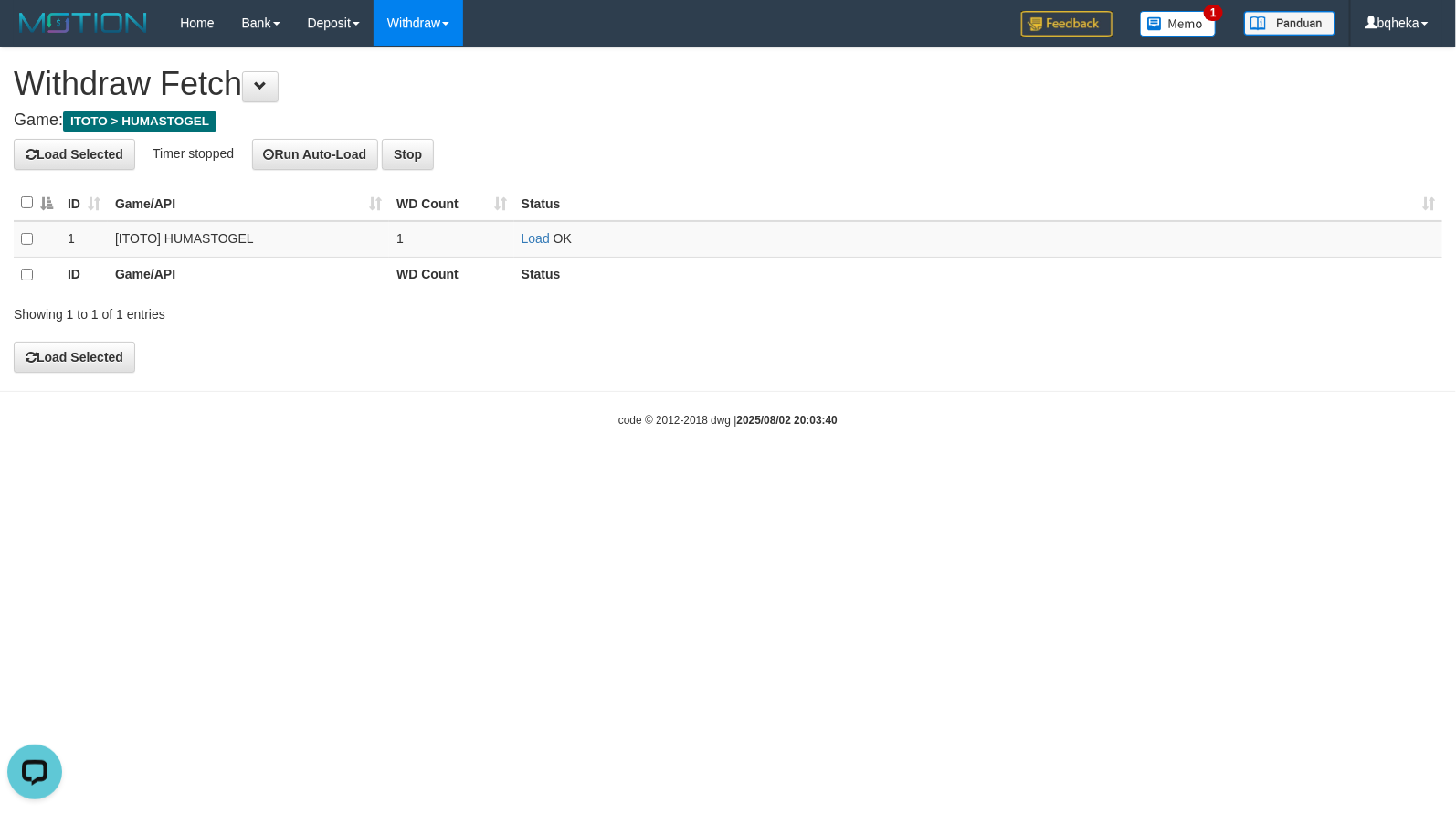 click on "**********" at bounding box center (728, 209) 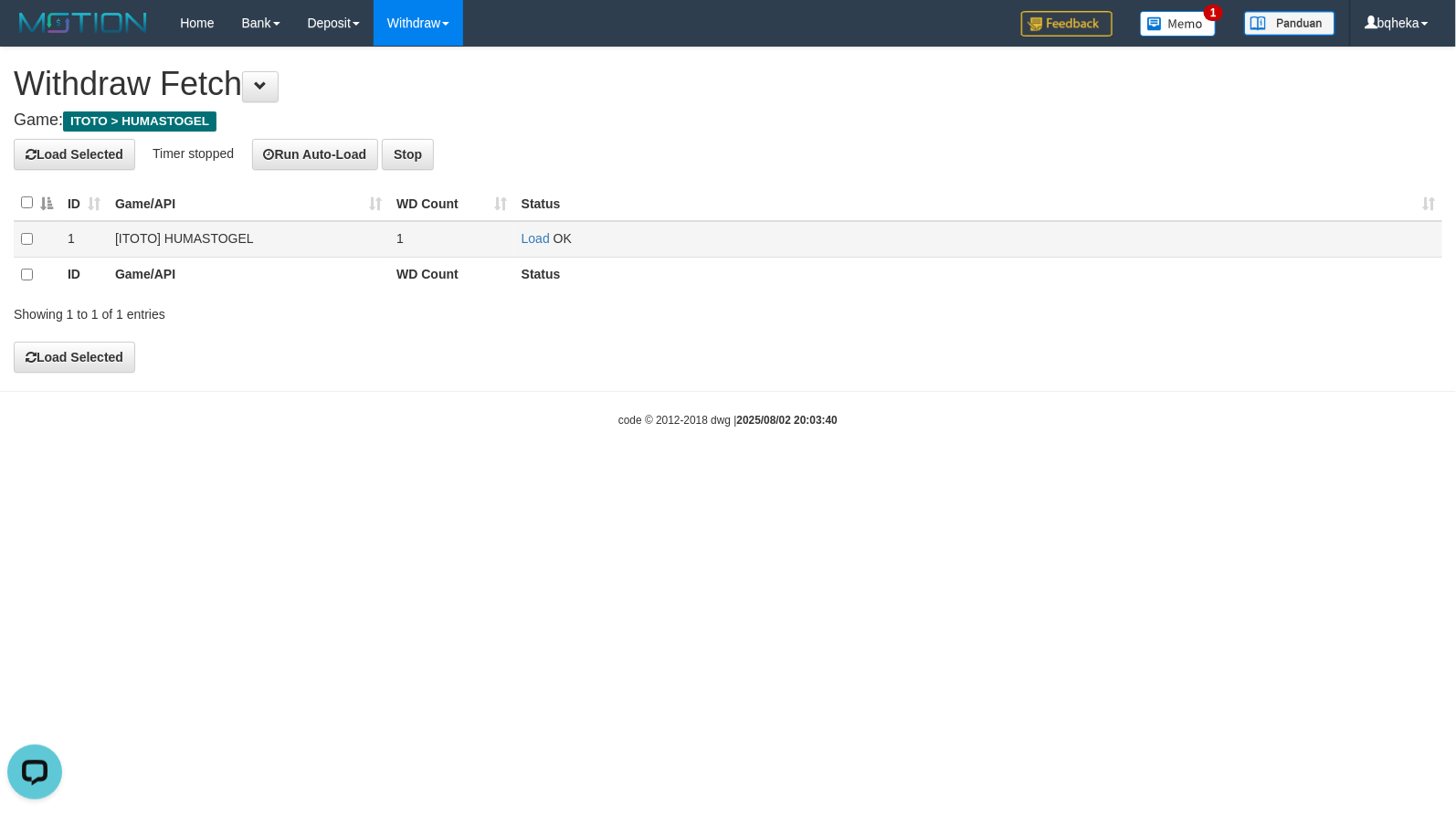 click on "Load
OK" at bounding box center [978, 238] 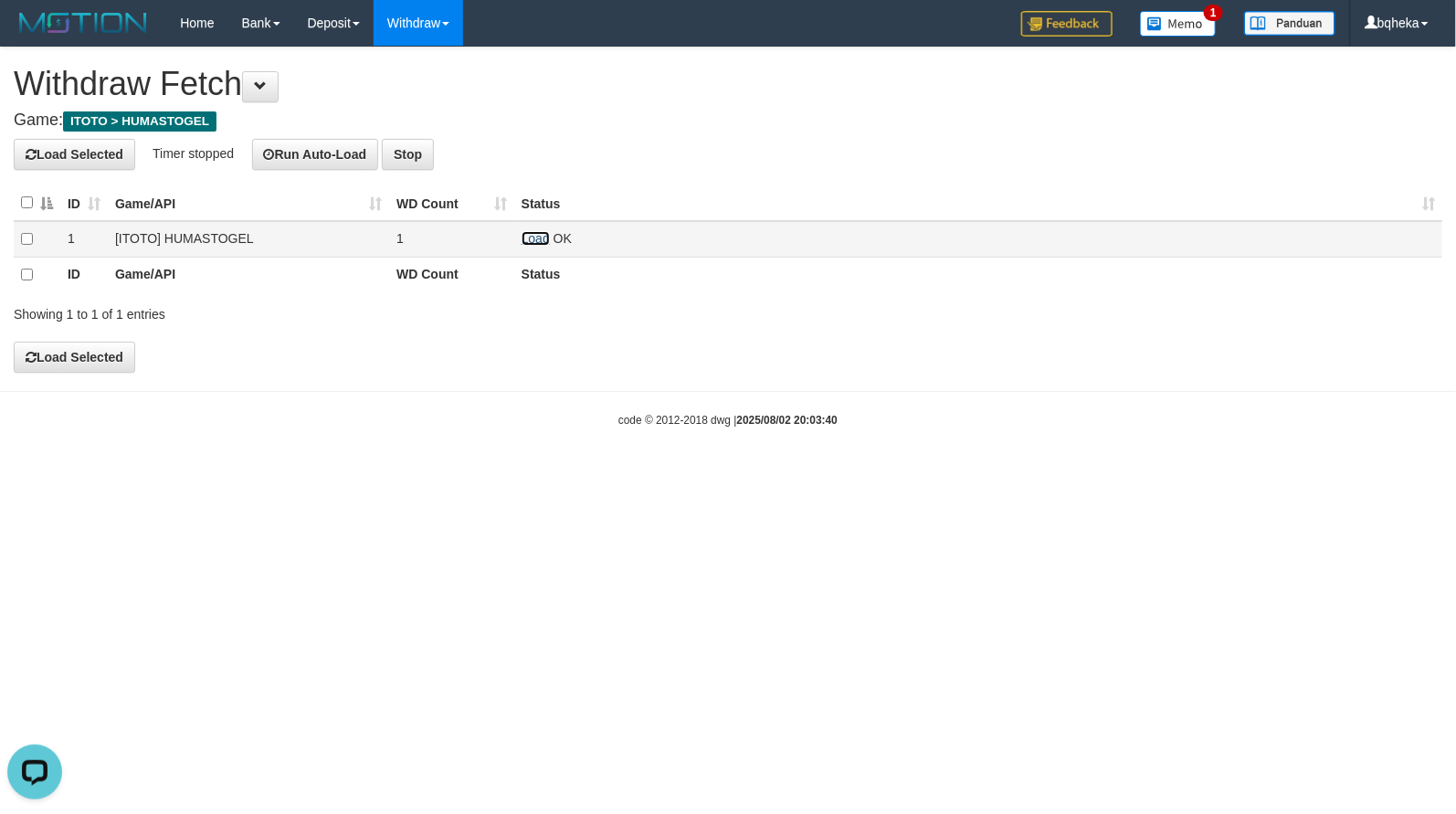 click on "Load" at bounding box center (535, 238) 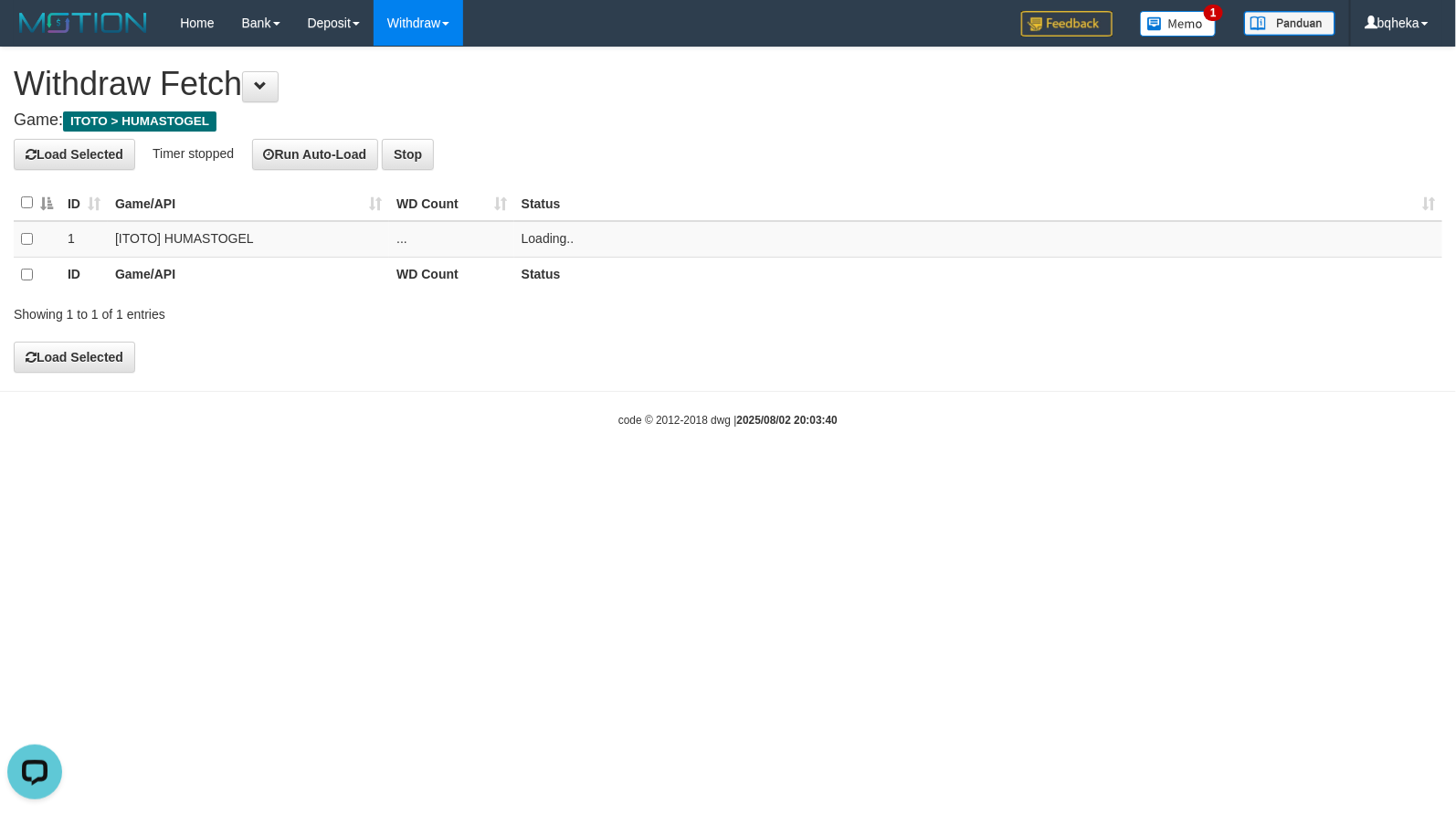 click on "Load Selected
Timer stopped
Run Auto-Load
Stop" at bounding box center [728, 154] 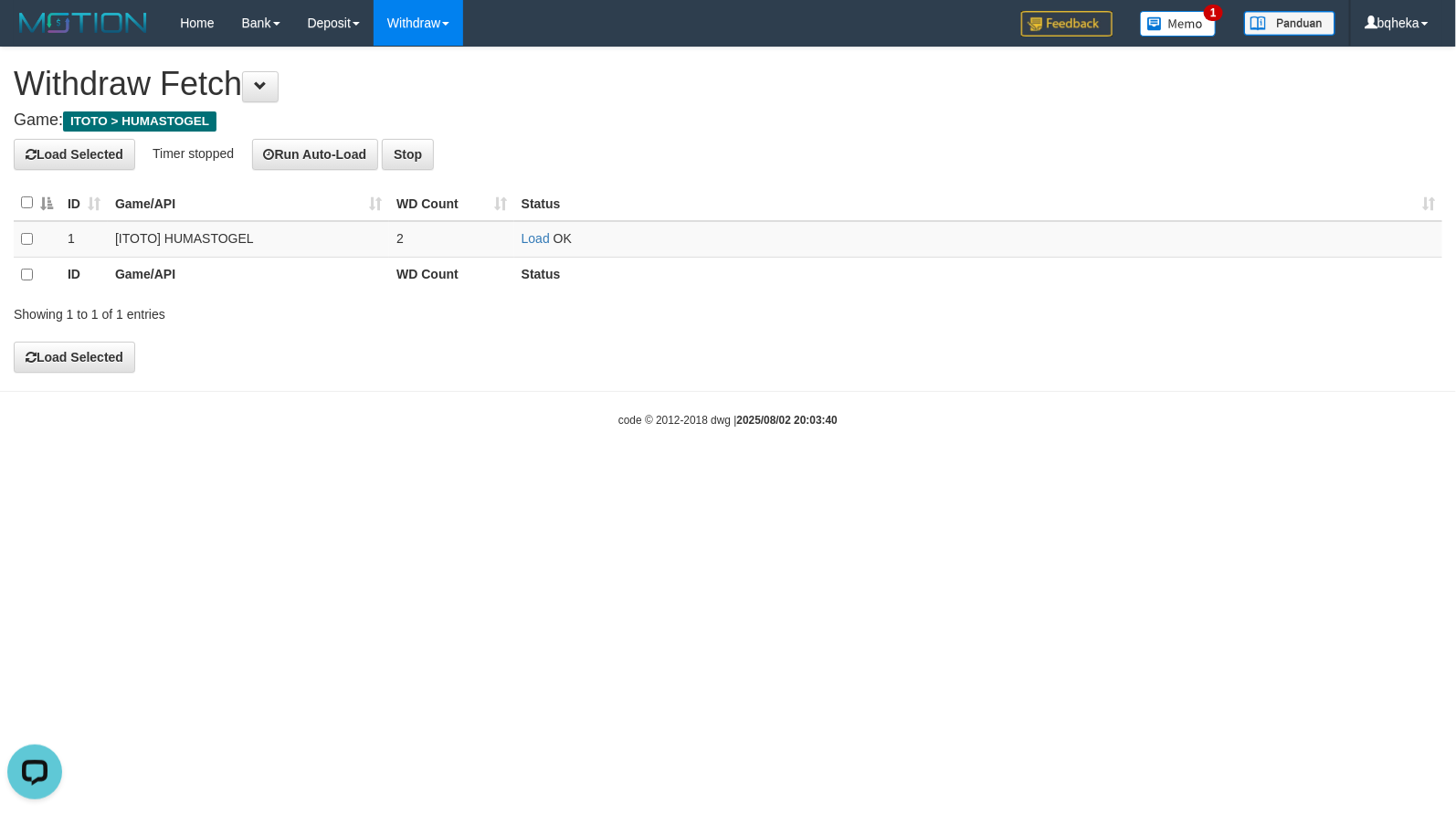 click on "Game:   ITOTO > HUMASTOGEL" at bounding box center [728, 121] 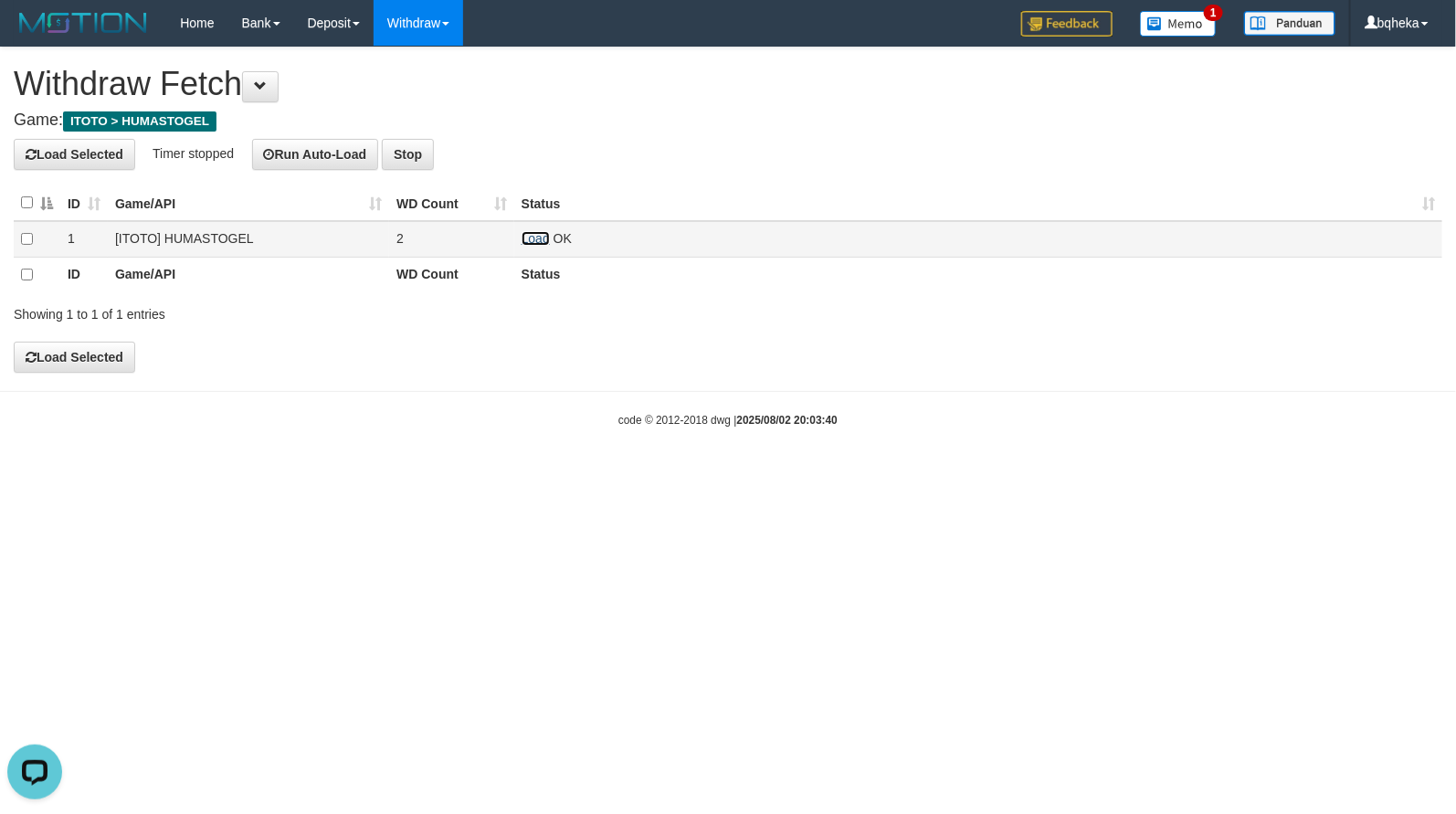 click on "Load" at bounding box center (535, 238) 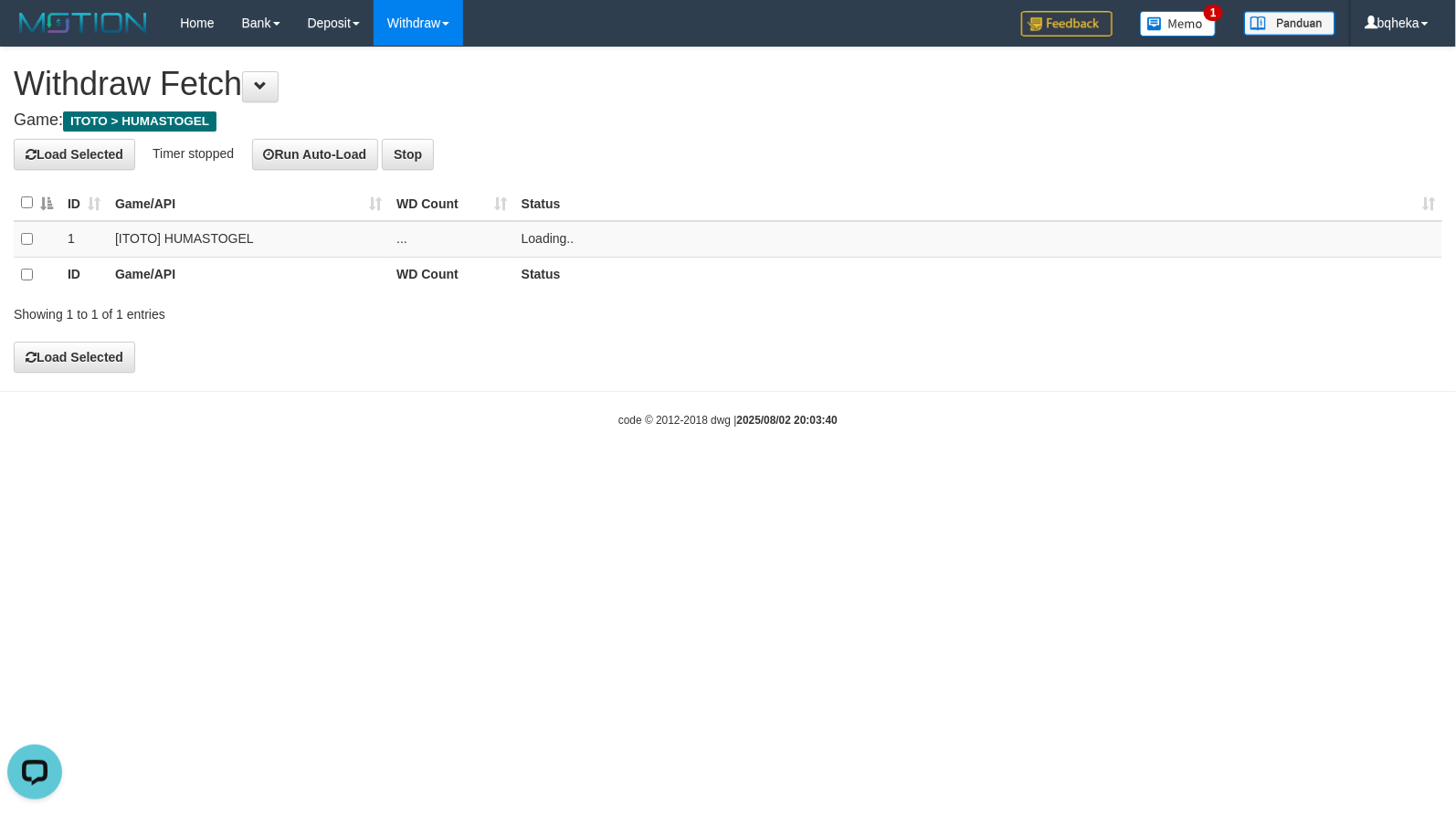 click on "Load Selected
Timer stopped
Run Auto-Load
Stop" at bounding box center [728, 154] 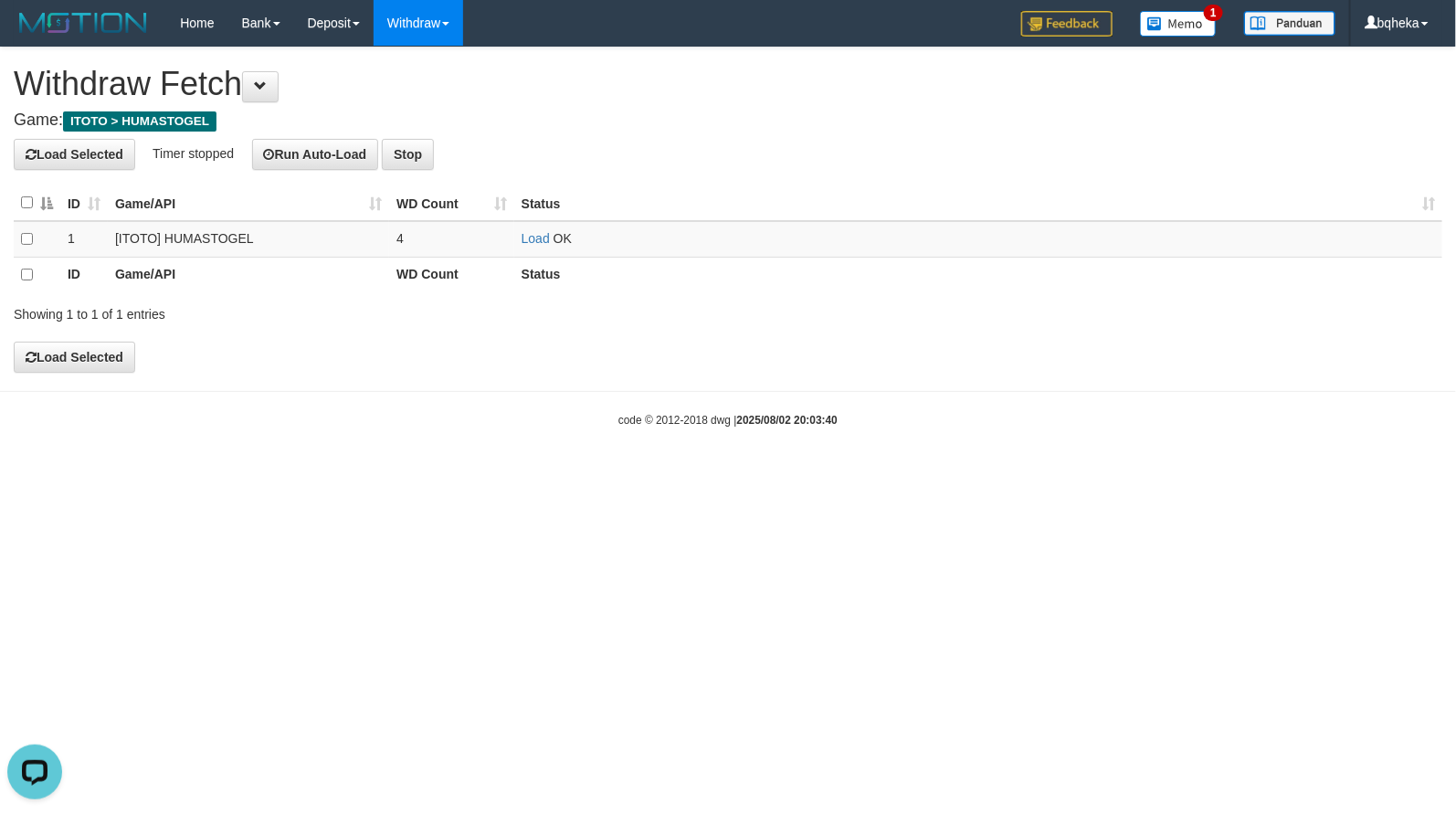 click at bounding box center (1092, 179) 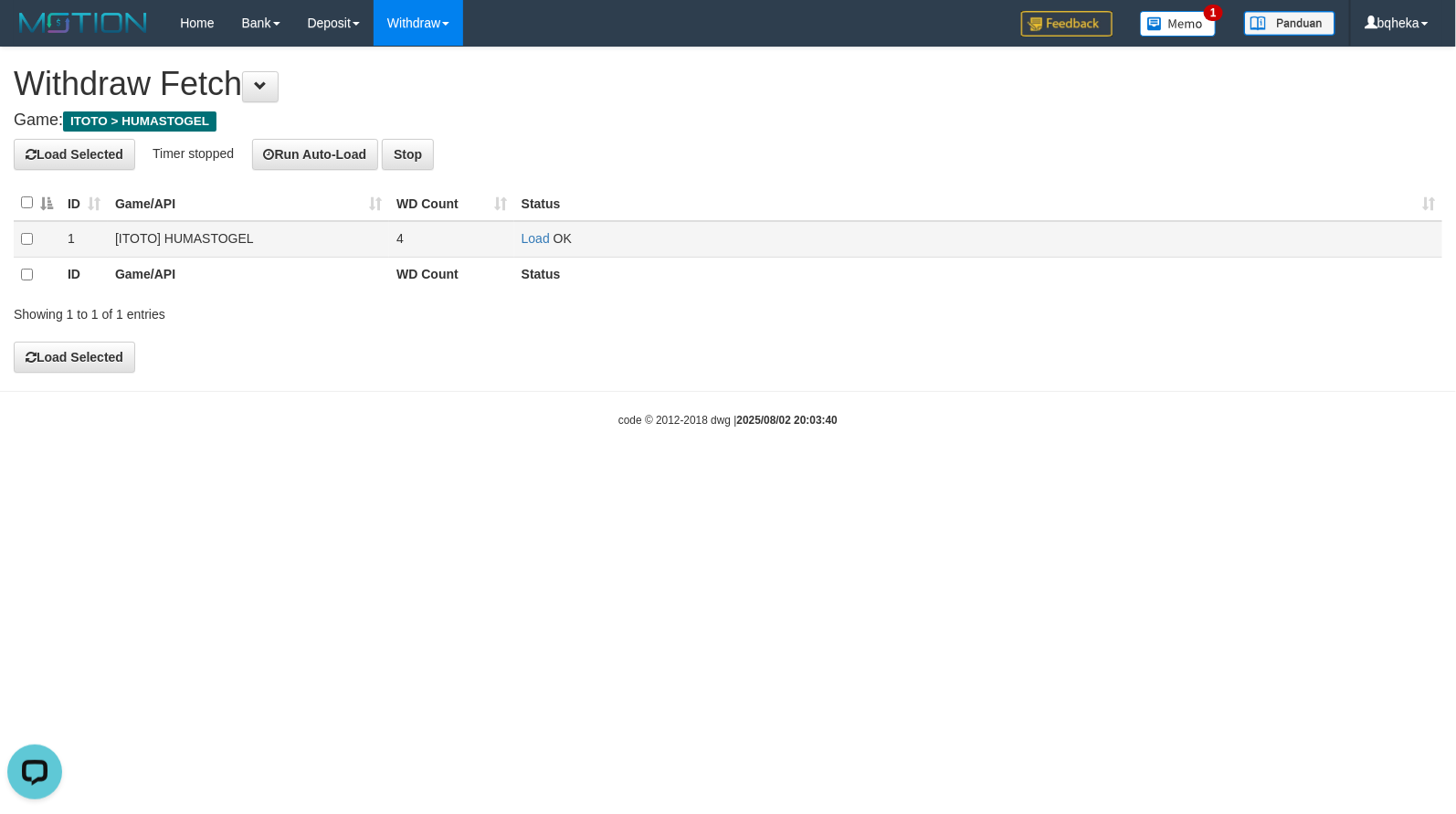 click on "Load
OK" at bounding box center [978, 238] 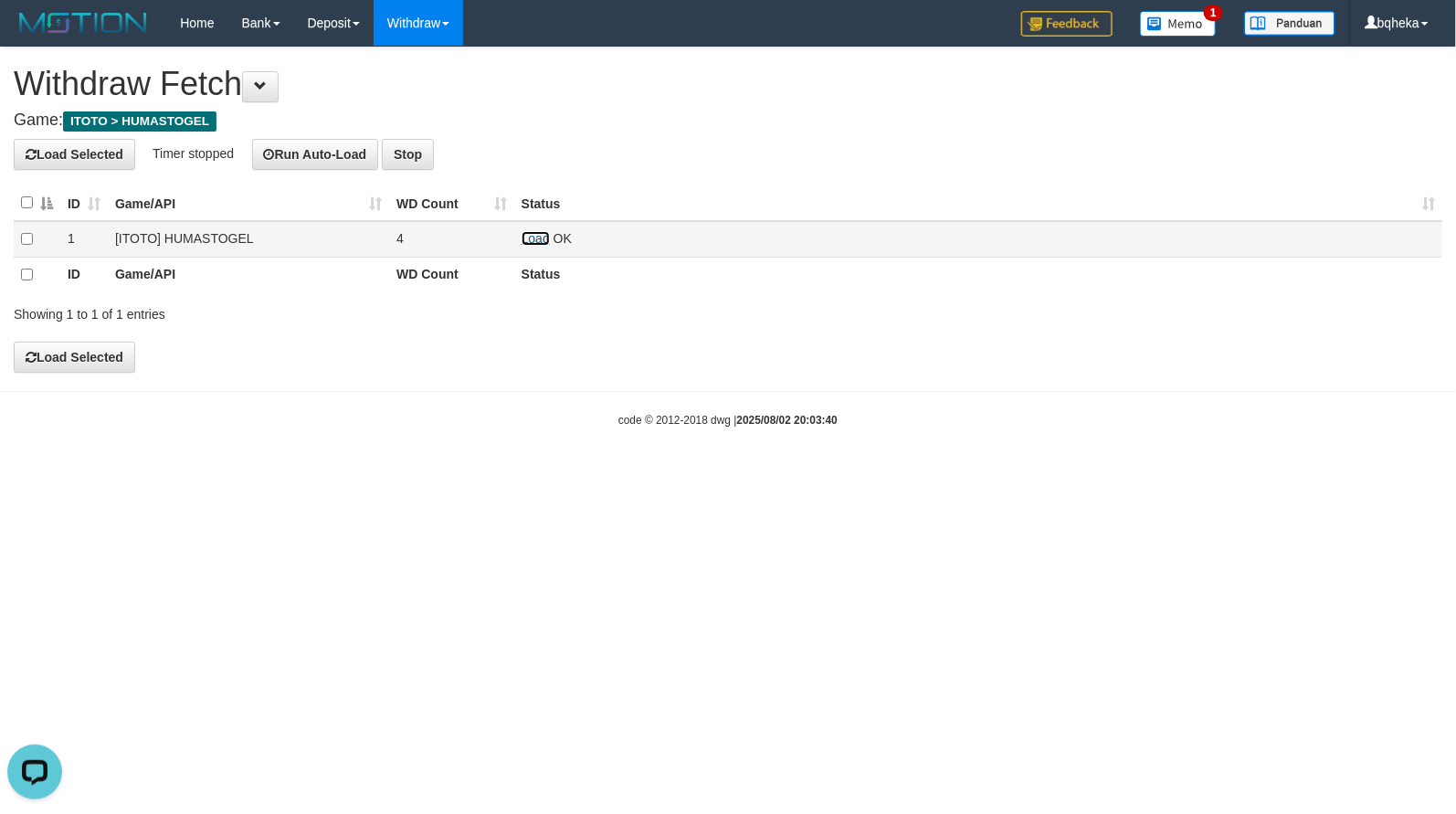 click on "Load" at bounding box center (535, 238) 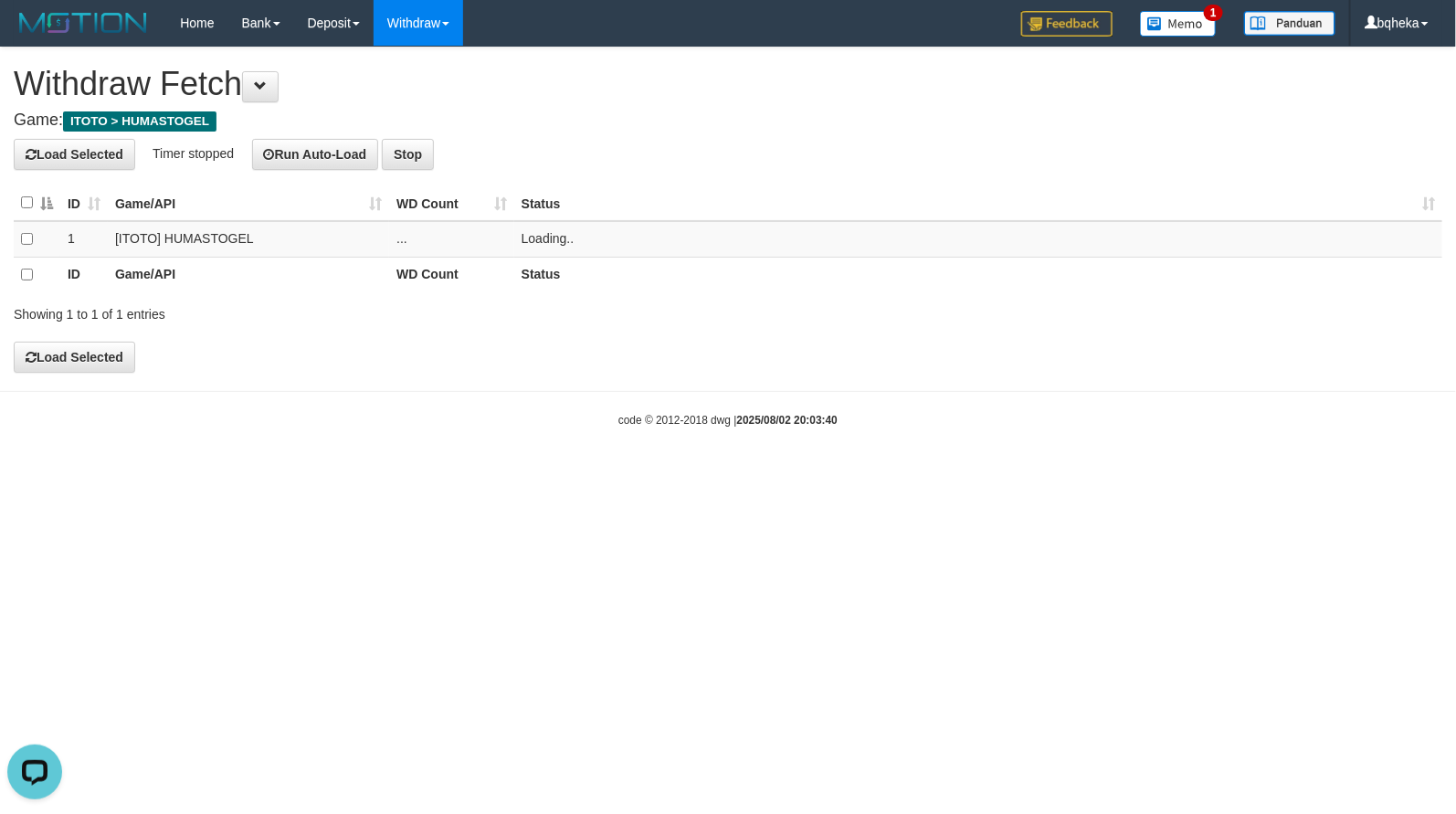 click on "Load Selected
Timer stopped
Run Auto-Load
Stop" at bounding box center [728, 154] 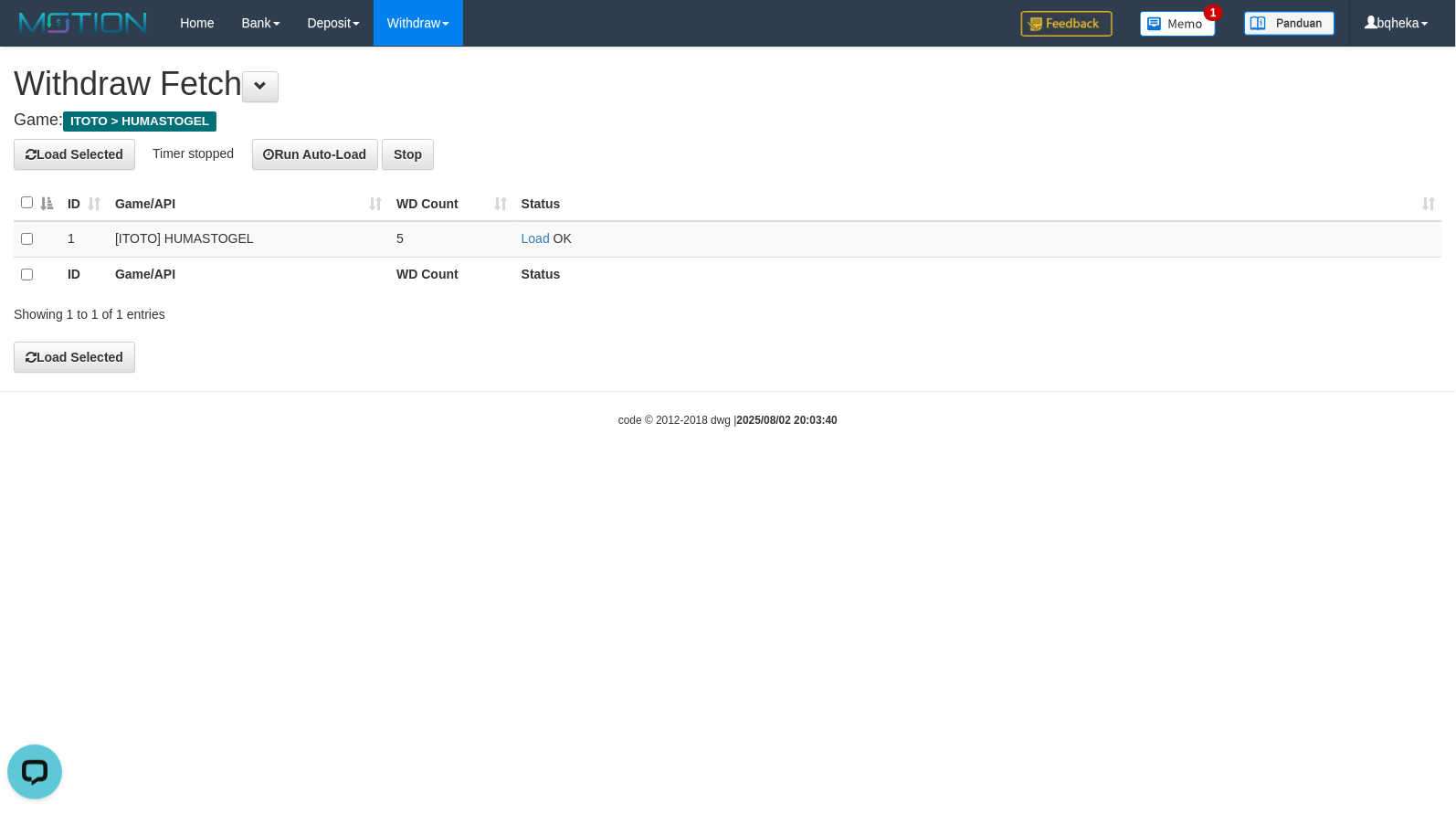 click on "**********" at bounding box center [728, 209] 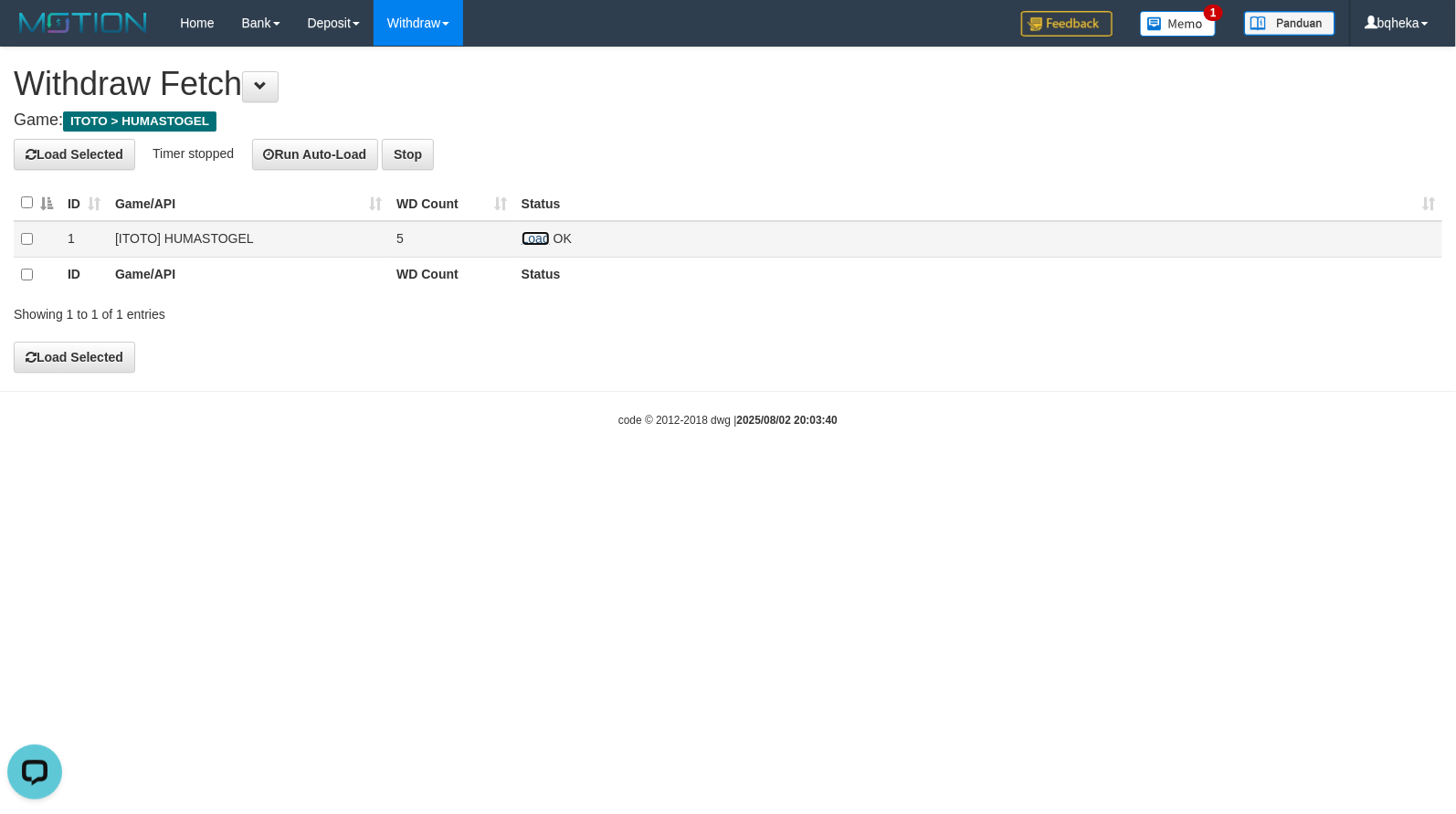 click on "Load" at bounding box center [535, 238] 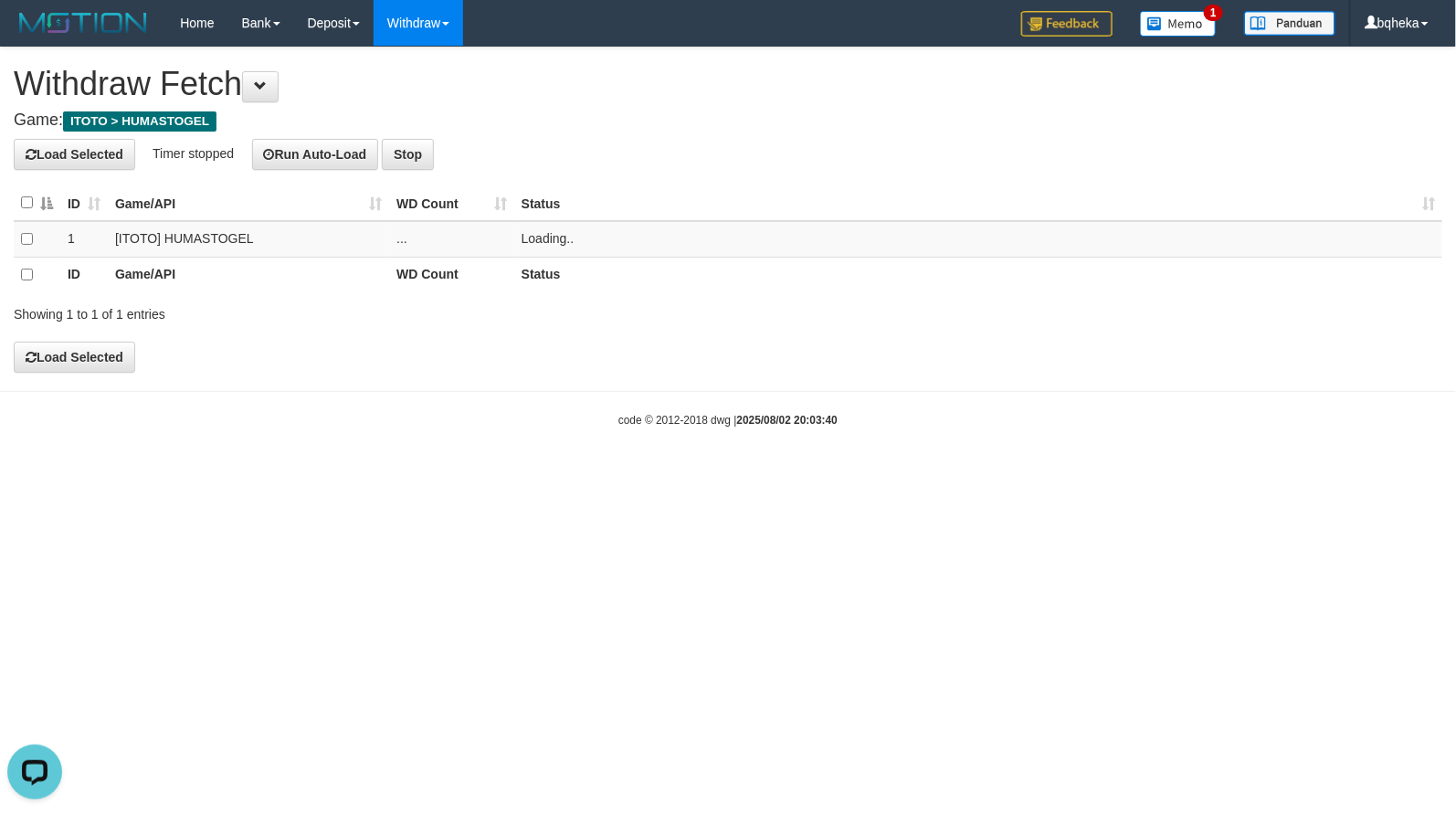 click on "Game:   ITOTO > HUMASTOGEL" at bounding box center [728, 121] 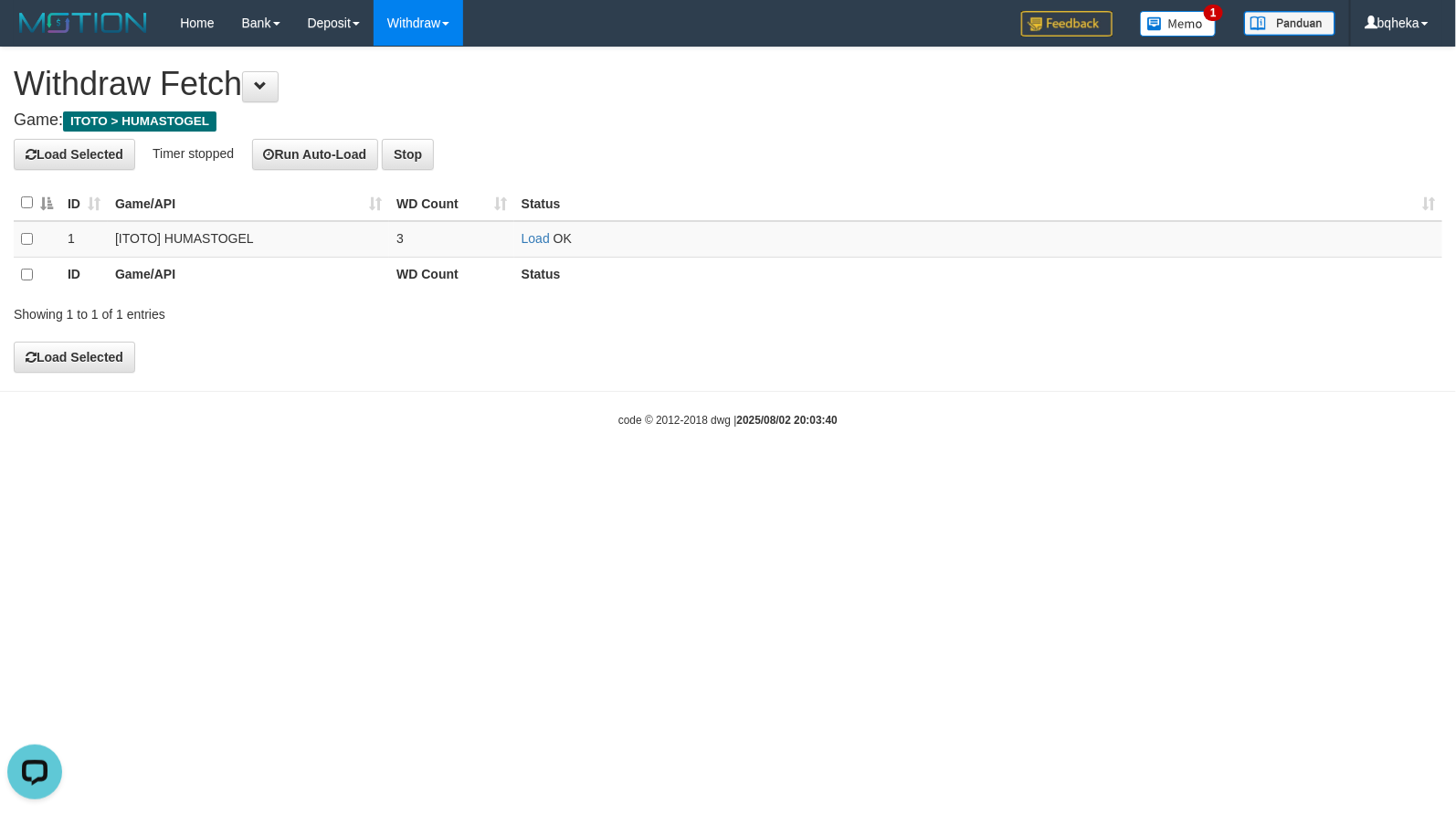 click on "**********" at bounding box center [728, 209] 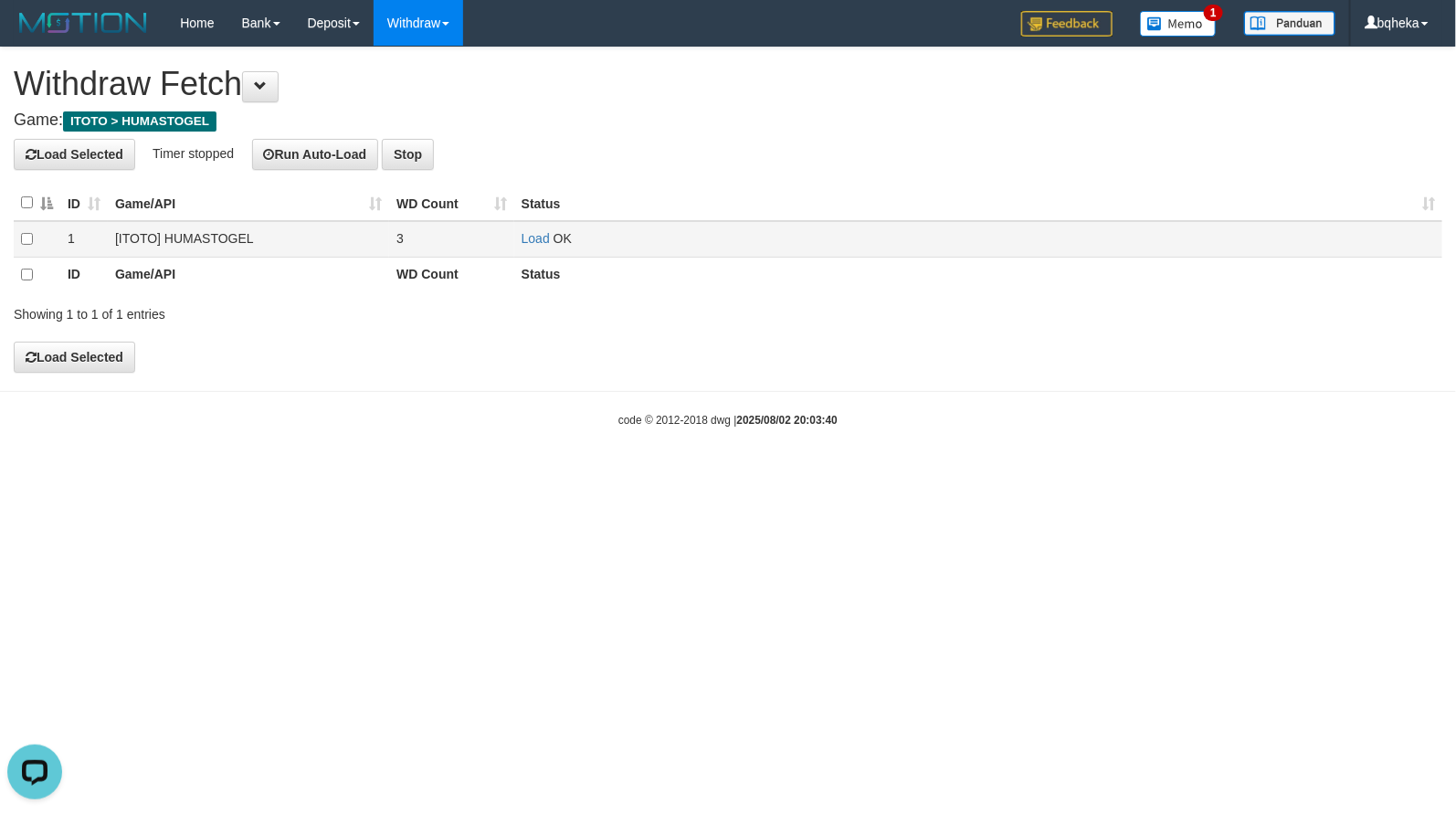 click on "Load
OK" at bounding box center [978, 238] 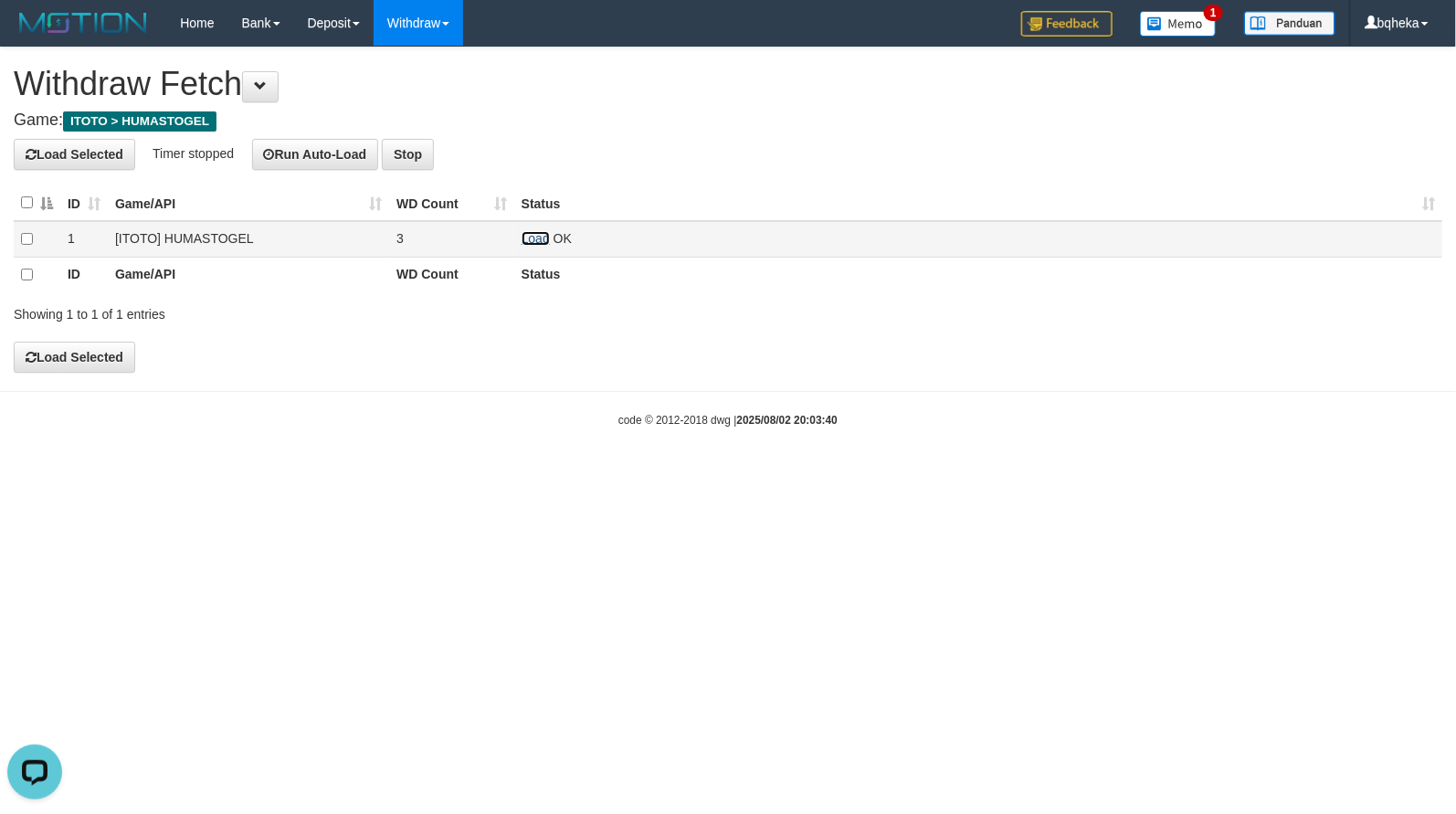 click on "Load" at bounding box center (535, 238) 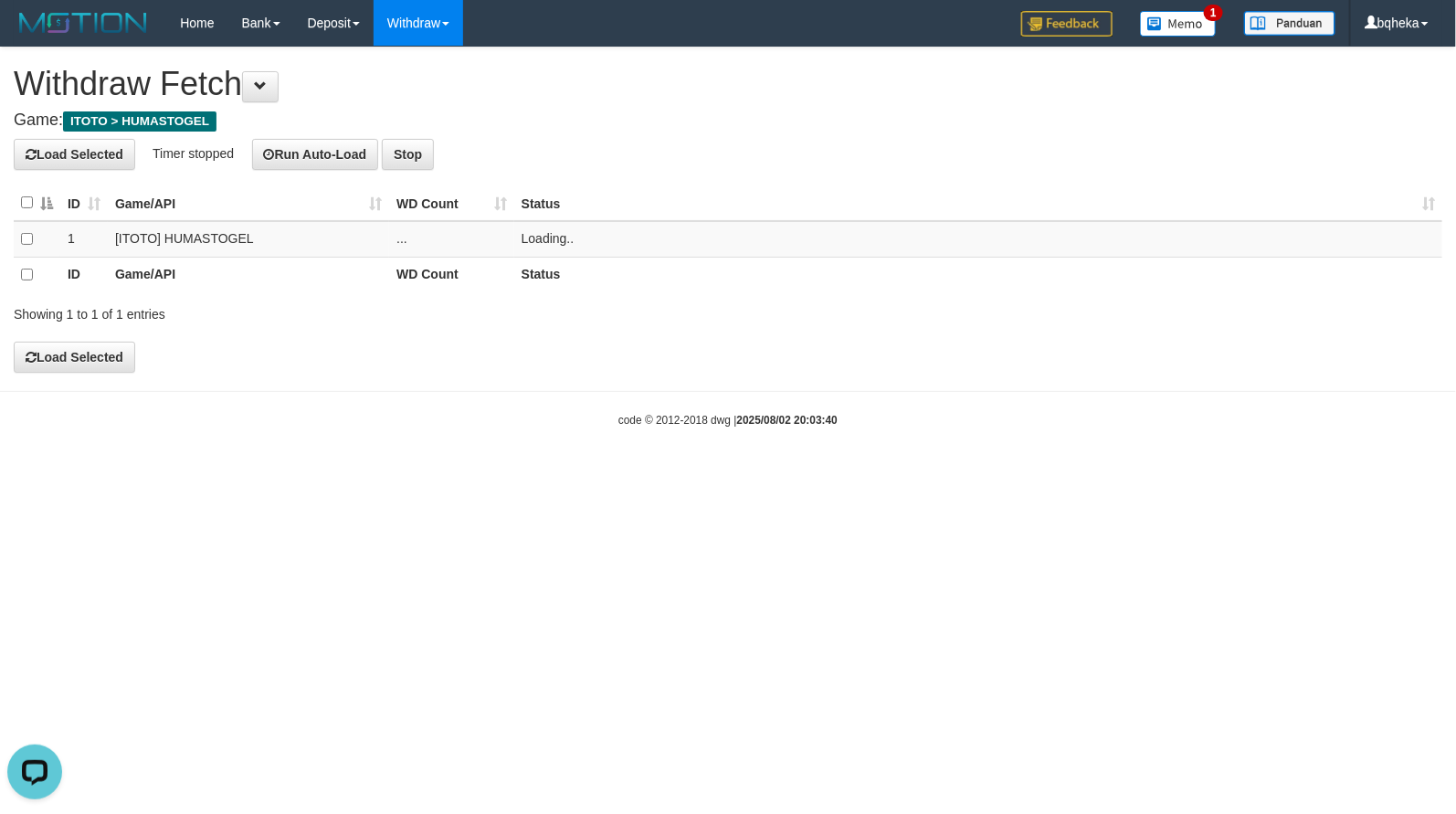 click on "Load Selected
Timer stopped
Run Auto-Load
Stop" at bounding box center (728, 154) 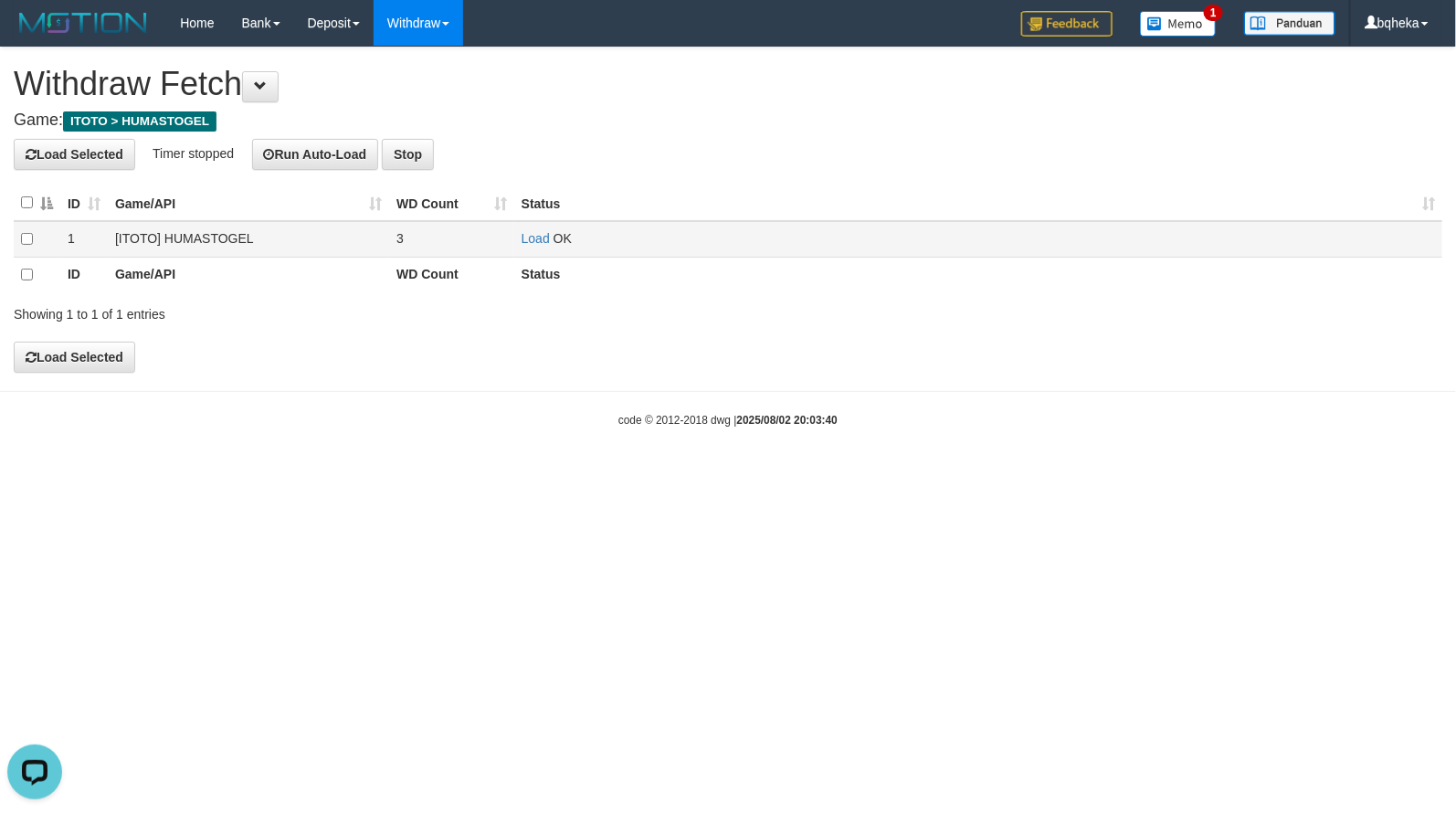 click on "Load
OK" at bounding box center [978, 238] 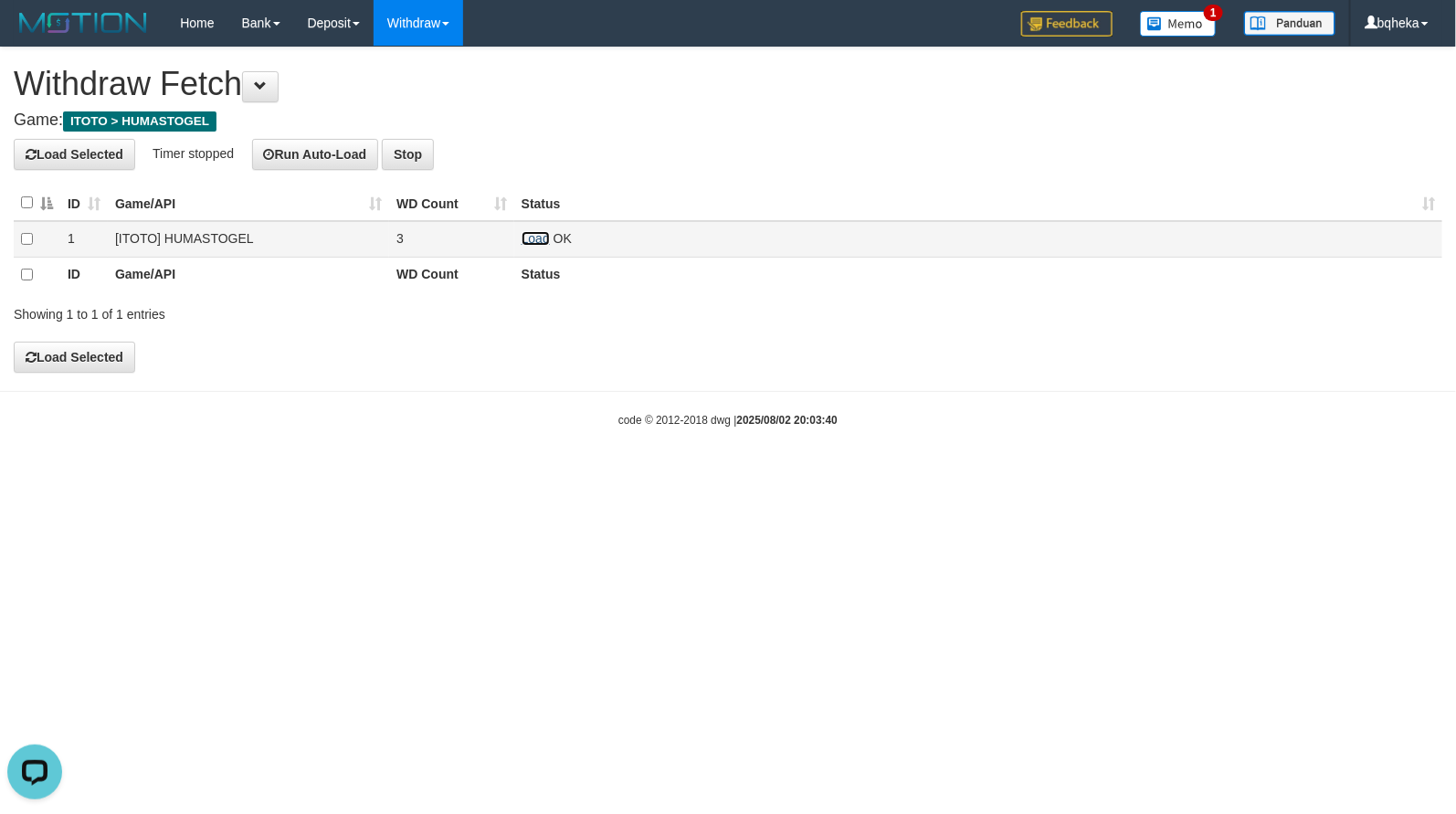 click on "Load" at bounding box center (535, 238) 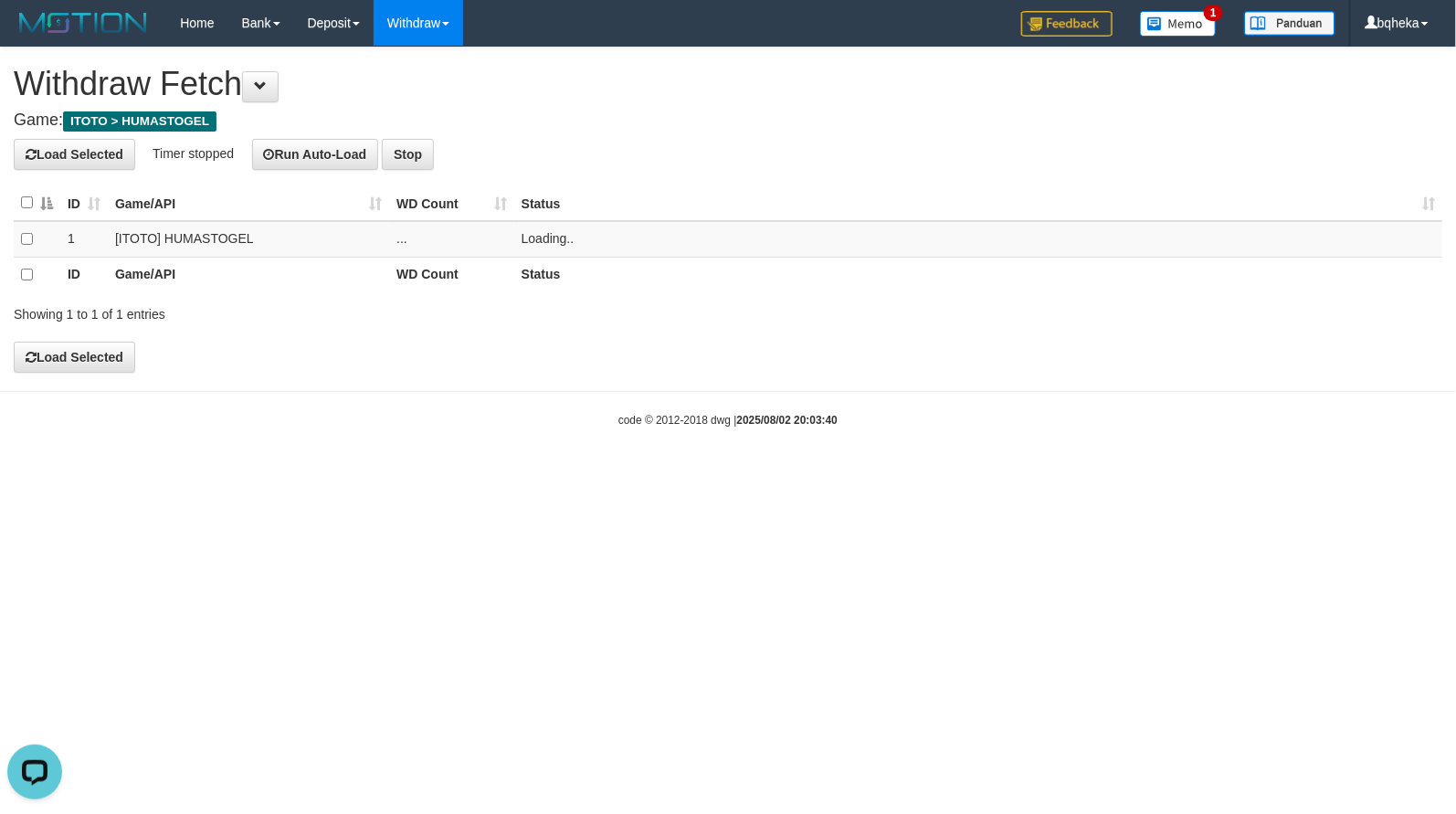 click on "Load Selected
Timer stopped
Run Auto-Load
Stop" at bounding box center [728, 154] 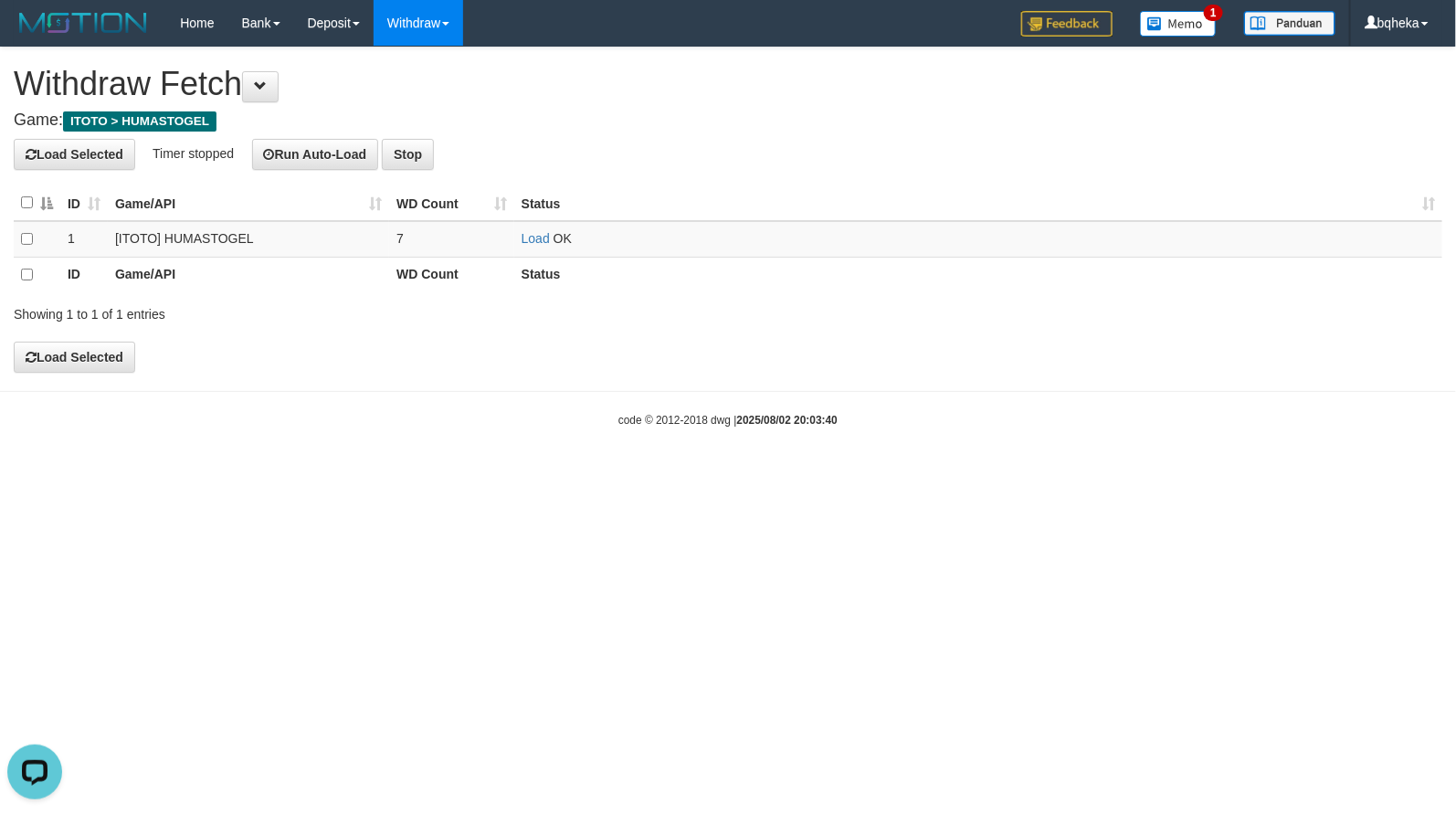 click on "Status" at bounding box center (978, 203) 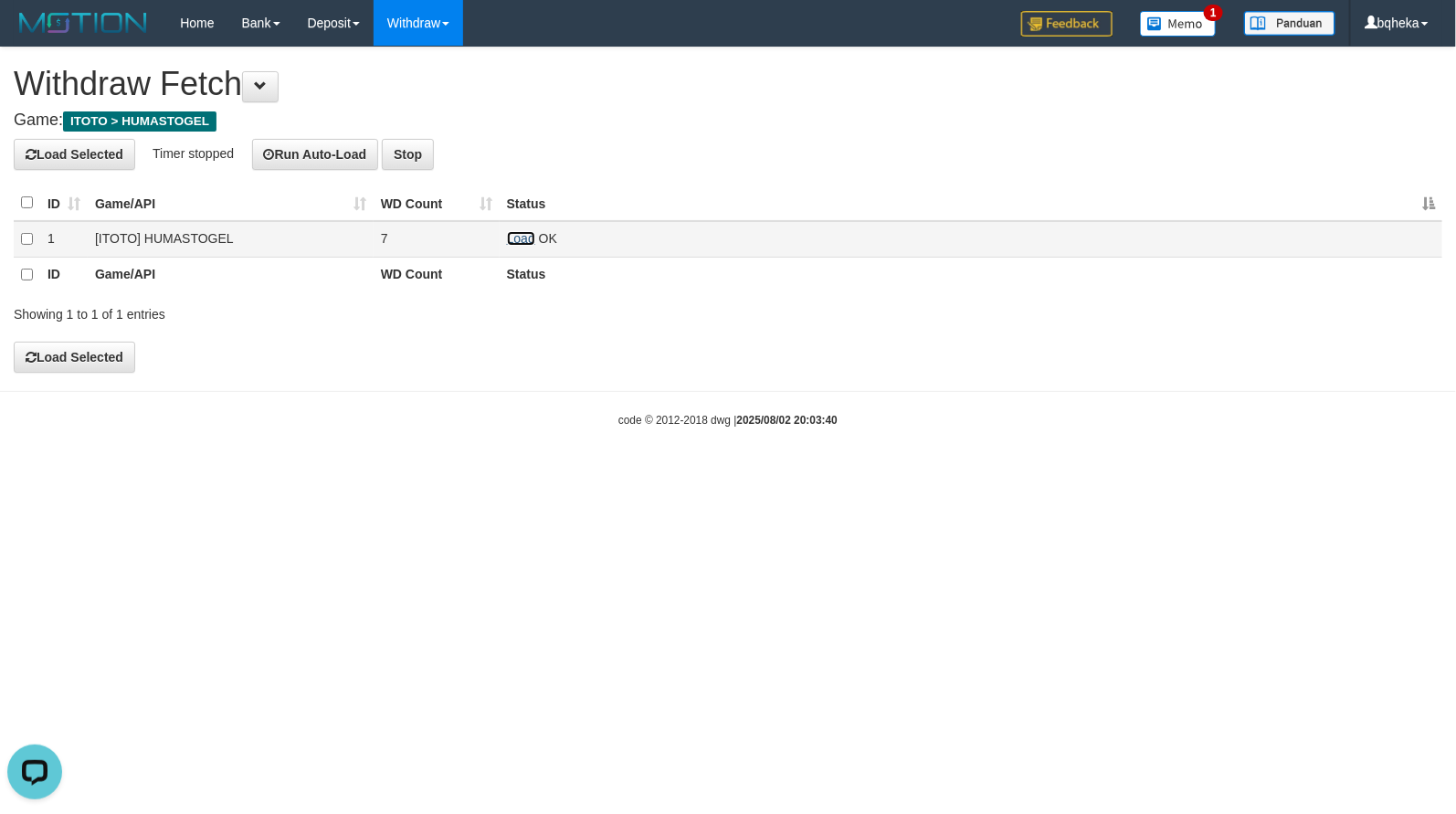 click on "Load" at bounding box center [521, 238] 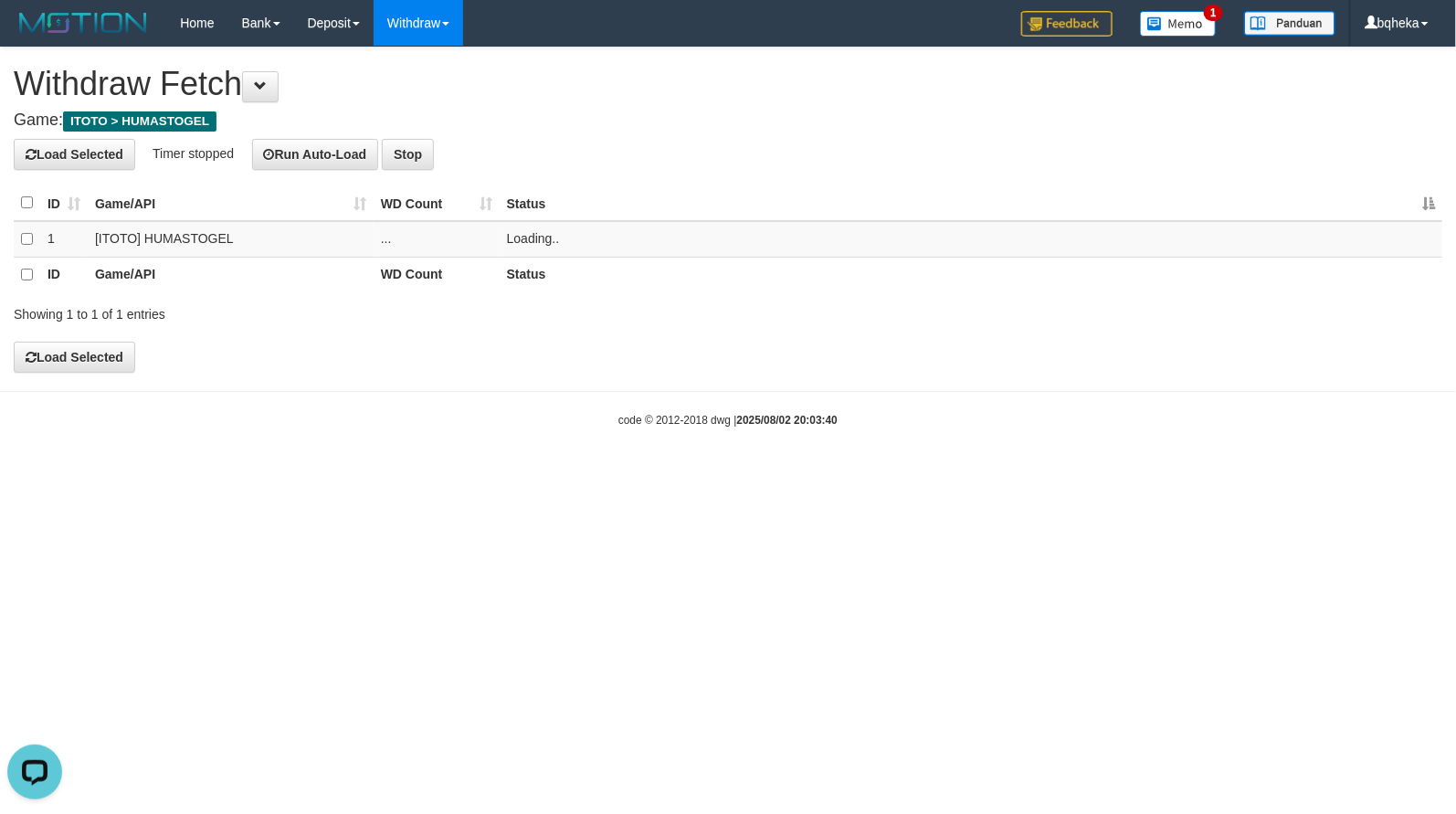 click on "Load Selected
Timer stopped
Run Auto-Load
Stop" at bounding box center (728, 154) 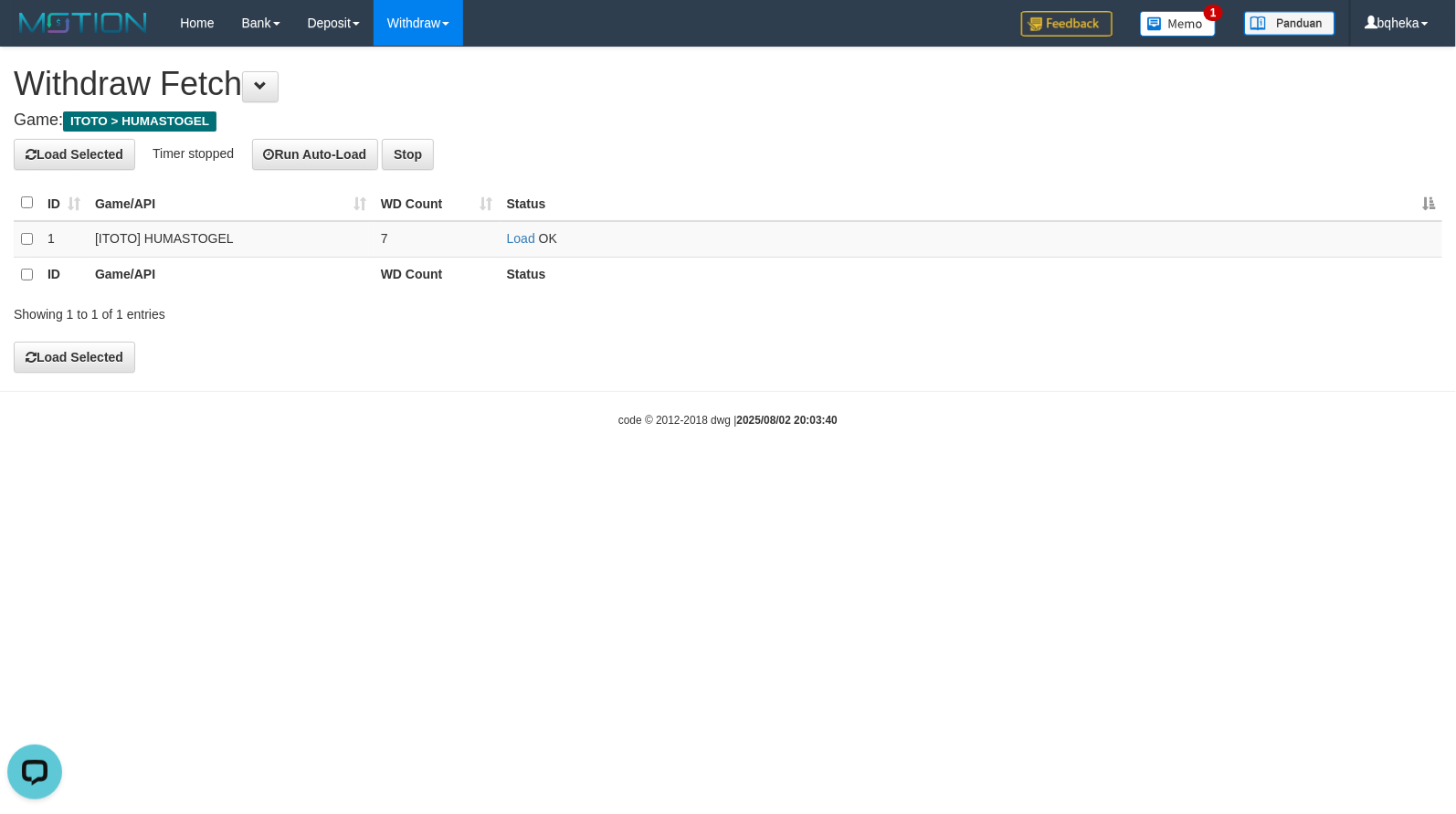 click on "Load Selected
Timer stopped
Run Auto-Load
Stop" at bounding box center [728, 154] 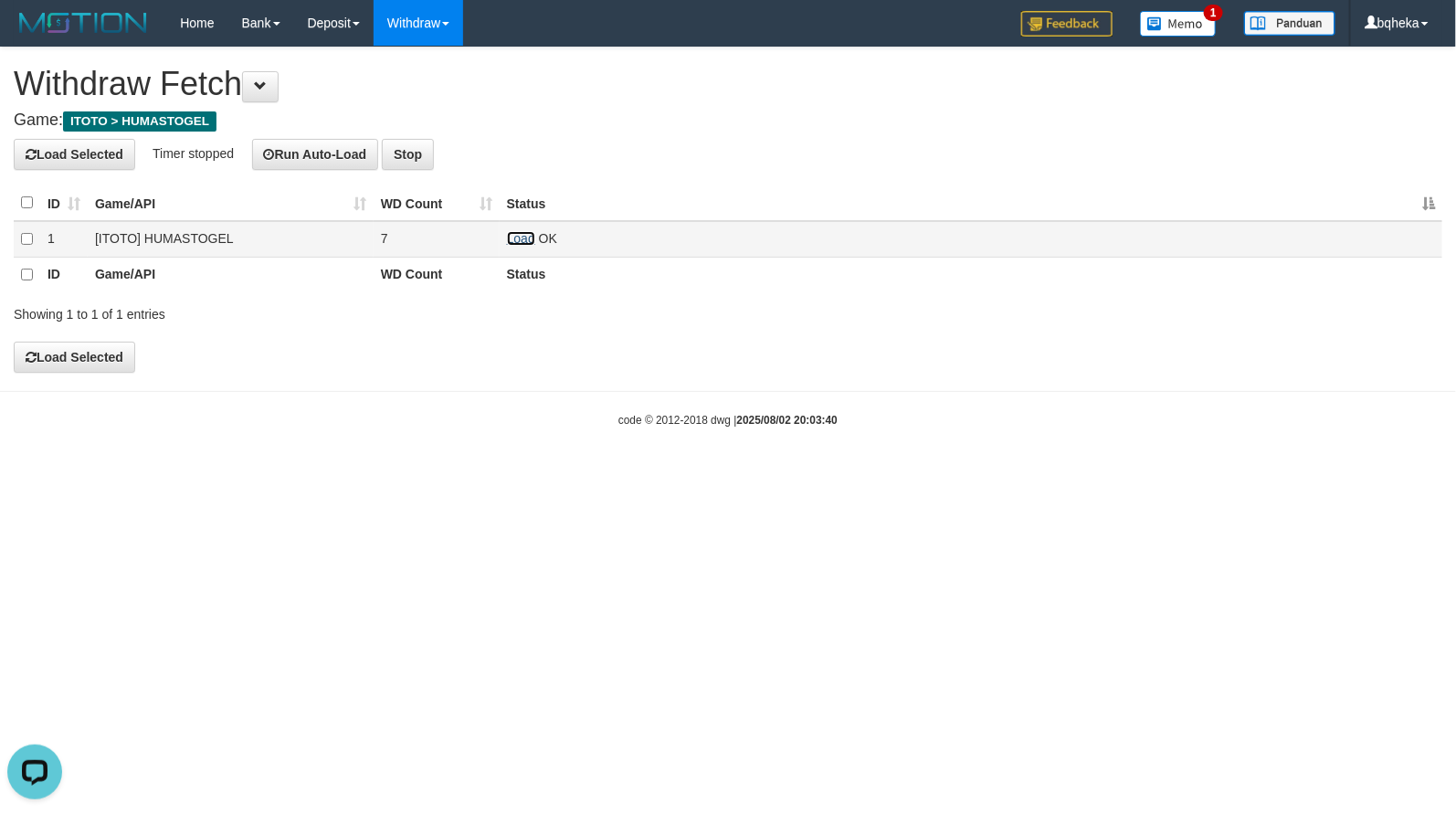click on "Load" at bounding box center (521, 238) 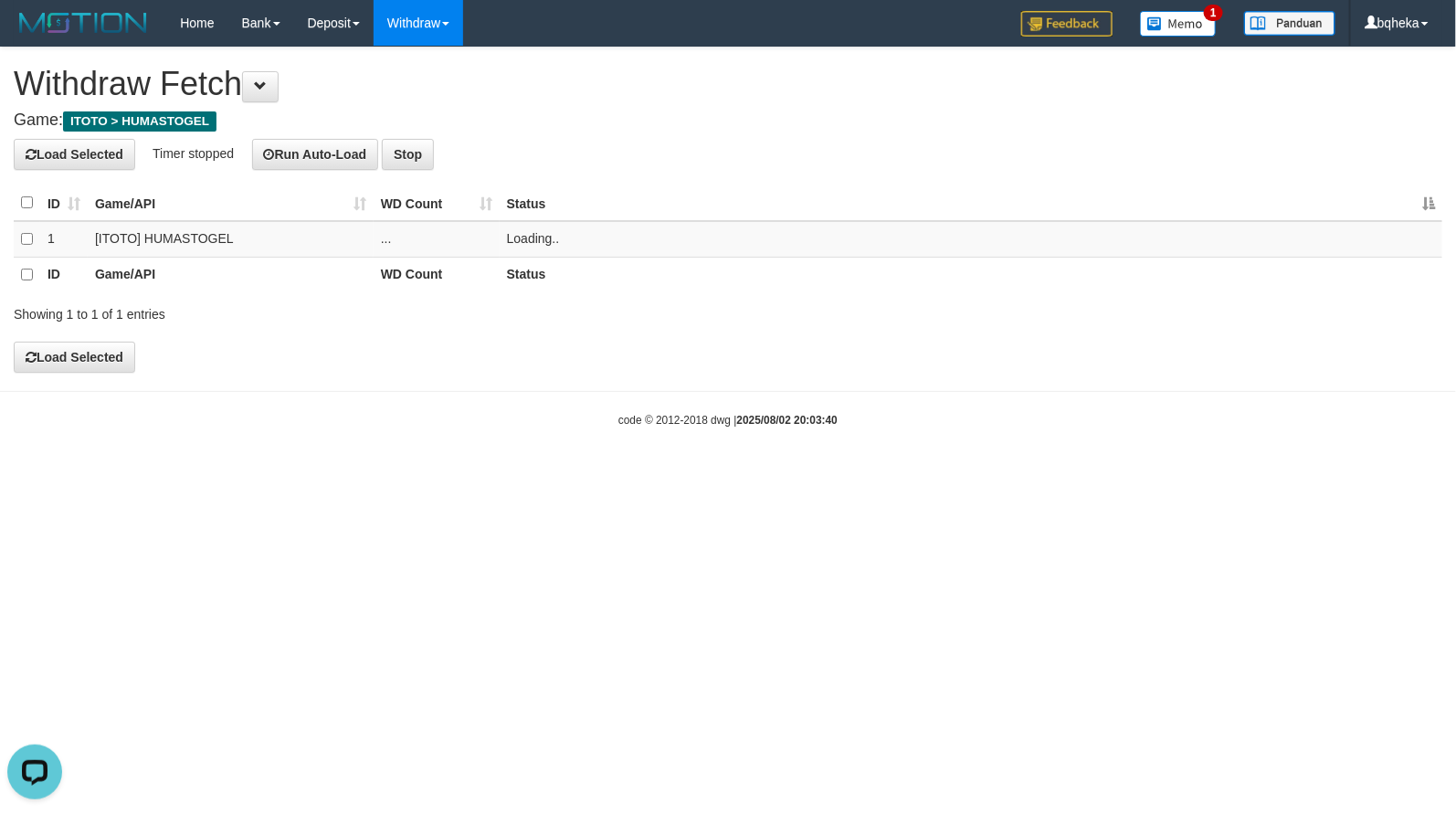 click on "Game:   ITOTO > HUMASTOGEL" at bounding box center (728, 121) 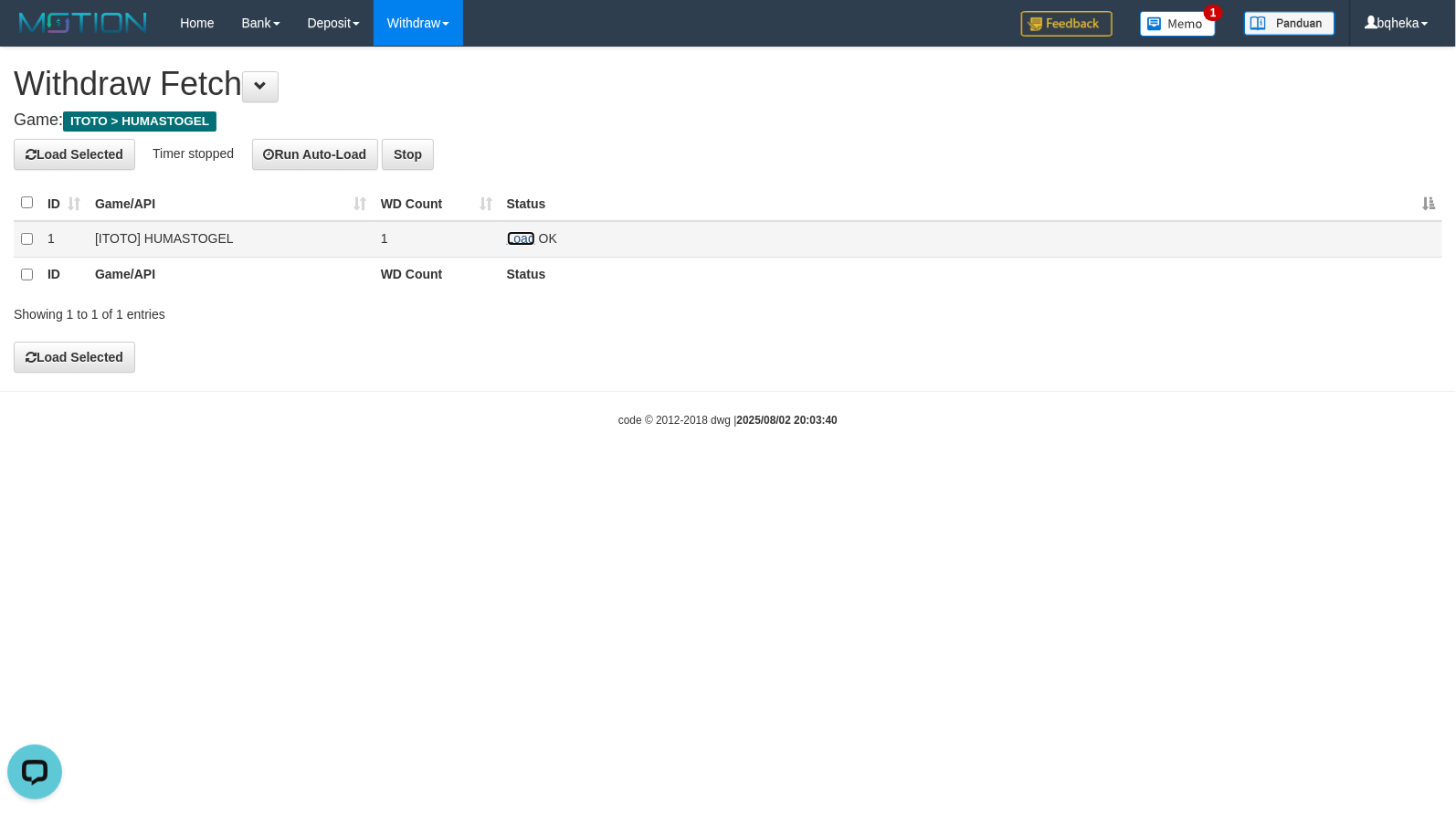 click on "Load" at bounding box center [521, 238] 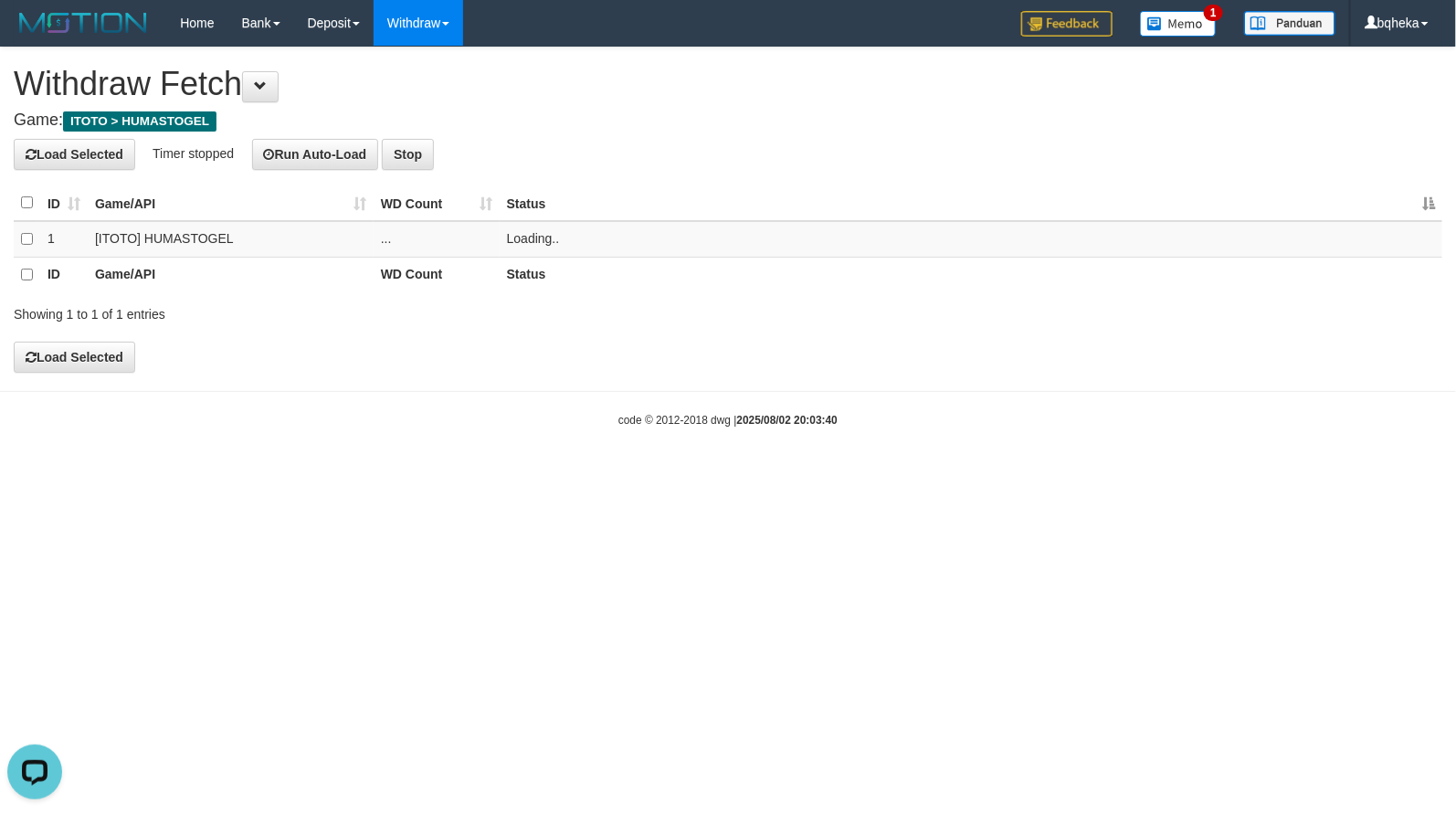 click on "Status" at bounding box center (971, 203) 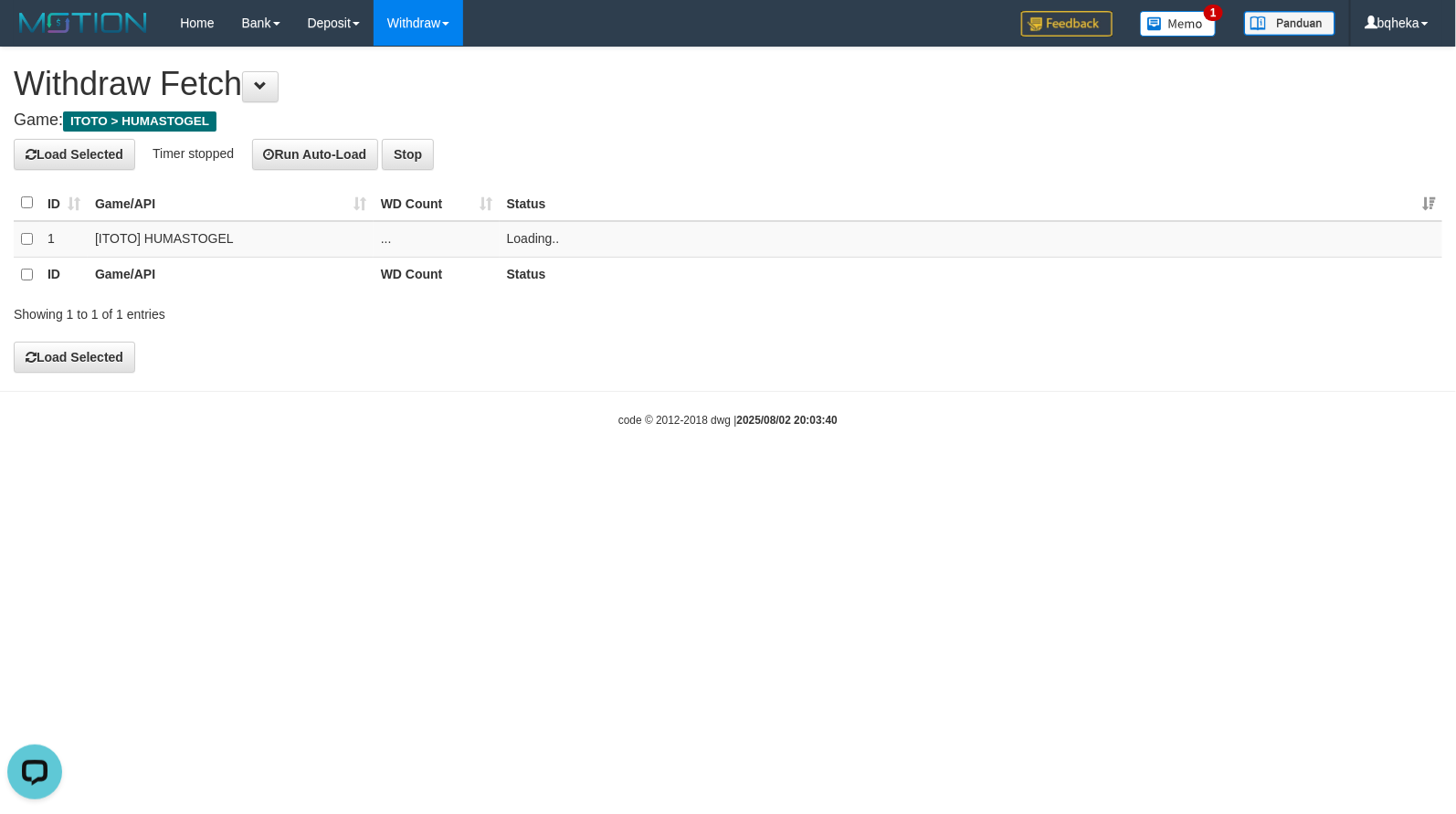 click on "**********" at bounding box center [728, 209] 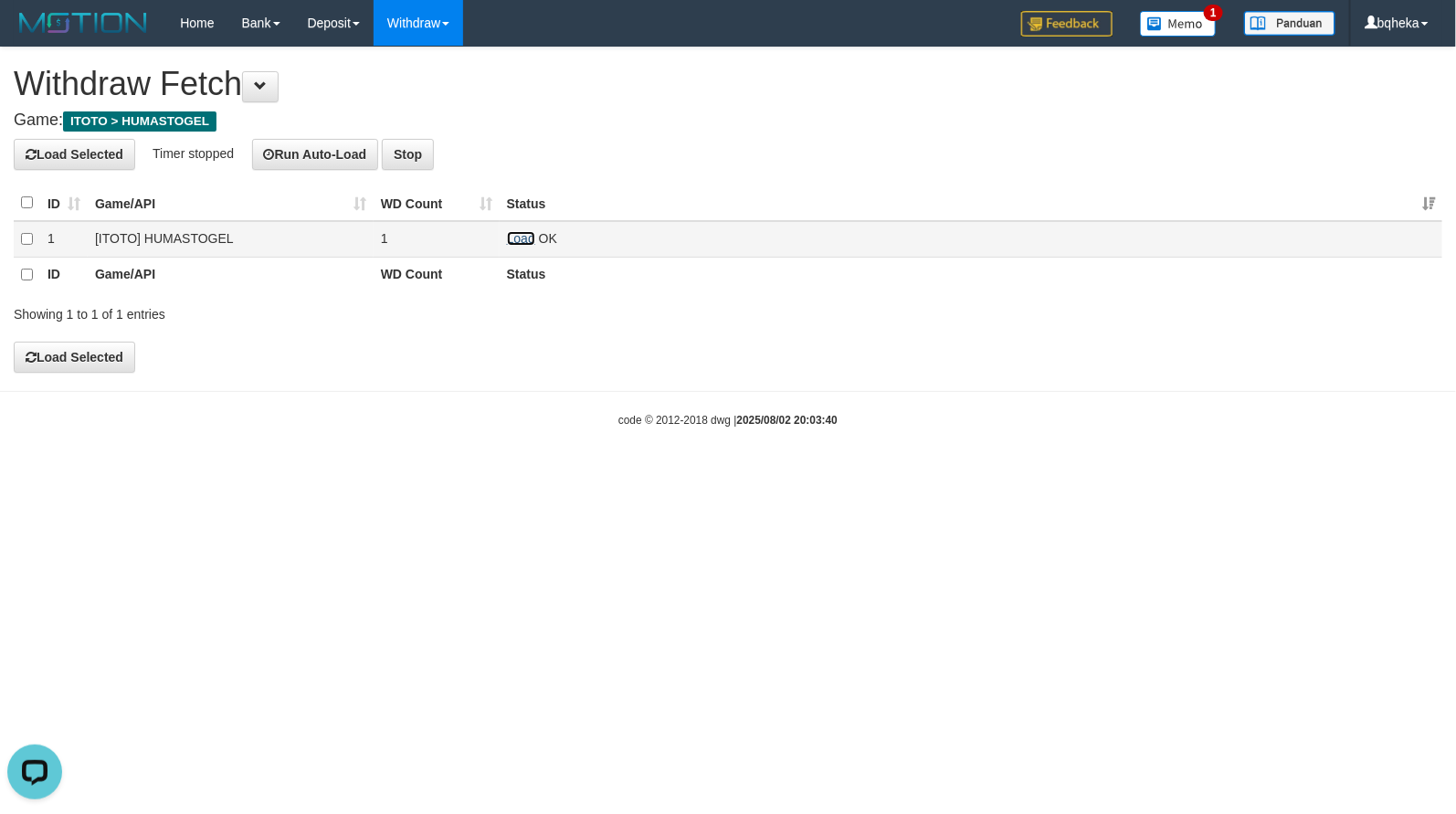 click on "Load" at bounding box center [521, 238] 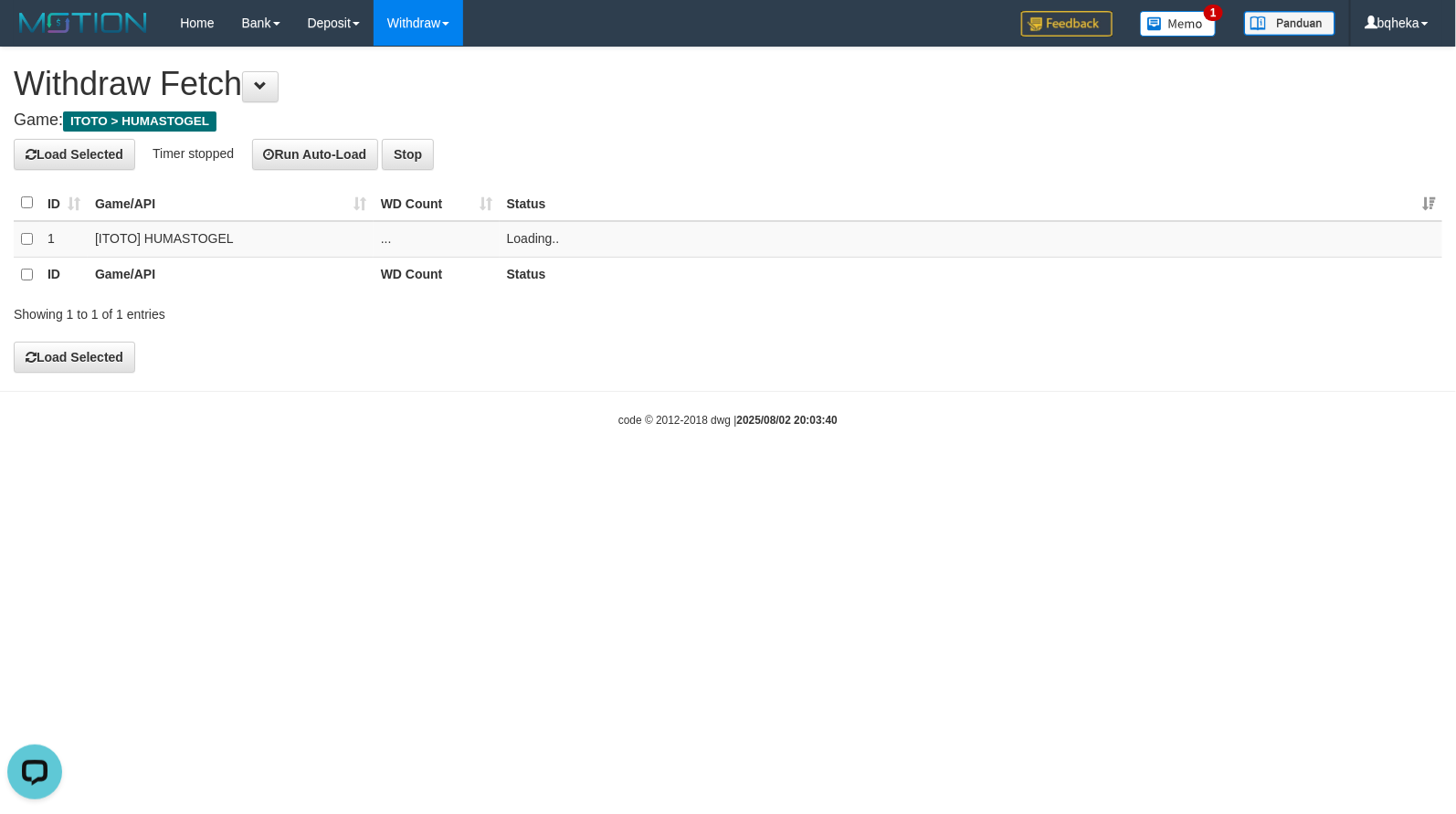 click on "**********" at bounding box center [728, 209] 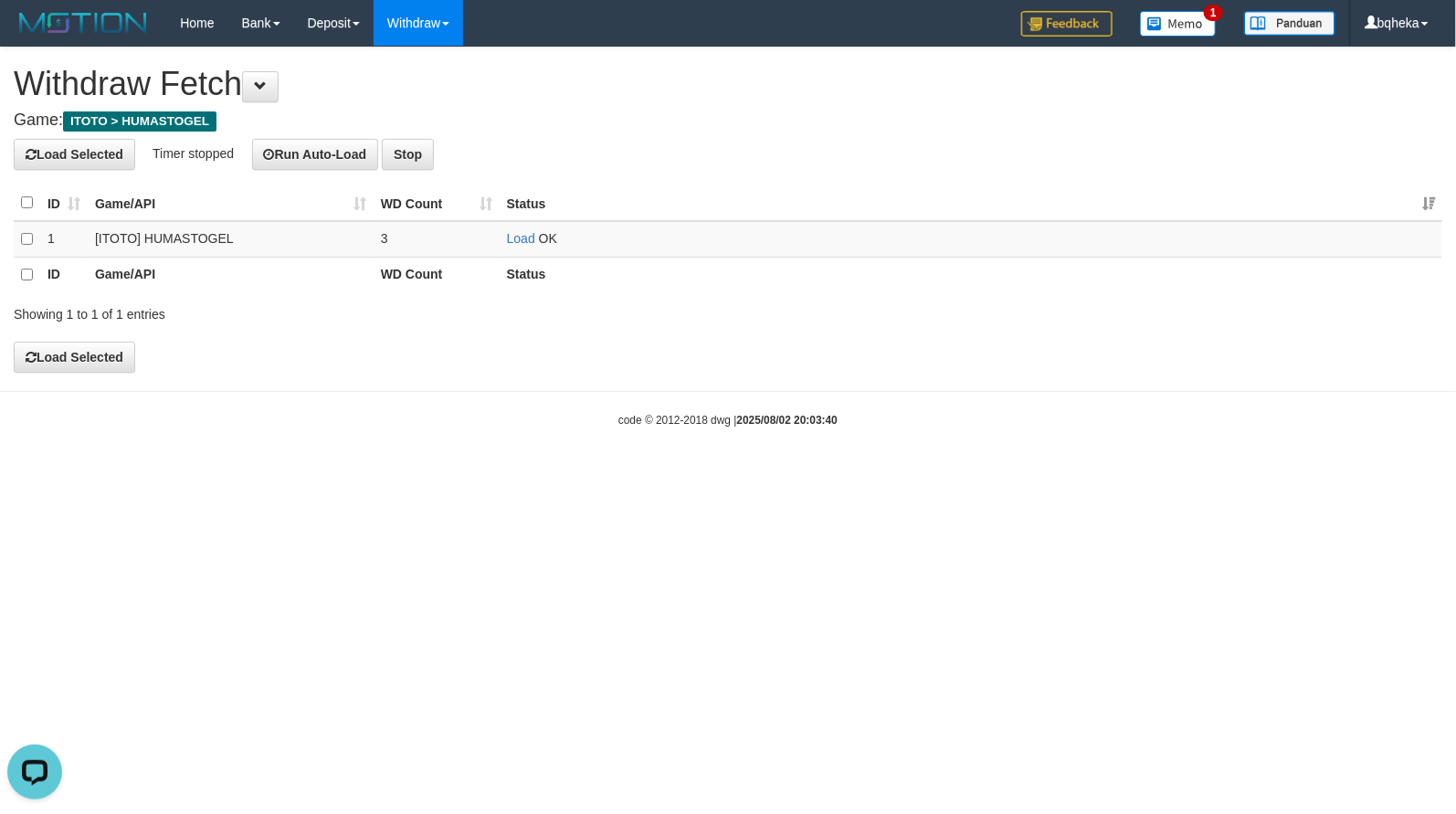 click on "Game:   ITOTO > HUMASTOGEL" at bounding box center (728, 121) 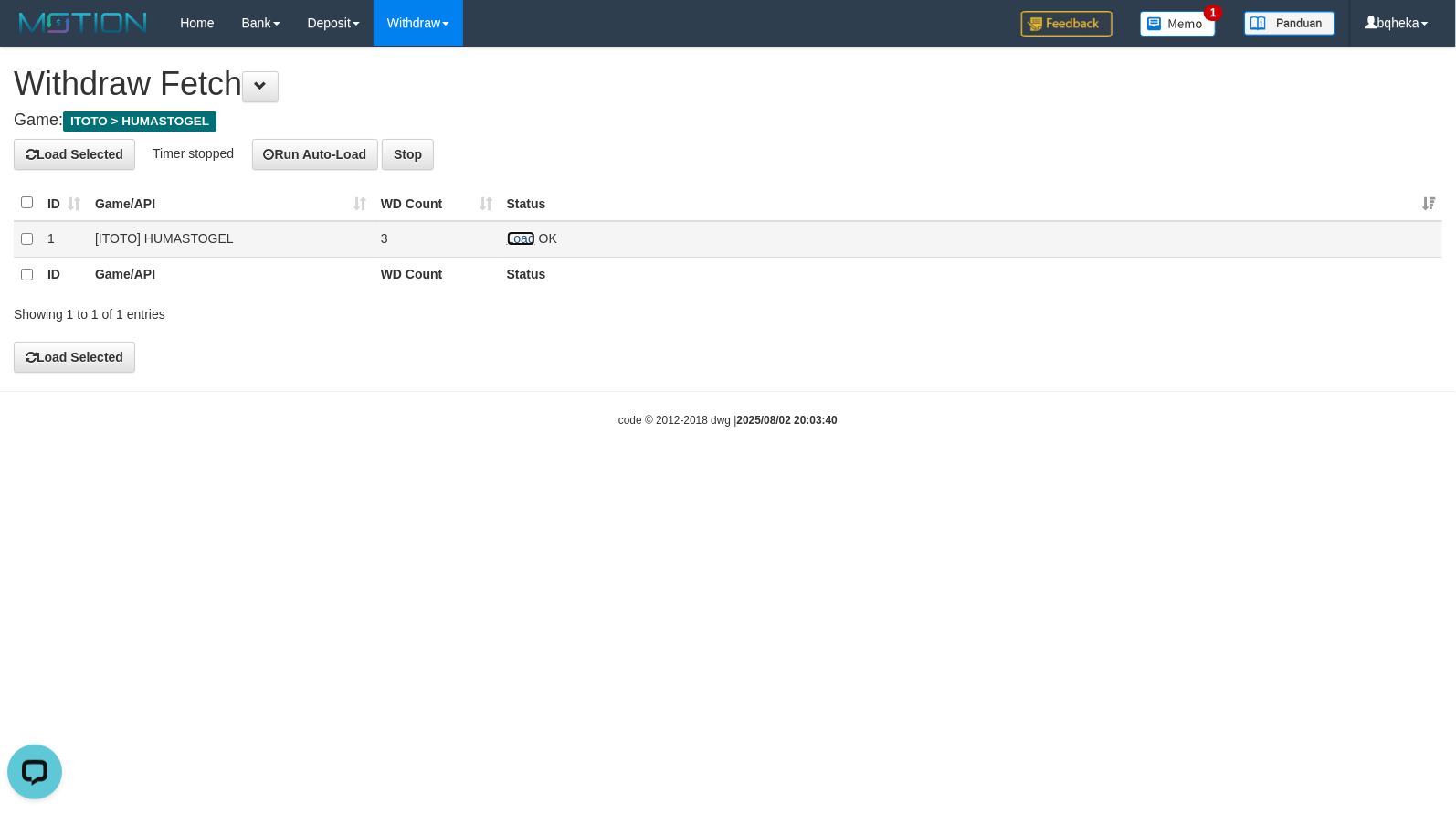 click on "Load" at bounding box center (521, 238) 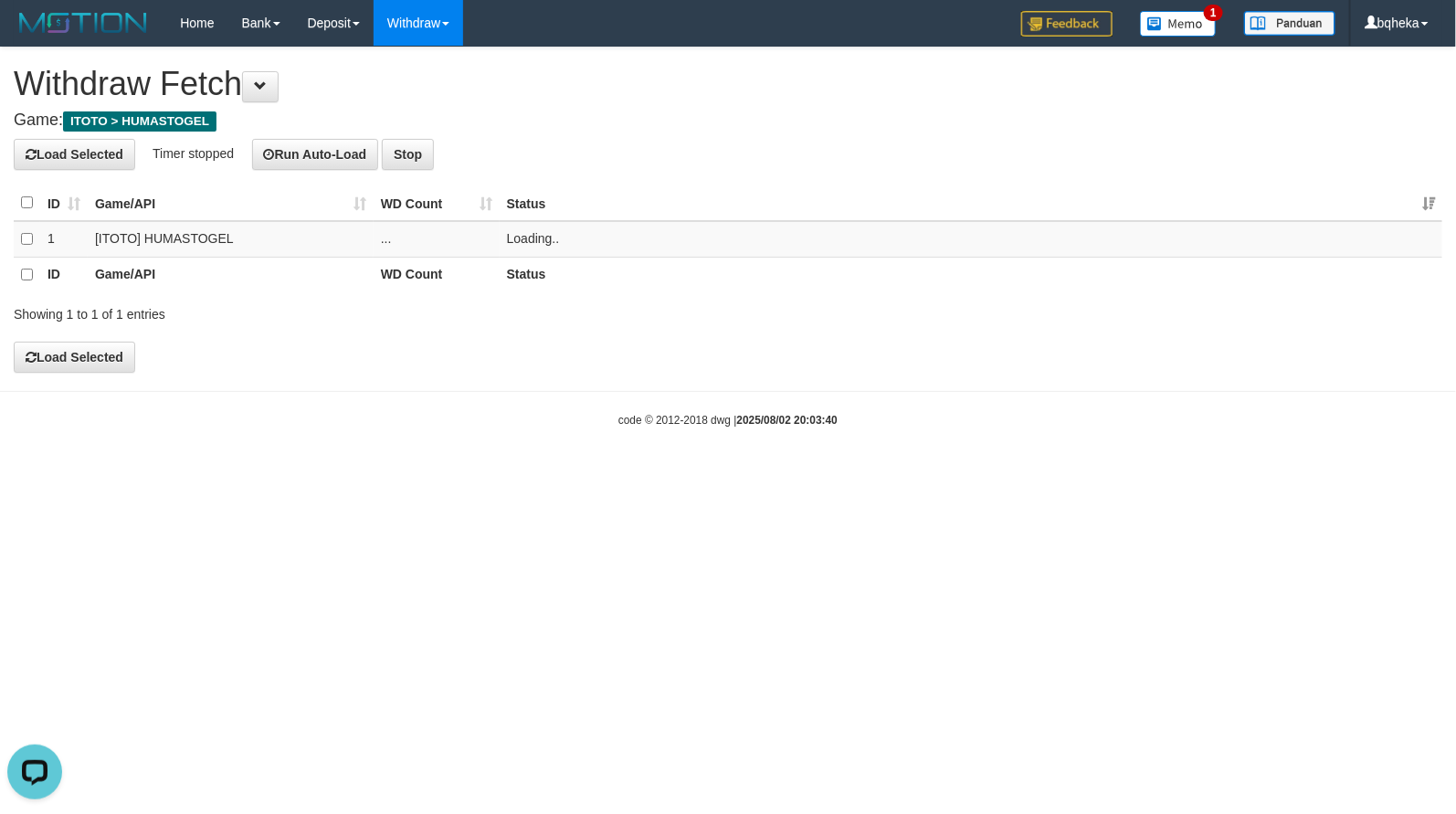 click on "Load Selected
Timer stopped
Run Auto-Load
Stop" at bounding box center [728, 154] 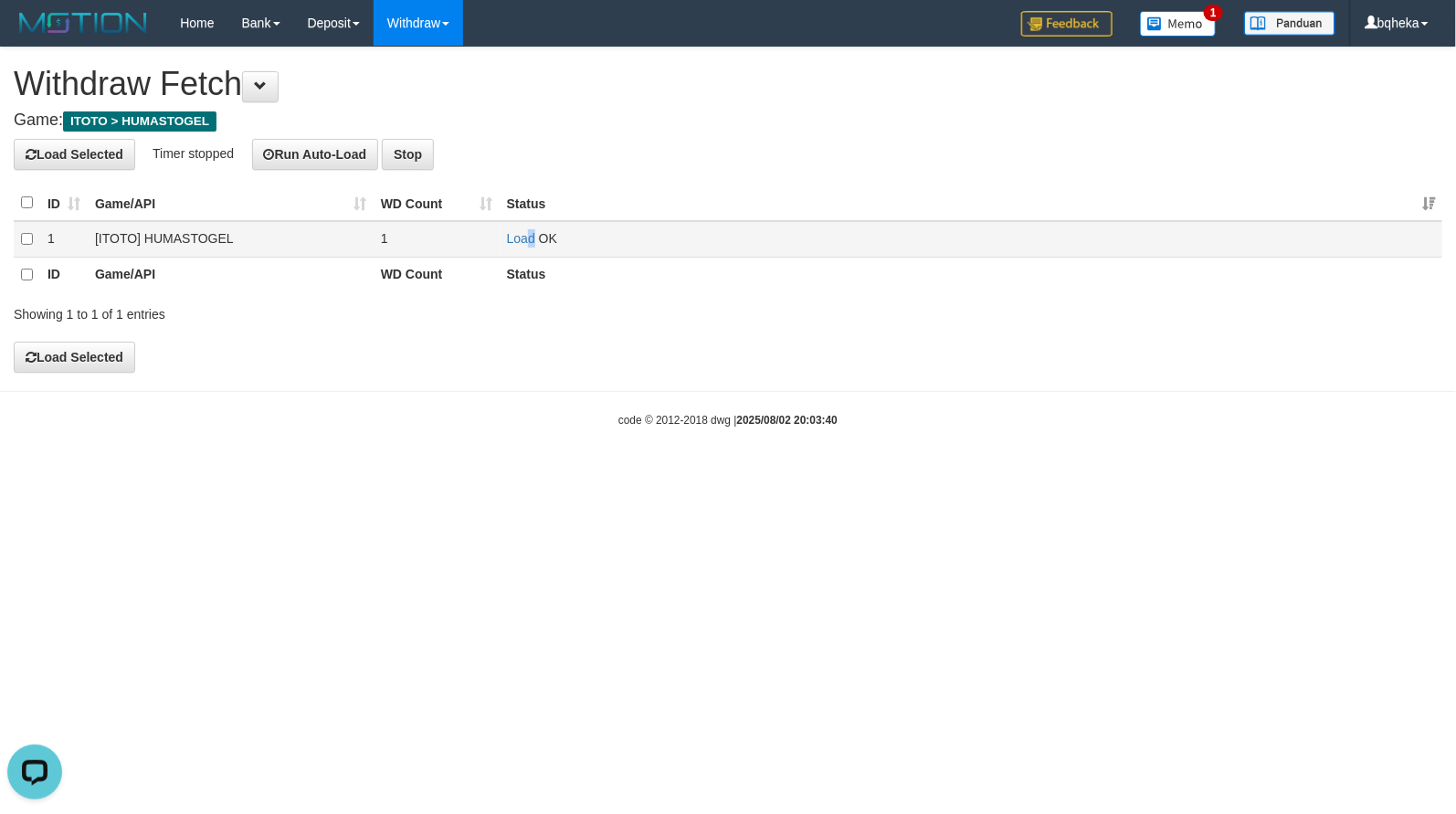 click on "Load
OK" at bounding box center [971, 238] 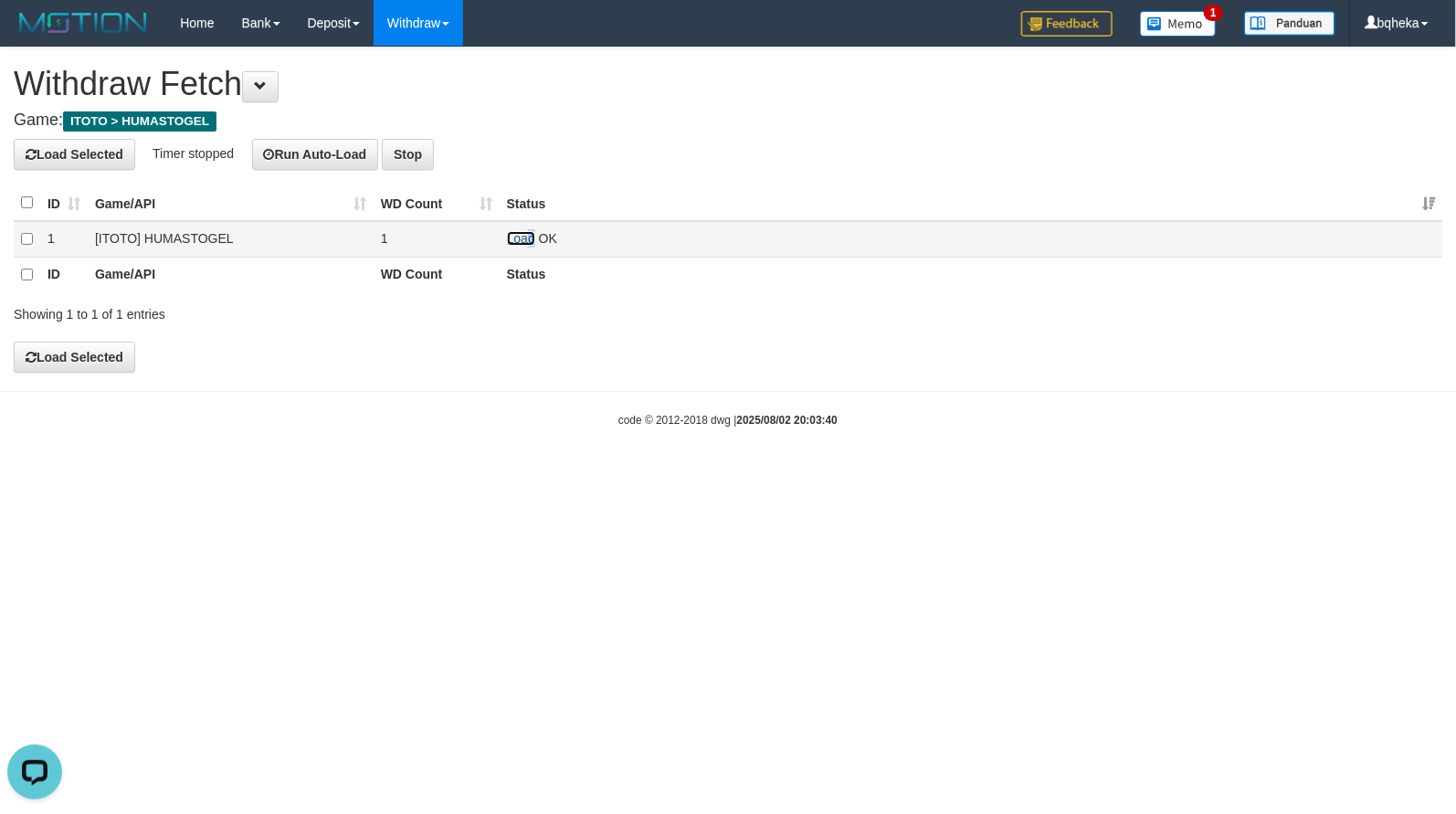 click on "Load" at bounding box center (521, 238) 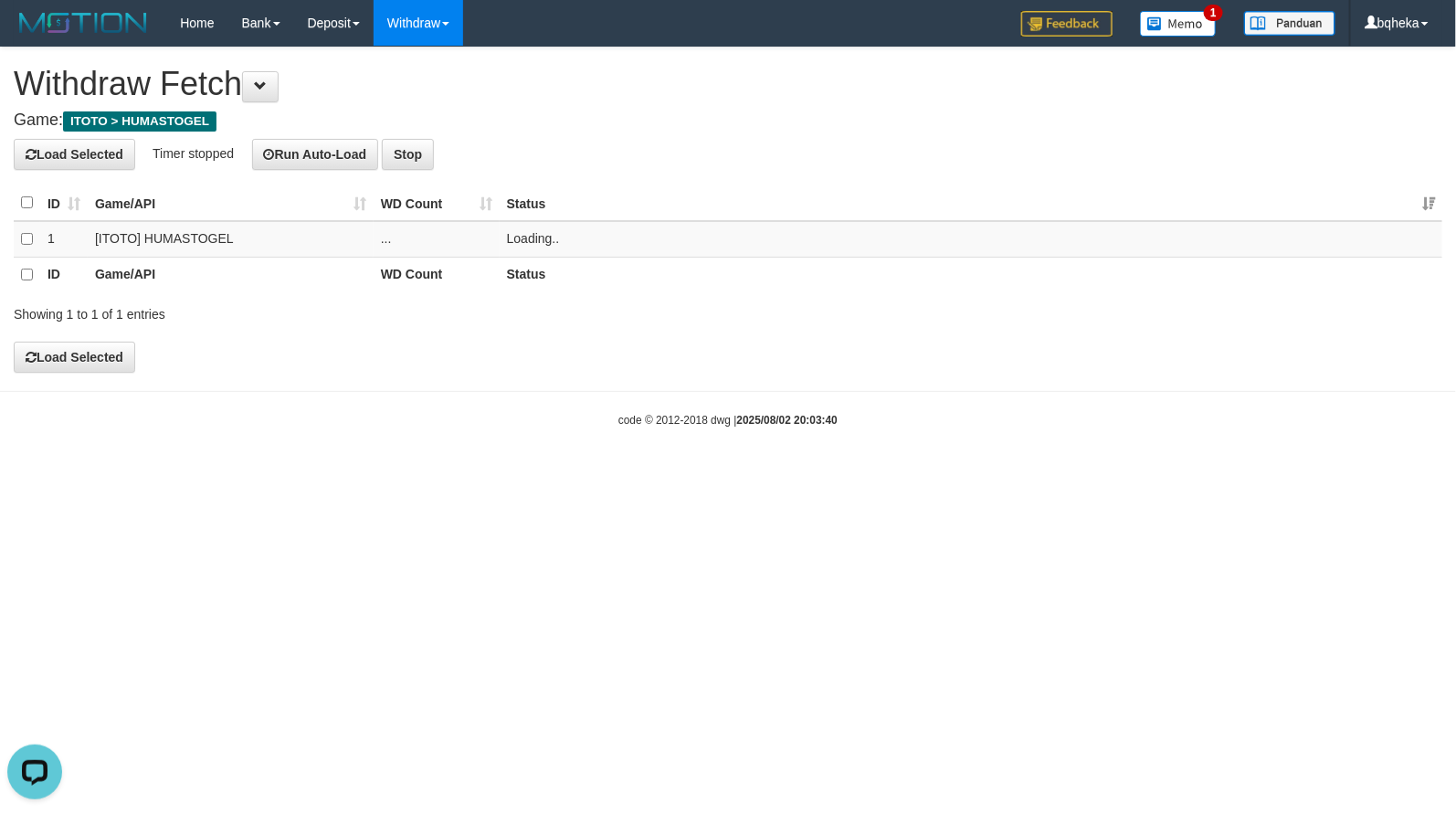 click on "Load Selected
Timer stopped
Run Auto-Load
Stop" at bounding box center [728, 154] 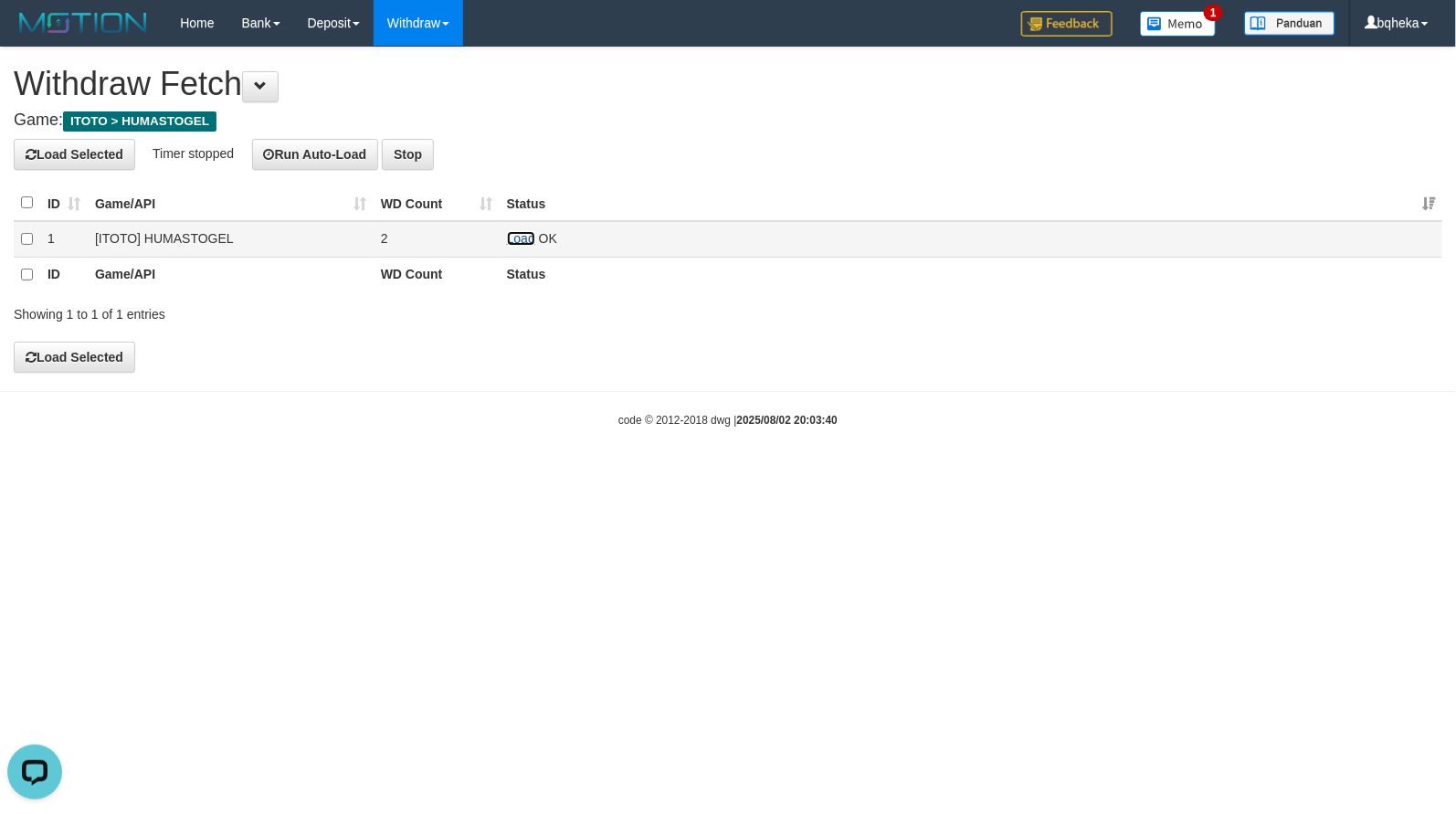 click on "Load" at bounding box center [521, 238] 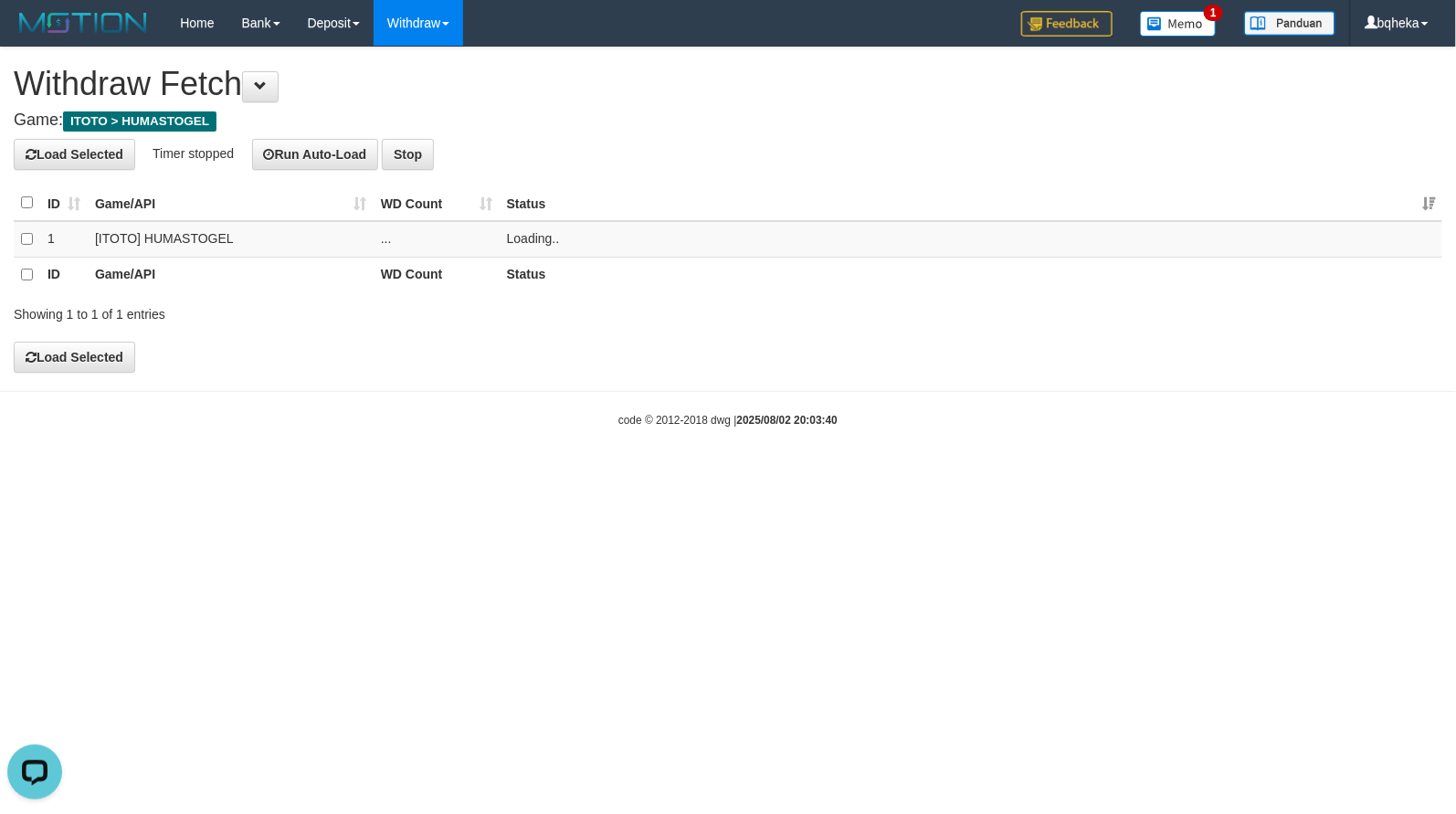 click on "Game:   ITOTO > HUMASTOGEL" at bounding box center [728, 121] 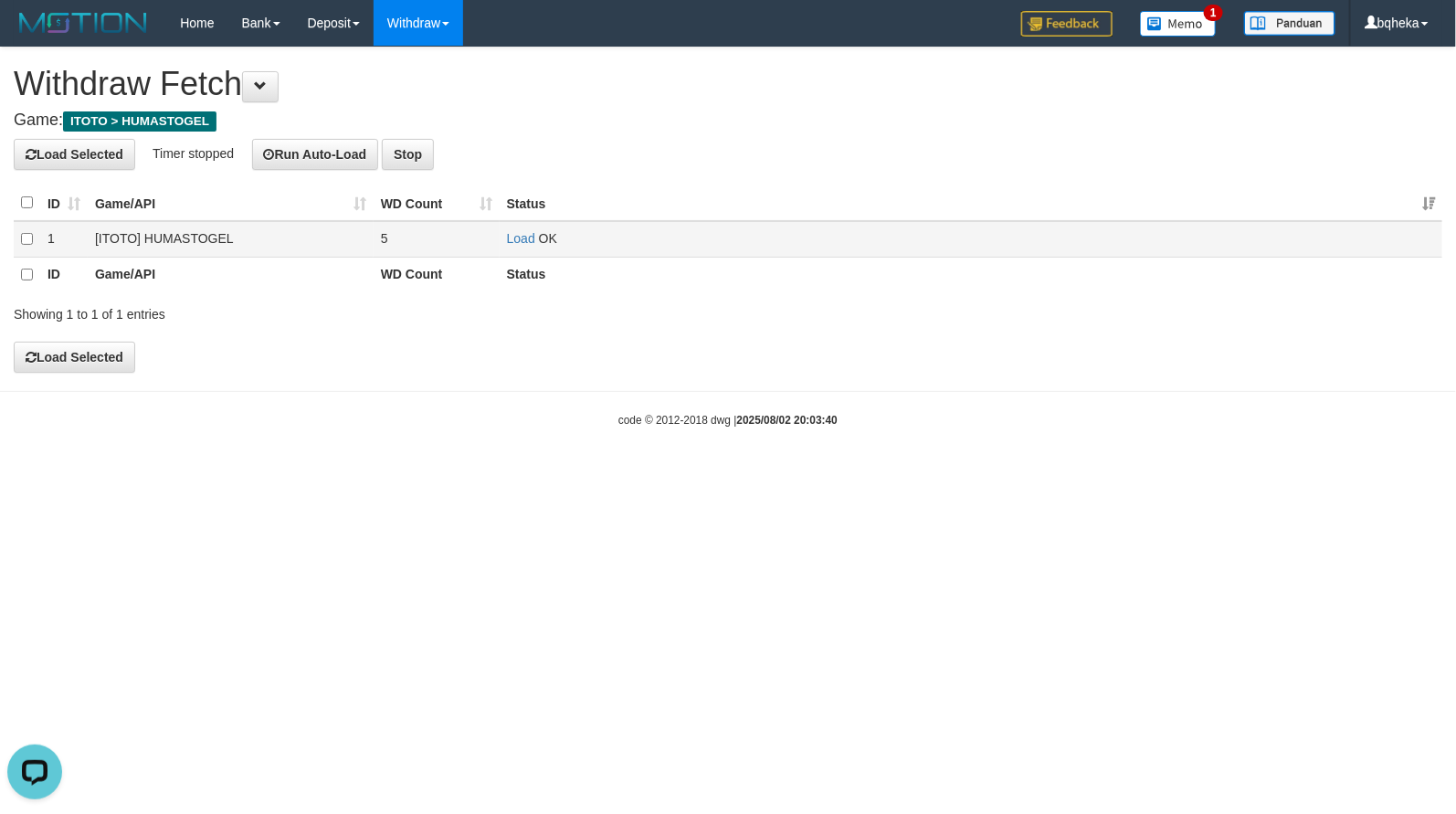 click on "OK" at bounding box center [548, 238] 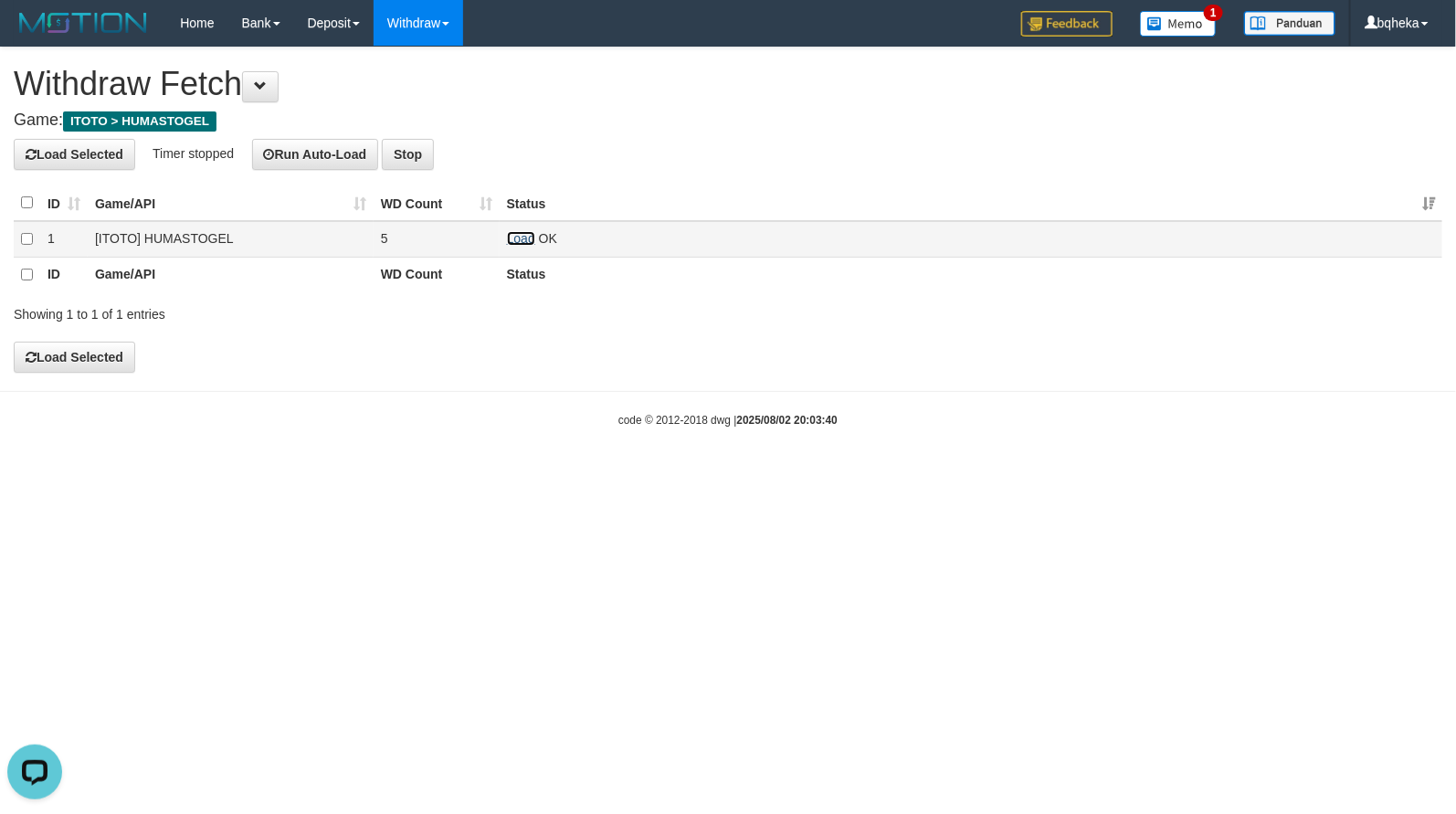 click on "Load" at bounding box center (521, 238) 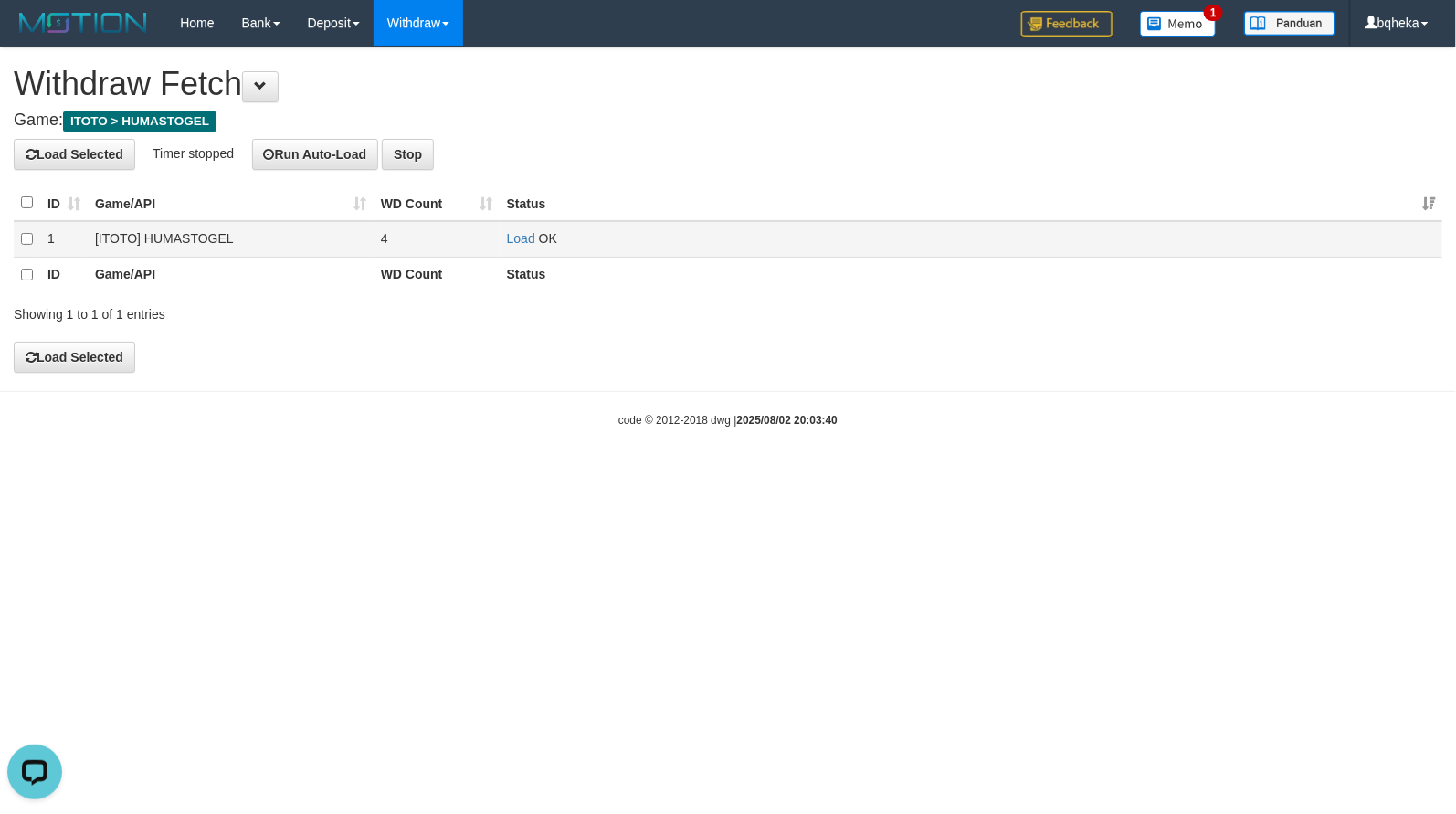 click on "Load
OK" at bounding box center (971, 238) 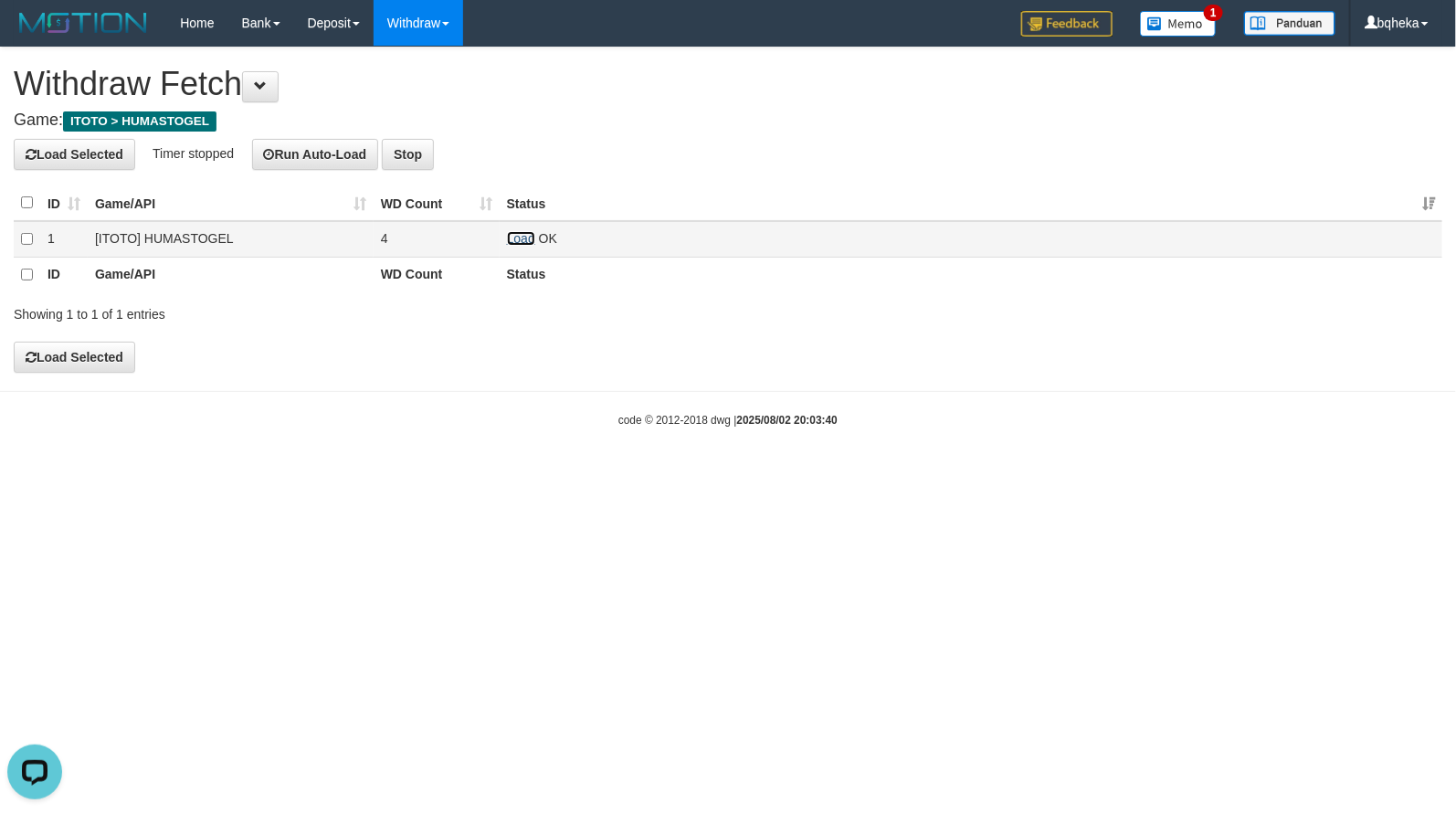 click on "Load" at bounding box center (521, 238) 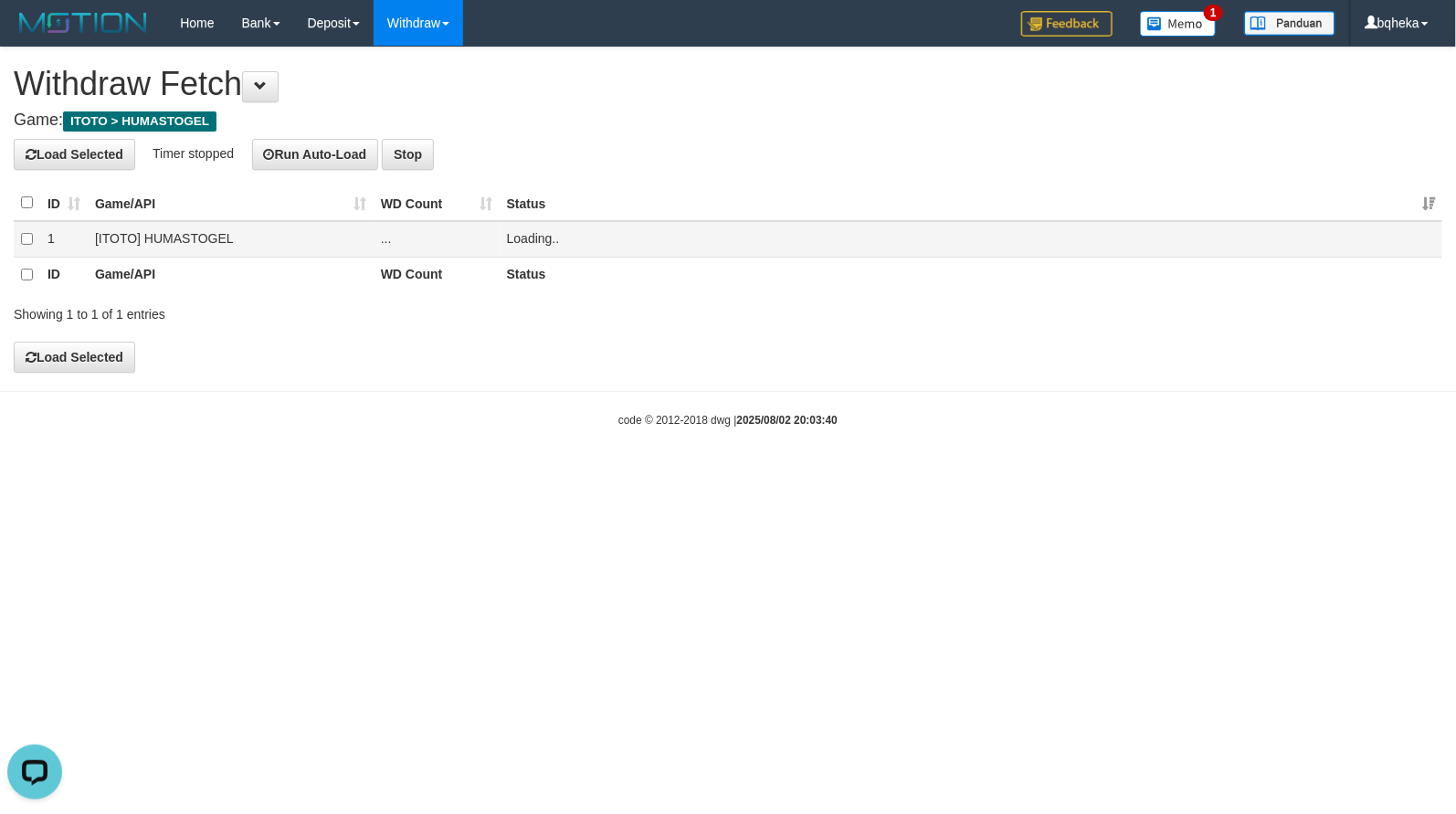 click on "Loading.." at bounding box center (533, 238) 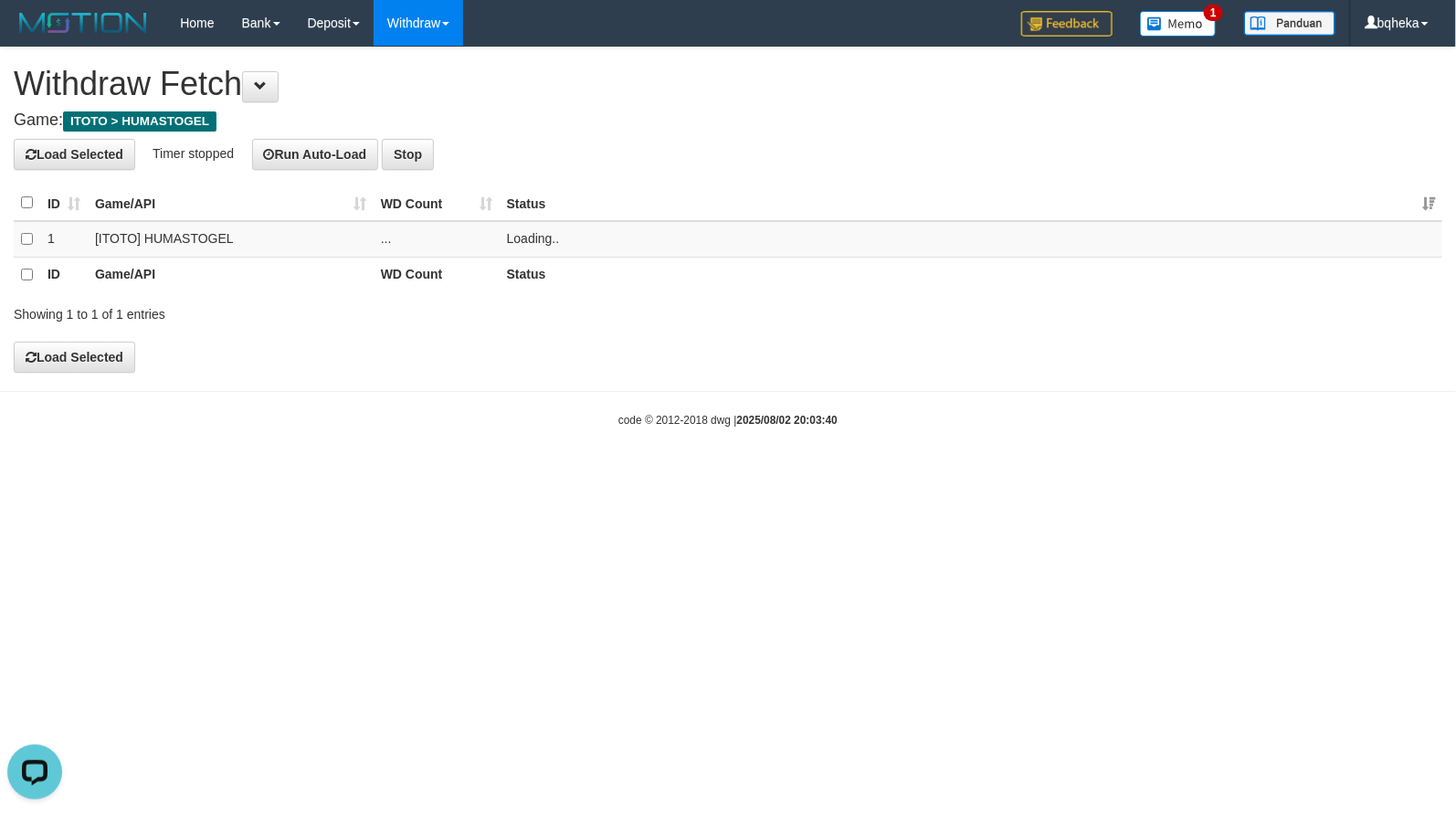 click on "Load Selected
Timer stopped
Run Auto-Load
Stop" at bounding box center [728, 154] 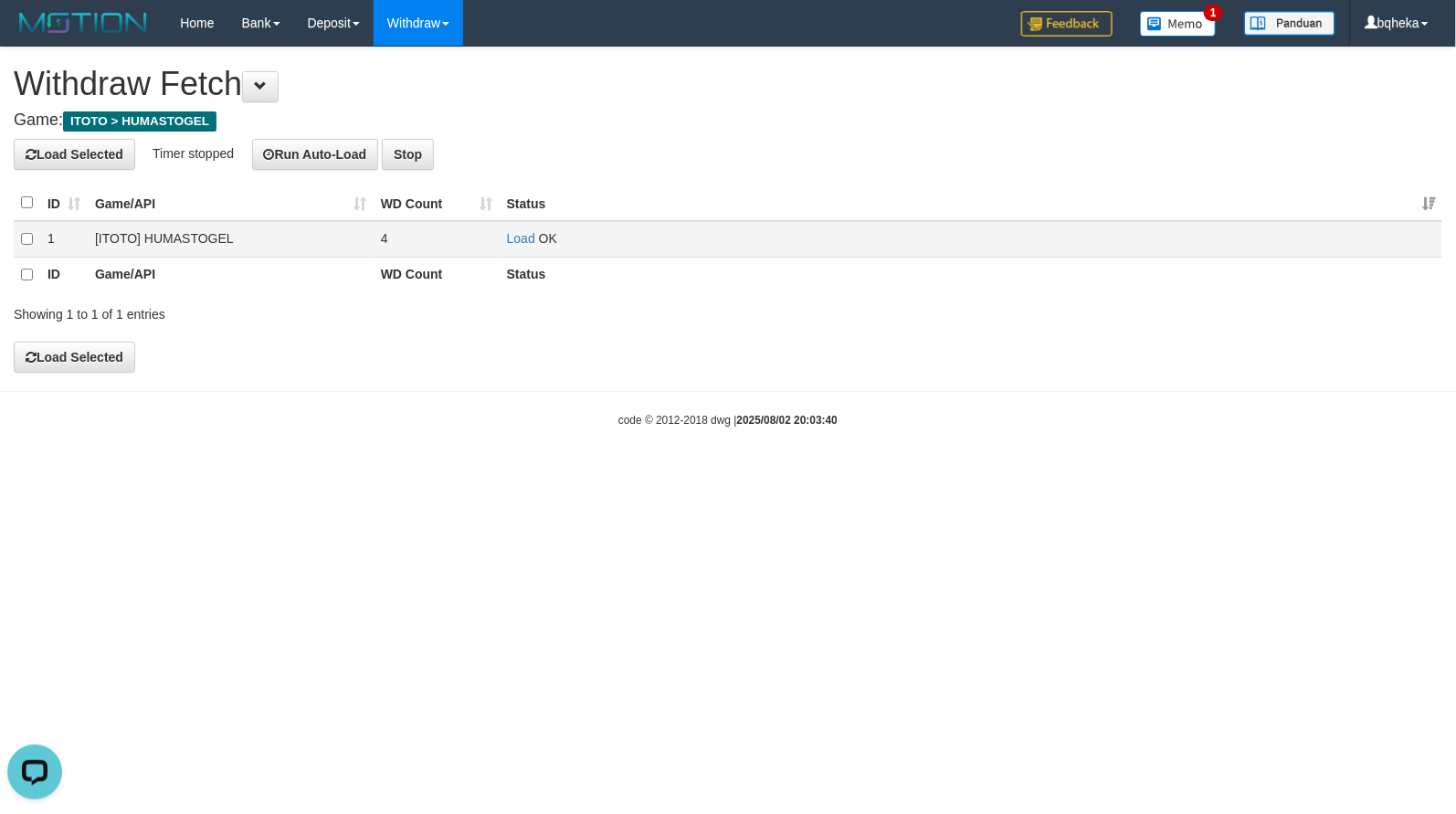 click on "Load
OK" at bounding box center [971, 238] 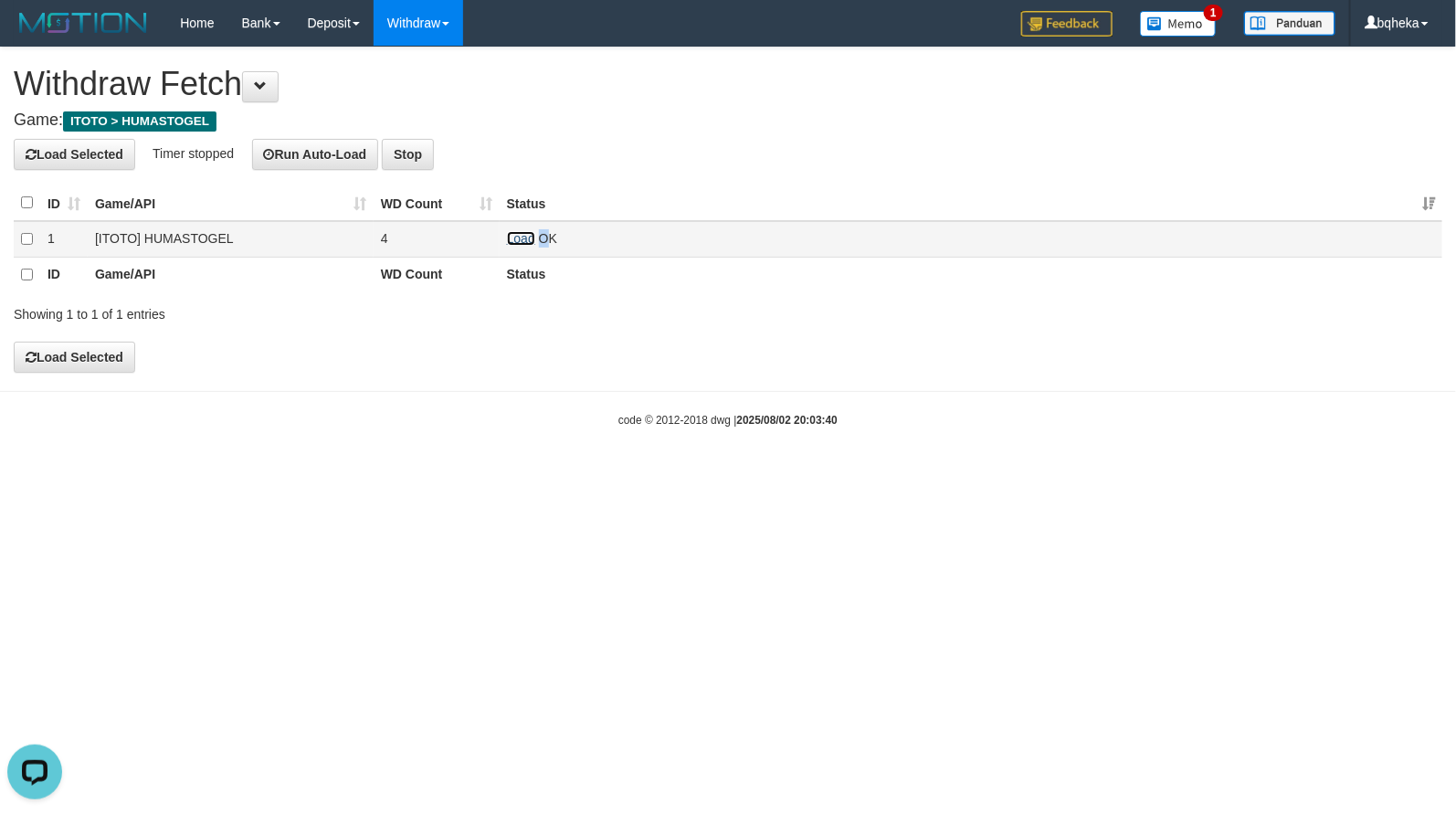 click on "Load" at bounding box center [521, 238] 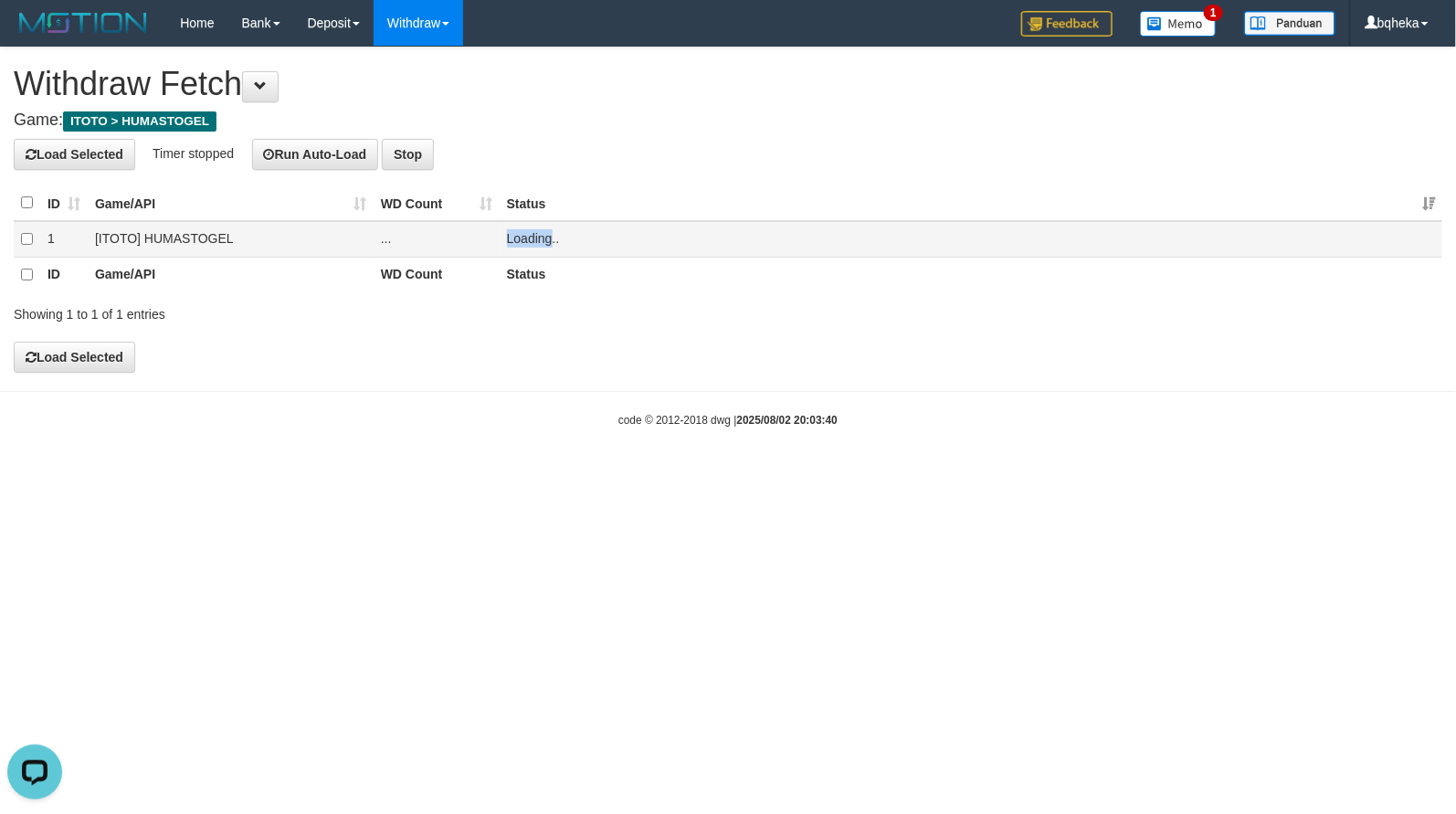 click on "Loading.." at bounding box center [533, 238] 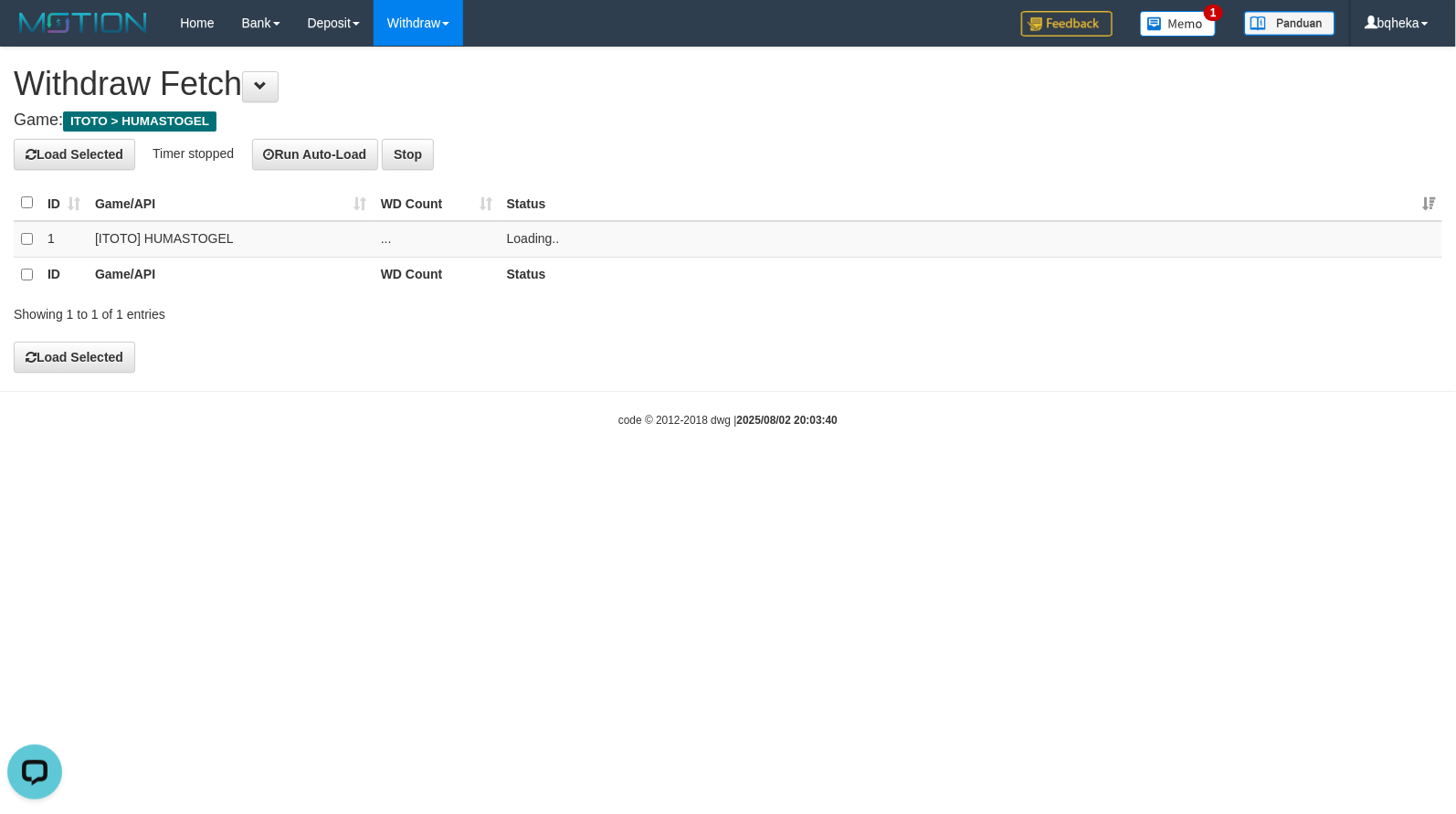 click on "Load Selected
Timer stopped
Run Auto-Load
Stop" at bounding box center (728, 154) 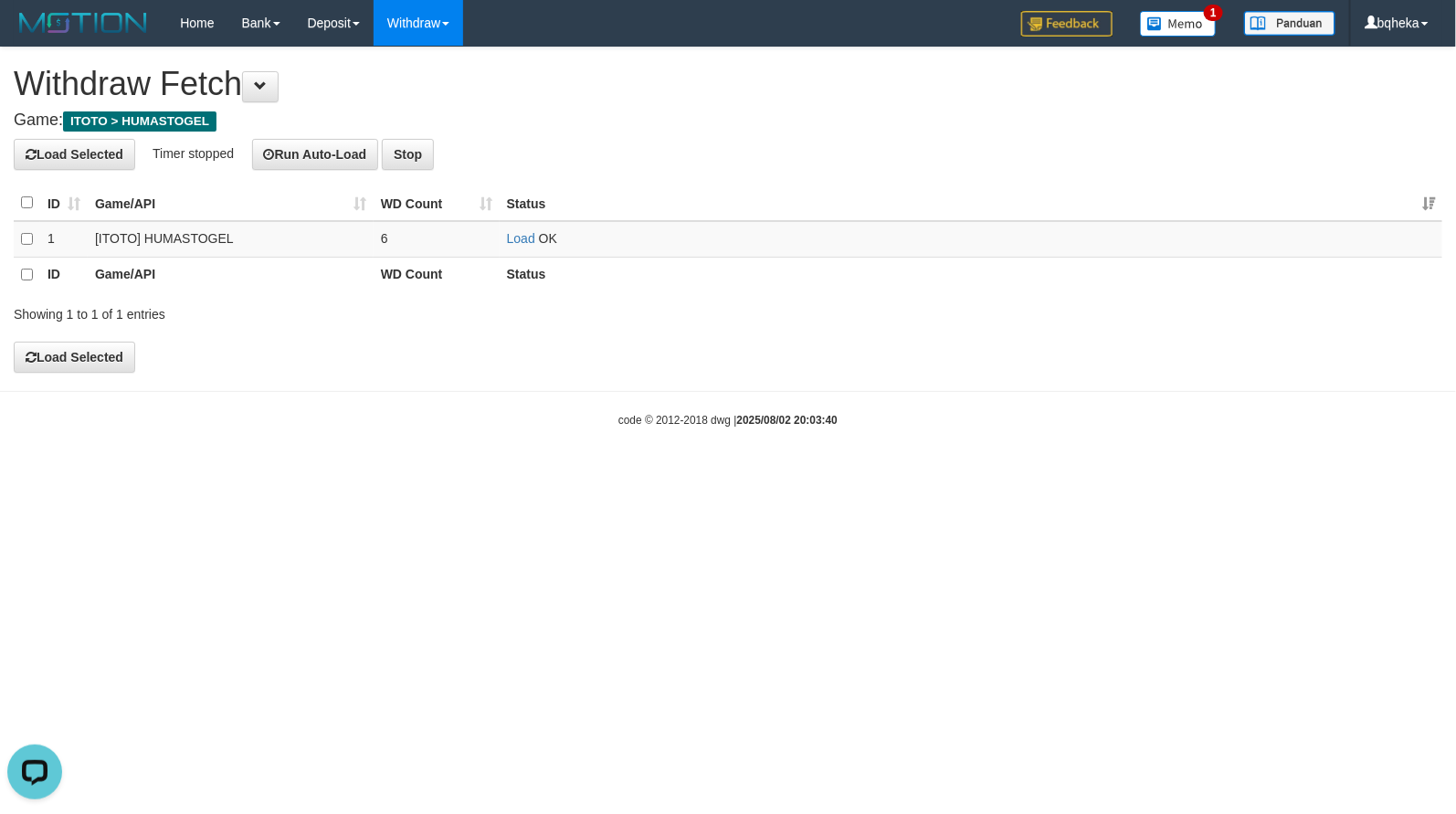 click on "Showing 1 to 1 of 1 entries" at bounding box center (728, 311) 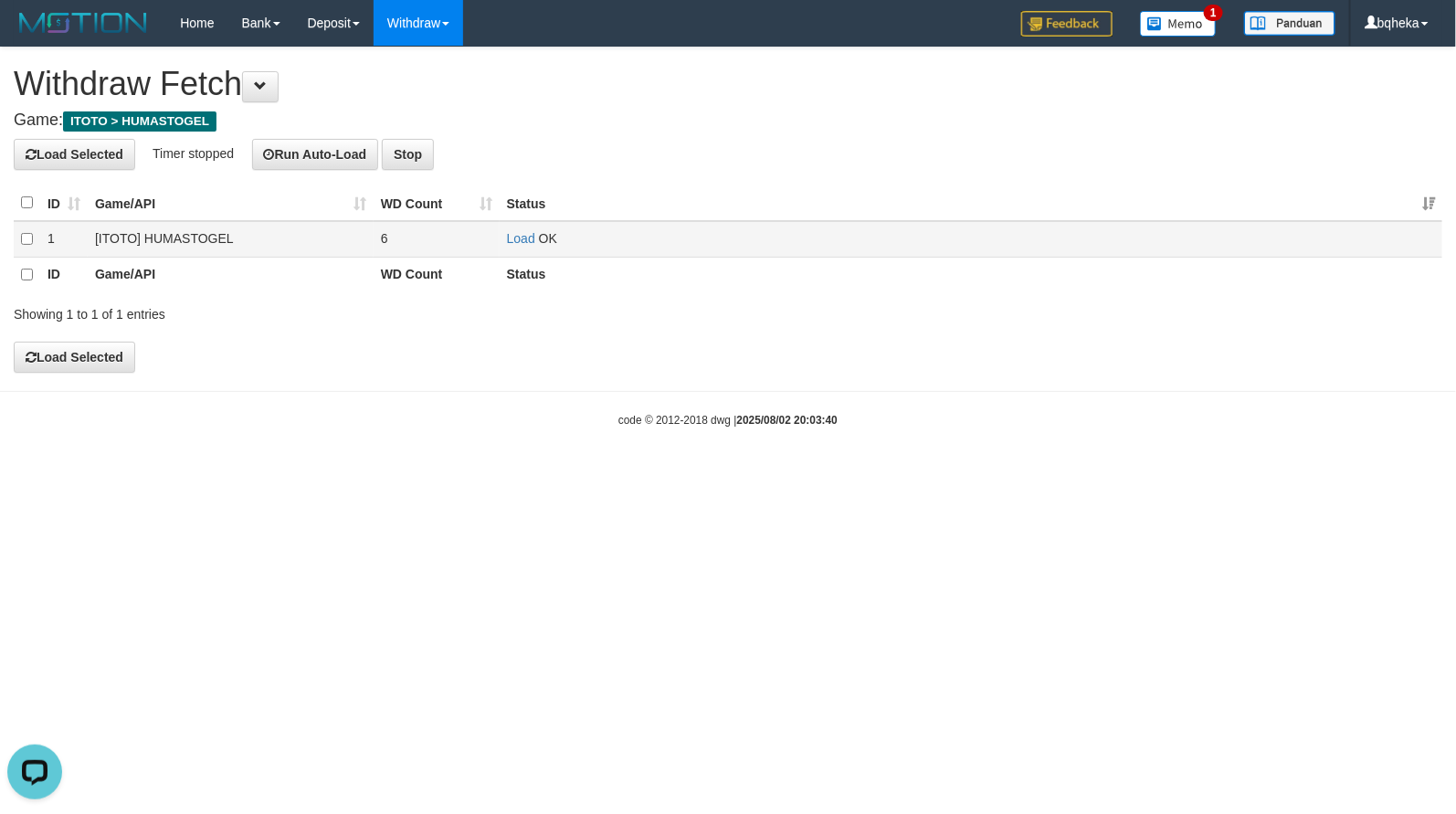 click on "Load
OK" at bounding box center (971, 238) 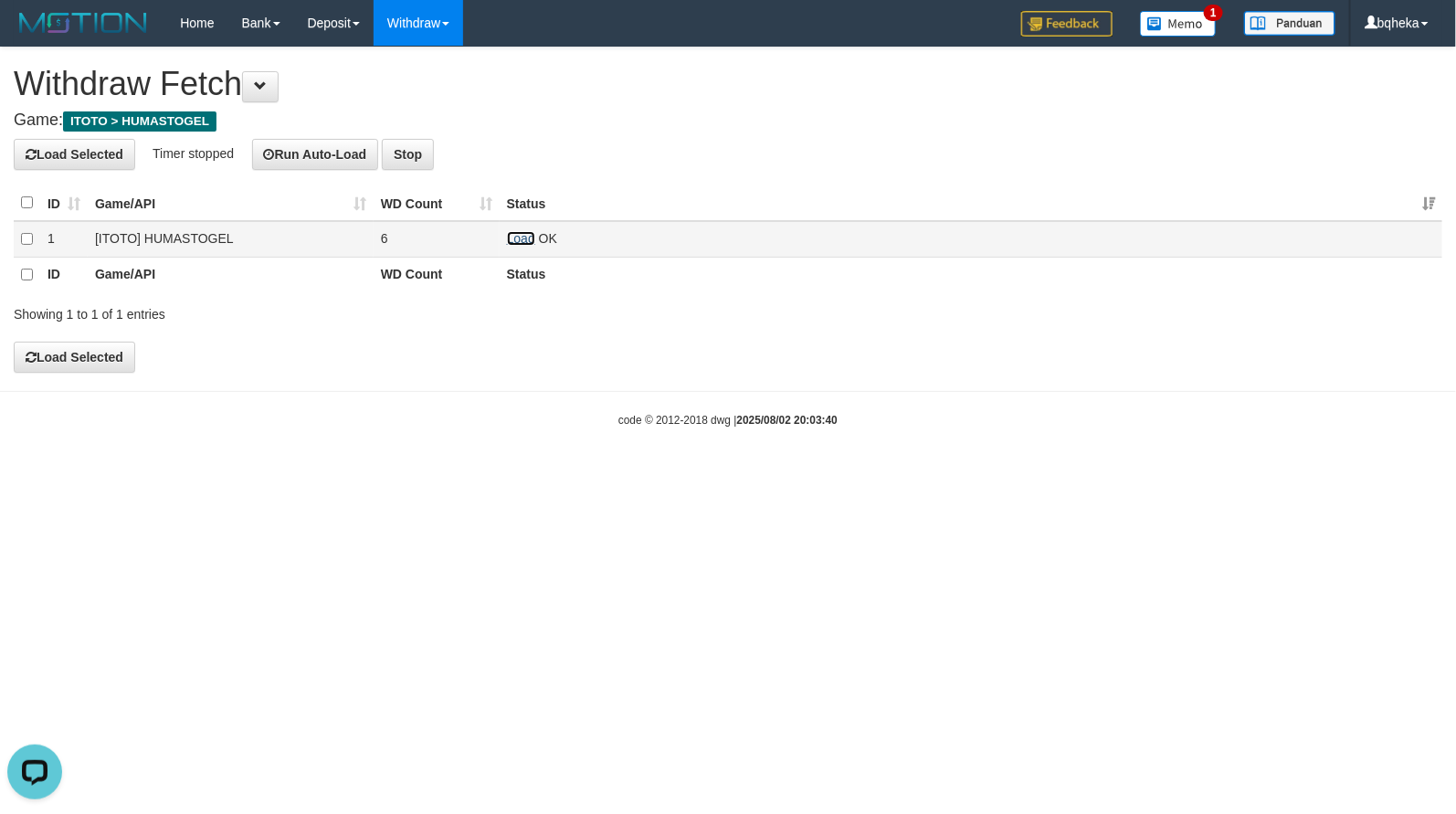 click on "Load" at bounding box center [521, 238] 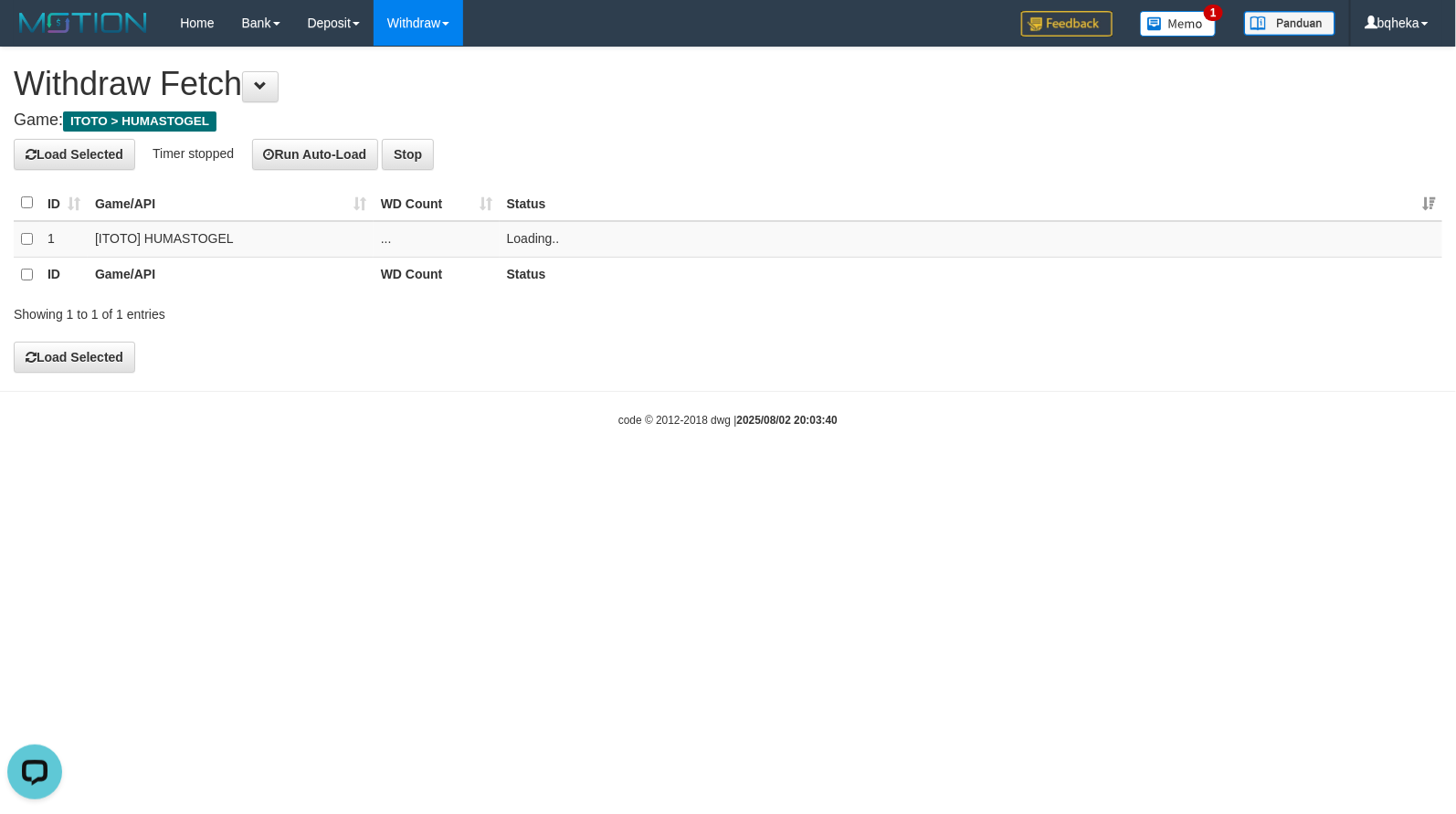 click on "Load Selected
Timer stopped
Run Auto-Load
Stop" at bounding box center [728, 154] 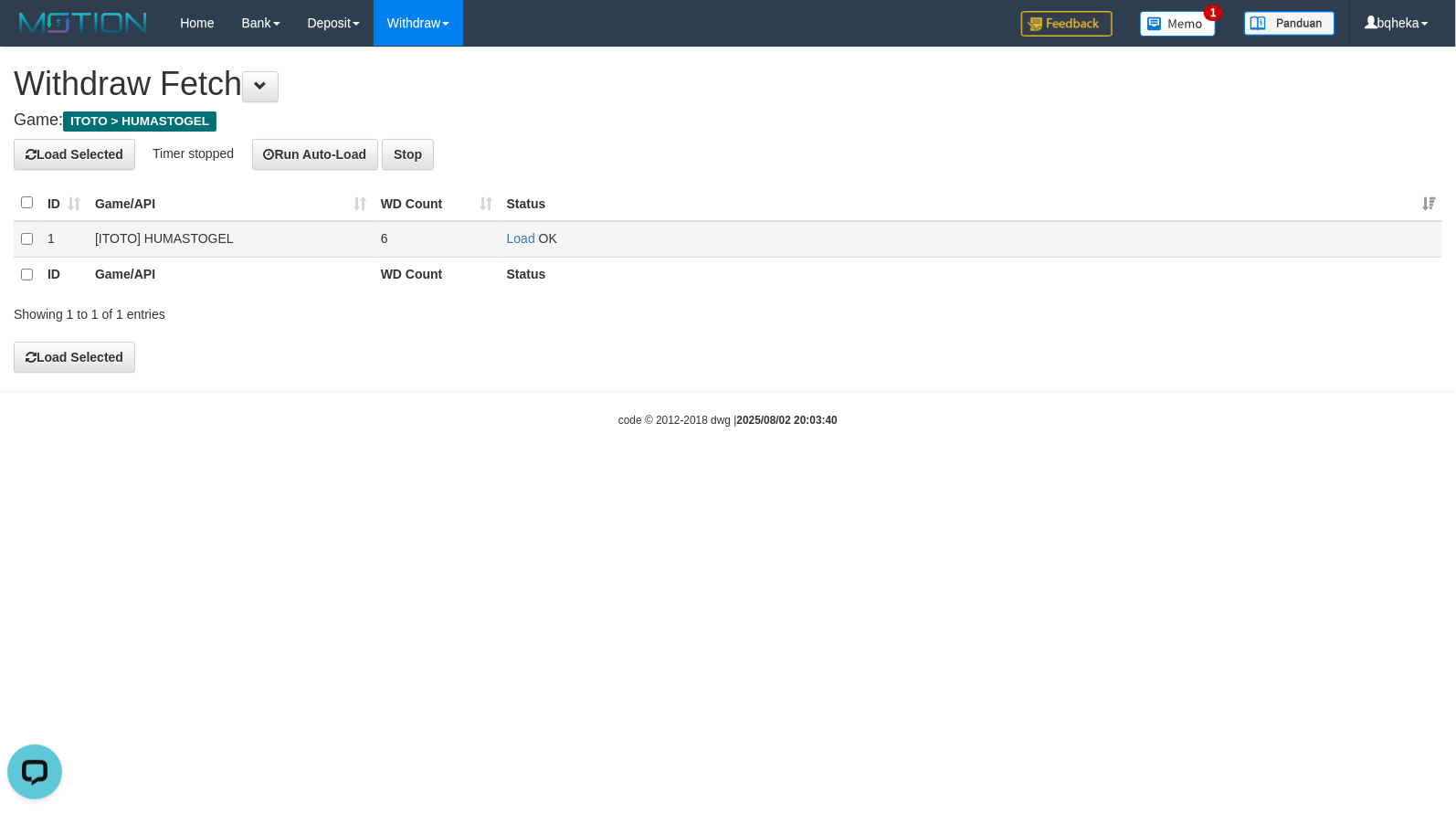 click on "Load
OK" at bounding box center [971, 238] 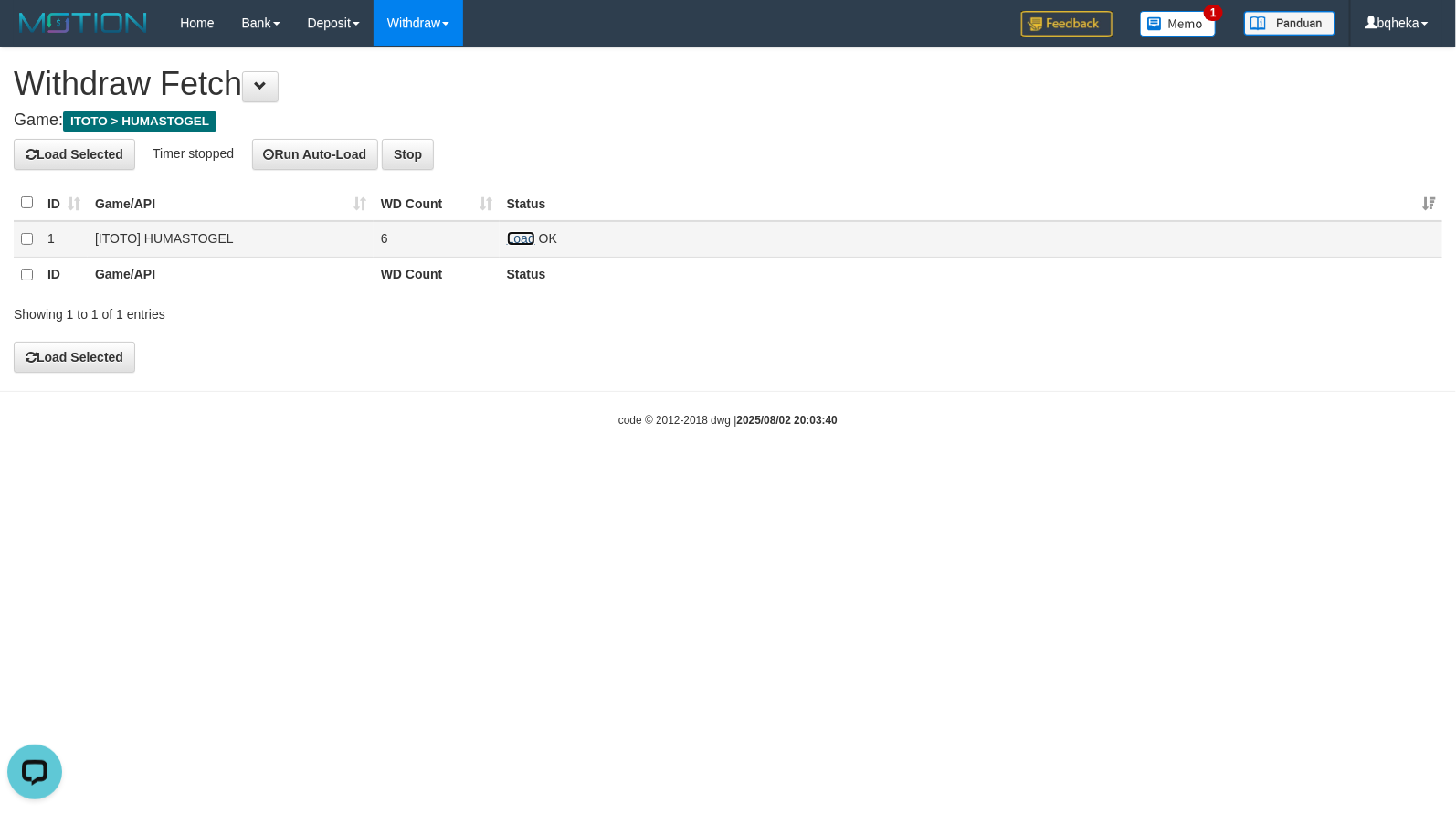click on "Load" at bounding box center [521, 238] 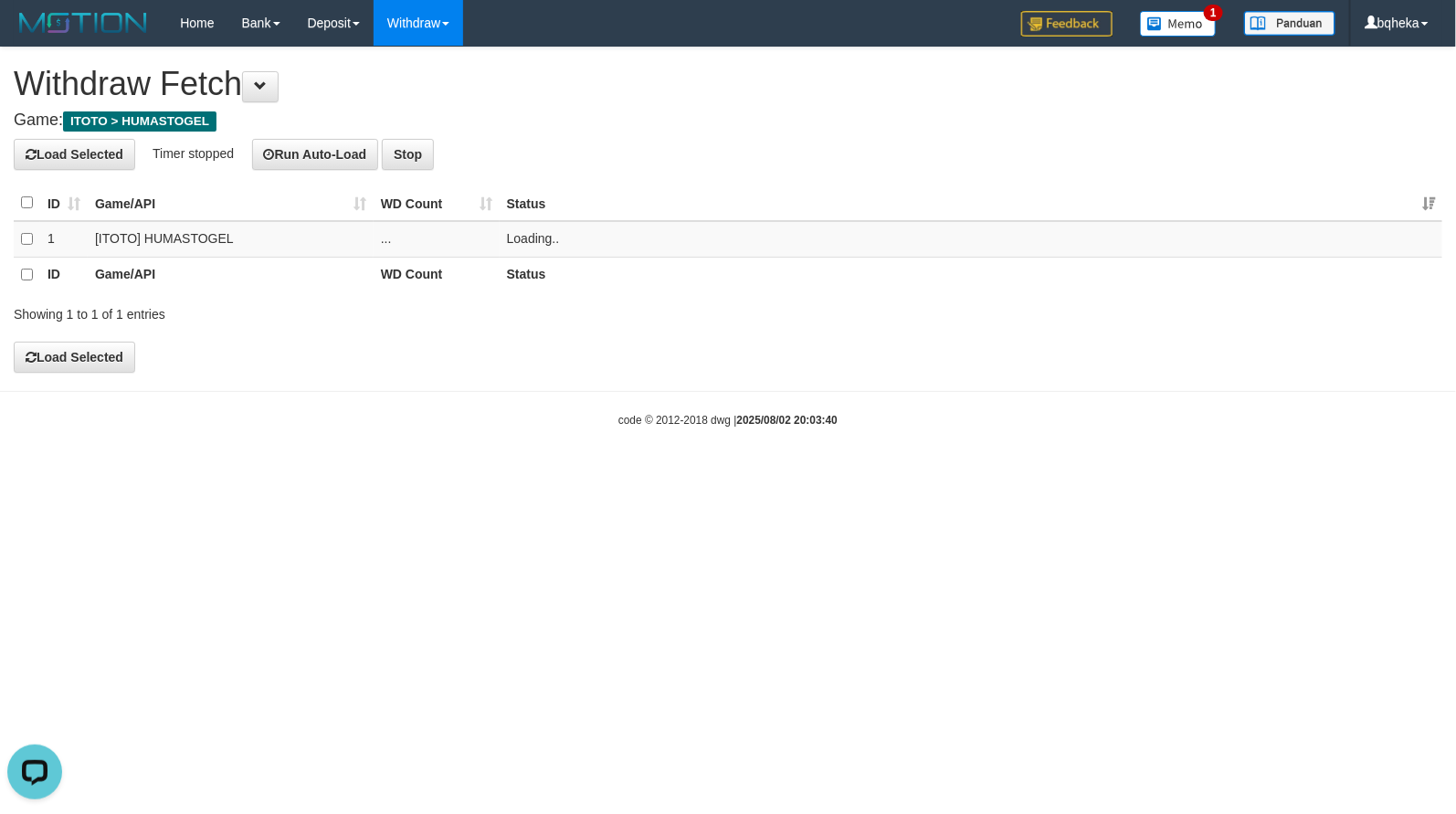 click on "**********" at bounding box center (728, 209) 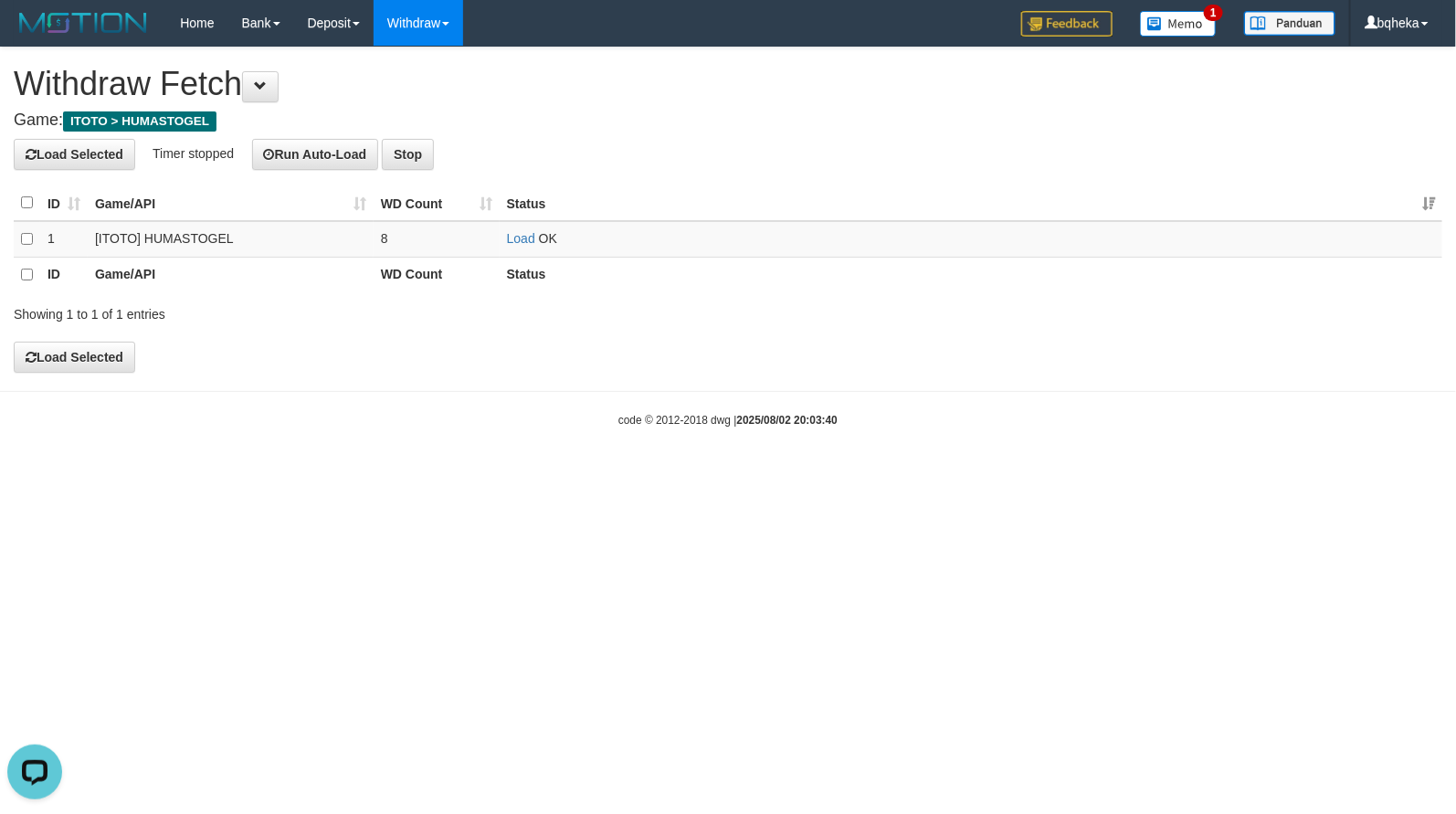 click on "Game:   ITOTO > HUMASTOGEL" at bounding box center (728, 121) 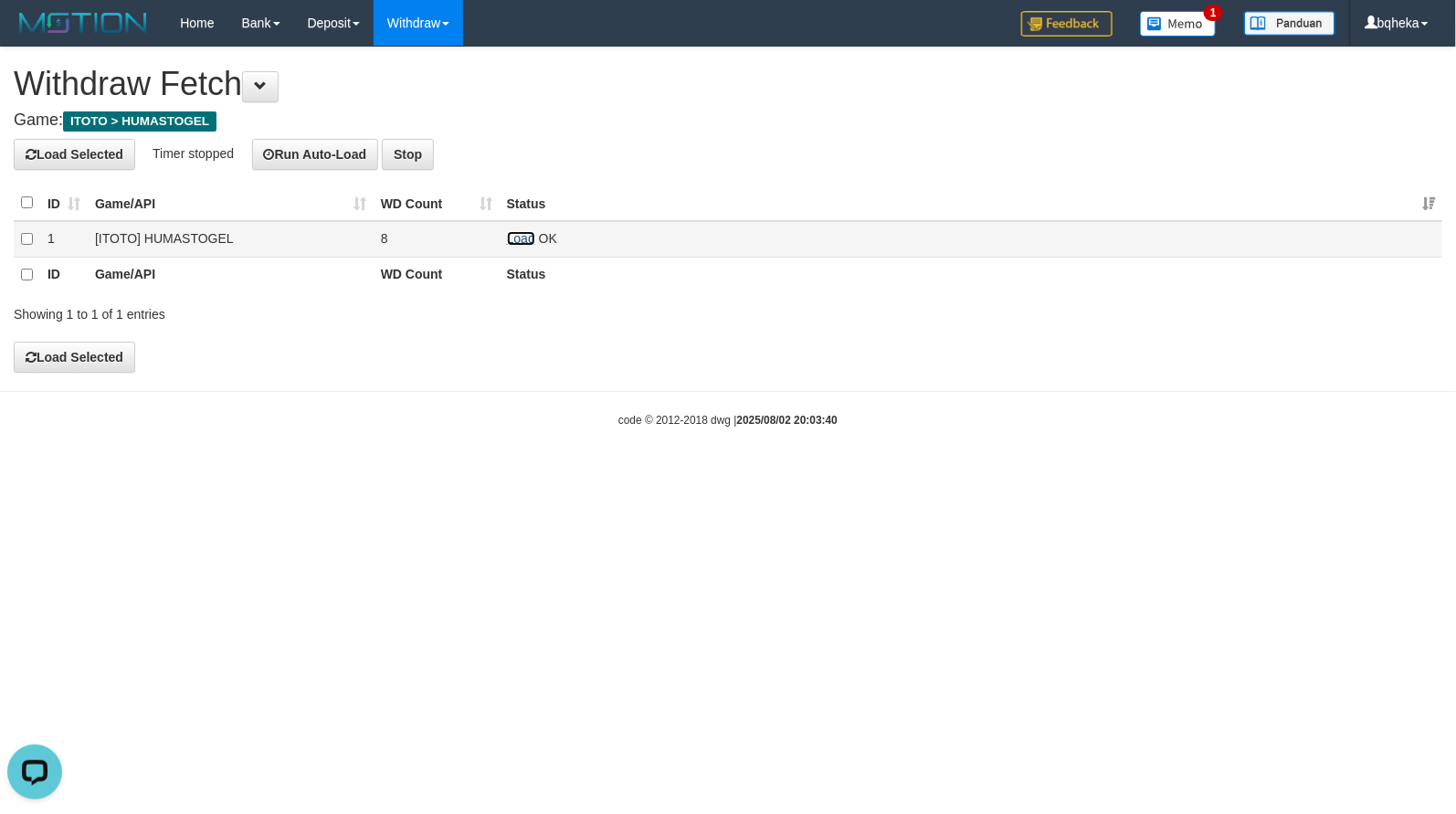 click on "Load" at bounding box center [521, 238] 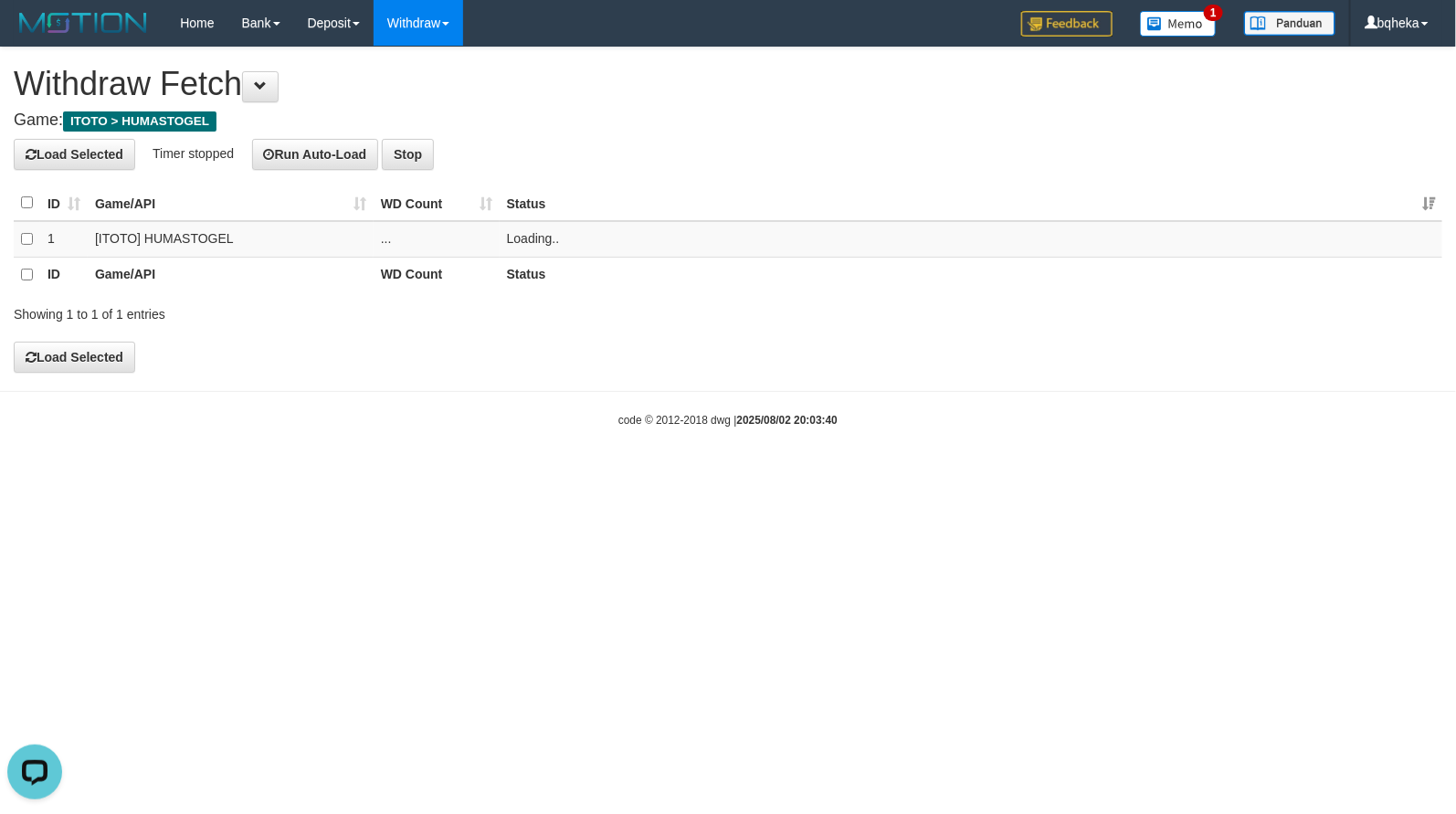 click on "Load Selected
Timer stopped
Run Auto-Load
Stop" at bounding box center [728, 154] 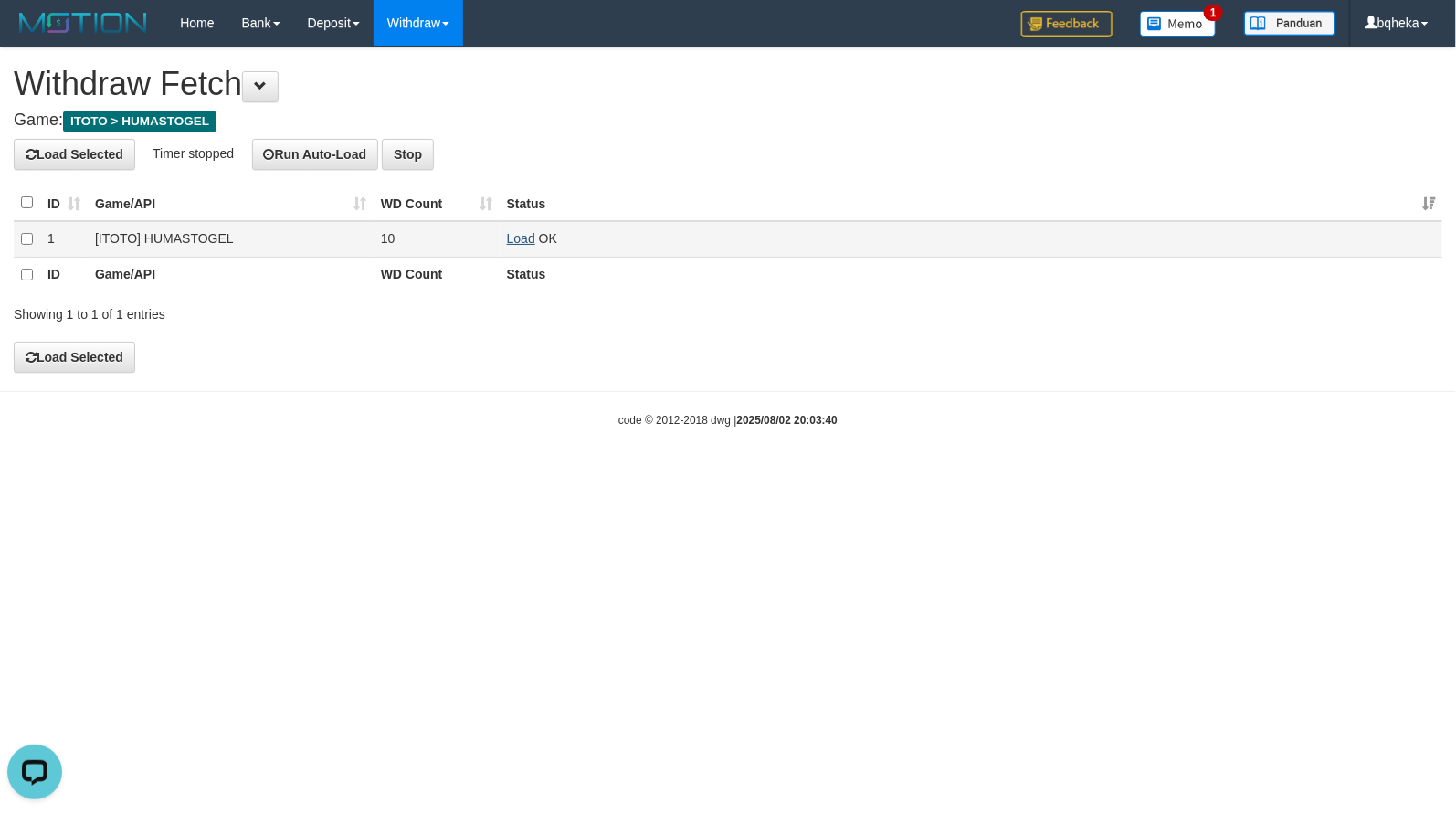 drag, startPoint x: 521, startPoint y: 223, endPoint x: 526, endPoint y: 237, distance: 14.866069 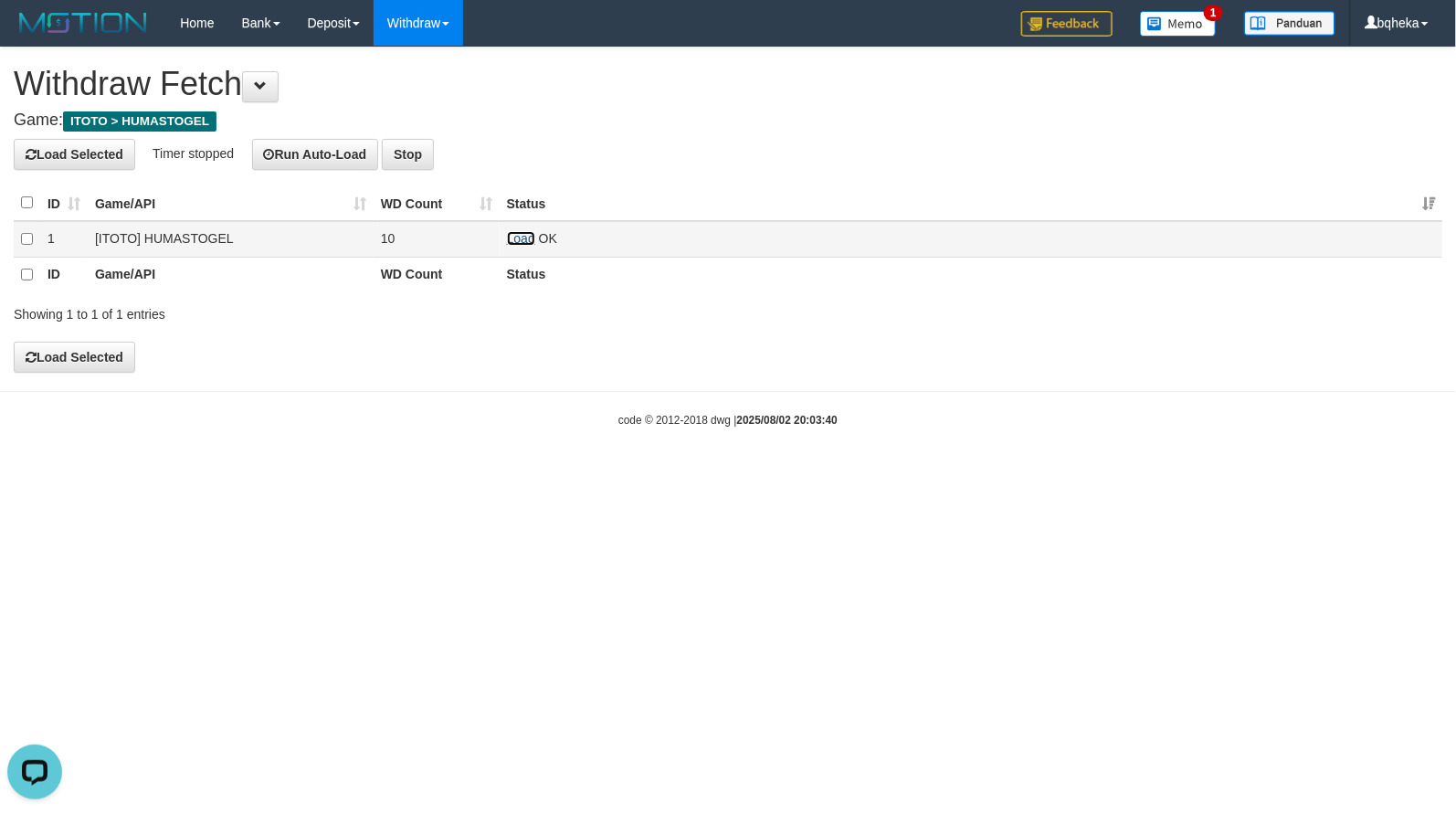 click on "Load" at bounding box center (521, 238) 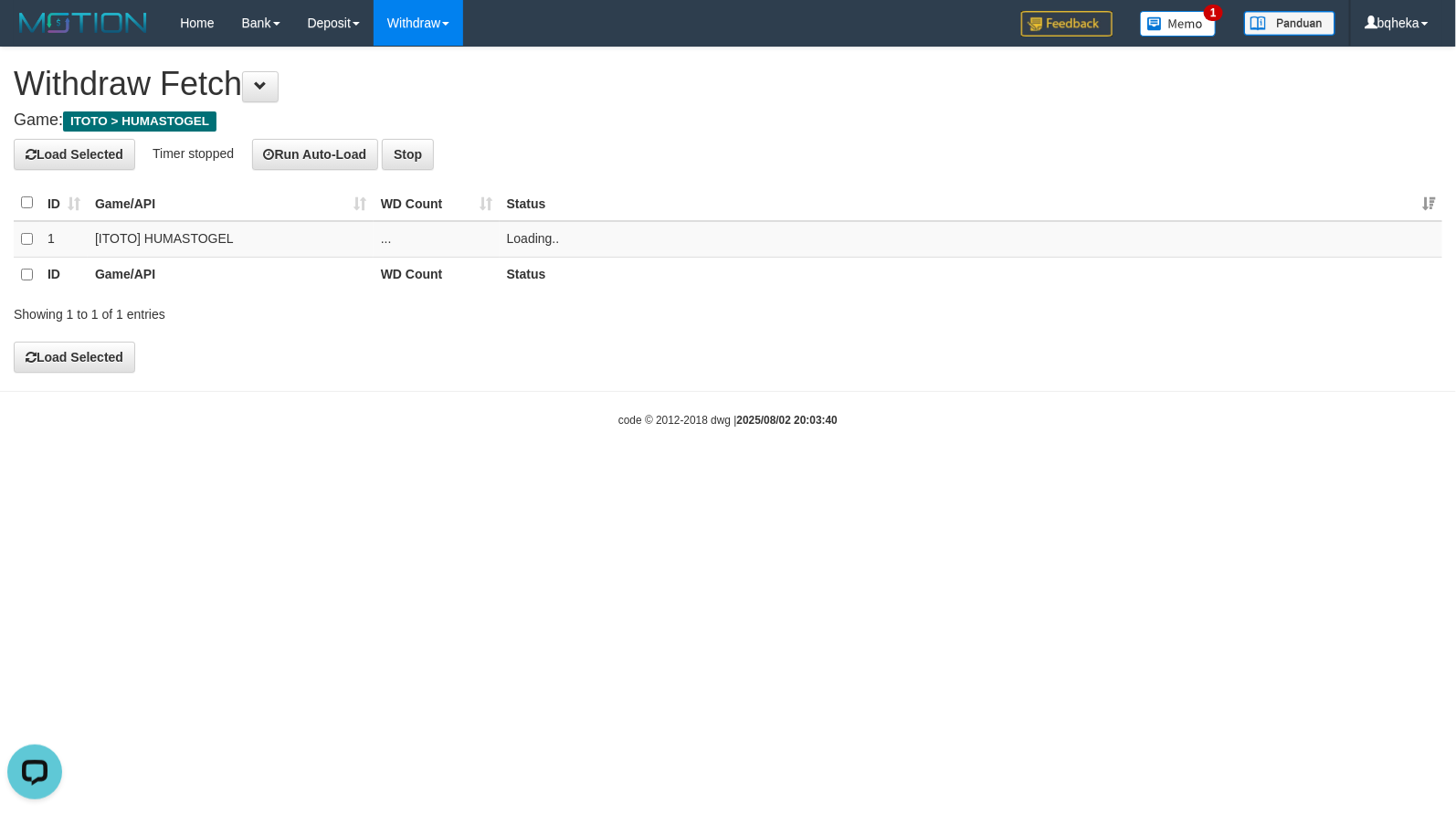 click on "Game:   ITOTO > HUMASTOGEL" at bounding box center (728, 121) 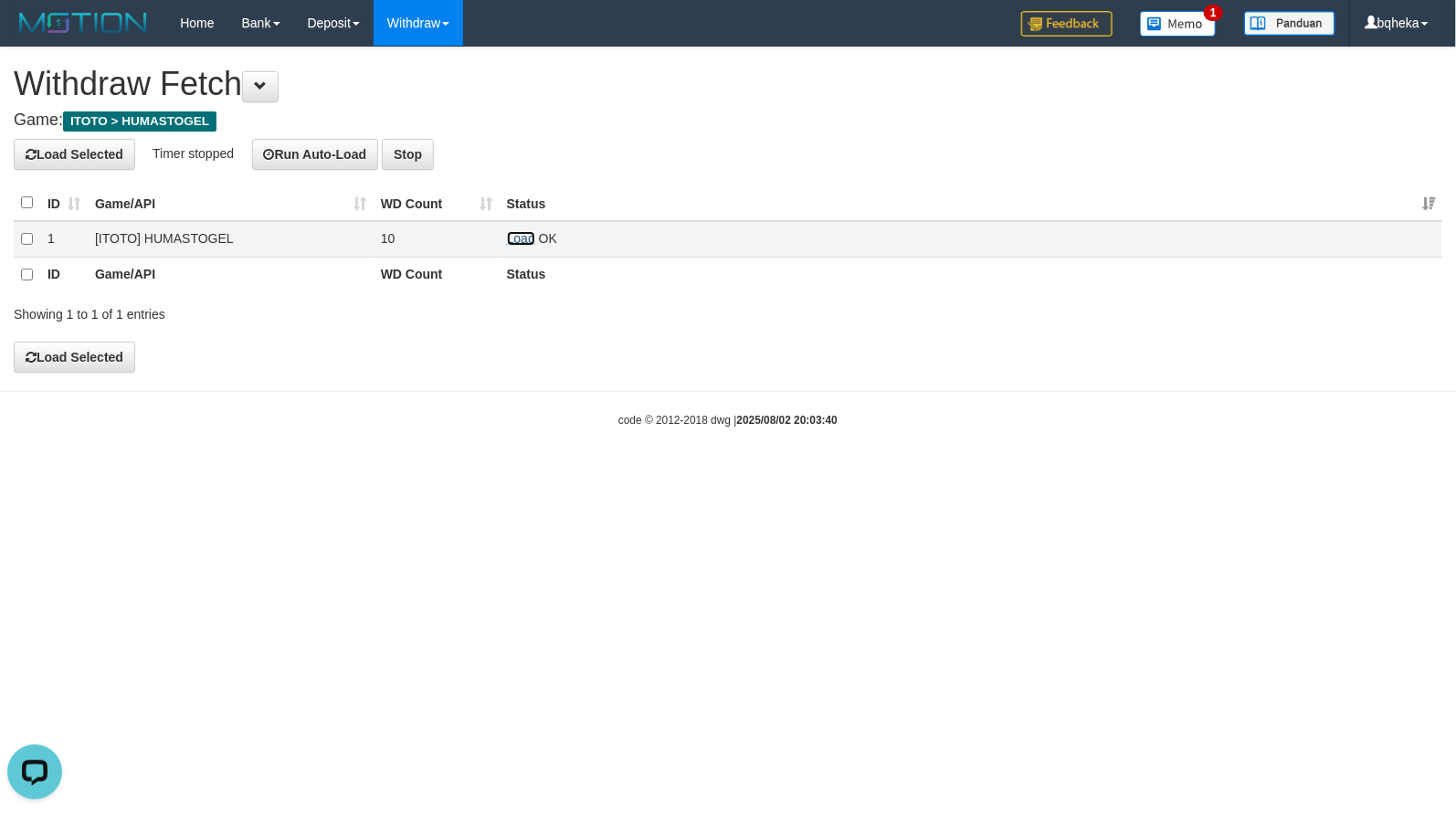 click on "Load" at bounding box center [521, 238] 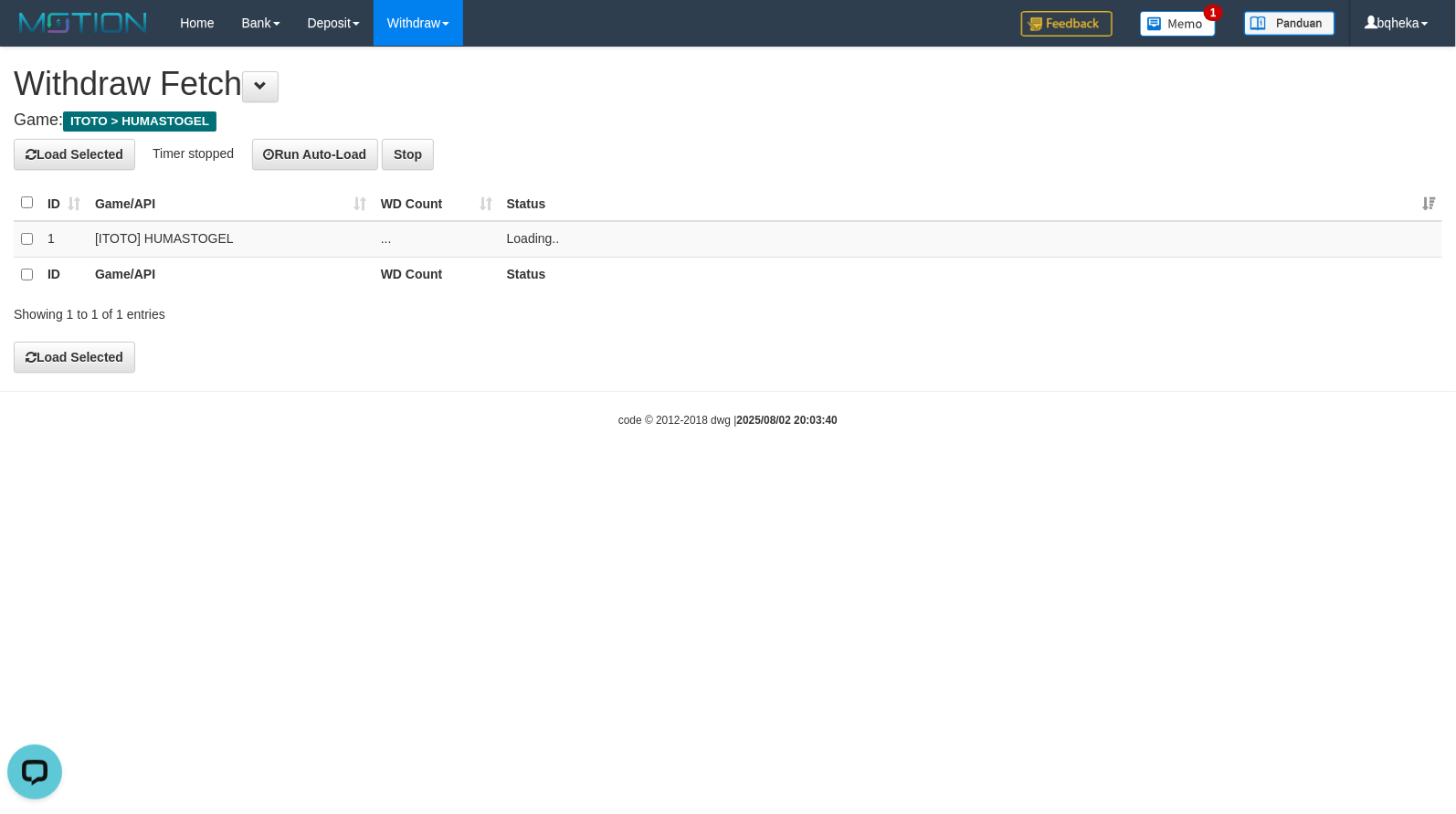 click on "**********" at bounding box center (728, 209) 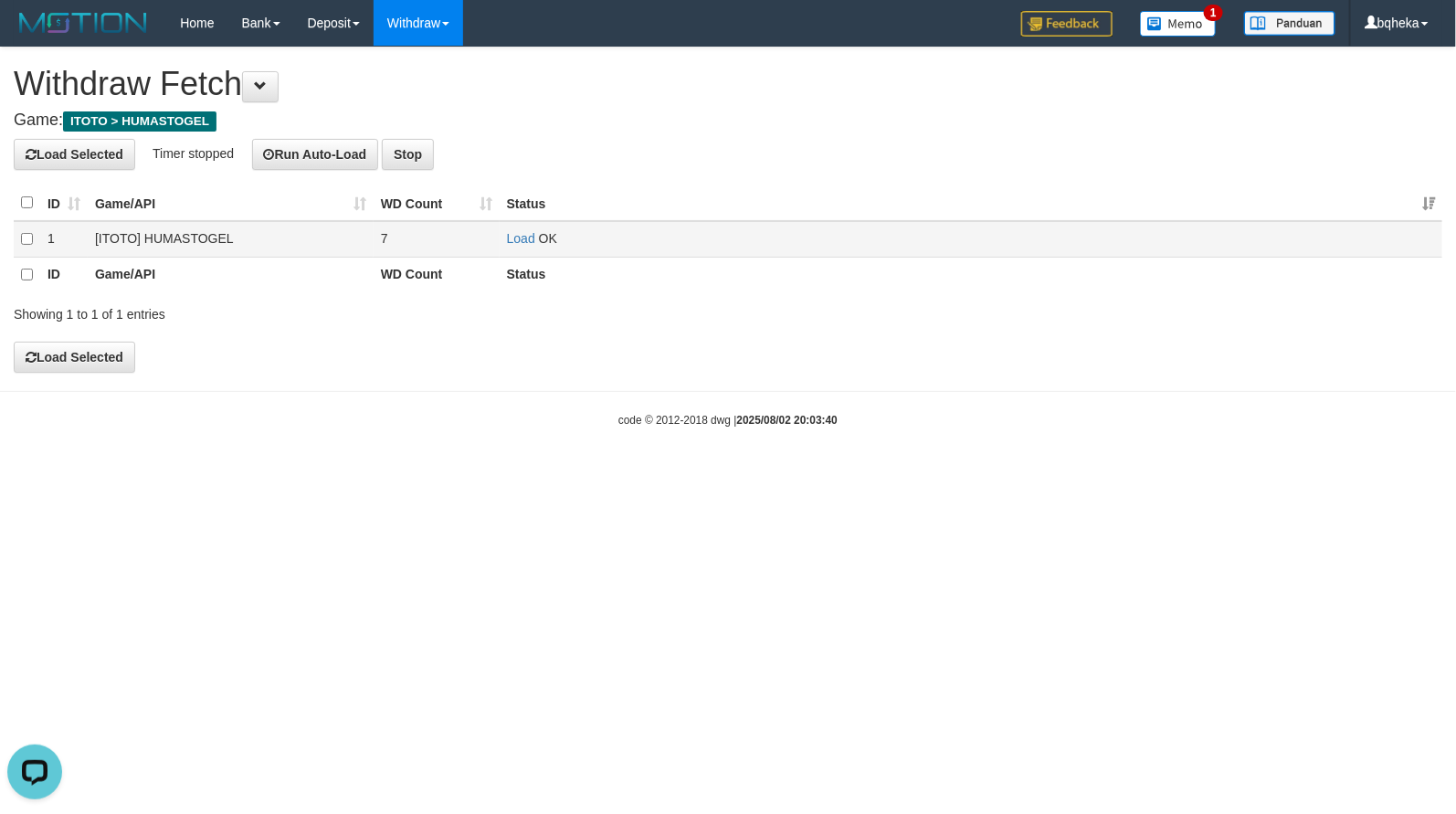 click on "Load
OK" at bounding box center [971, 238] 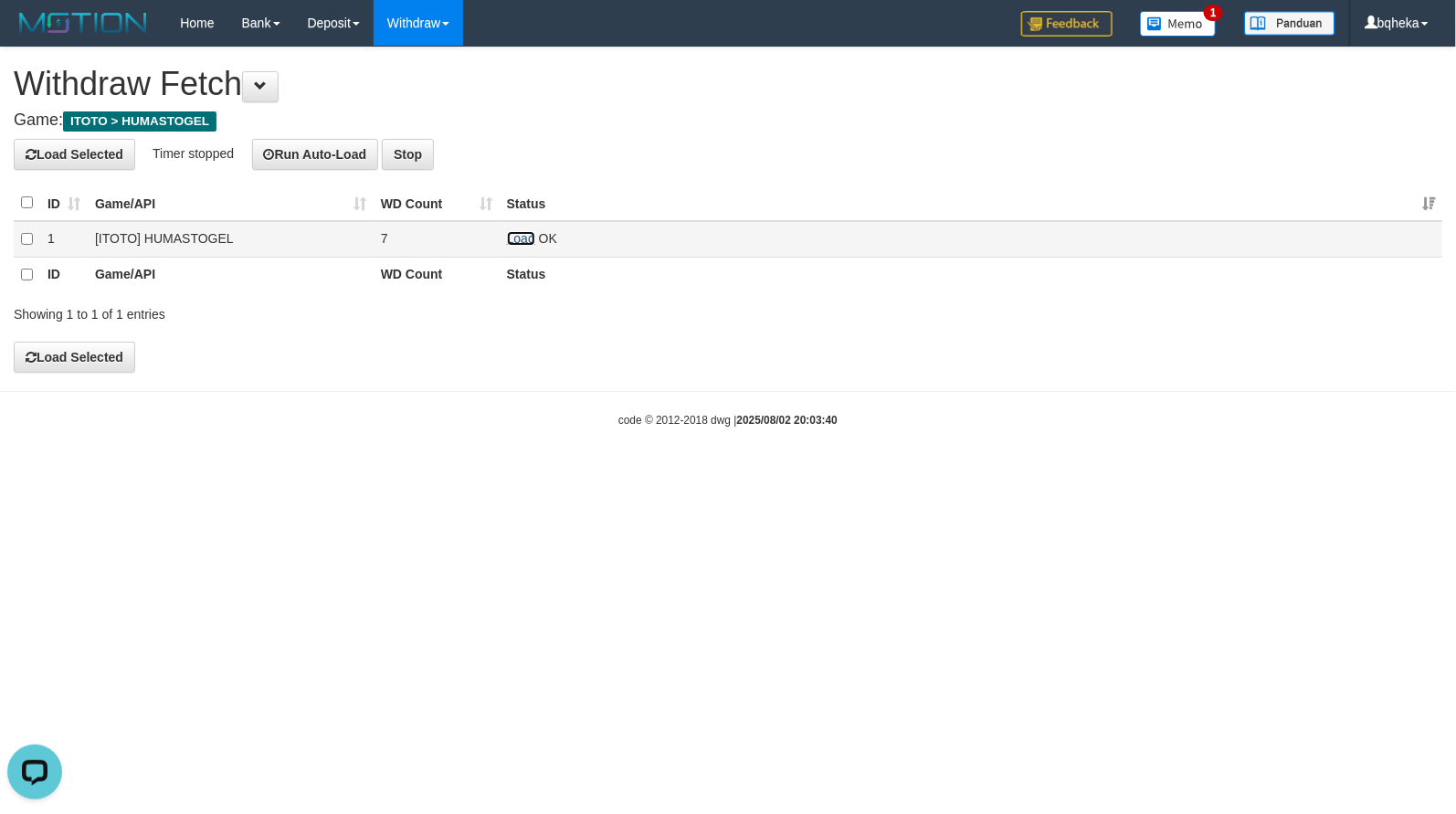 click on "Load" at bounding box center (521, 238) 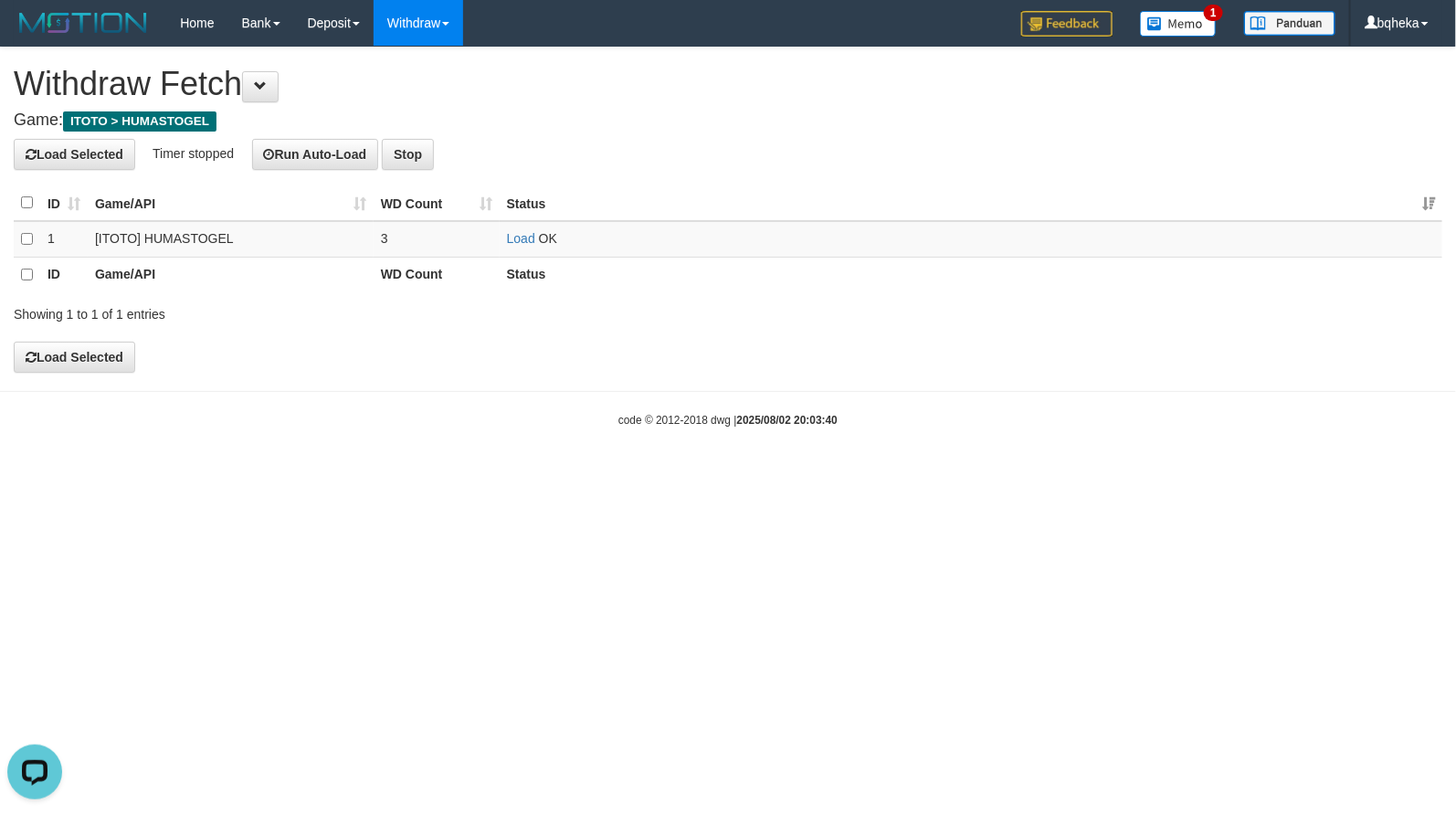 click on "**********" at bounding box center (728, 209) 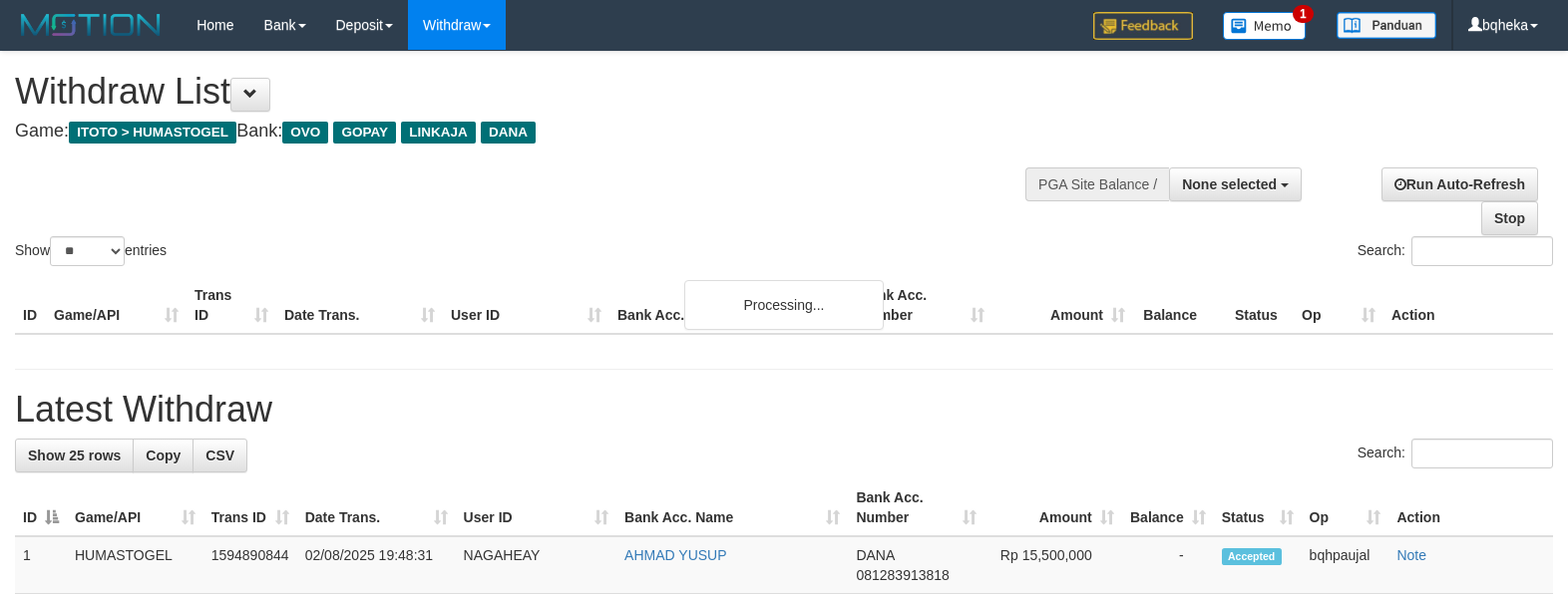 select 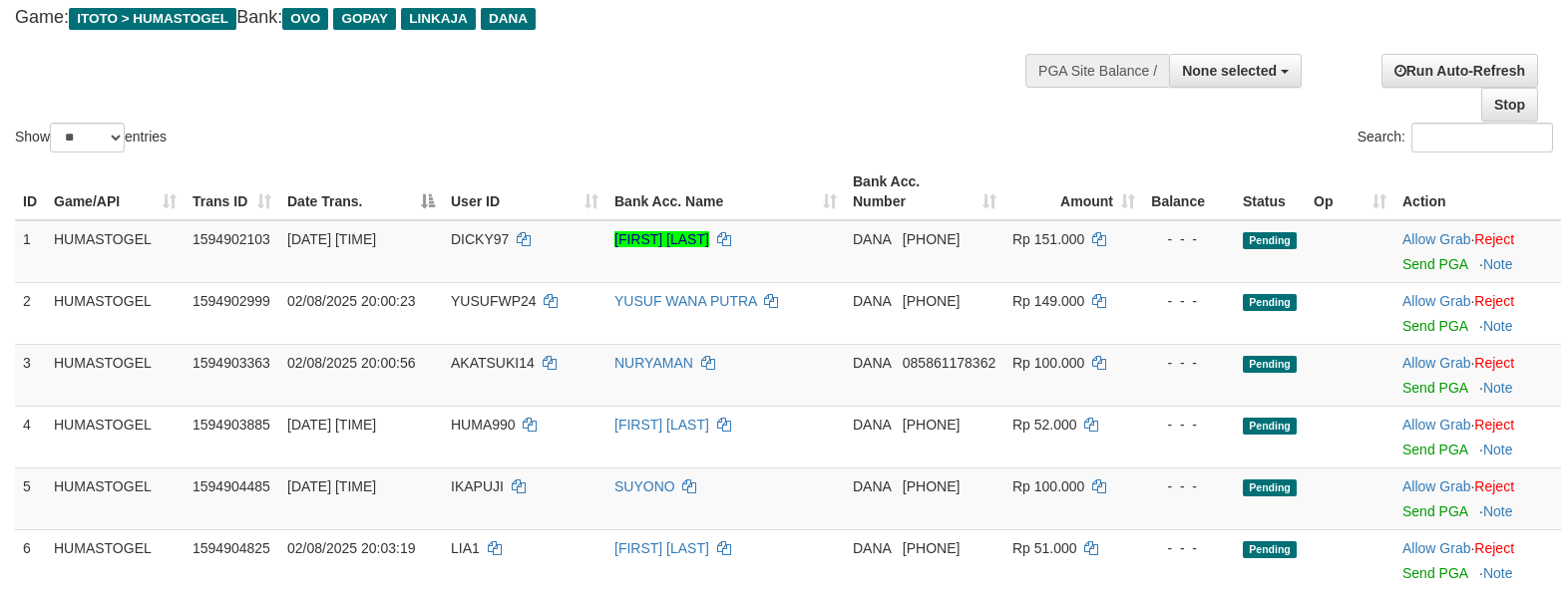 scroll, scrollTop: 0, scrollLeft: 0, axis: both 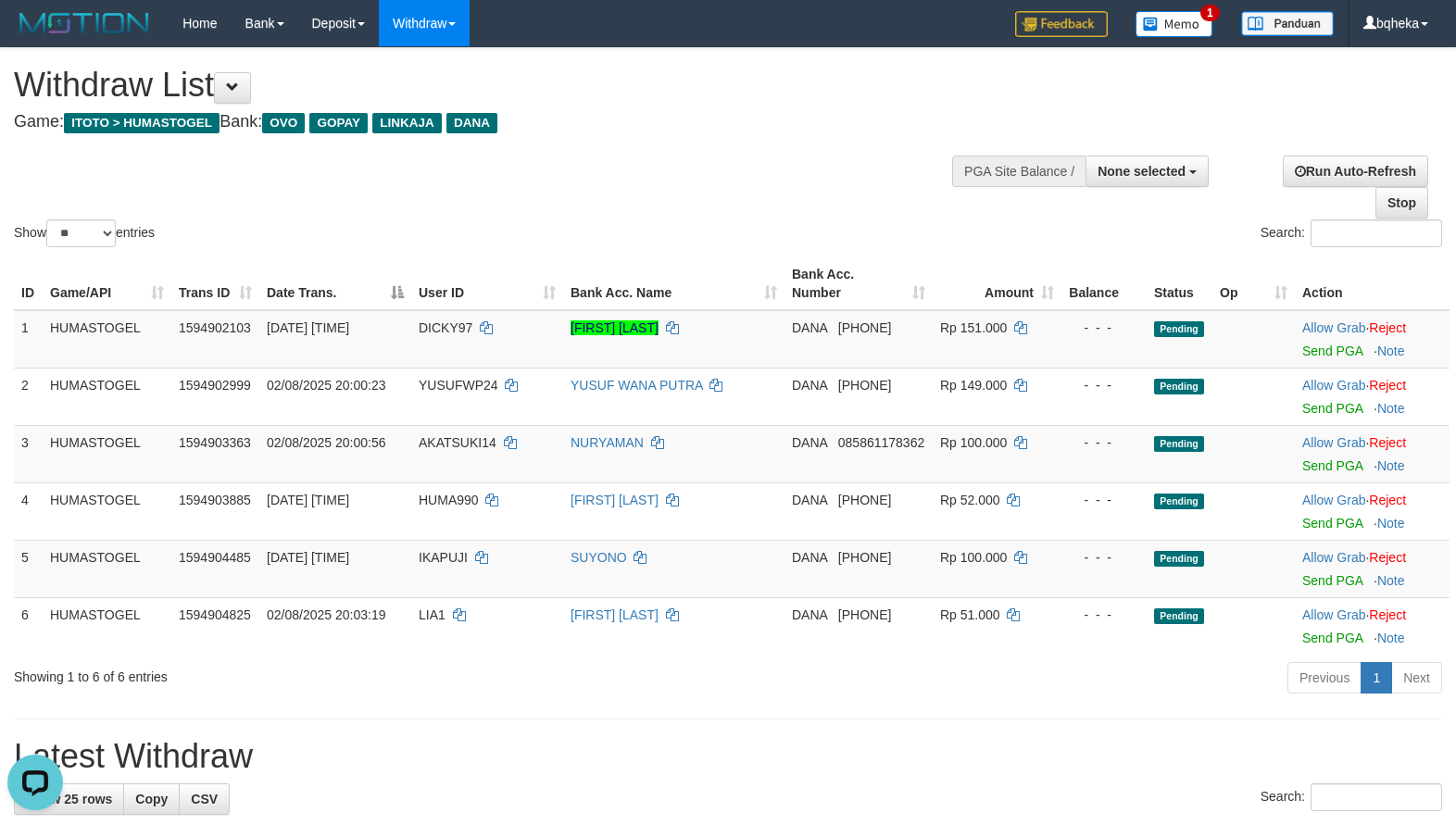 click on "Show  ** ** ** ***  entries Search:" at bounding box center [728, 149] 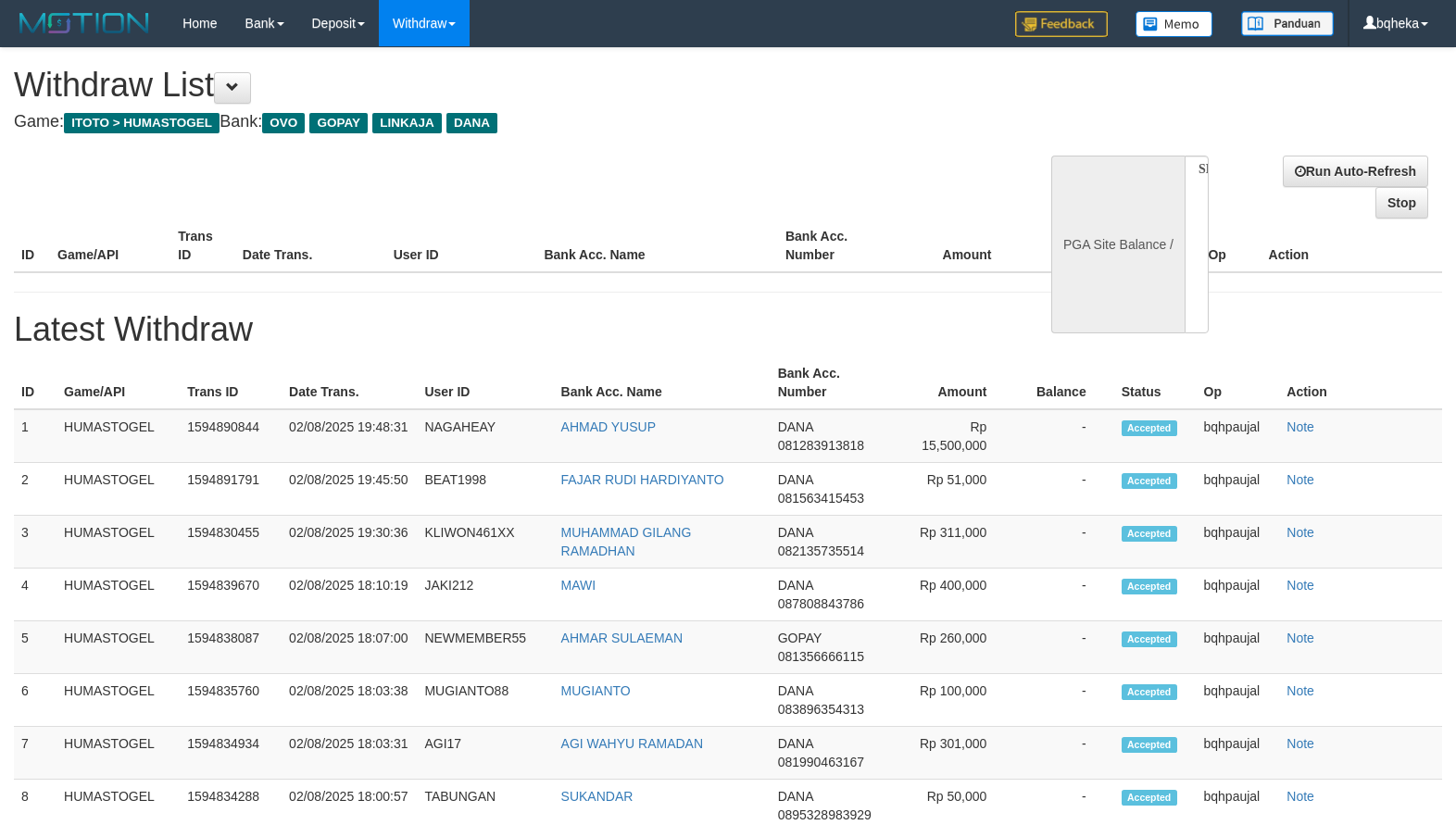 select 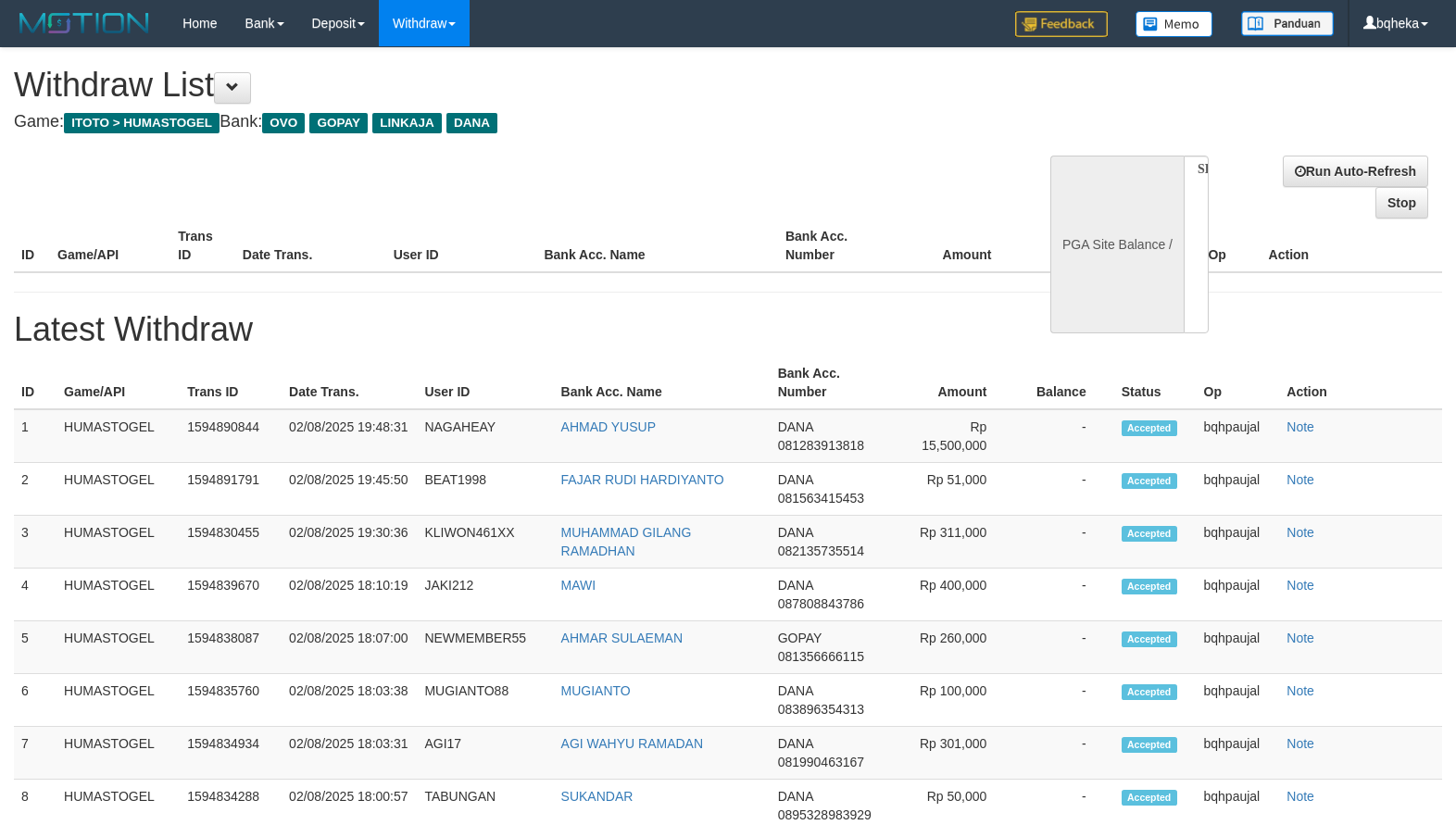 scroll, scrollTop: 0, scrollLeft: 0, axis: both 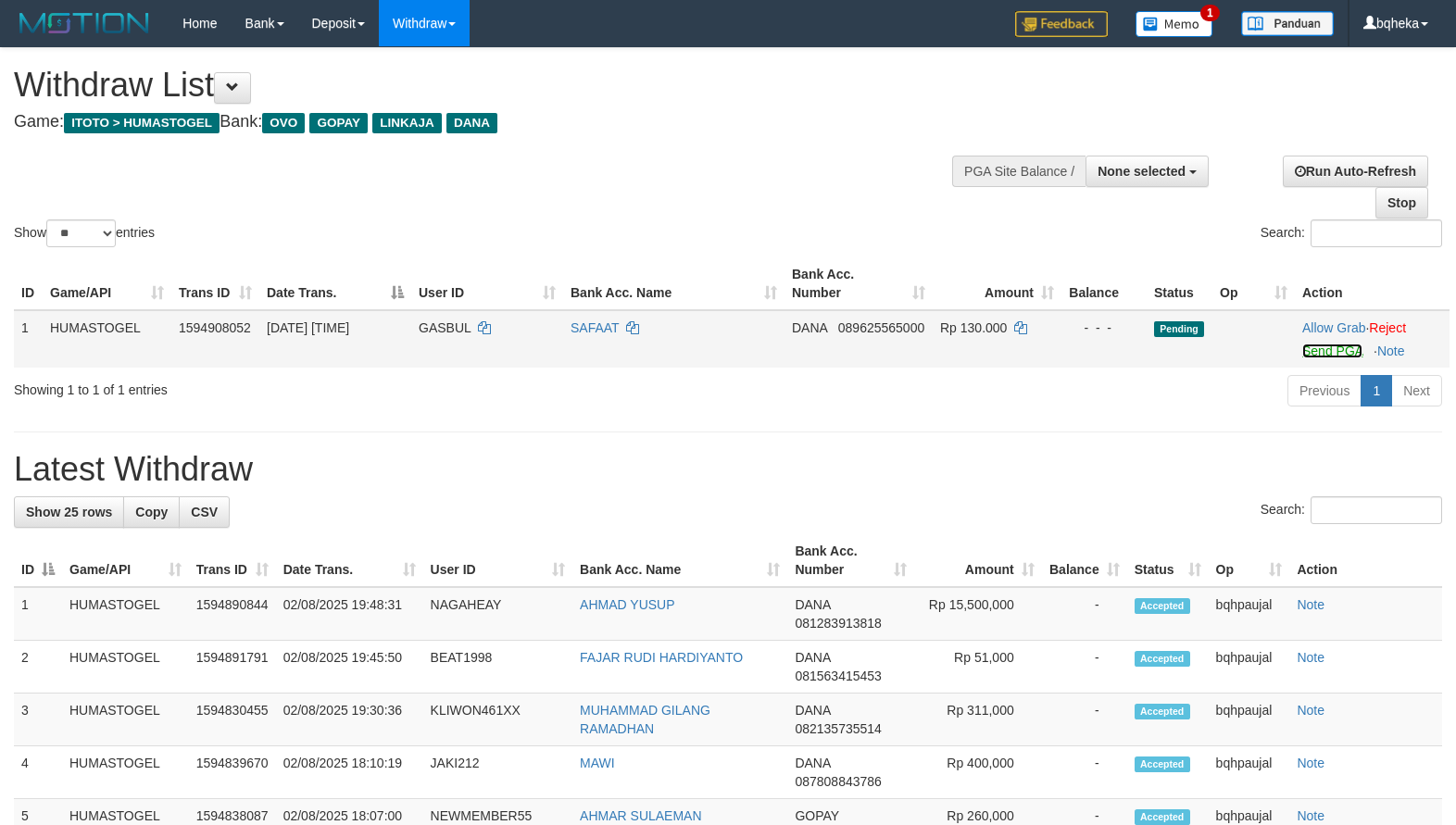 click on "Send PGA" at bounding box center [1332, 351] 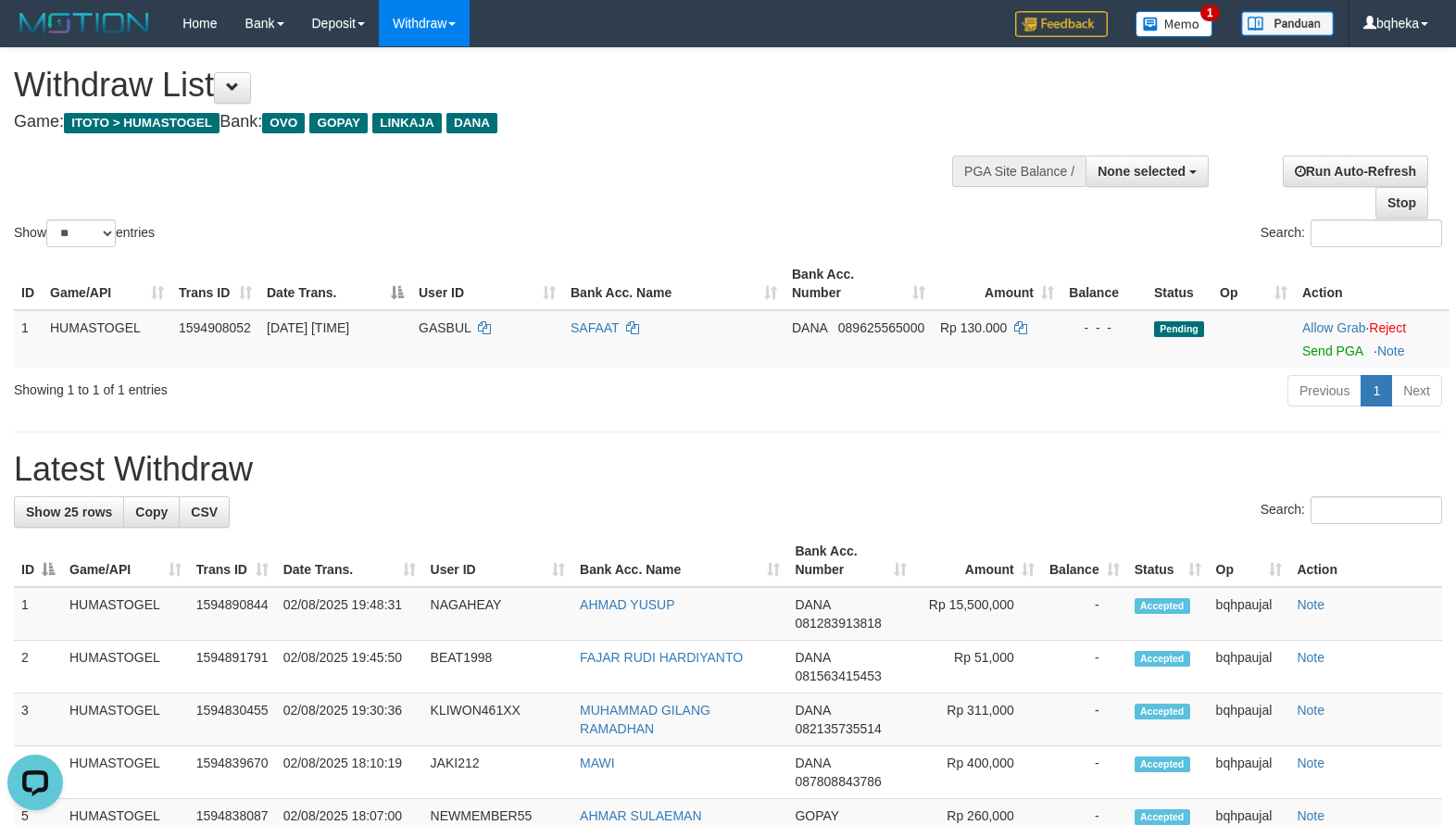 scroll, scrollTop: 0, scrollLeft: 0, axis: both 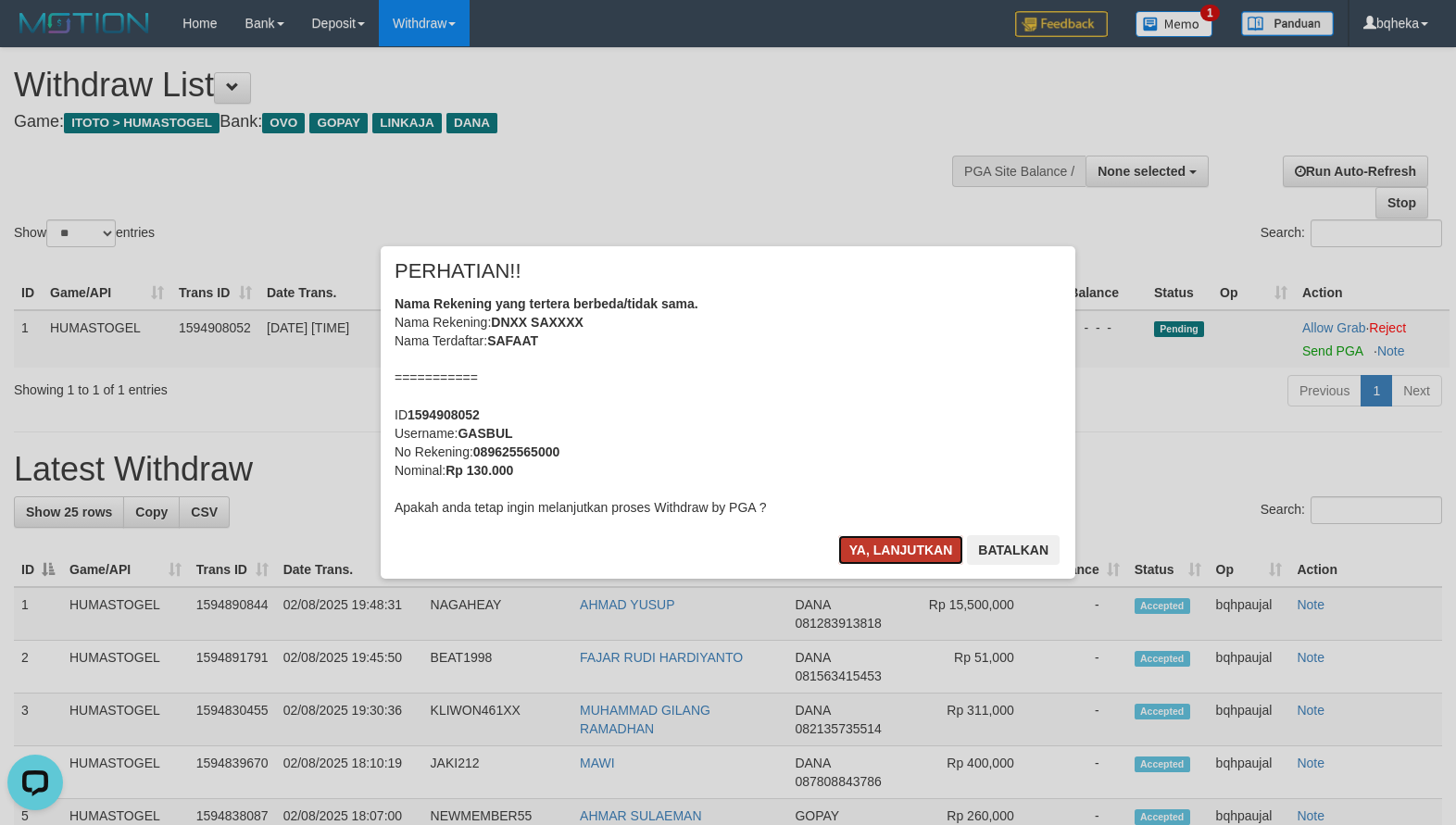 click on "Ya, lanjutkan" at bounding box center (901, 550) 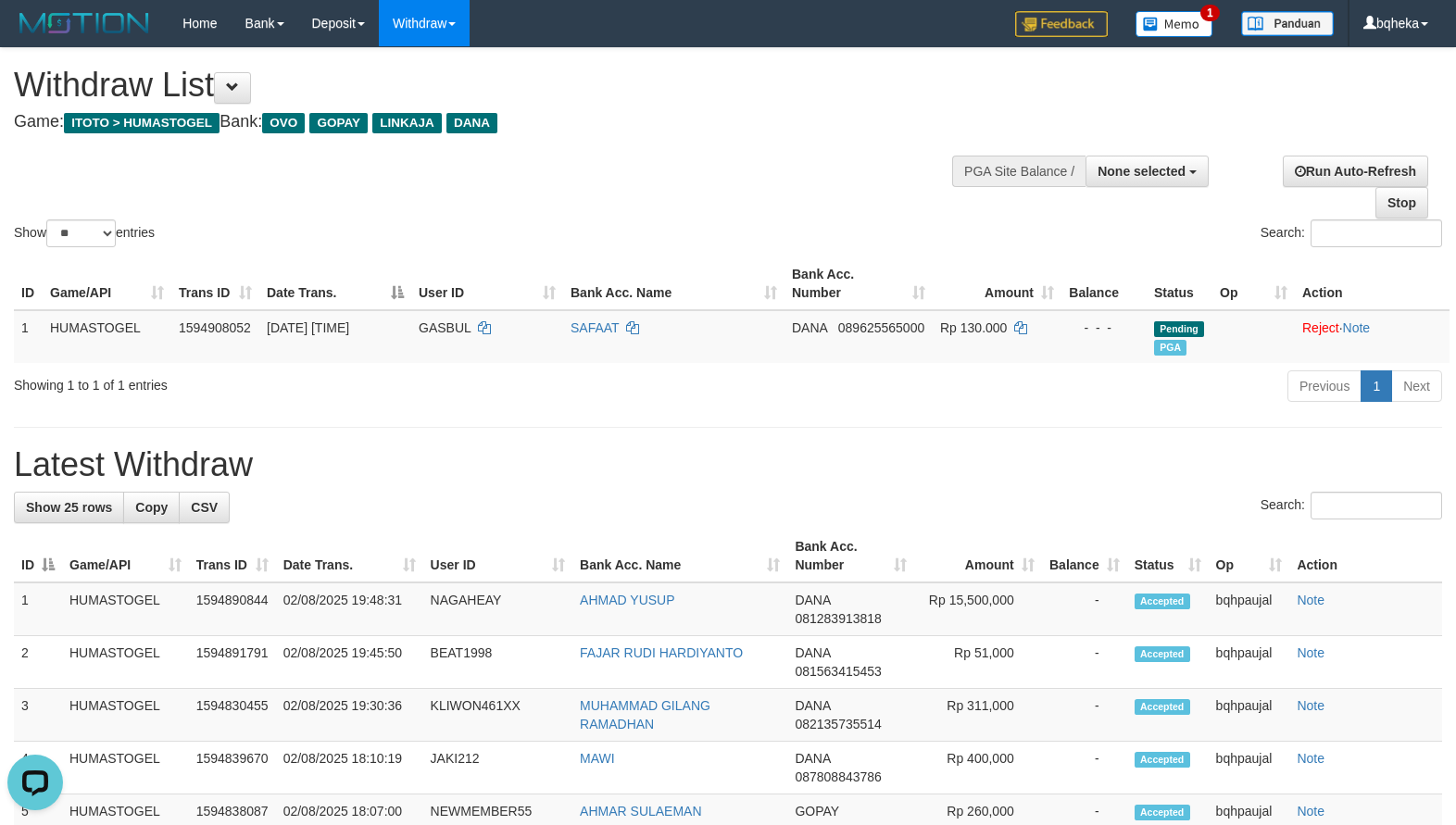 click on "Withdraw List" at bounding box center (483, 85) 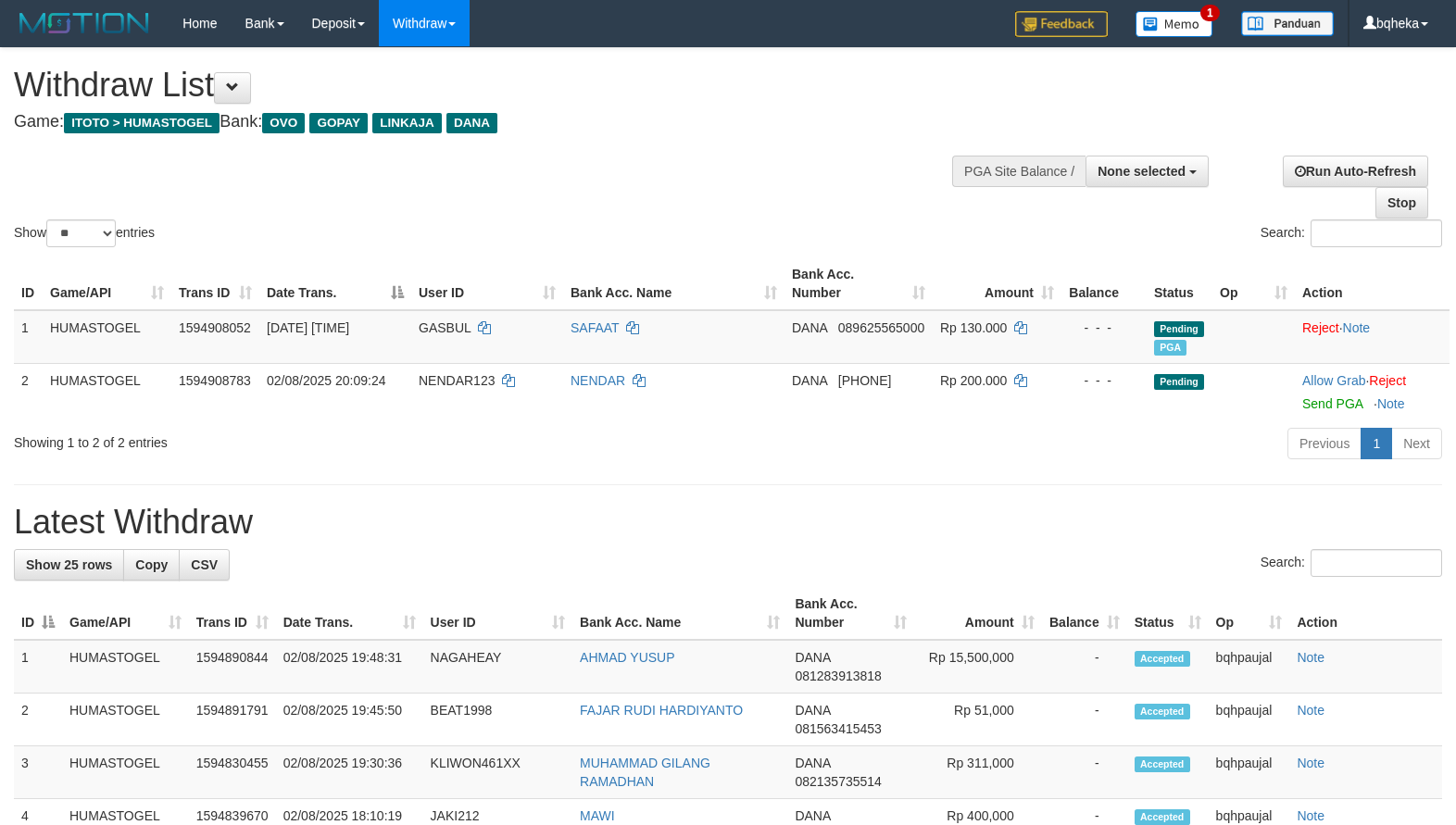 select 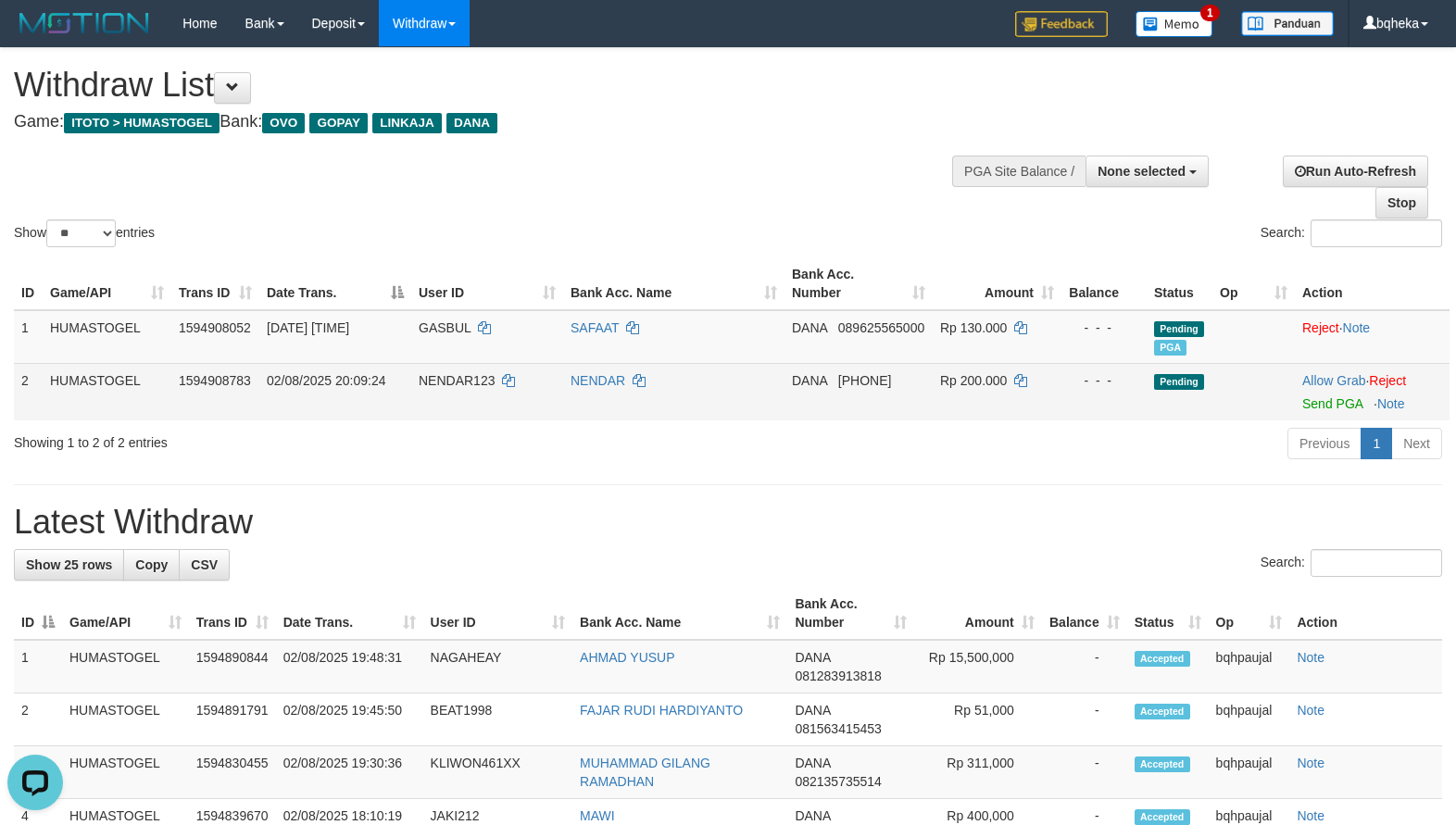 scroll, scrollTop: 0, scrollLeft: 0, axis: both 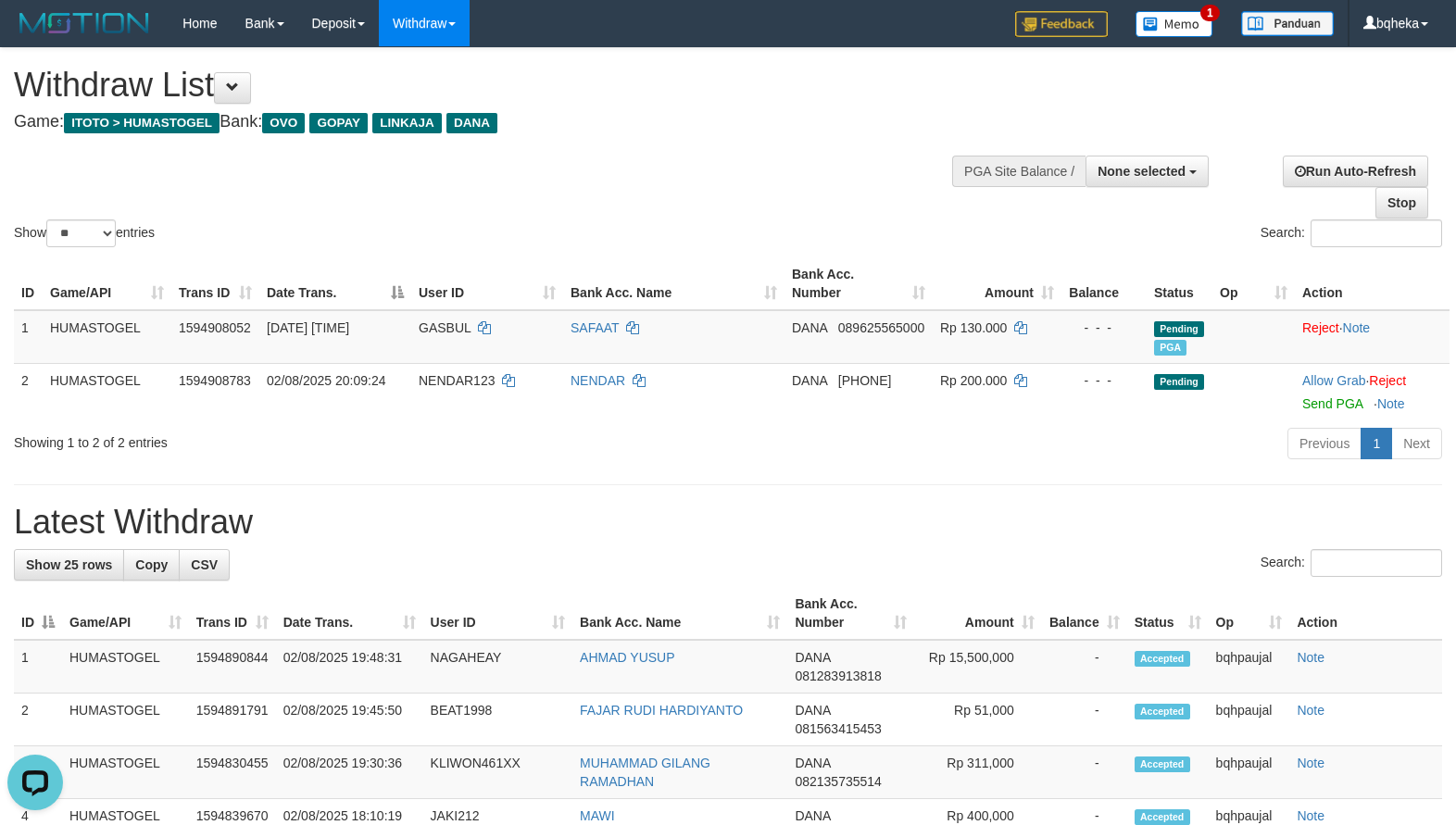 click on "Withdraw List
Game:   ITOTO > HUMASTOGEL    				Bank:   OVO   GOPAY   LINKAJA   DANA" at bounding box center [483, 98] 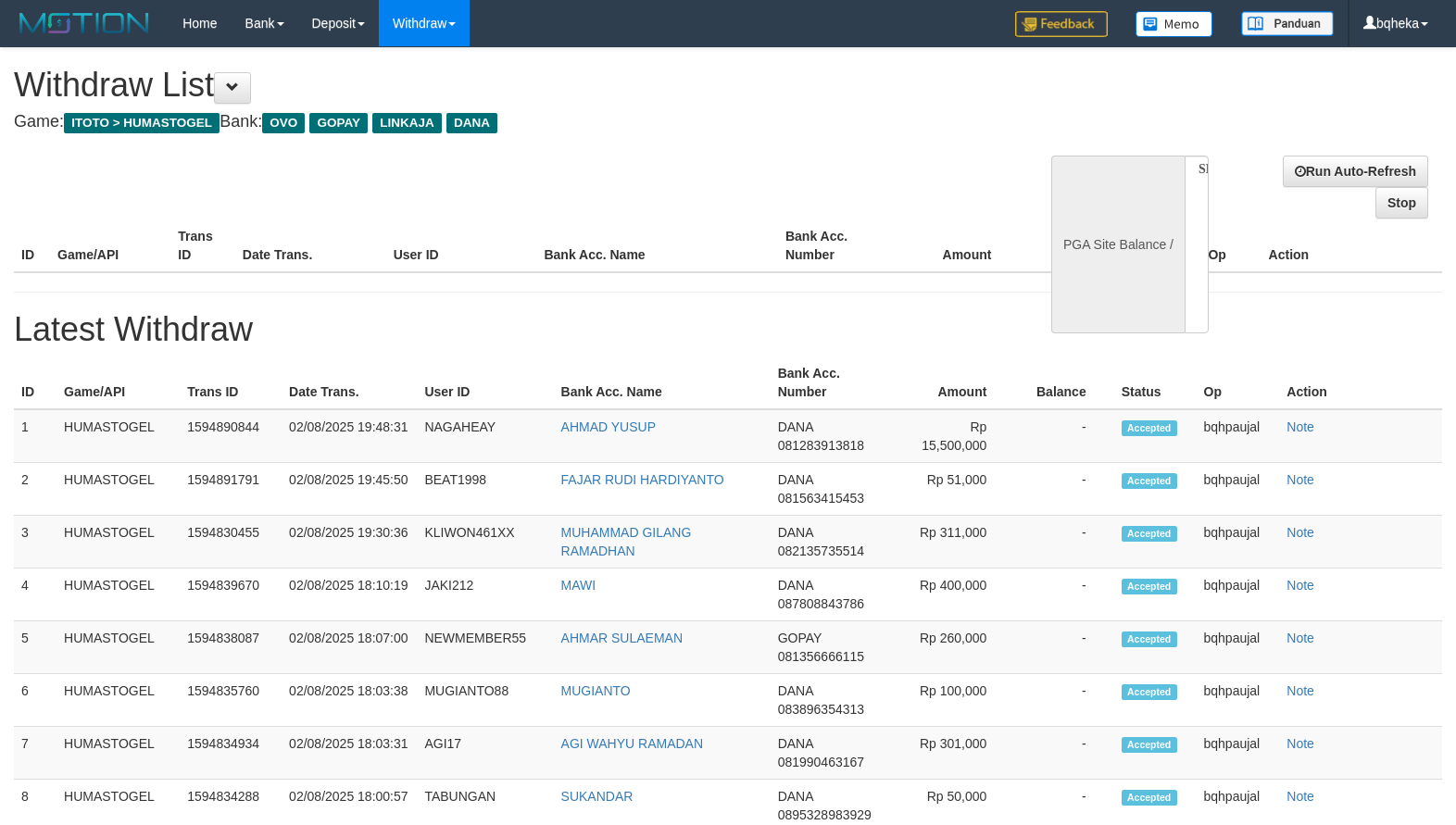 select 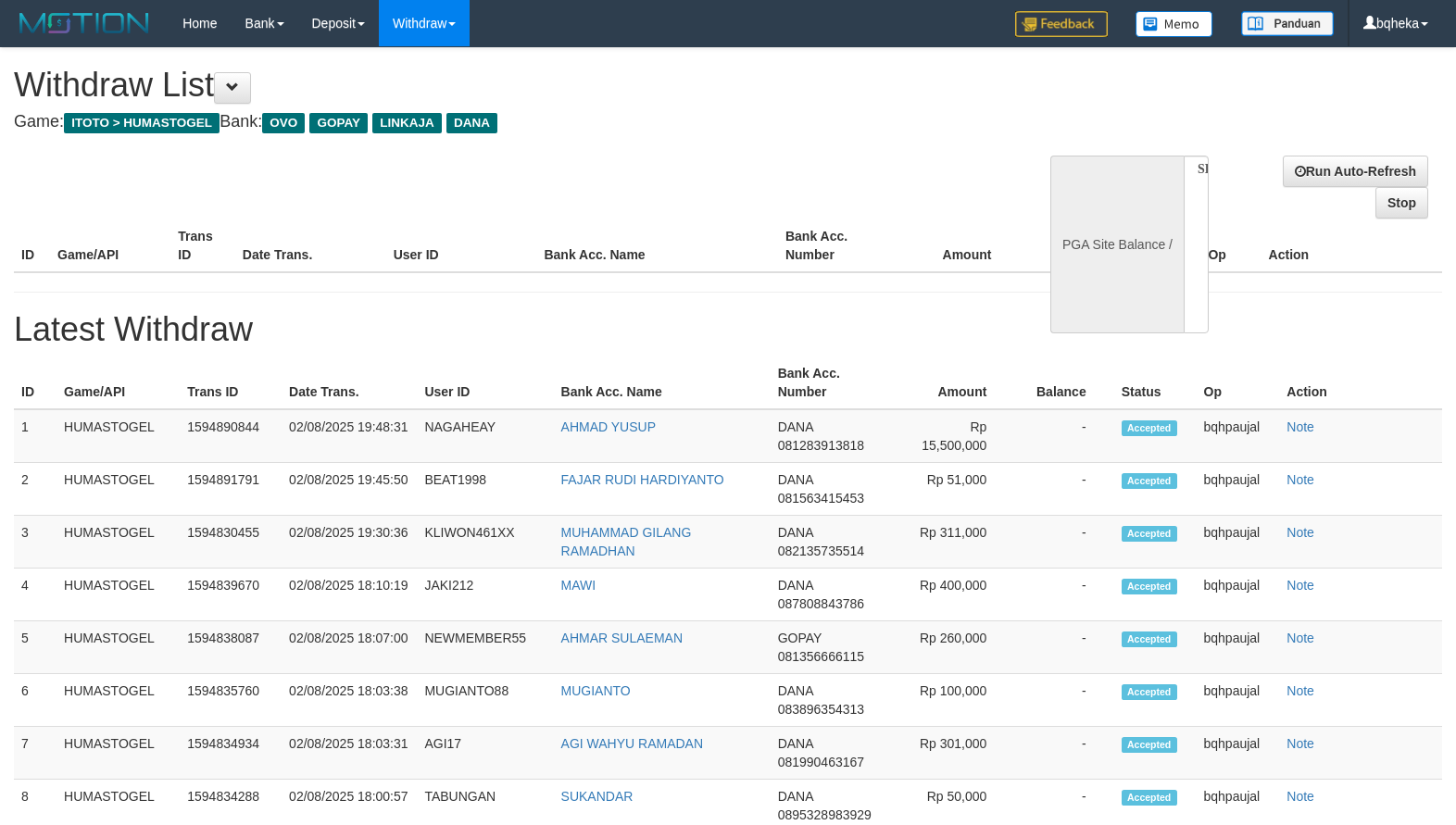 scroll, scrollTop: 0, scrollLeft: 0, axis: both 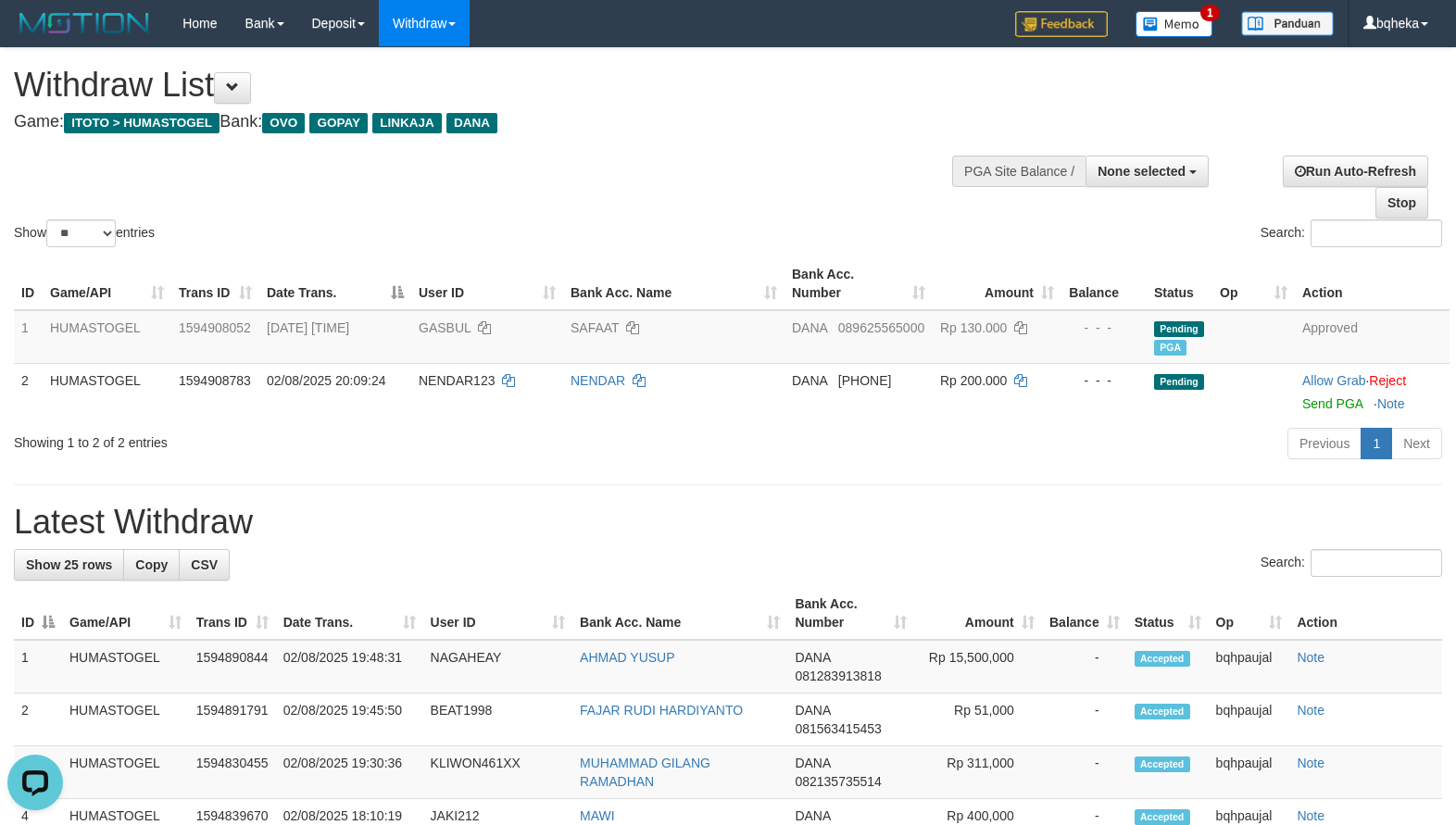 click on "**********" at bounding box center (490, 94) 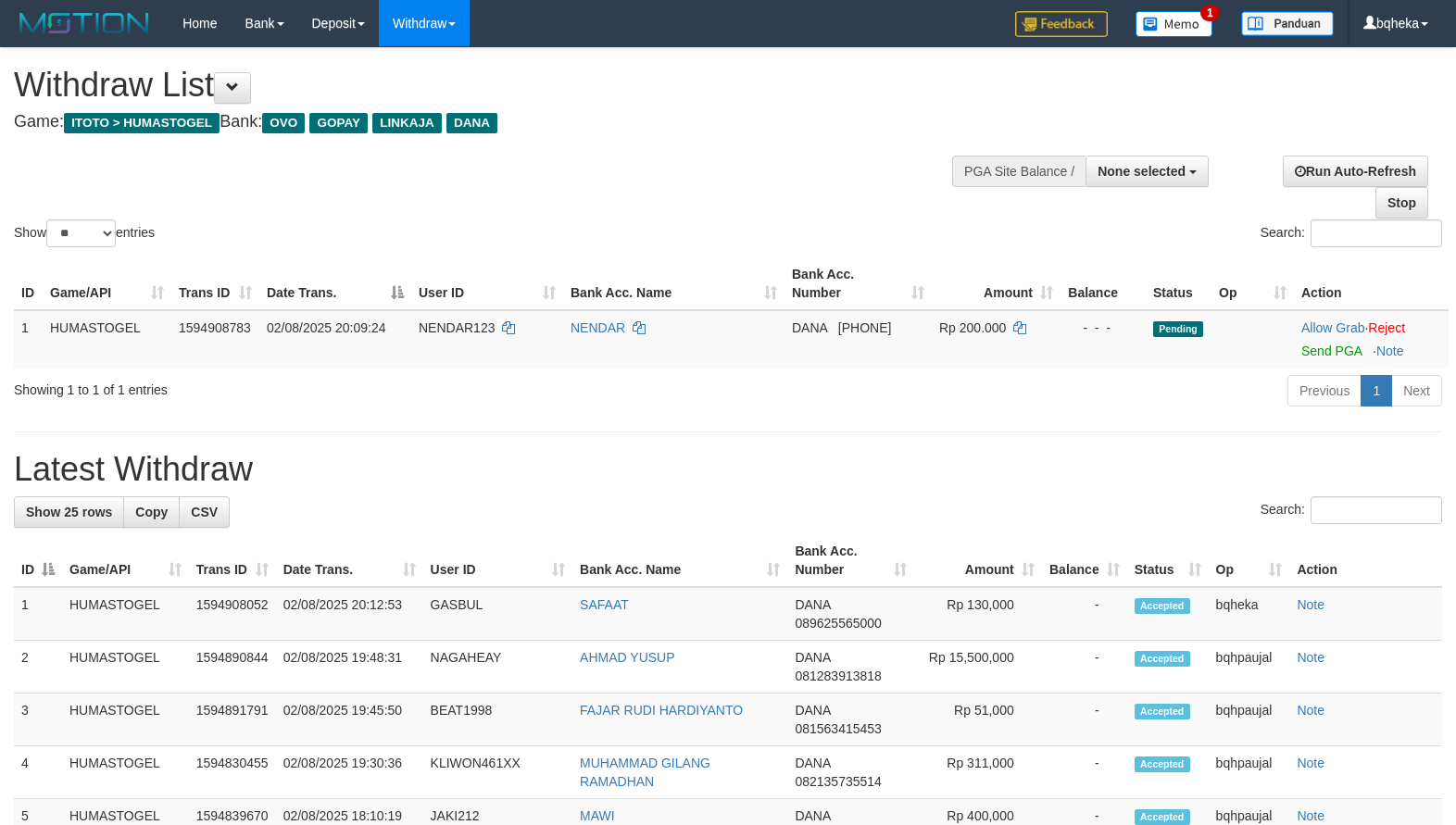 select 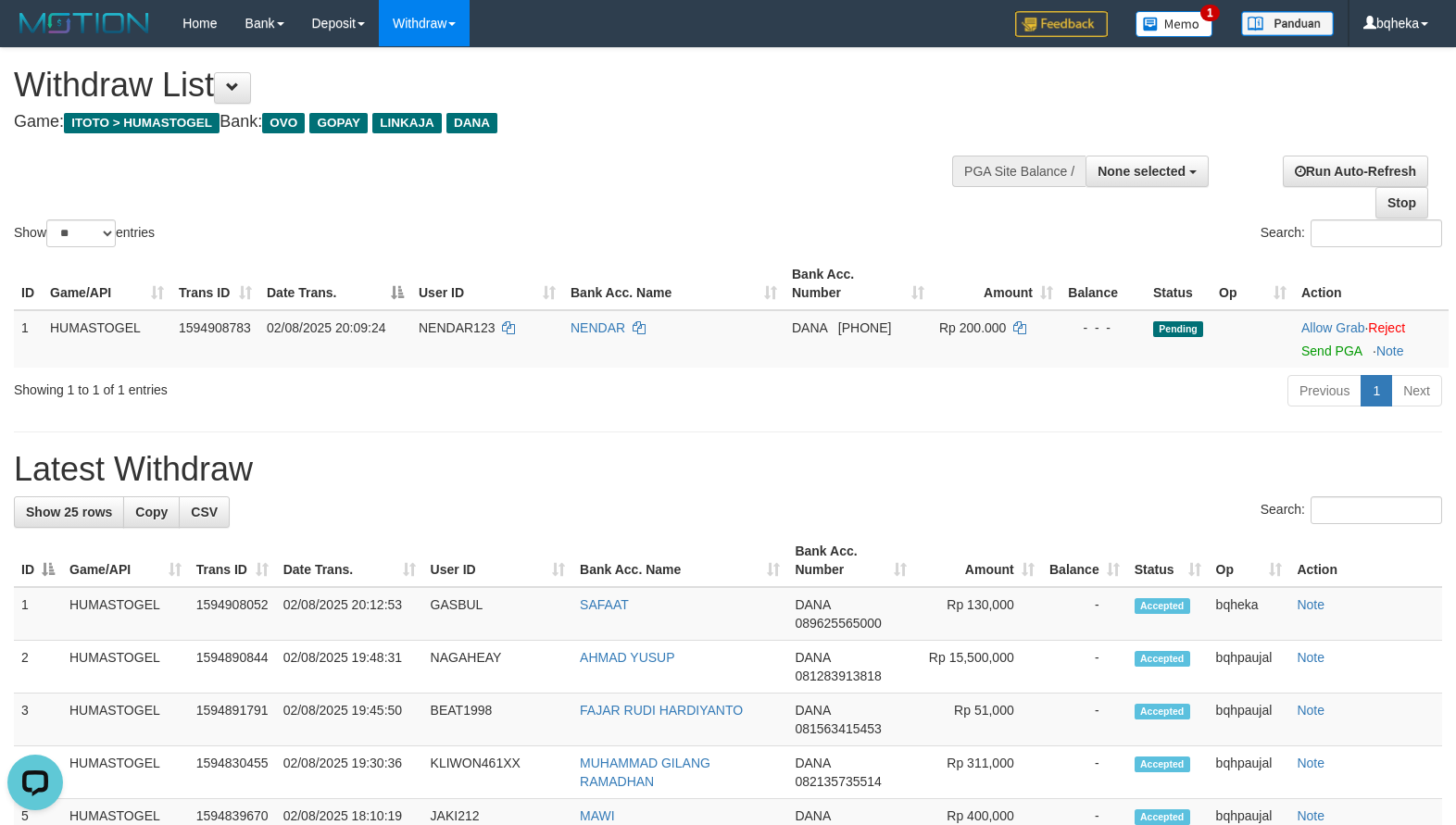 scroll, scrollTop: 0, scrollLeft: 0, axis: both 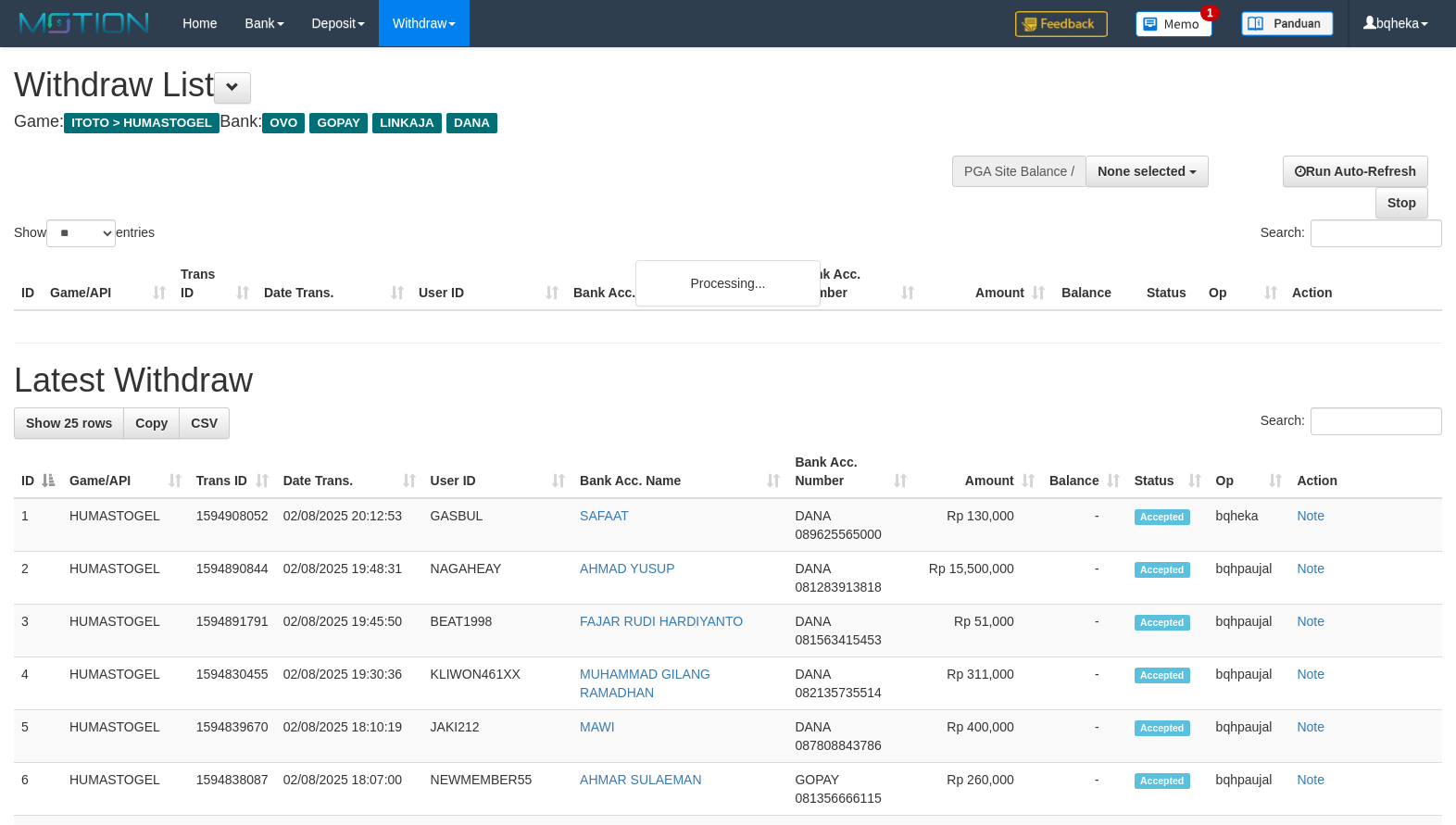 select 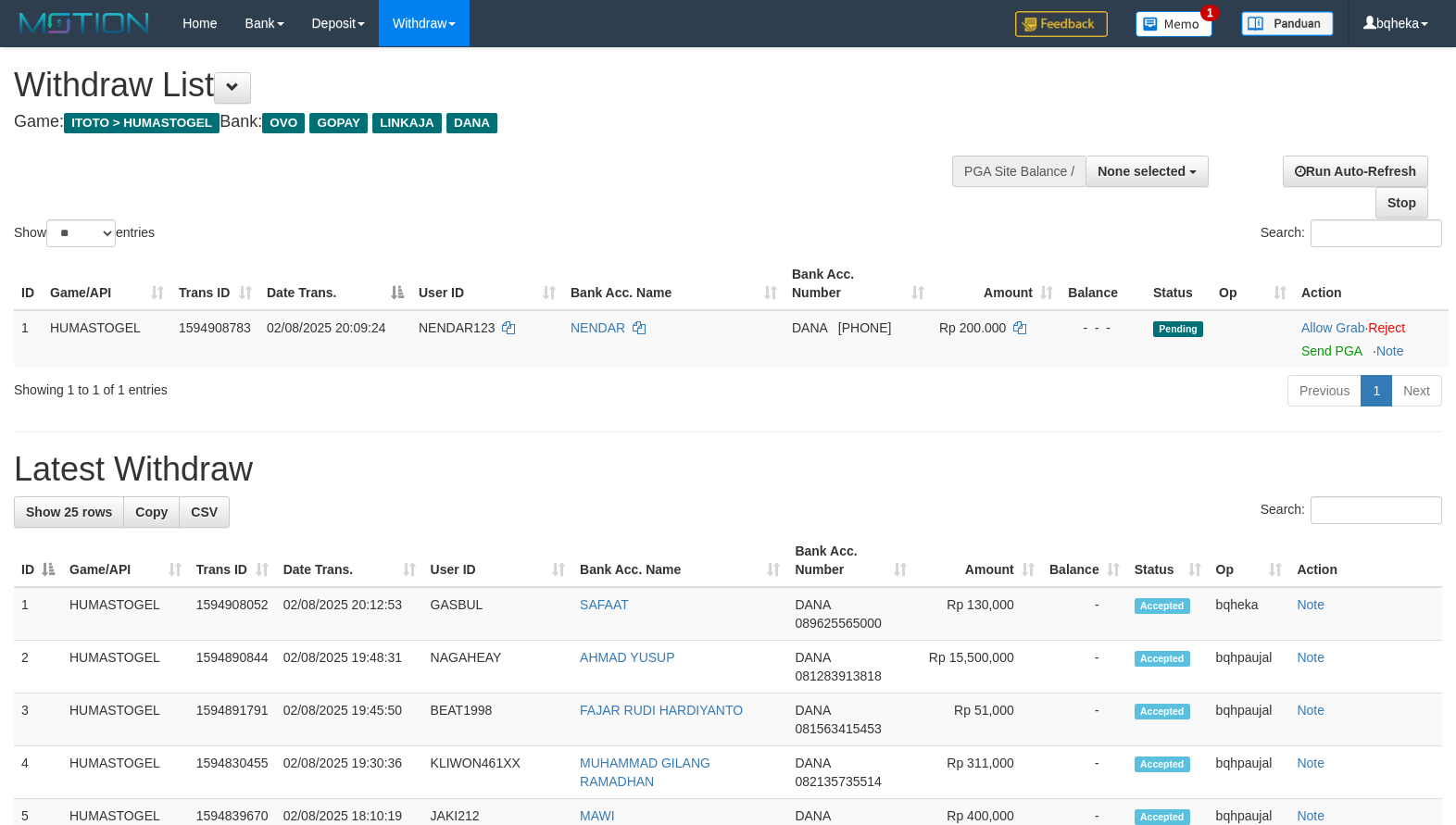 scroll, scrollTop: 0, scrollLeft: 0, axis: both 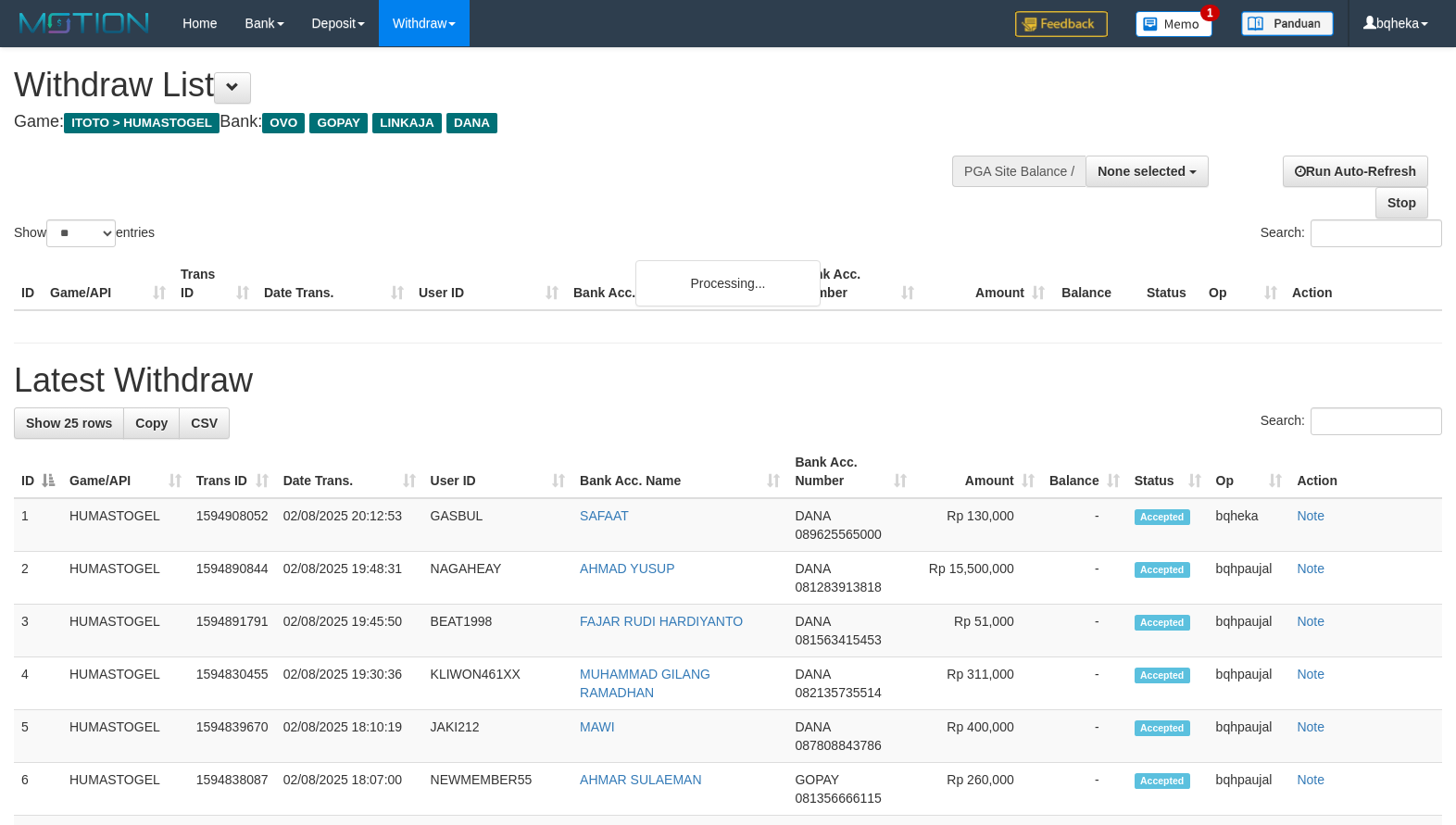 select 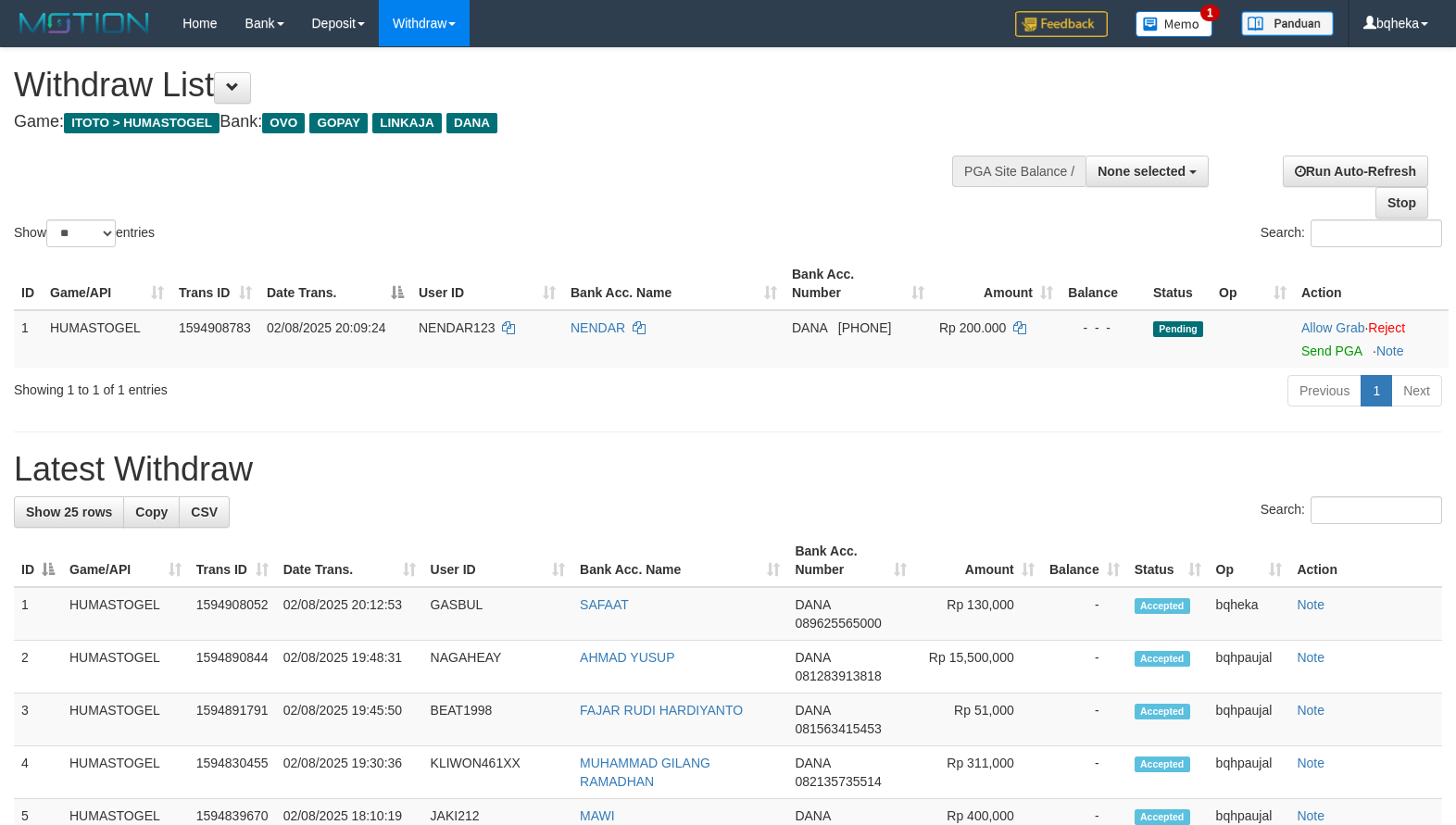 click on "Game:   ITOTO > HUMASTOGEL    				Bank:   OVO   GOPAY   LINKAJA   DANA" at bounding box center [483, 122] 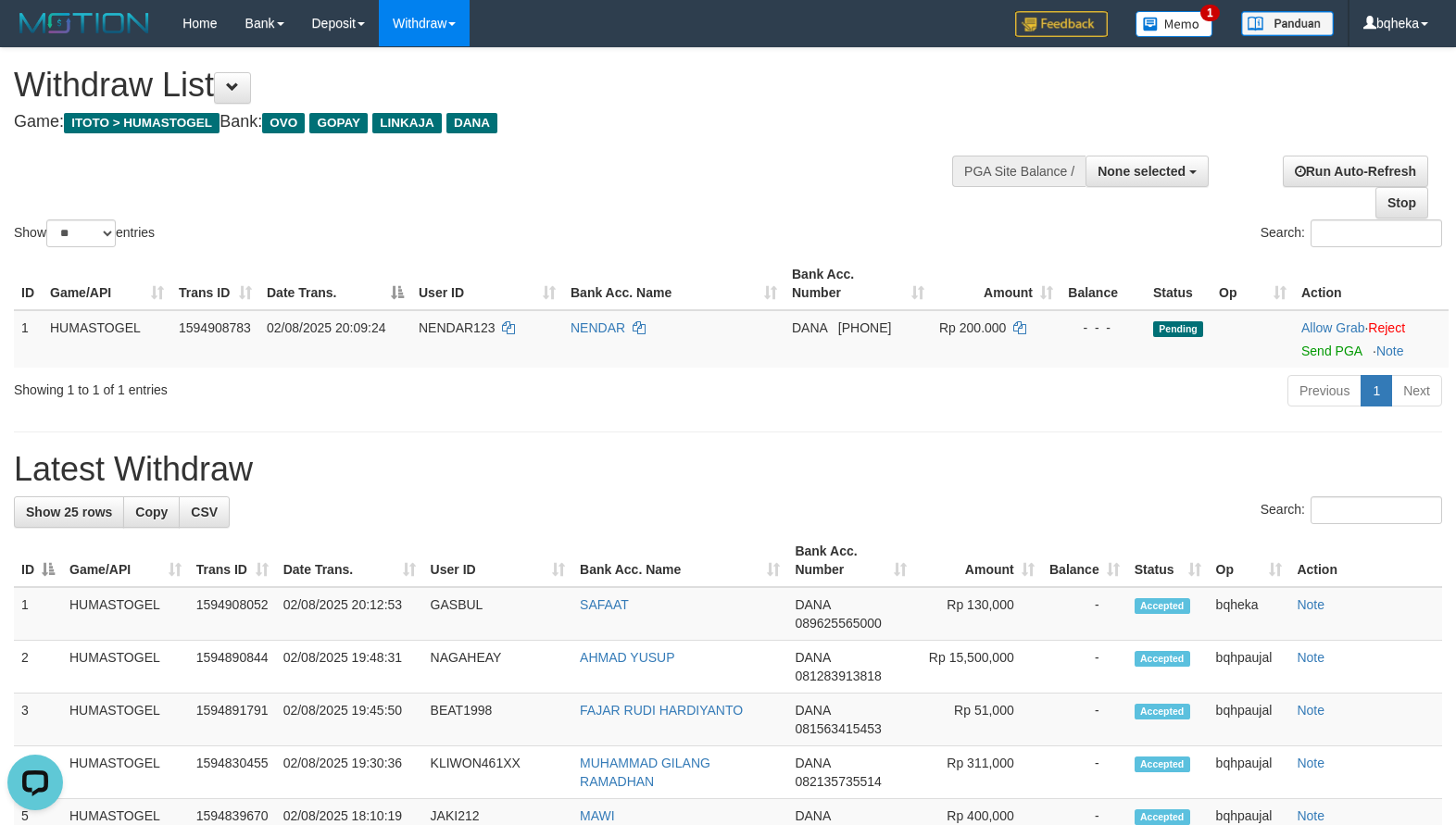 scroll, scrollTop: 0, scrollLeft: 0, axis: both 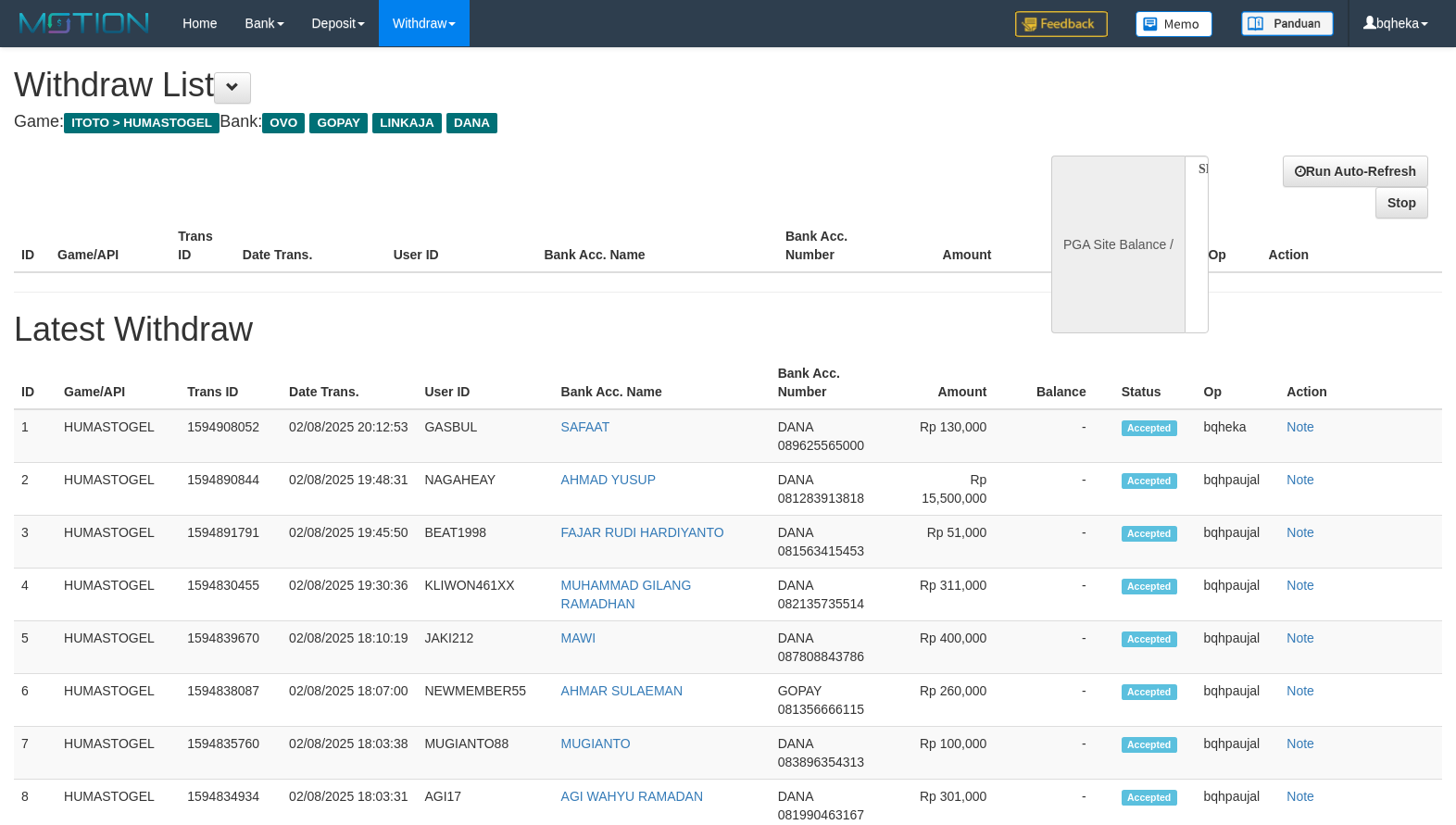 select 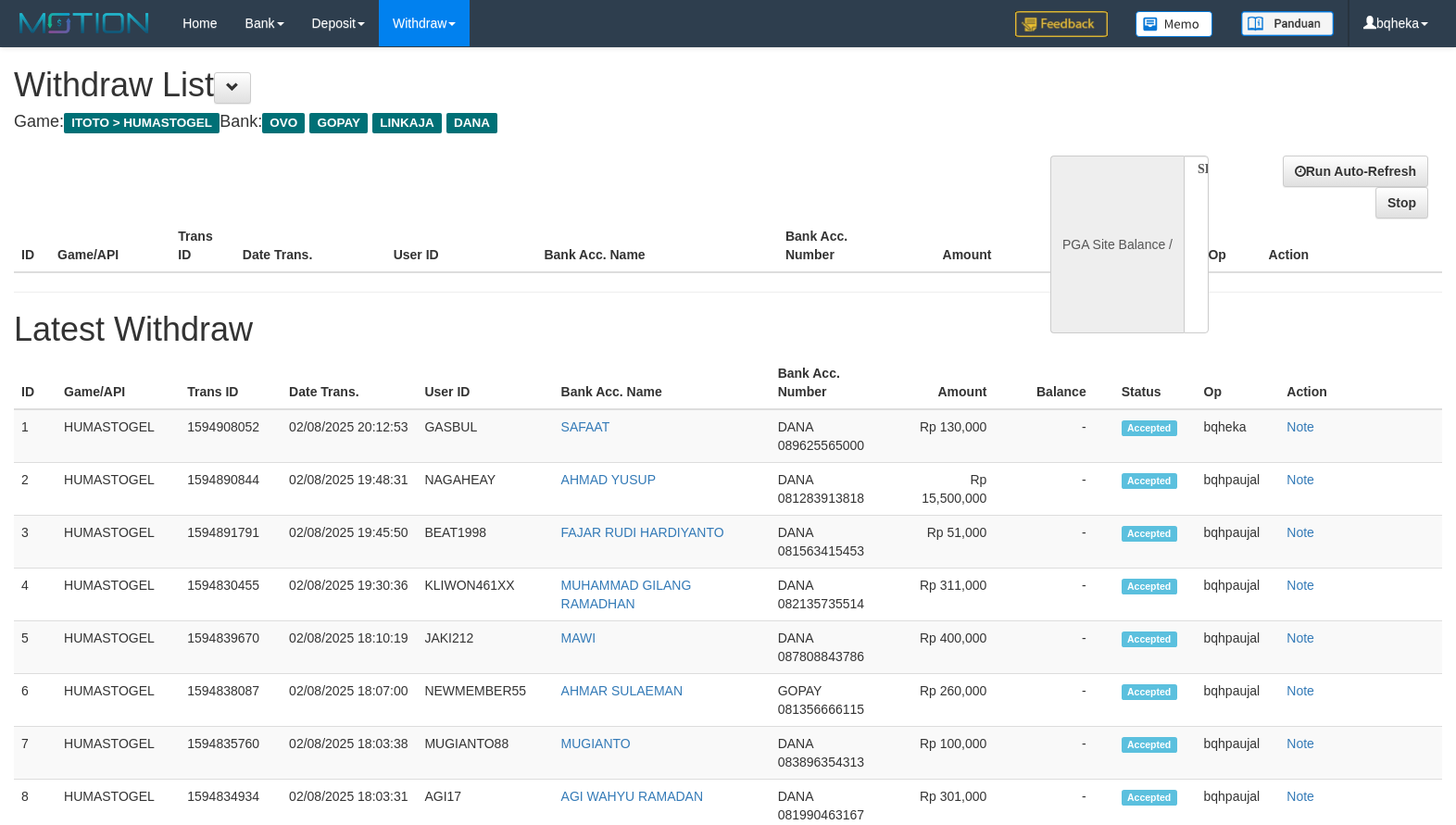 scroll, scrollTop: 0, scrollLeft: 0, axis: both 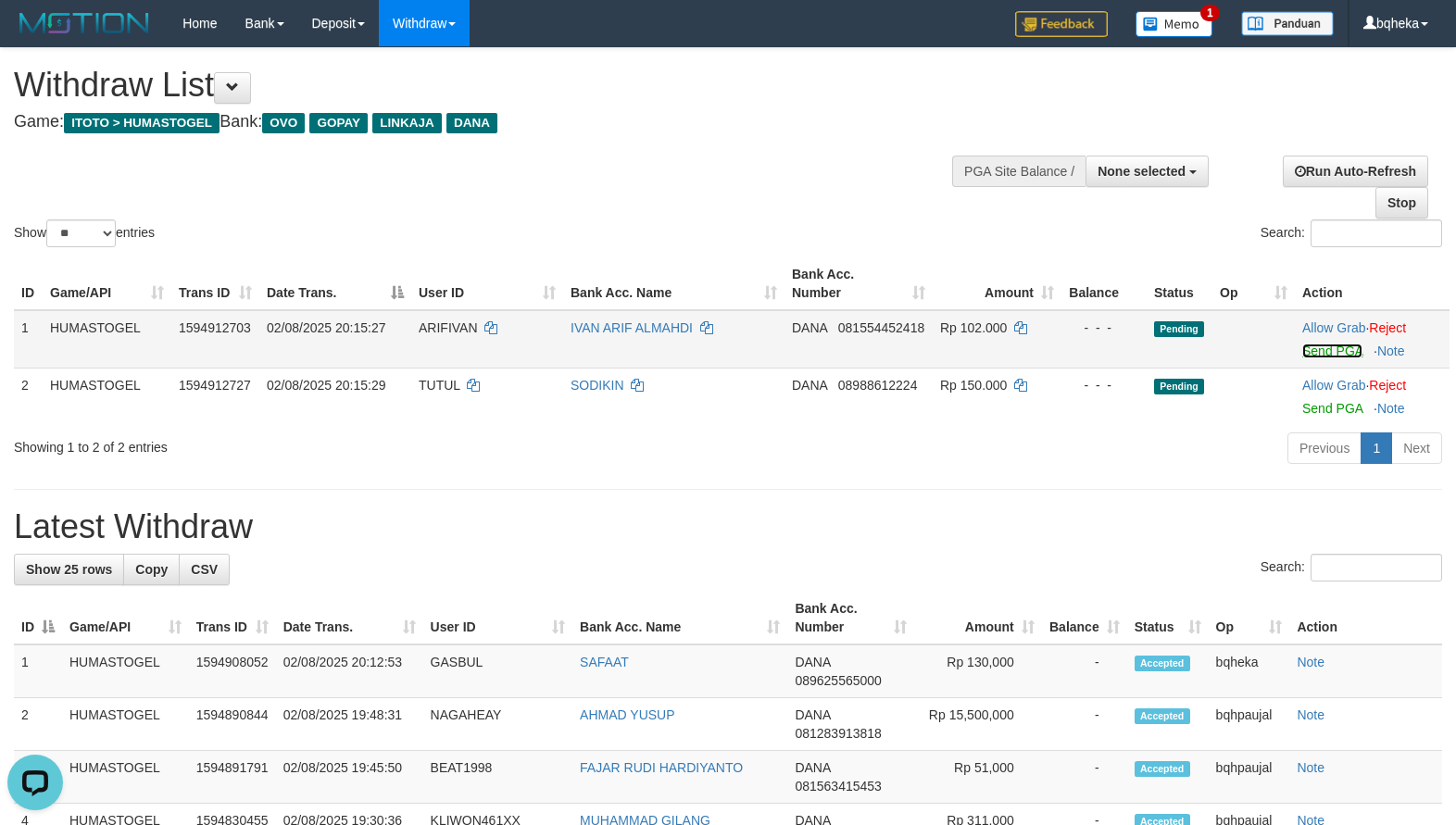 click on "Send PGA" at bounding box center (1332, 351) 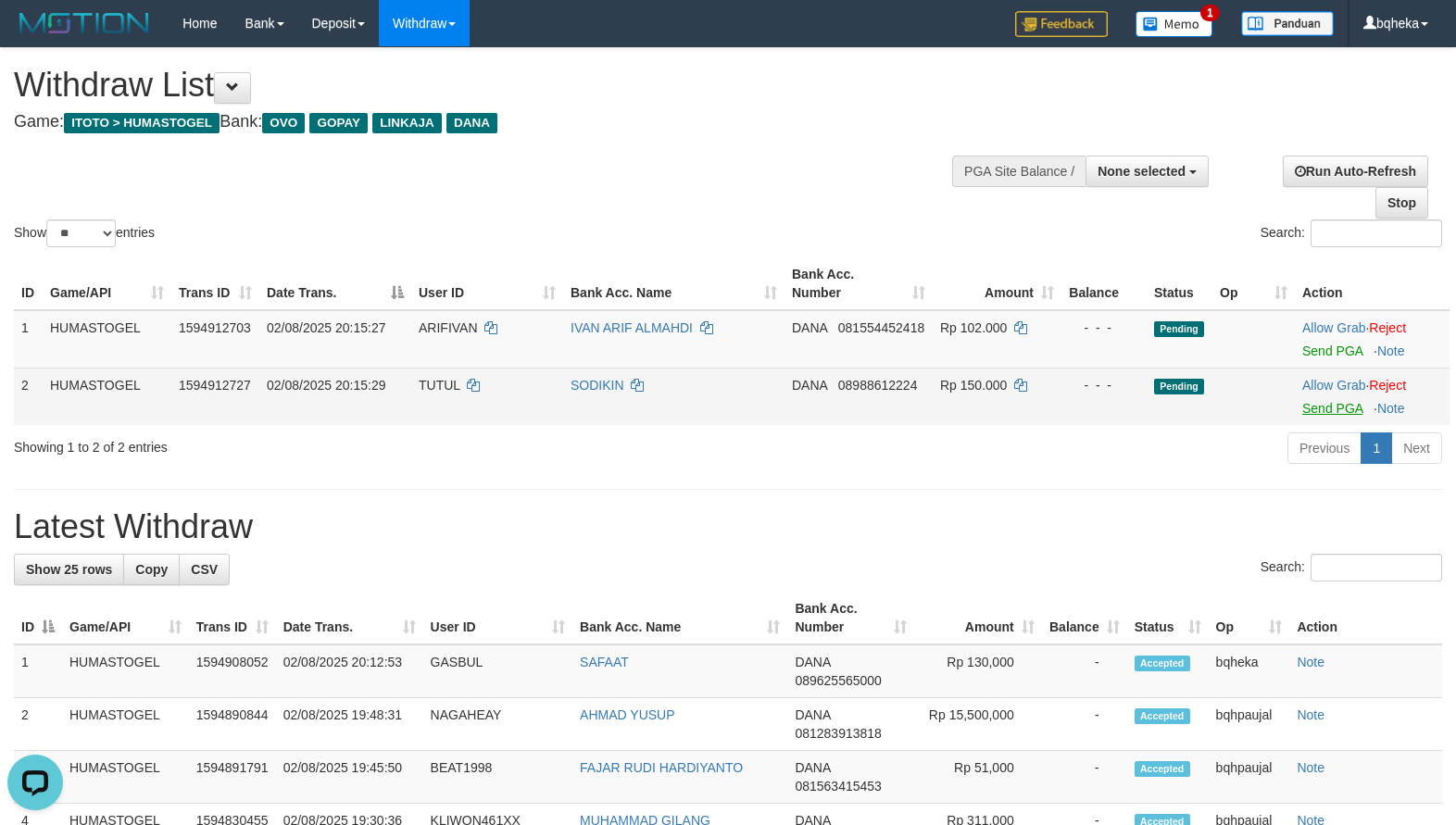 click on "Allow Grab   ·    Reject Send PGA     ·    Note" at bounding box center [1372, 396] 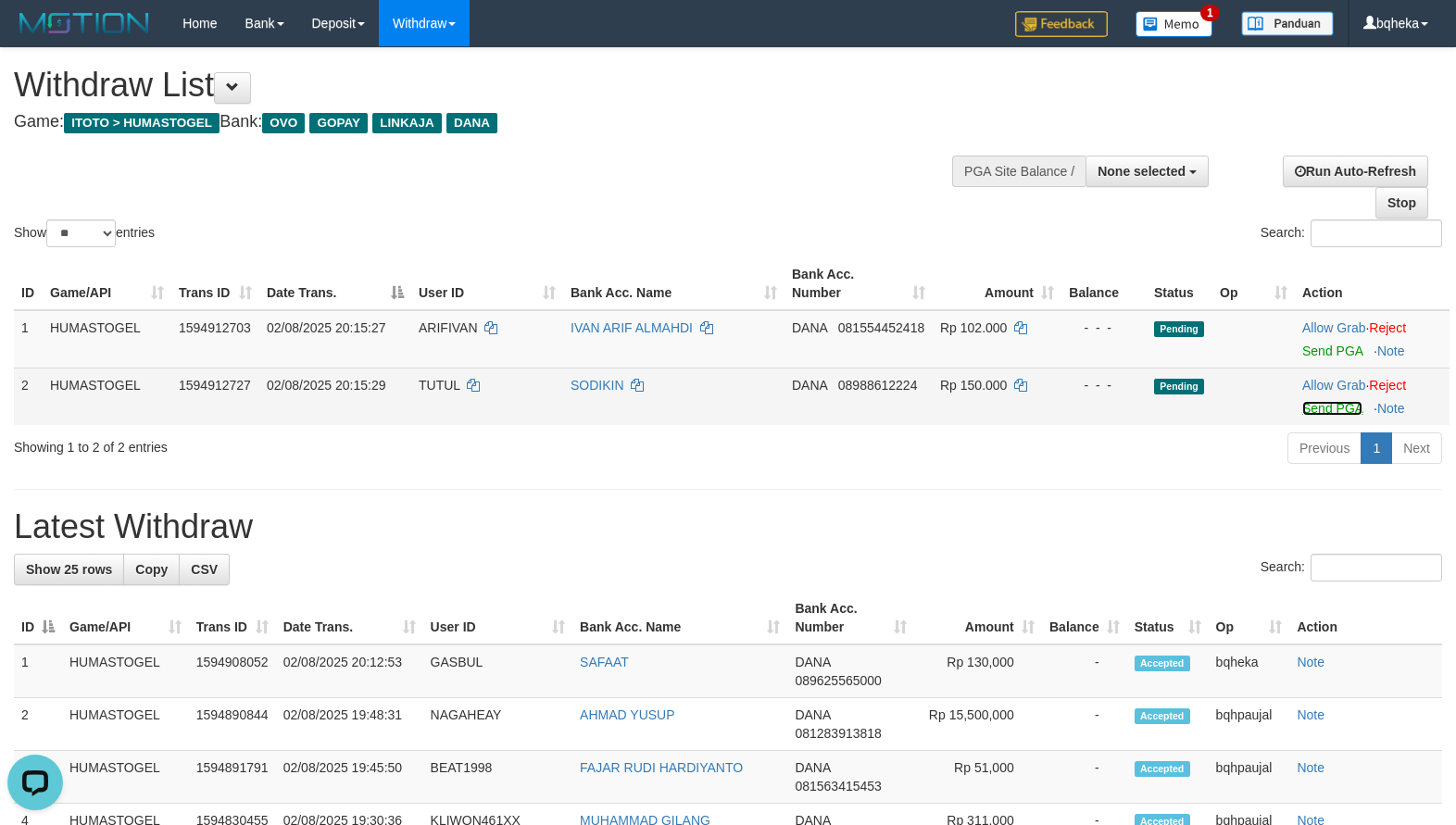 click on "Send PGA" at bounding box center (1332, 408) 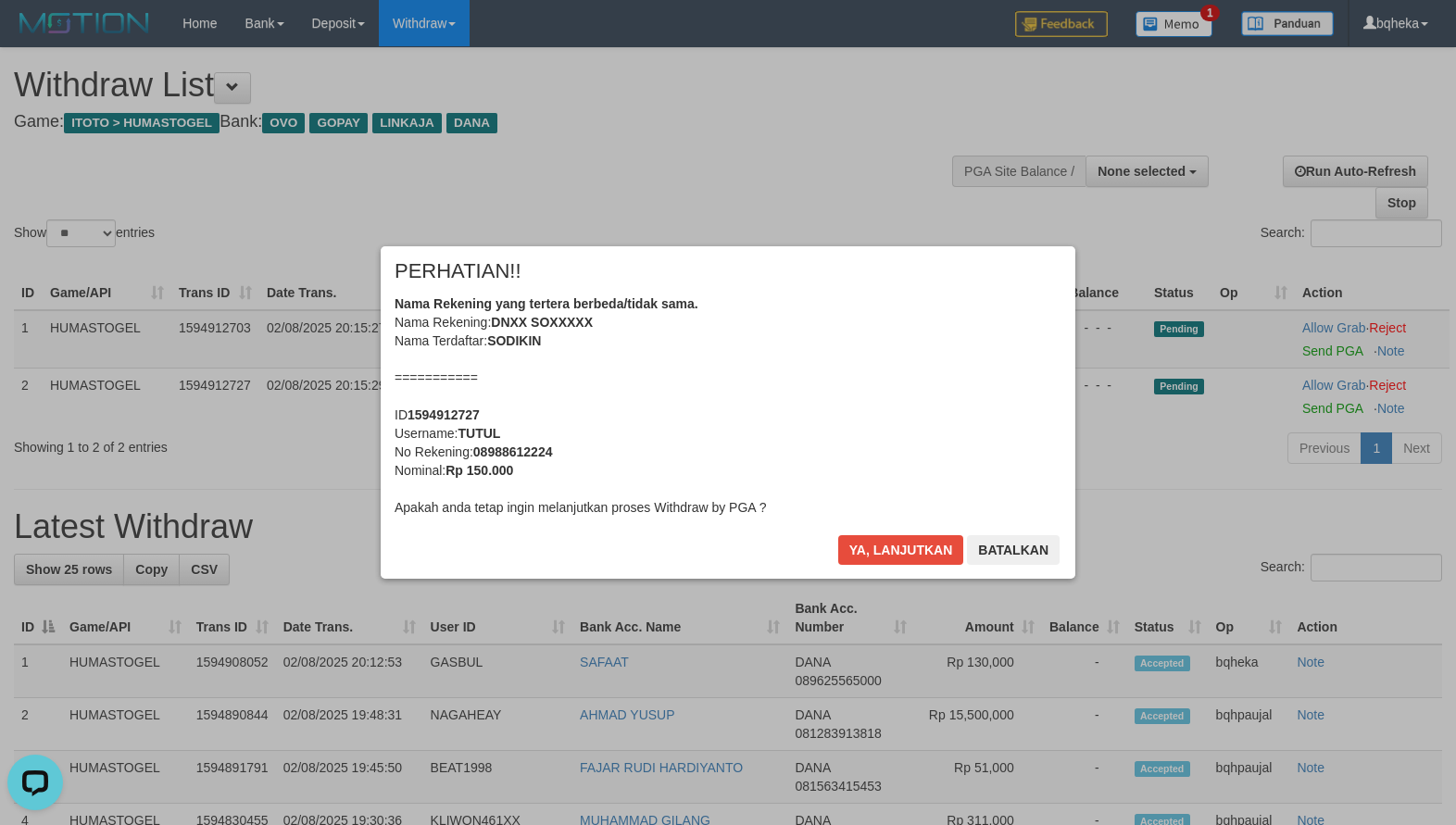 click on "Ya, lanjutkan Batalkan" at bounding box center [948, 556] 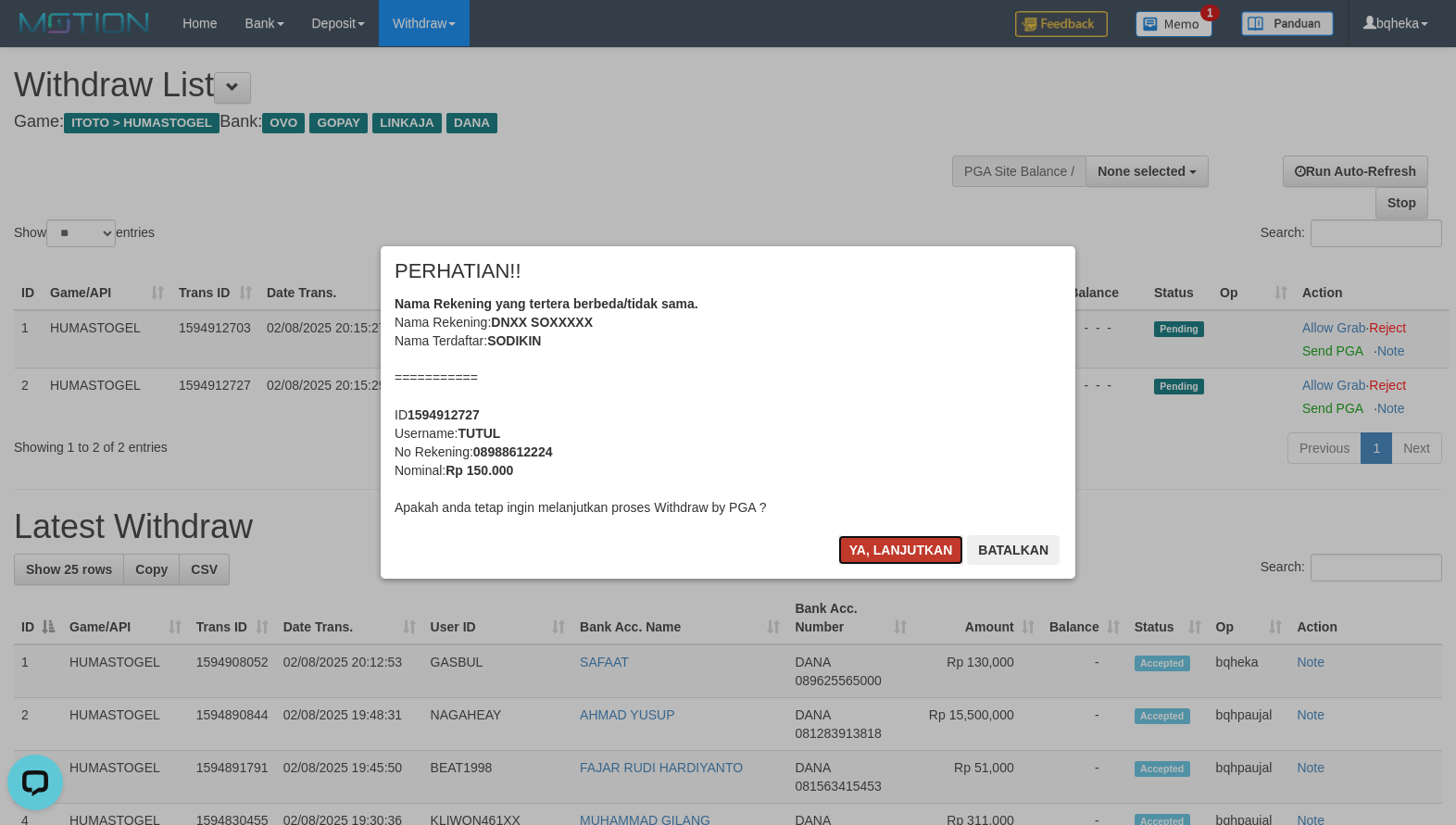 click on "Ya, lanjutkan" at bounding box center [901, 550] 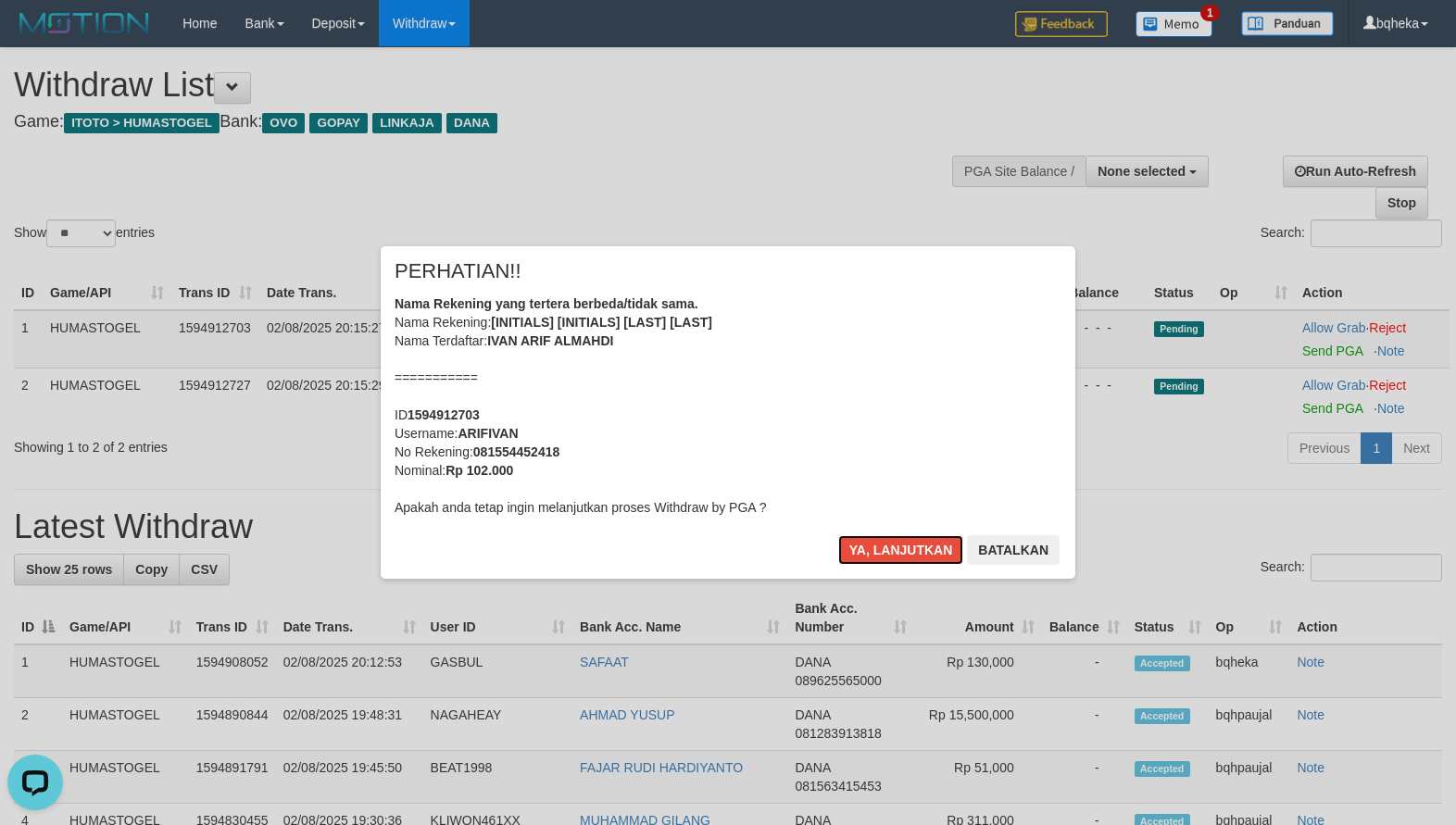 click on "Ya, lanjutkan" at bounding box center [901, 550] 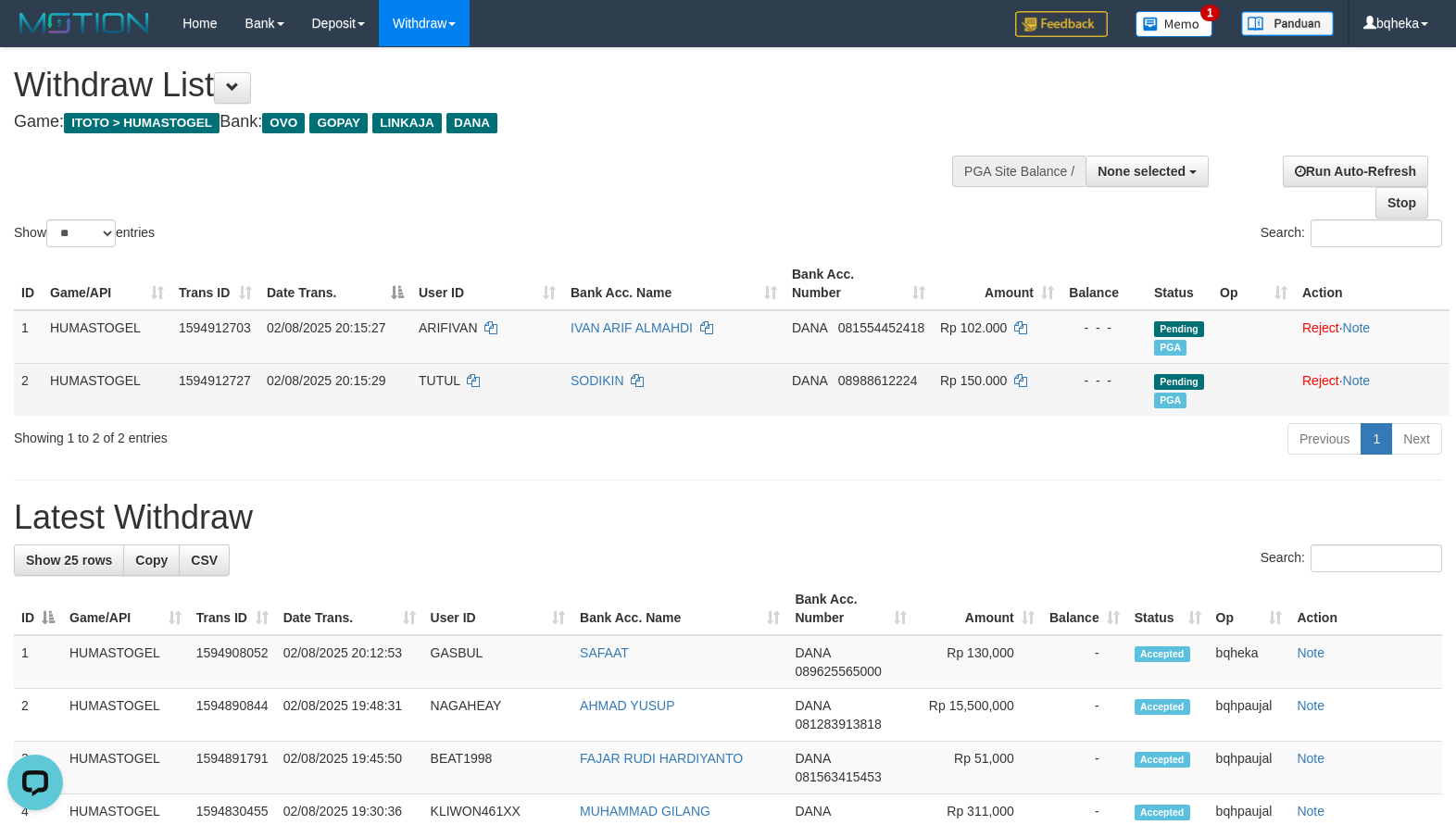 click on "TUTUL" at bounding box center (439, 381) 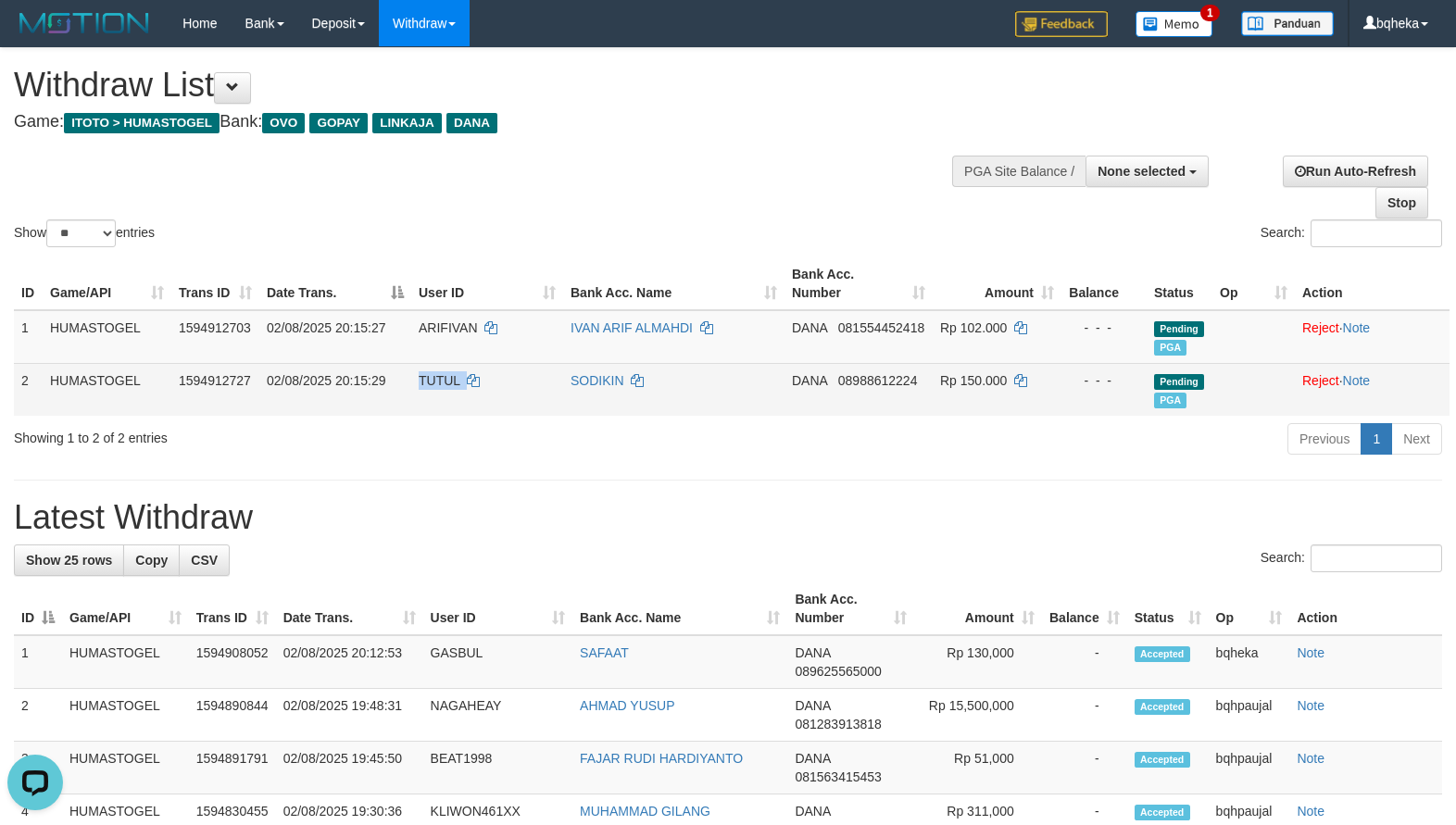 click on "TUTUL" at bounding box center [439, 381] 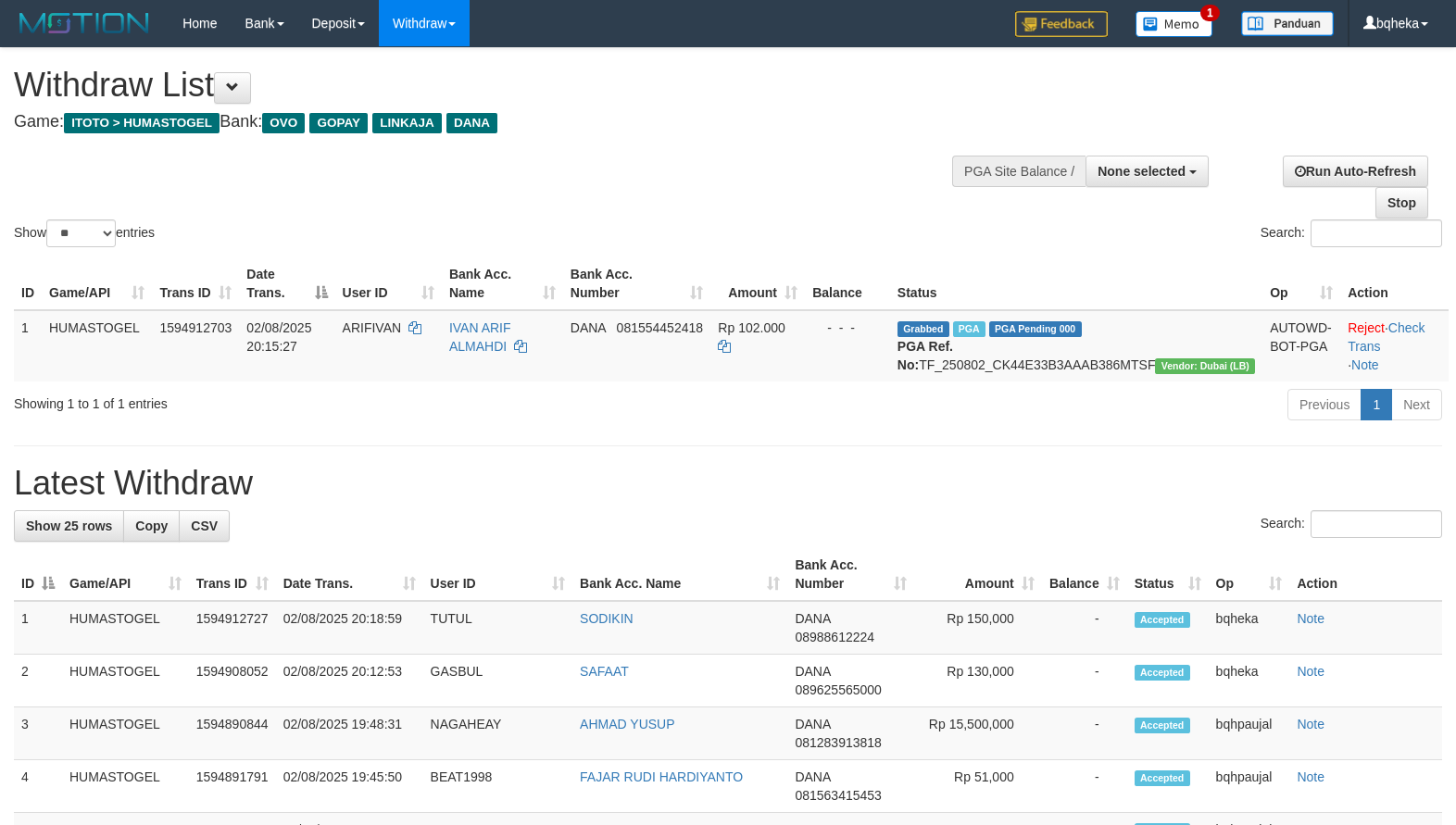 select 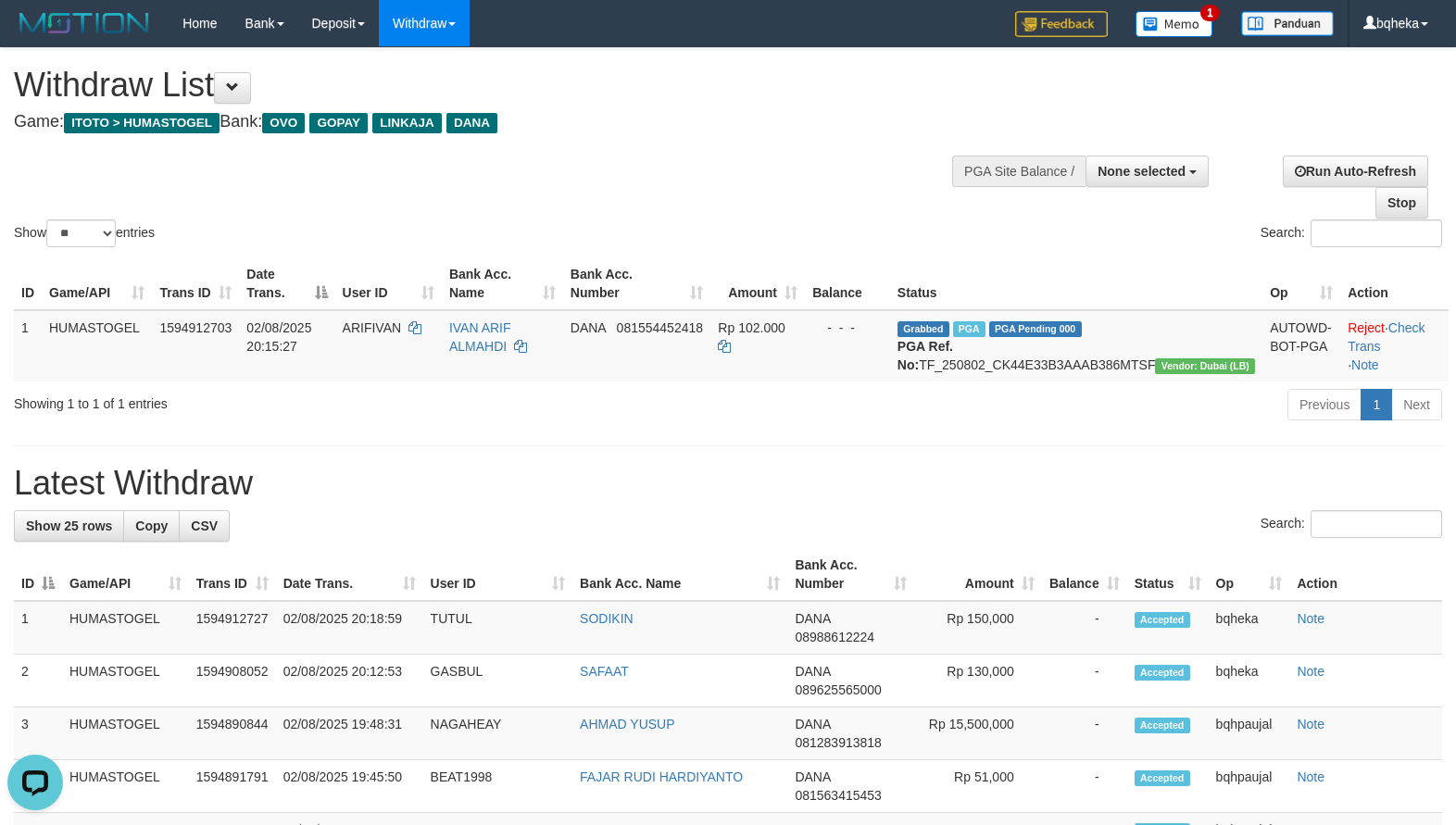 scroll, scrollTop: 0, scrollLeft: 0, axis: both 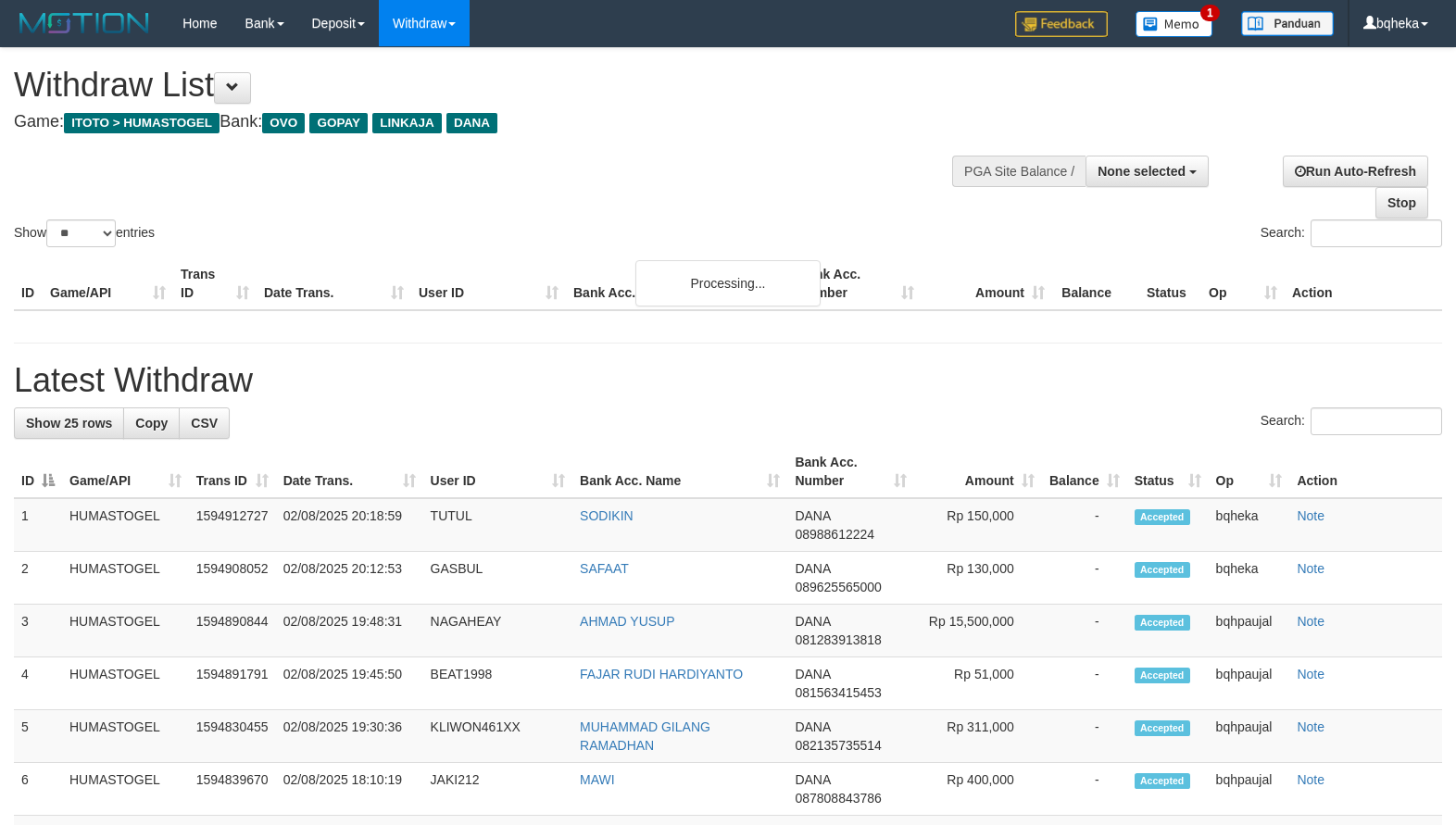 select 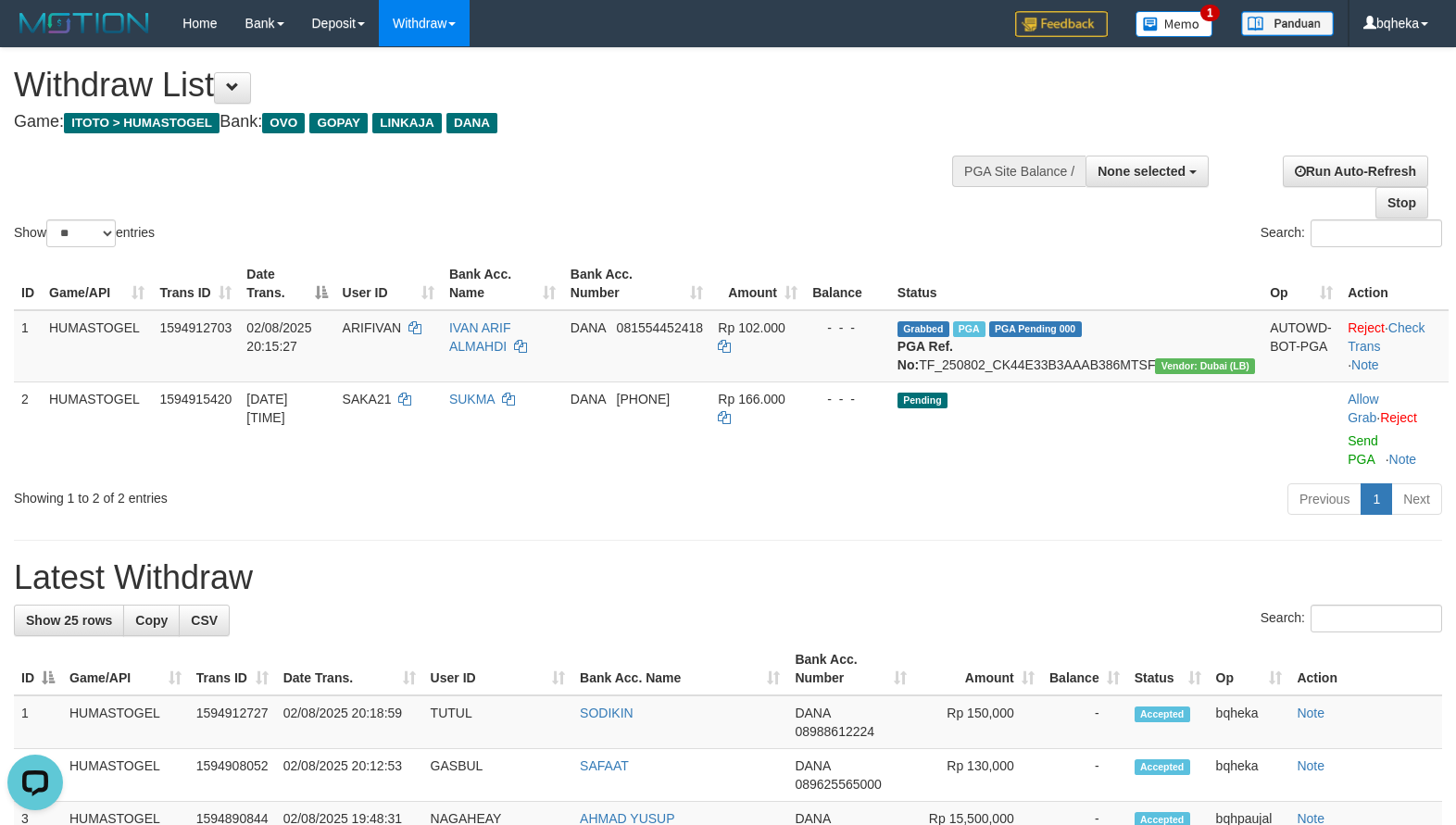 scroll, scrollTop: 0, scrollLeft: 0, axis: both 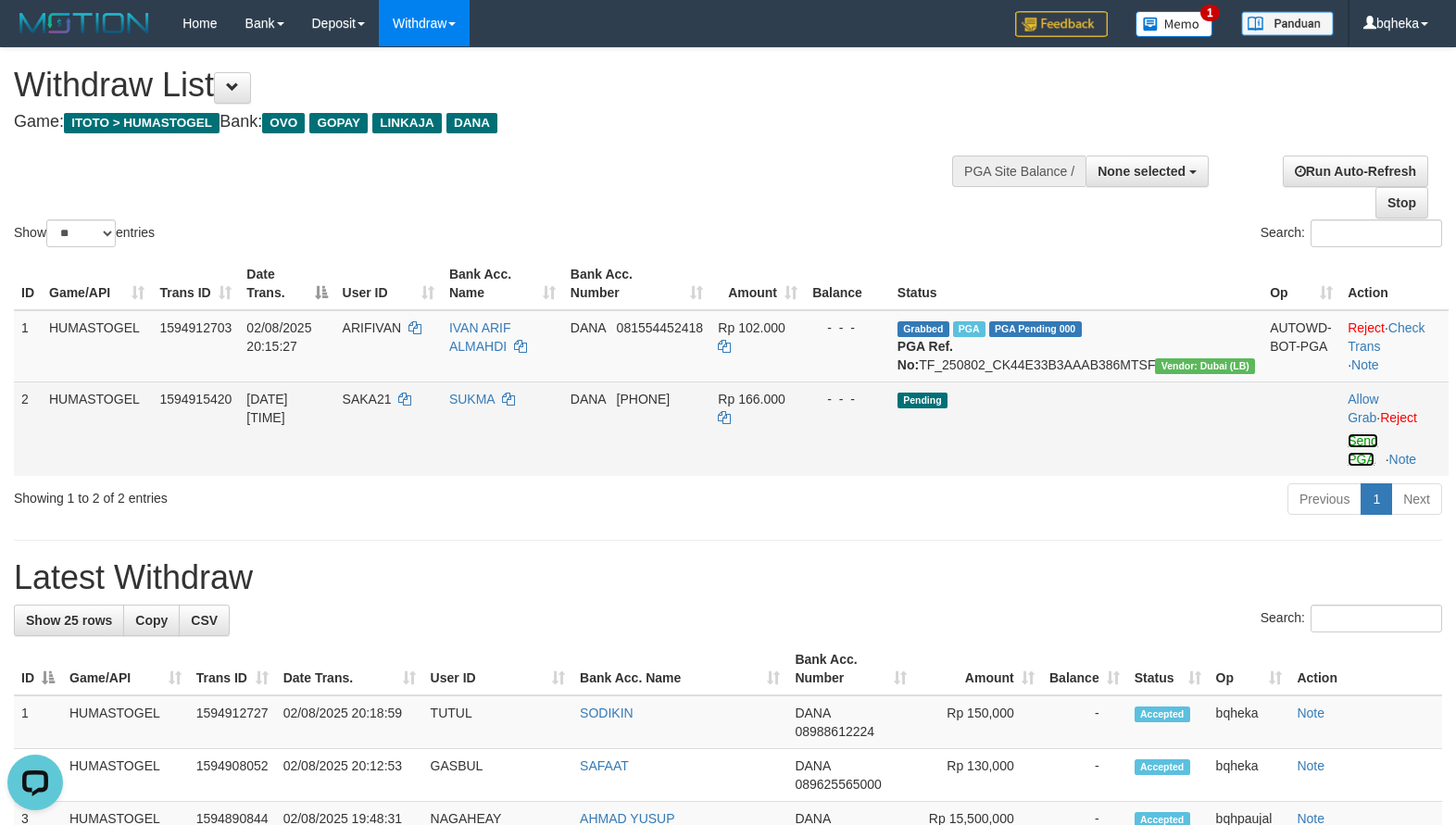 click on "Send PGA" at bounding box center (1362, 450) 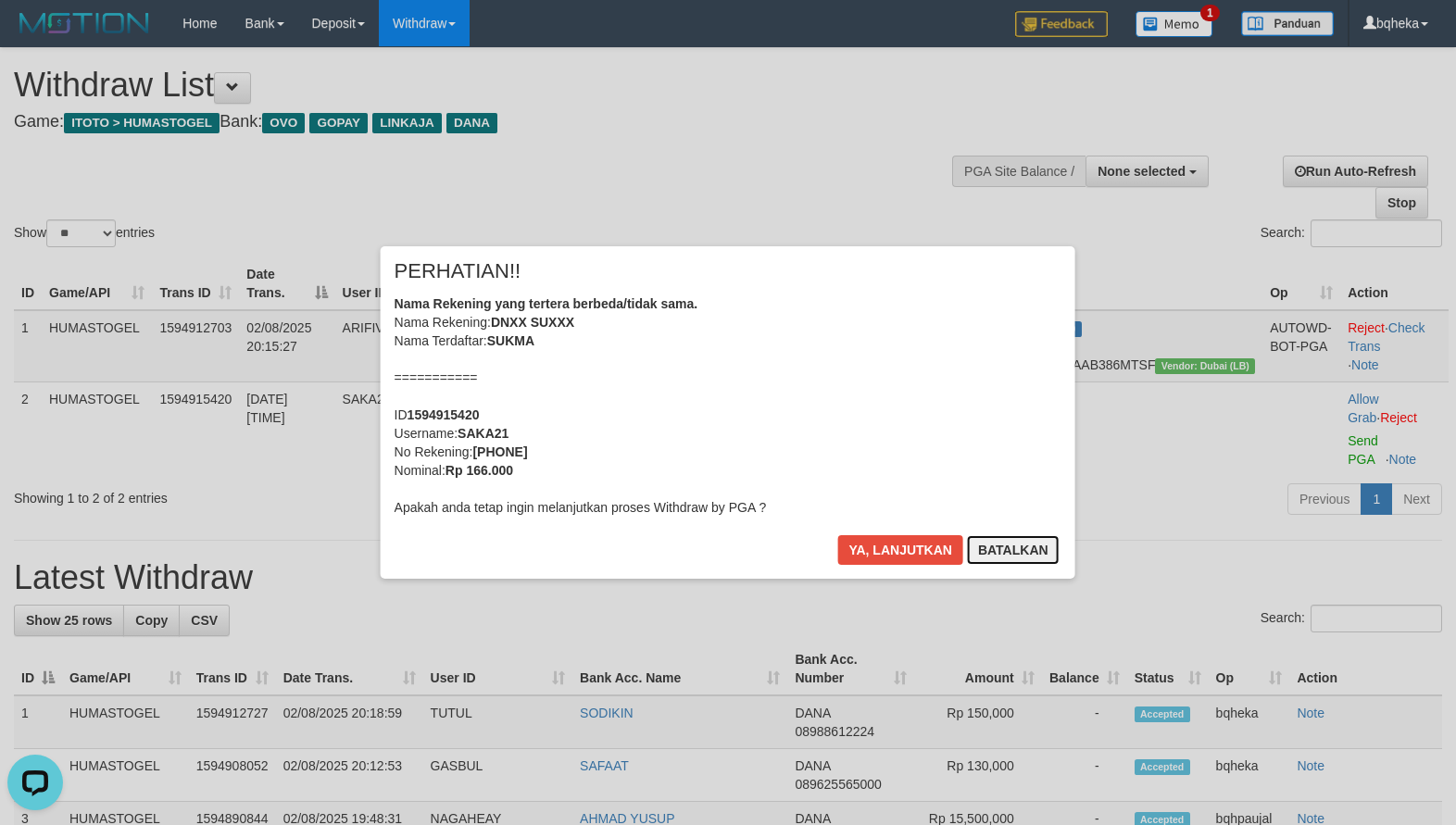 click on "Batalkan" at bounding box center (1013, 550) 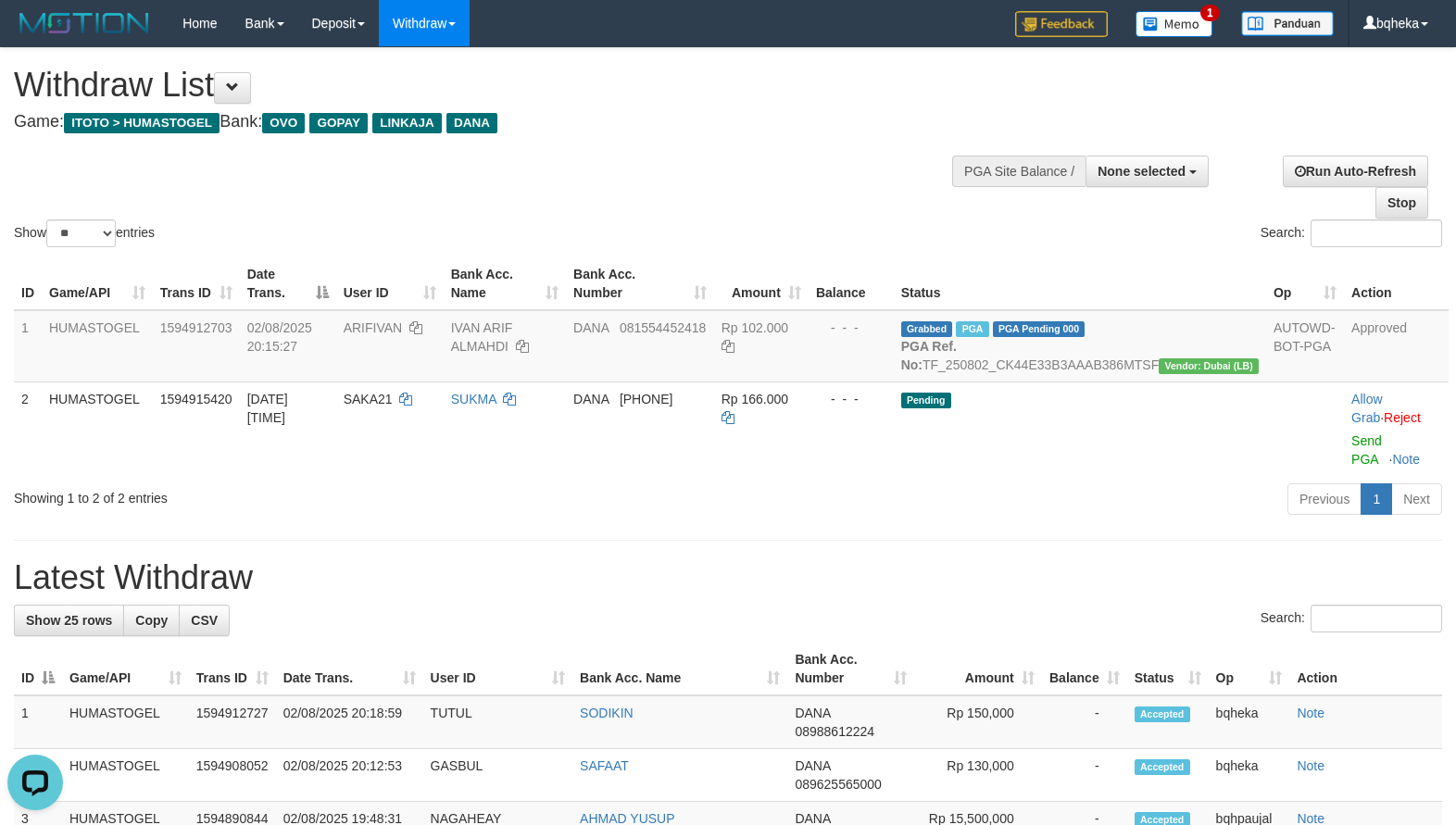 click at bounding box center (728, 141) 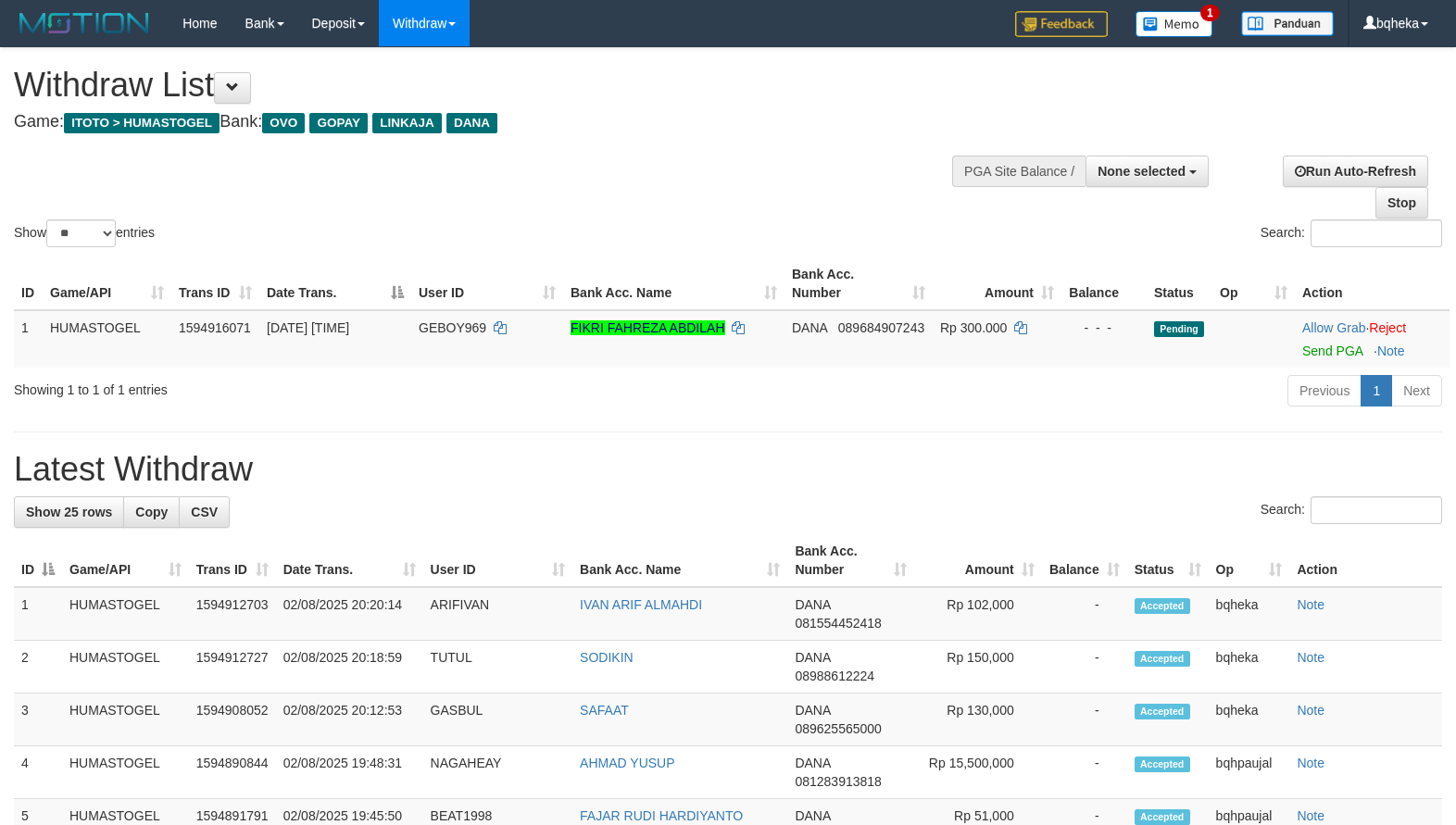 select 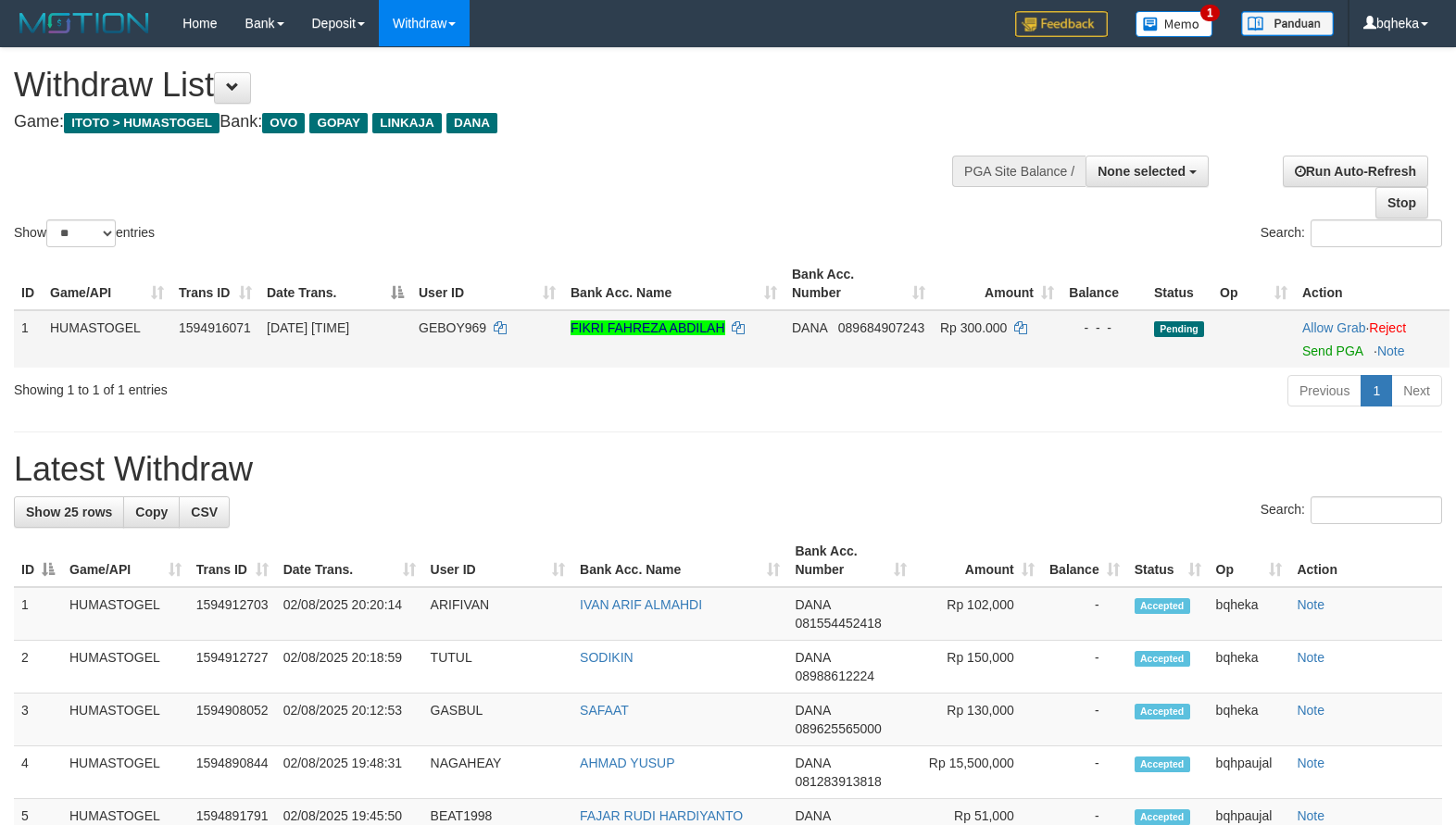scroll, scrollTop: 0, scrollLeft: 0, axis: both 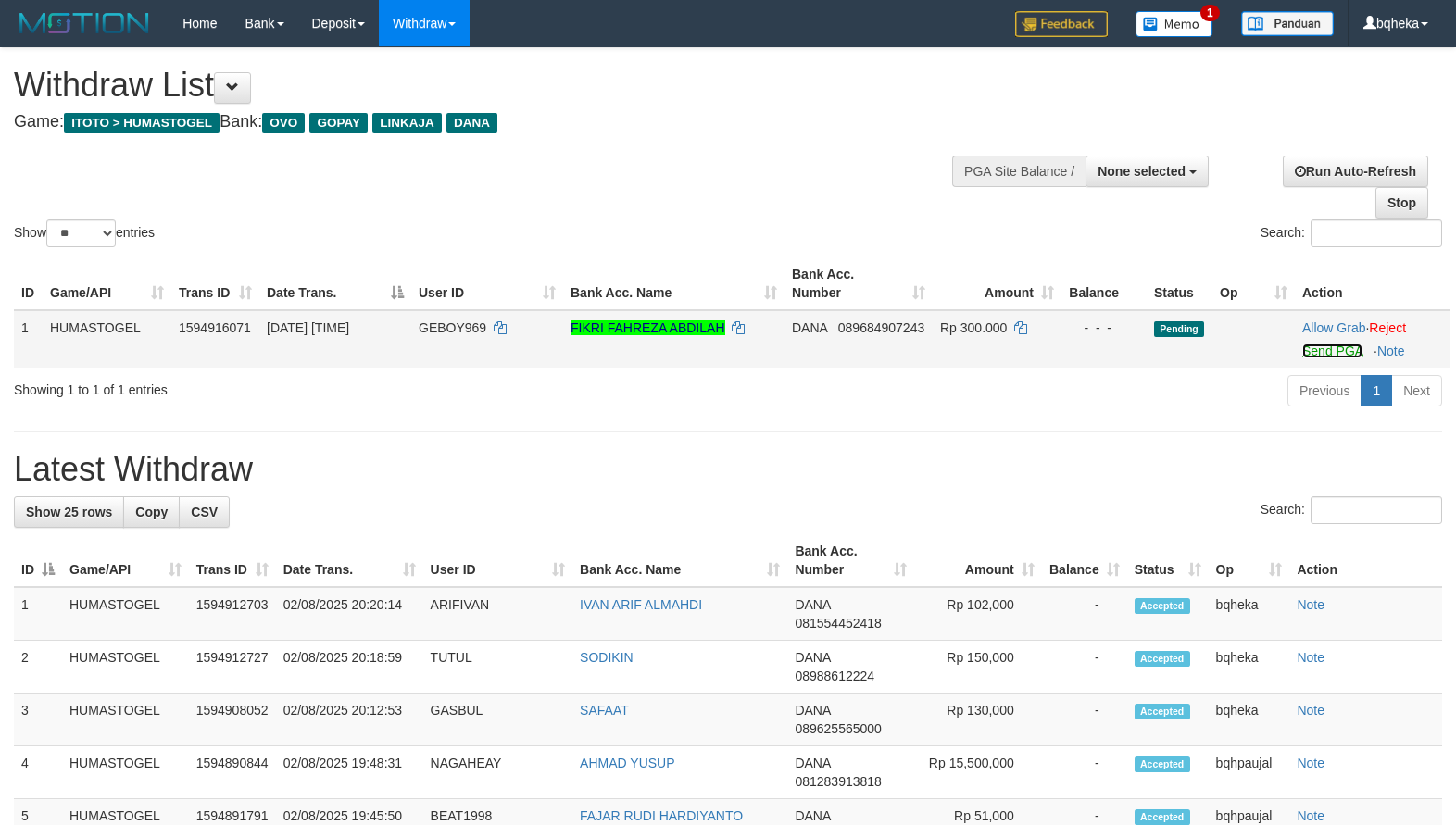 click on "Send PGA" at bounding box center [1332, 351] 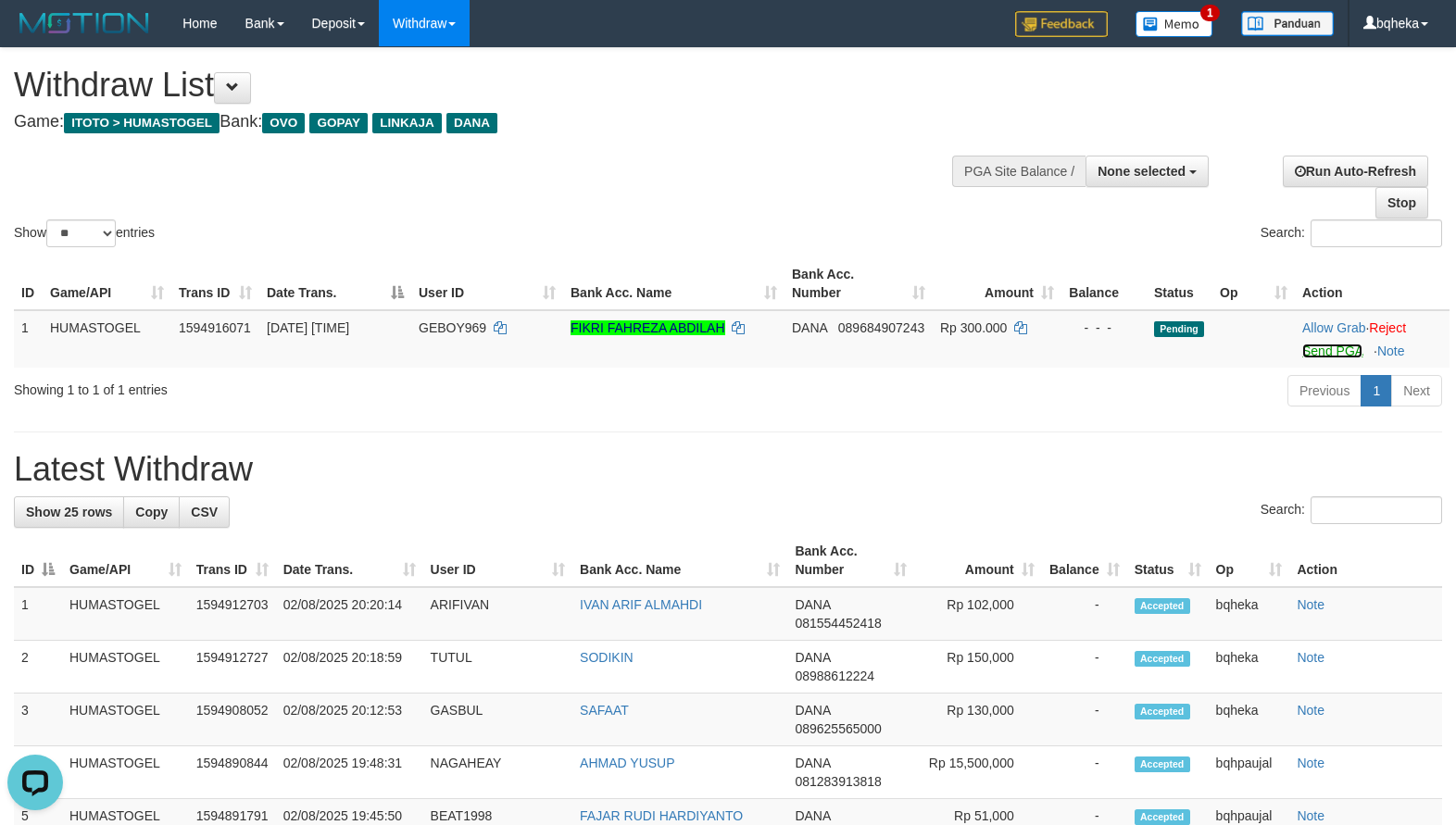 scroll, scrollTop: 0, scrollLeft: 0, axis: both 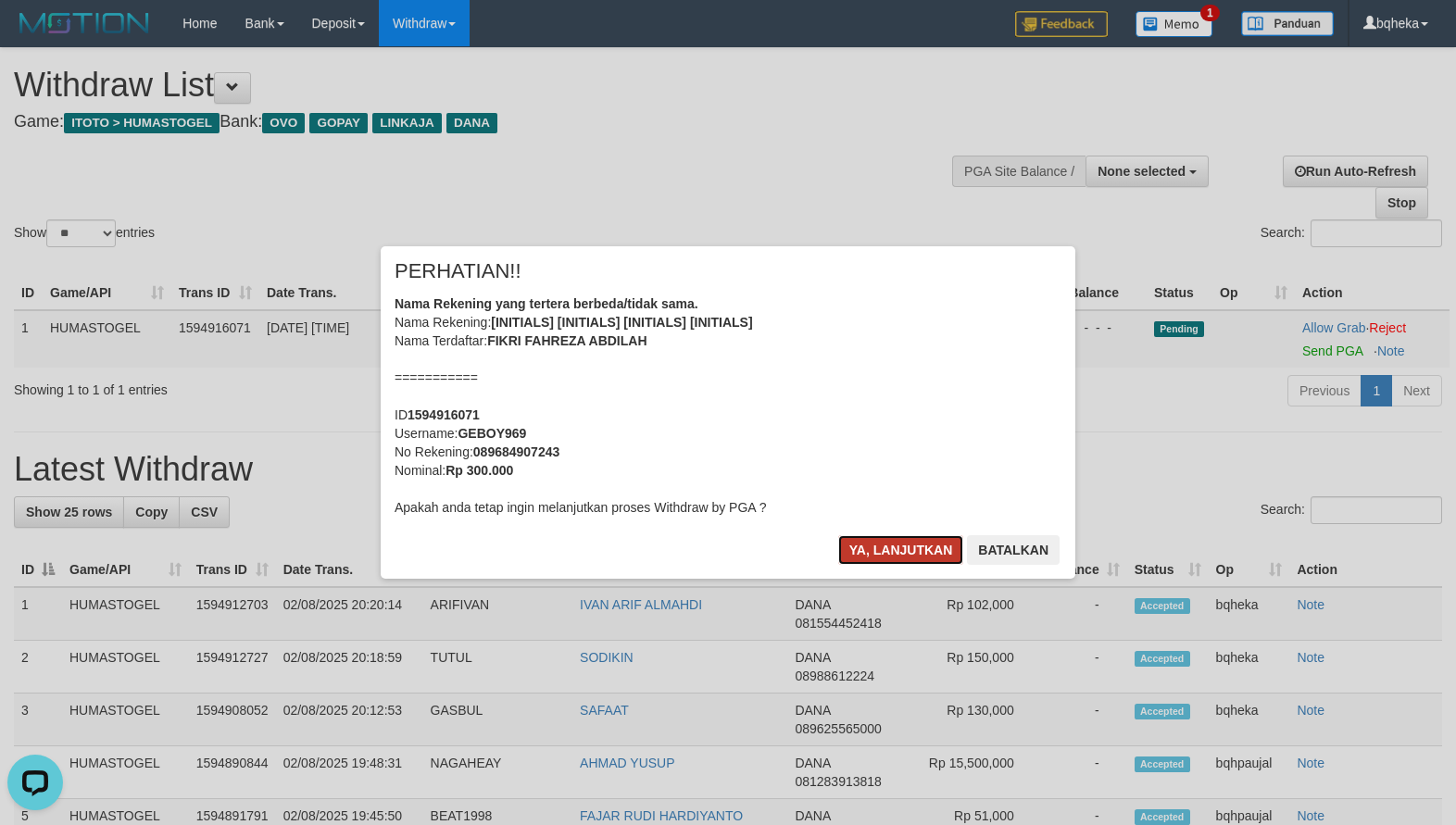 click on "Ya, lanjutkan" at bounding box center [901, 550] 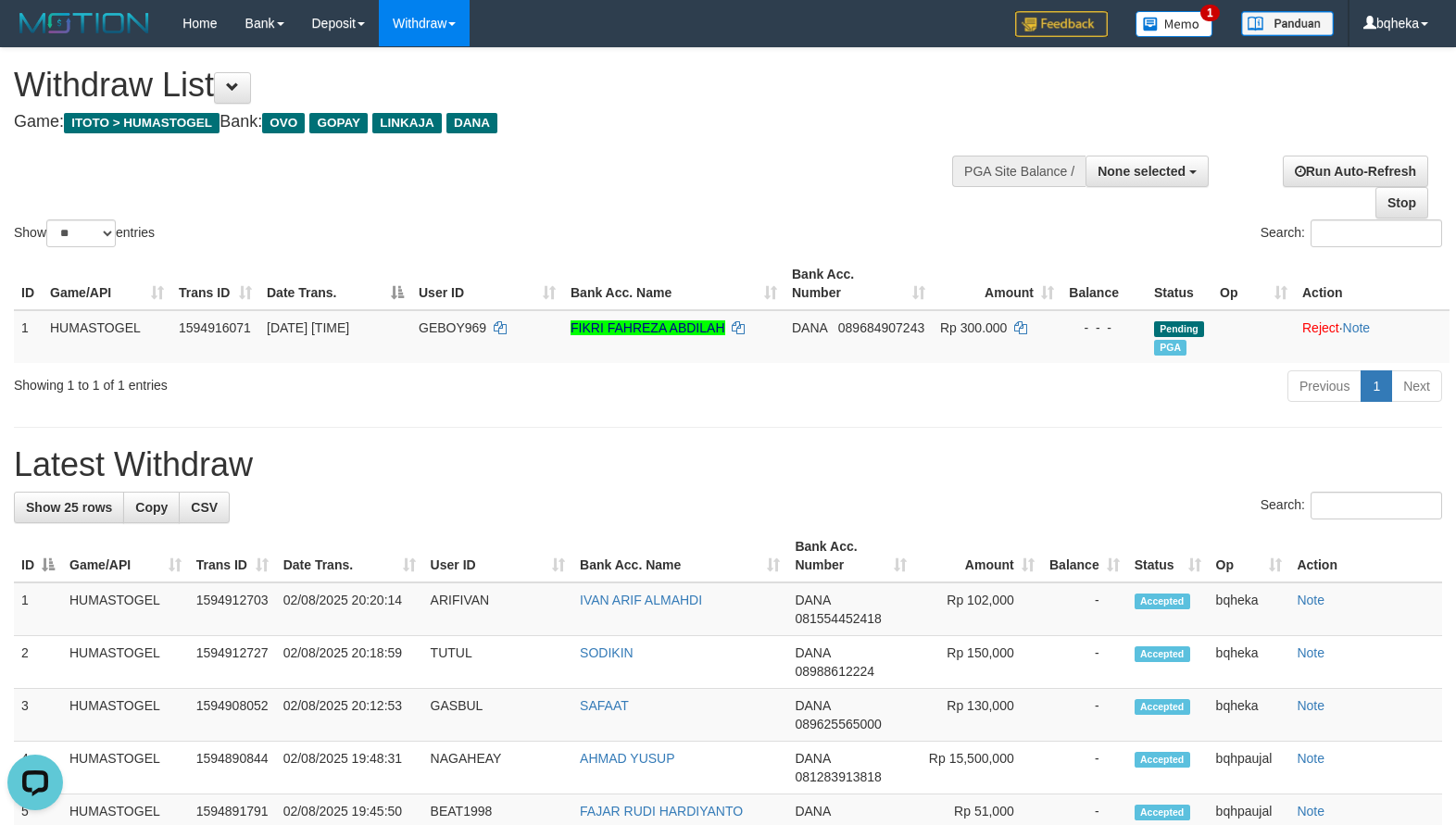 click on "**********" at bounding box center (728, 1028) 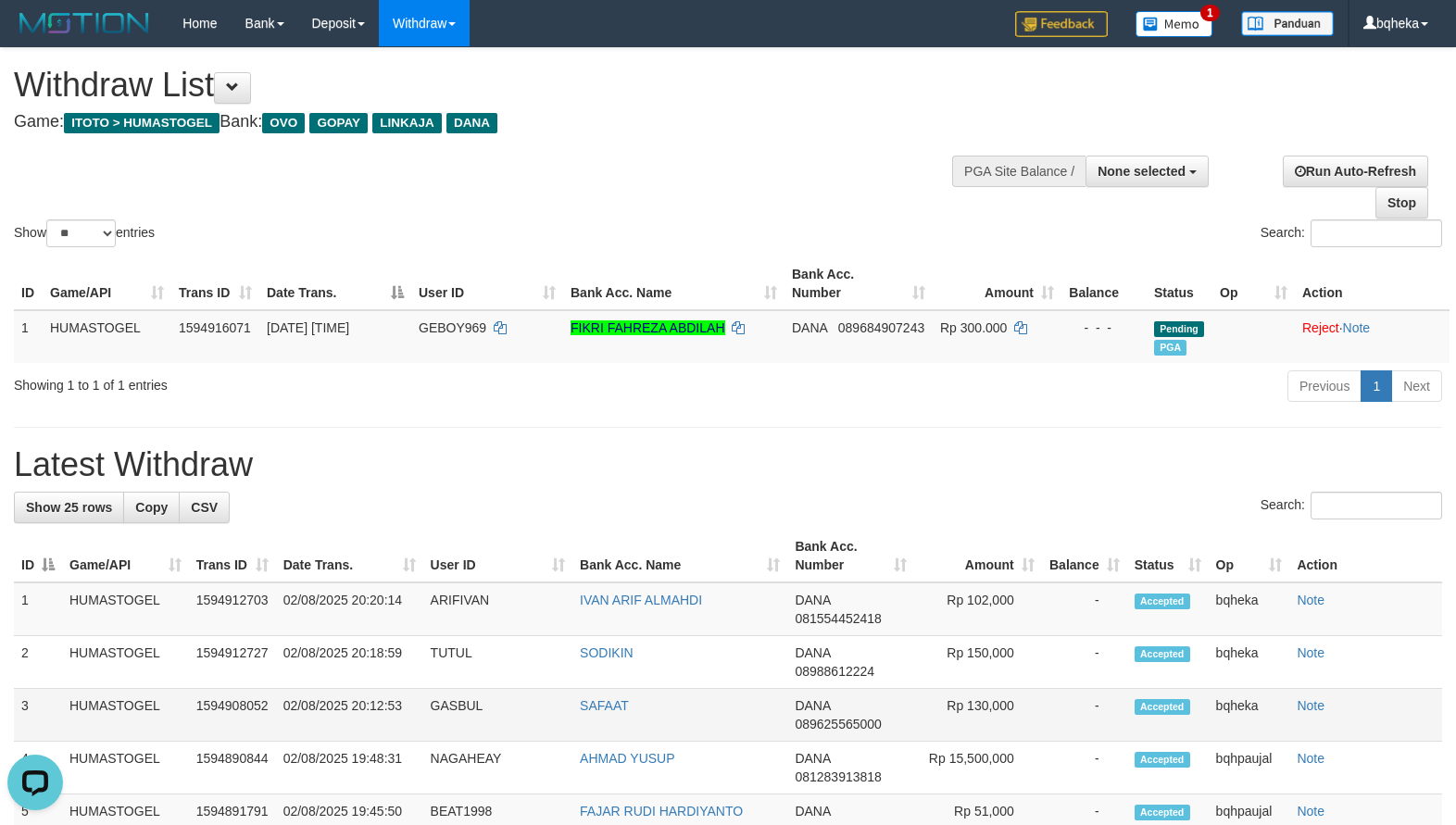 click on "GASBUL" at bounding box center (497, 715) 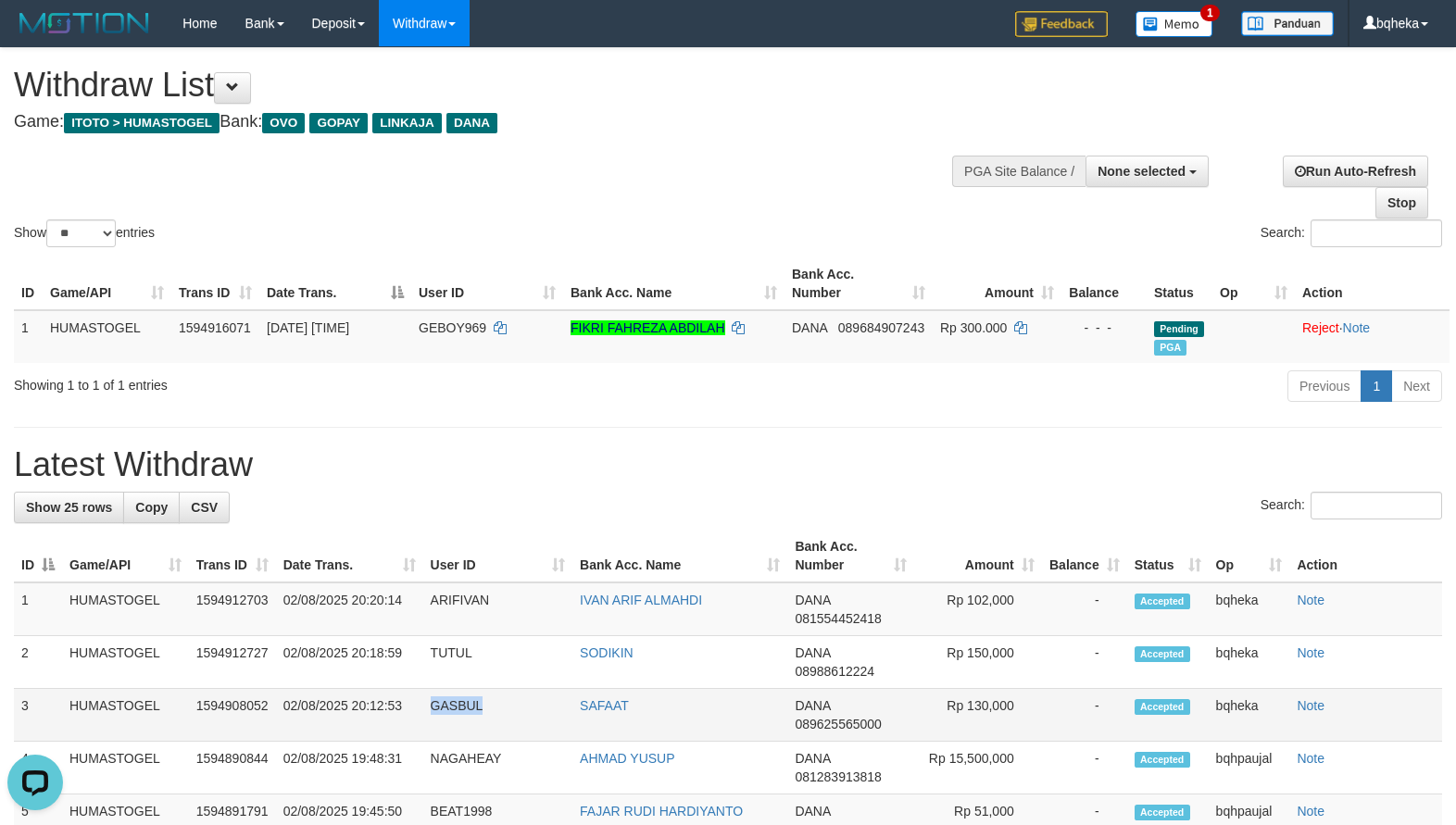 click on "GASBUL" at bounding box center (497, 715) 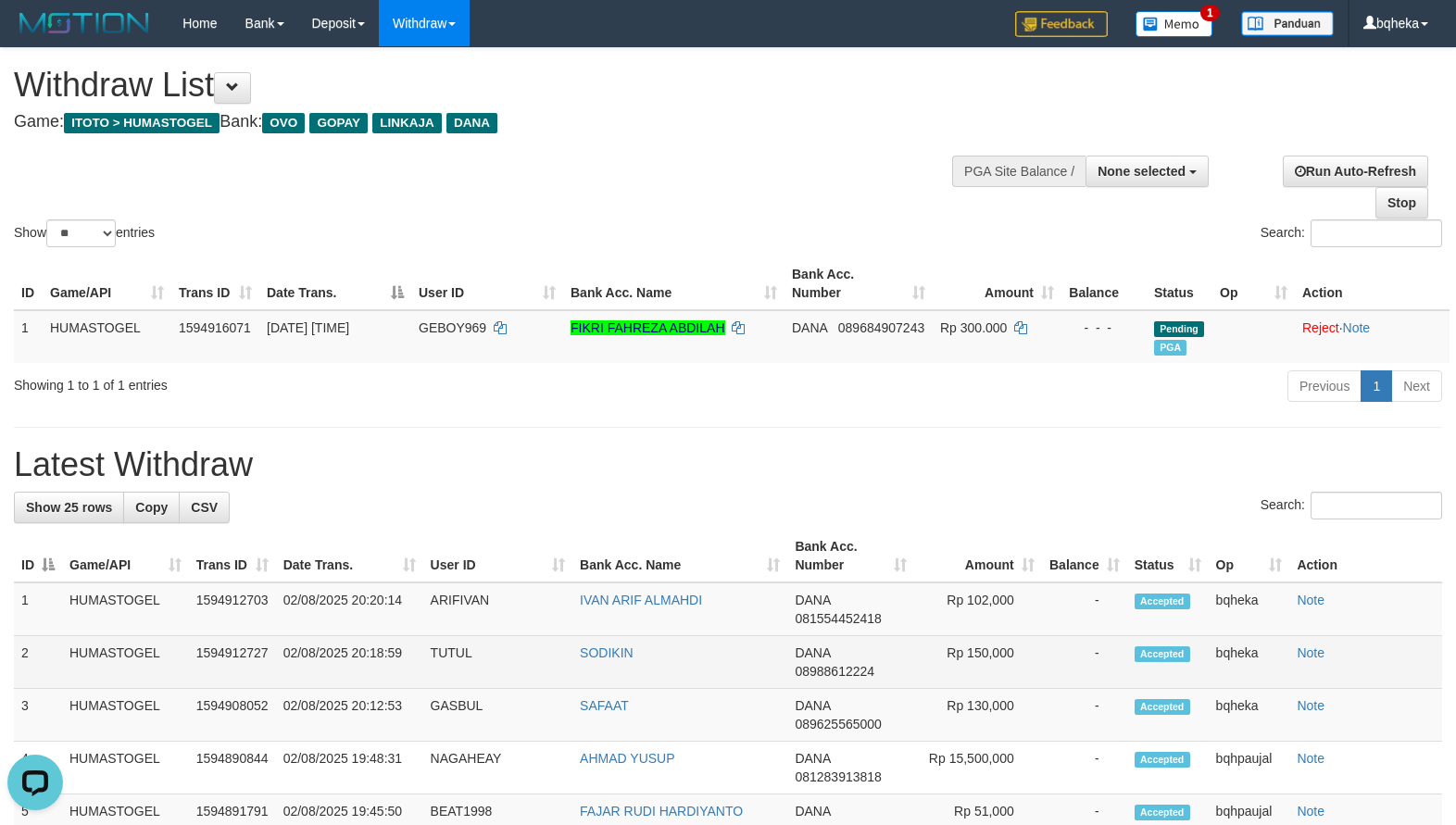 click on "02/08/2025 20:18:59" at bounding box center (349, 662) 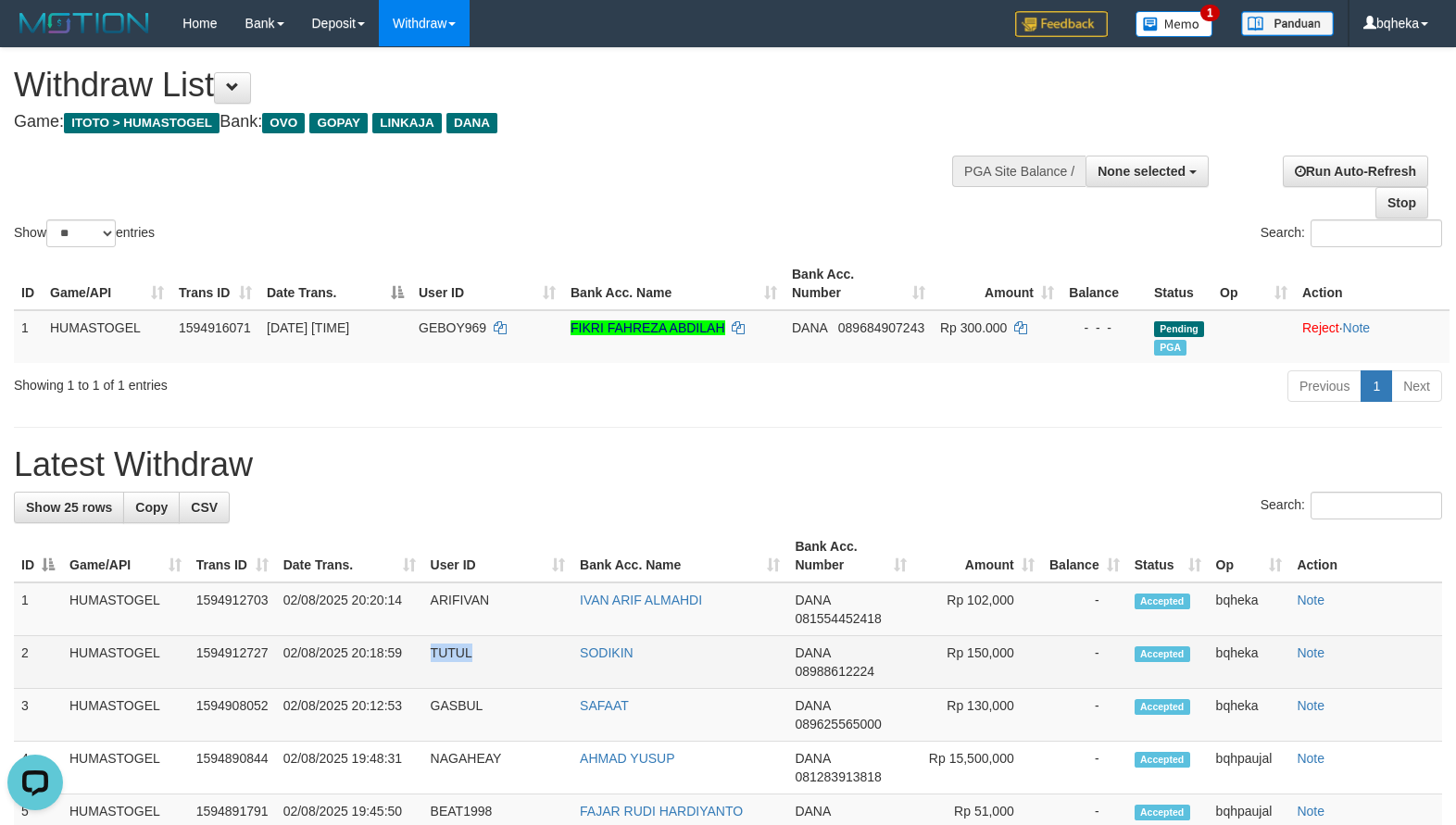 copy on "TUTUL" 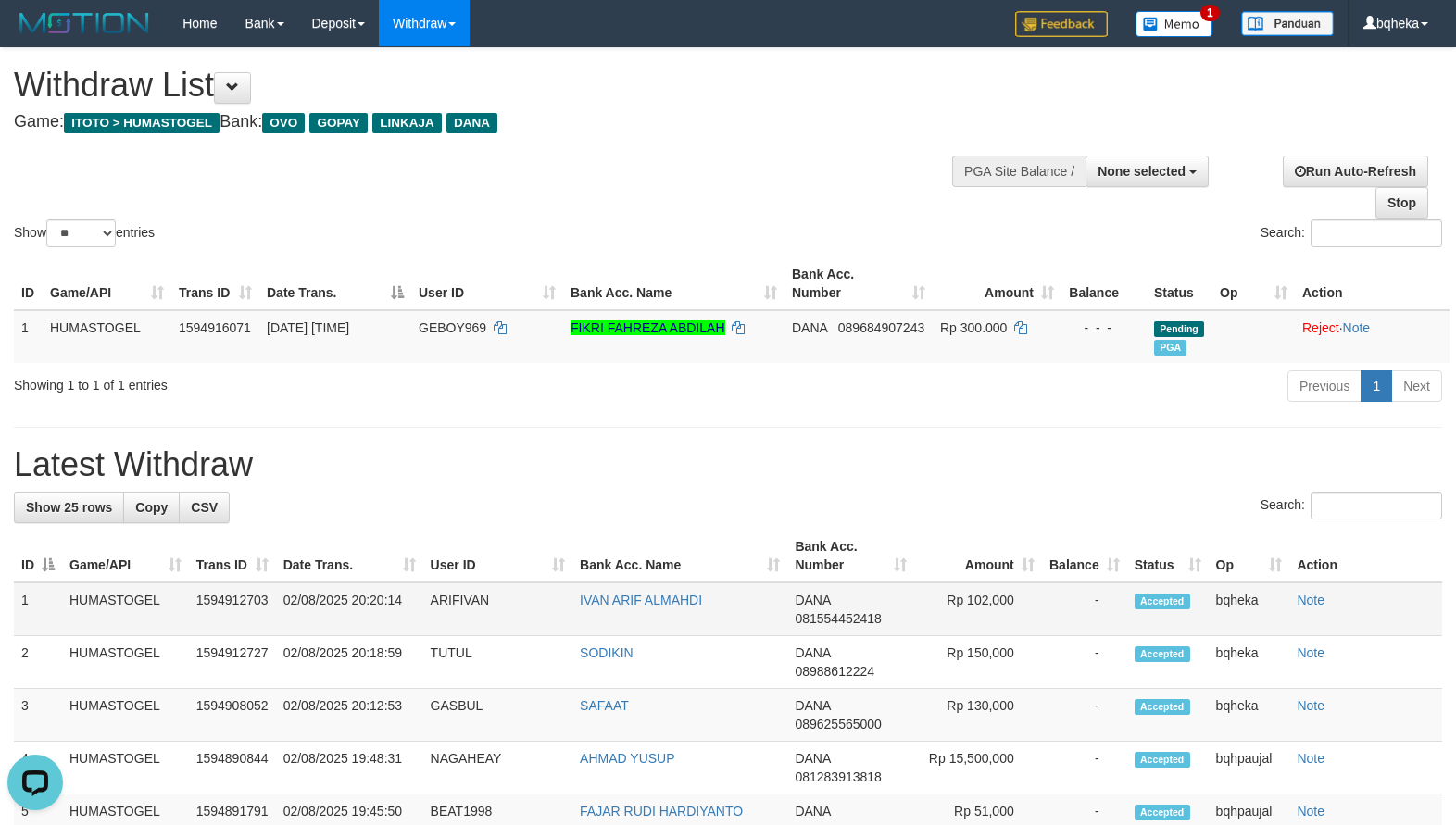 click on "ARIFIVAN" at bounding box center [497, 609] 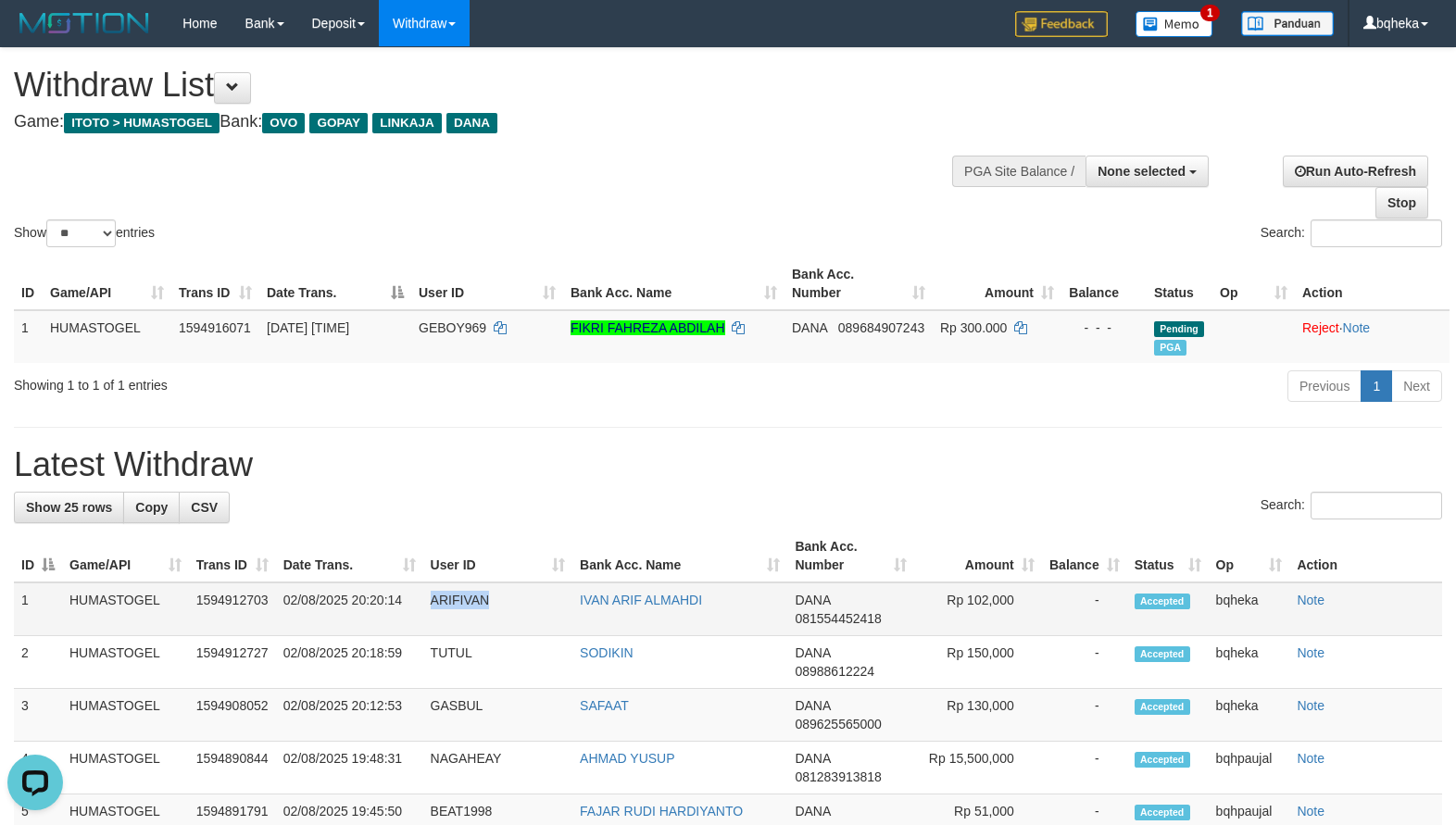 click on "ARIFIVAN" at bounding box center (497, 609) 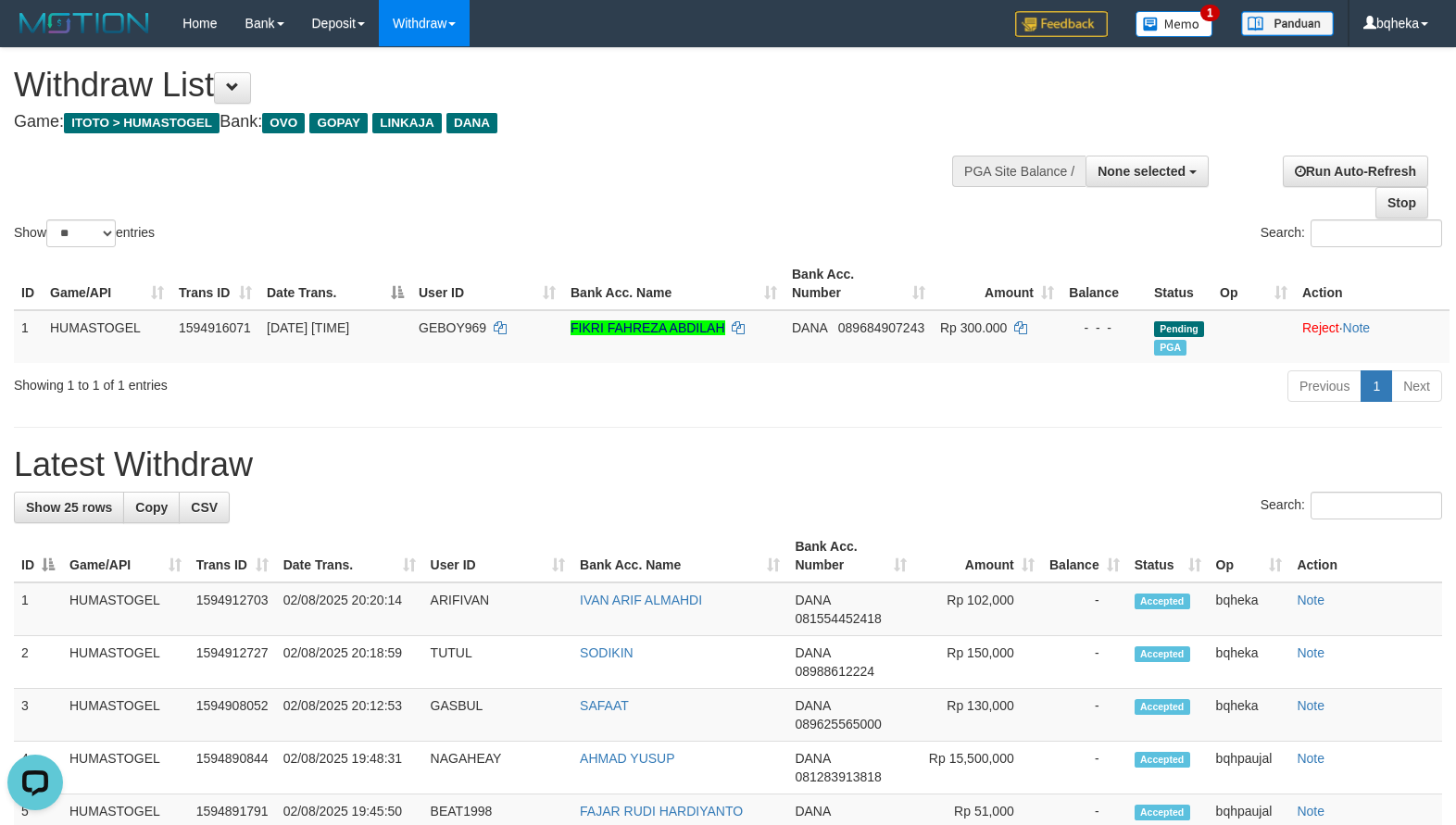 click on "**********" at bounding box center [490, 94] 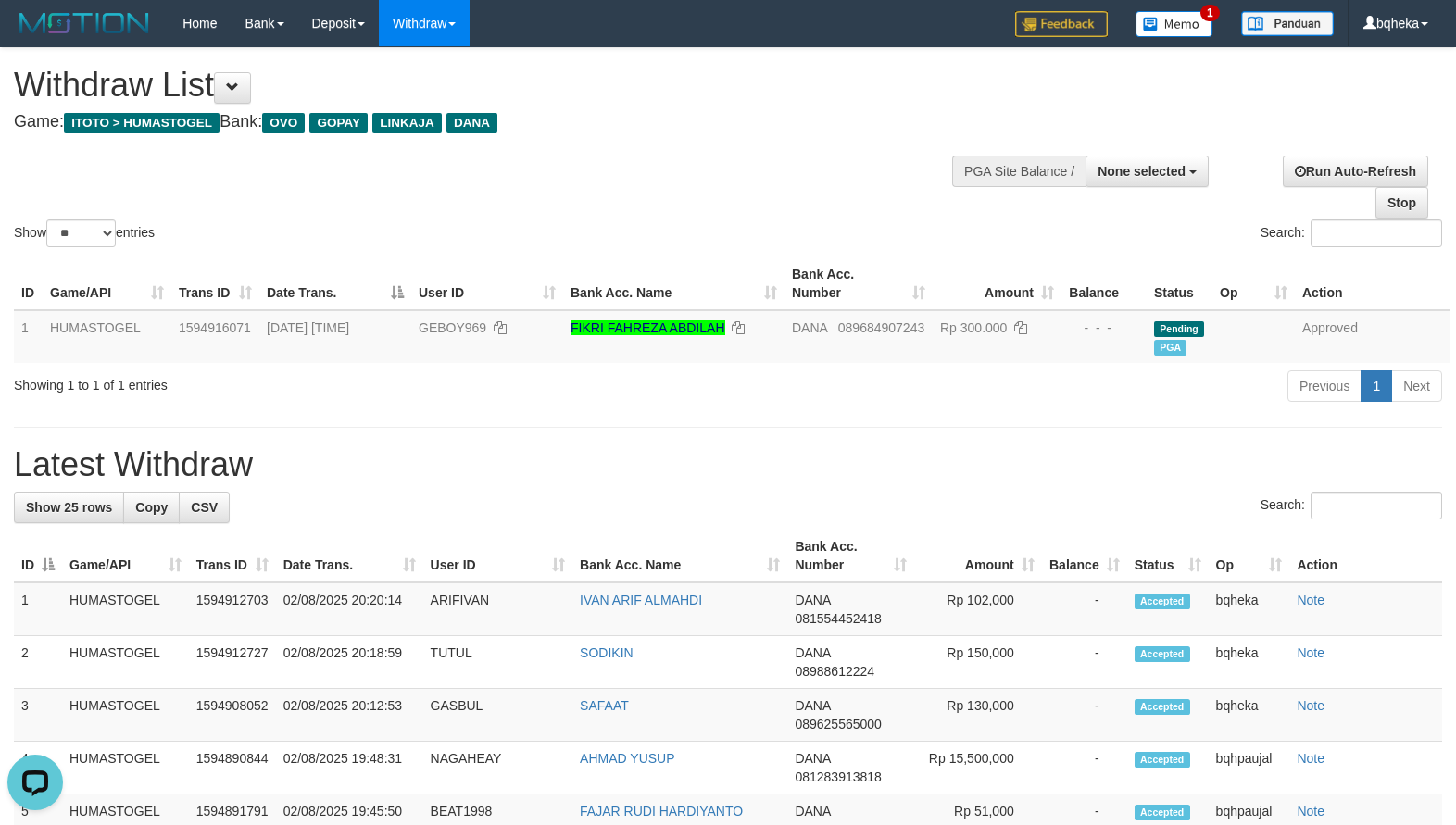 drag, startPoint x: 939, startPoint y: 123, endPoint x: 914, endPoint y: 144, distance: 32.649655 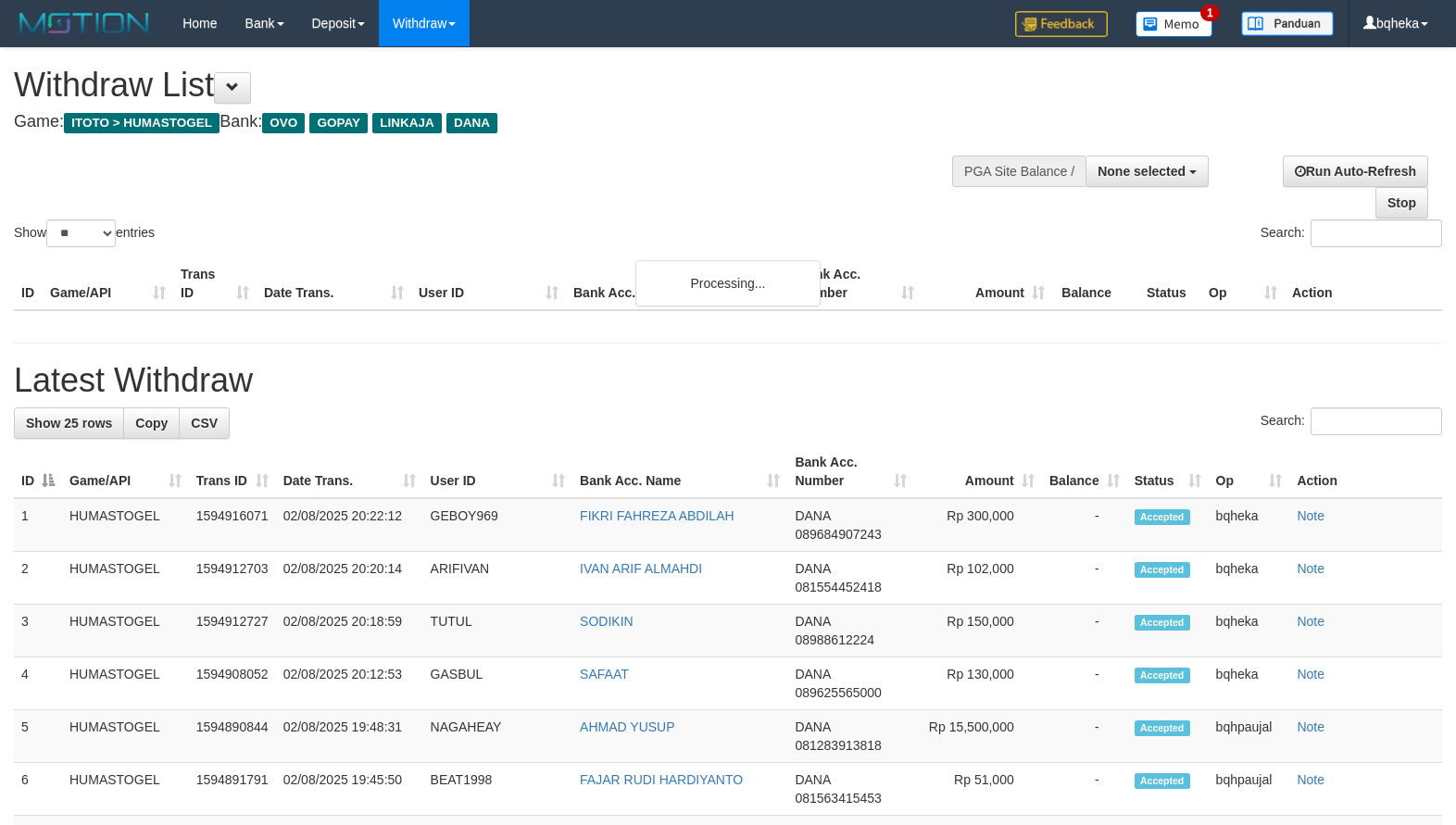 select 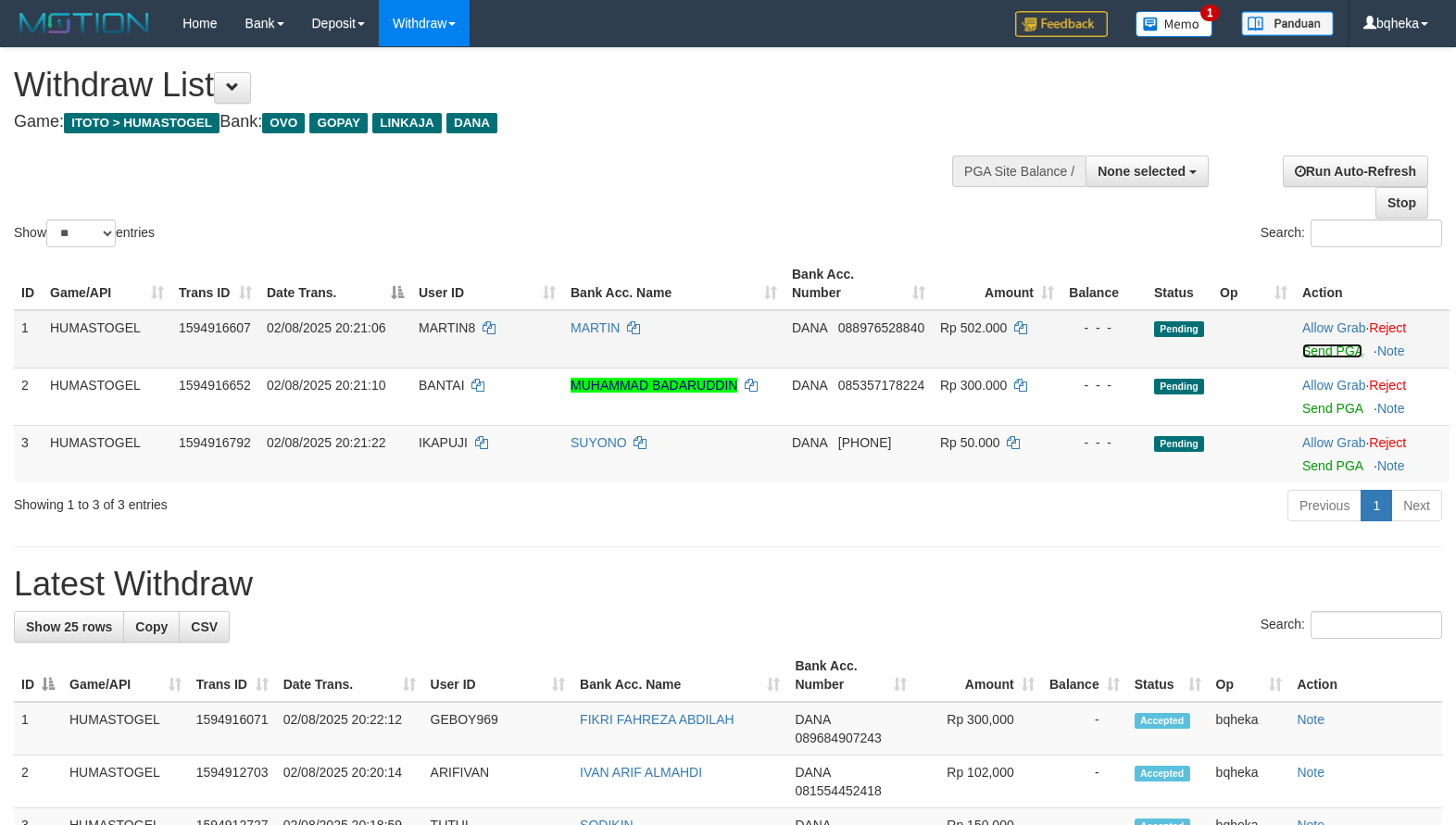 click on "Send PGA" at bounding box center [1332, 351] 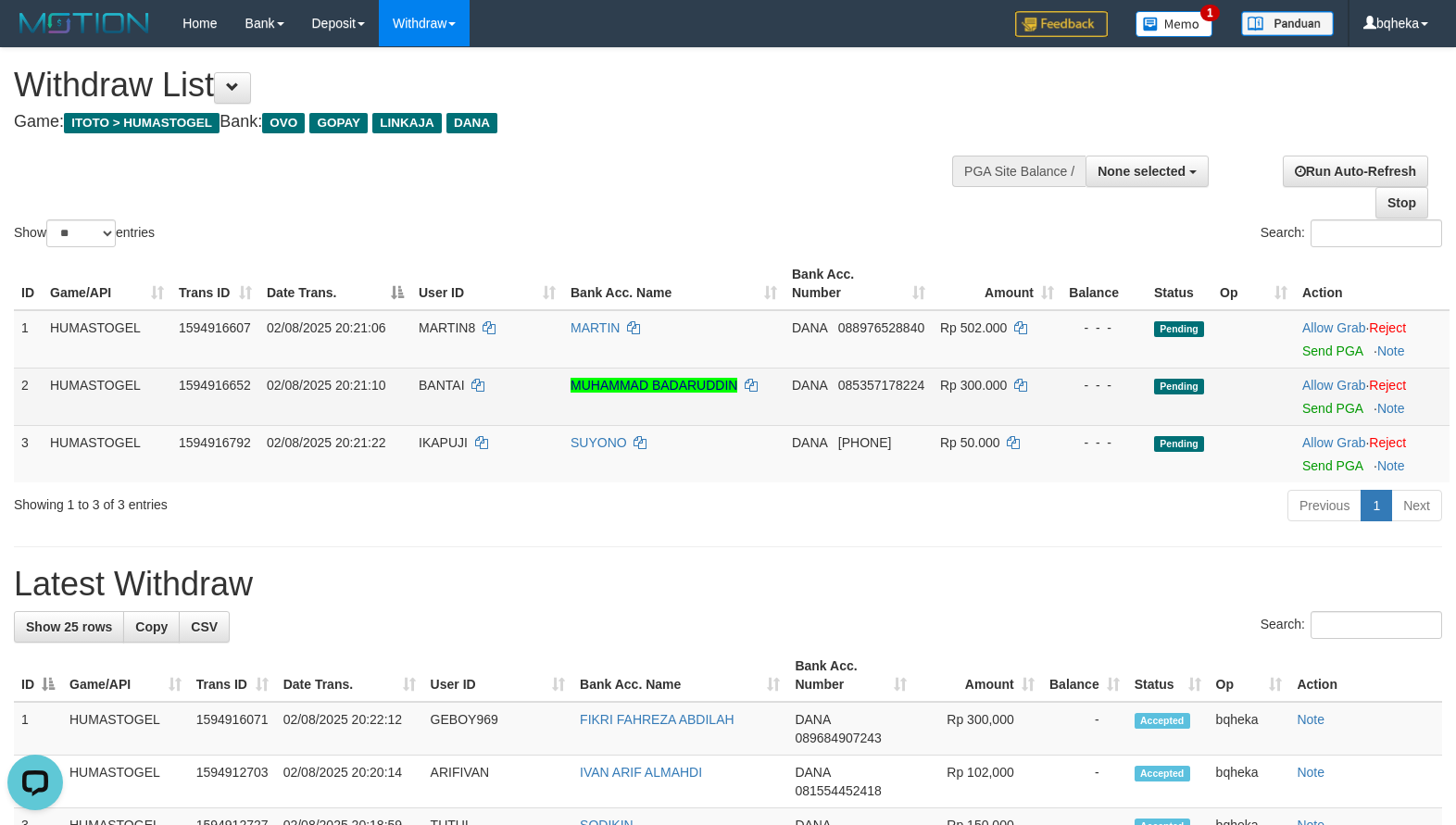 scroll, scrollTop: 0, scrollLeft: 0, axis: both 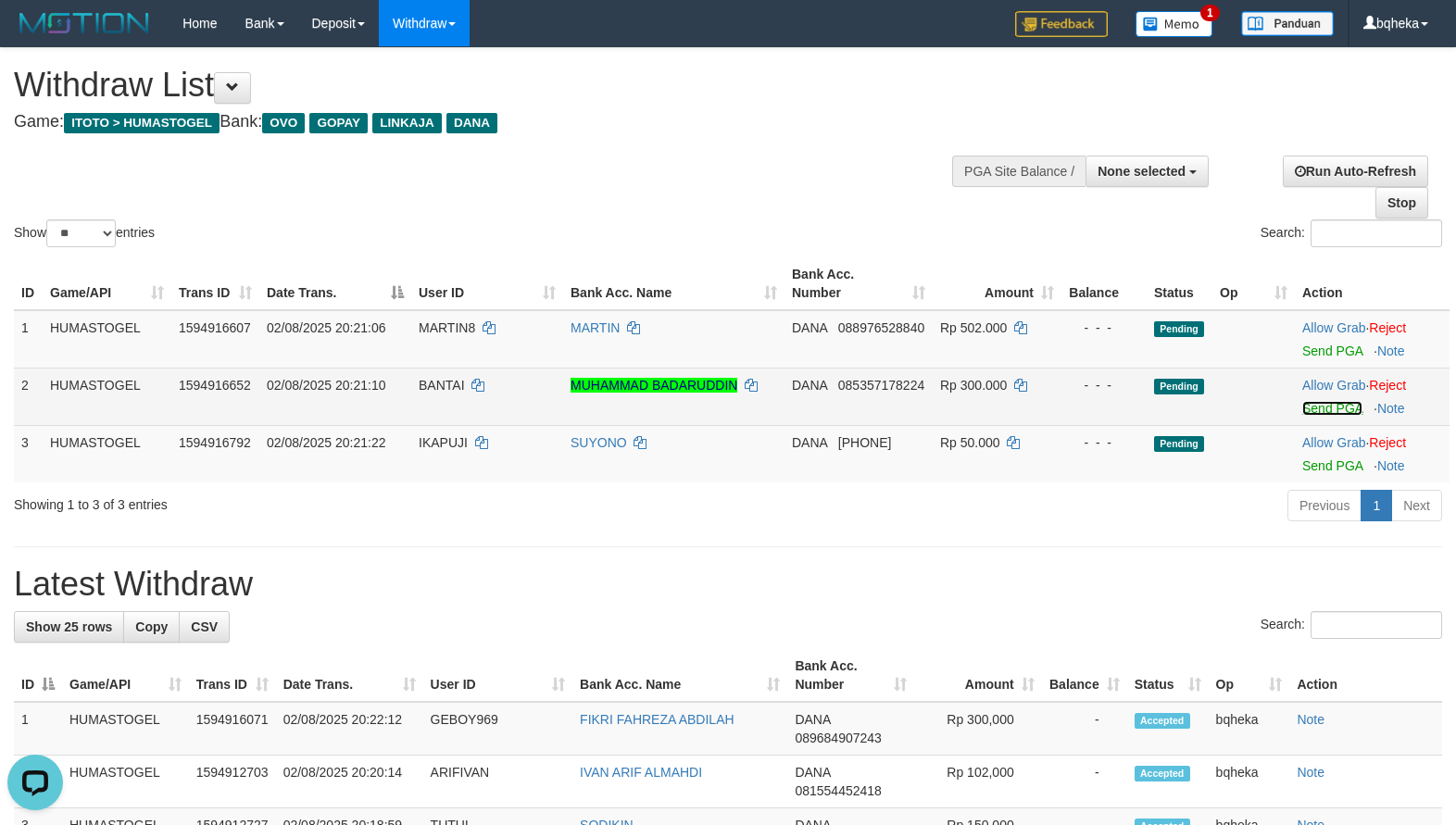 click on "Send PGA" at bounding box center (1332, 408) 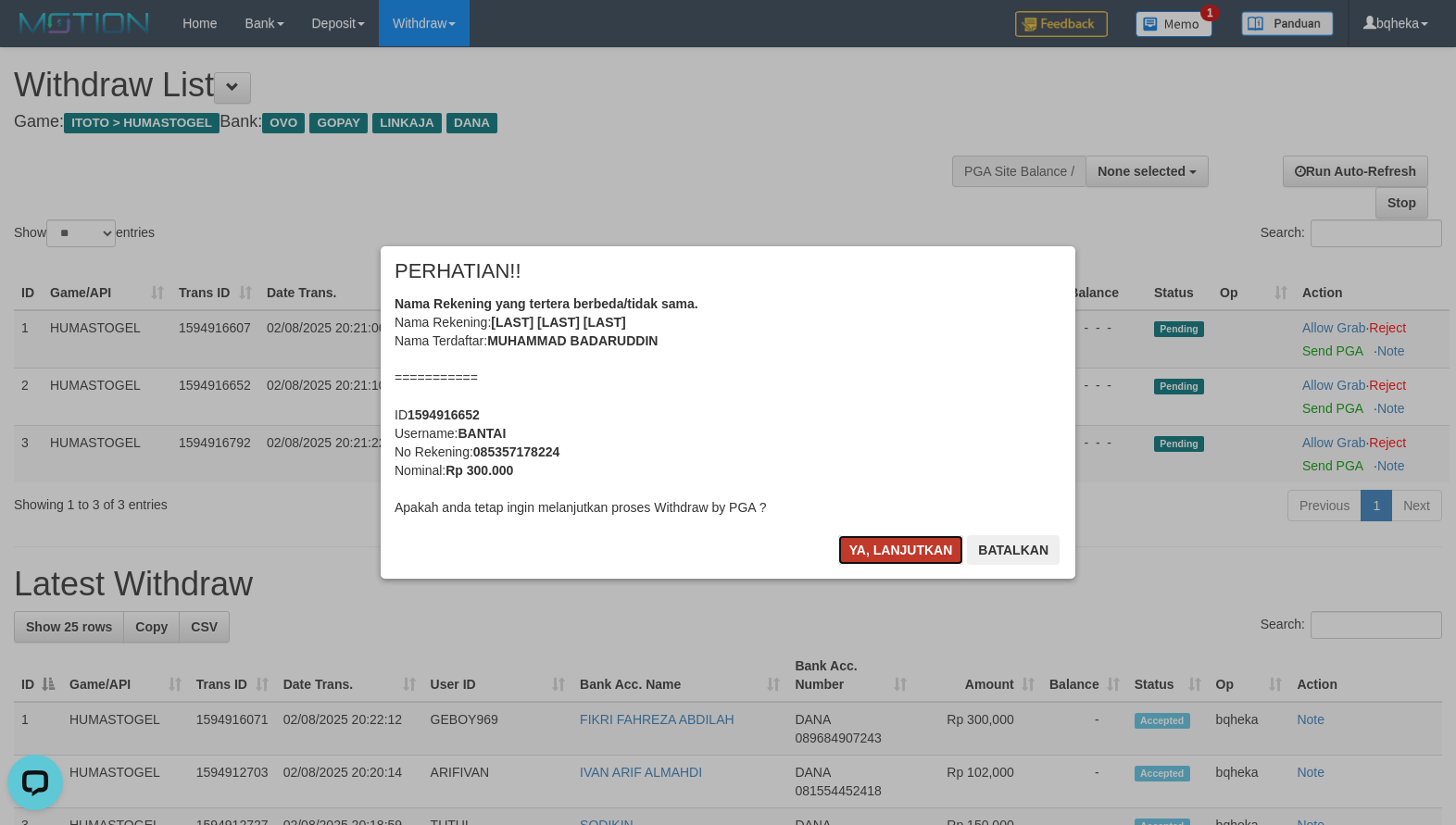 click on "Ya, lanjutkan" at bounding box center (901, 550) 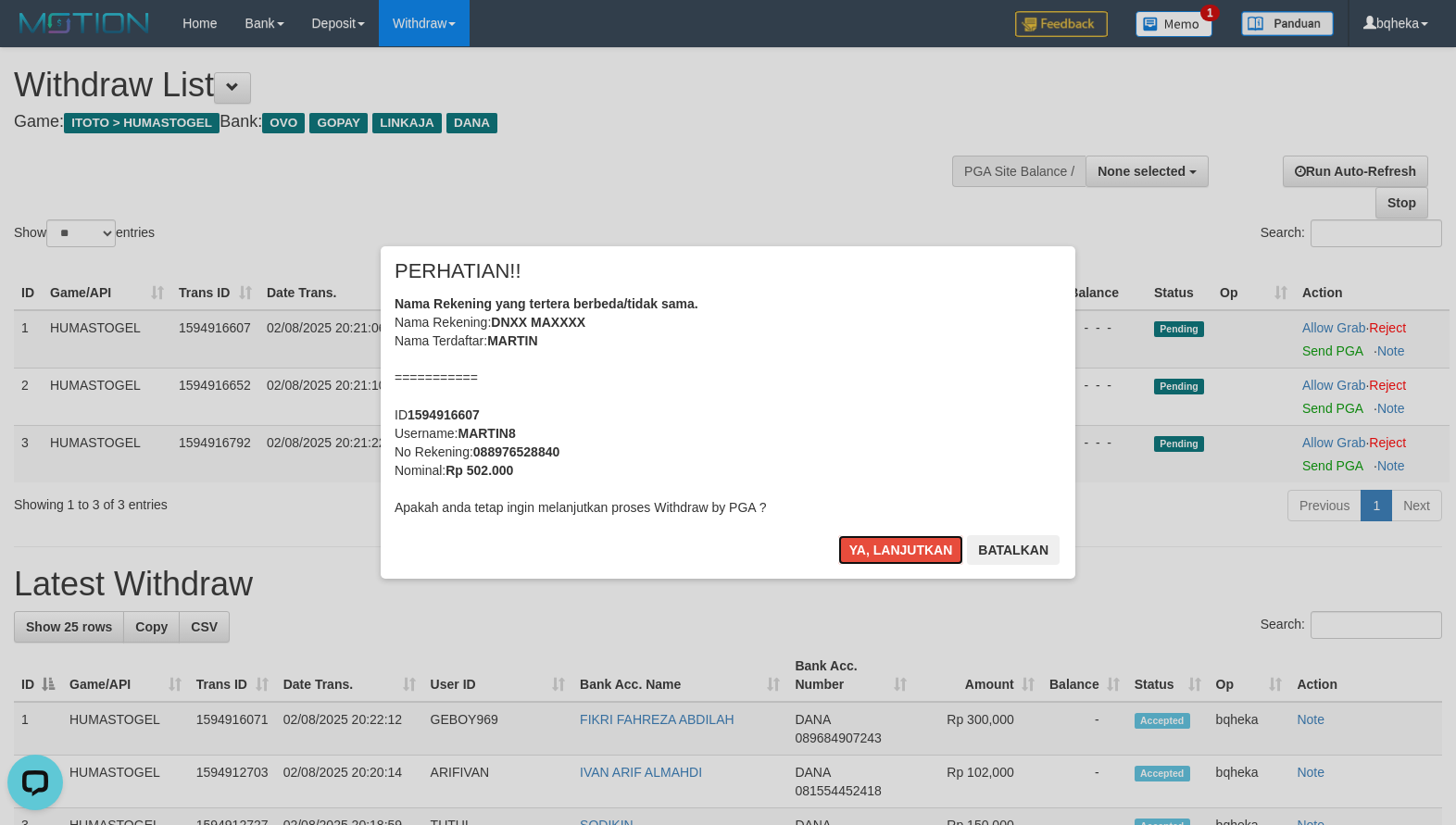 click on "Ya, lanjutkan" at bounding box center [901, 550] 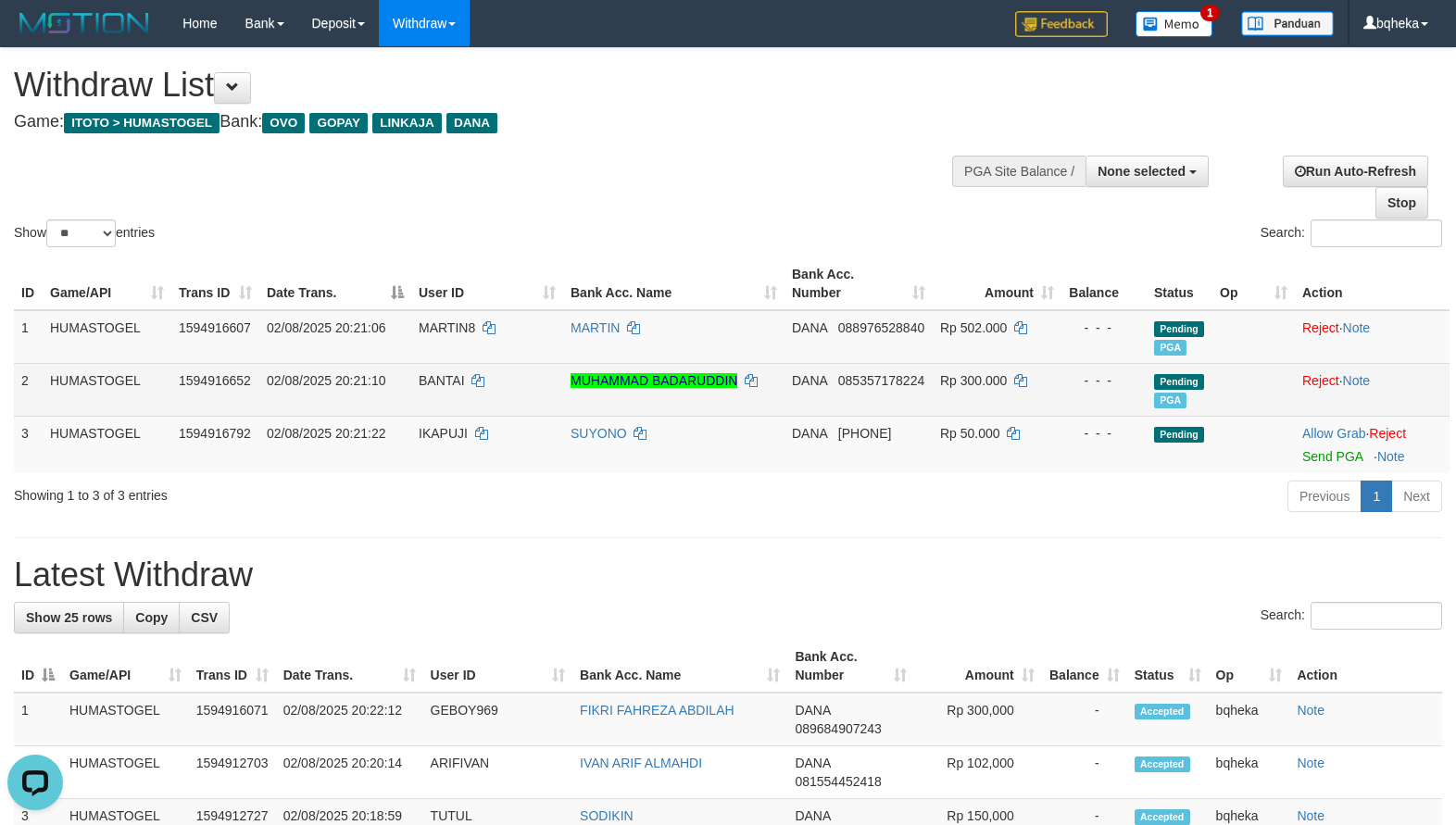 click on "BANTAI" at bounding box center (487, 389) 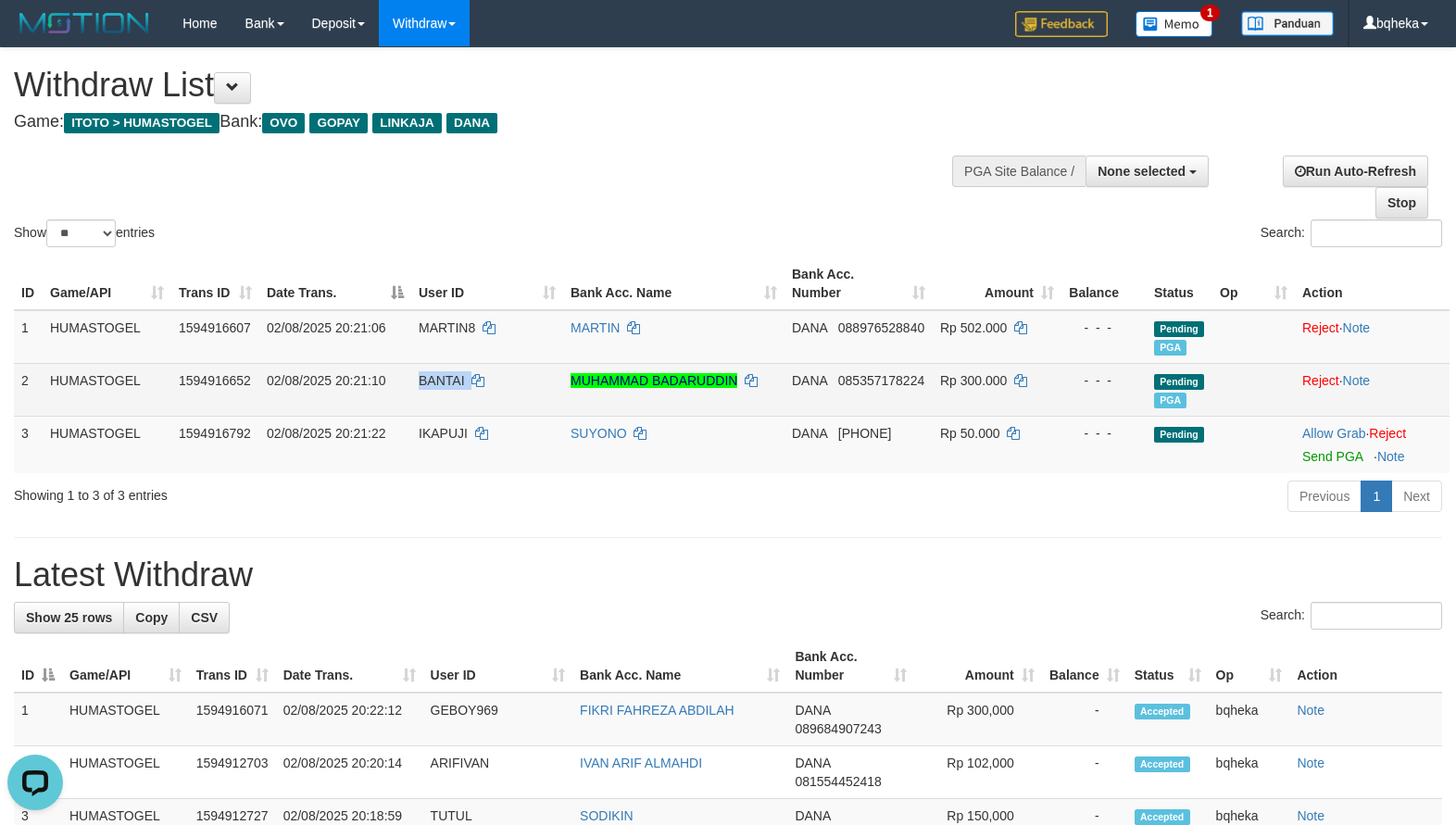 click on "BANTAI" at bounding box center (487, 389) 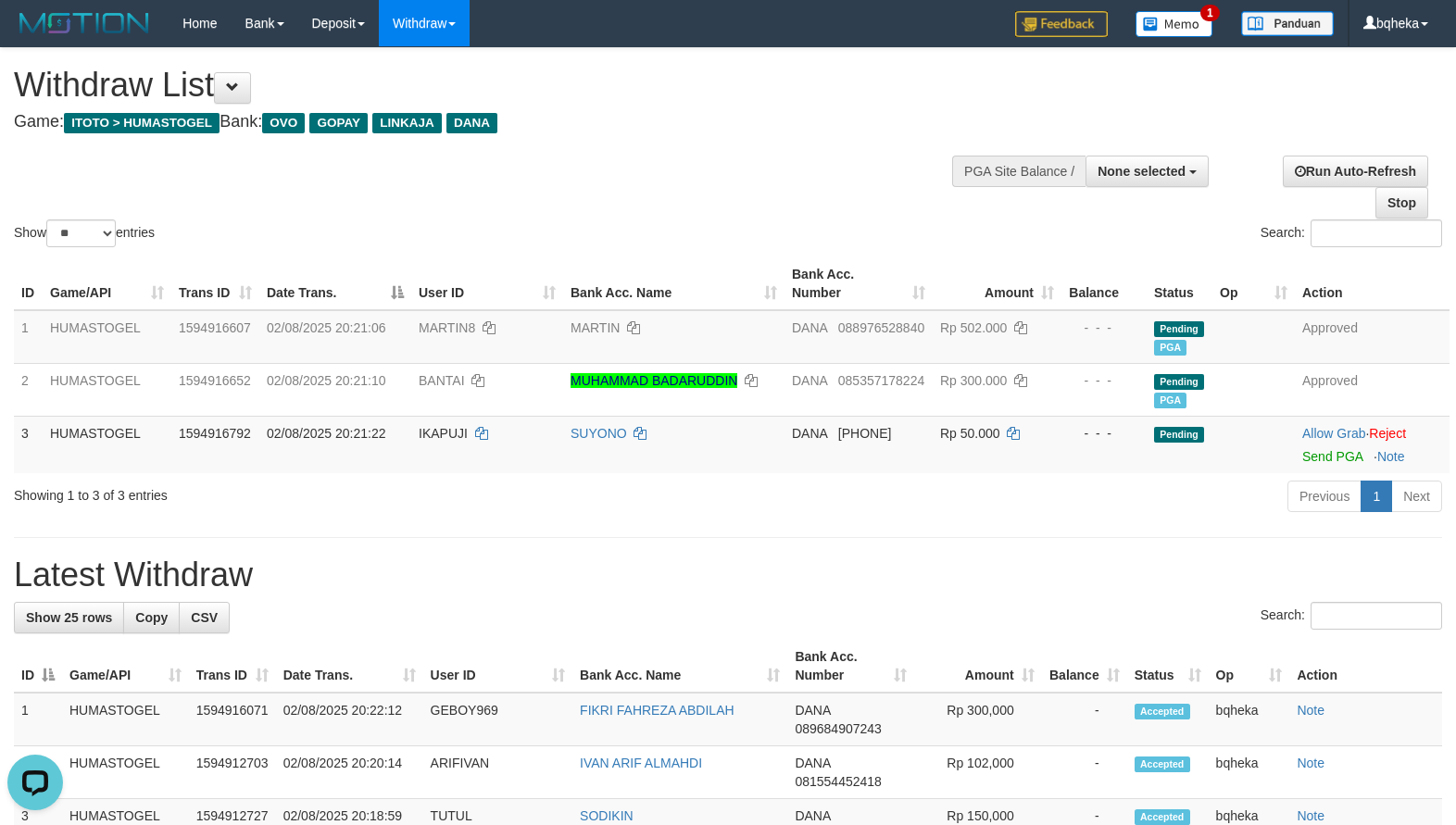 click on "Show  ** ** ** ***  entries Search:" at bounding box center [728, 149] 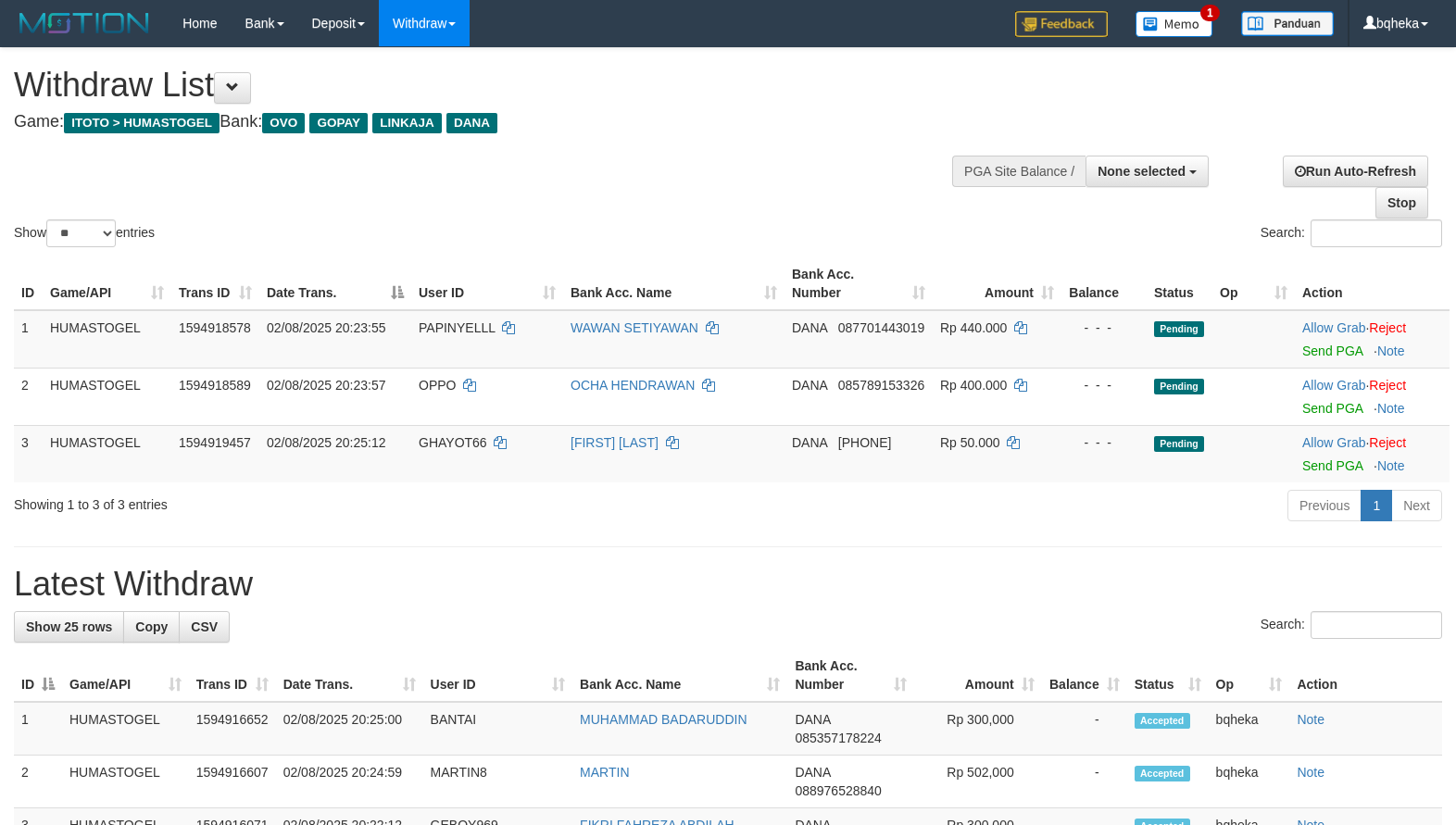 select 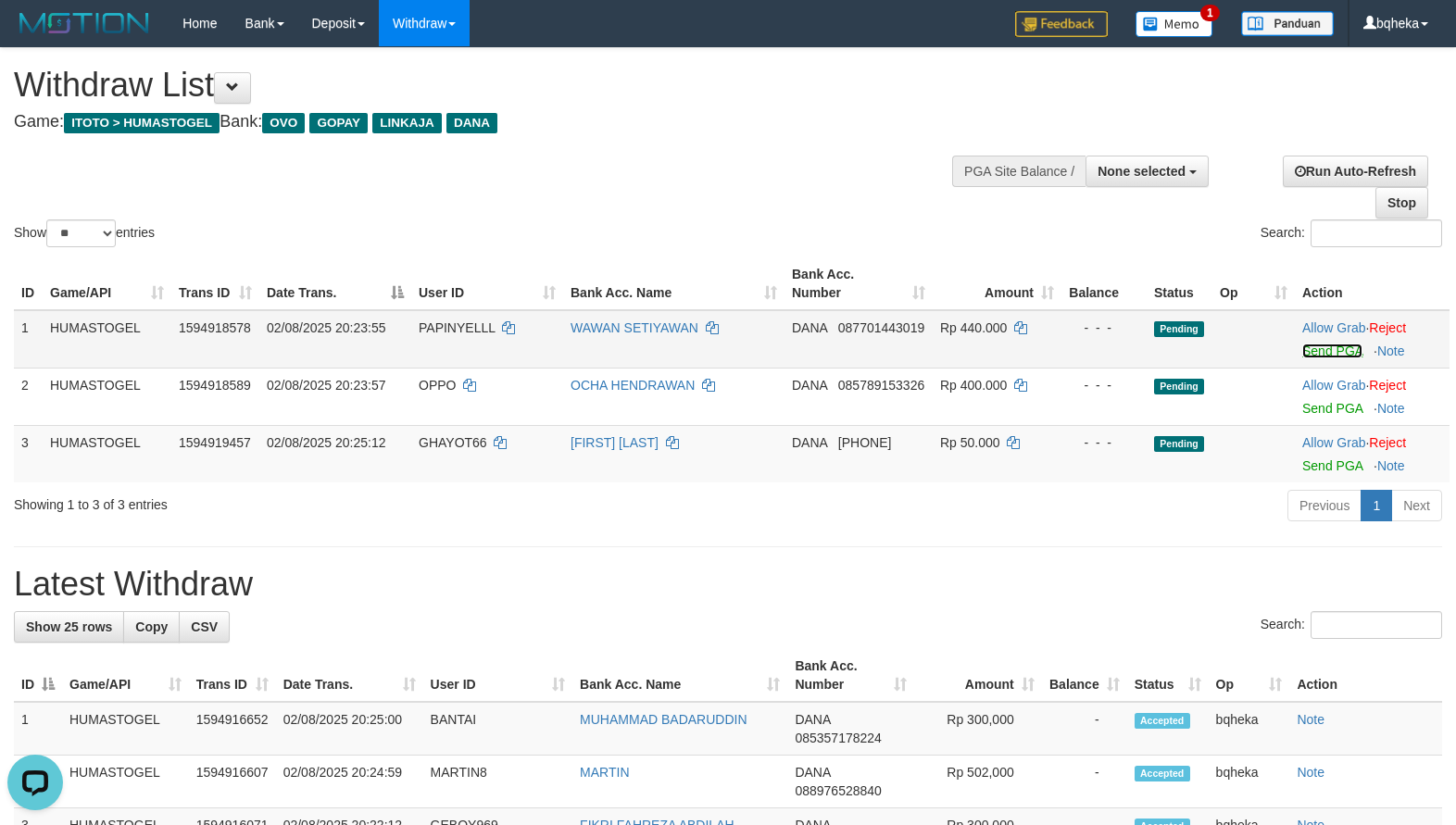 scroll, scrollTop: 0, scrollLeft: 0, axis: both 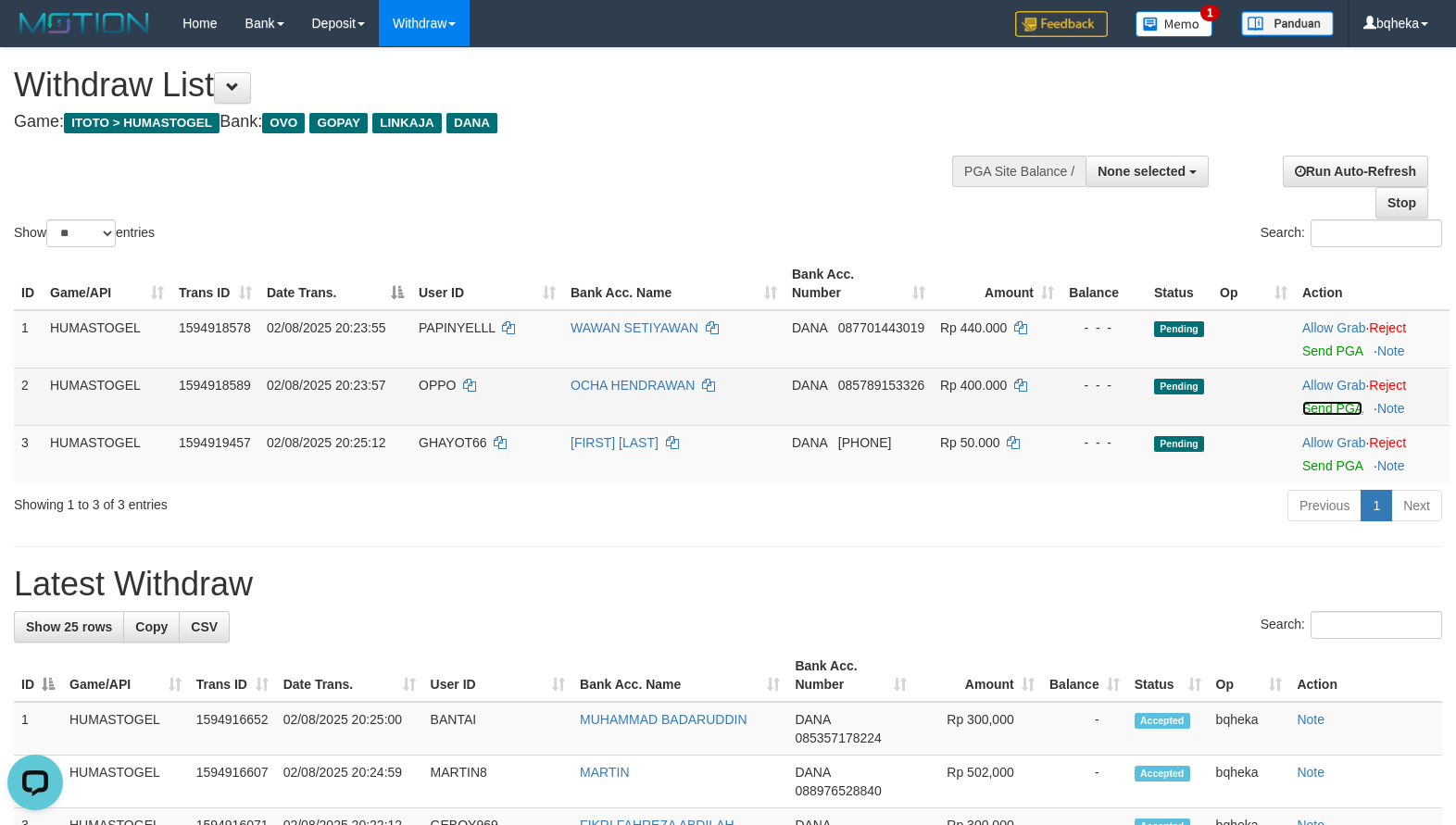 click on "Send PGA" at bounding box center [1332, 408] 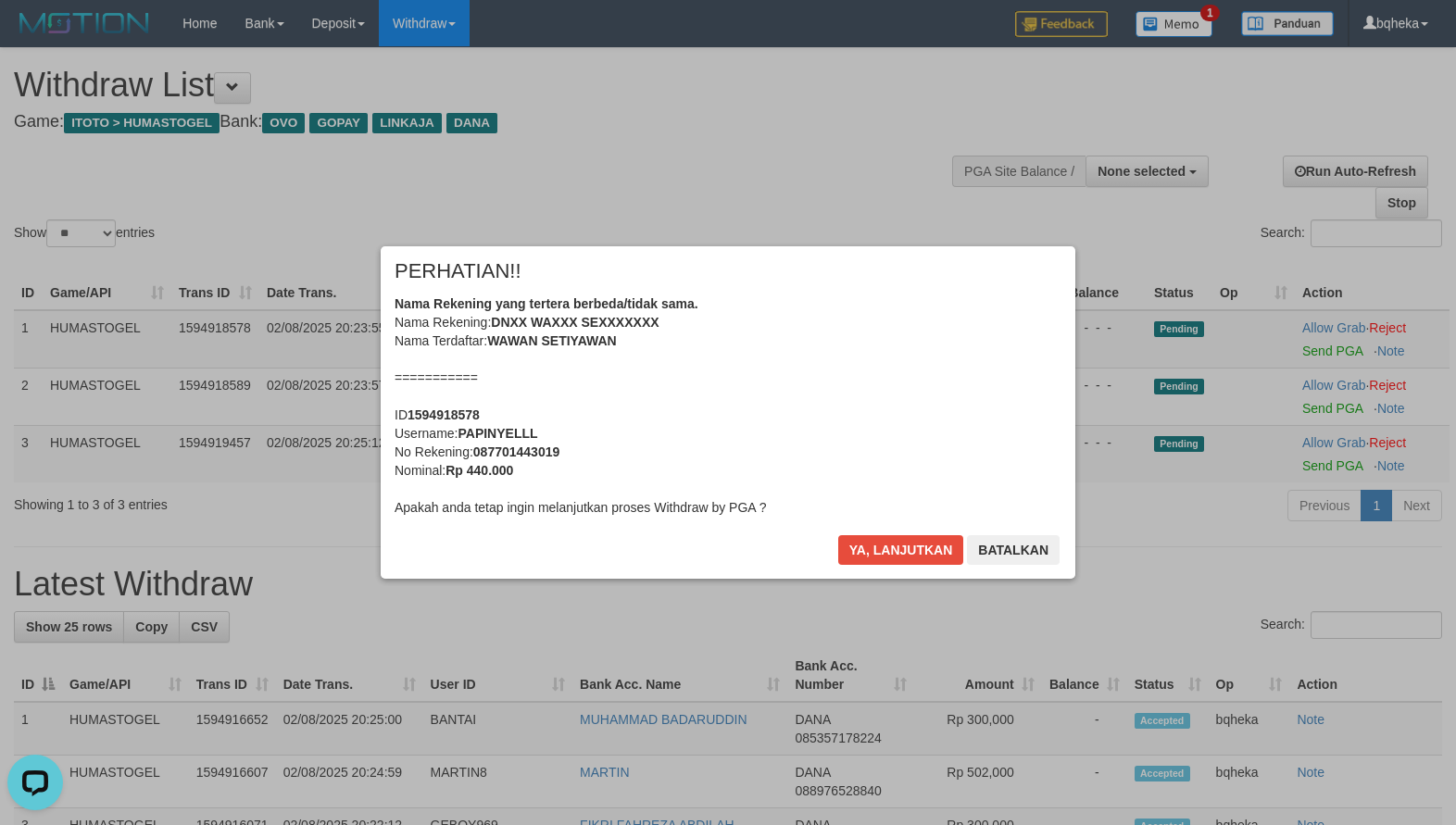 click on "× PERHATIAN!! Nama Rekening yang tertera berbeda/tidak sama. Nama Rekening:  DNXX WAXXX SEXXXXXXX Nama Terdaftar:  WAWAN SETIYAWAN =========== ID  1594918578 Username:  PAPINYELLL No Rekening:  087701443019 Nominal:  Rp 440.000 Apakah anda tetap ingin melanjutkan proses Withdraw by PGA ? Ya, lanjutkan Batalkan" at bounding box center [728, 412] 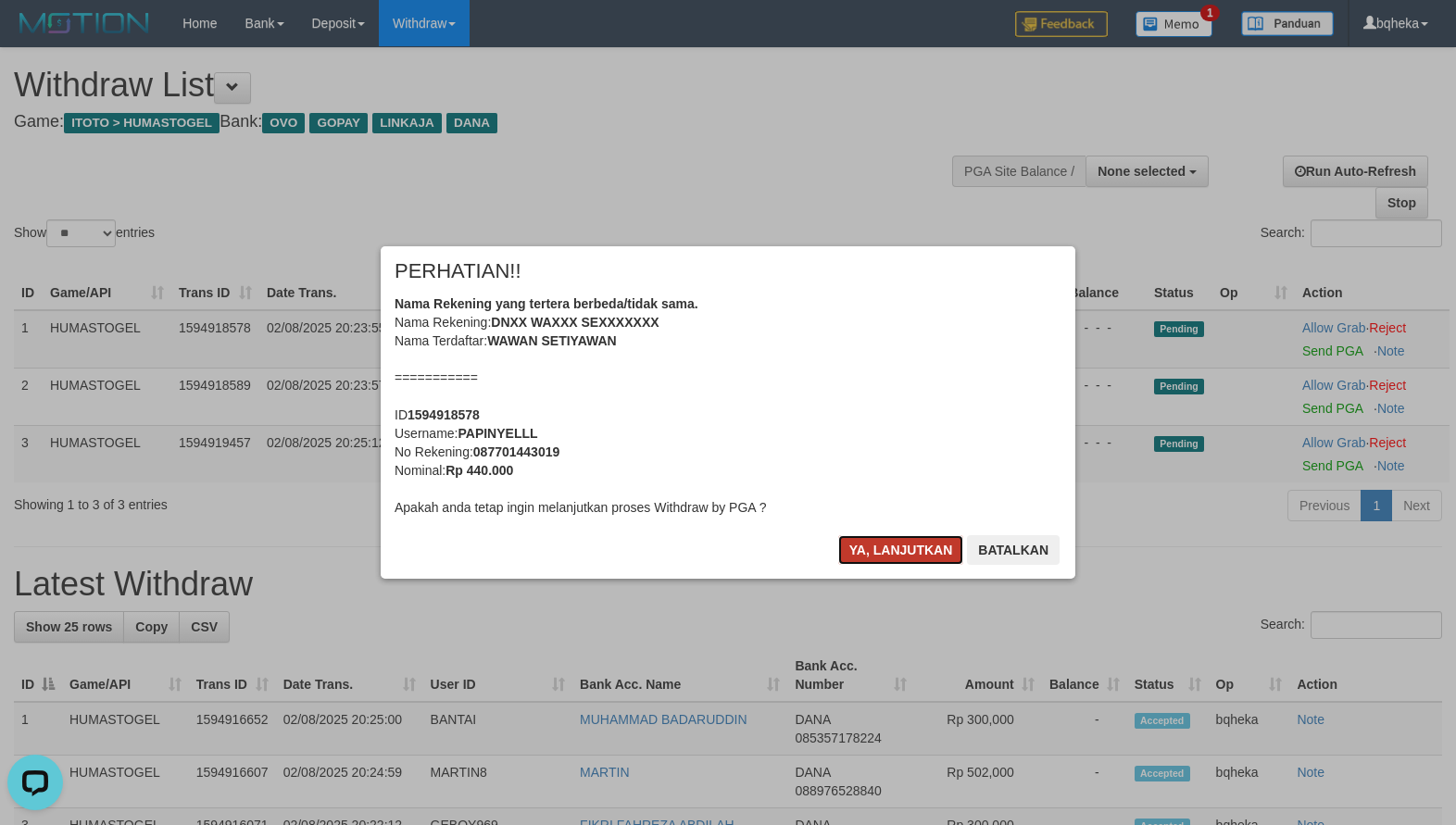 click on "Ya, lanjutkan" at bounding box center (901, 550) 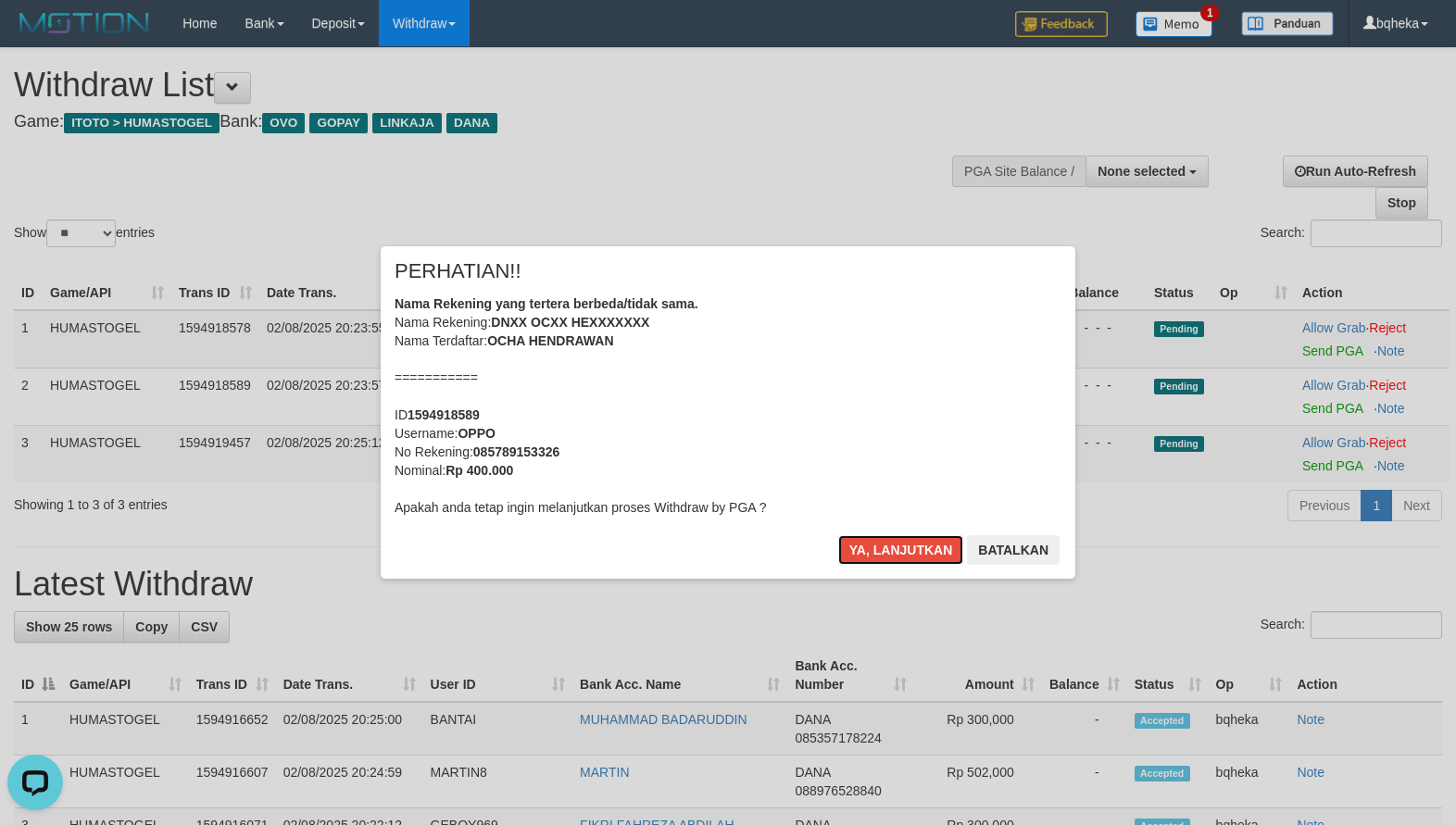click on "Ya, lanjutkan" at bounding box center (901, 550) 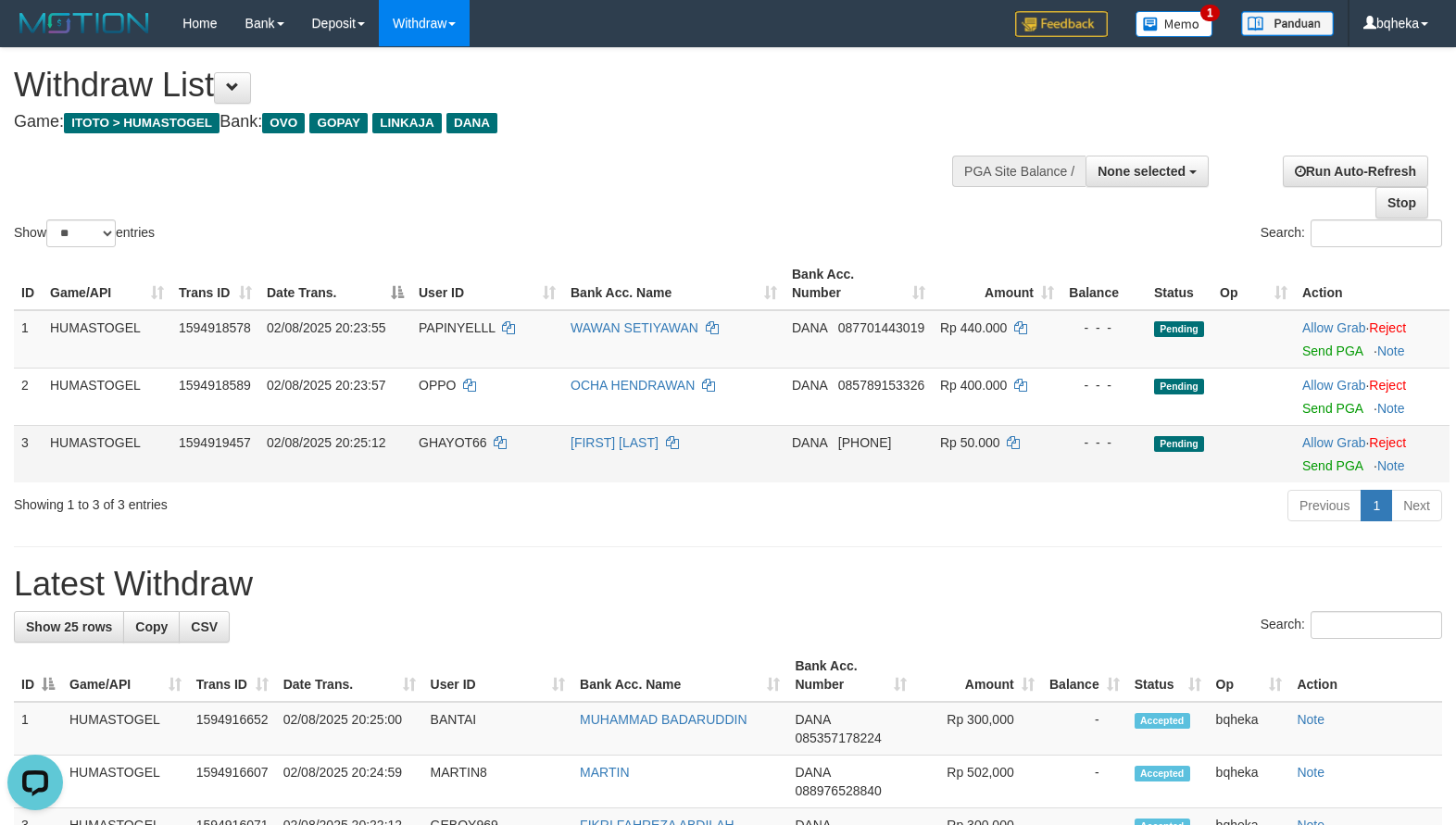 click on "GHAYOT66" at bounding box center [453, 443] 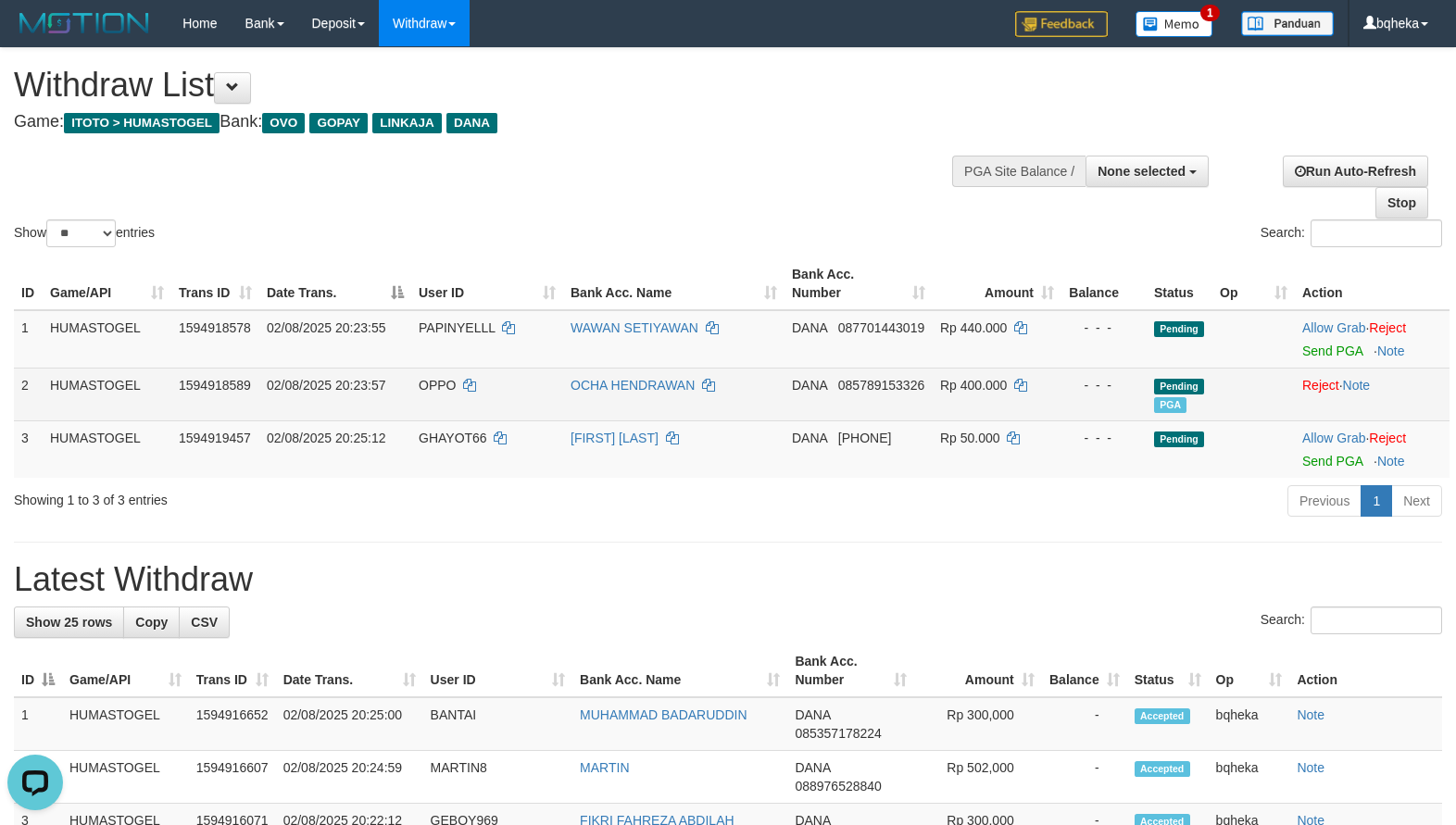 click on "02/08/2025 20:23:57" at bounding box center [335, 394] 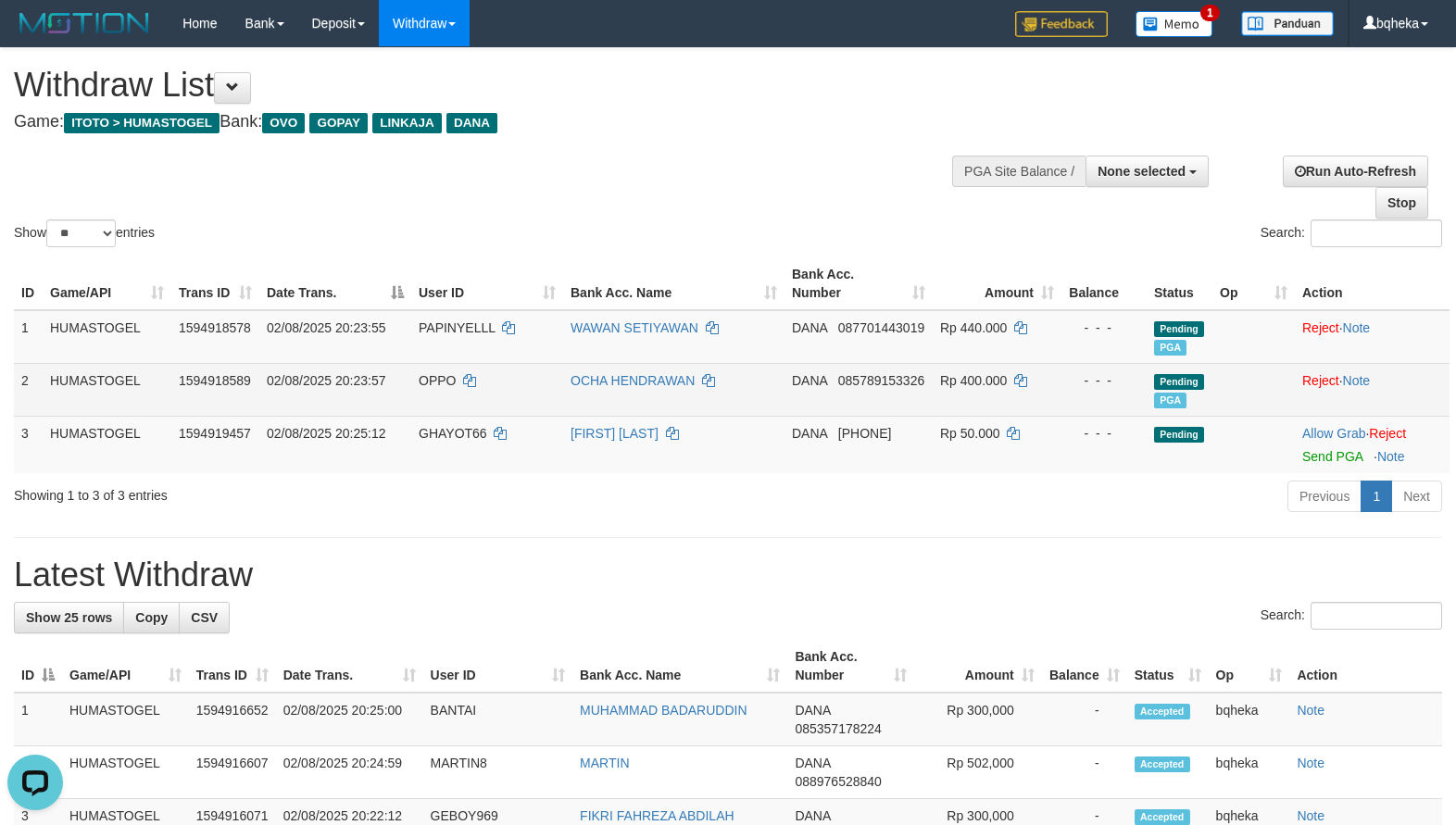 click on "02/08/2025 20:23:57" at bounding box center [335, 389] 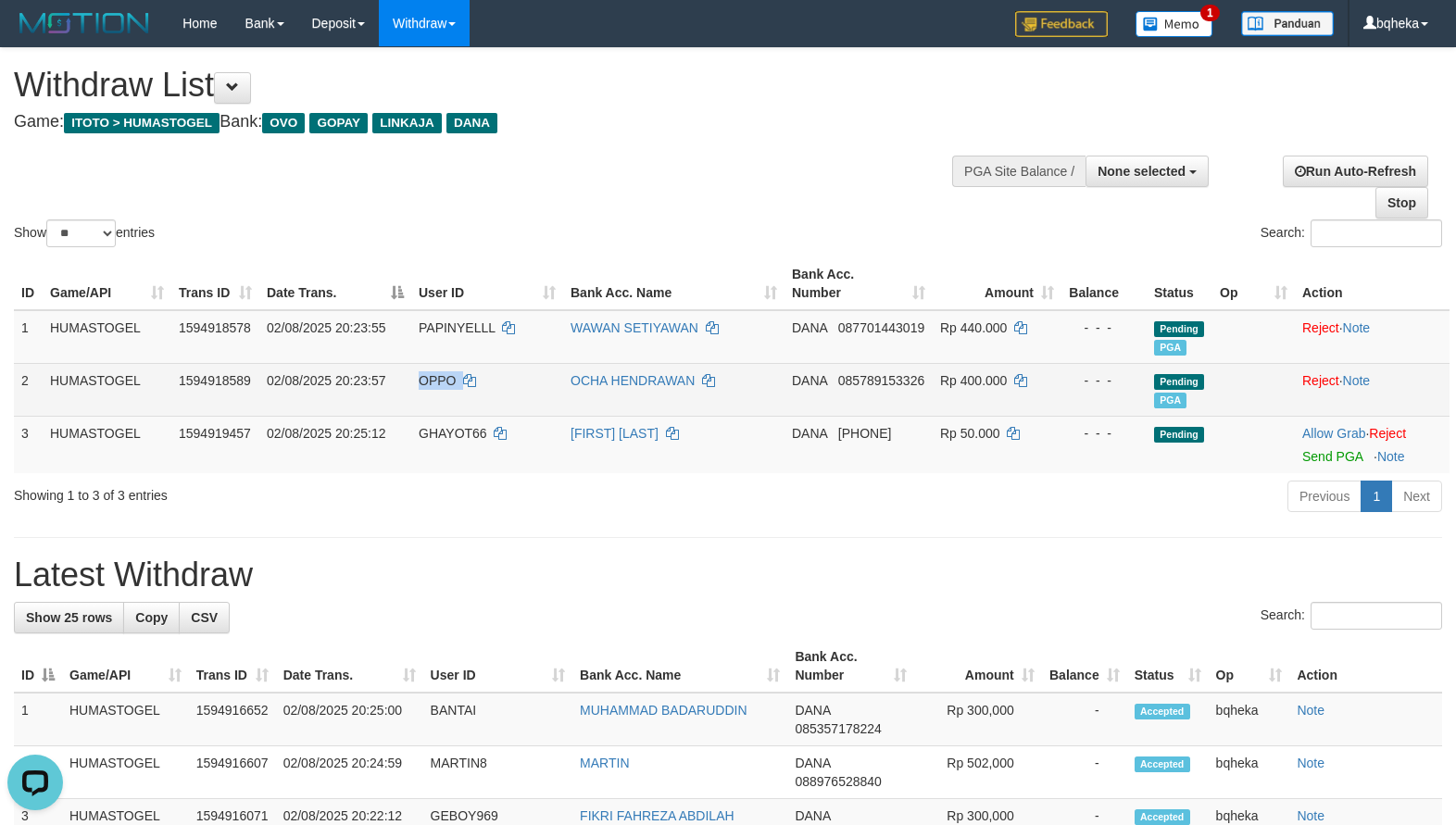 click on "OPPO" at bounding box center (437, 381) 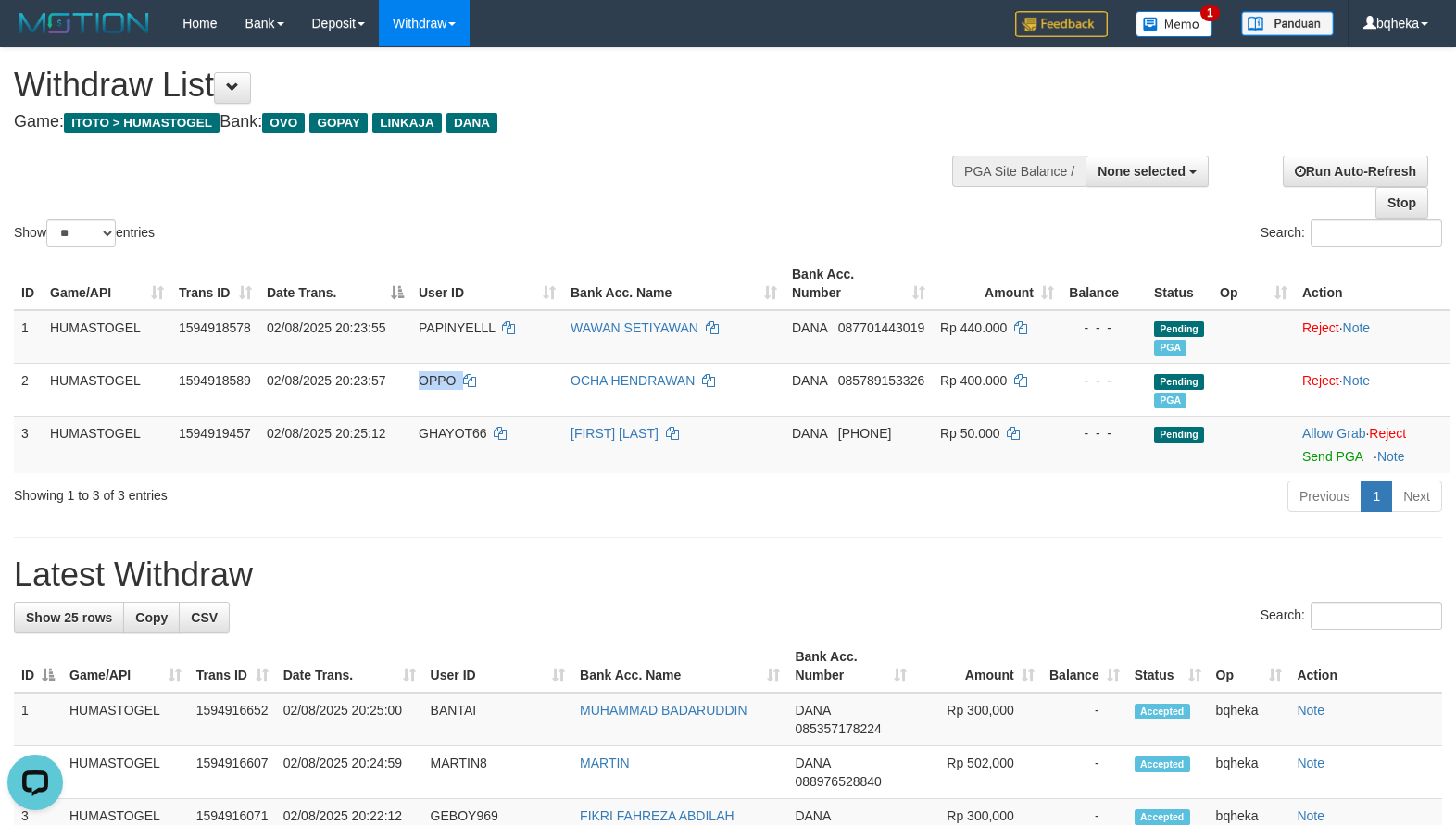copy on "OPPO" 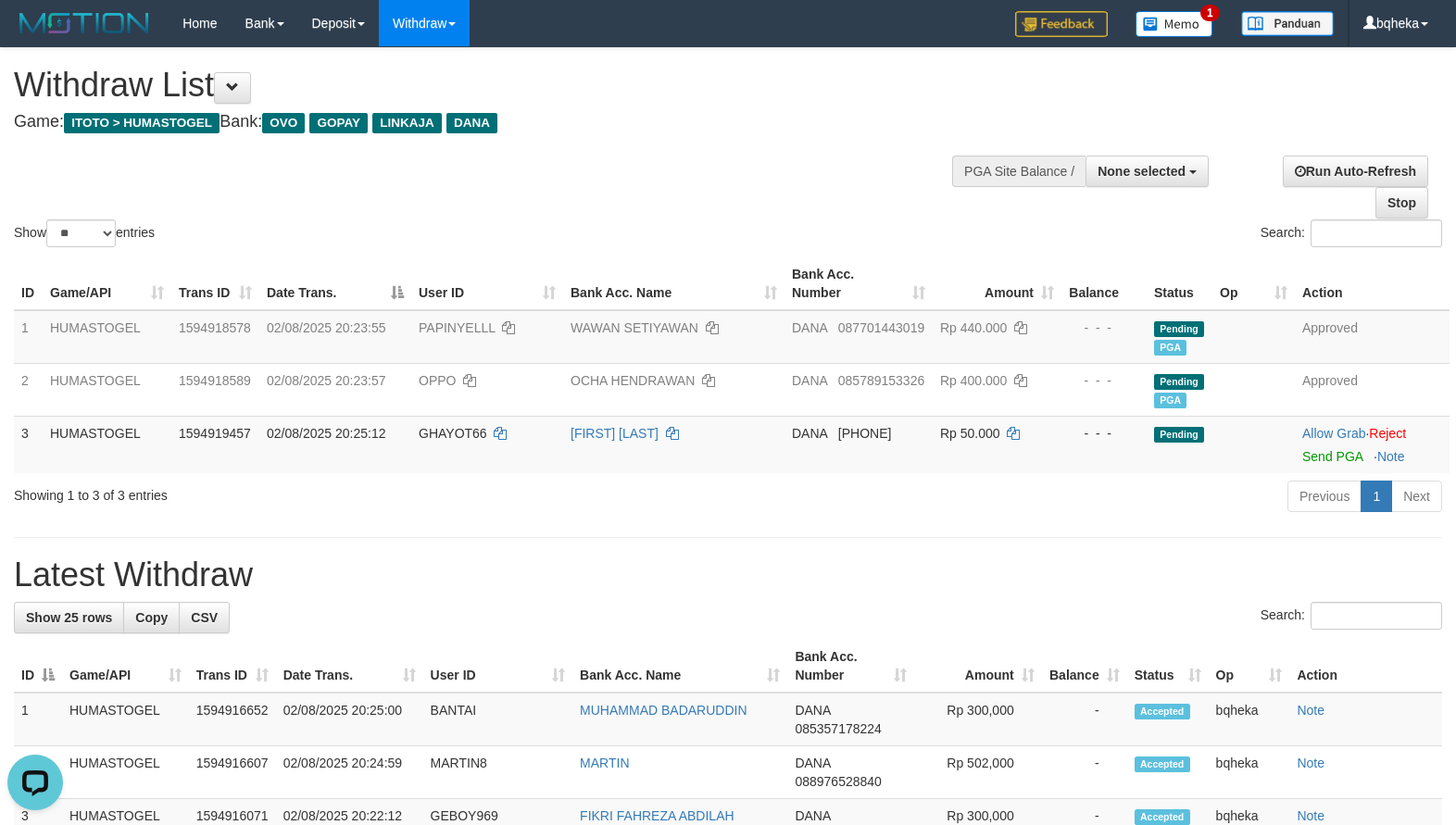 drag, startPoint x: 821, startPoint y: 164, endPoint x: 714, endPoint y: 219, distance: 120.30794 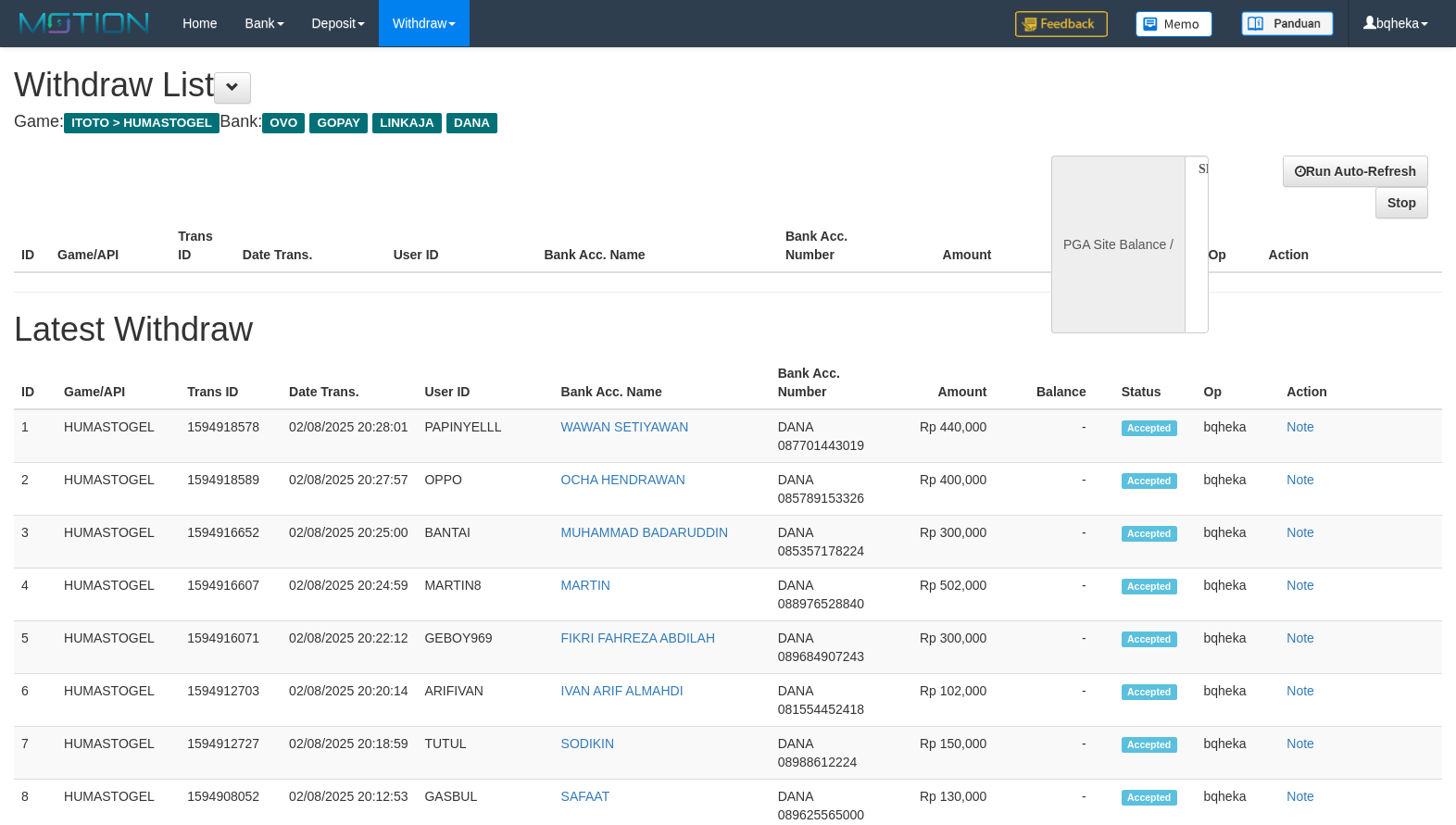 select 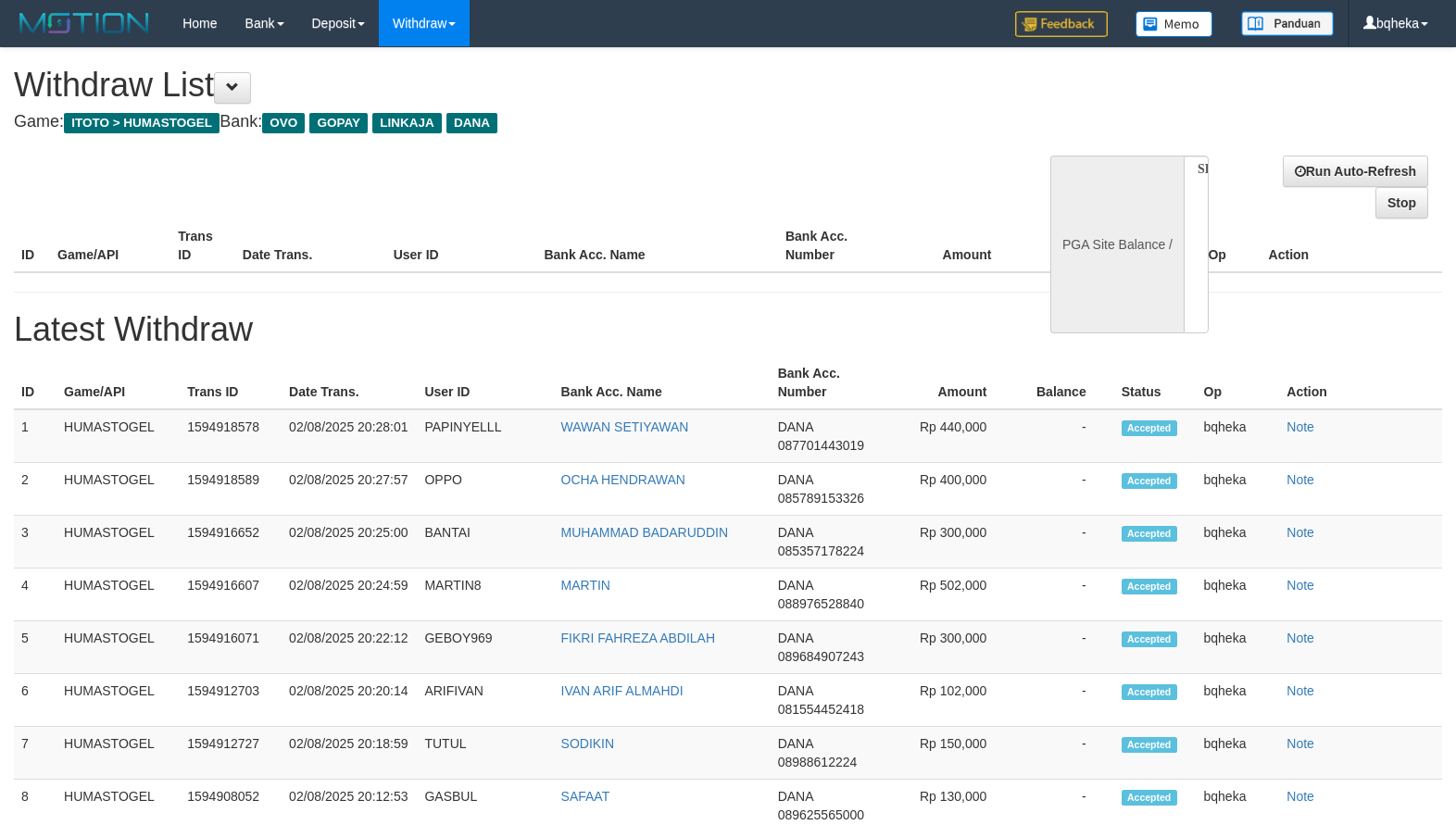 scroll, scrollTop: 0, scrollLeft: 0, axis: both 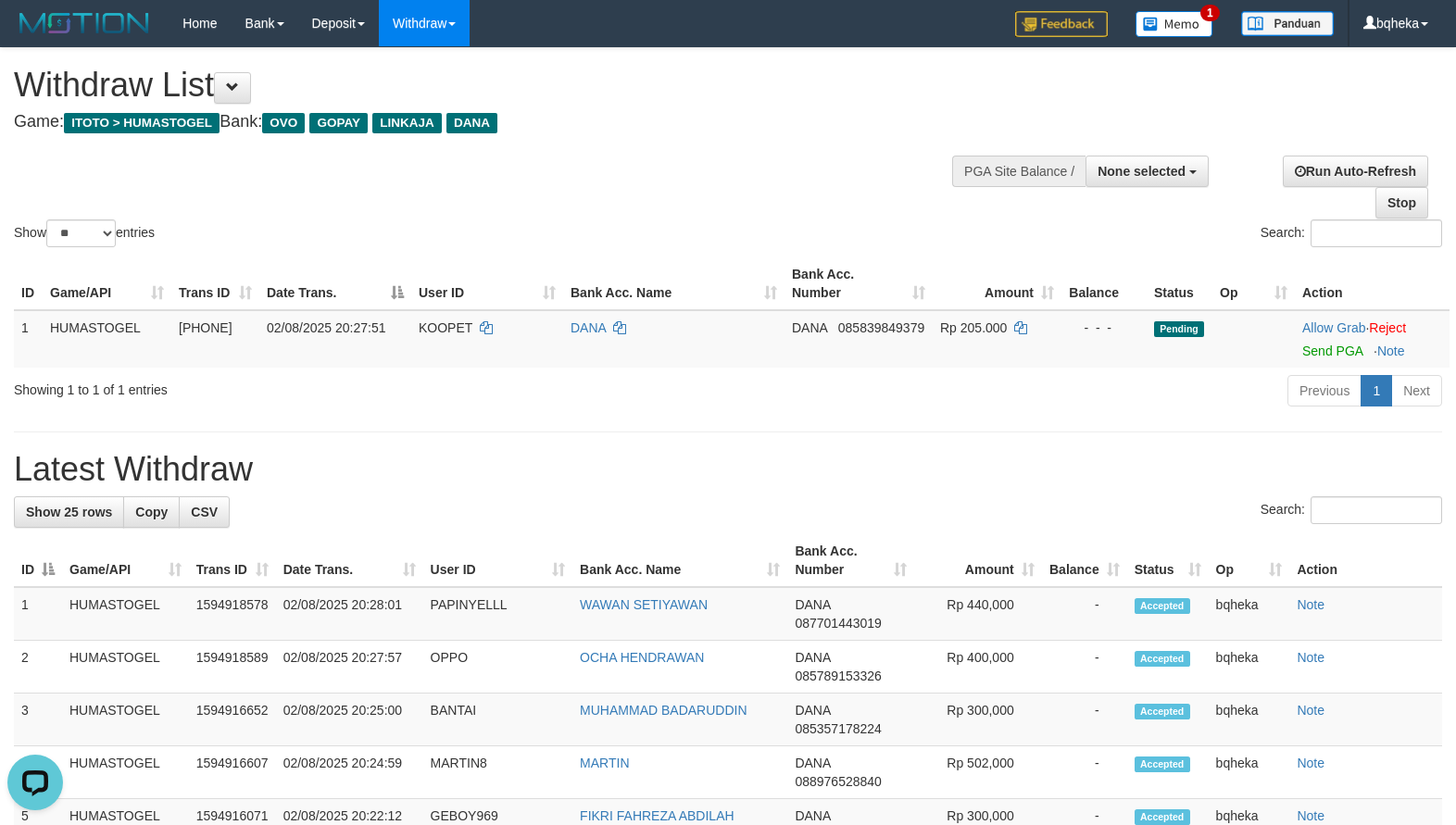 click on "Show  ** ** ** ***  entries" at bounding box center [364, 235] 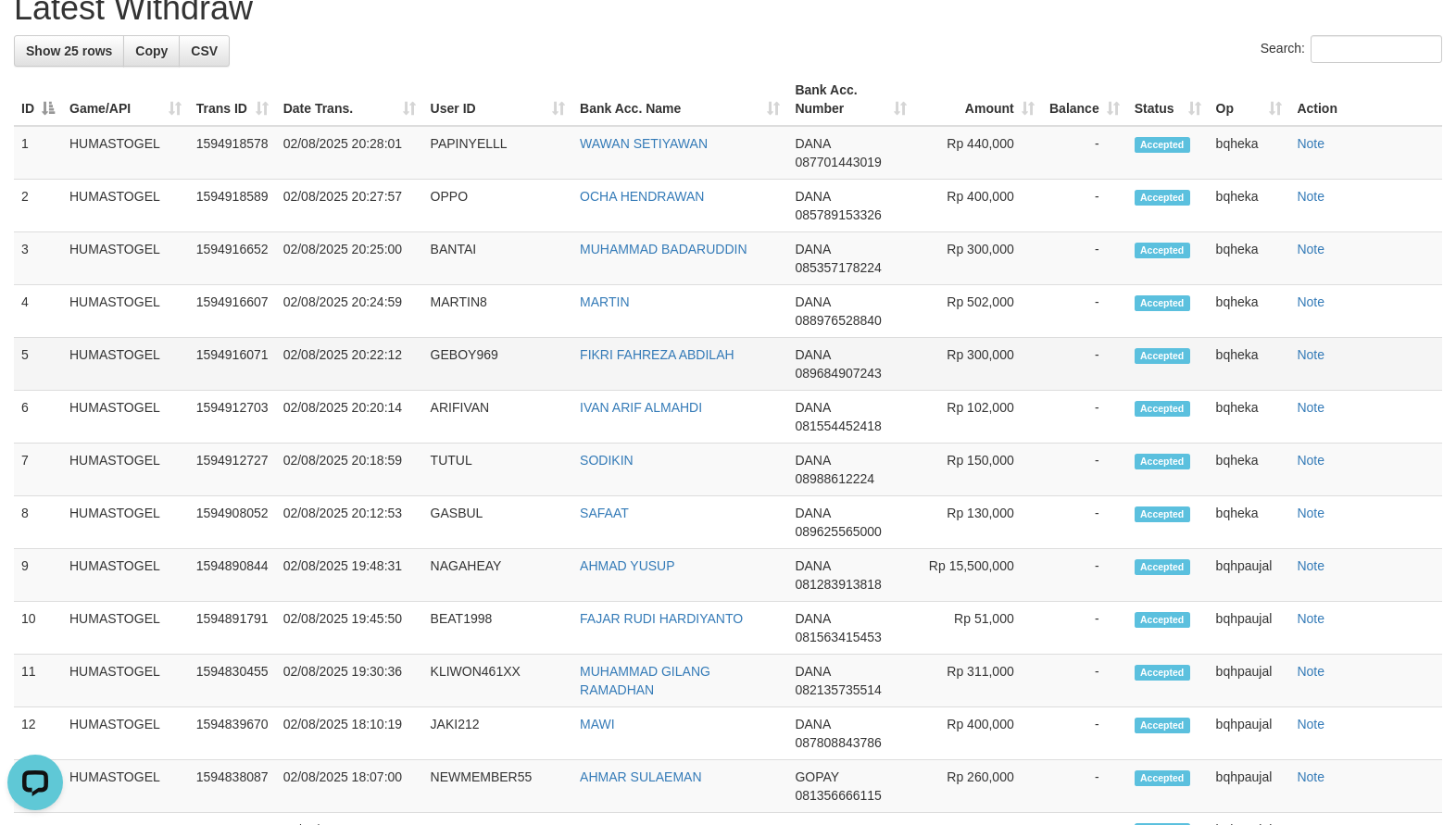 click on "GEBOY969" at bounding box center [497, 364] 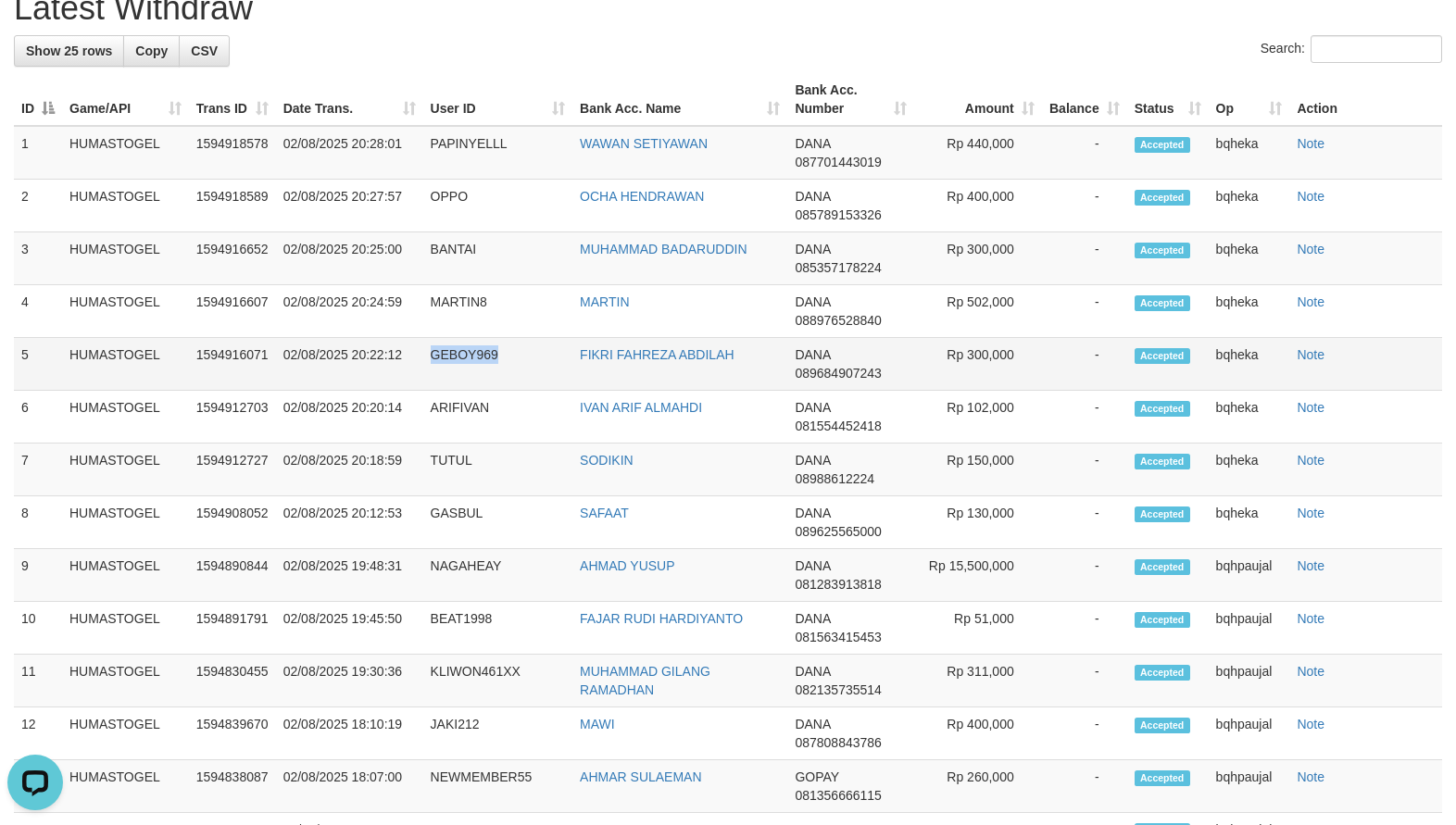 click on "GEBOY969" at bounding box center [497, 364] 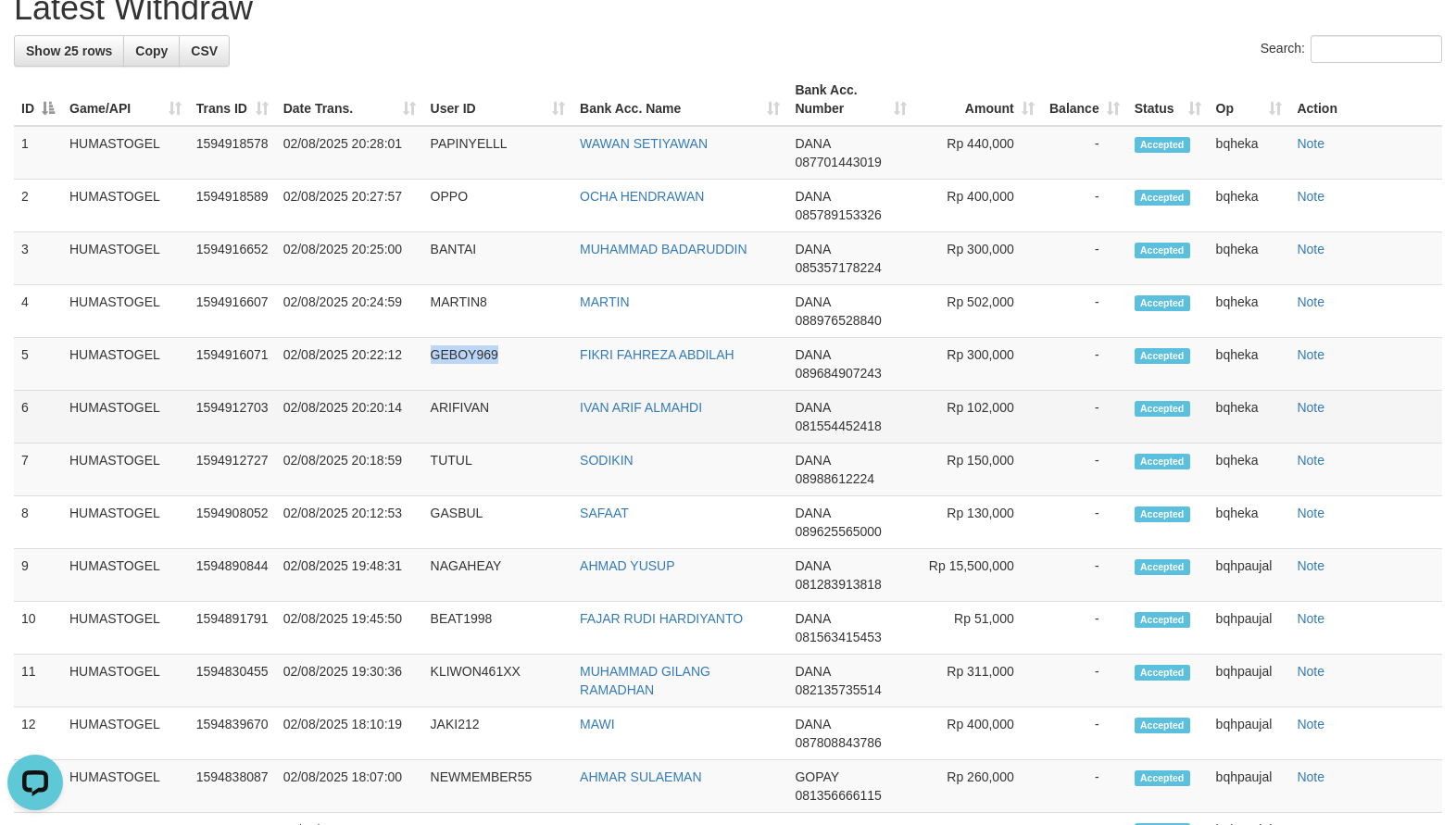 copy on "GEBOY969" 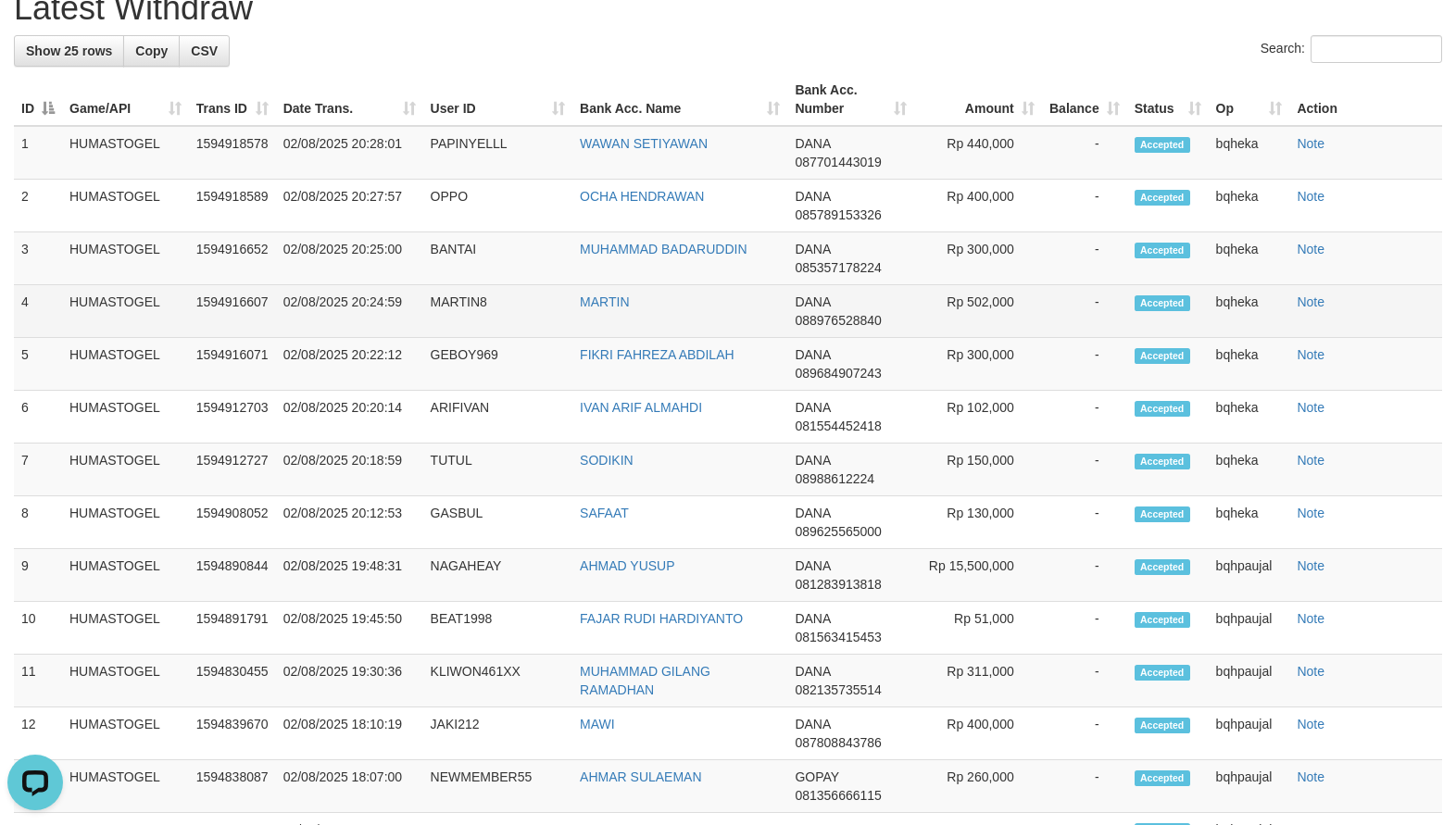 click on "MARTIN8" at bounding box center [497, 311] 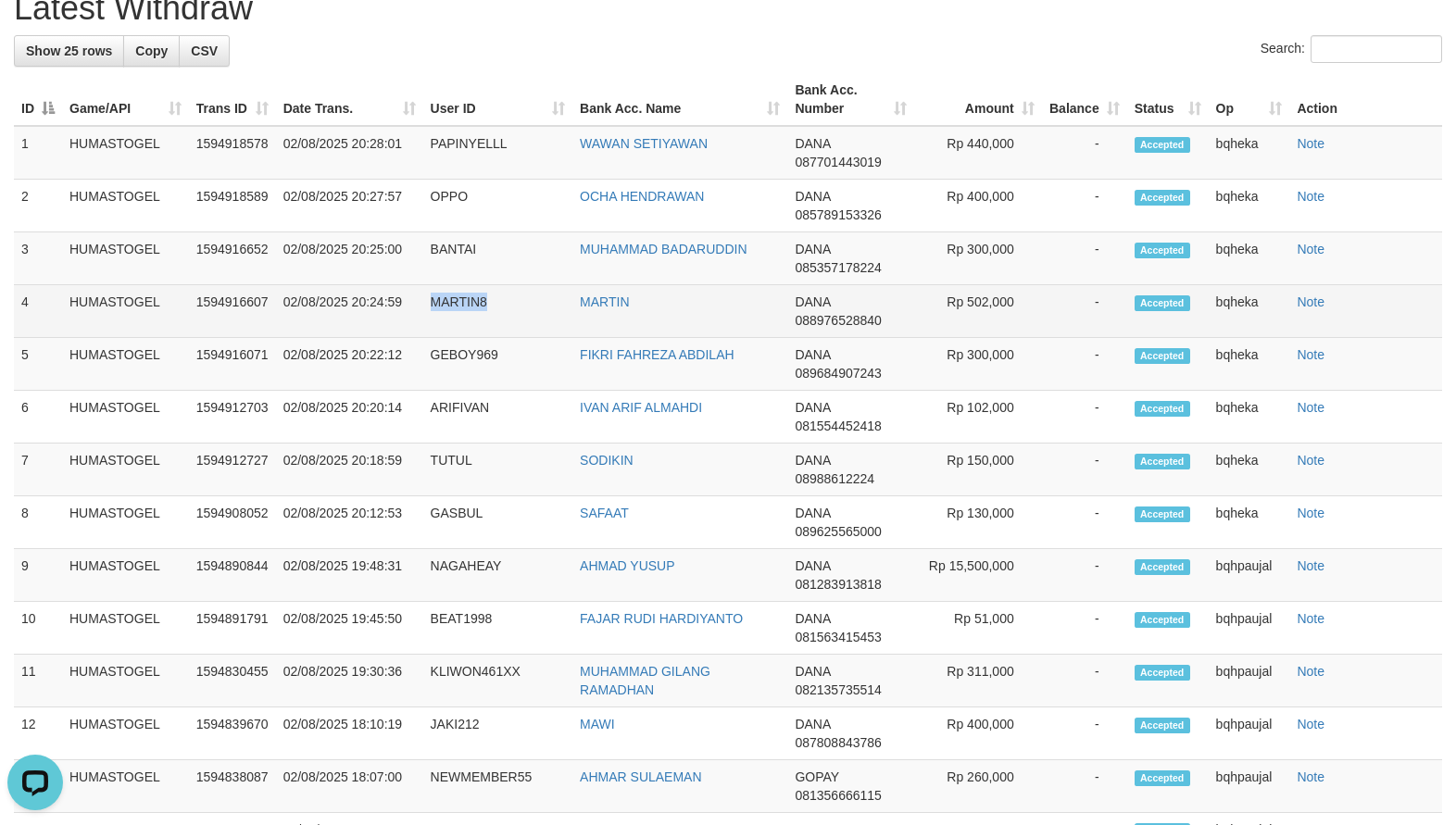click on "MARTIN8" at bounding box center (497, 311) 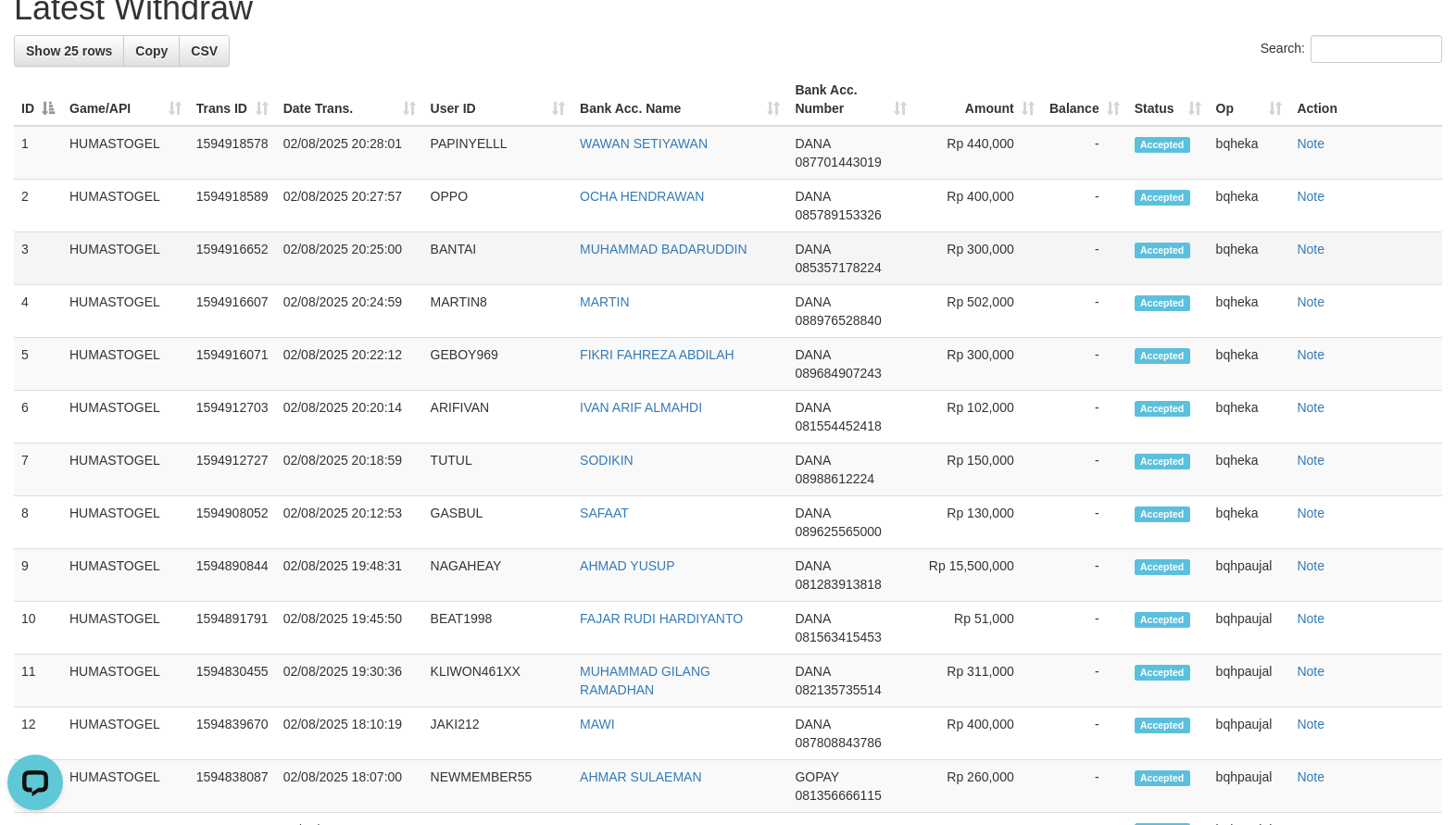 click on "BANTAI" at bounding box center [497, 258] 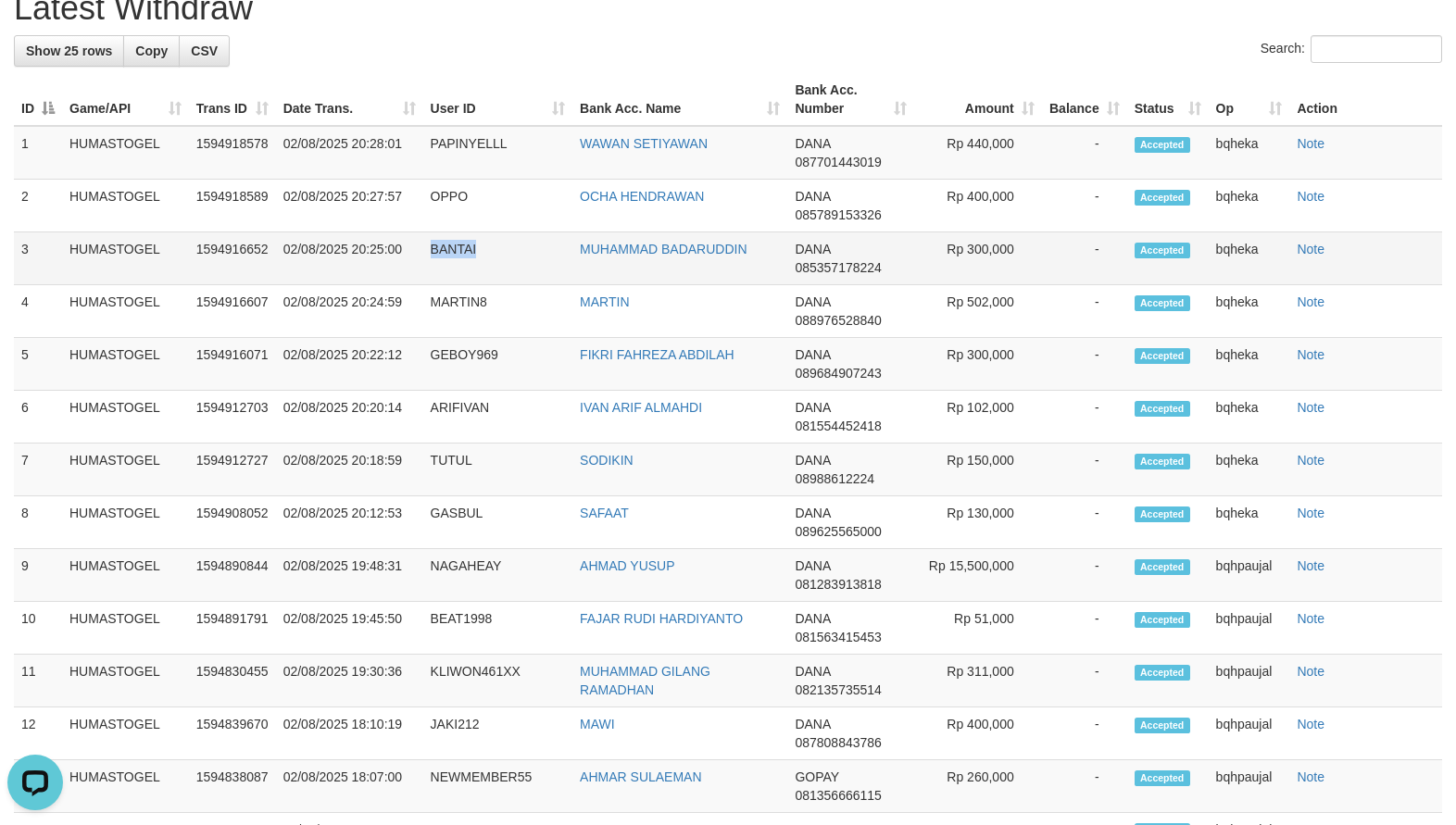 click on "BANTAI" at bounding box center [497, 258] 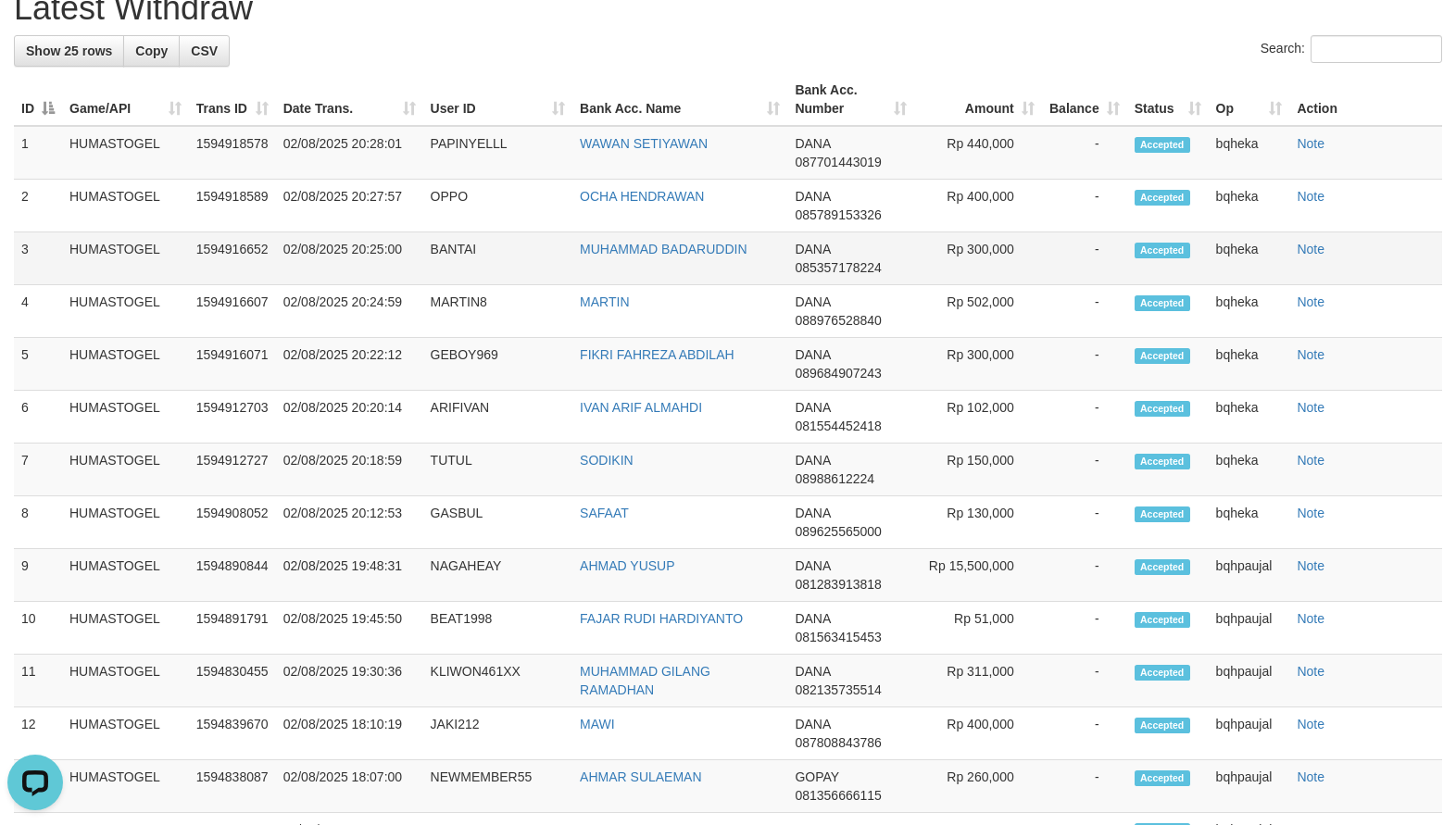 click on "02/08/2025 20:25:00" at bounding box center [349, 258] 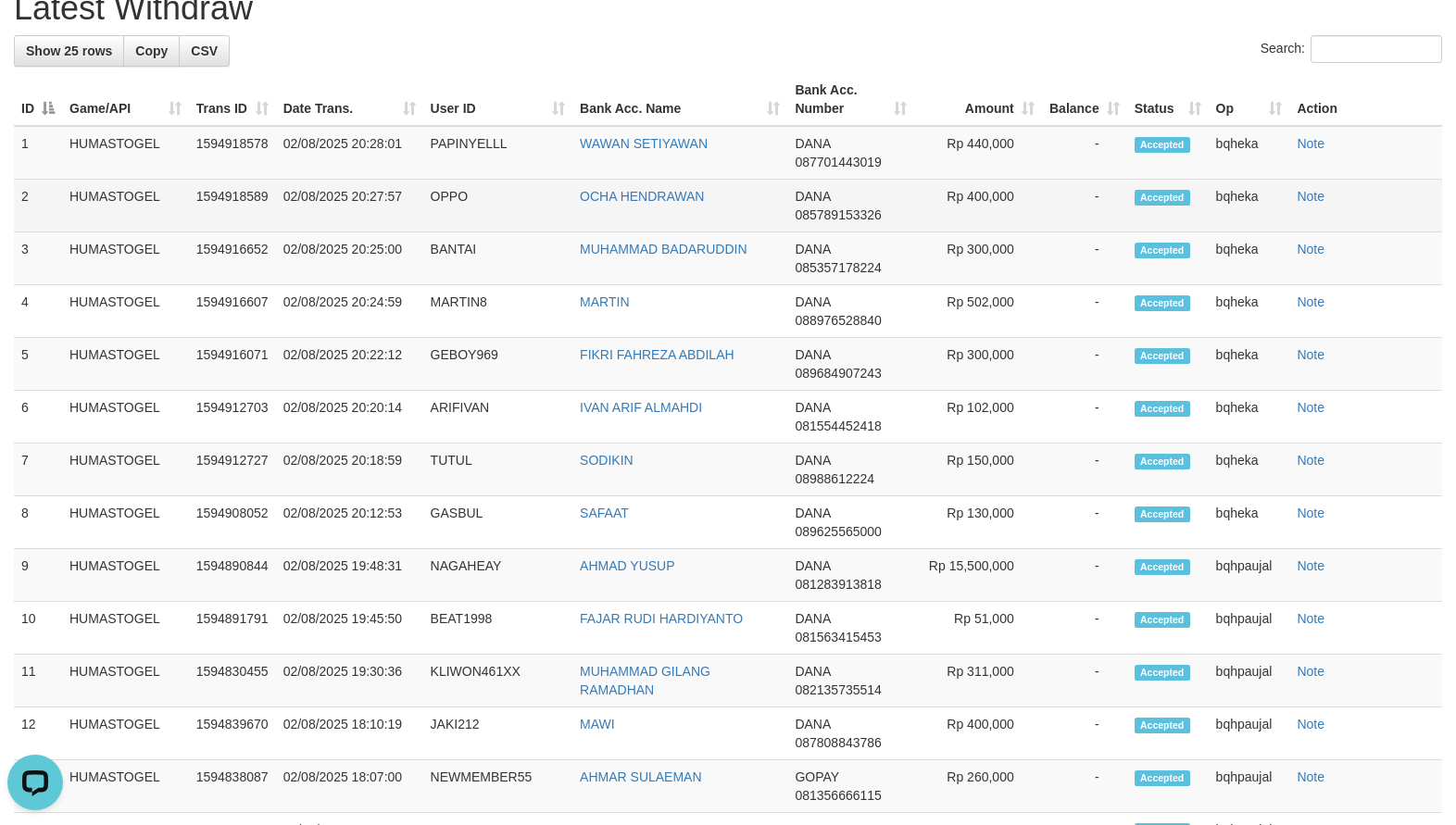 click on "OPPO" at bounding box center (497, 206) 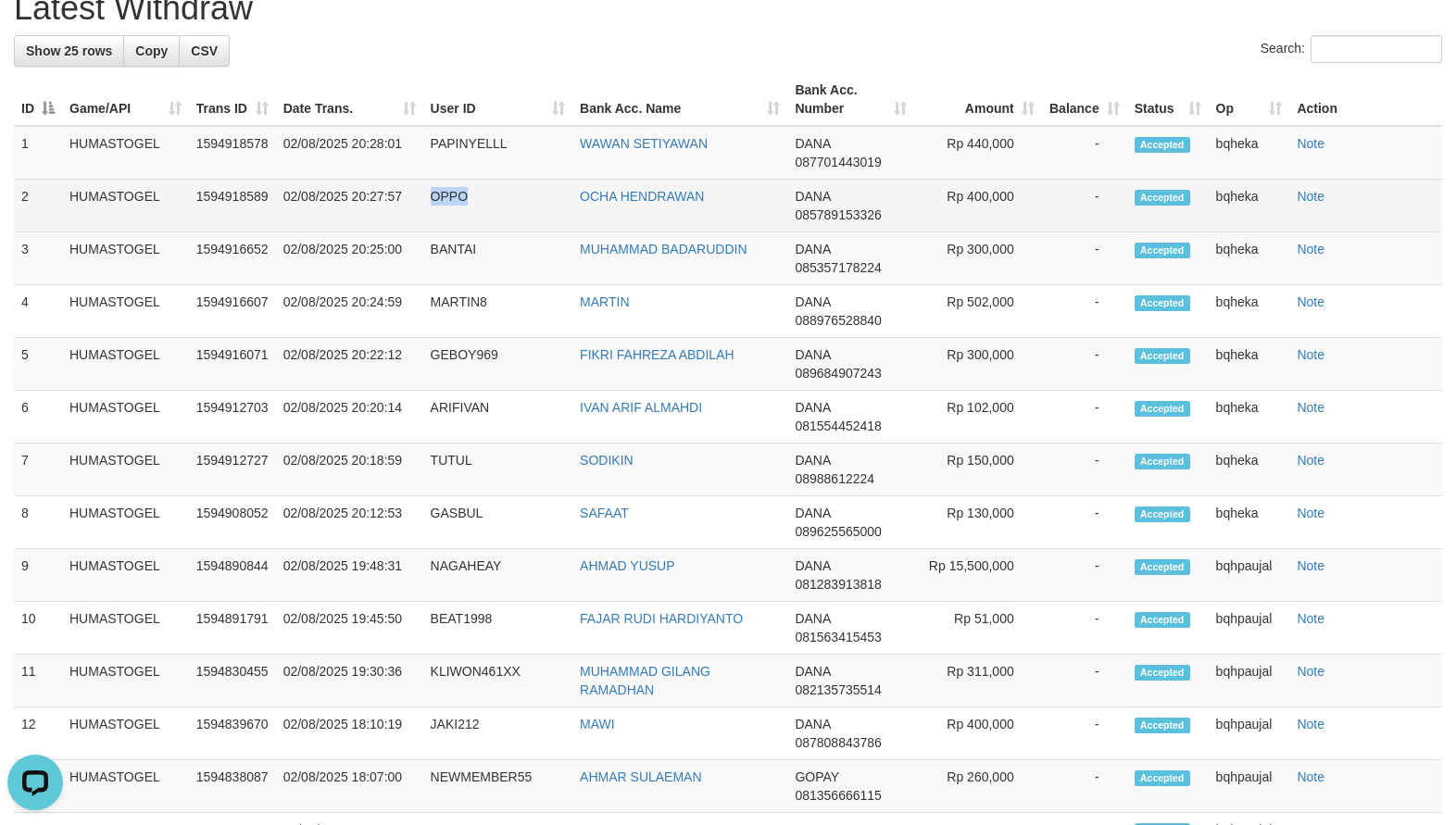 copy on "OPPO" 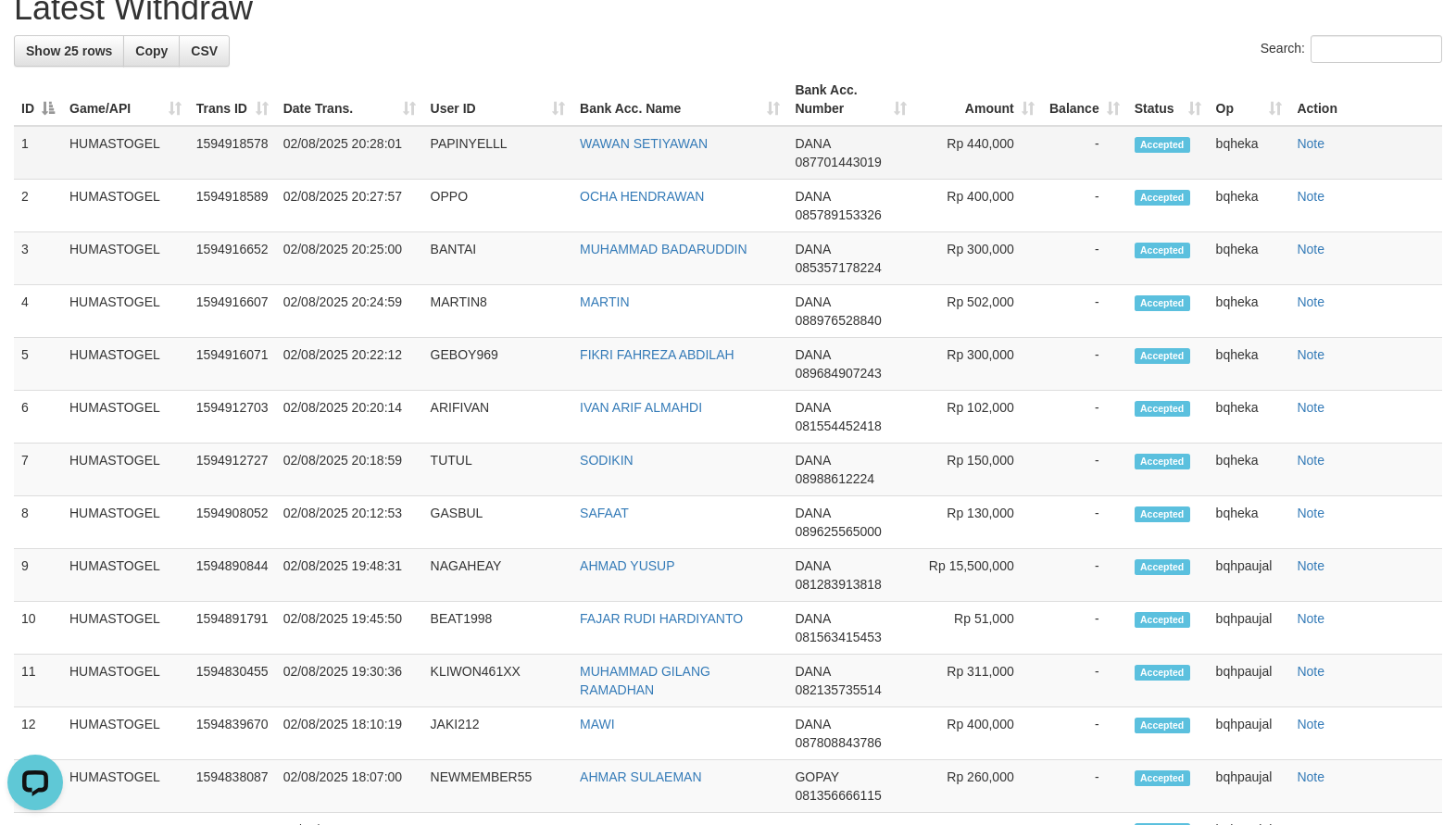 click on "02/08/2025 20:28:01" at bounding box center (349, 153) 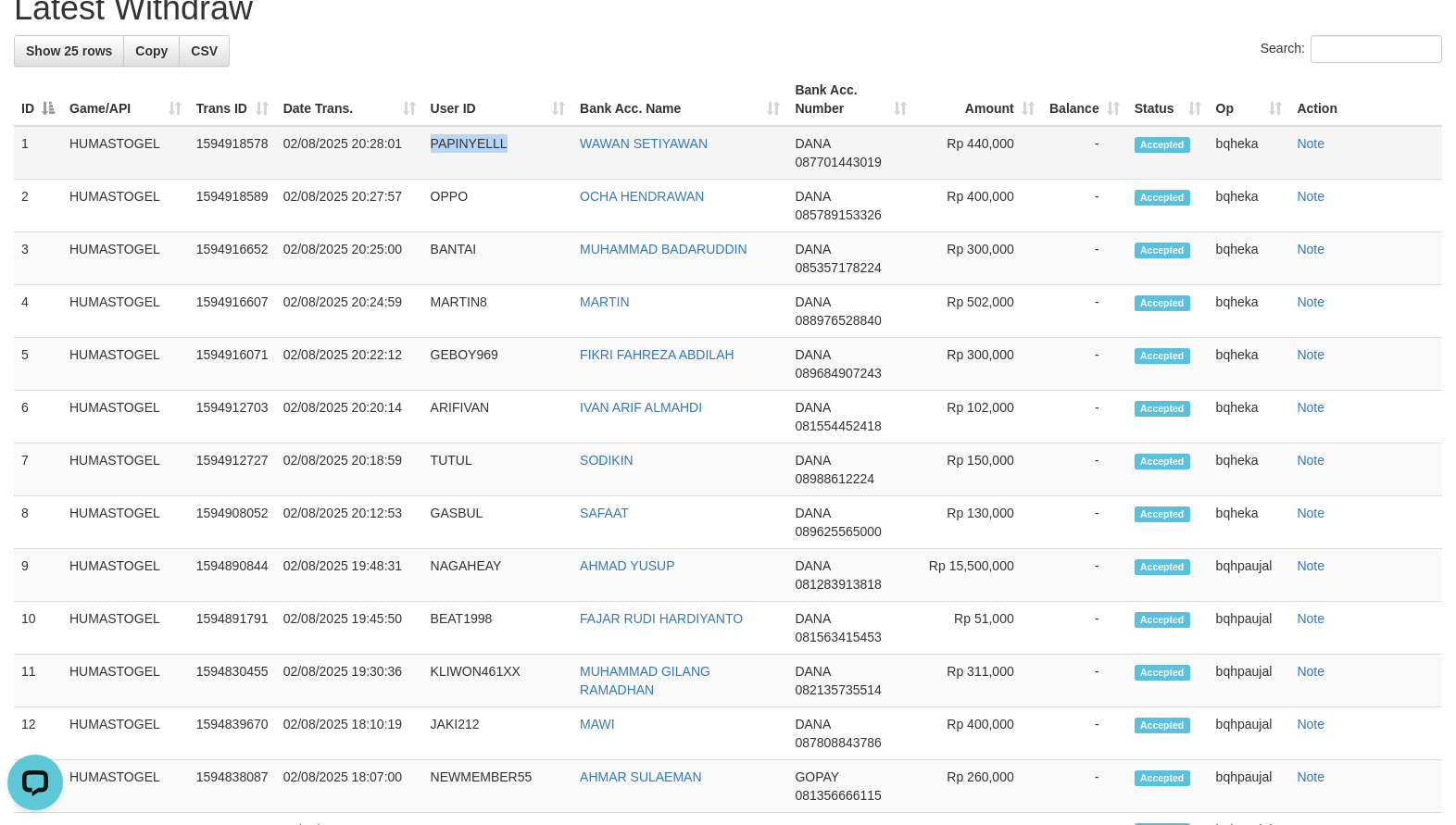 click on "PAPINYELLL" at bounding box center (497, 153) 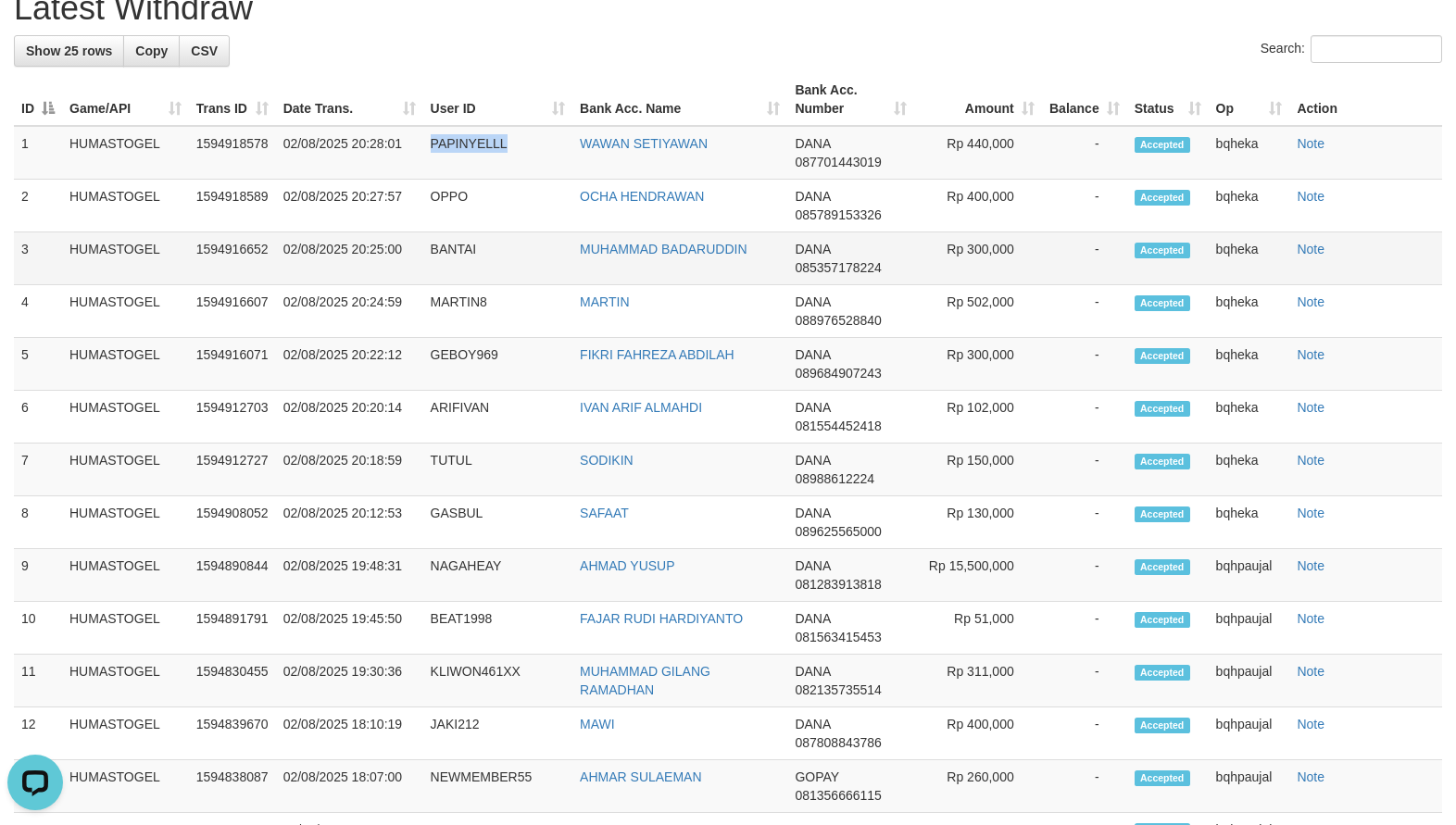copy on "PAPINYELLL" 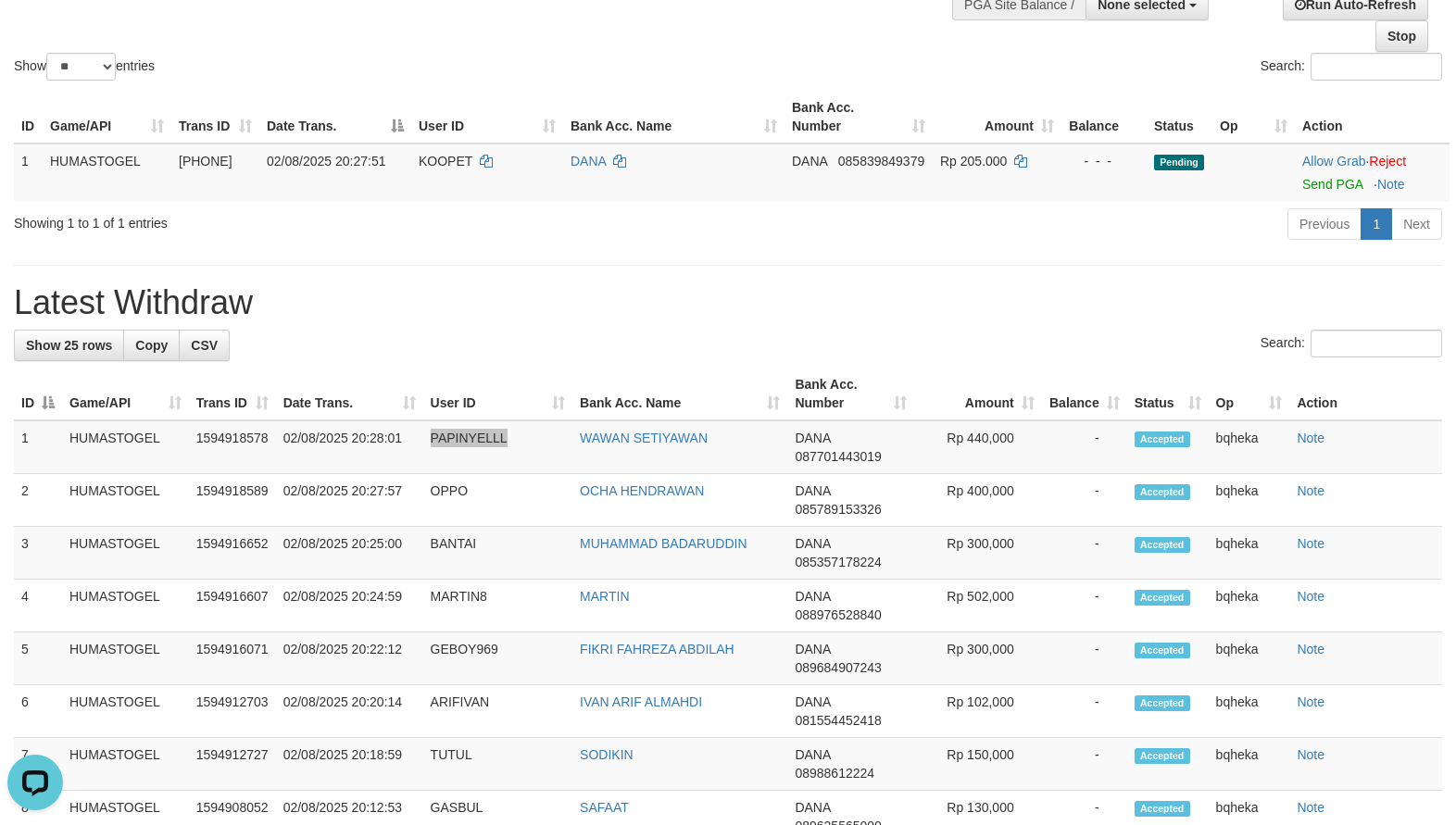 scroll, scrollTop: 0, scrollLeft: 0, axis: both 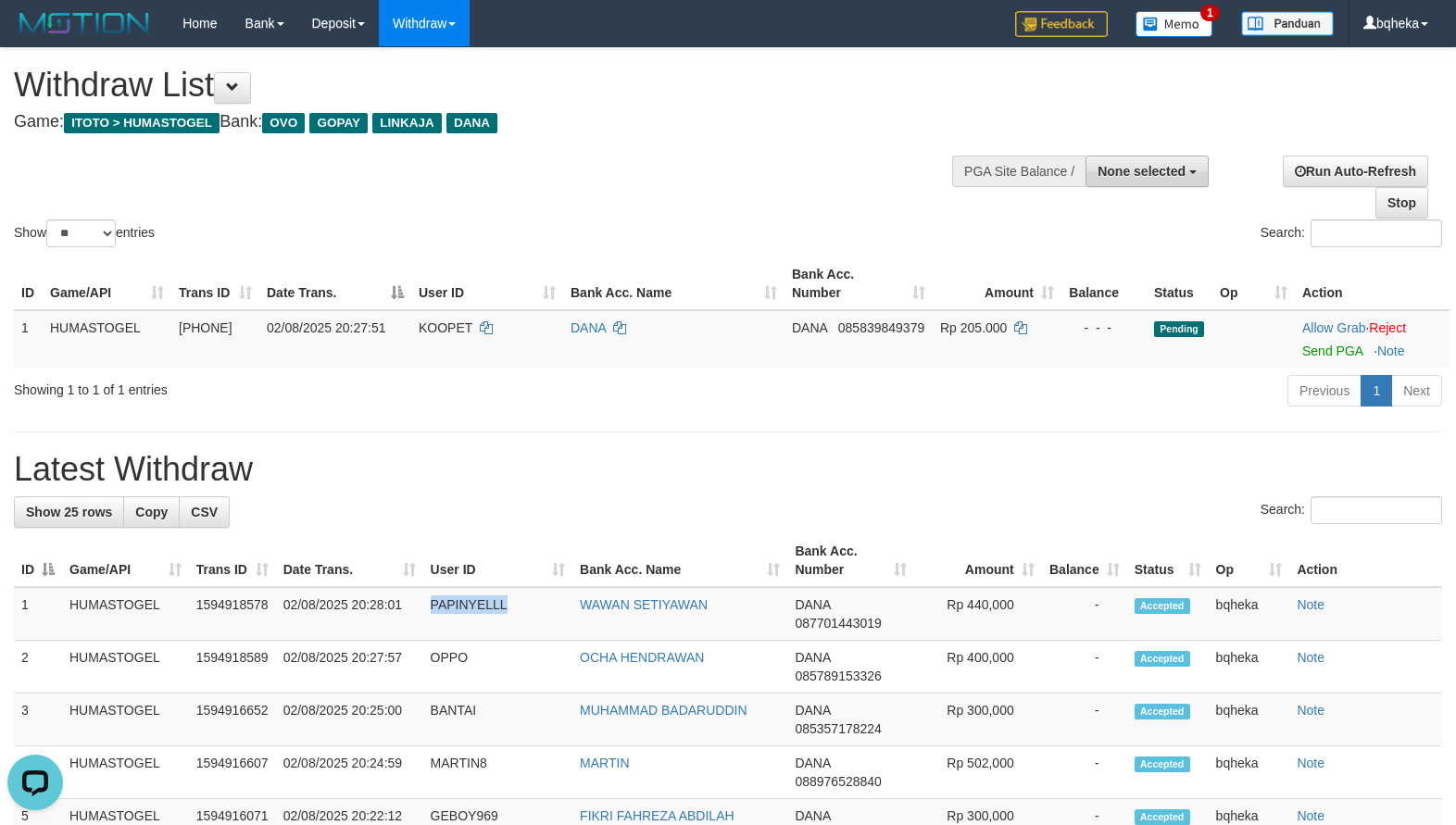 click on "None selected" at bounding box center (1147, 171) 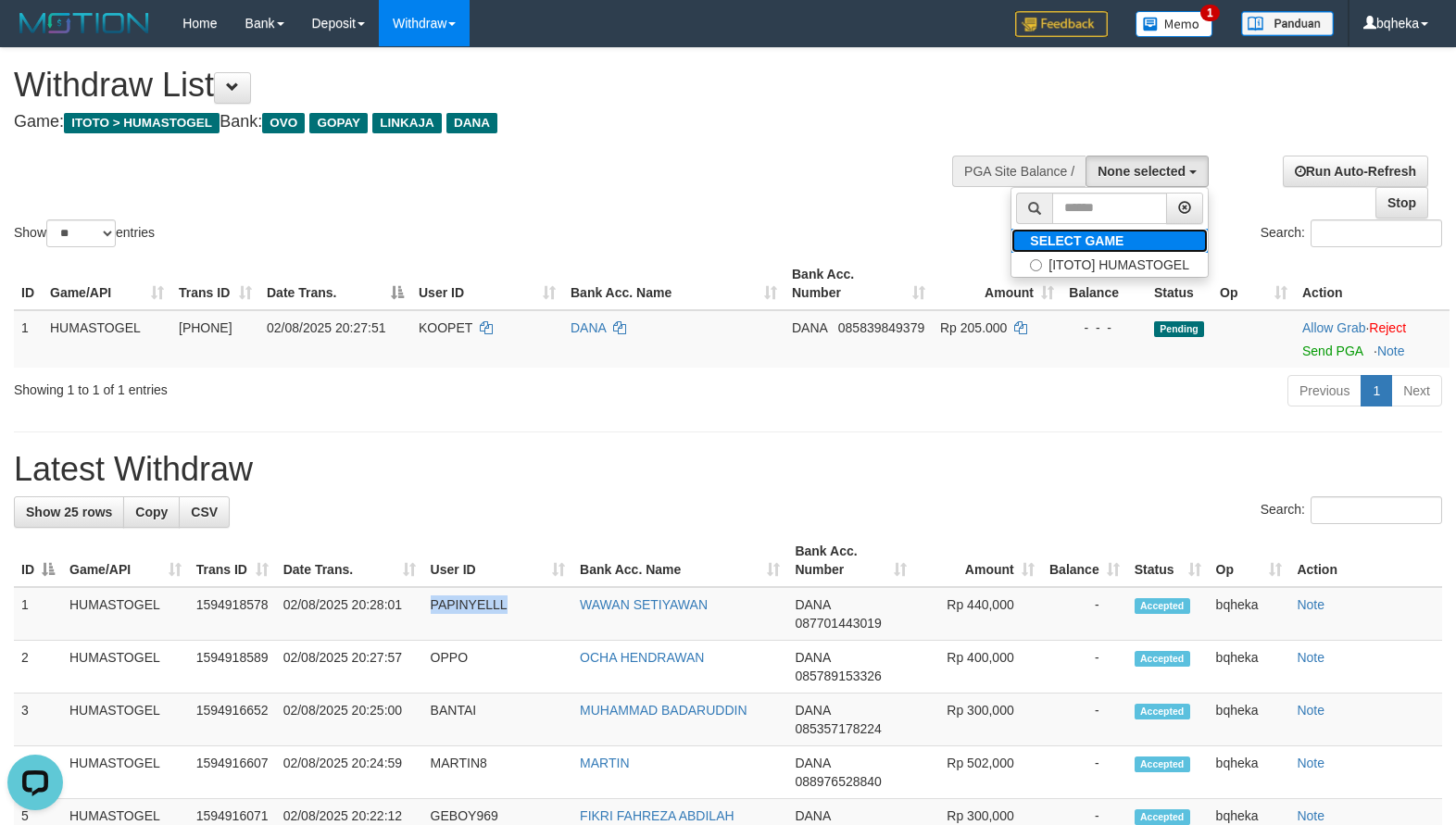 drag, startPoint x: 1106, startPoint y: 234, endPoint x: 1098, endPoint y: 247, distance: 15.264338 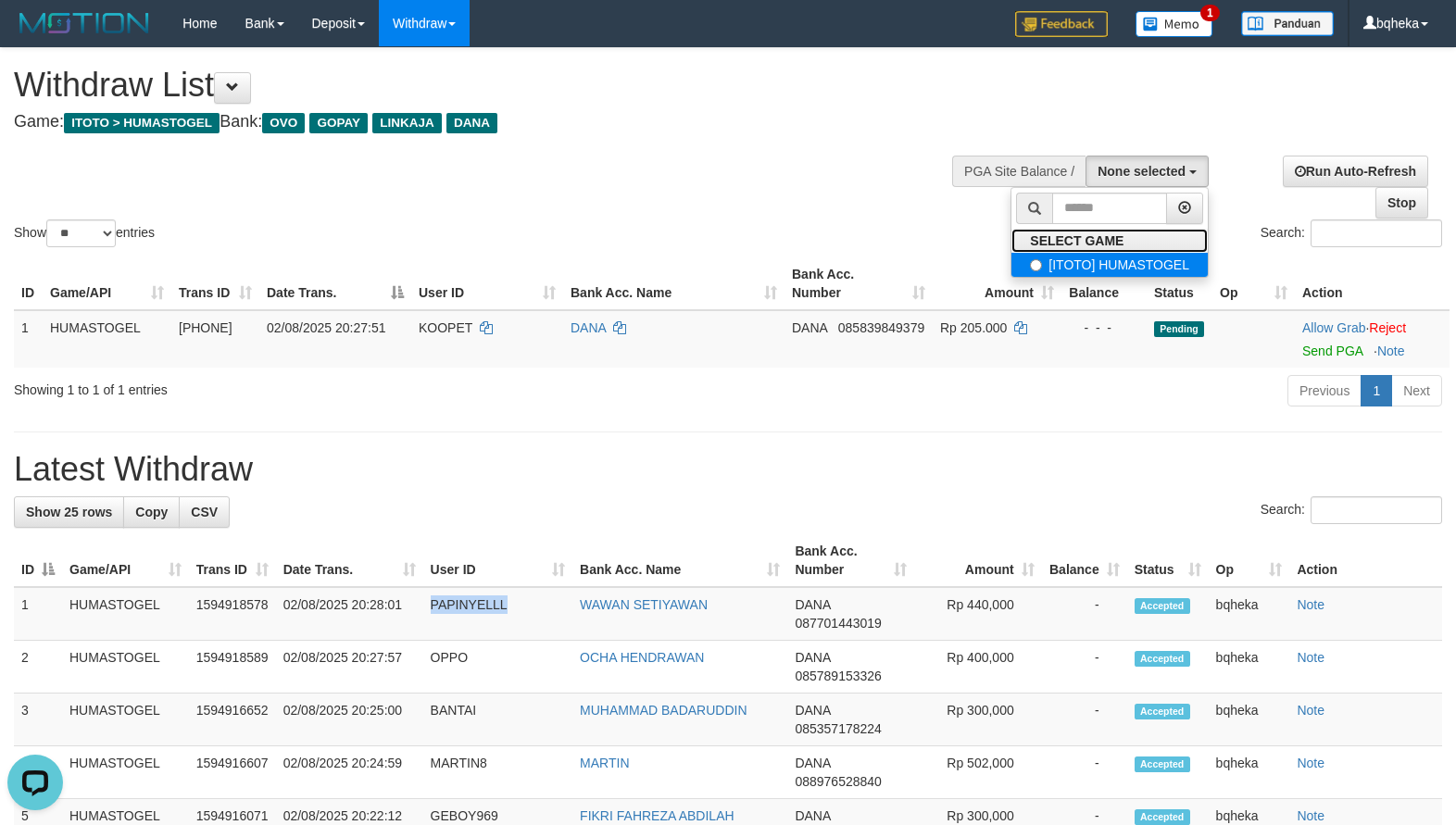 drag, startPoint x: 1098, startPoint y: 247, endPoint x: 1103, endPoint y: 261, distance: 14.866069 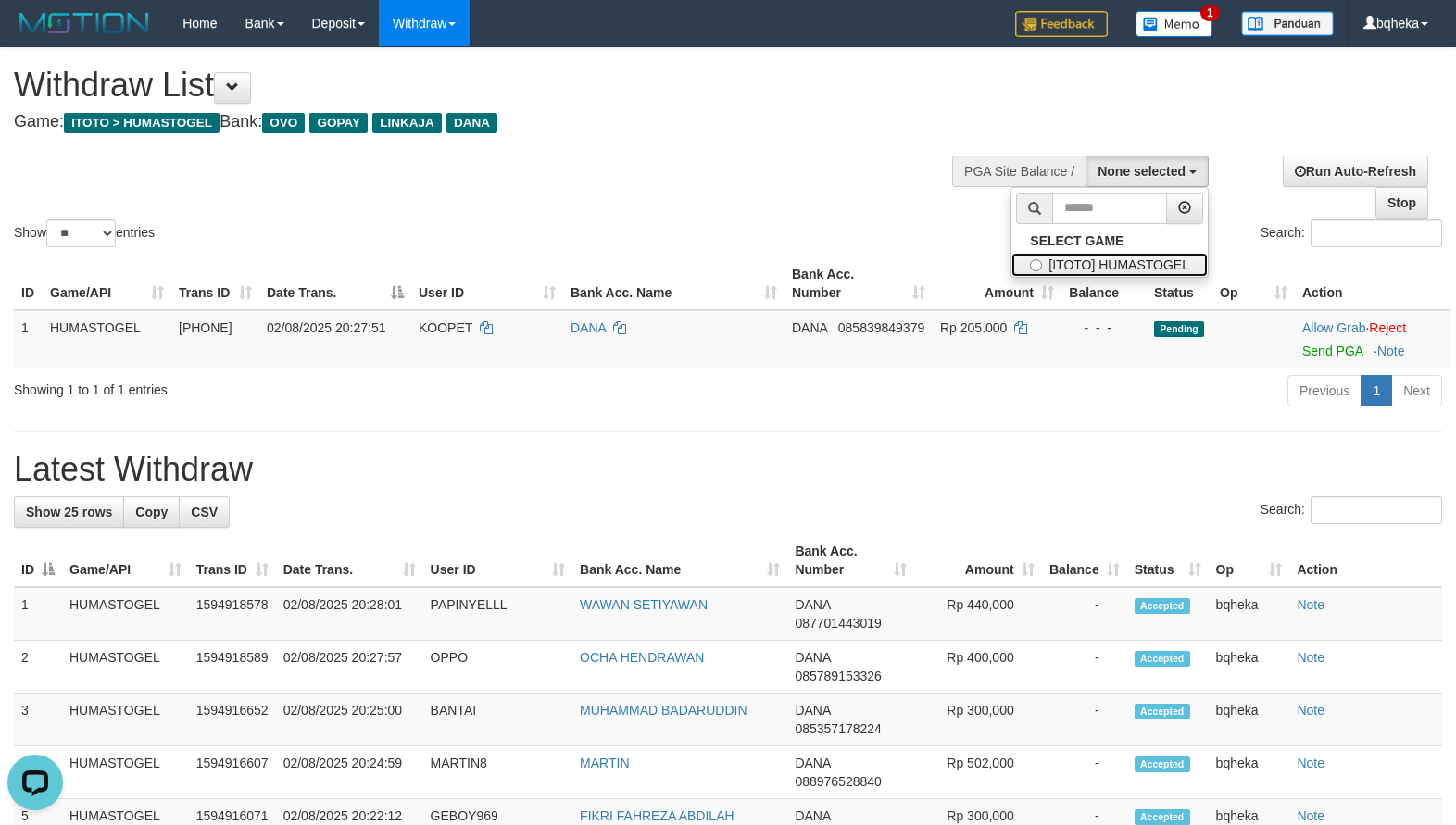 click on "[ITOTO] HUMASTOGEL" at bounding box center [1110, 265] 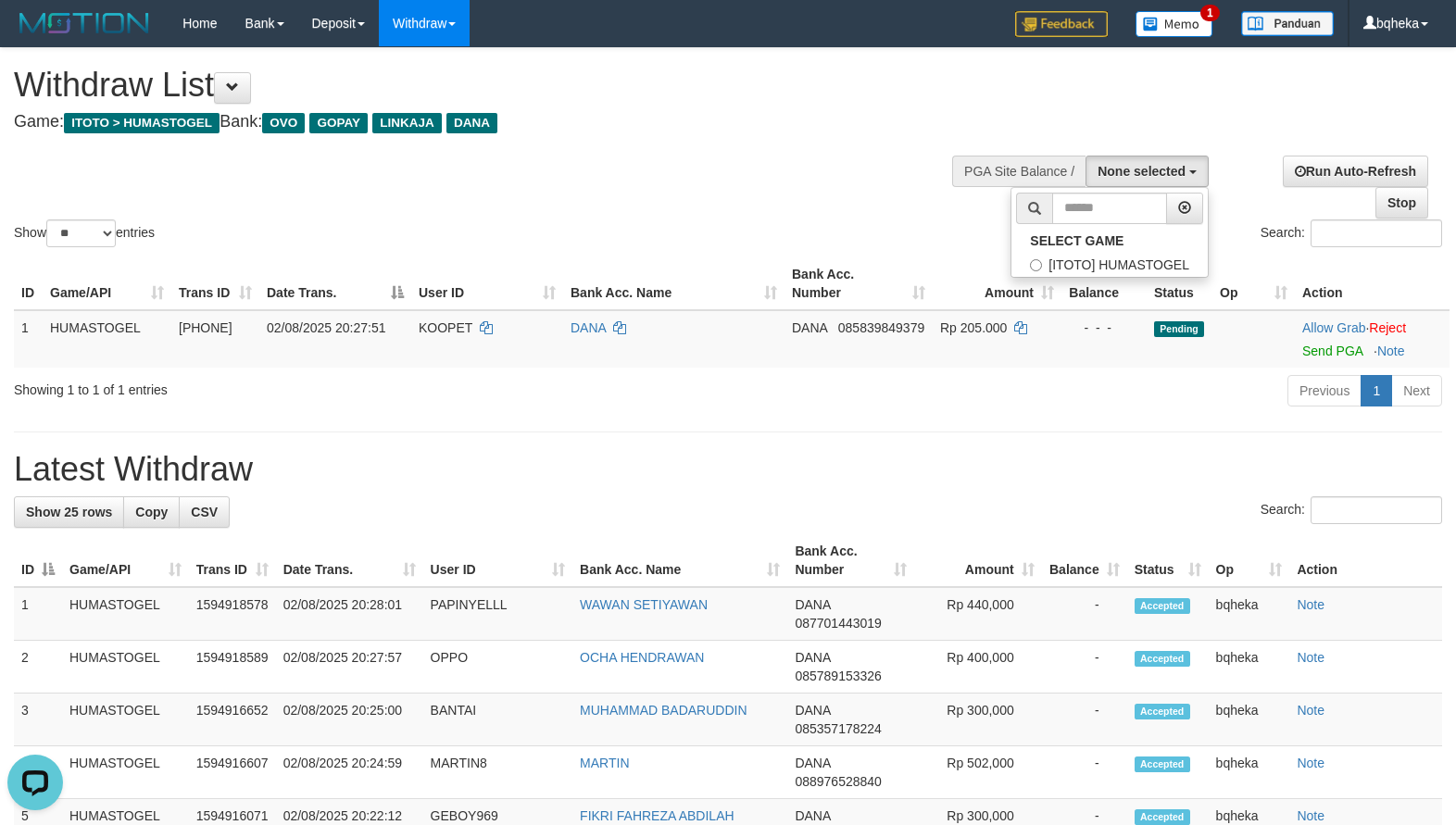 select on "****" 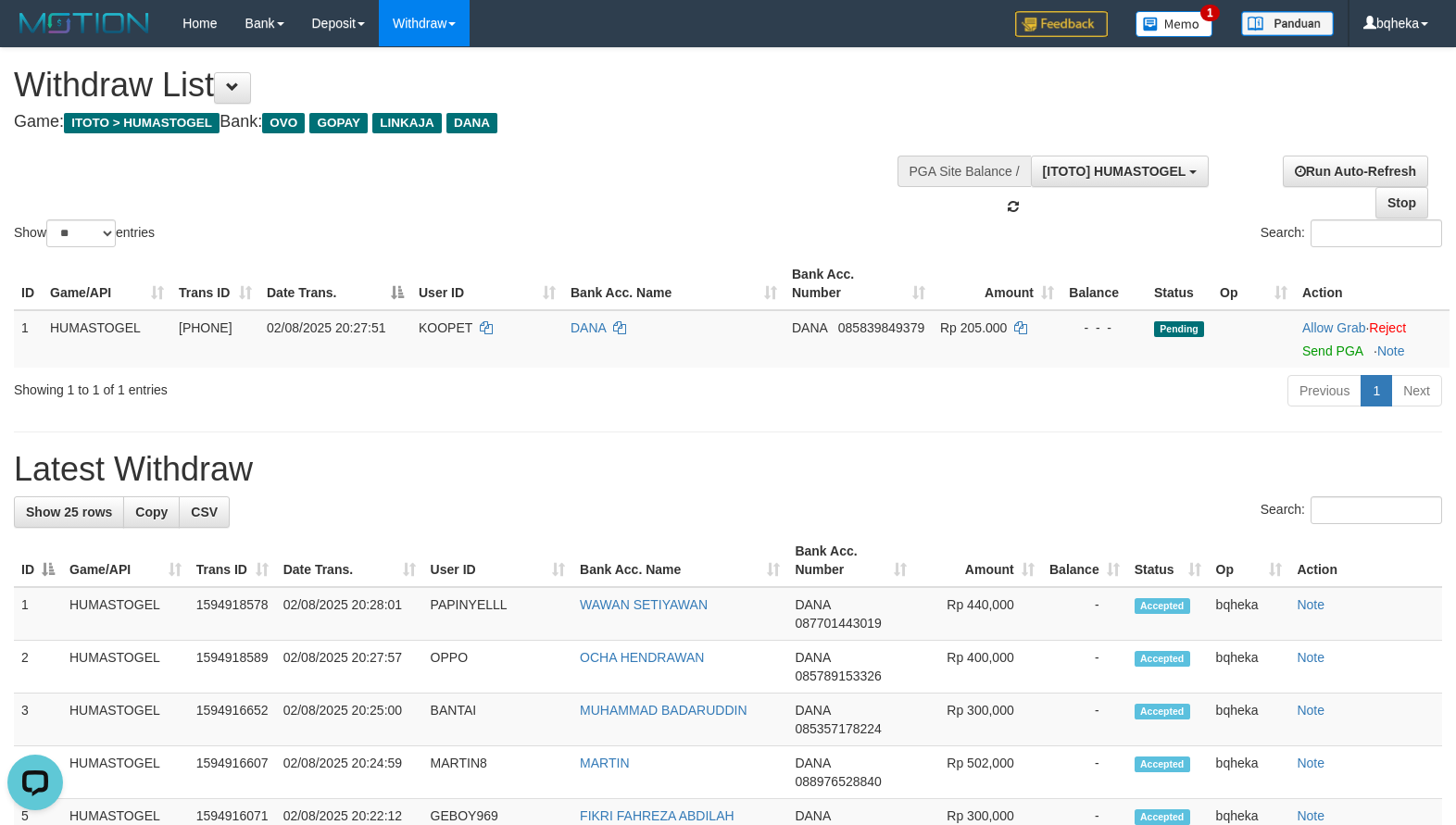 click on "Game:   ITOTO > HUMASTOGEL    				Bank:   OVO   GOPAY   LINKAJA   DANA" at bounding box center (483, 122) 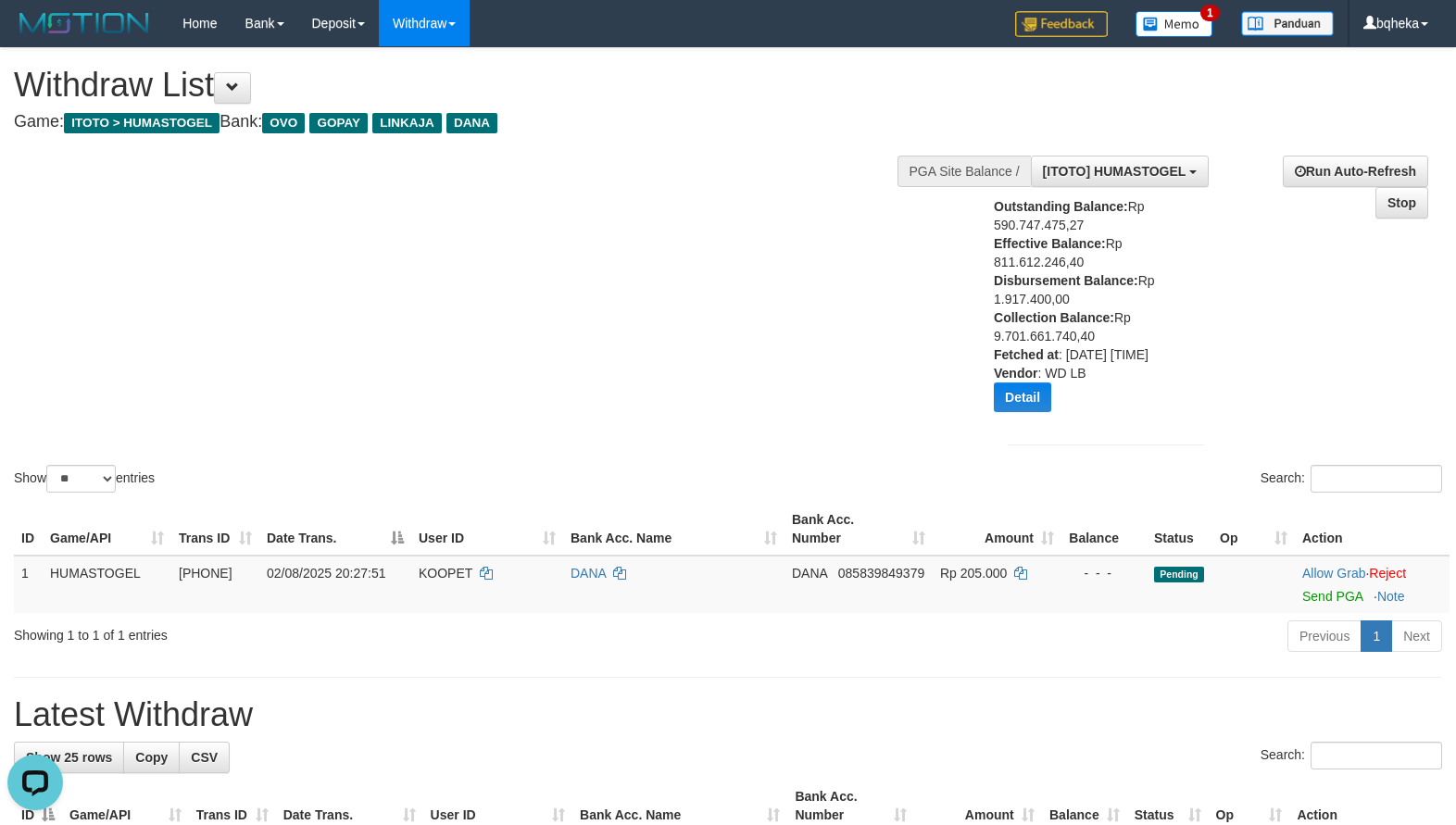 click on "Show  ** ** ** ***  entries Search:" at bounding box center [728, 272] 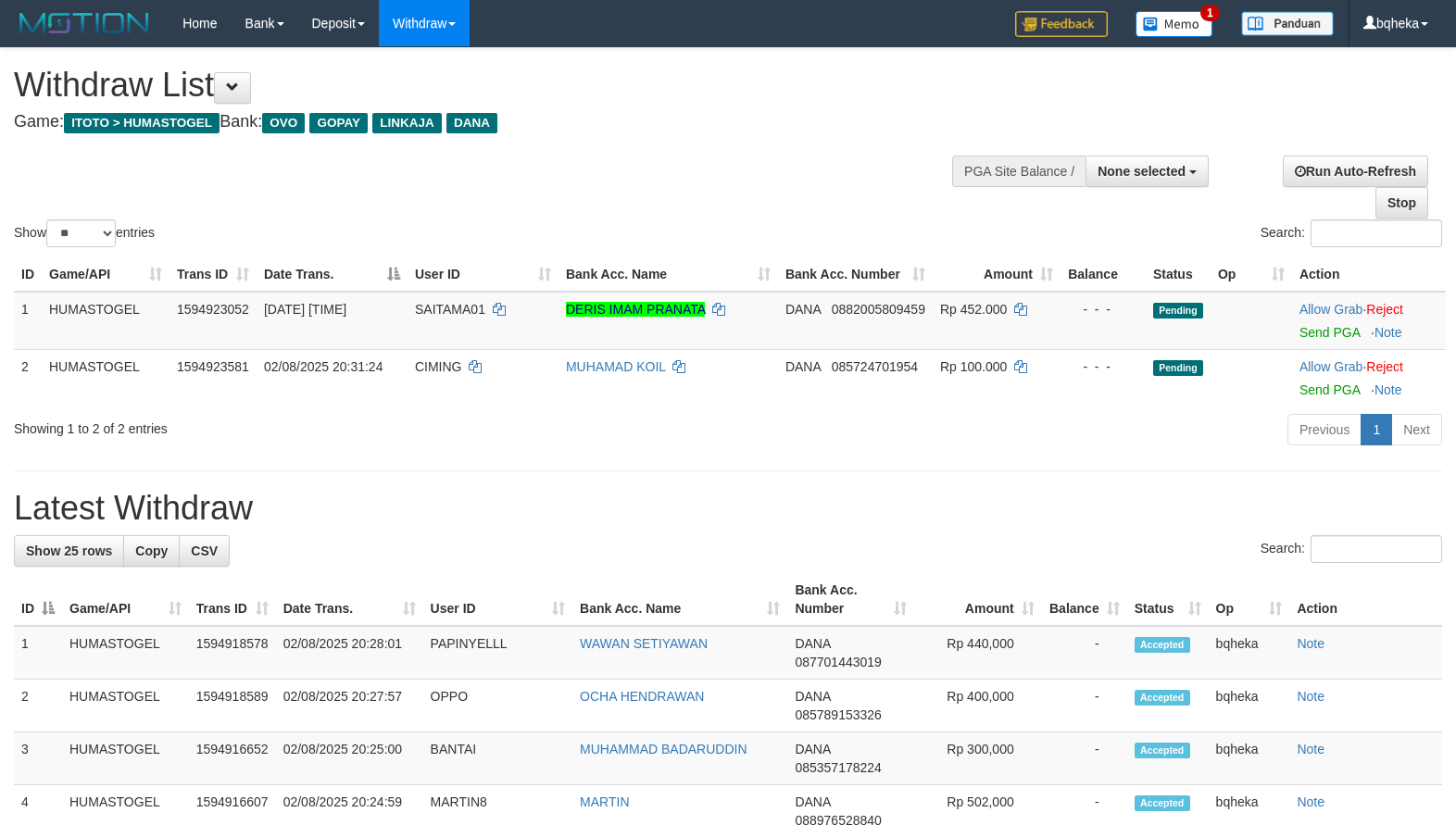 select 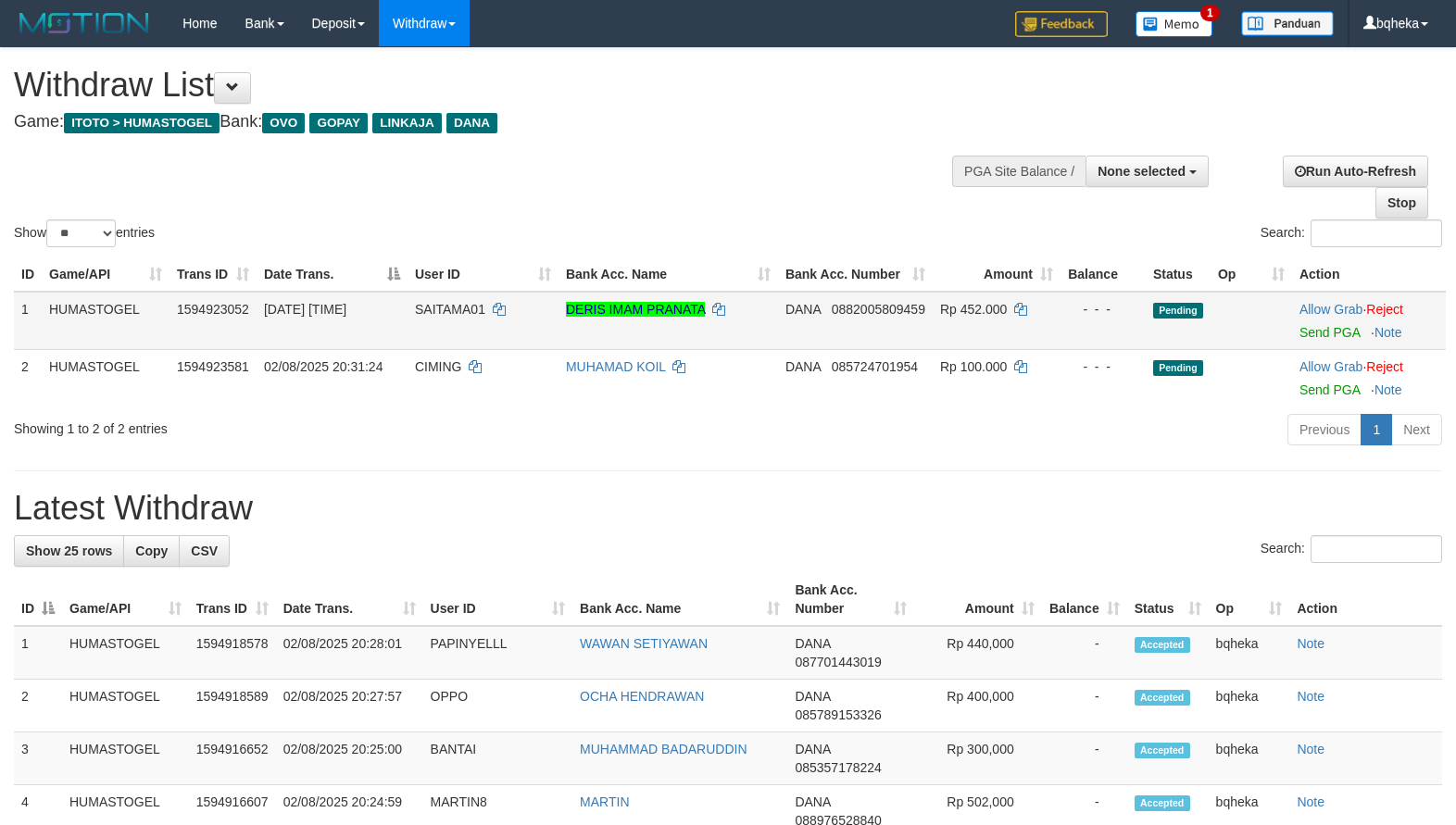 click on "Allow Grab   ·    Reject Send PGA     ·    Note" at bounding box center (1369, 320) 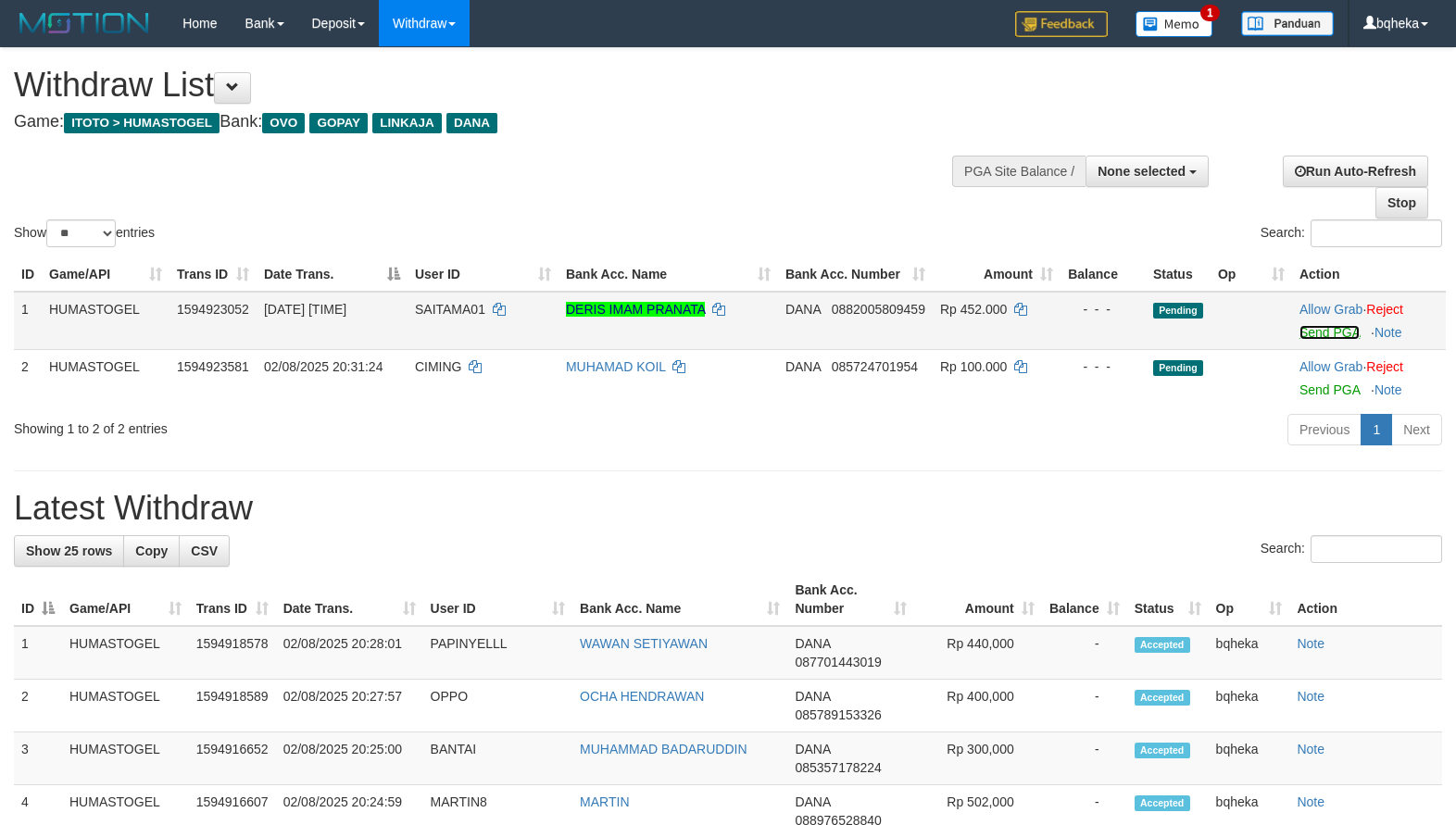click on "Send PGA" at bounding box center (1329, 332) 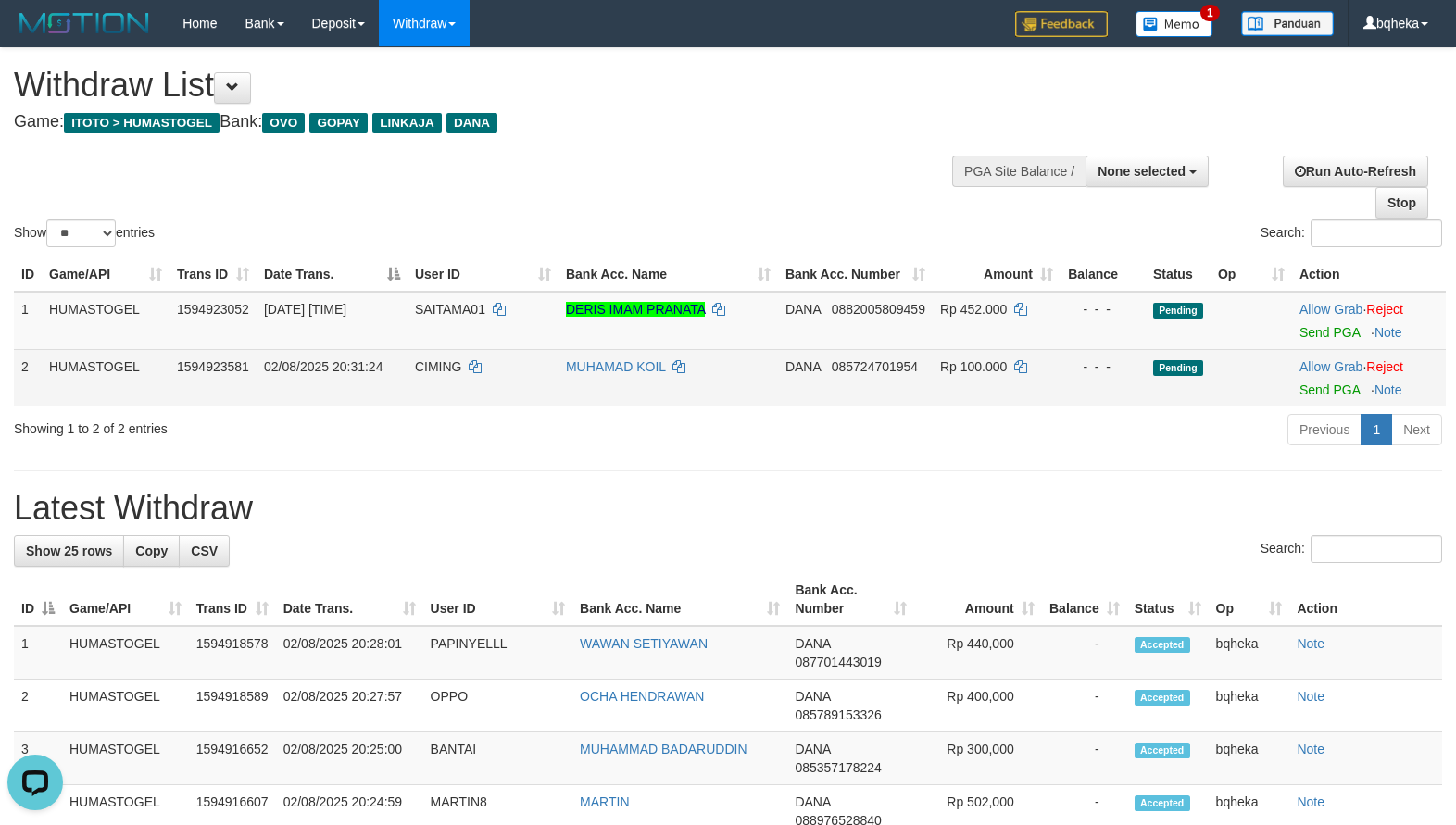 scroll, scrollTop: 0, scrollLeft: 0, axis: both 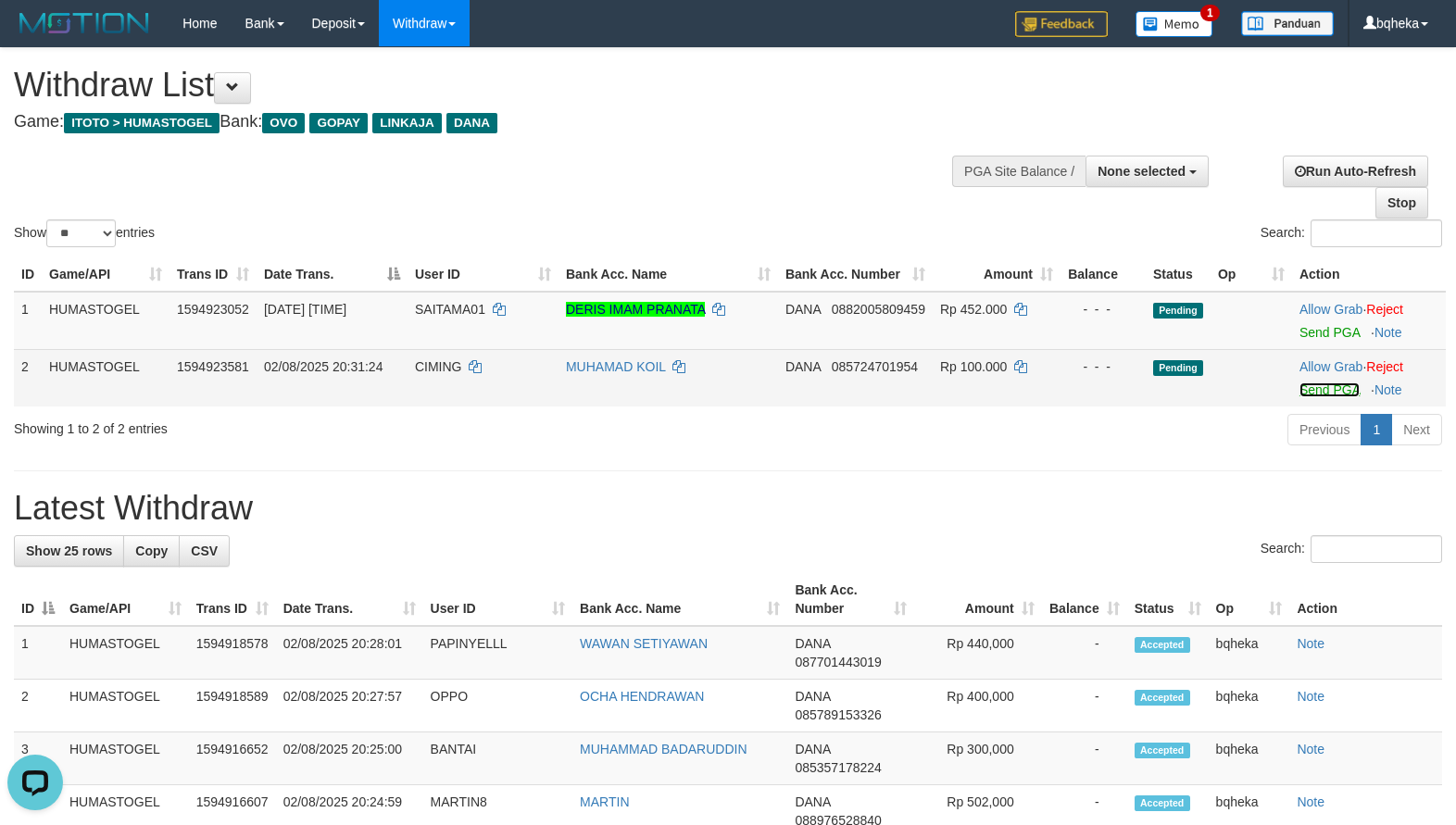 click on "Send PGA" at bounding box center (1329, 390) 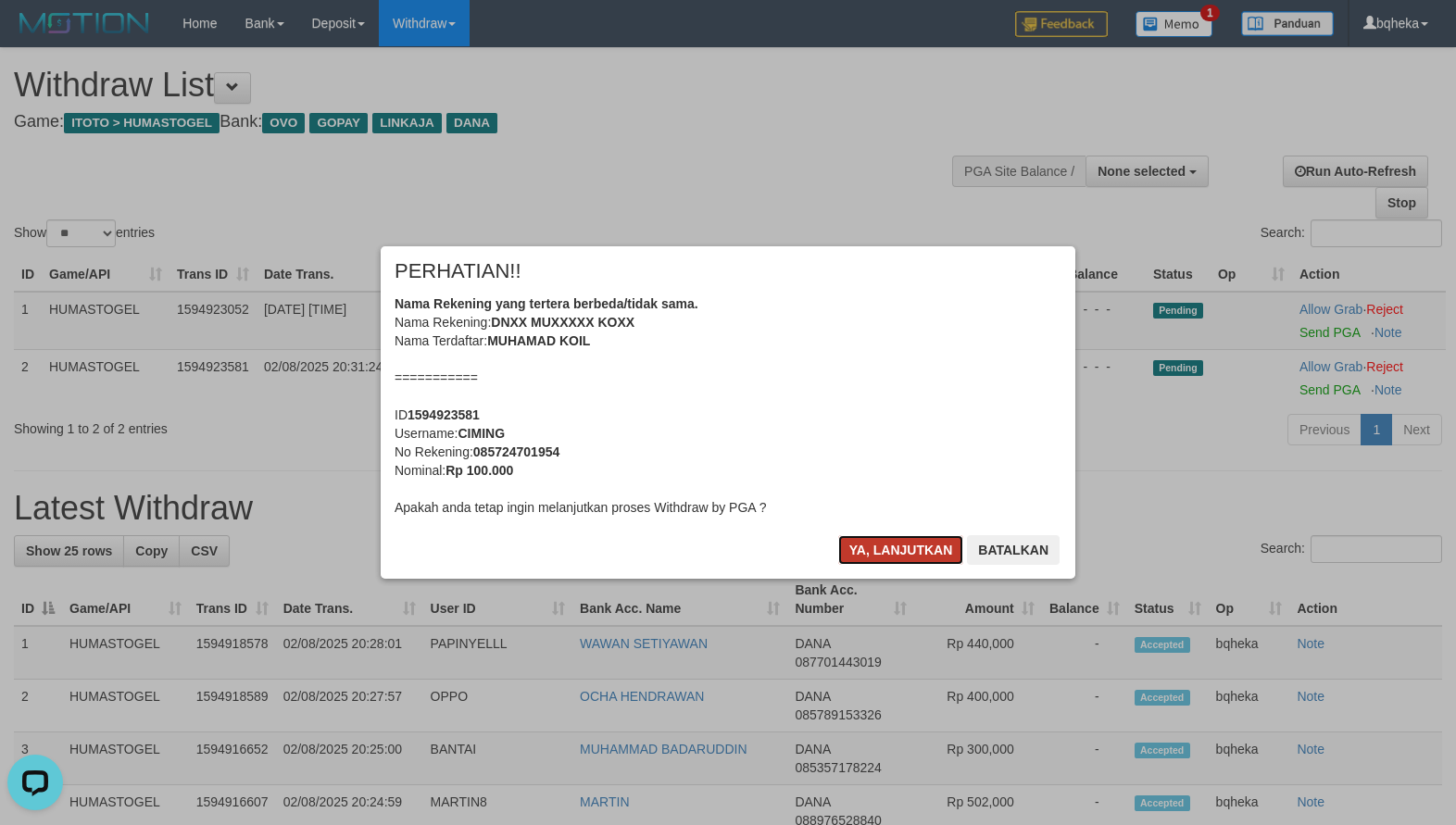 click on "Ya, lanjutkan" at bounding box center (901, 550) 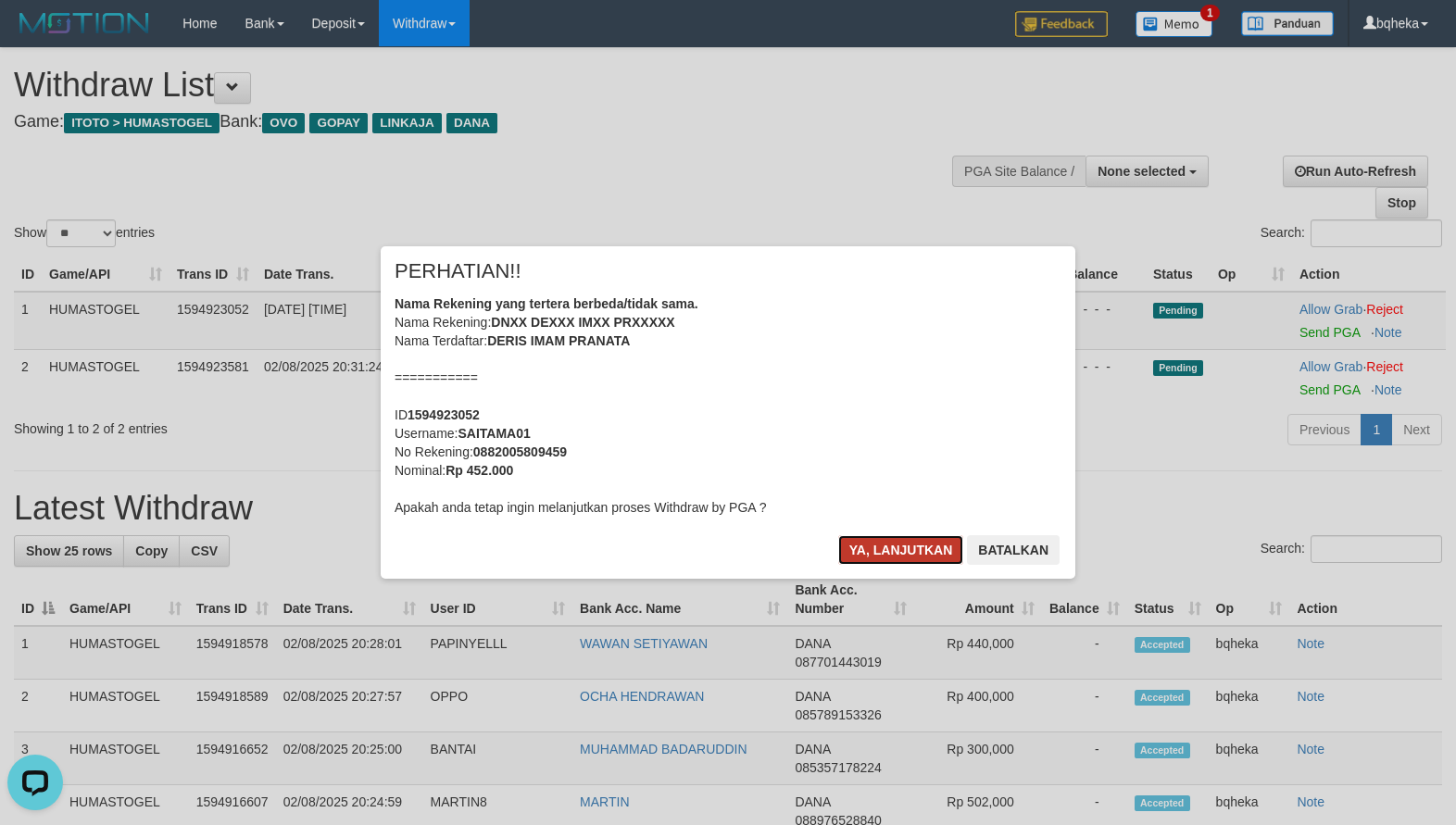 click on "Ya, lanjutkan" at bounding box center [901, 550] 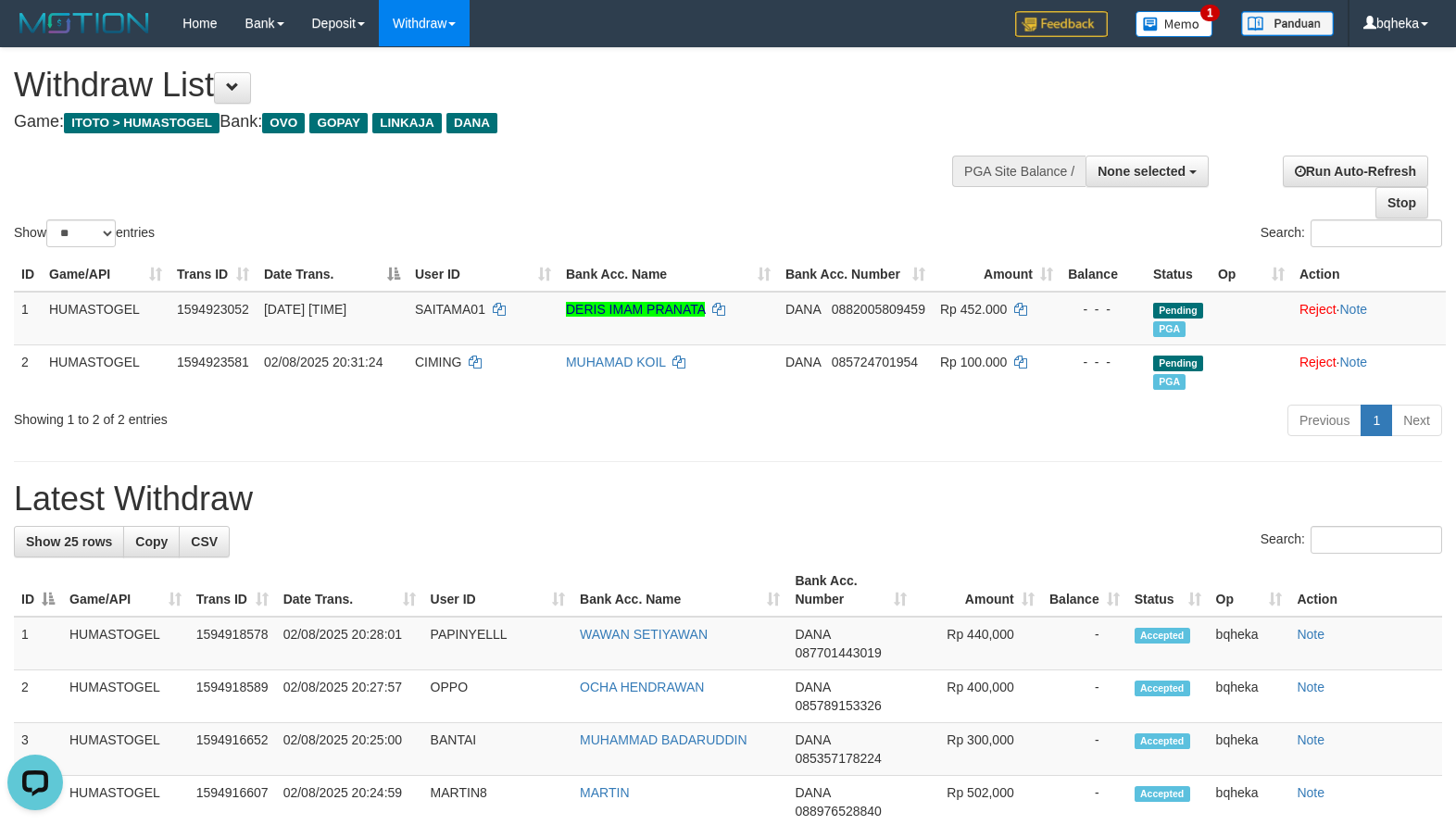 click on "Home
Bank
Account List
Load
By Website
Group
[ITOTO]													HUMASTOGEL
Mutasi Bank
Search
Sync
Note Mutasi
Deposit
DPS Fetch
DPS List
History
PGA History
Note DPS
Withdraw
WD Fetch
1" at bounding box center (728, 23) 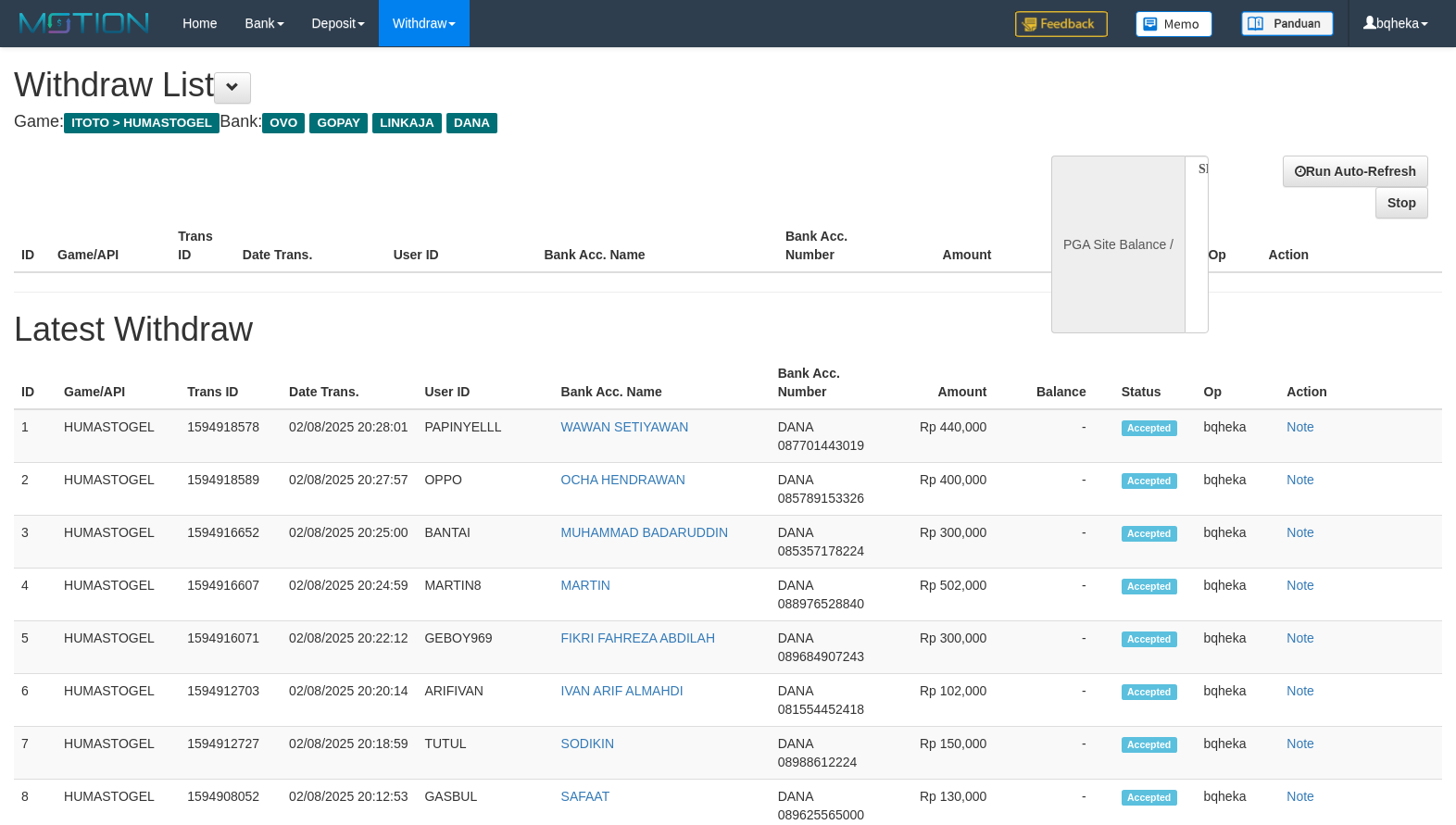 select 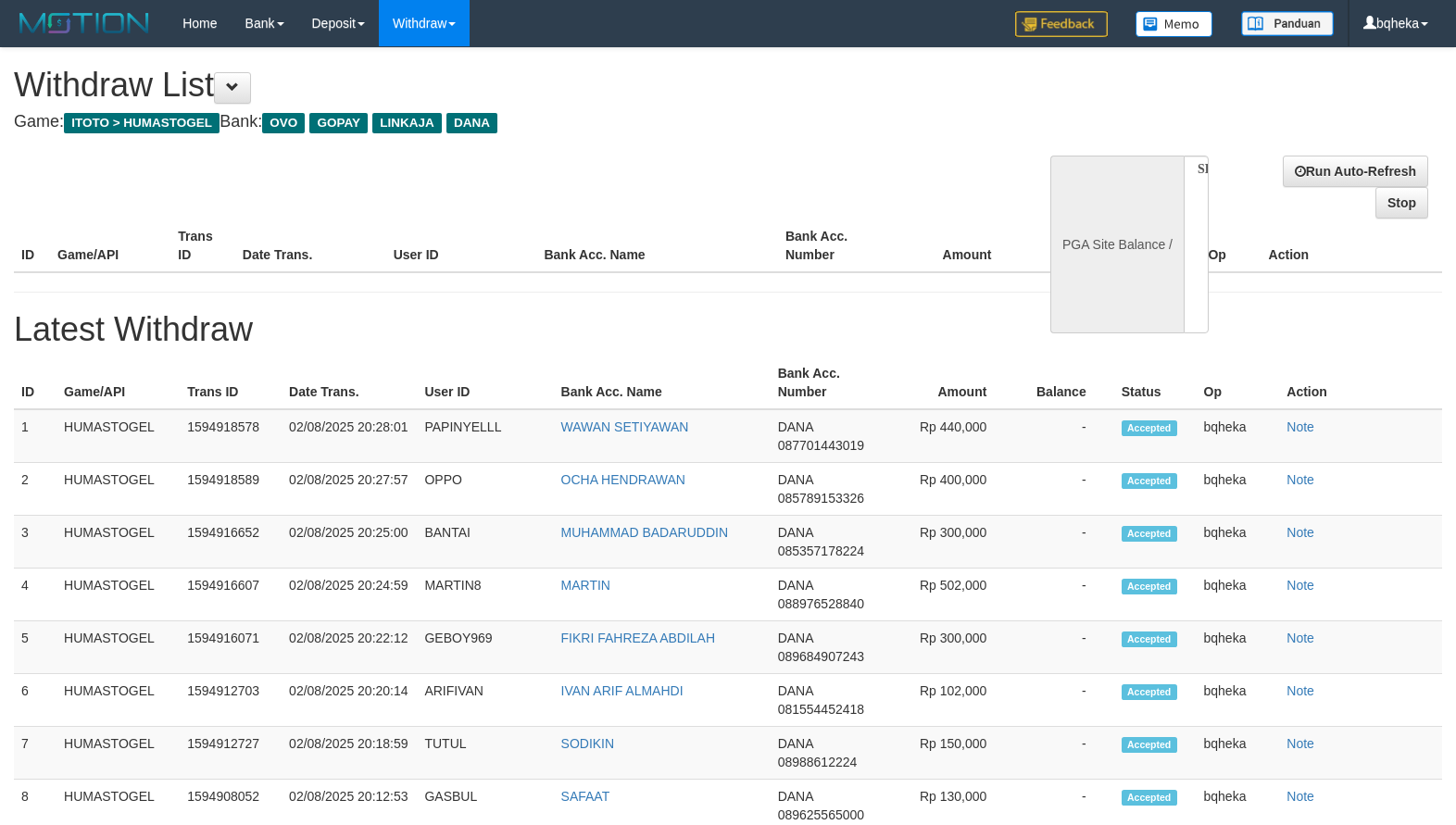 scroll, scrollTop: 0, scrollLeft: 0, axis: both 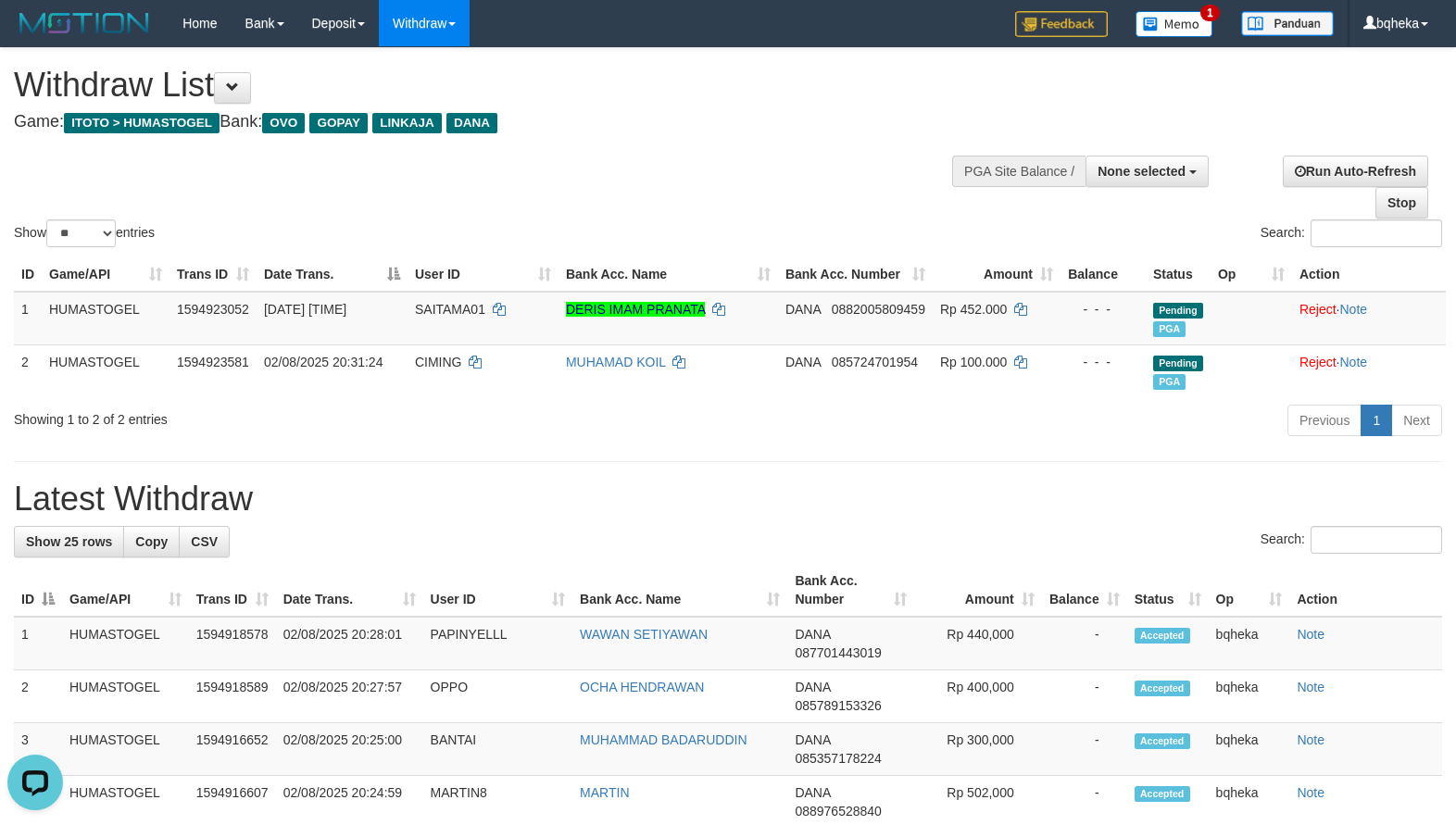 click on "Latest Withdraw" at bounding box center (728, 499) 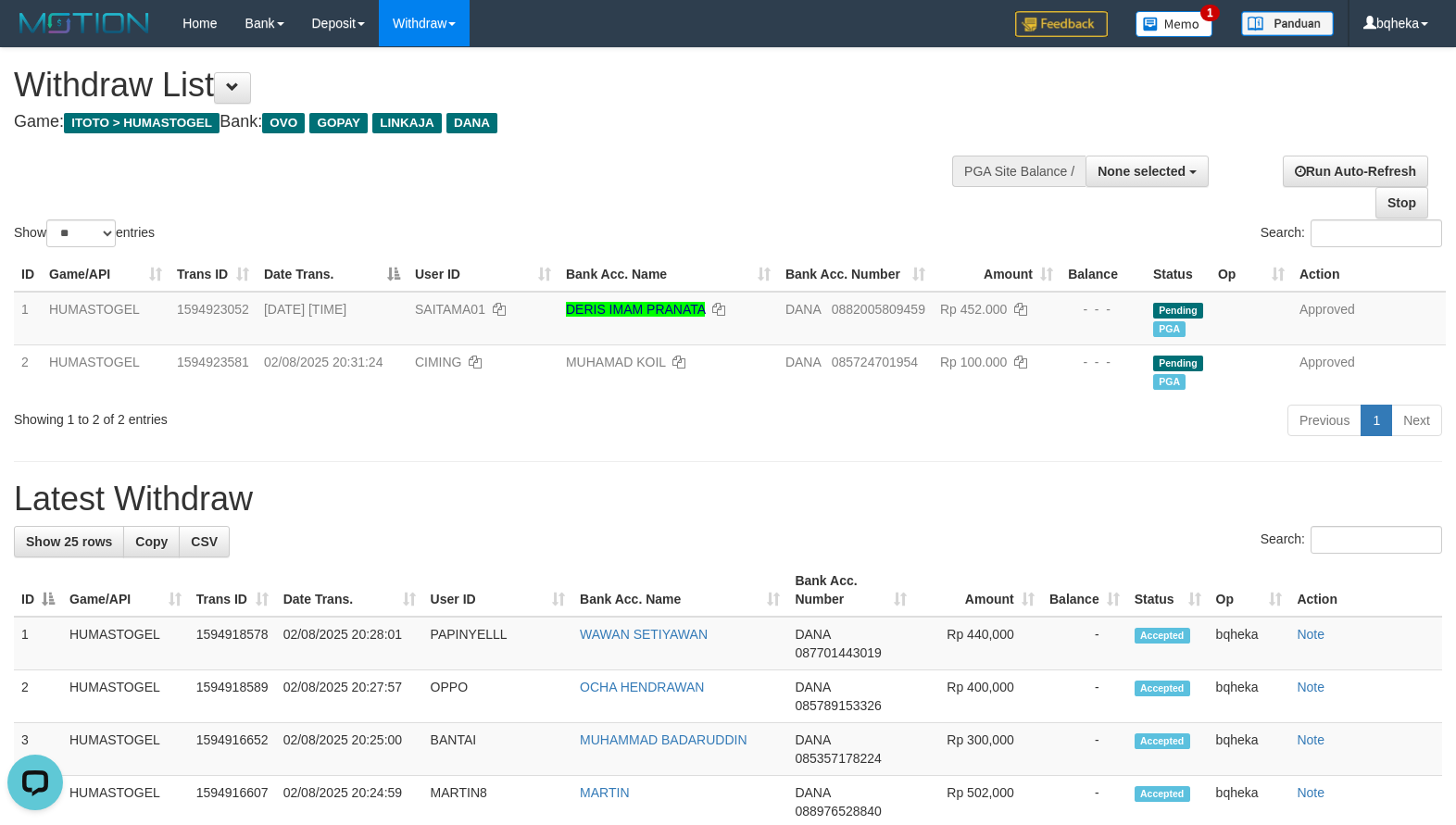 click on "Game:   ITOTO > HUMASTOGEL    				Bank:   OVO   GOPAY   LINKAJA   DANA" at bounding box center [483, 122] 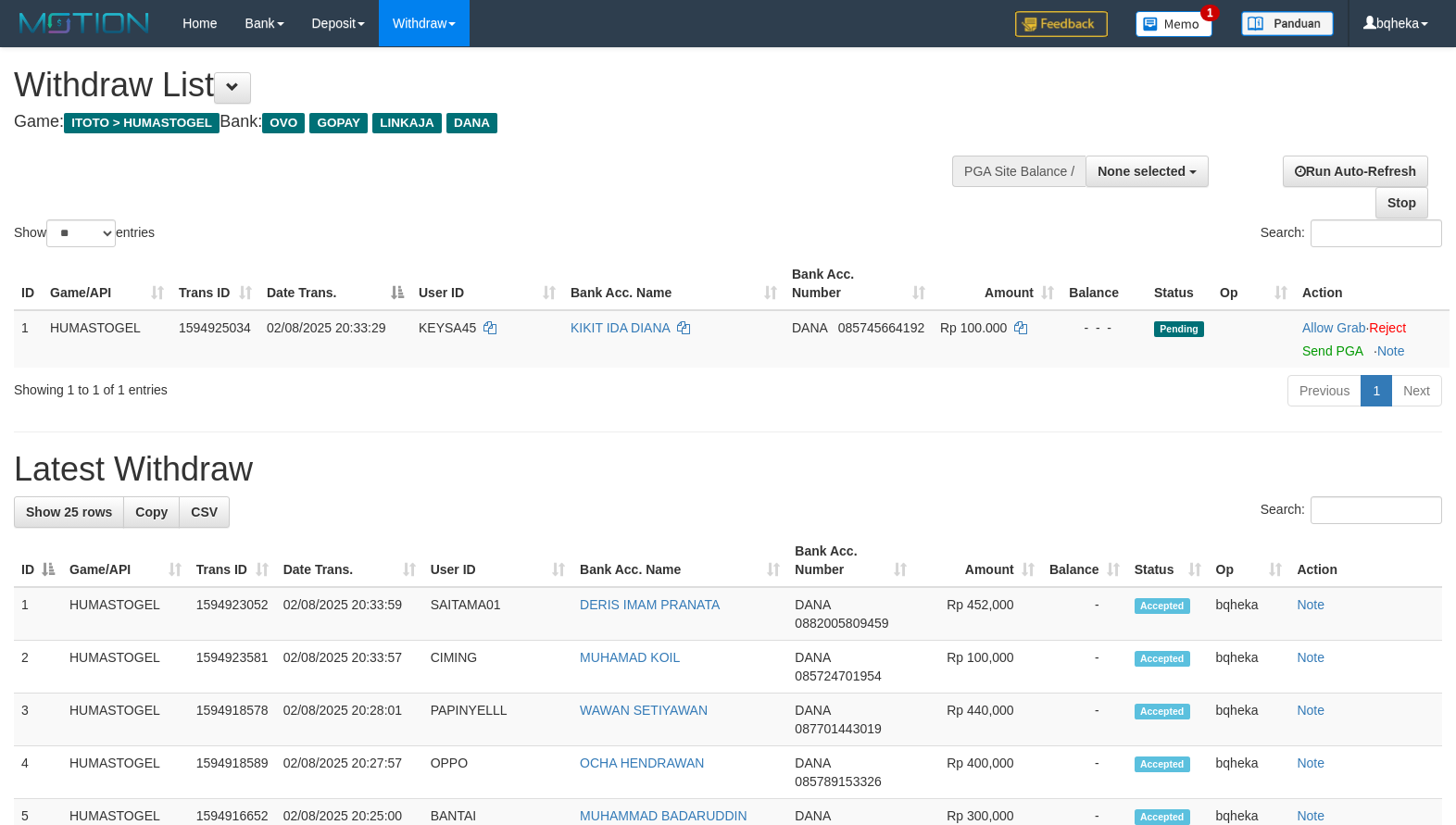 select 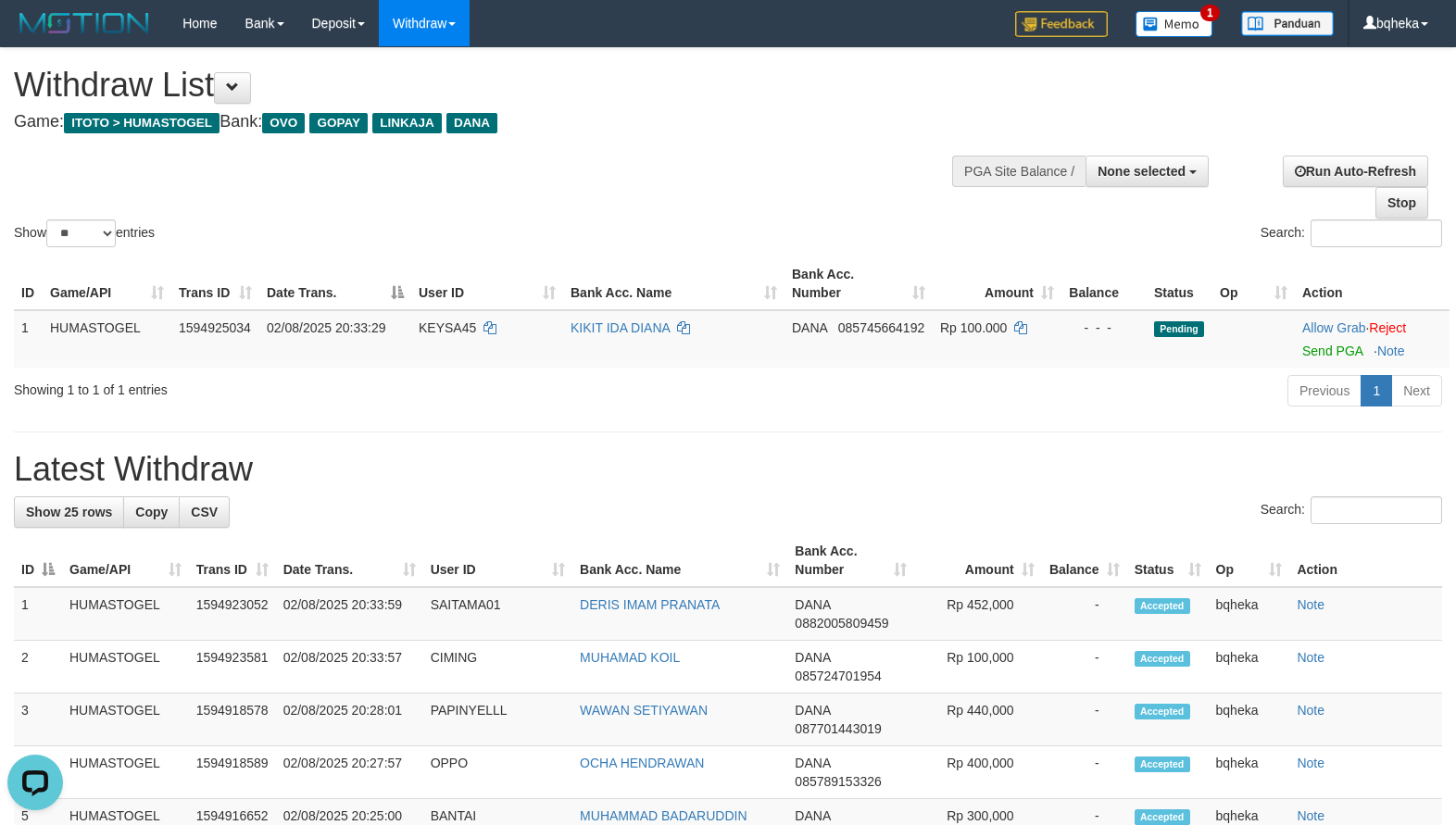 scroll, scrollTop: 0, scrollLeft: 0, axis: both 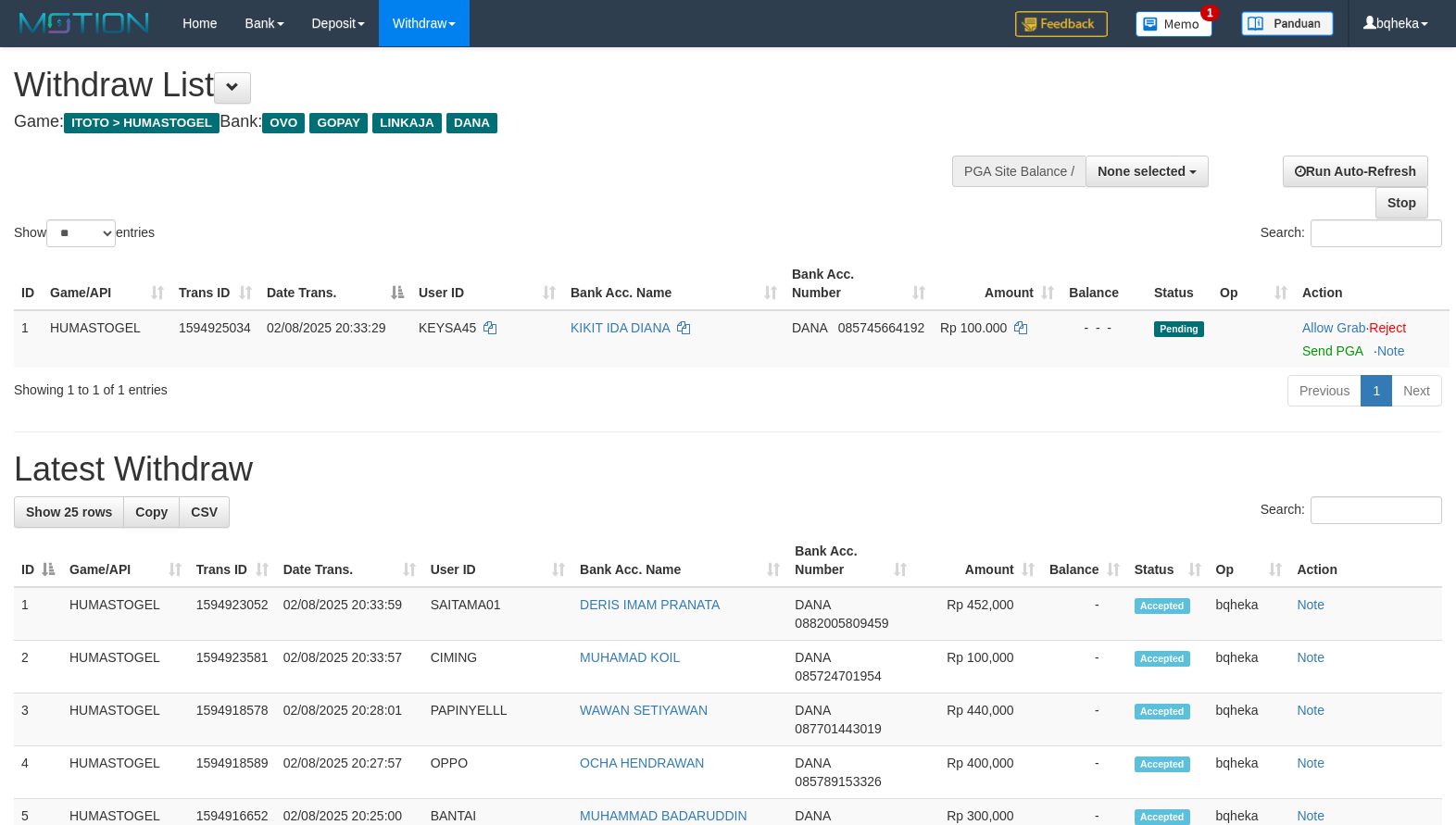 select 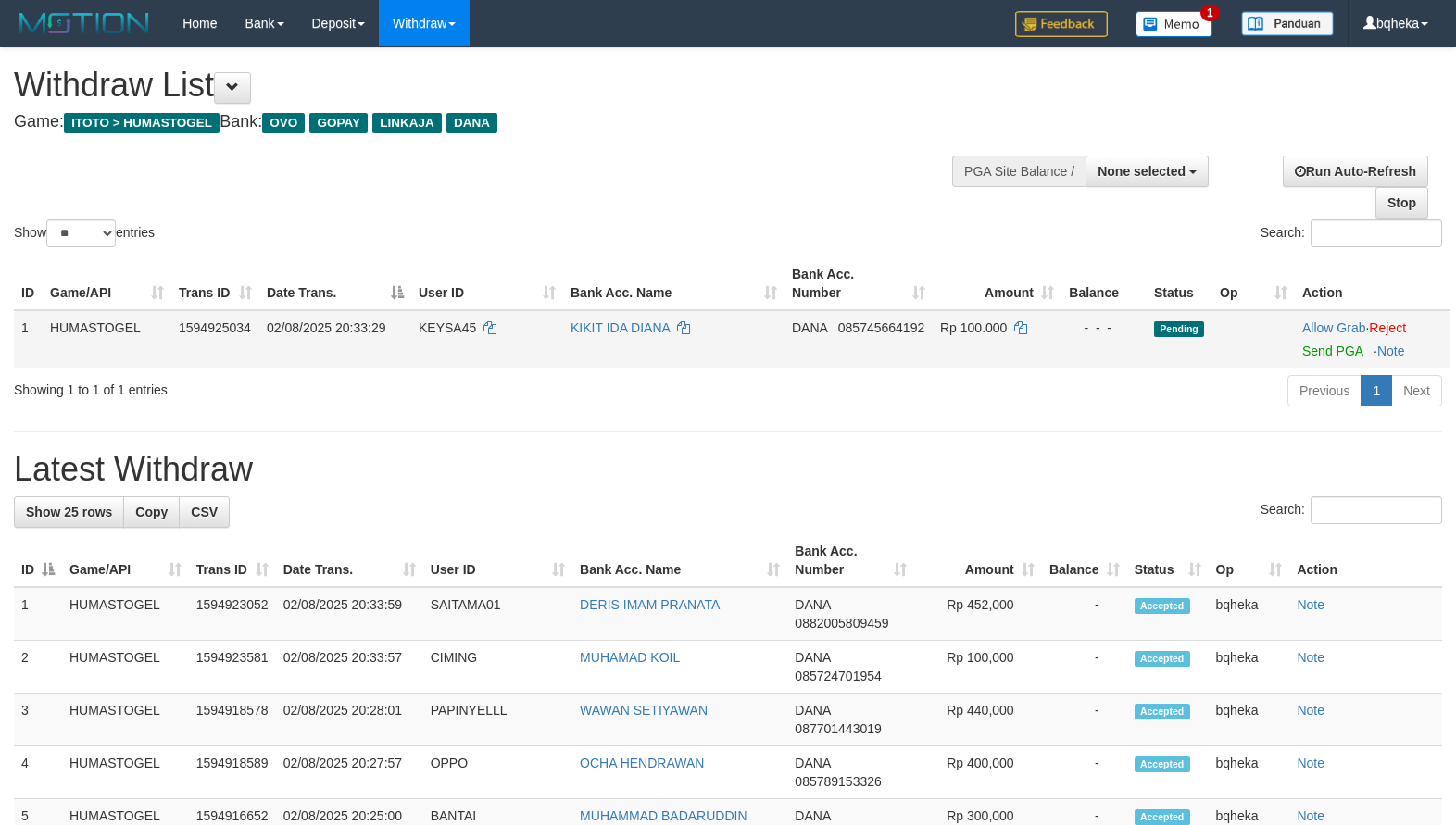 click at bounding box center [1372, 339] 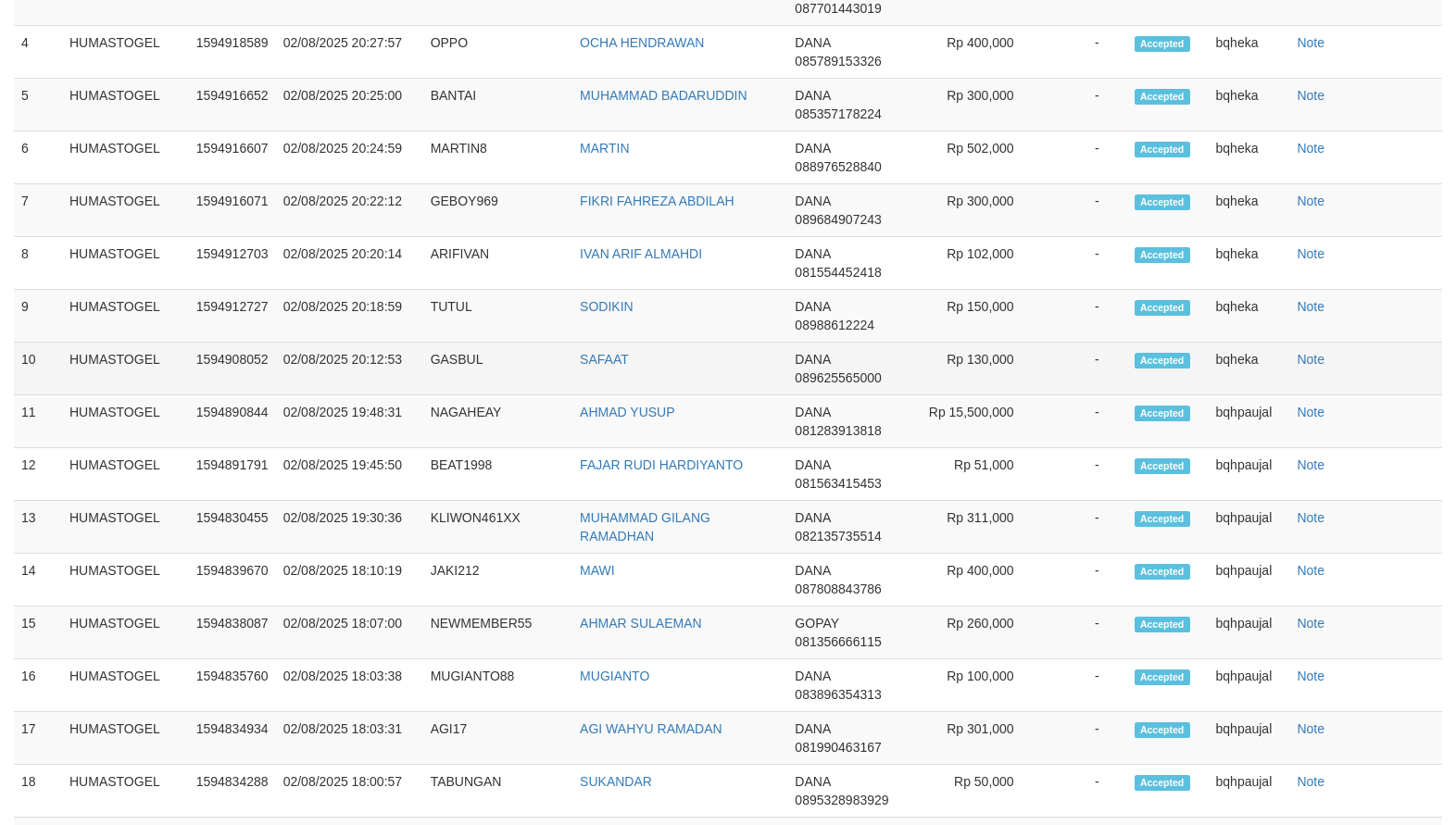 scroll, scrollTop: 304, scrollLeft: 0, axis: vertical 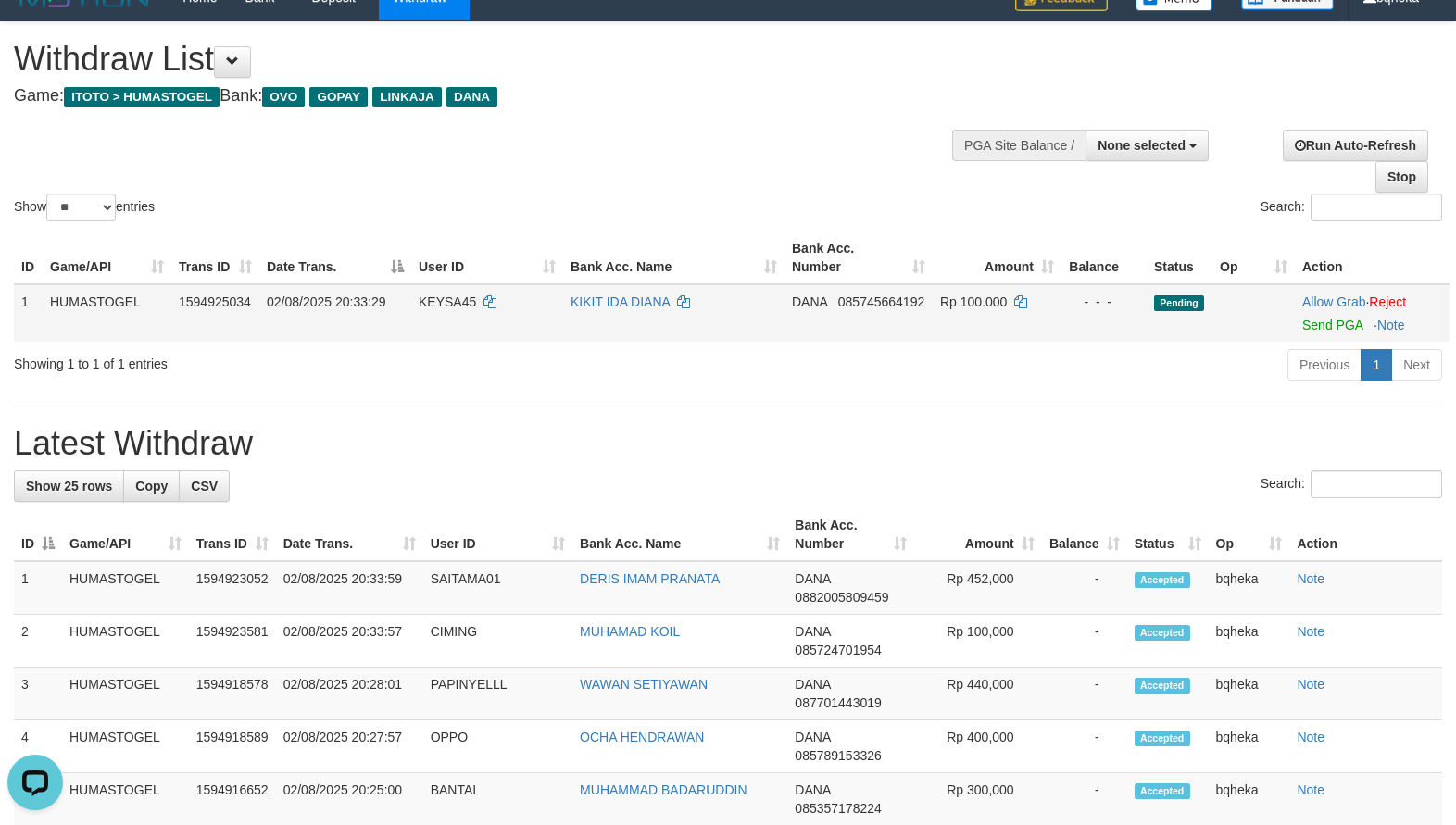 click on "Allow Grab   ·    Reject Send PGA     ·    Note" at bounding box center (1372, 313) 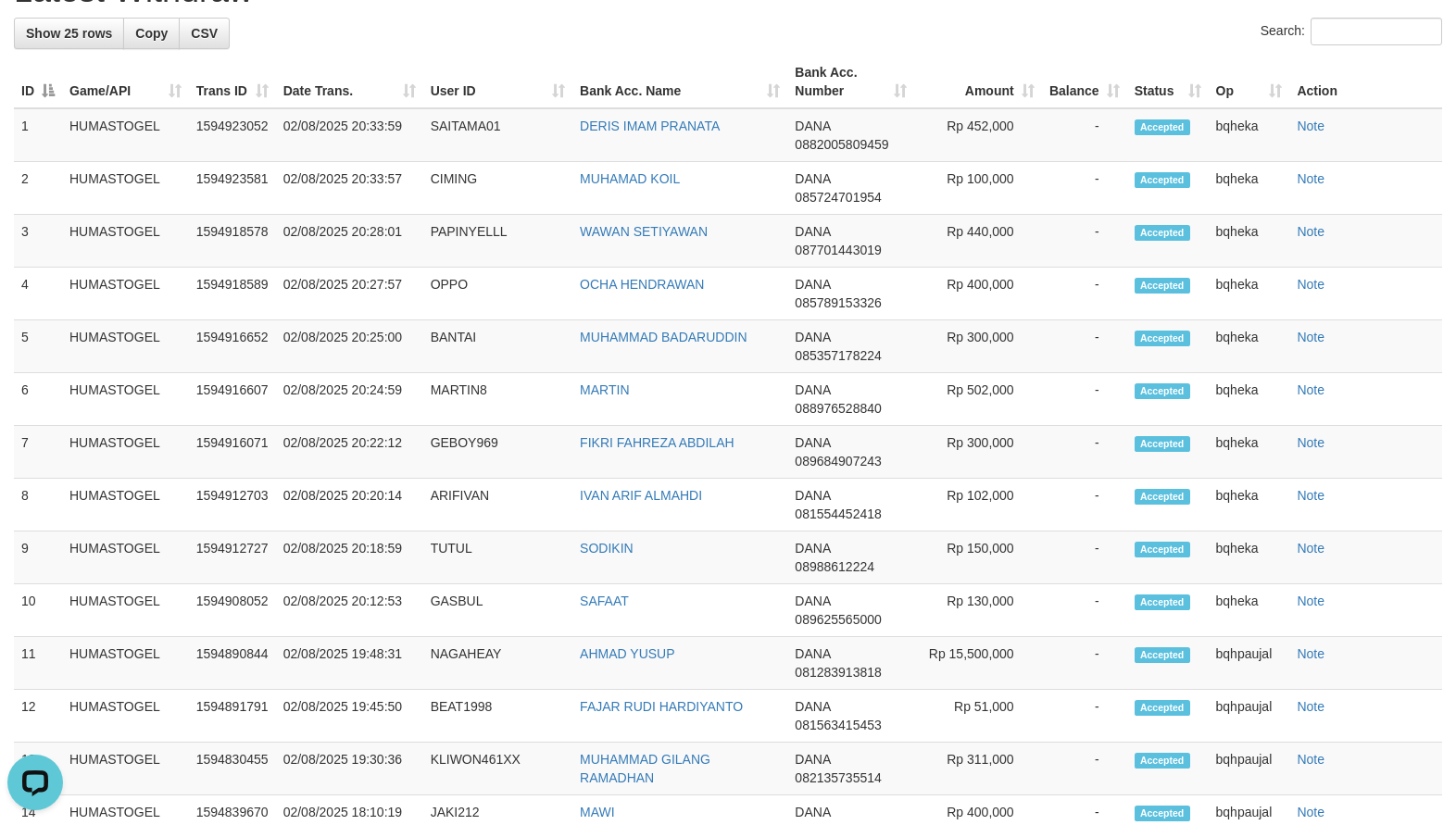 scroll, scrollTop: 192, scrollLeft: 0, axis: vertical 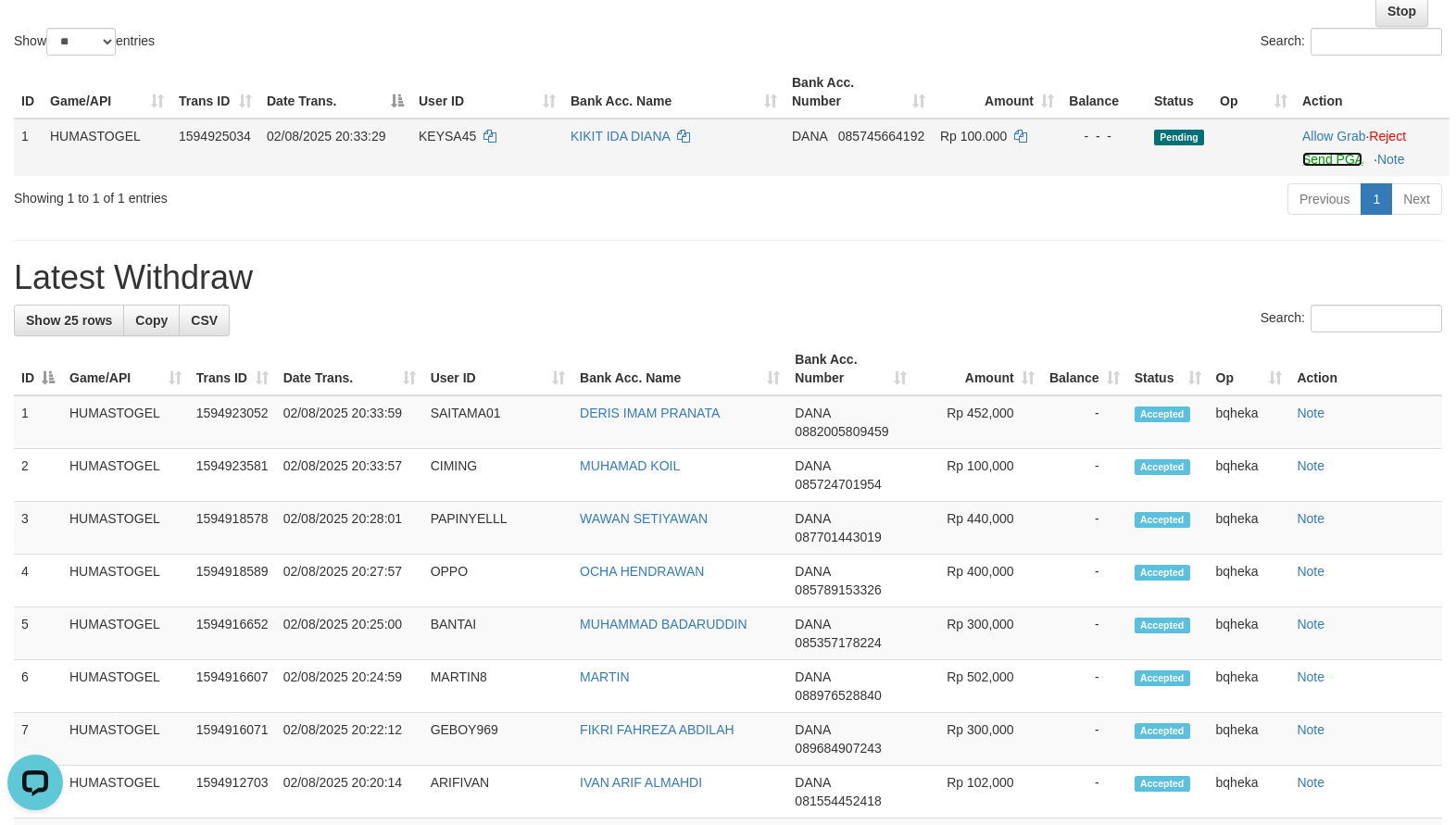click on "Send PGA" at bounding box center (1332, 159) 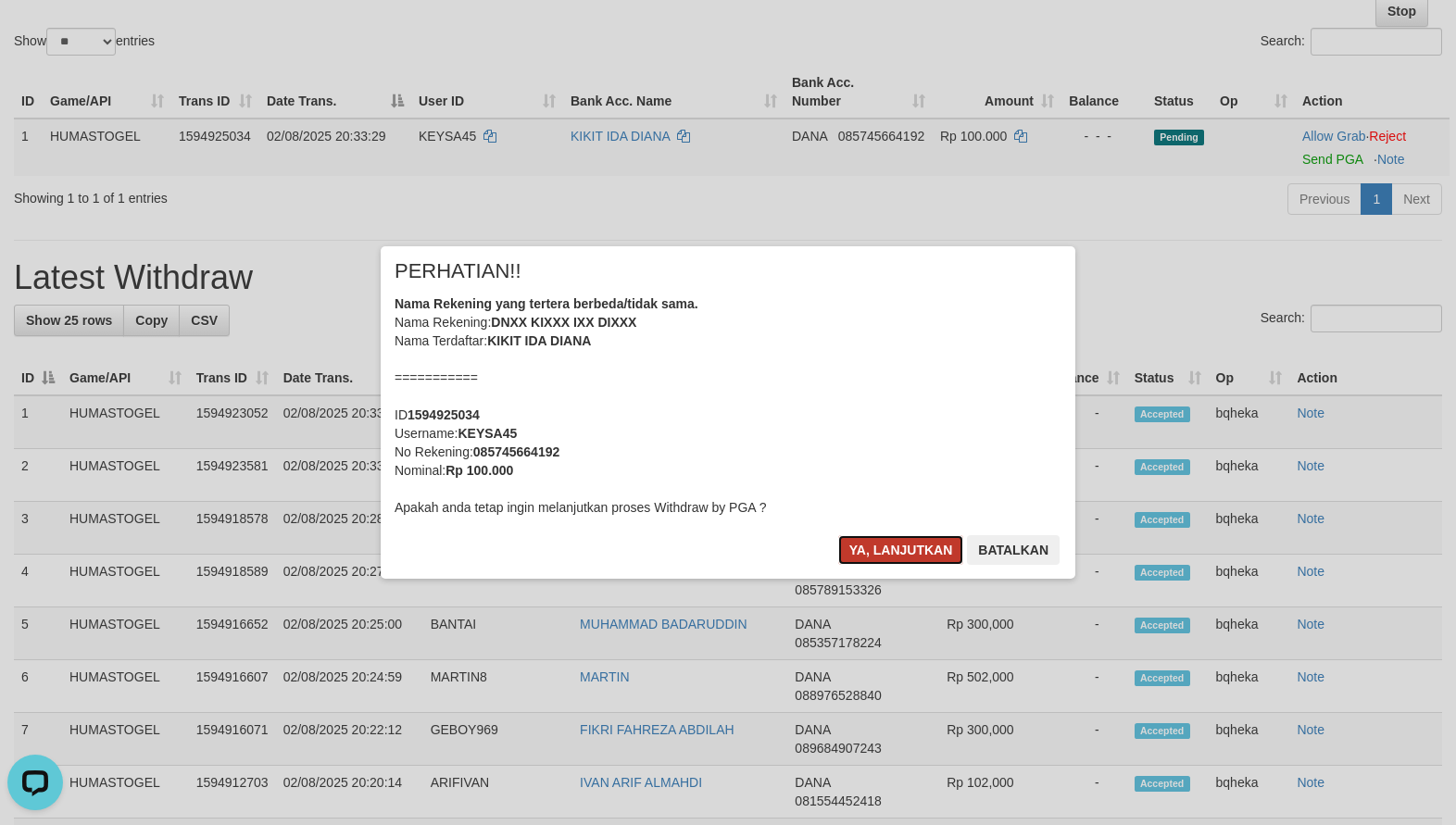 click on "Ya, lanjutkan" at bounding box center (901, 550) 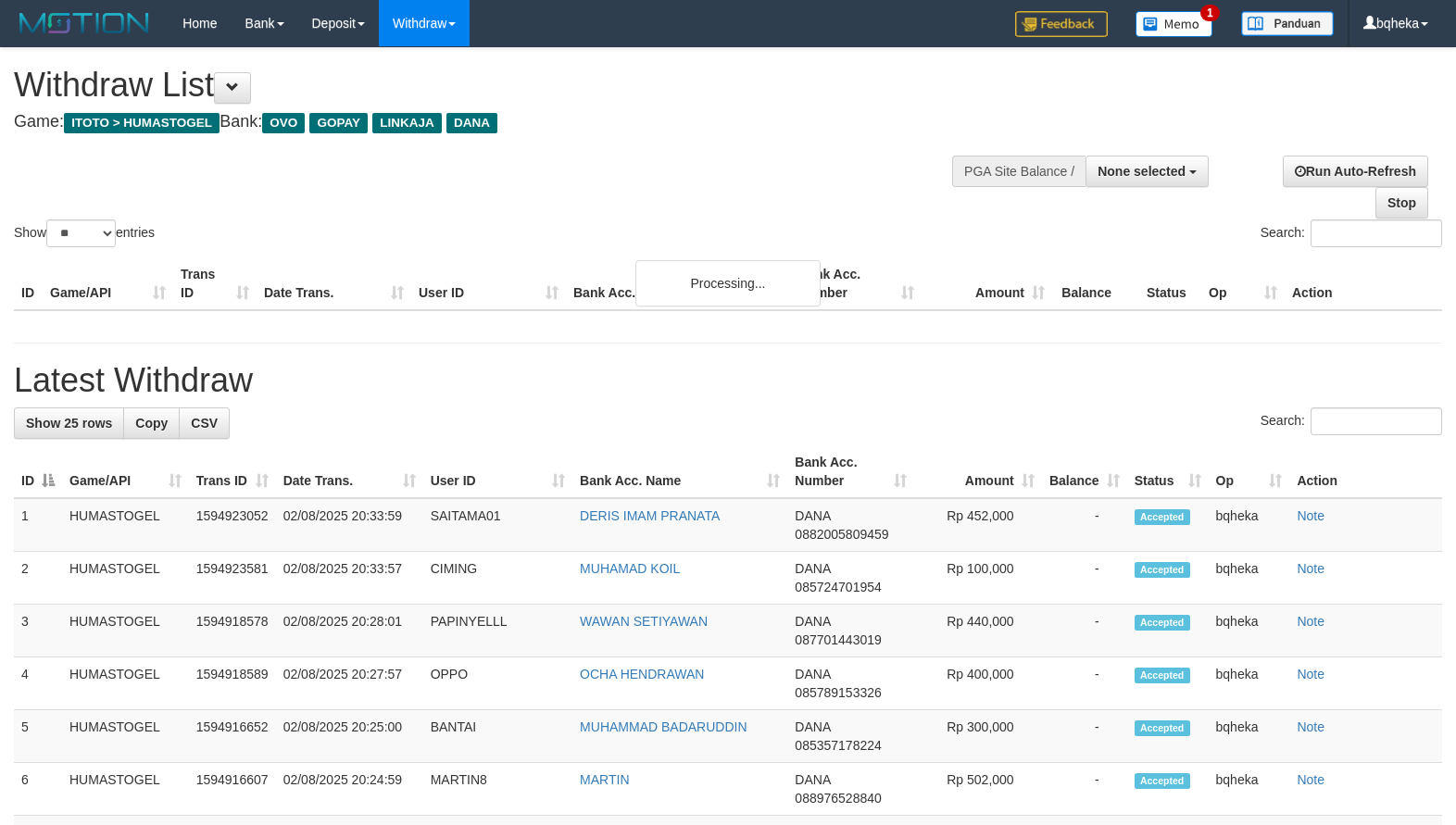select 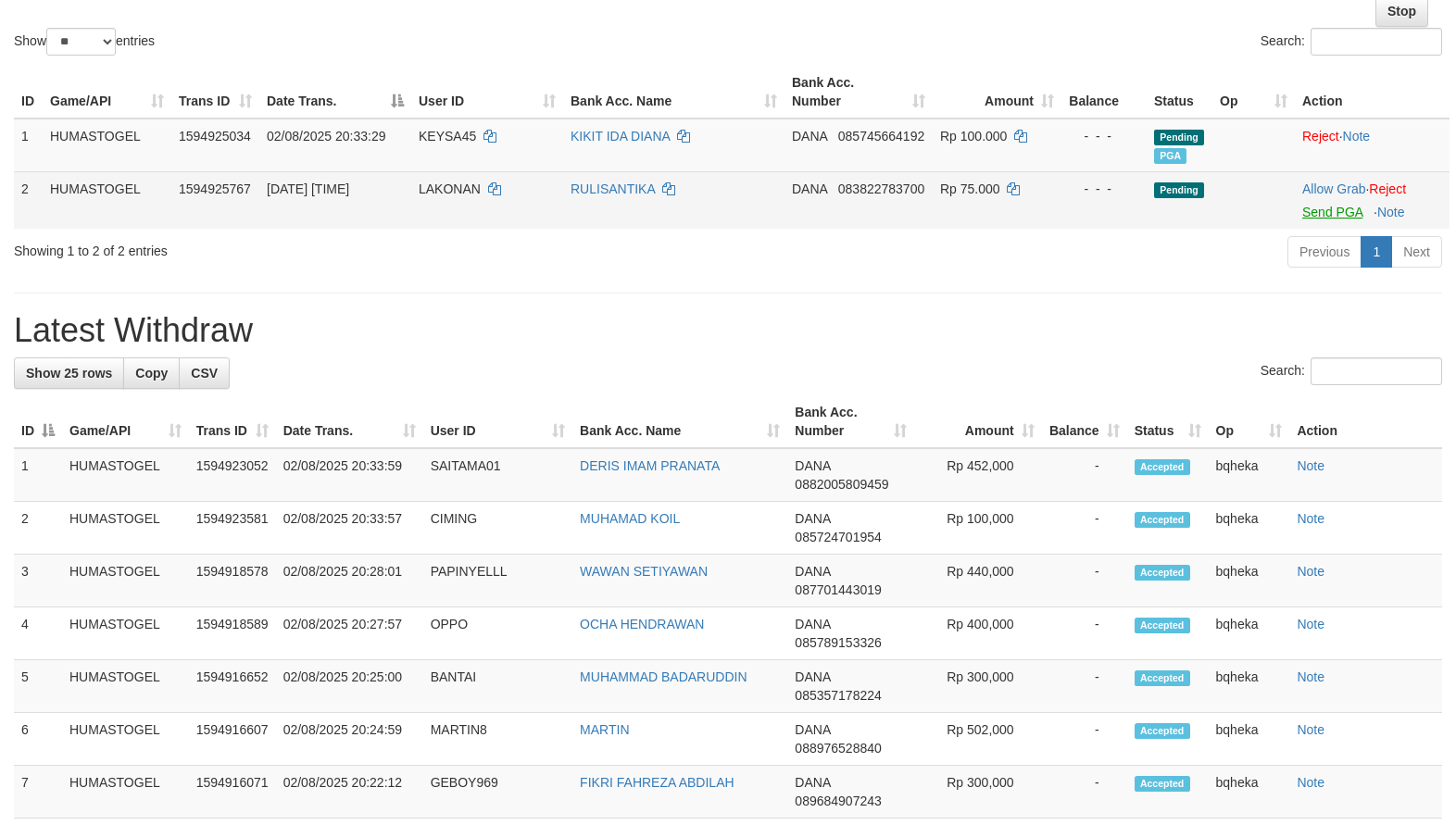 click on "Allow Grab   ·    Reject Send PGA     ·    Note" at bounding box center (1372, 200) 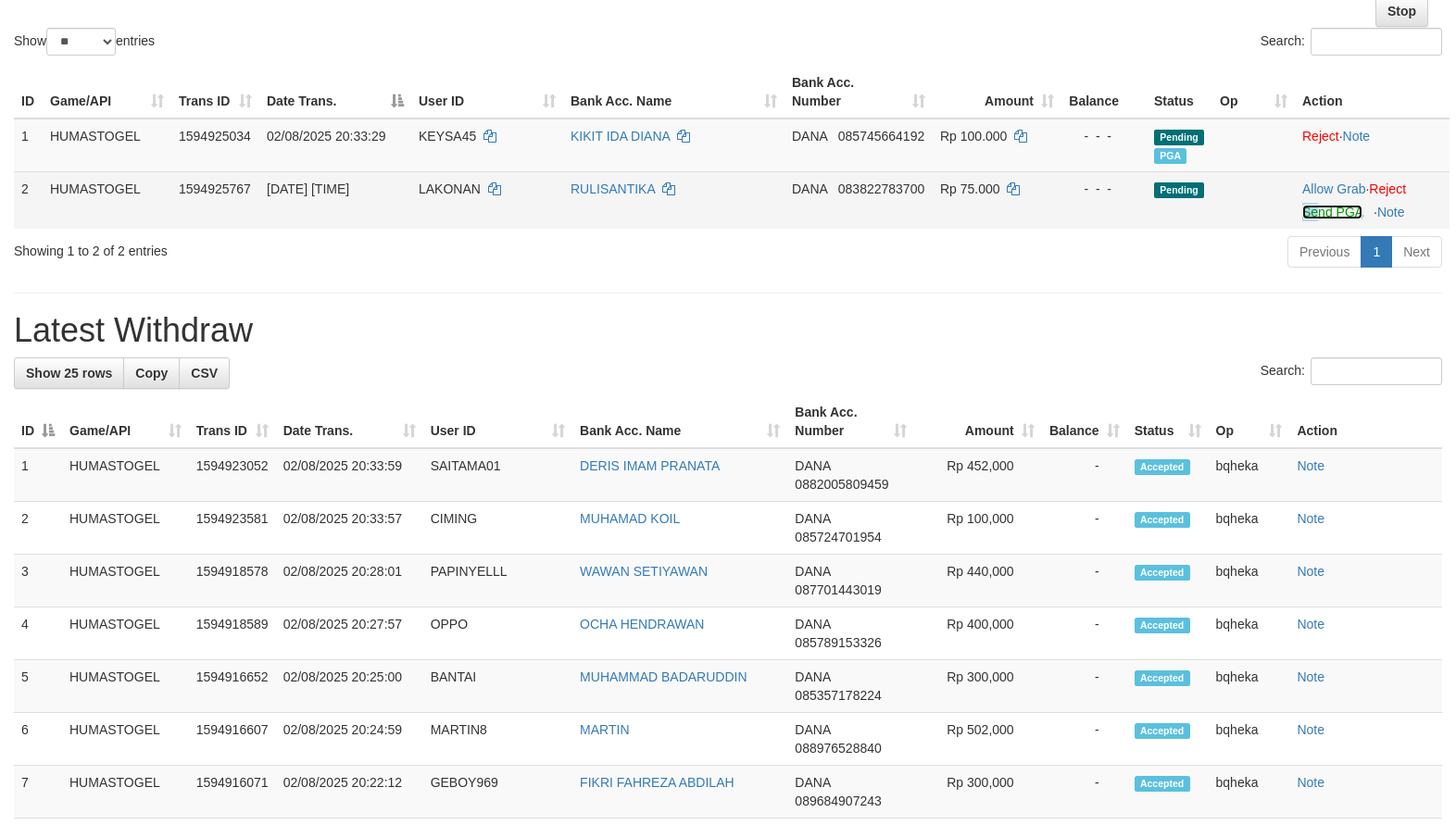 click on "Send PGA" at bounding box center [1332, 212] 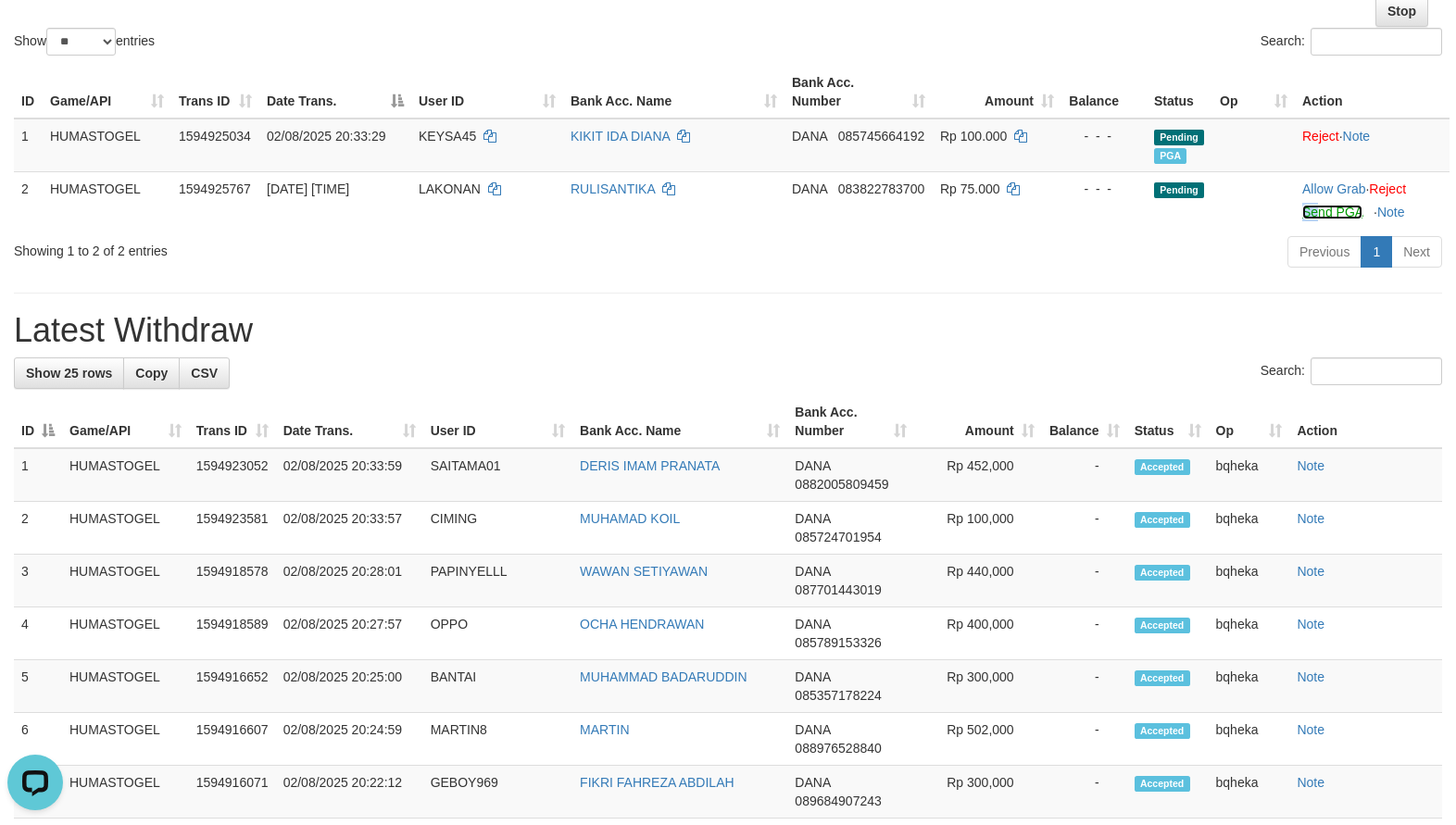 scroll, scrollTop: 0, scrollLeft: 0, axis: both 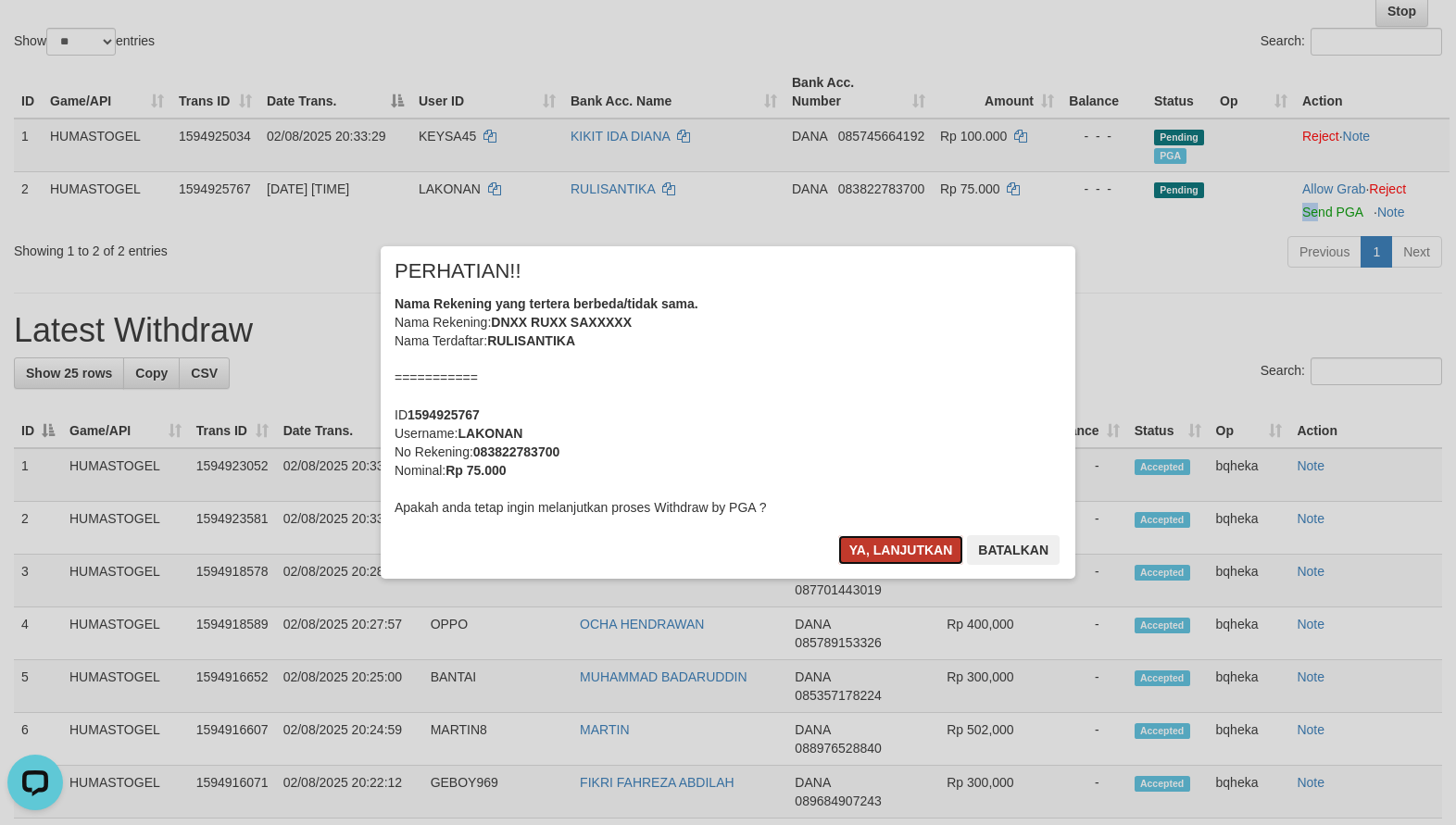 click on "Ya, lanjutkan" at bounding box center (901, 550) 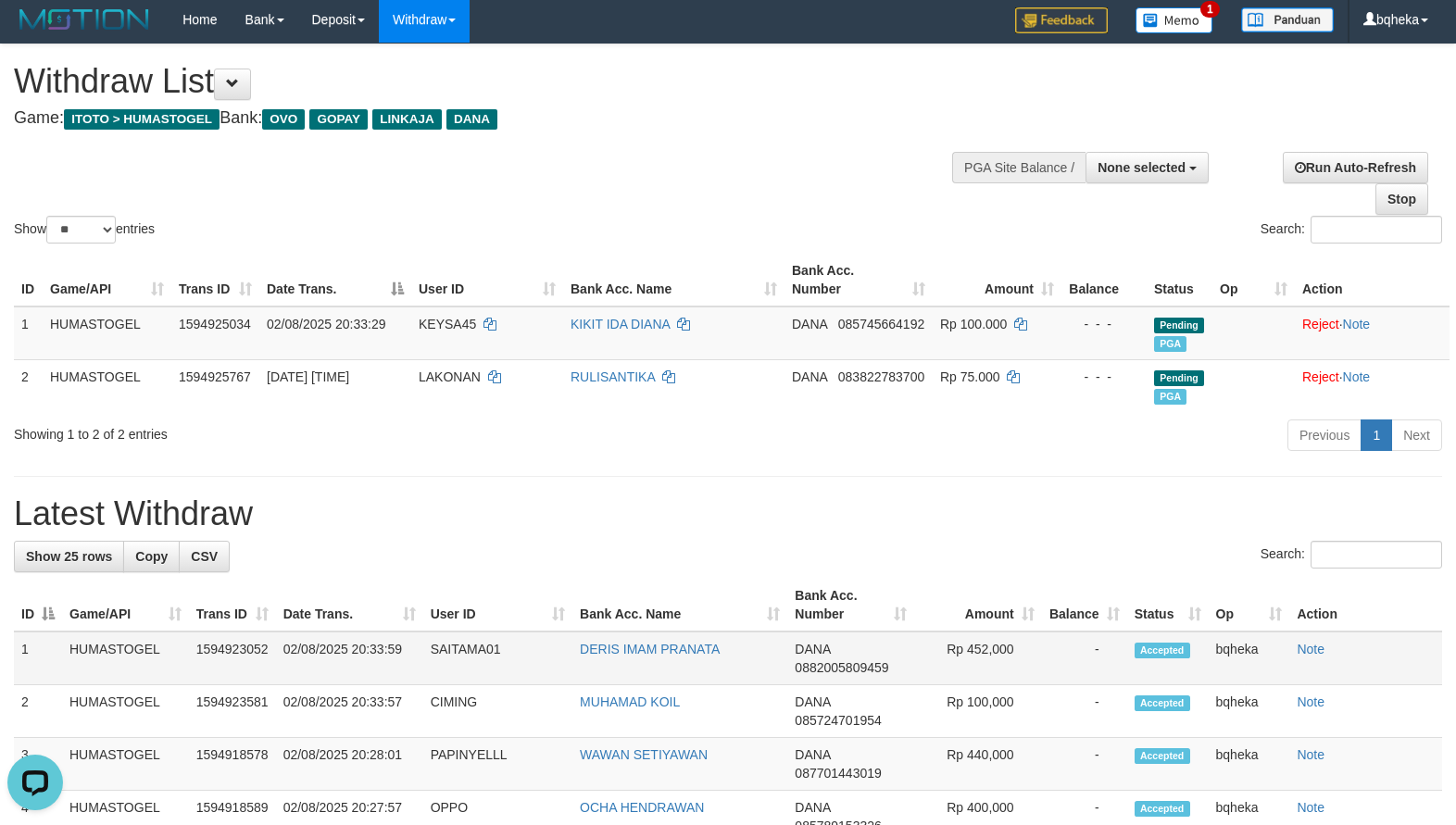 scroll, scrollTop: 0, scrollLeft: 0, axis: both 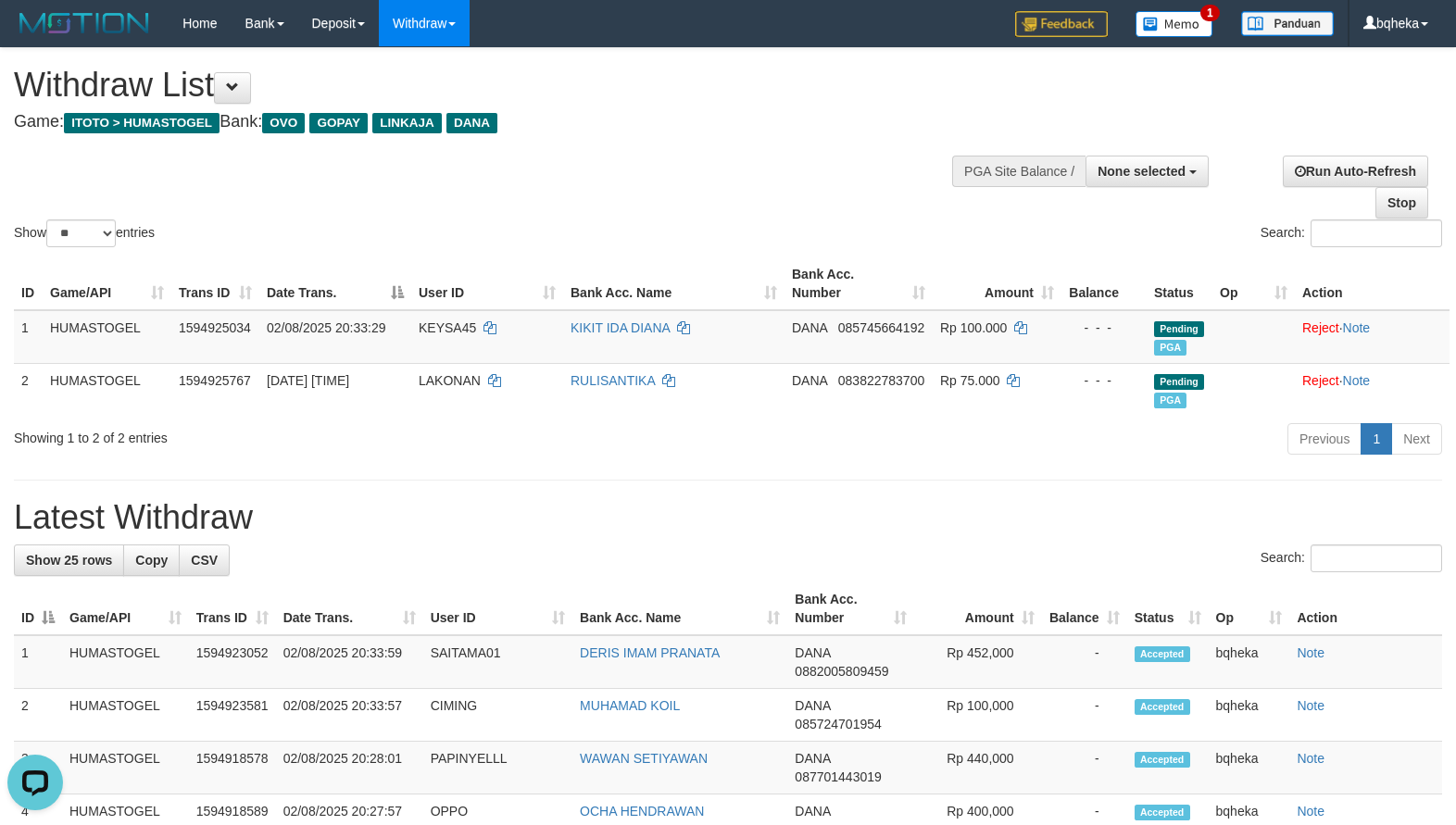 click at bounding box center [728, 480] 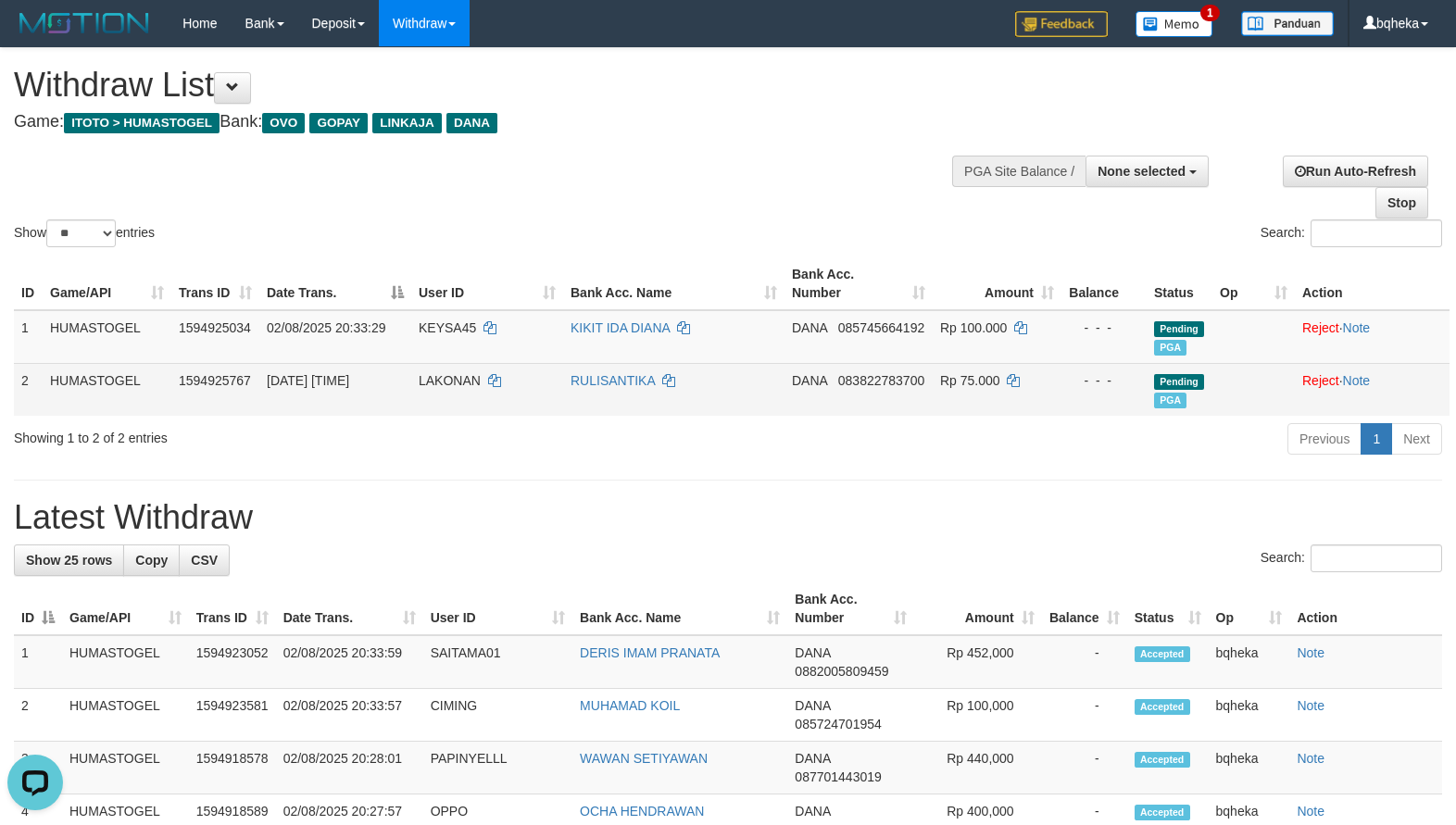 click on "LAKONAN" at bounding box center [449, 381] 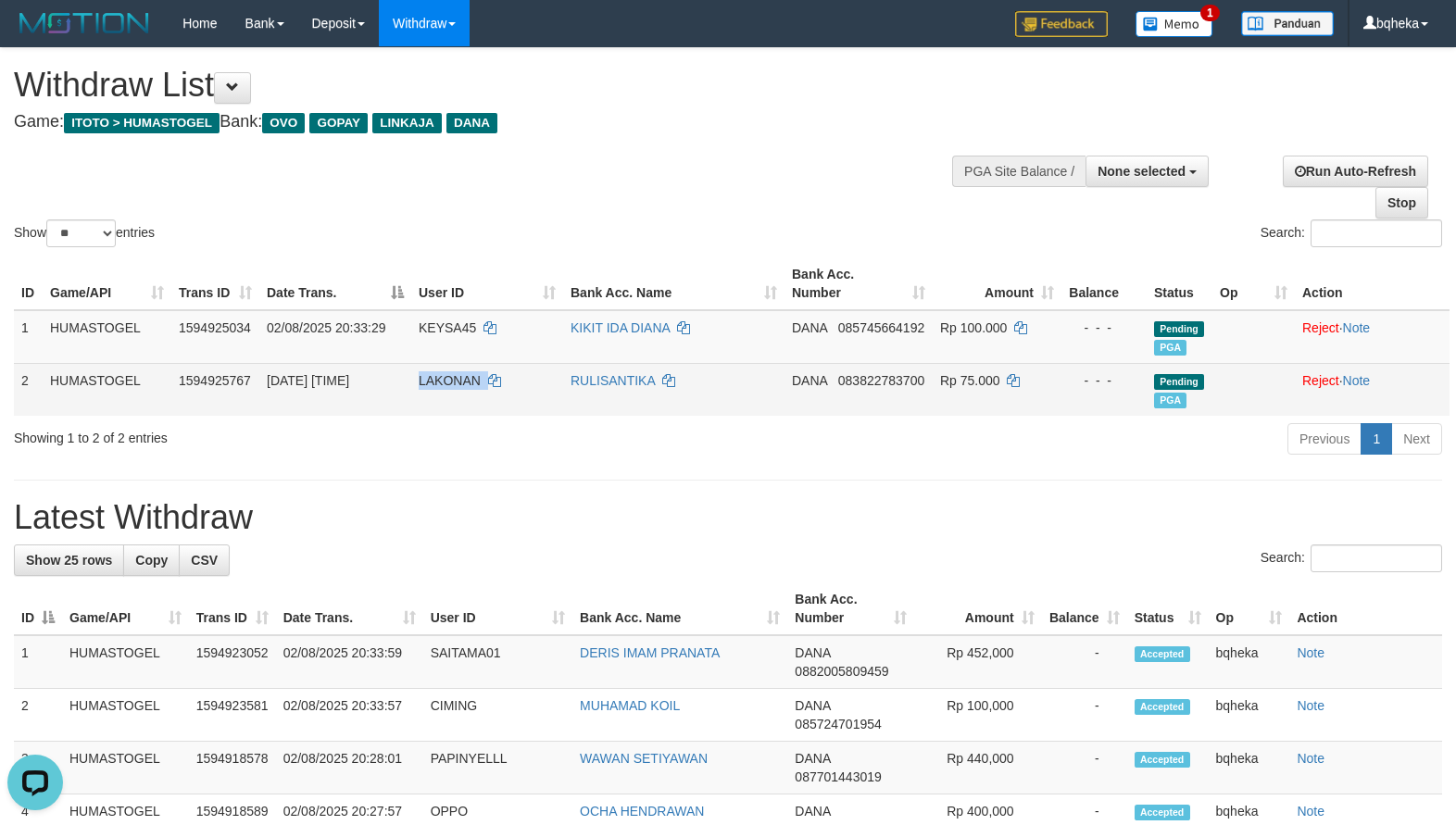 copy on "LAKONAN" 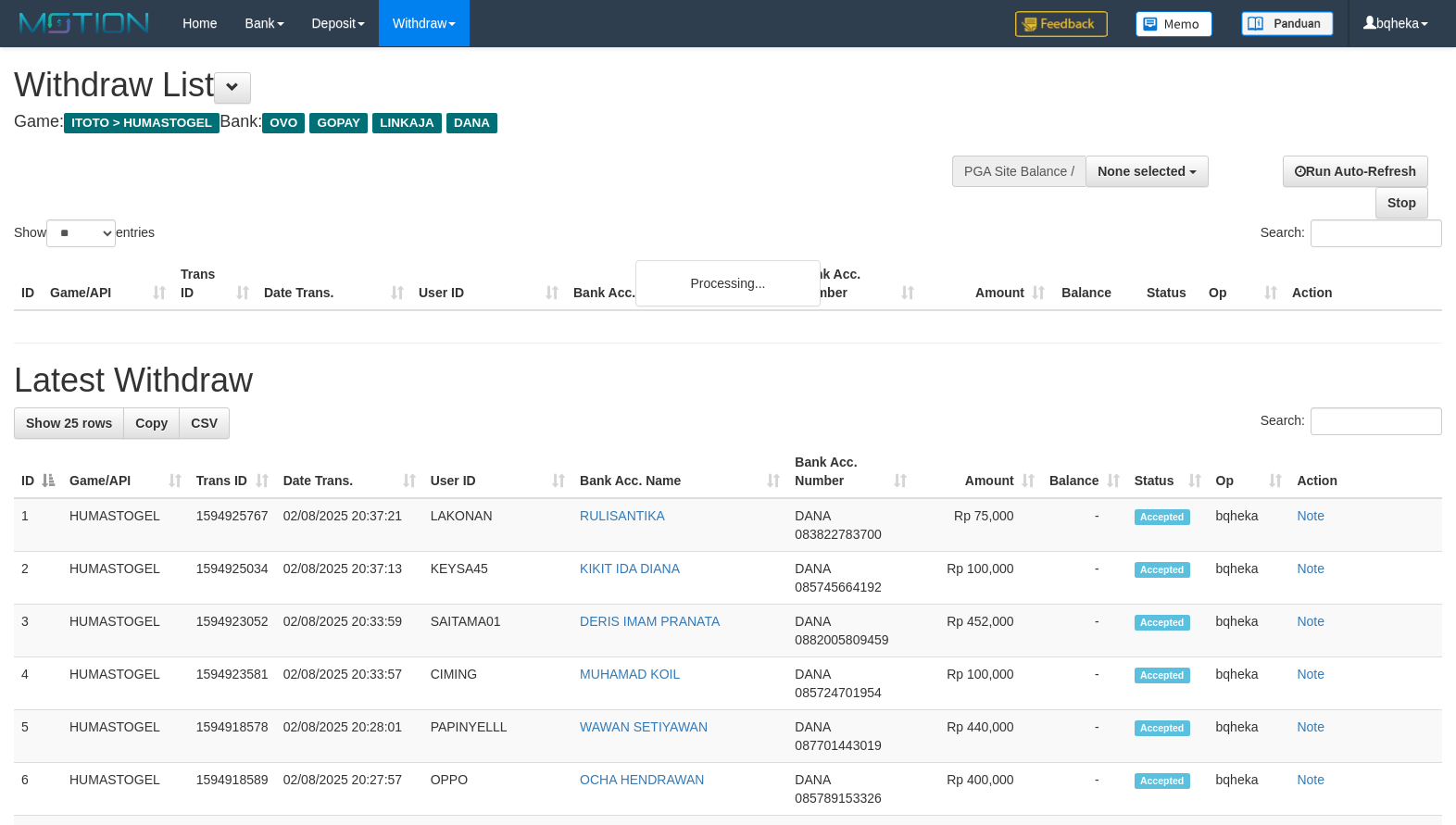 select 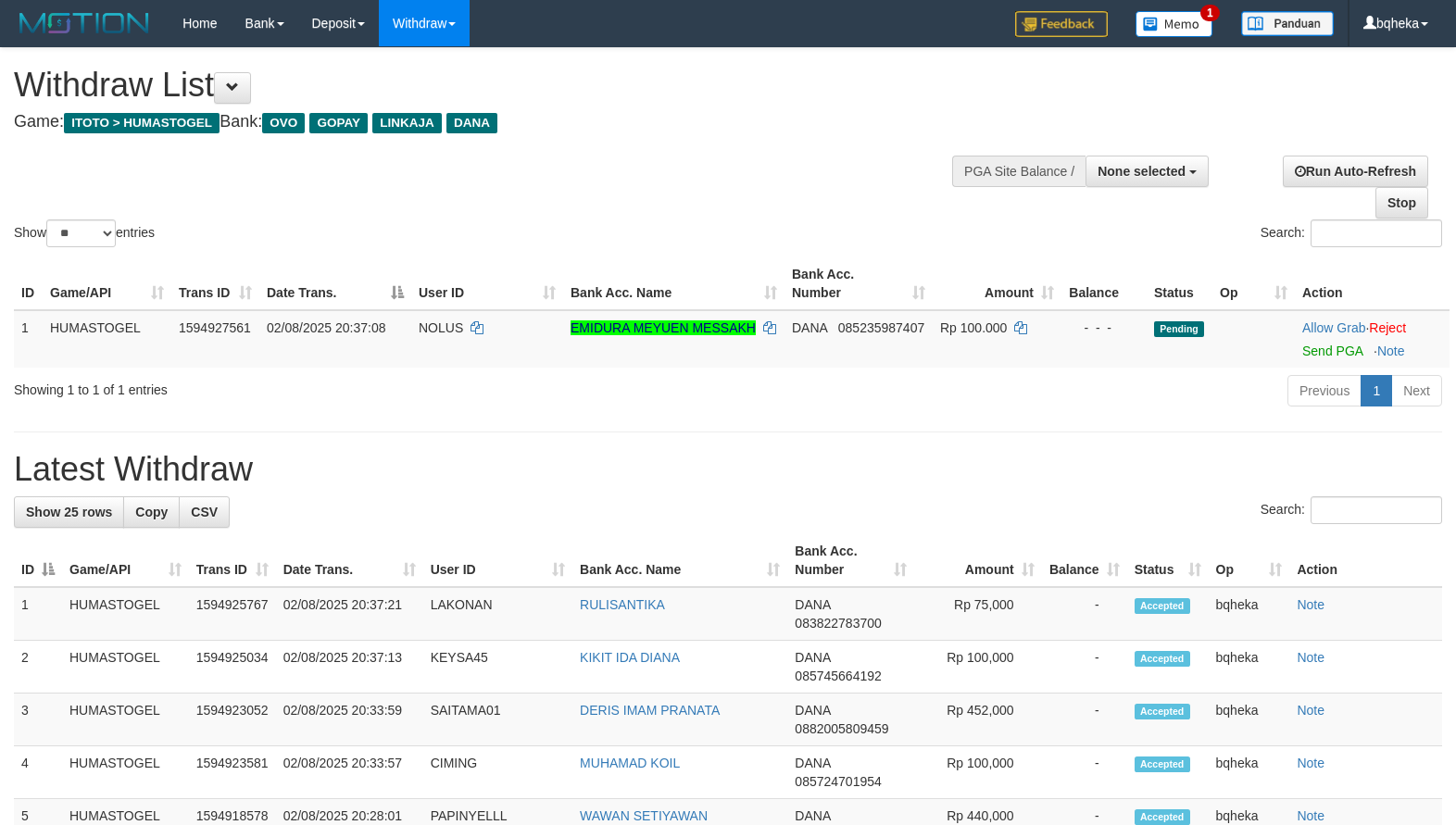 click on "**********" at bounding box center (728, 1039) 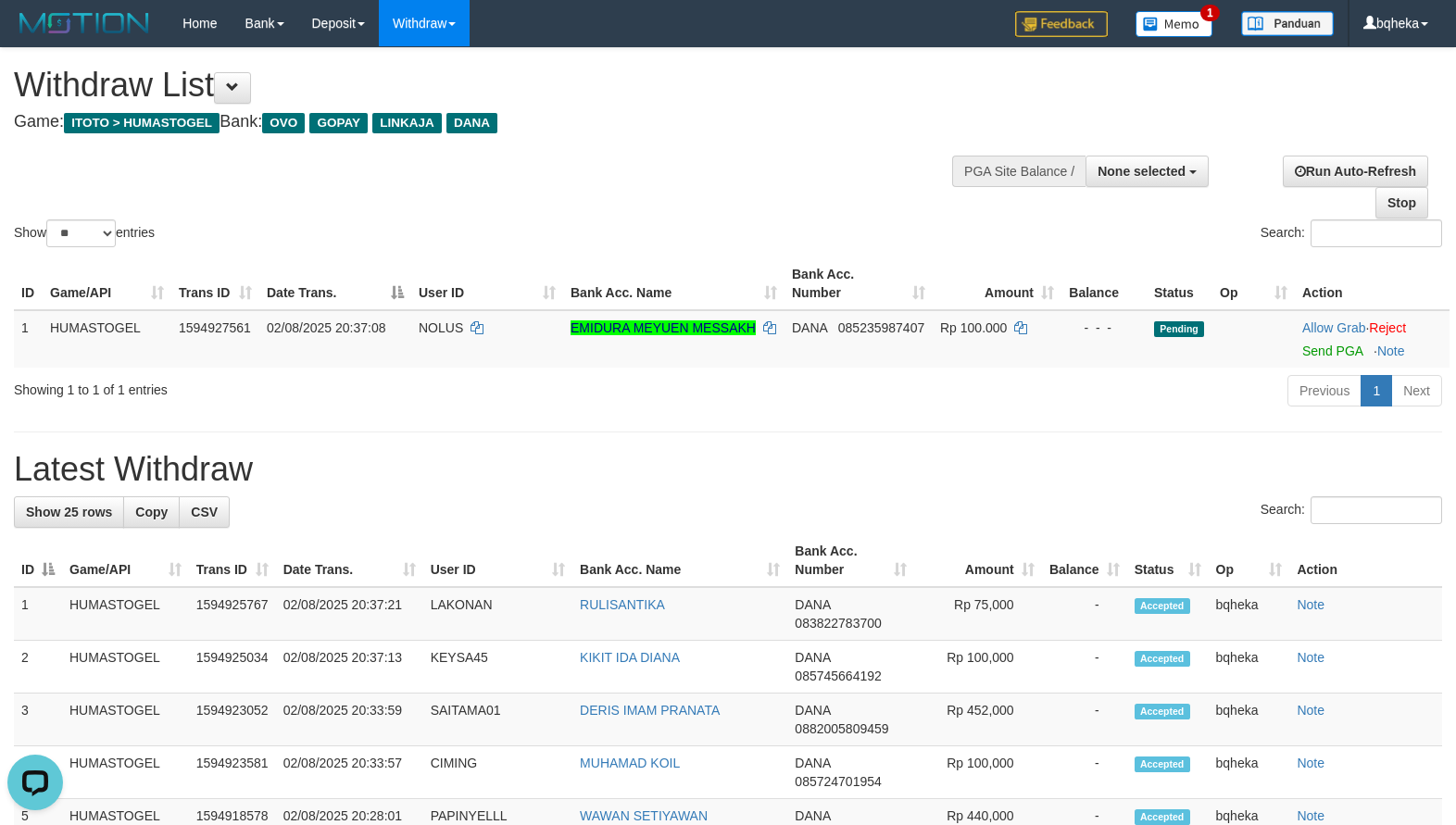 scroll, scrollTop: 0, scrollLeft: 0, axis: both 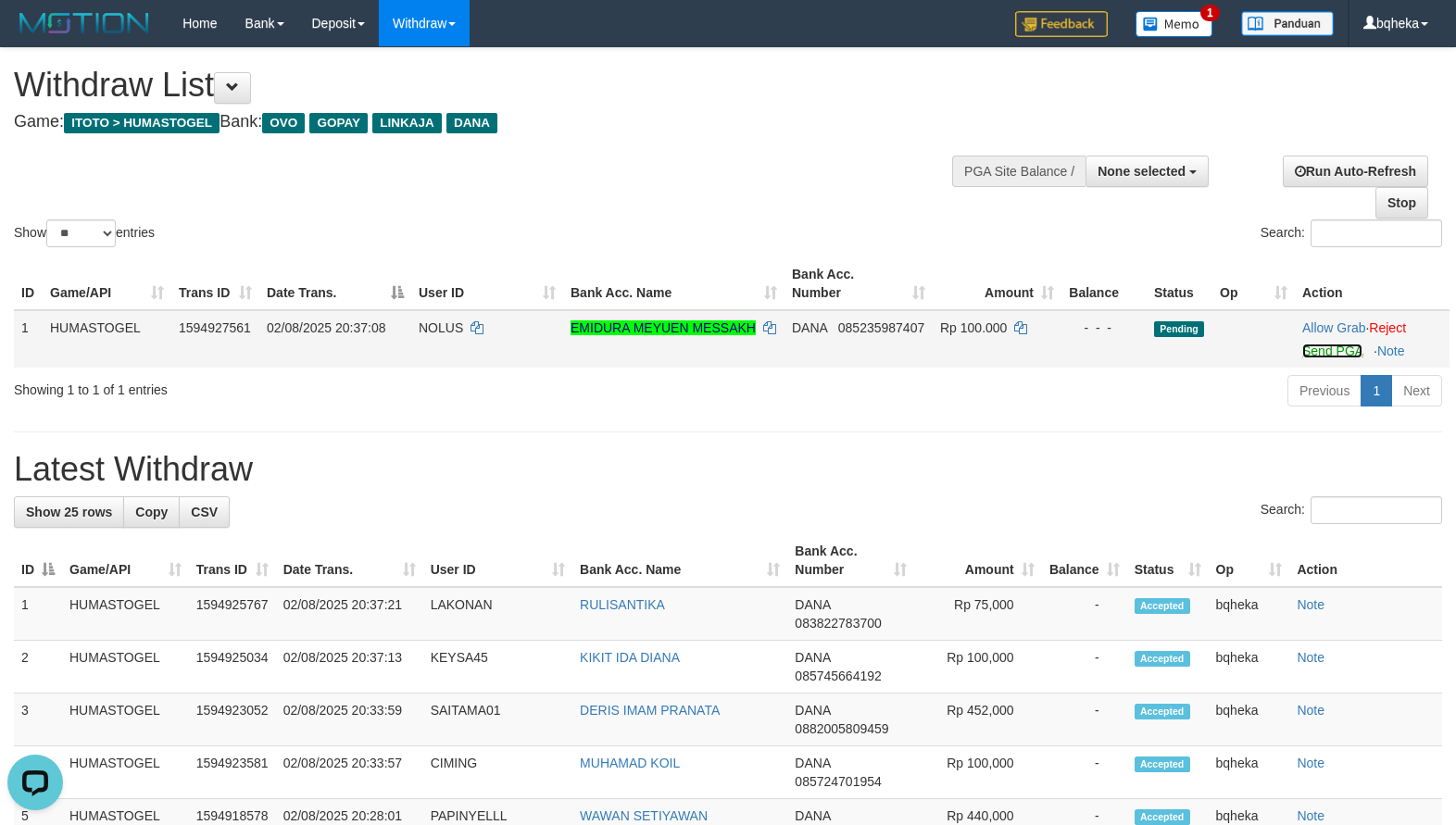 click on "Send PGA" at bounding box center [1332, 351] 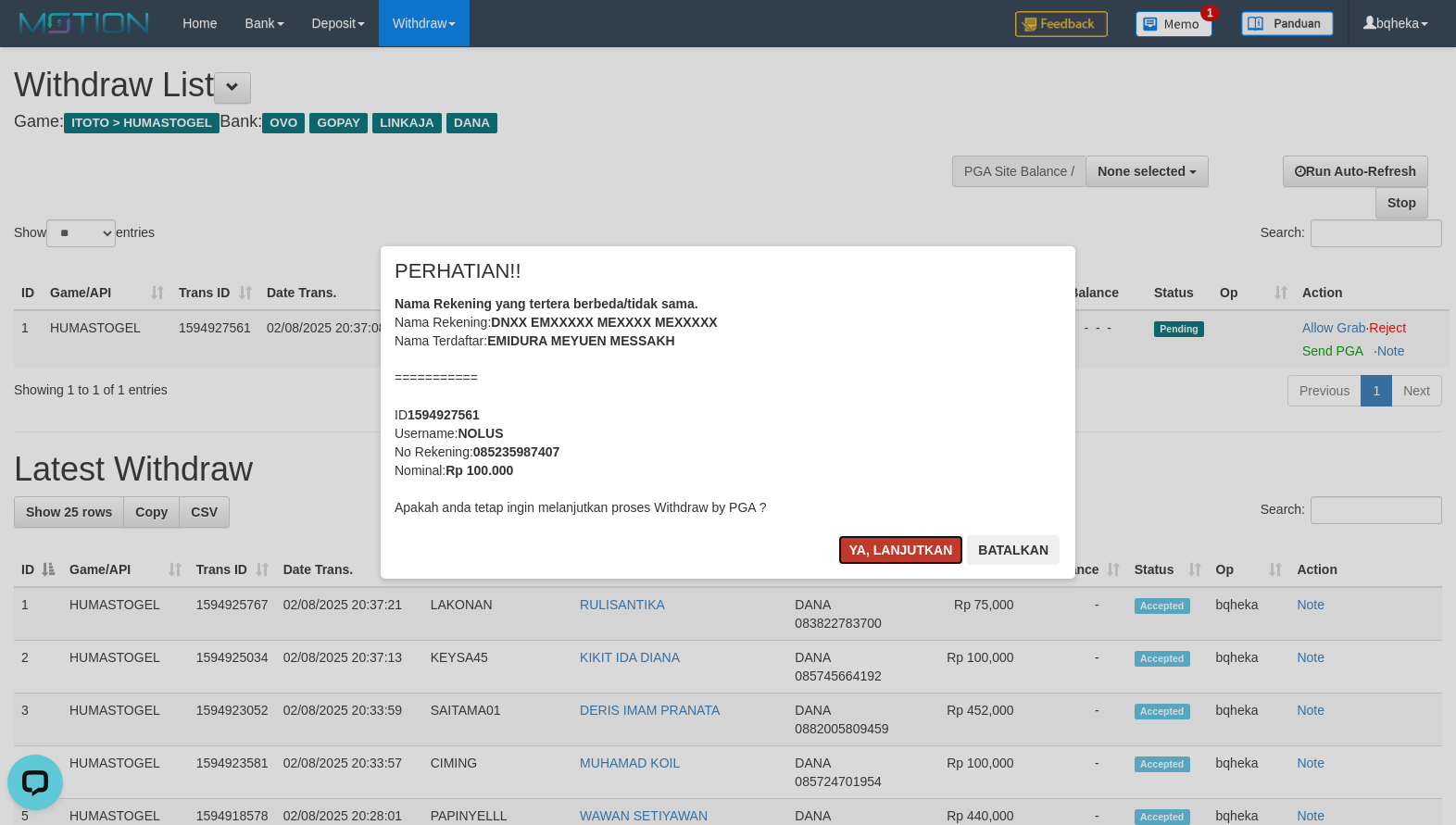 click on "Ya, lanjutkan" at bounding box center (901, 550) 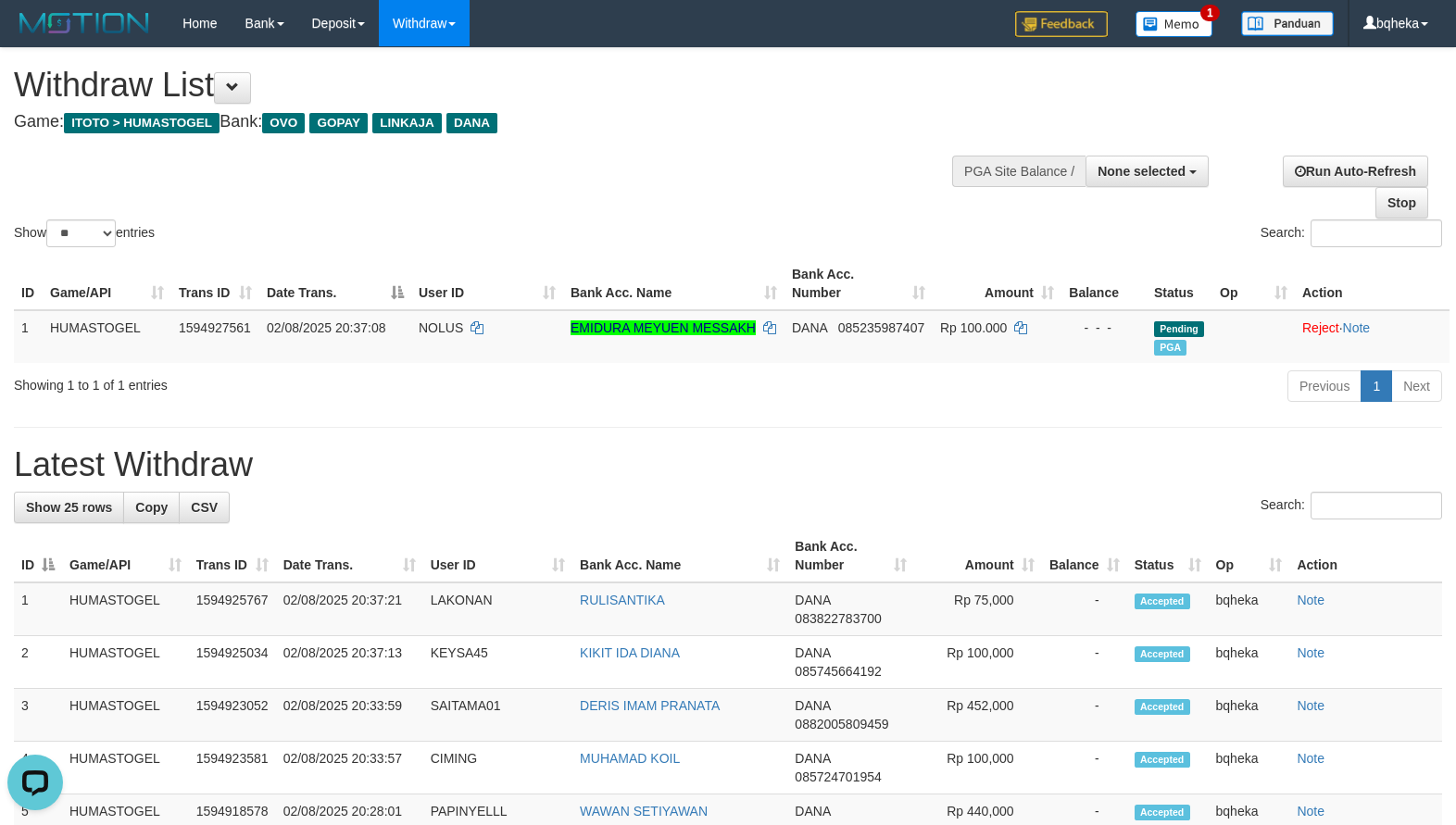 click on "**********" at bounding box center [728, 1037] 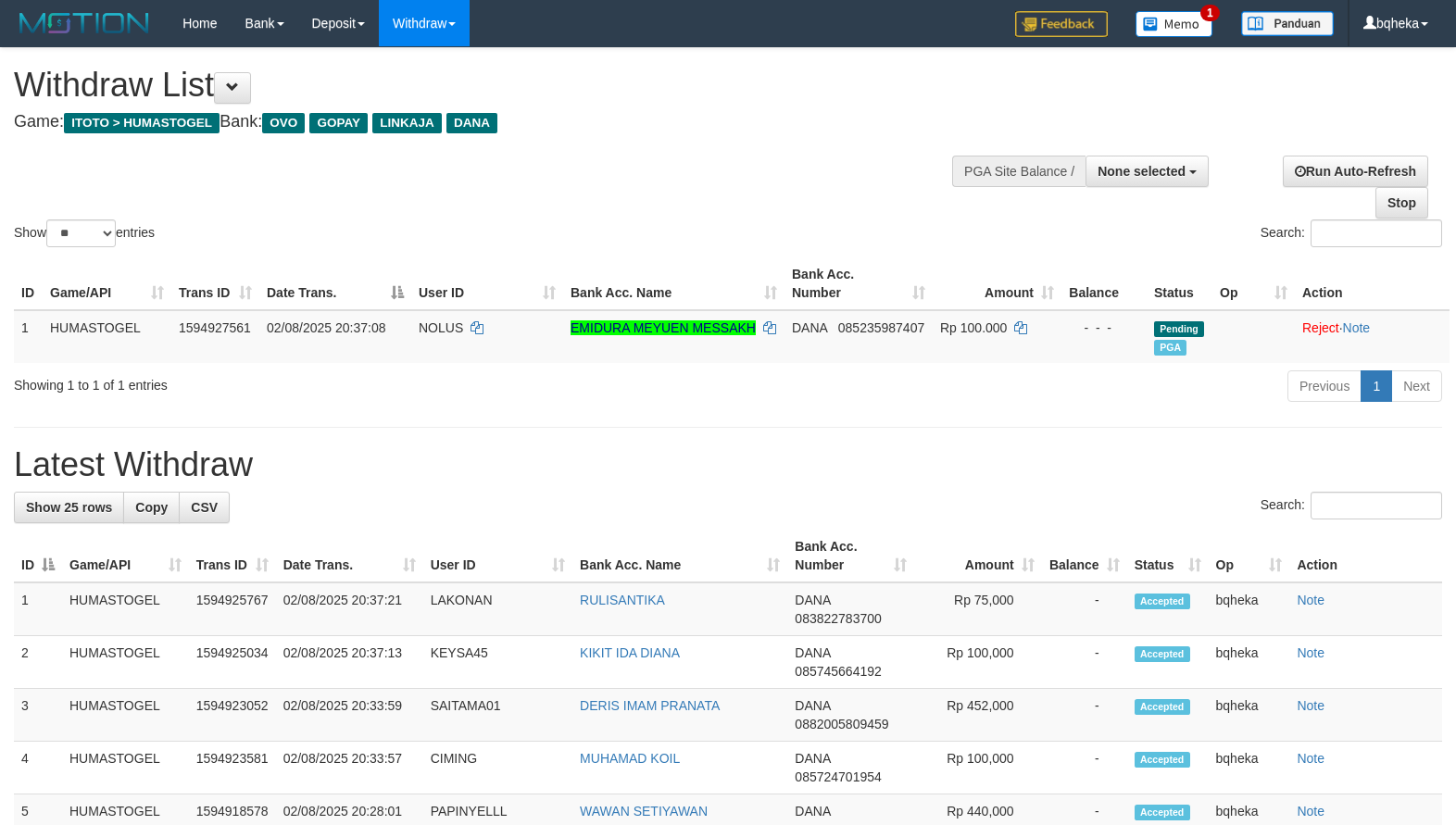 select 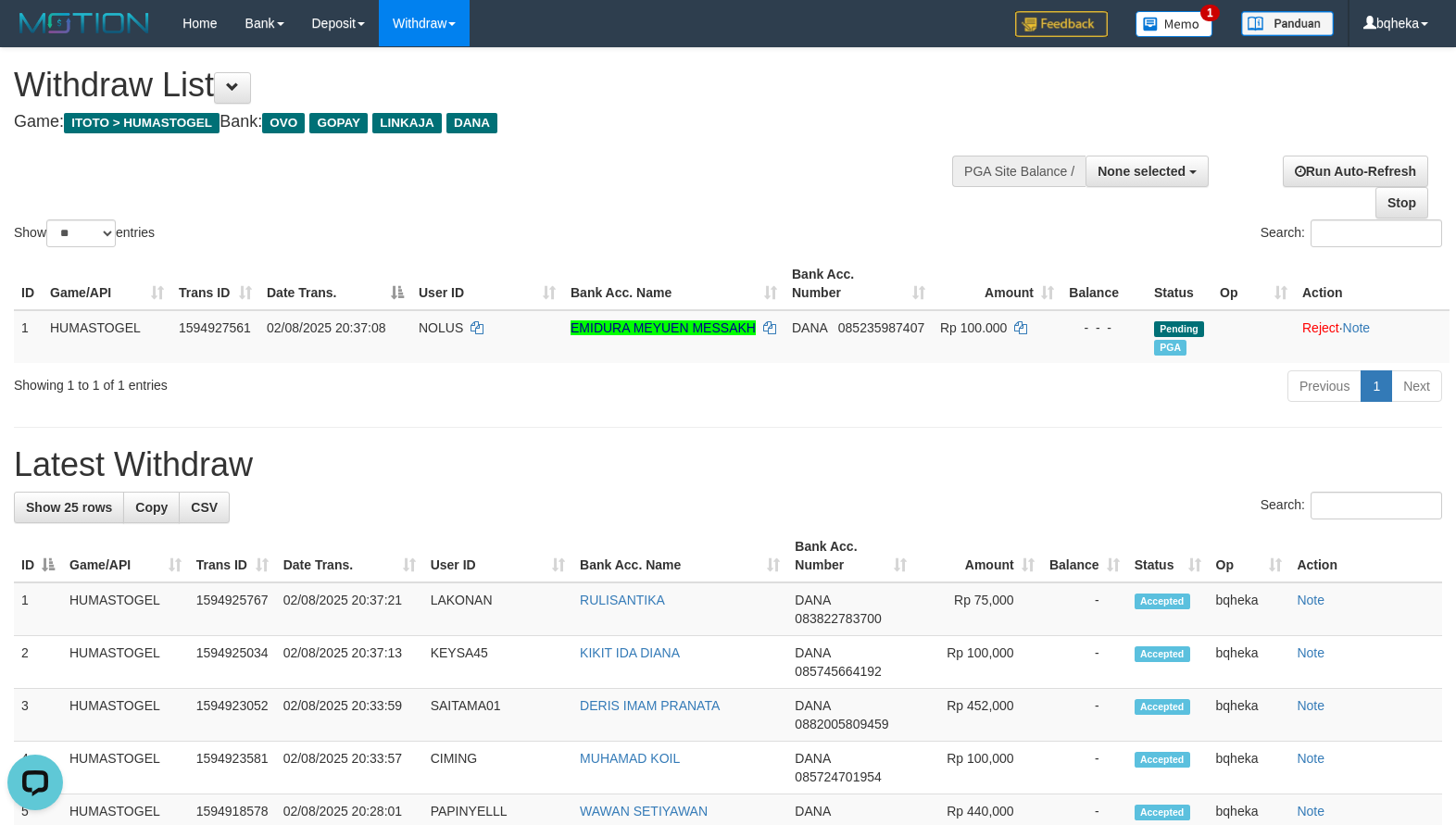 scroll, scrollTop: 0, scrollLeft: 0, axis: both 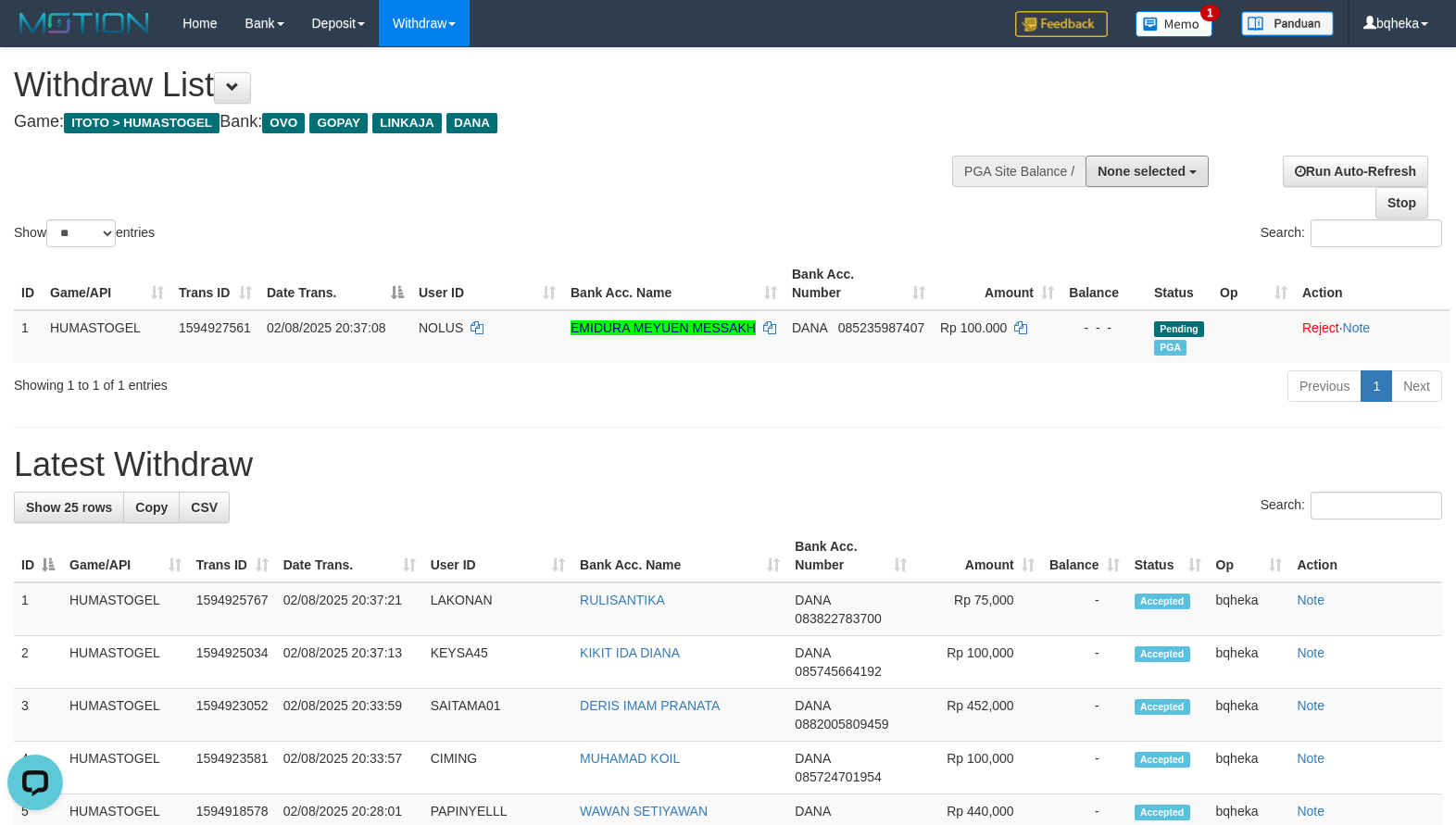 drag, startPoint x: 1185, startPoint y: 181, endPoint x: 1185, endPoint y: 222, distance: 41 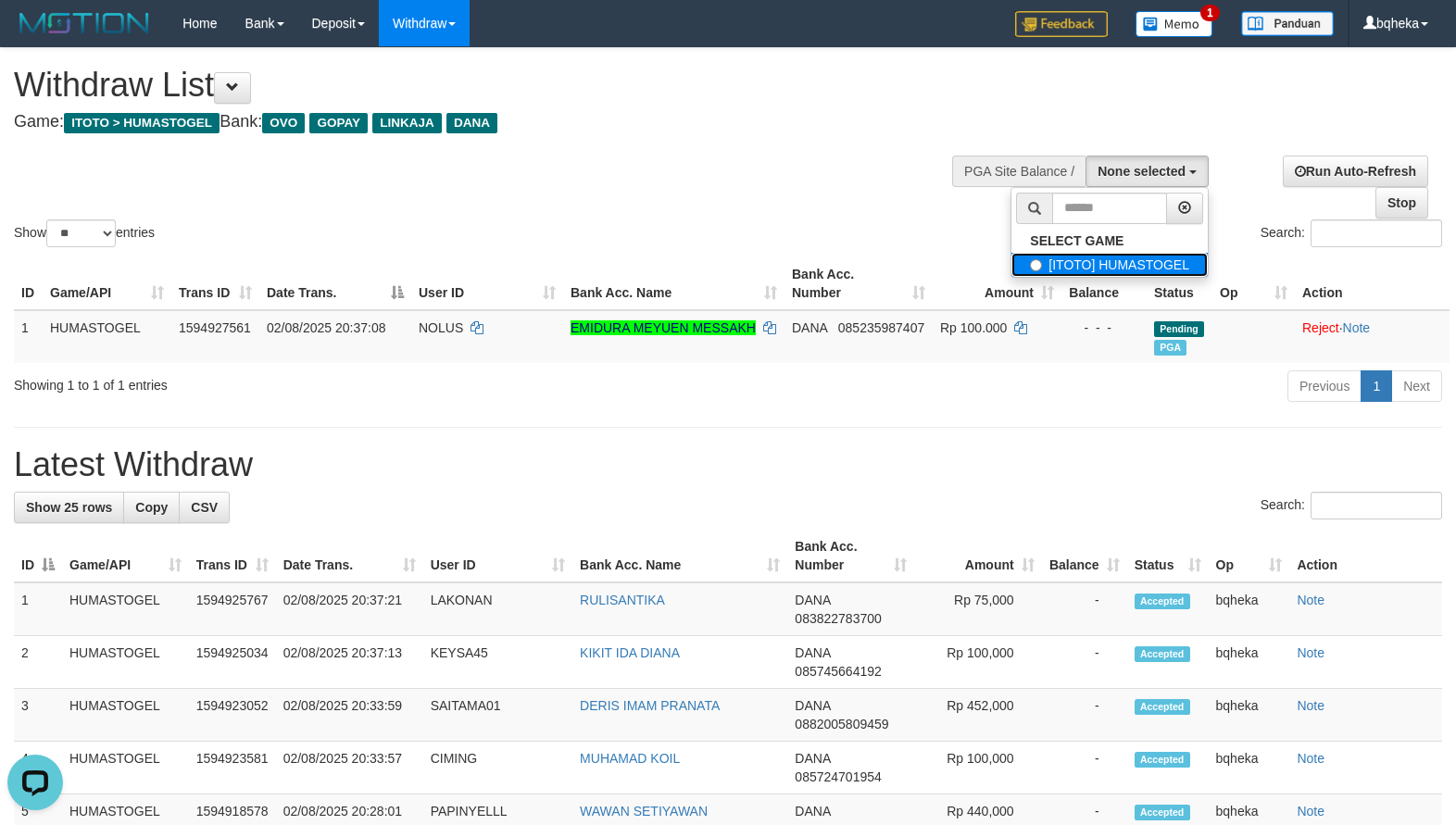 click on "[ITOTO] HUMASTOGEL" at bounding box center (1110, 265) 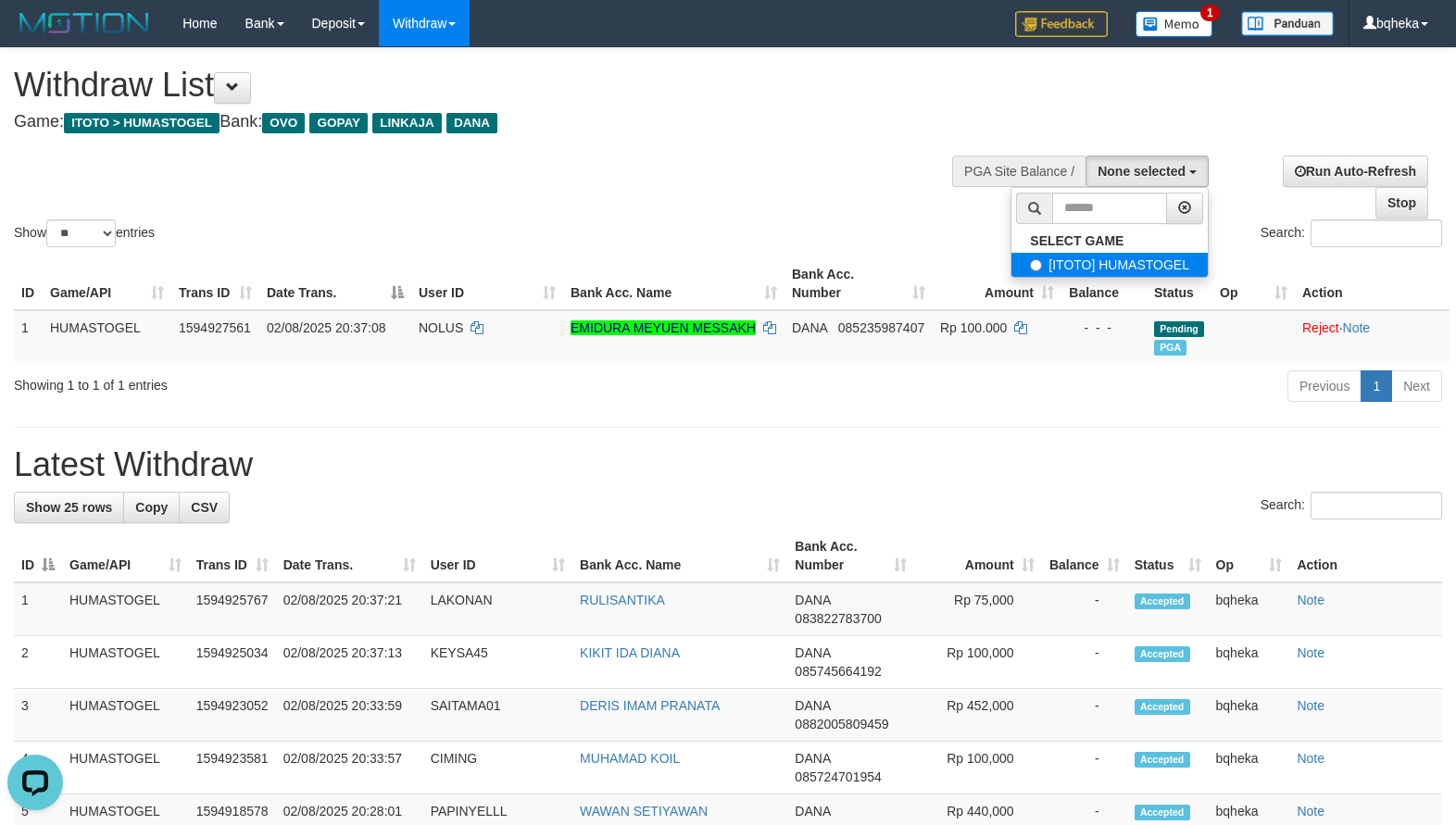 select on "****" 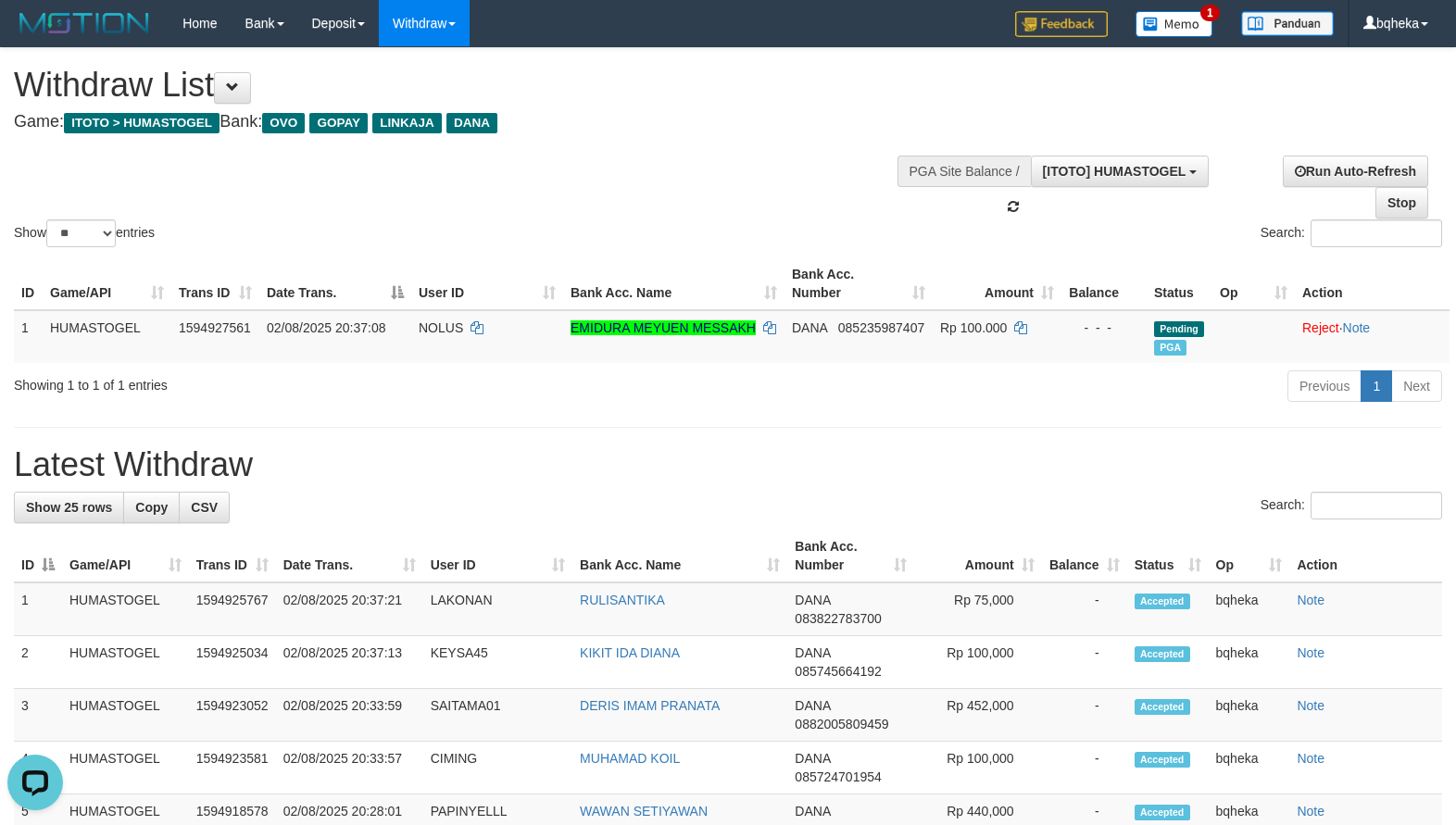 scroll, scrollTop: 17, scrollLeft: 0, axis: vertical 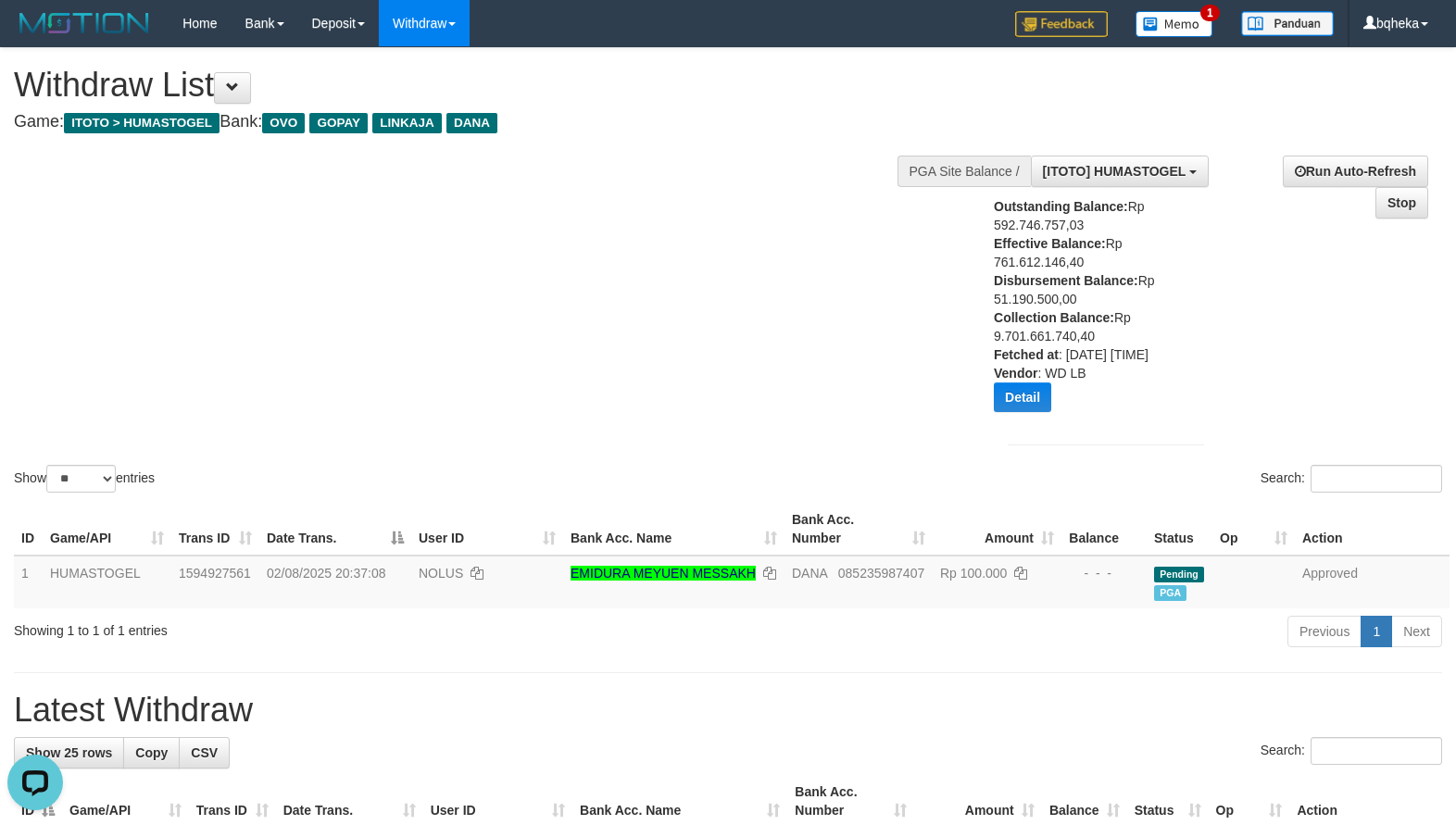 click on "Outstanding Balance:  Rp [PRICE]
Effective Balance:  Rp [PRICE]
Disbursement Balance:  Rp [PRICE]
Collection Balance:  Rp [PRICE]
Fetched at : [DATE] [TIME]
Vendor : WD LB
Detail
Vendor Name
Outstanding Balance
Effective Balance
Disbursment Balance
Collection Balance
[CITY]
Rp [PRICE]
Rp [PRICE]
Rp [PRICE]
Rp [PRICE]
[VENDOR]
Rp [PRICE]
Rp [PRICE]
Rp [PRICE]
Rp [PRICE]
[VENDOR]" at bounding box center [1087, 311] 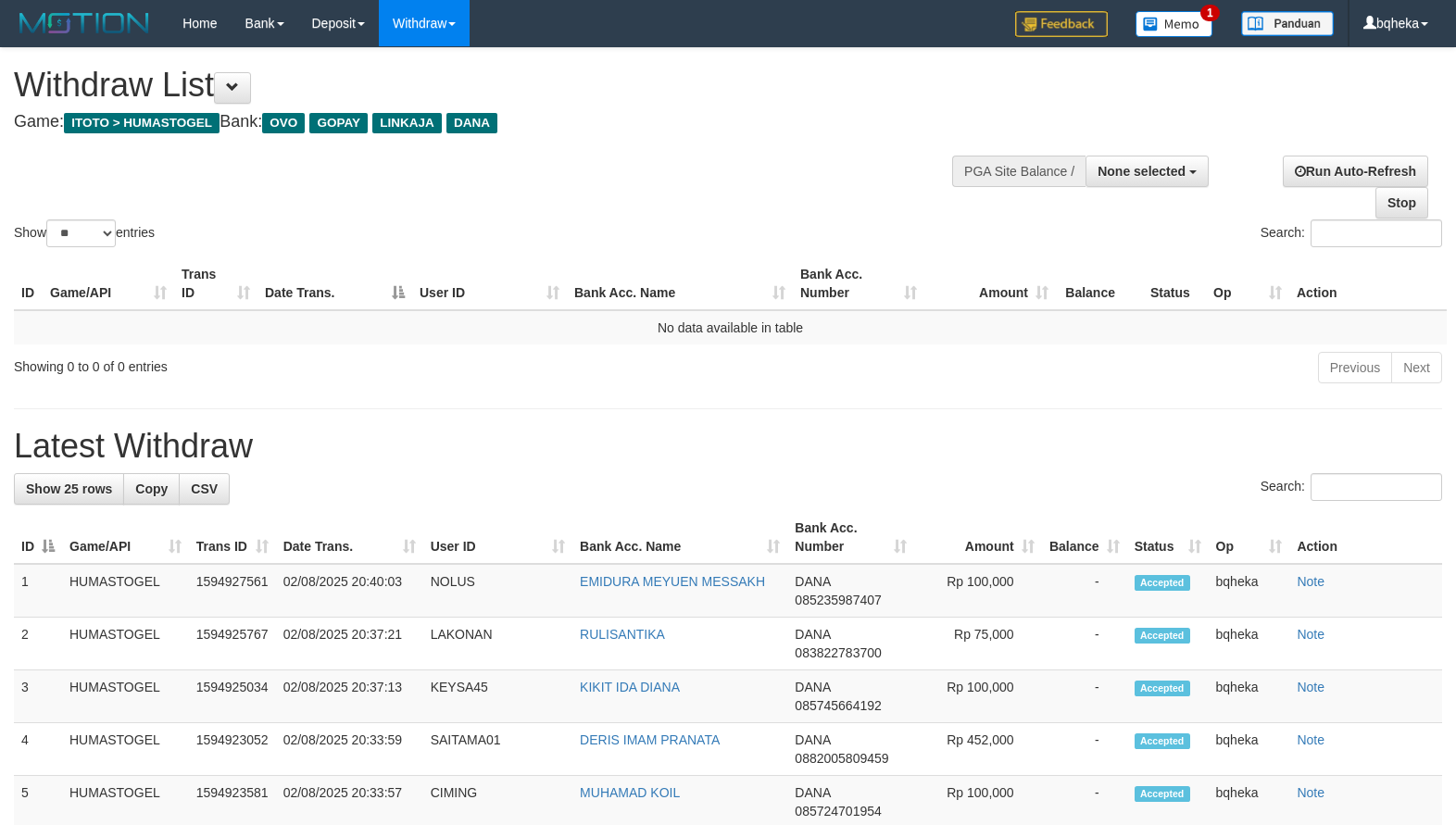 select 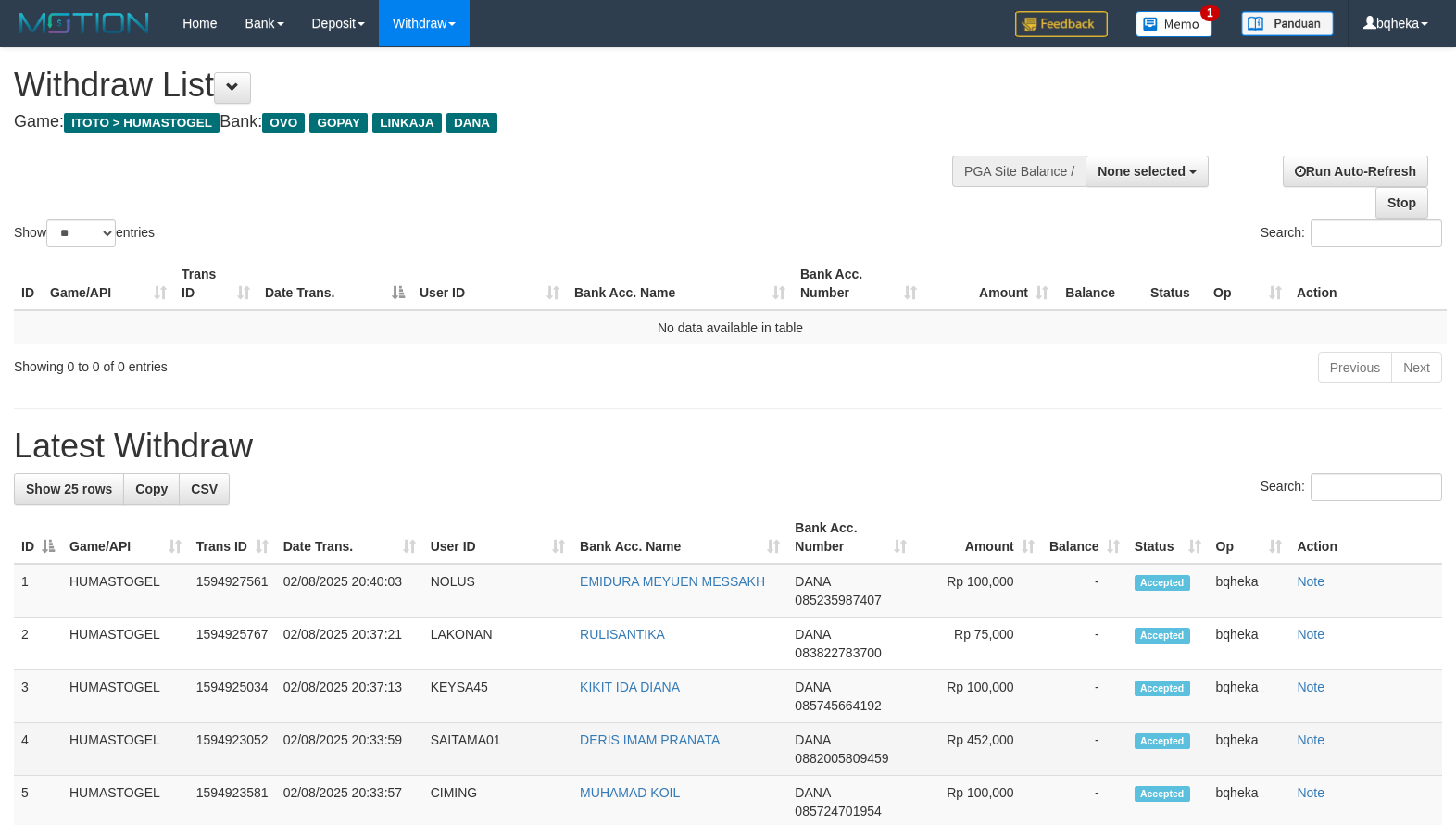 scroll, scrollTop: 439, scrollLeft: 0, axis: vertical 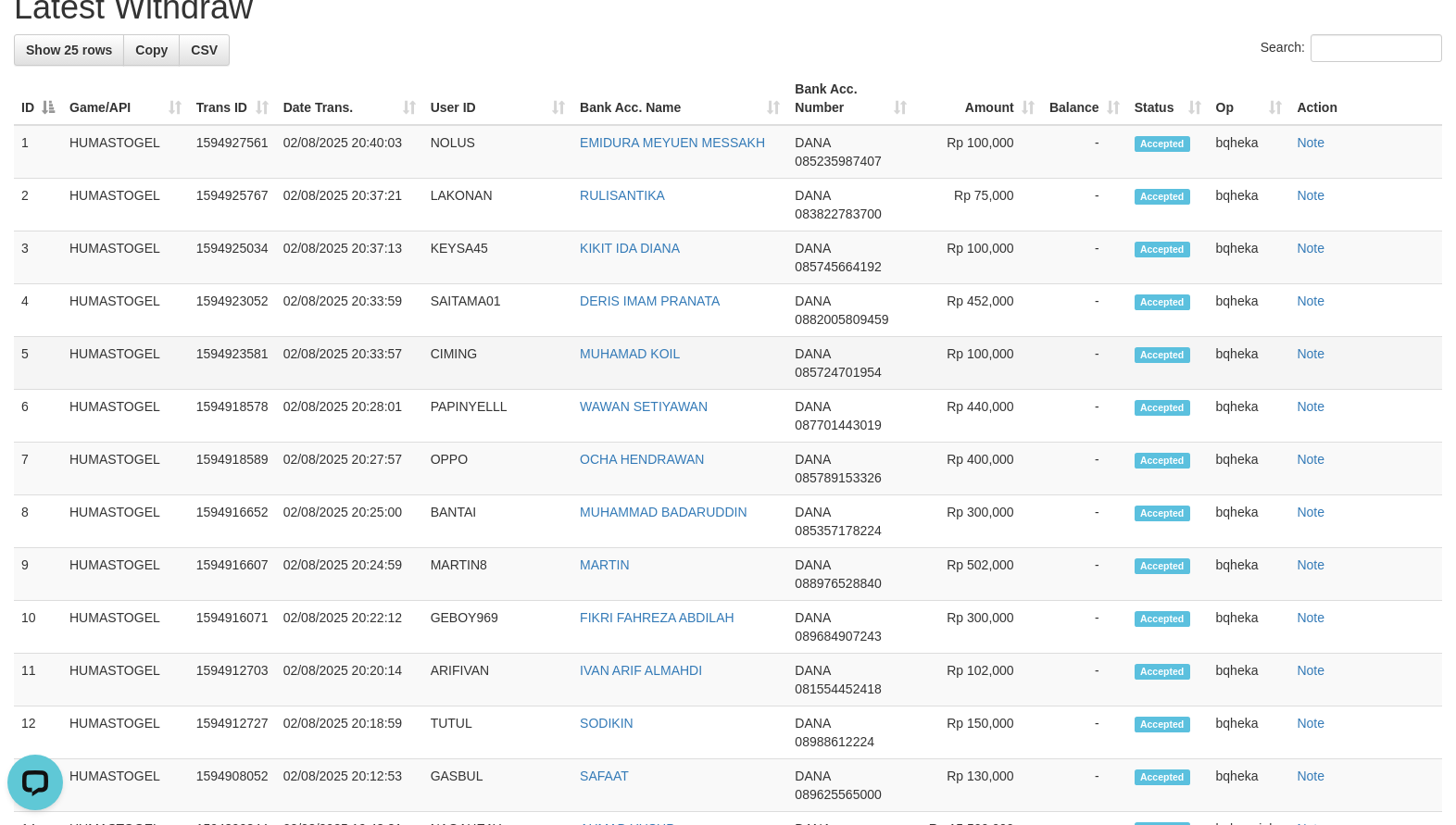 click on "02/08/2025 20:33:57" at bounding box center [349, 363] 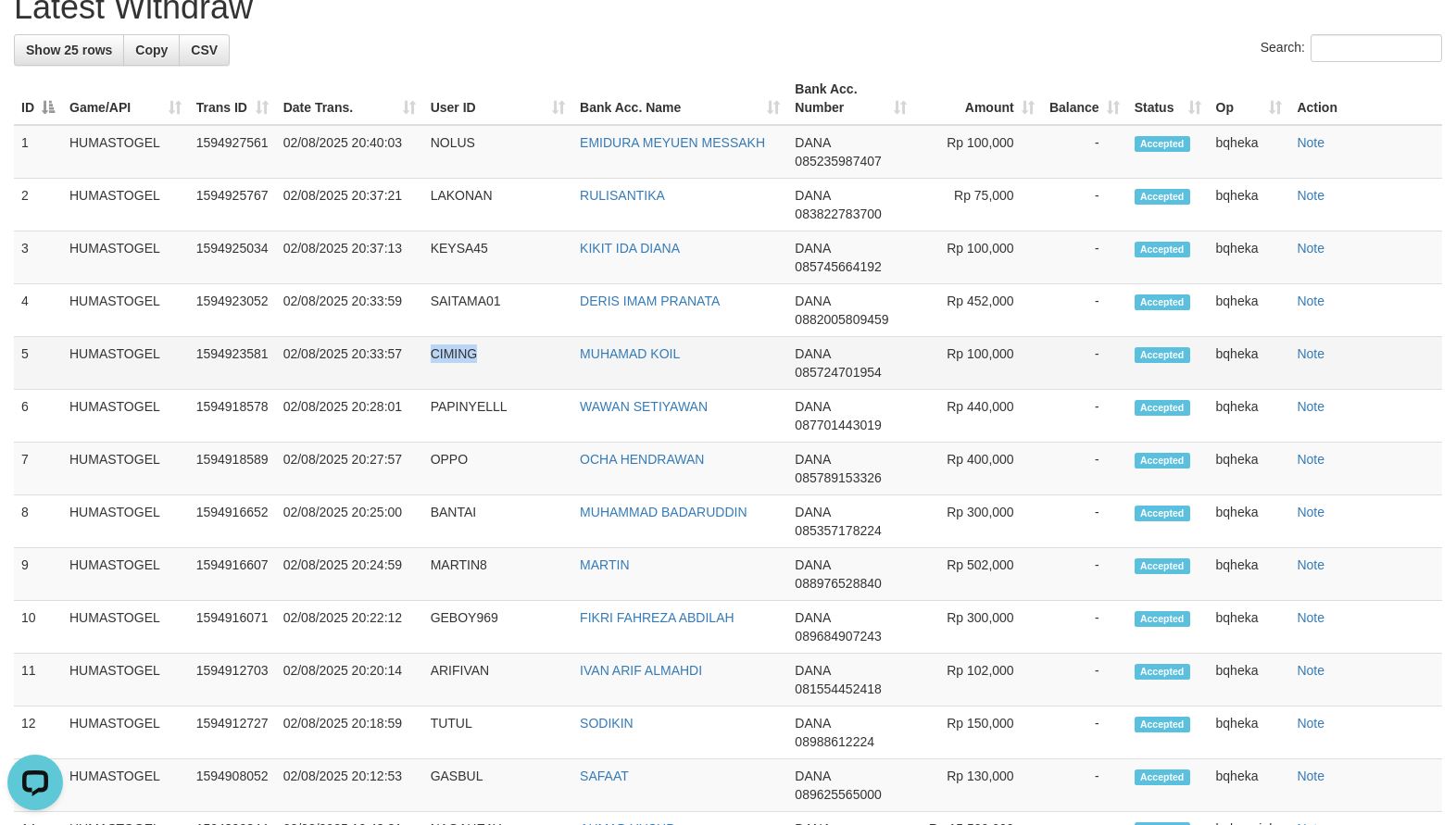 copy on "CIMING" 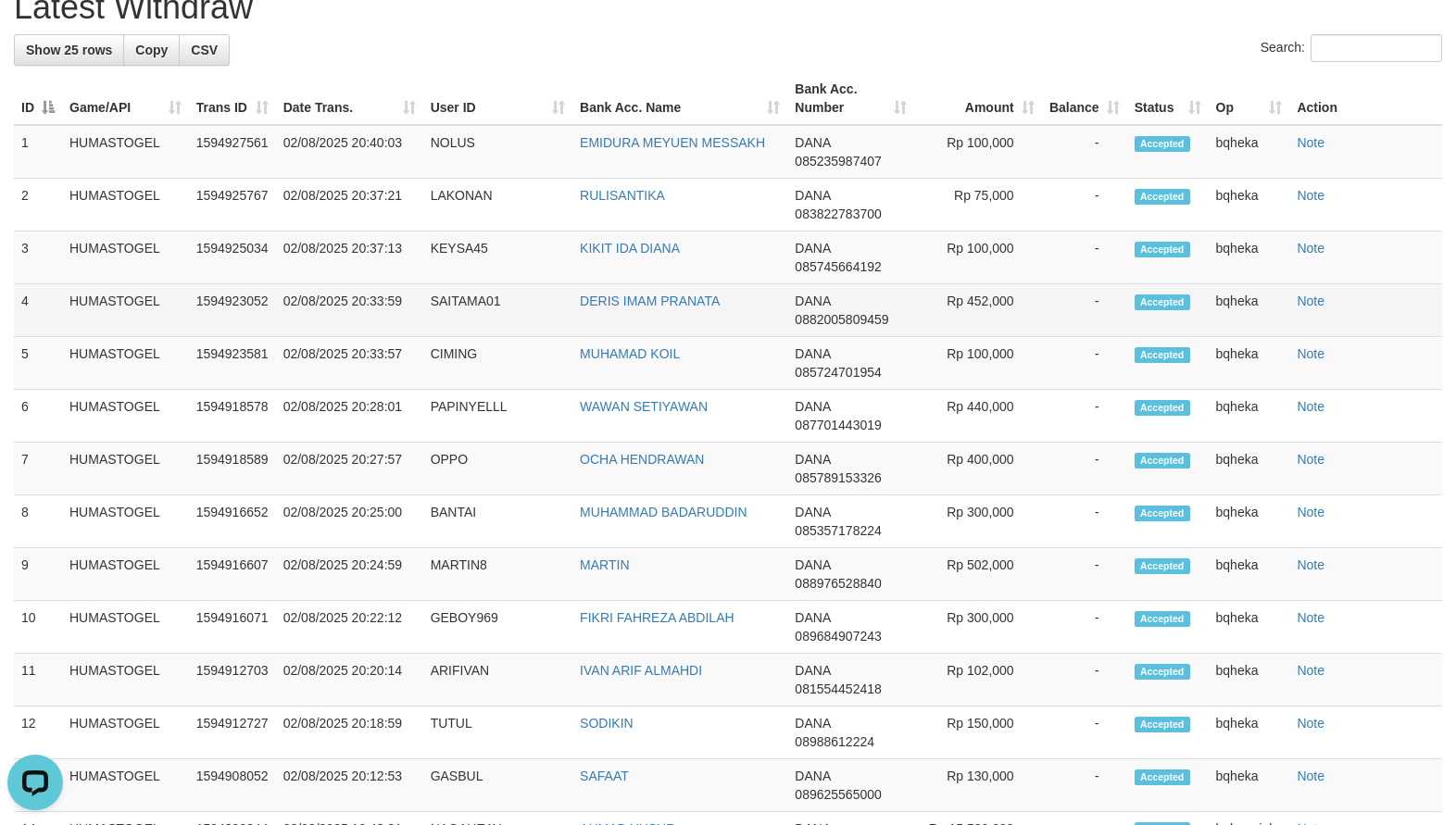click on "SAITAMA01" at bounding box center (497, 310) 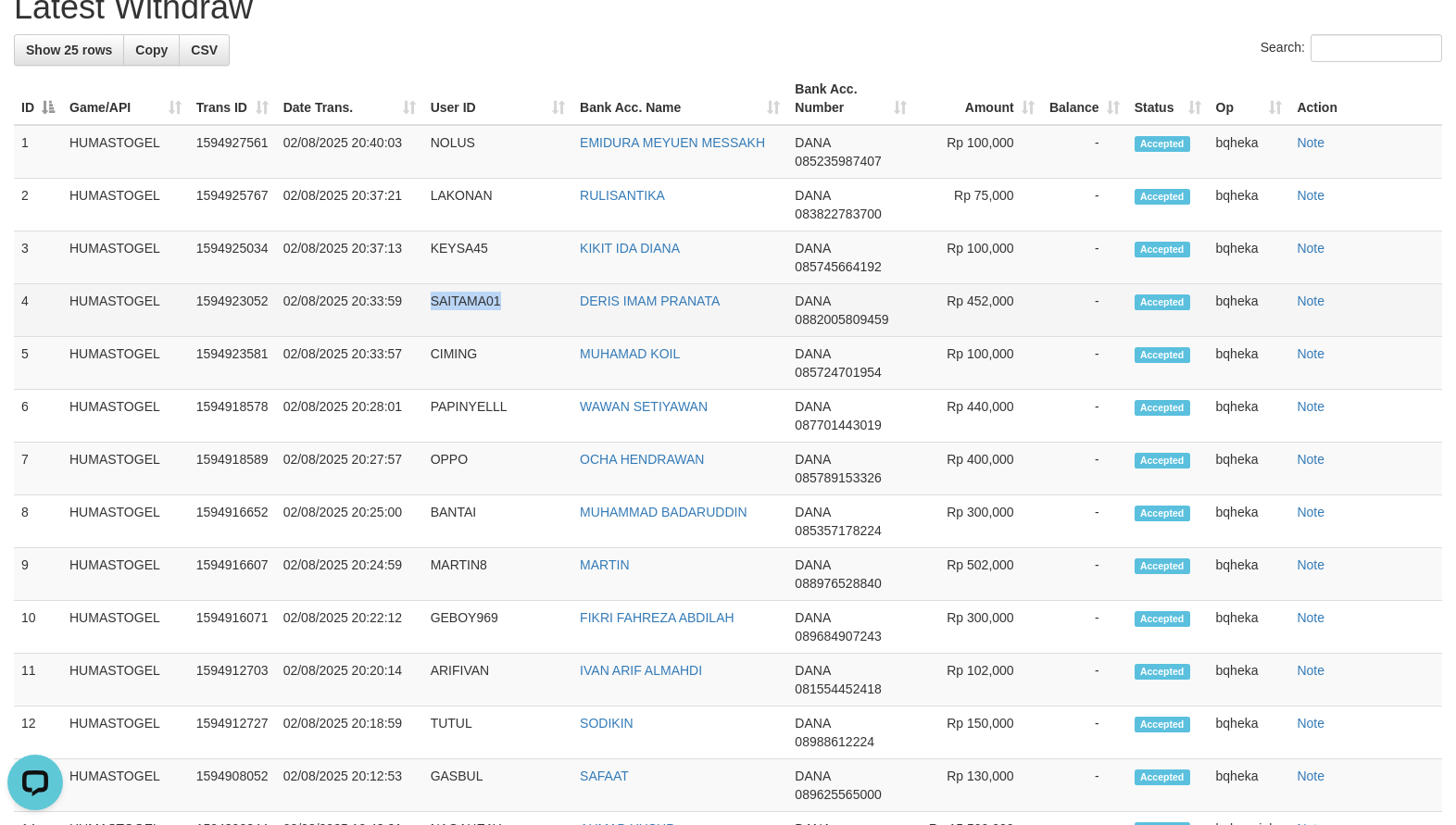 click on "SAITAMA01" at bounding box center (497, 310) 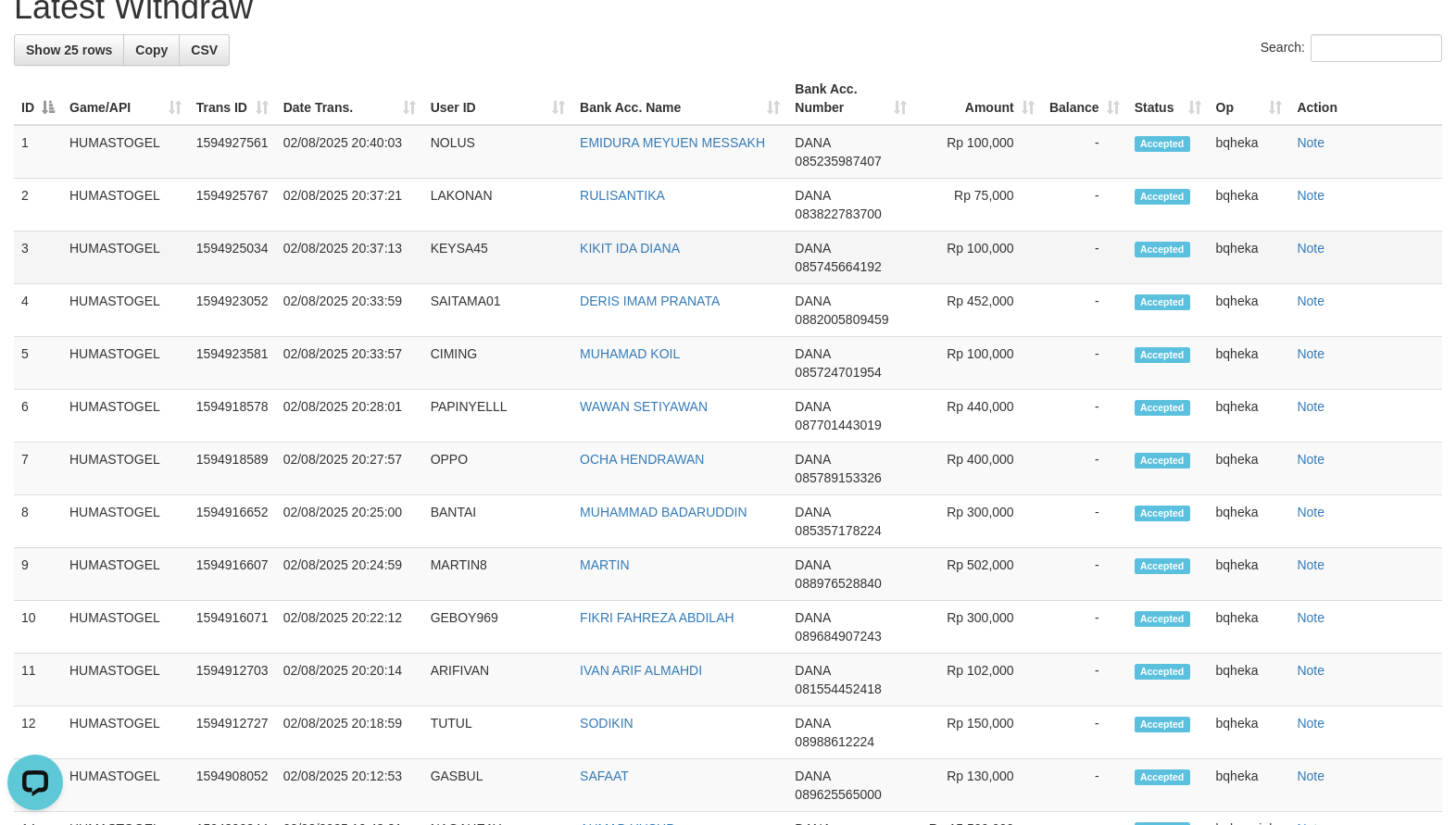 click on "KEYSA45" at bounding box center [497, 257] 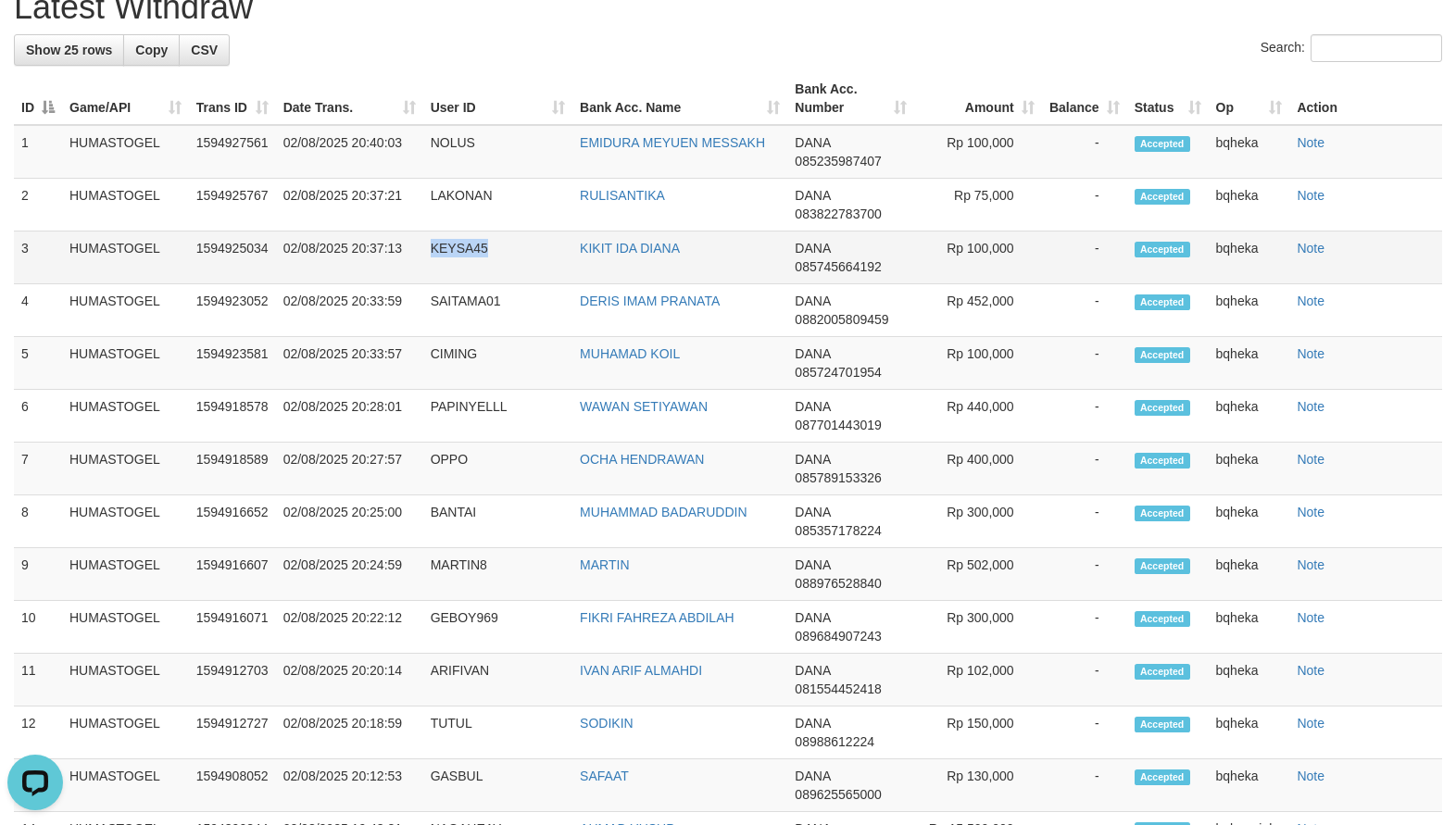 click on "KEYSA45" at bounding box center (497, 257) 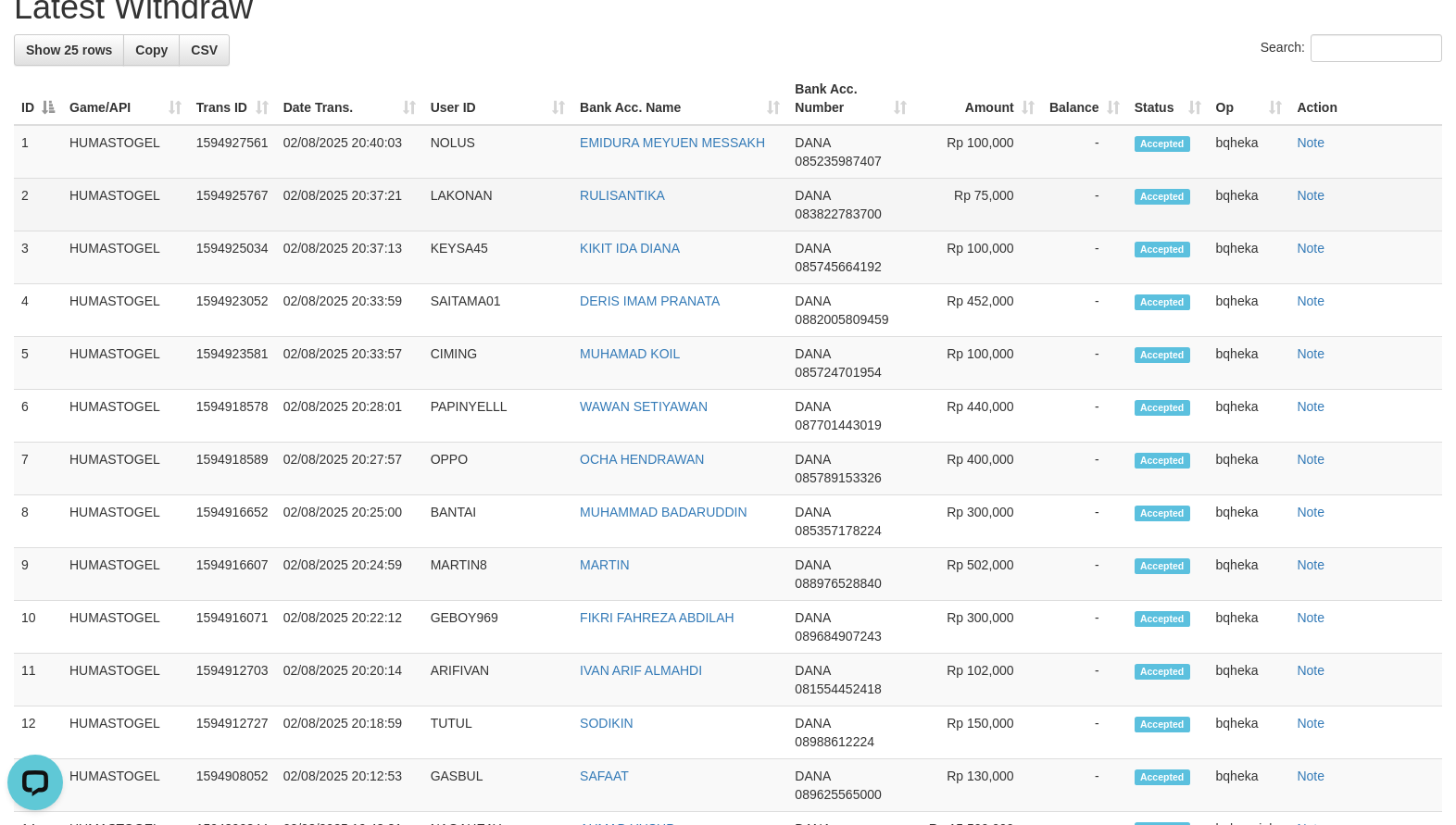 click on "LAKONAN" at bounding box center (497, 205) 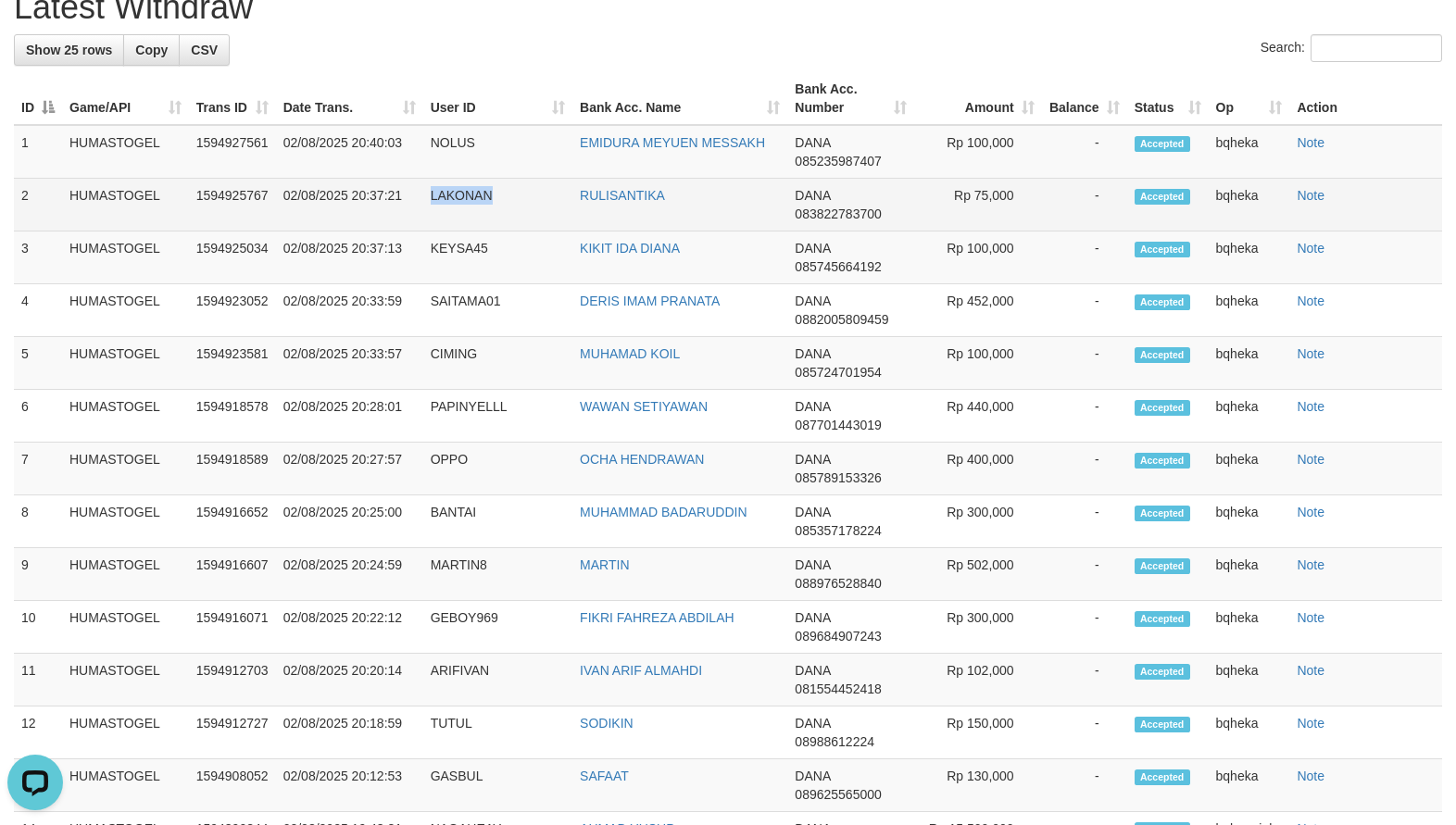 click on "LAKONAN" at bounding box center (497, 205) 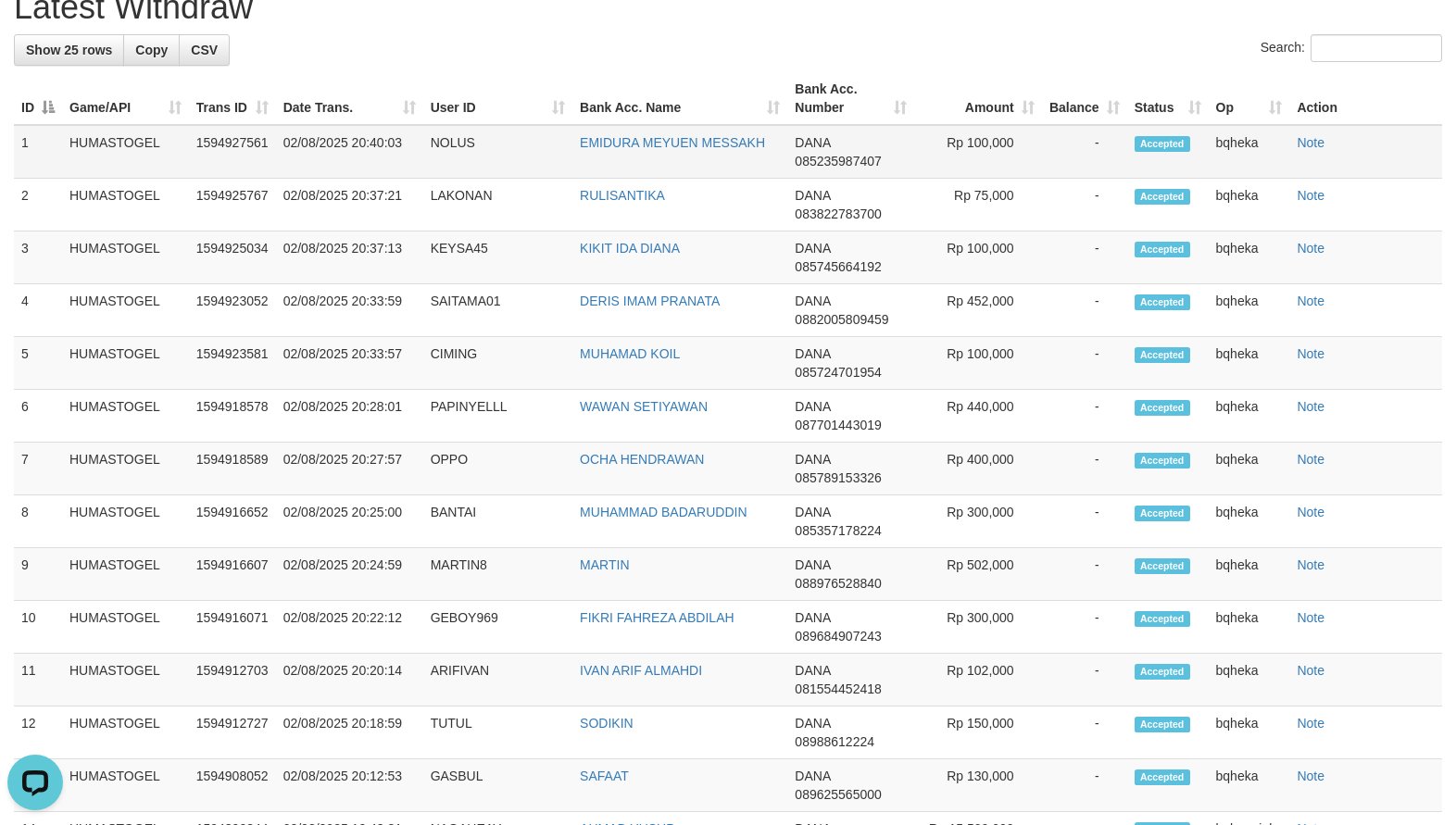 click on "NOLUS" at bounding box center [497, 152] 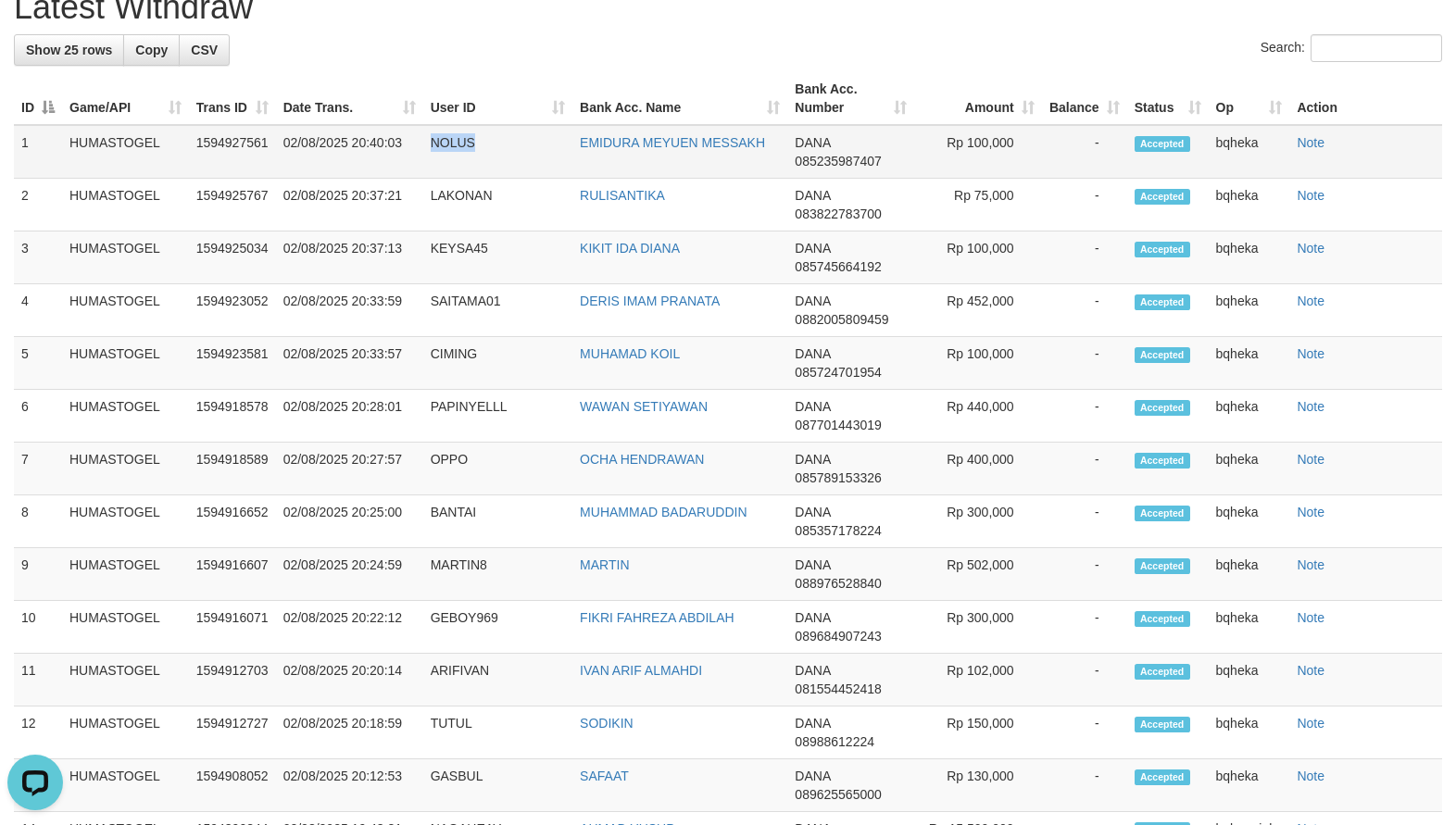 copy on "NOLUS" 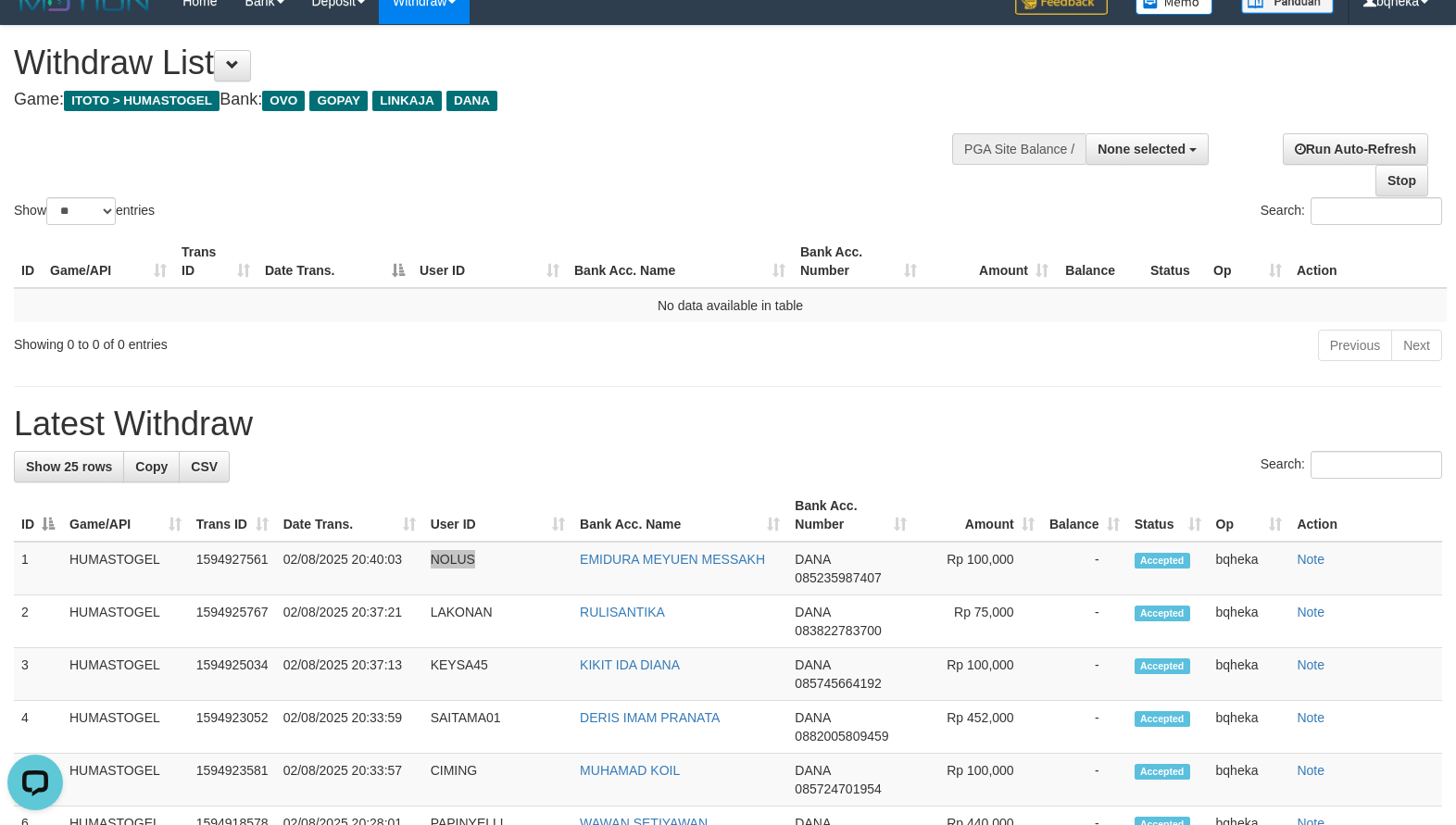 scroll, scrollTop: 0, scrollLeft: 0, axis: both 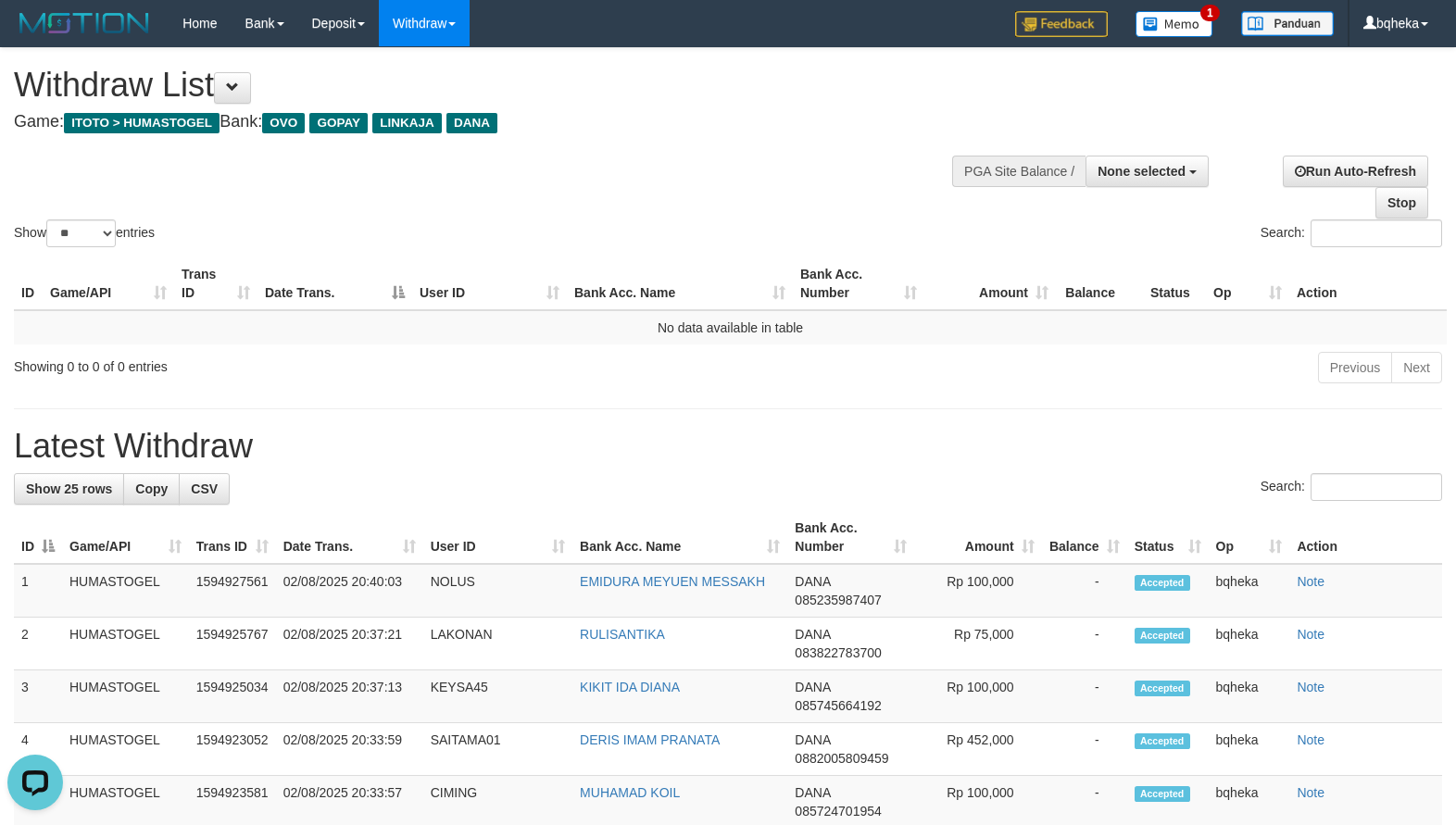 drag, startPoint x: 806, startPoint y: 126, endPoint x: 784, endPoint y: 133, distance: 23.086793 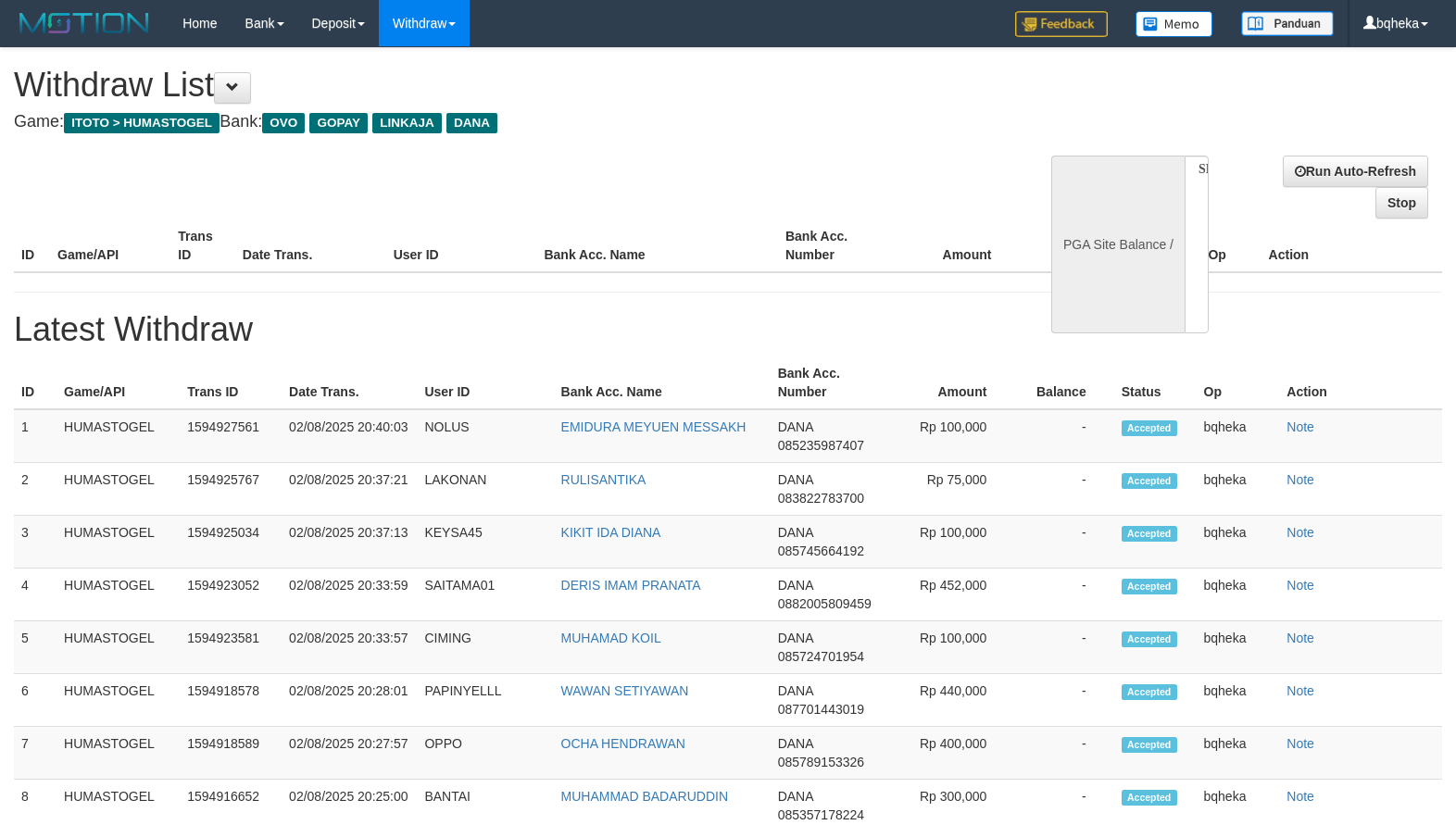 select 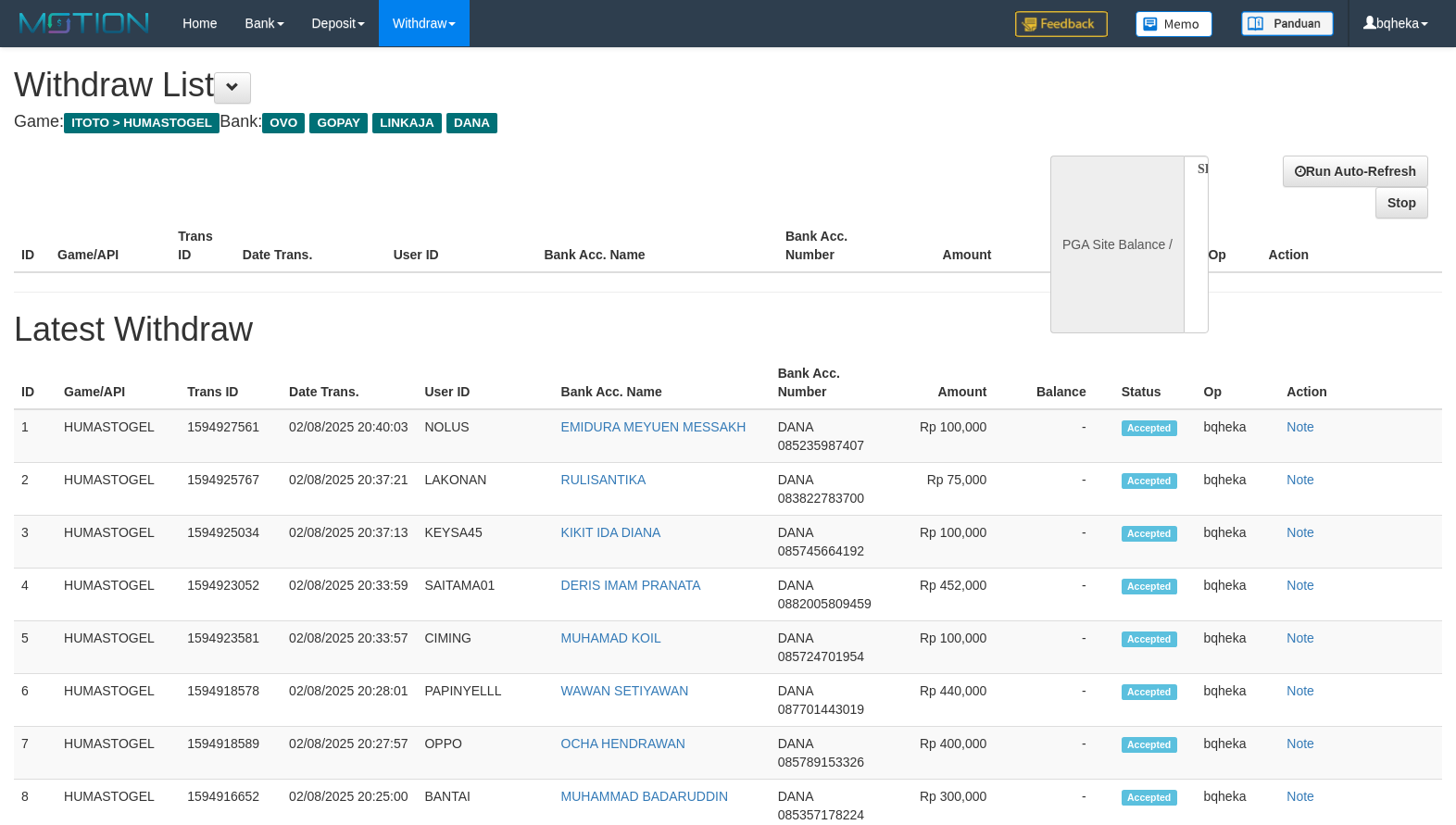 scroll, scrollTop: 0, scrollLeft: 0, axis: both 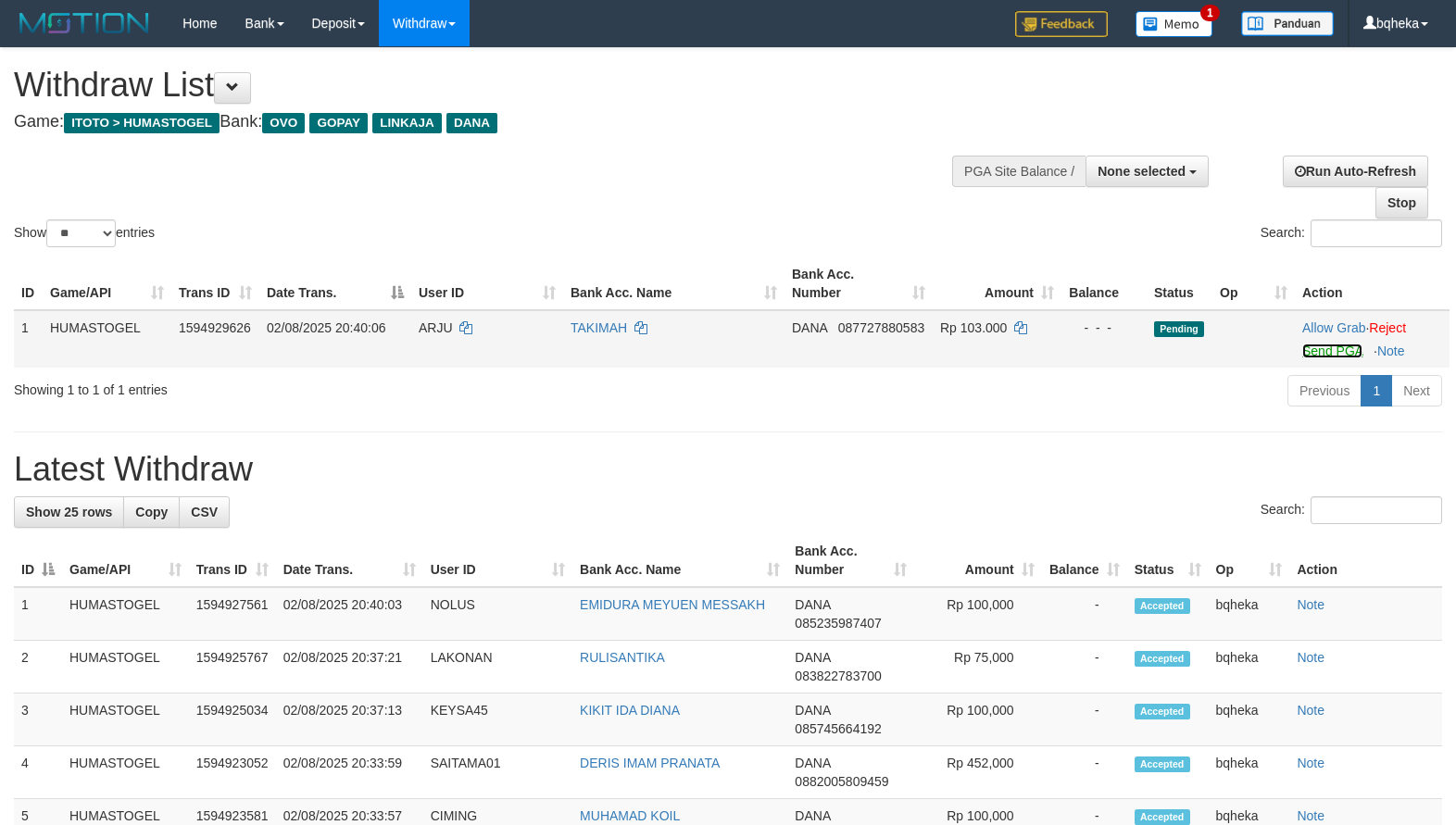 click on "Send PGA" at bounding box center [1332, 351] 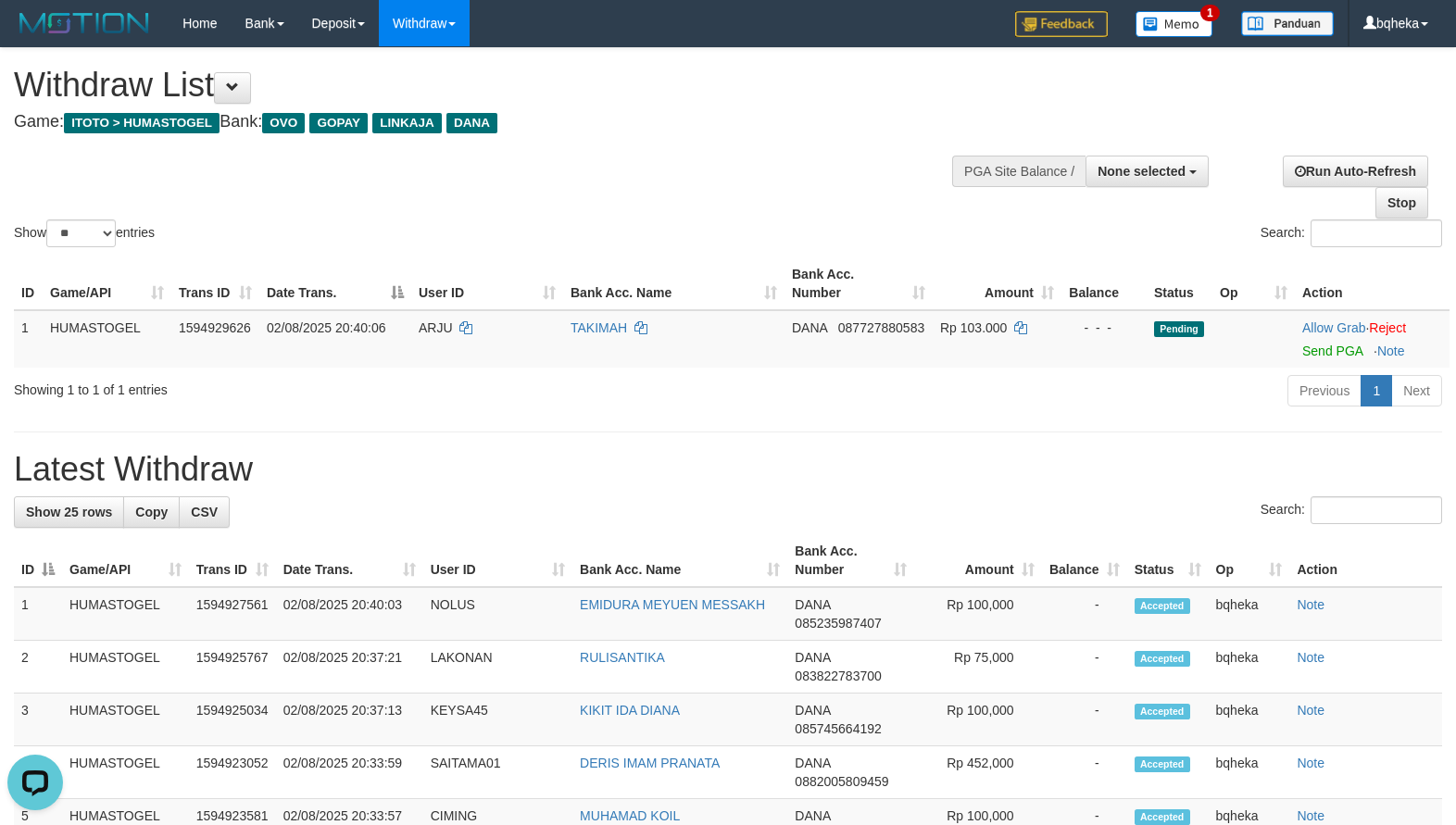 scroll, scrollTop: 0, scrollLeft: 0, axis: both 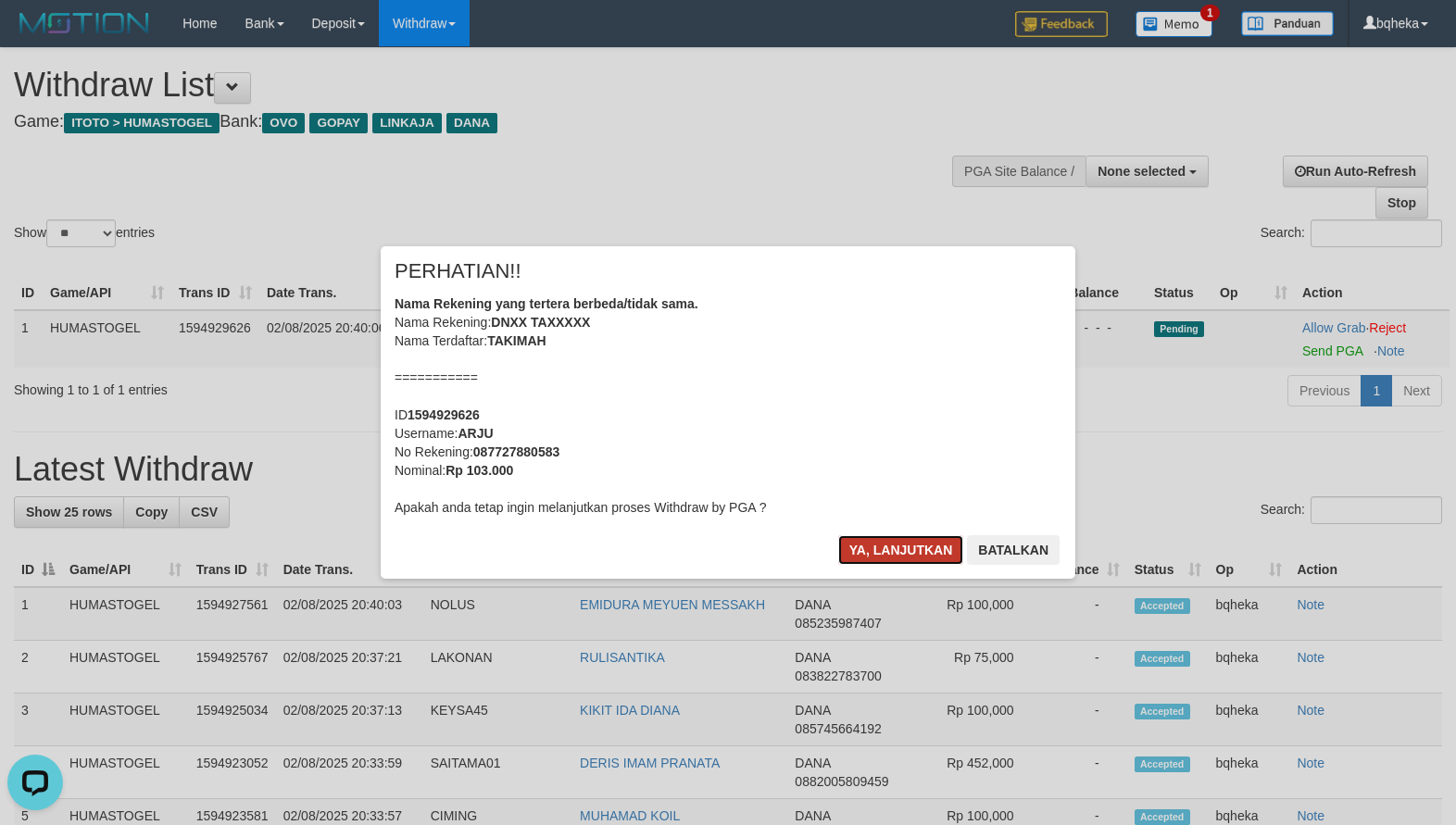click on "Ya, lanjutkan" at bounding box center (901, 550) 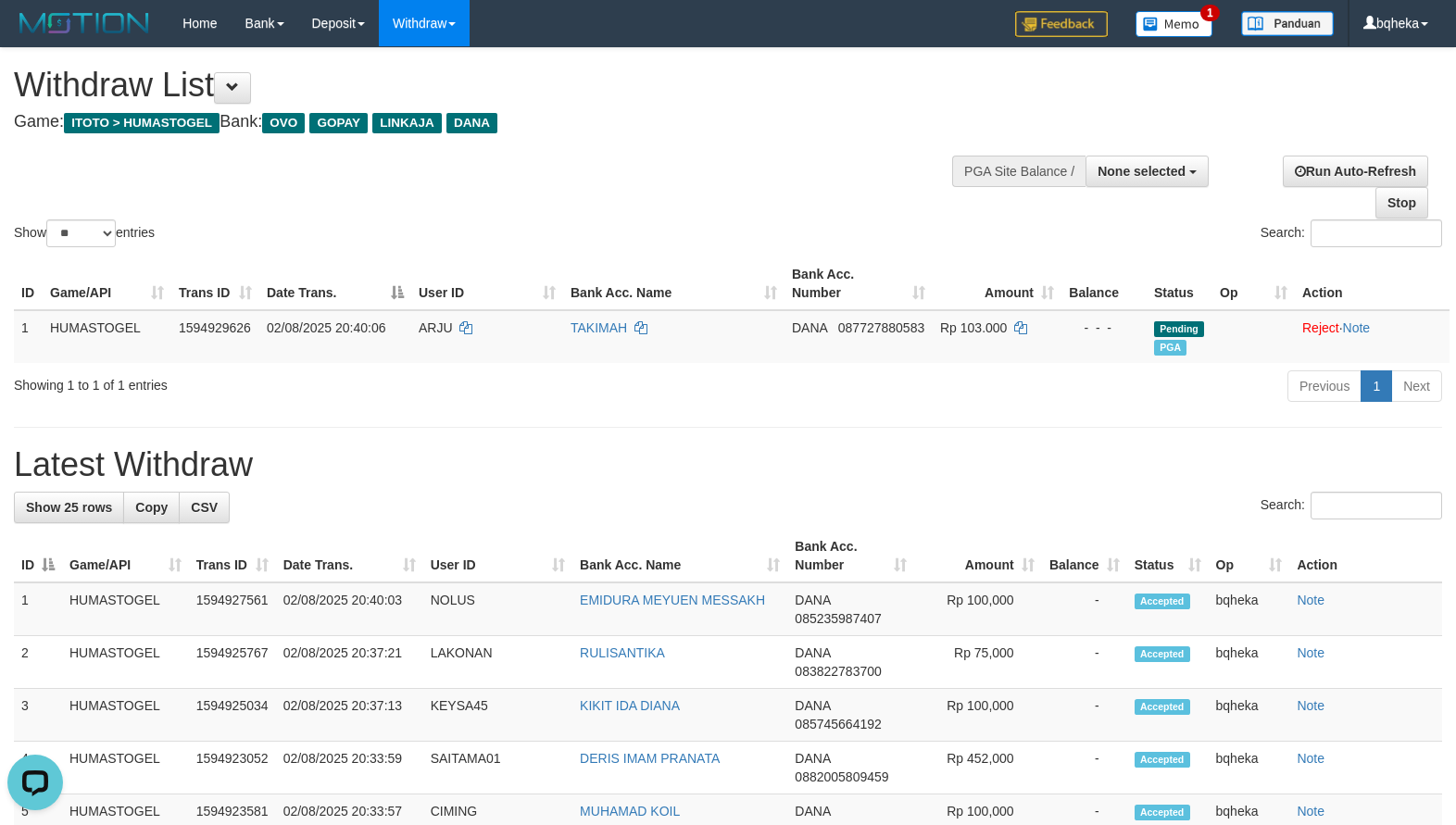 click on "Show  ** ** ** ***  entries Search:" at bounding box center (728, 149) 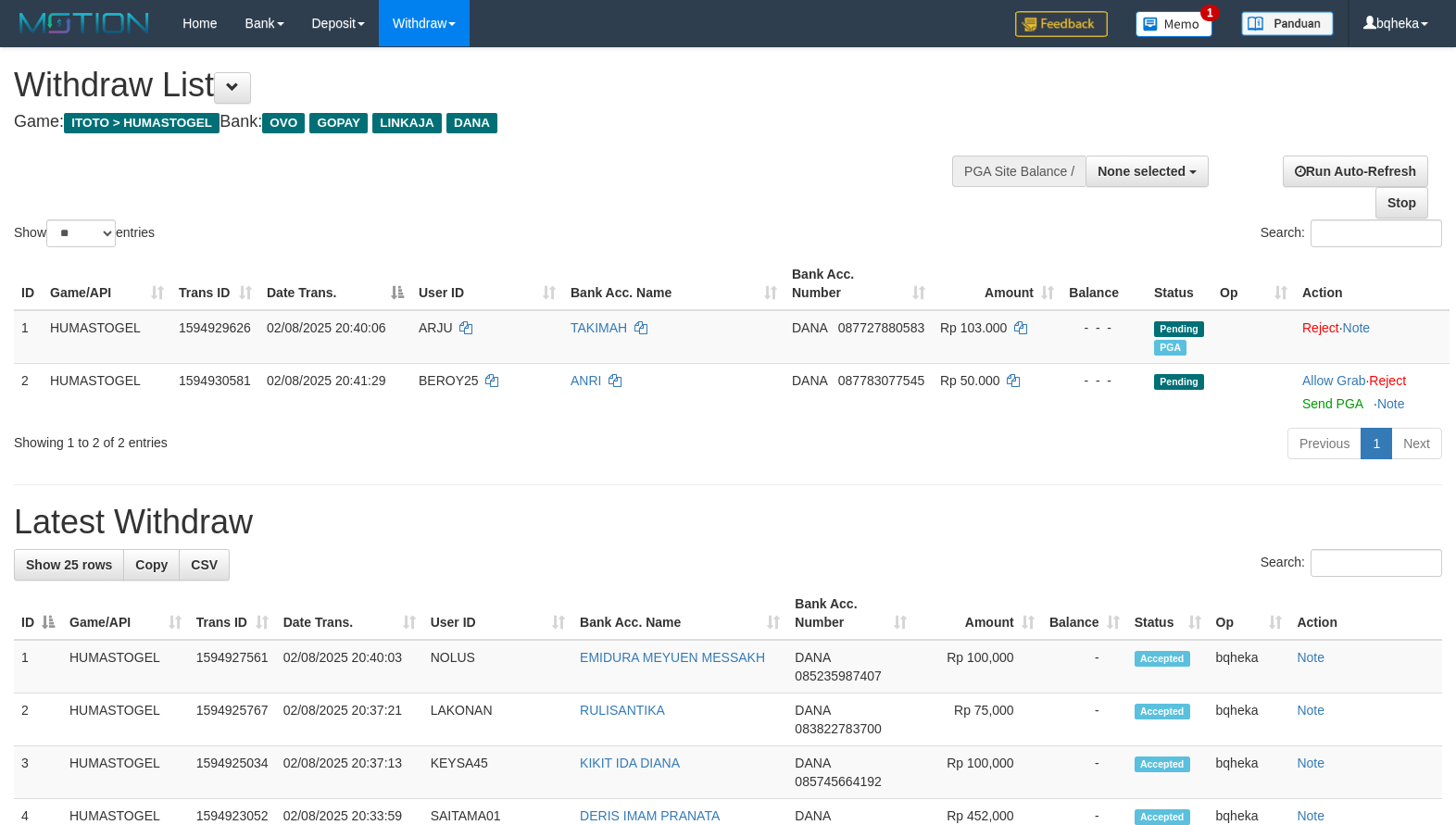 select 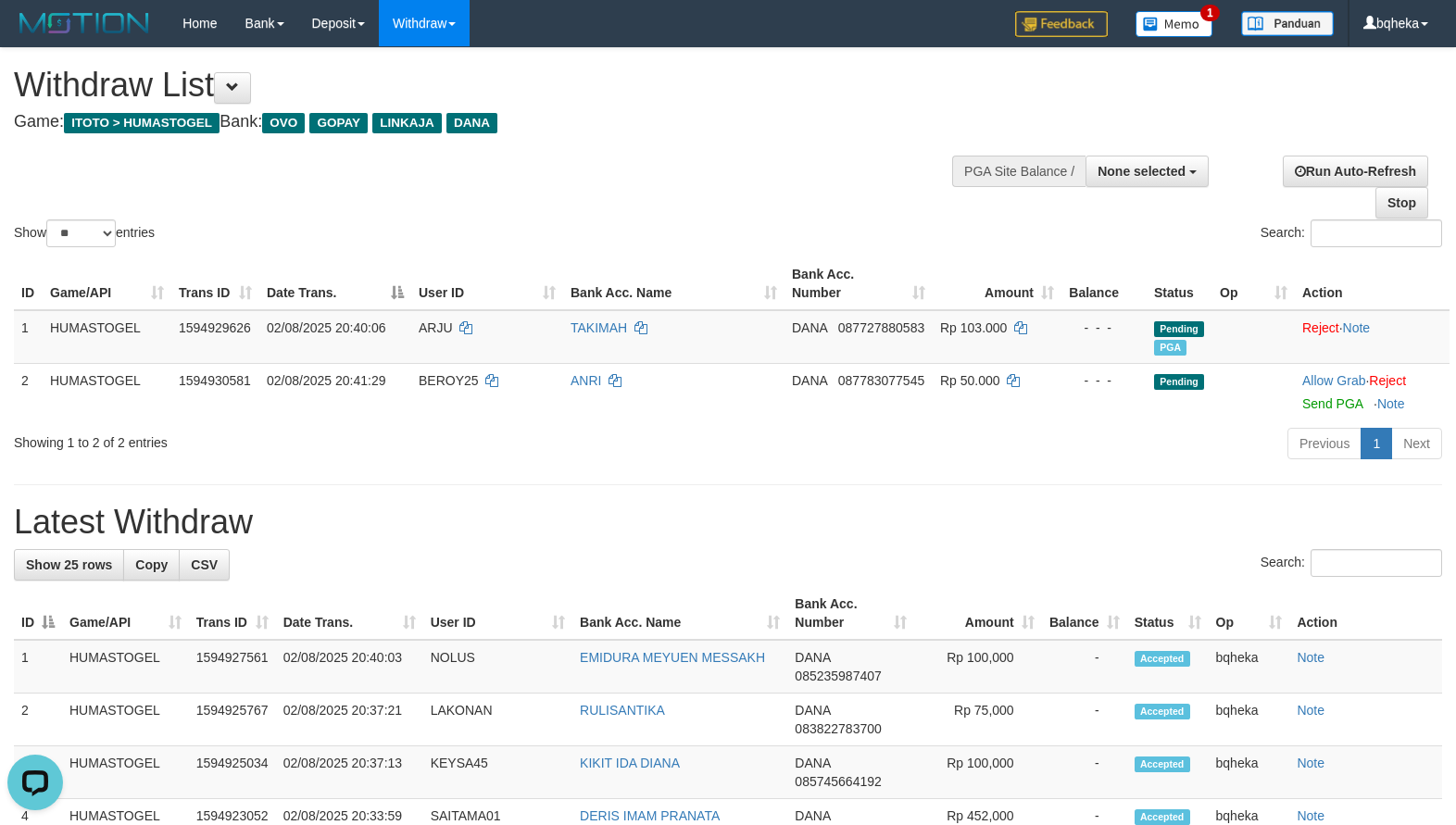 scroll, scrollTop: 0, scrollLeft: 0, axis: both 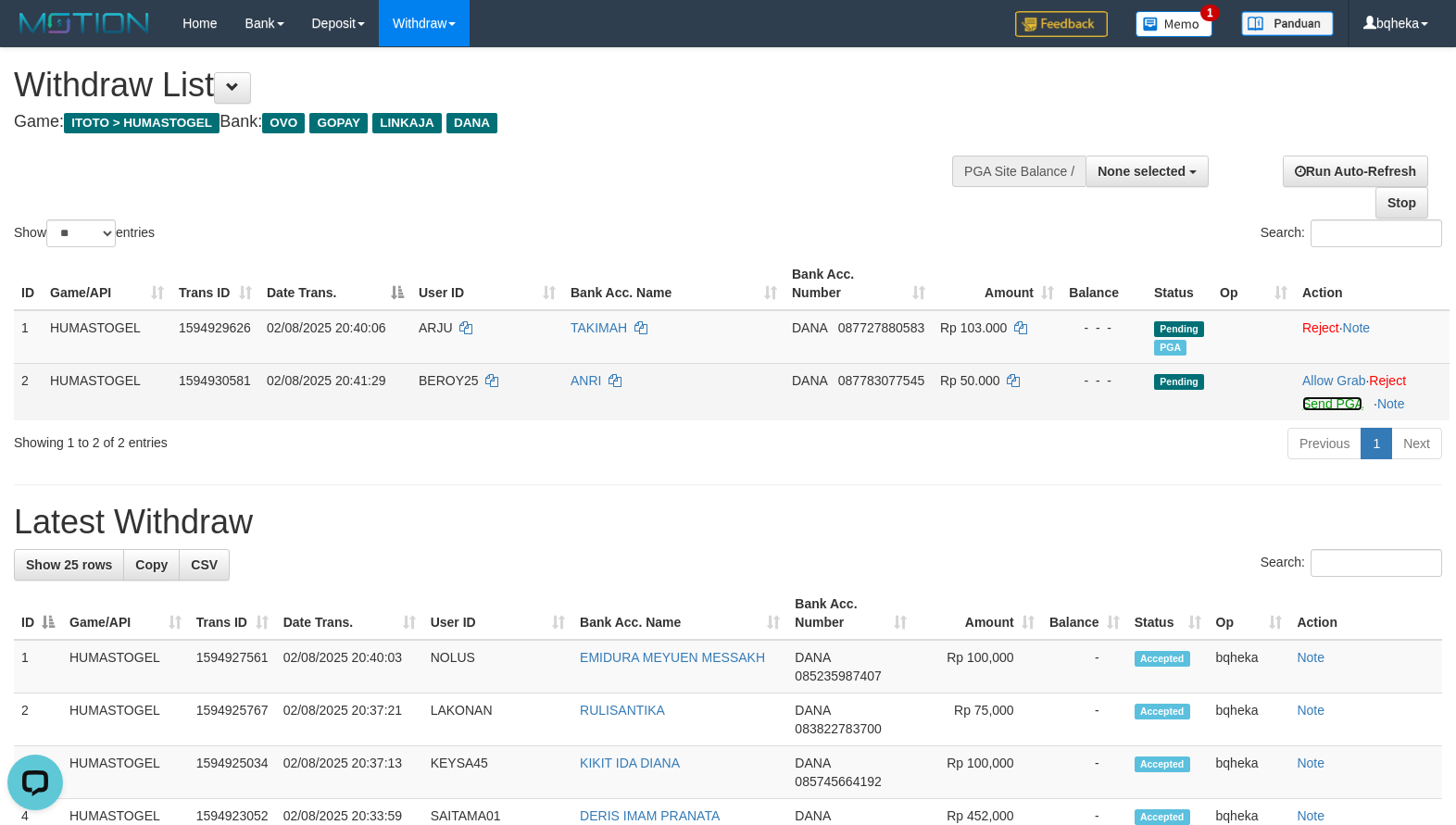 click on "Send PGA" at bounding box center [1332, 404] 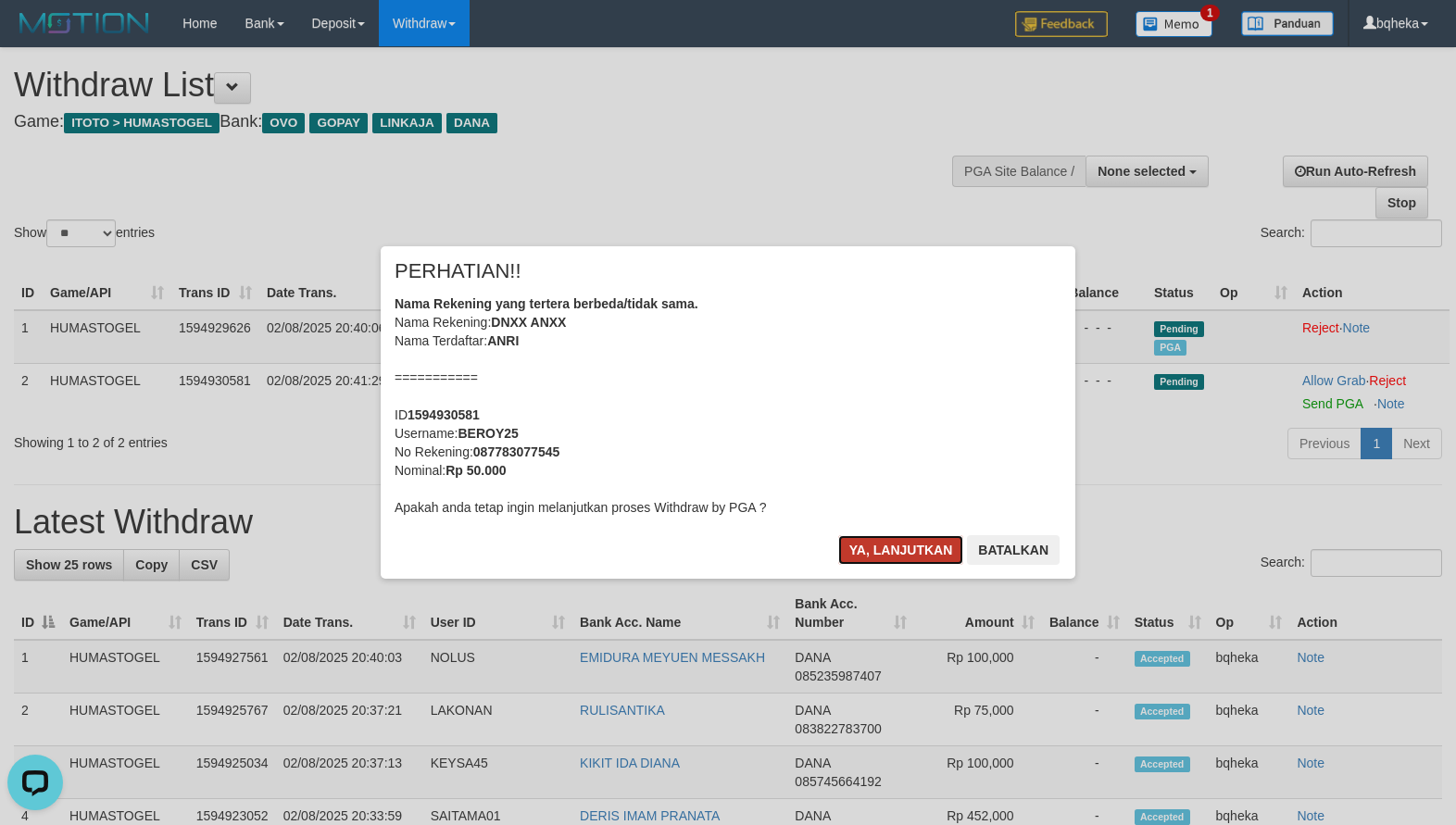 click on "Ya, lanjutkan" at bounding box center (901, 550) 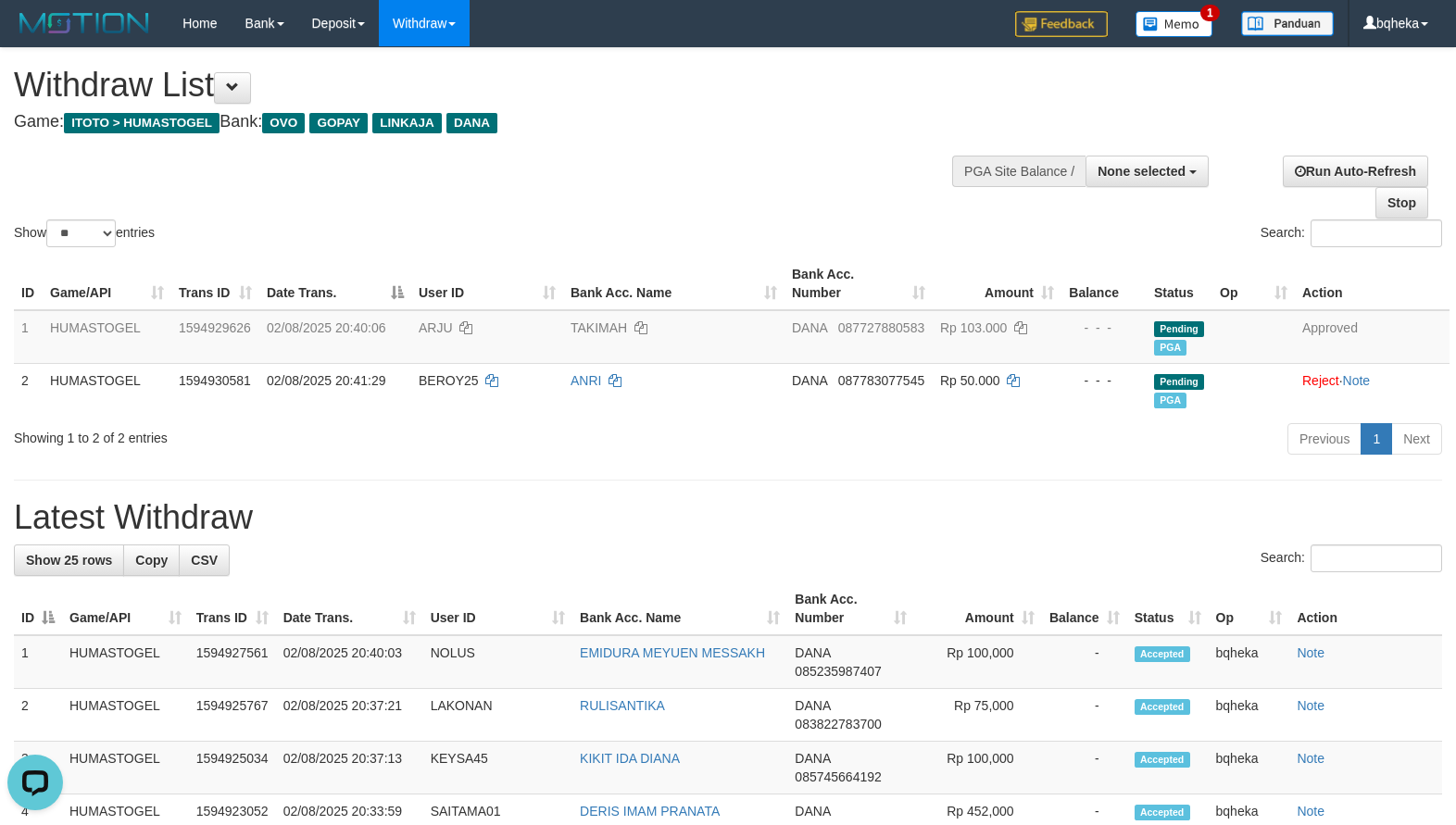 click on "PGA Site Balance /" at bounding box center (1019, 171) 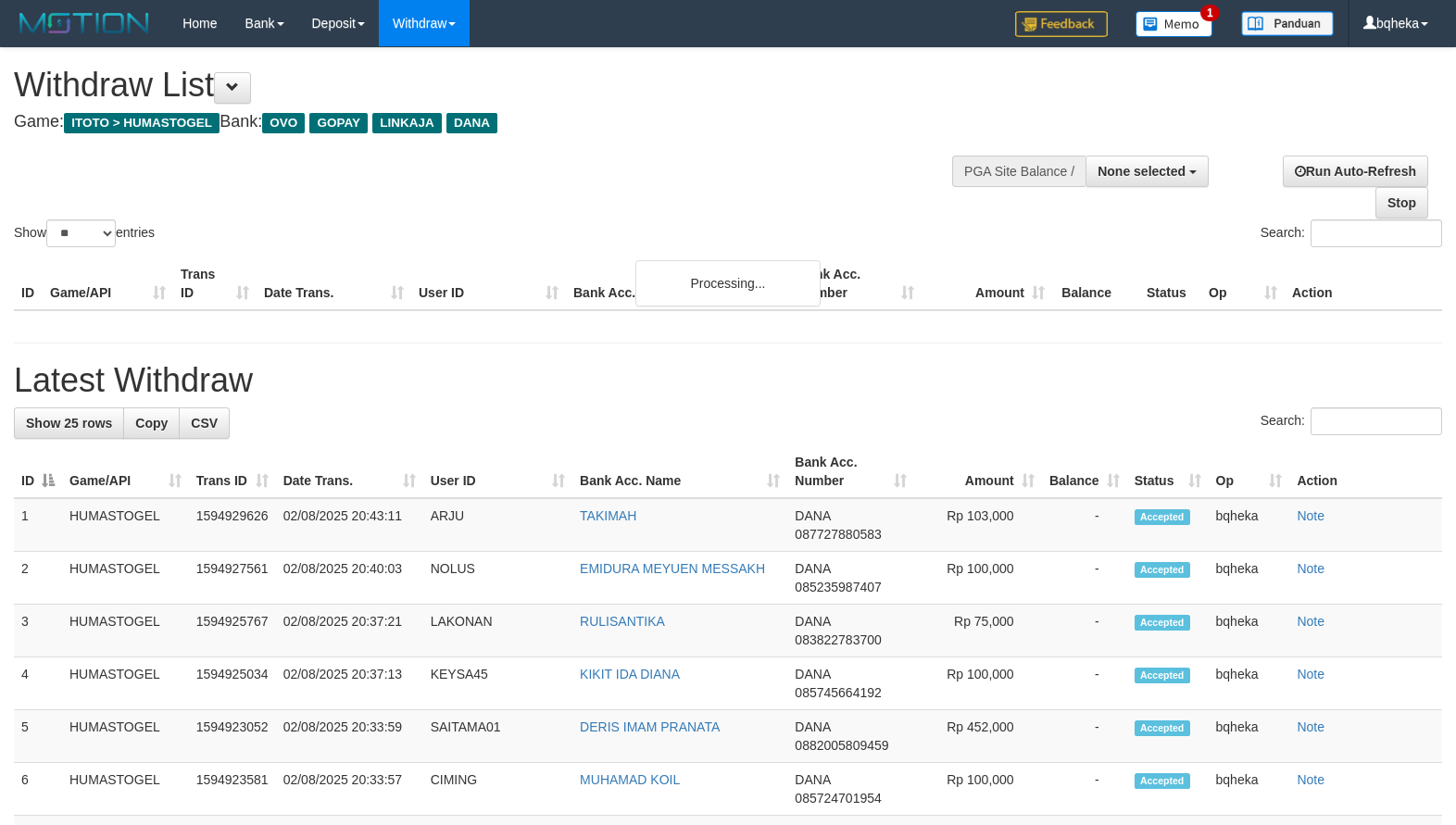 select 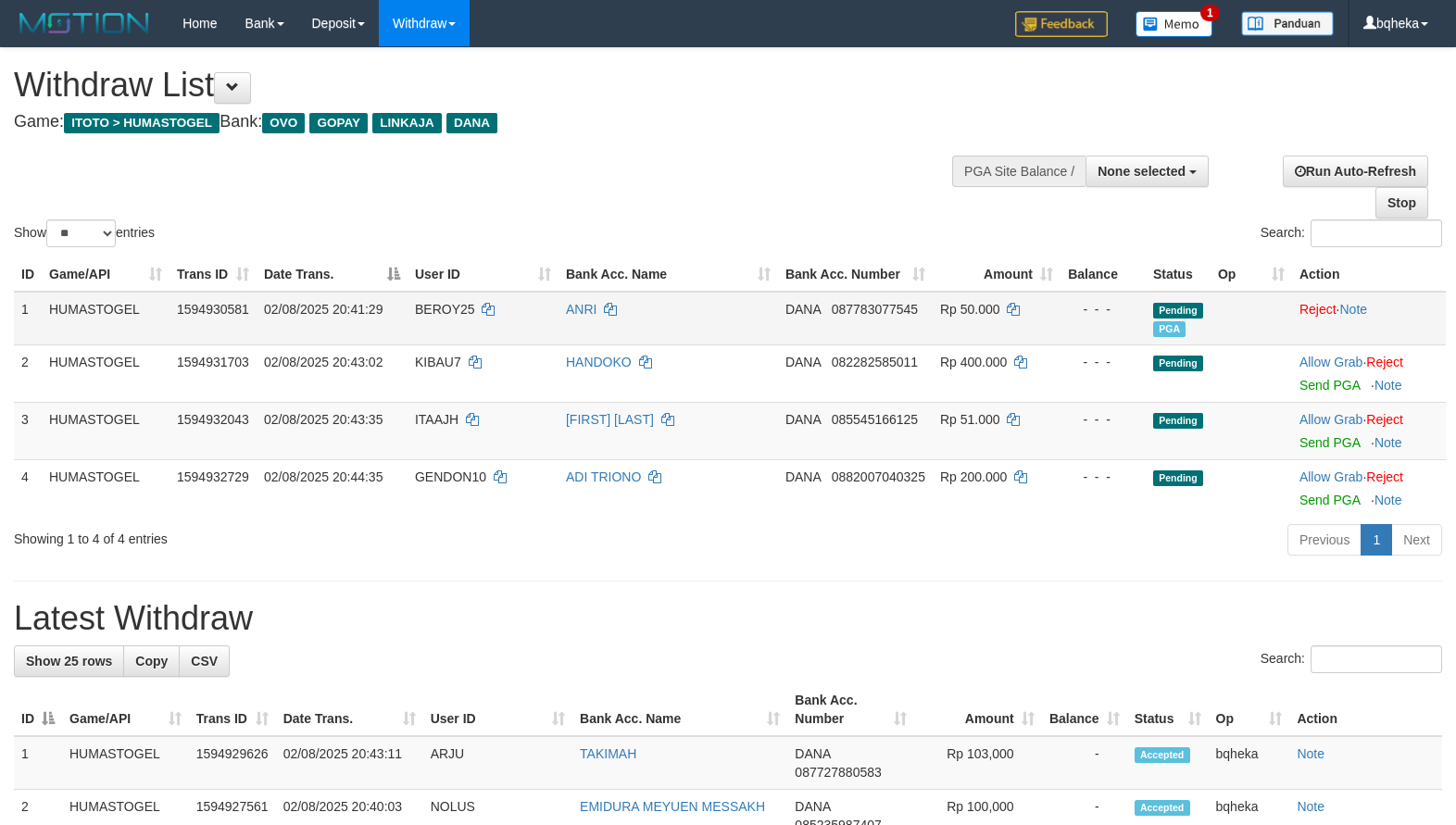 click on "BEROY25" at bounding box center (445, 309) 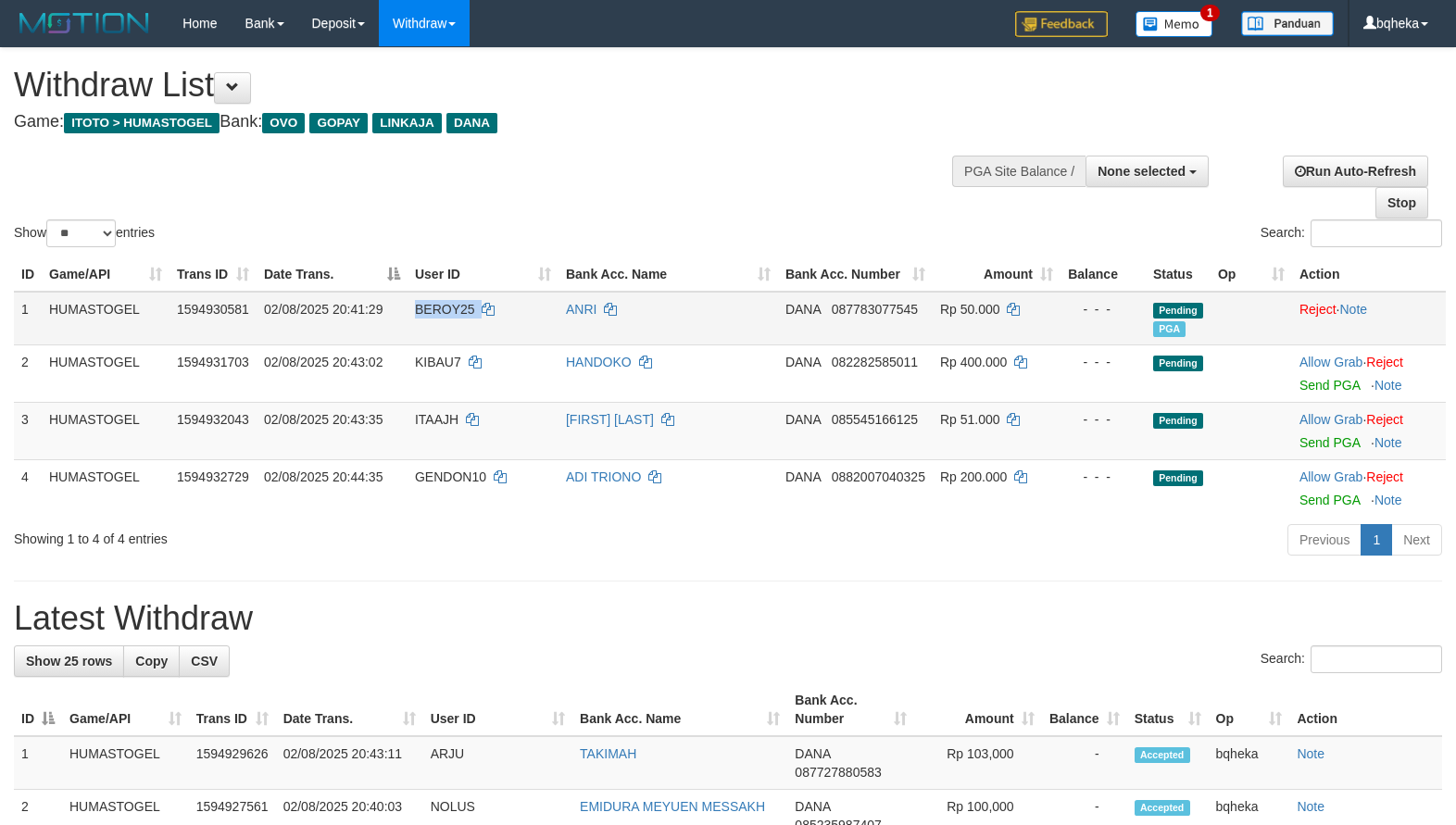 click on "BEROY25" at bounding box center (445, 309) 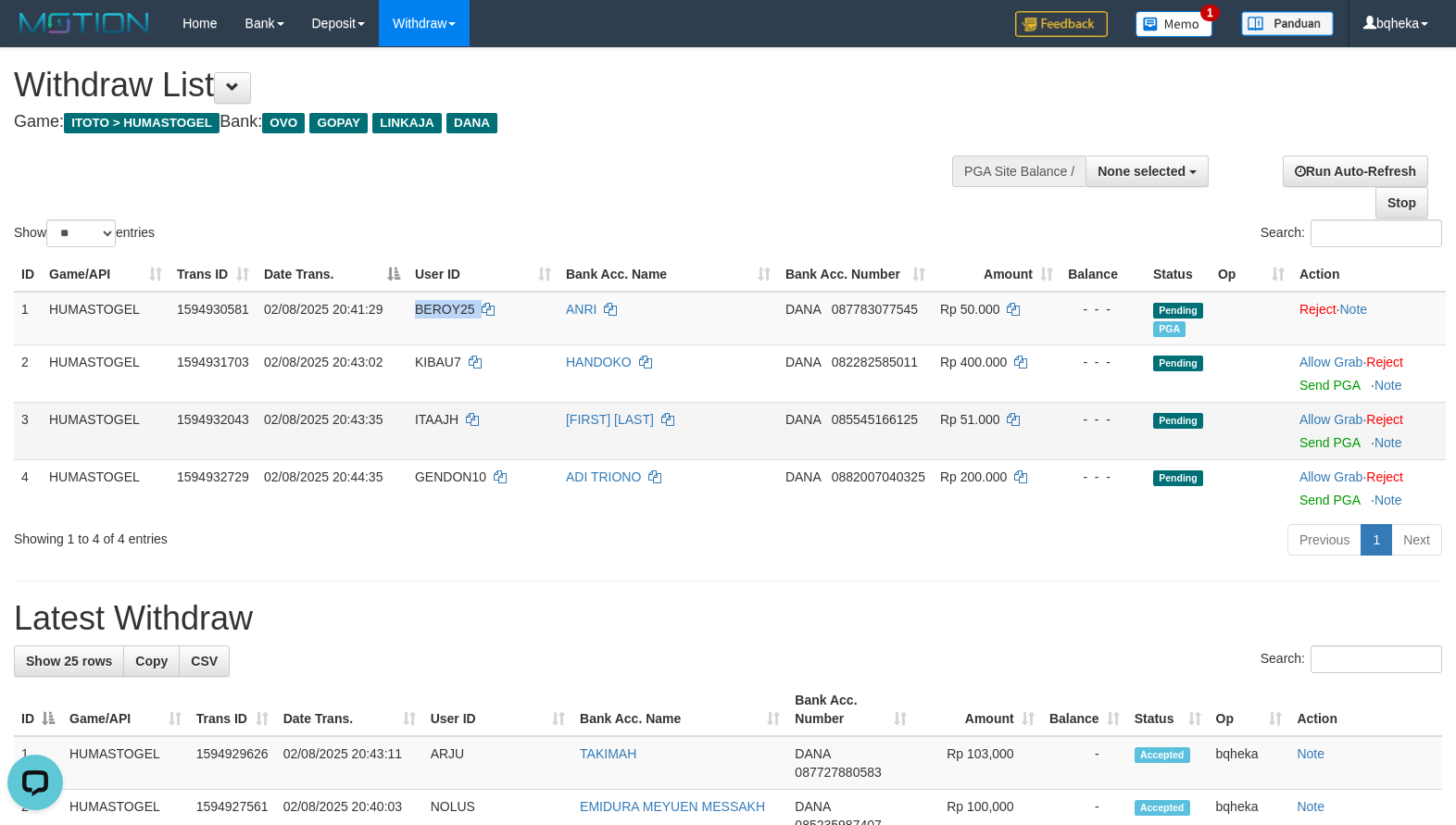 scroll, scrollTop: 0, scrollLeft: 0, axis: both 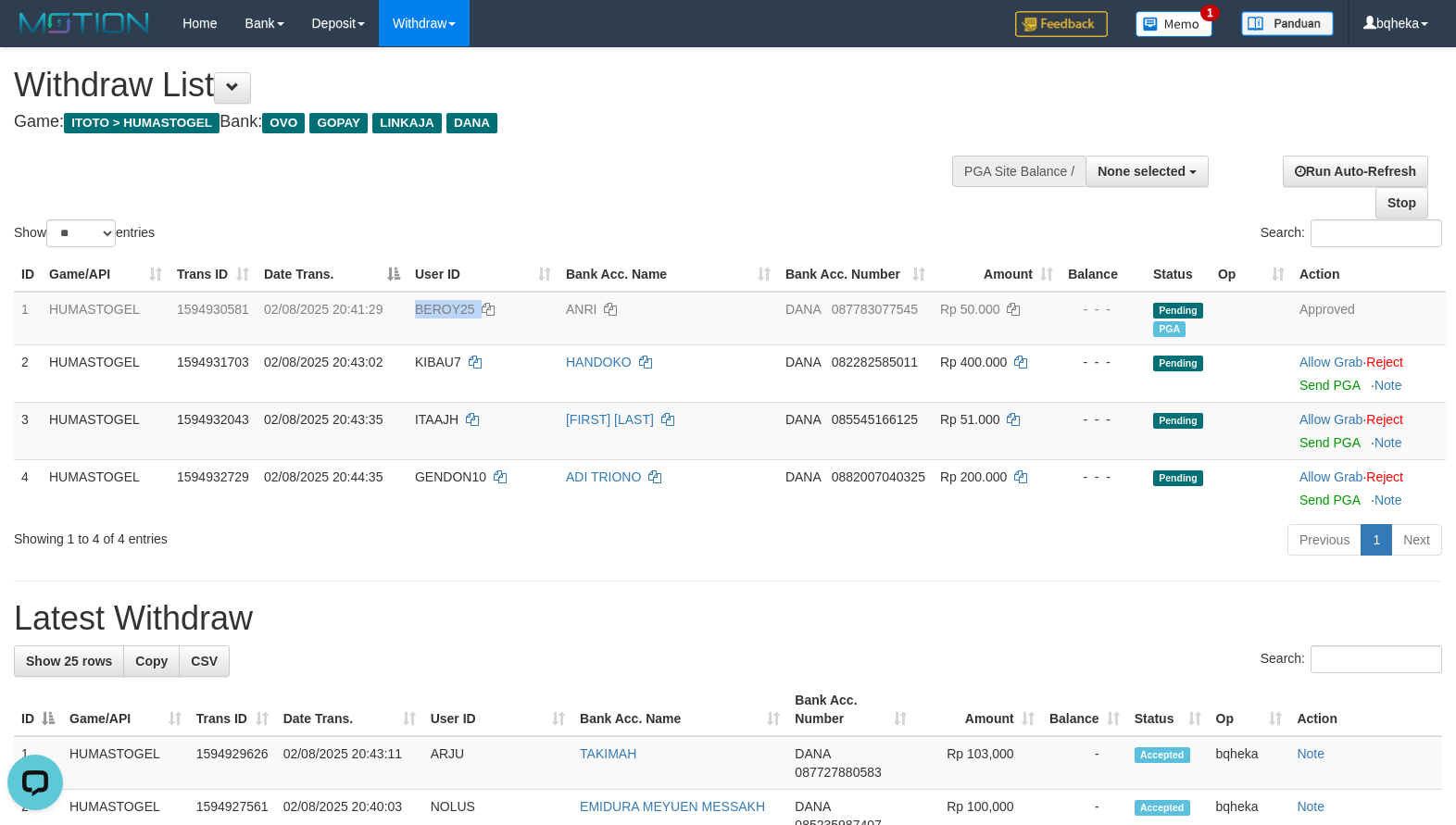 click on "Game:   ITOTO > HUMASTOGEL    				Bank:   OVO   GOPAY   LINKAJA   DANA" at bounding box center (483, 122) 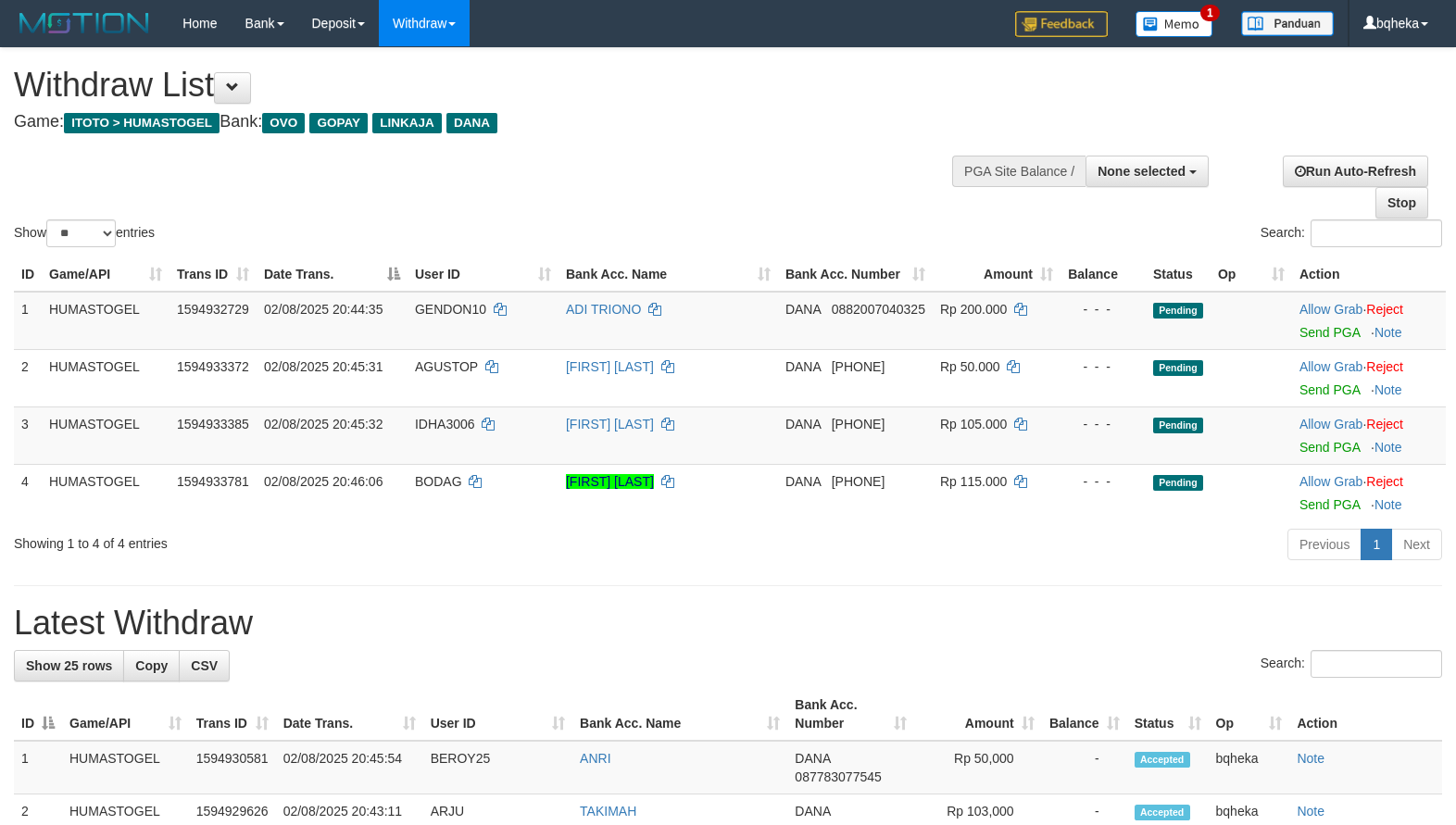 select 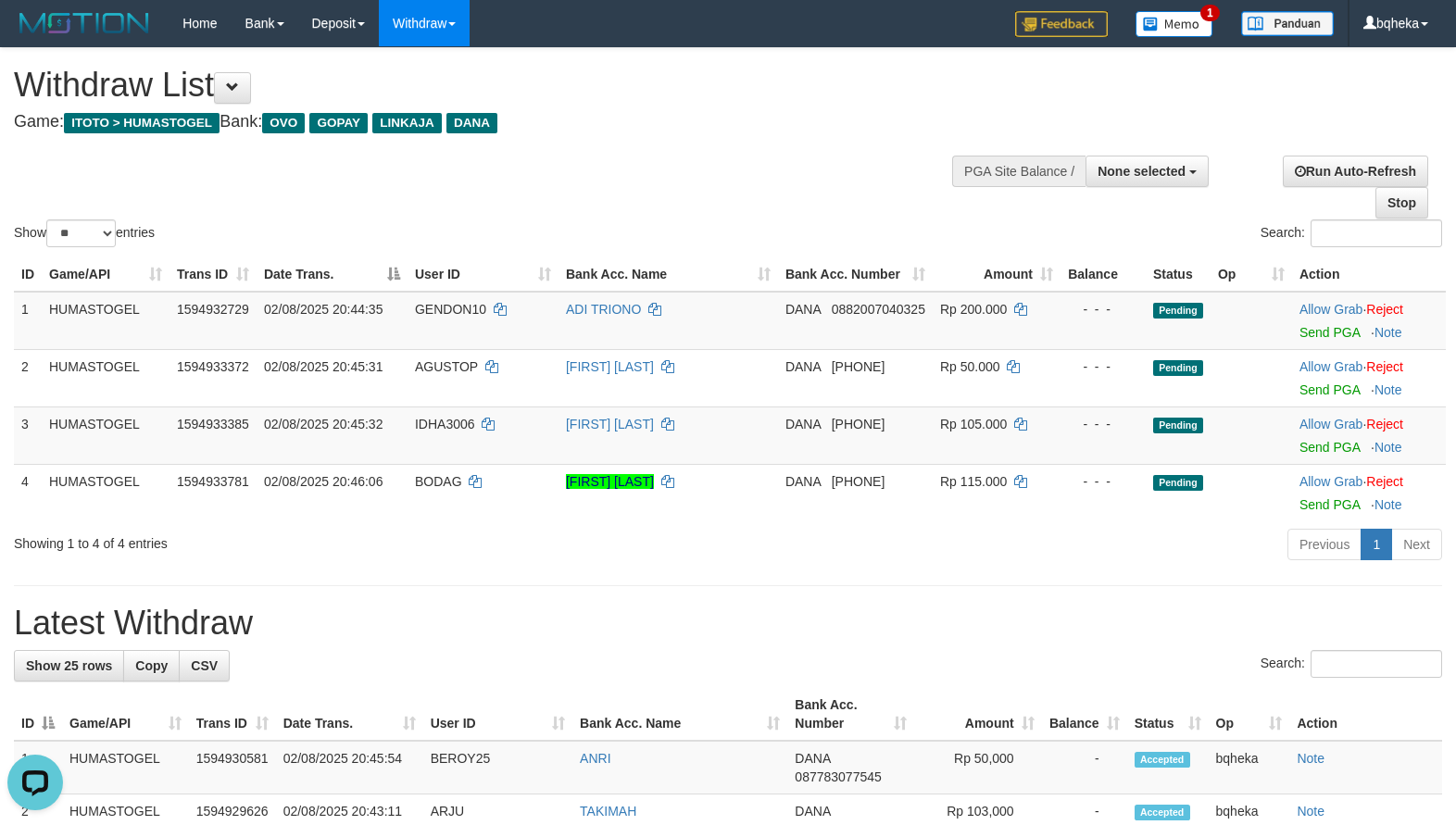 scroll, scrollTop: 0, scrollLeft: 0, axis: both 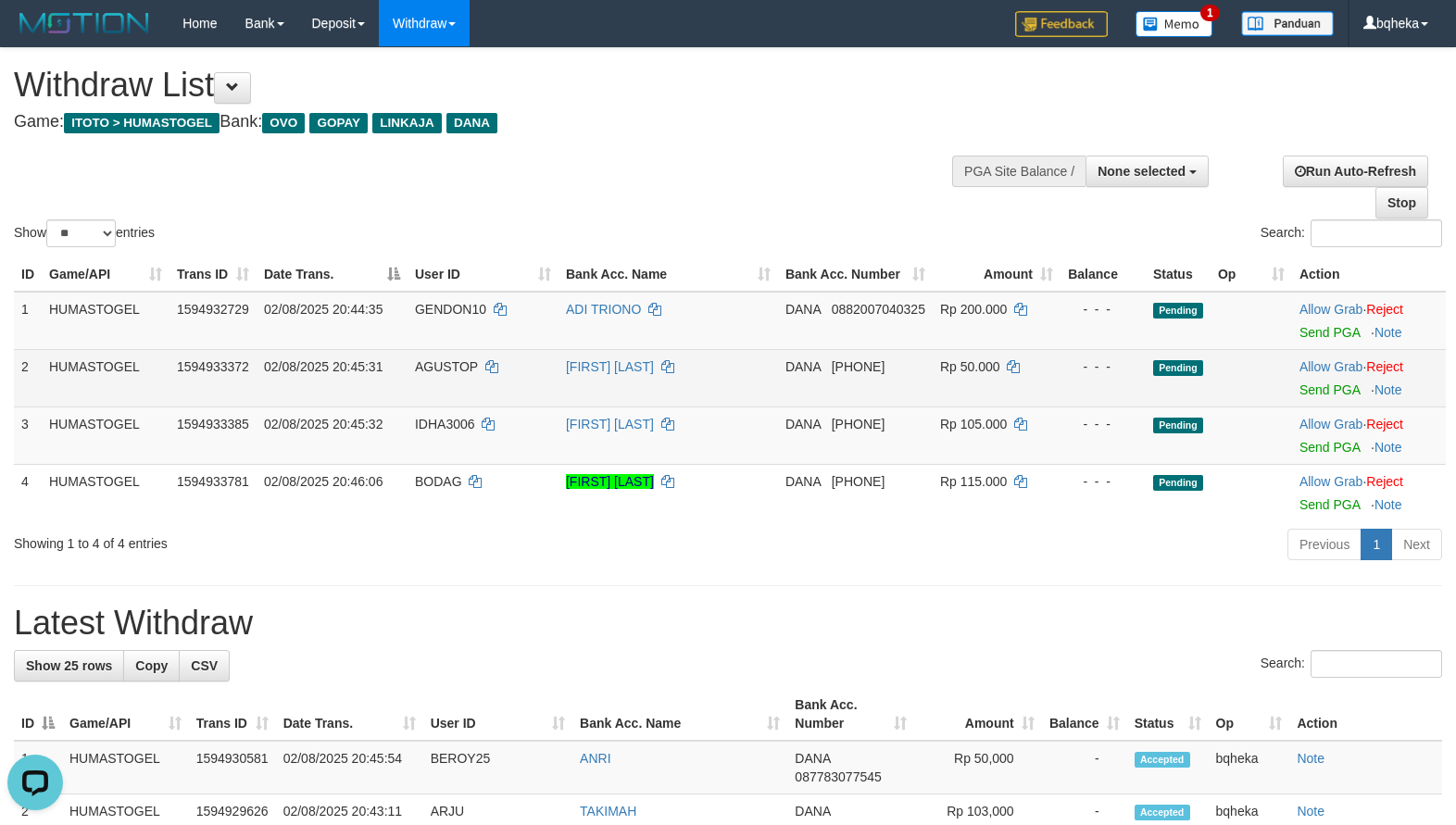 click on "Allow Grab   ·    Reject Send PGA     ·    Note" at bounding box center (1369, 378) 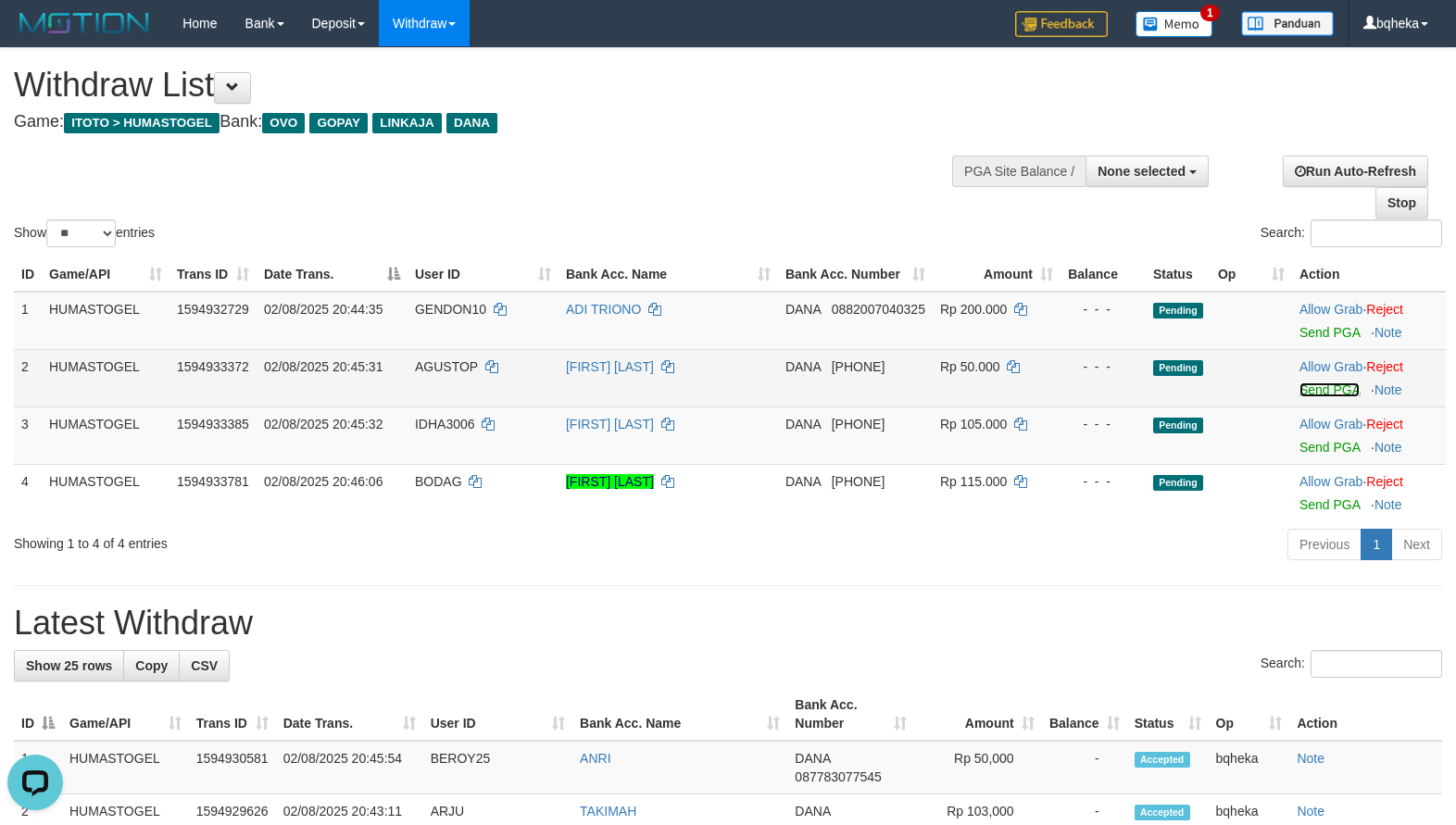 click on "Send PGA" at bounding box center [1329, 390] 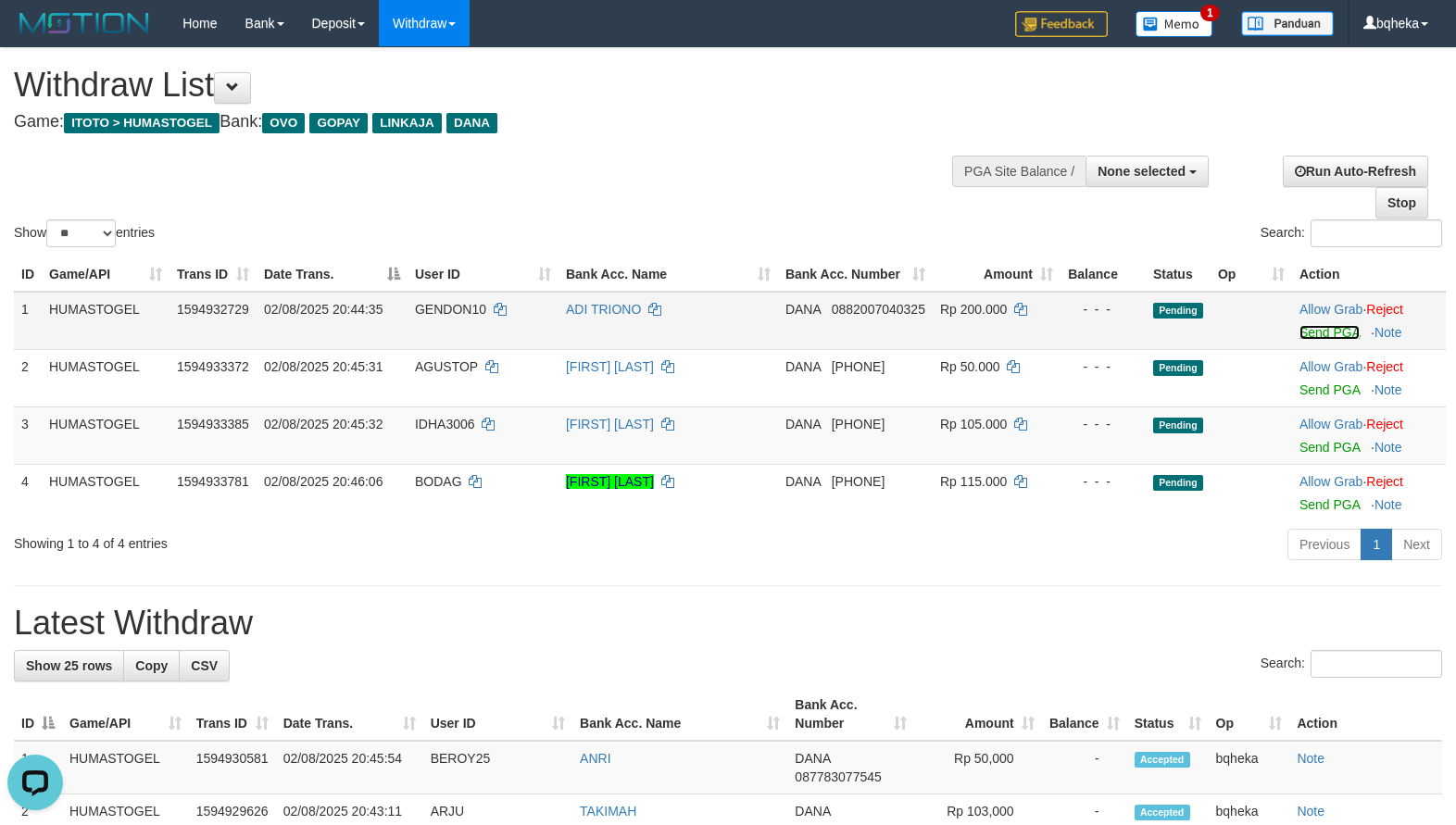 click on "Send PGA" at bounding box center [1329, 332] 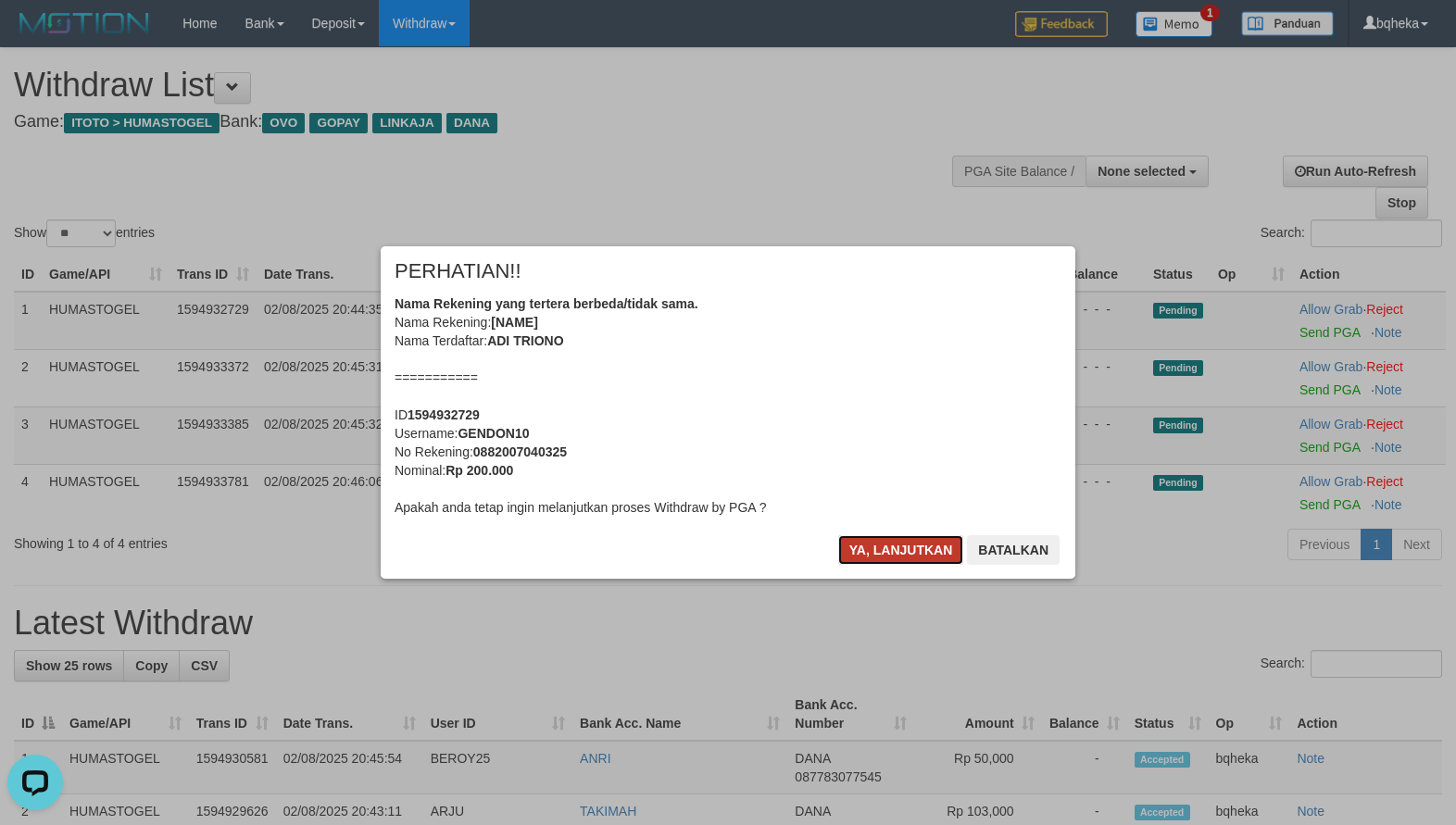click on "Ya, lanjutkan" at bounding box center (901, 550) 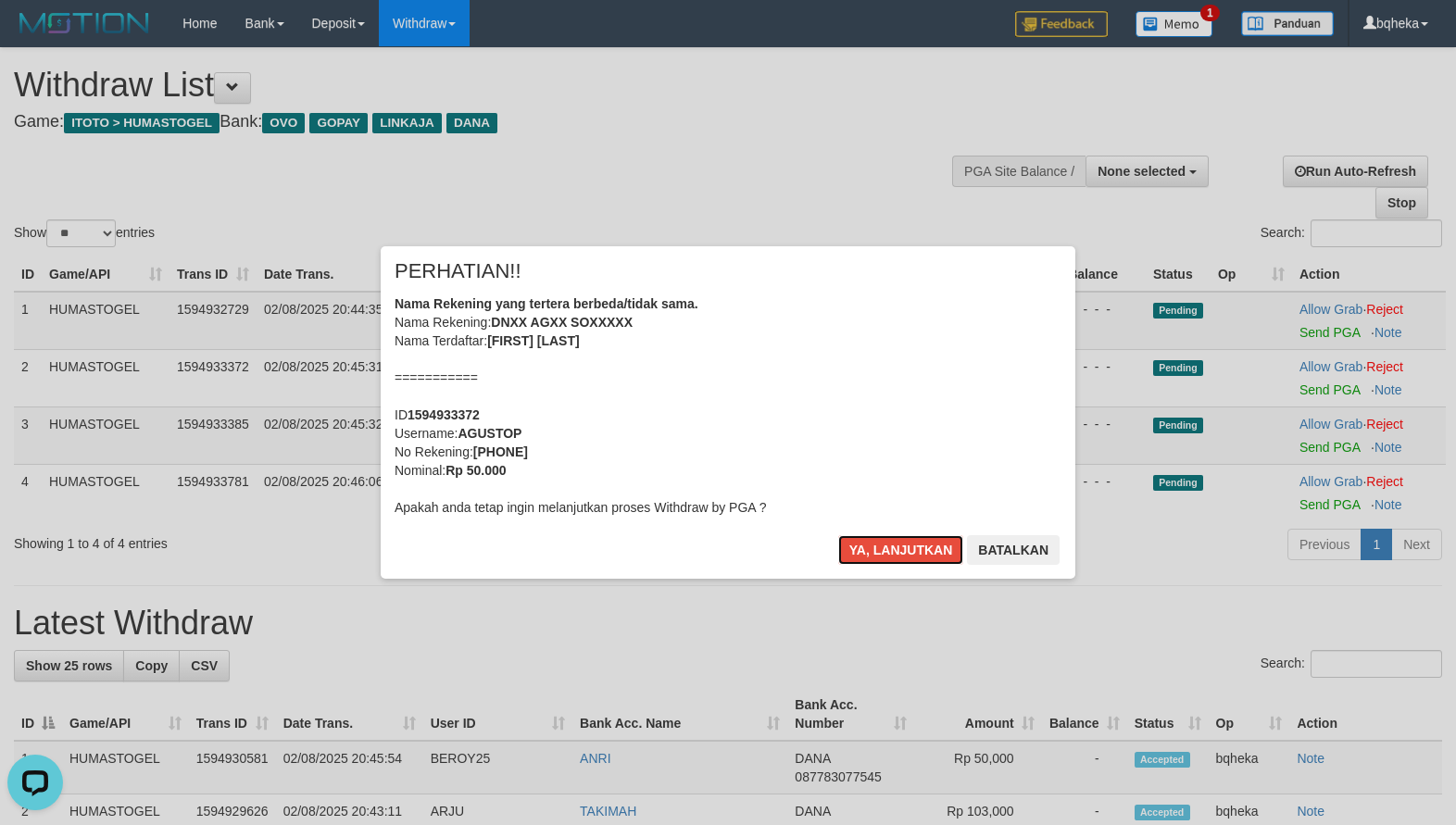 click on "Ya, lanjutkan" at bounding box center (901, 550) 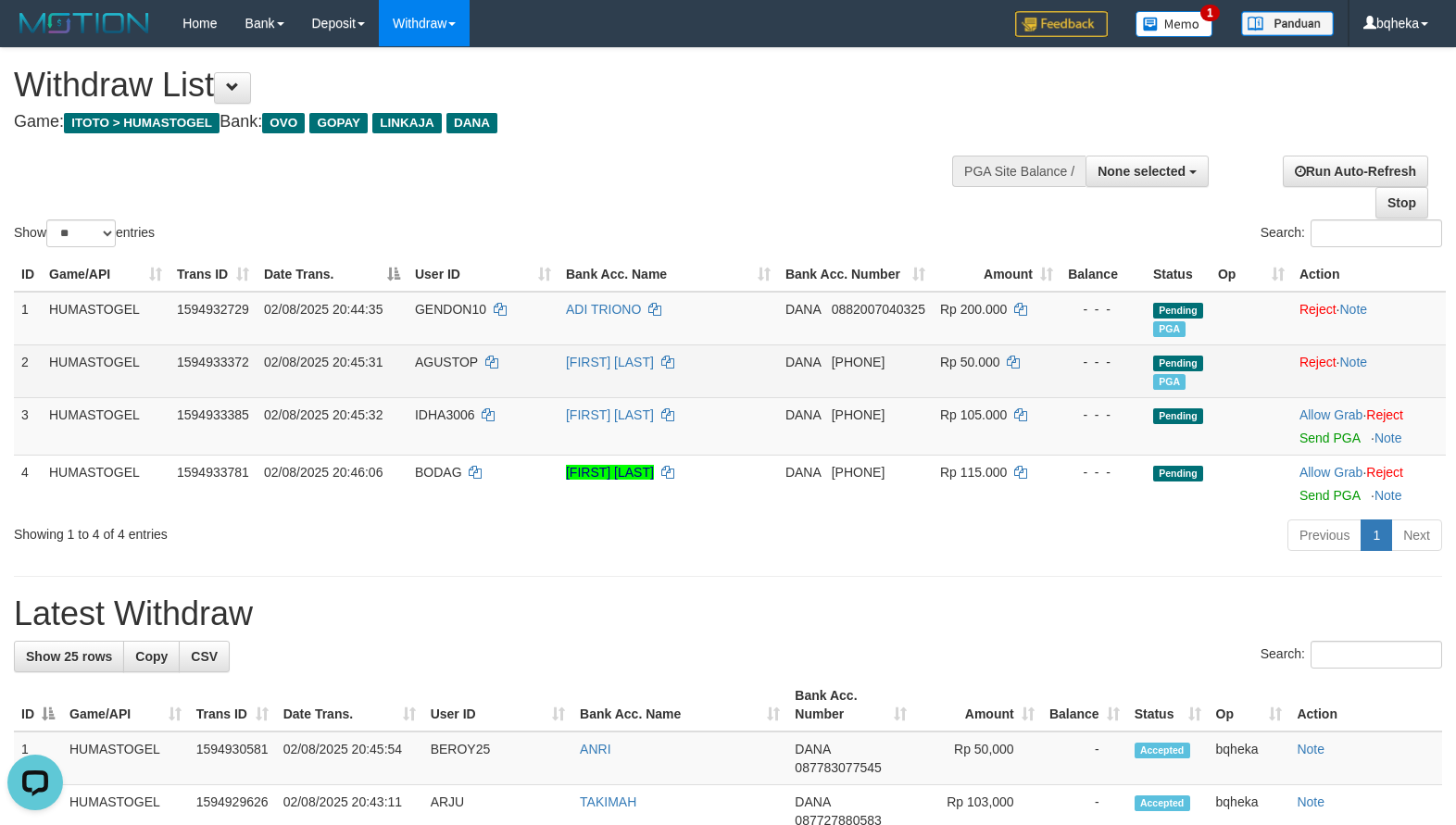 click on "AGUSTOP" at bounding box center (446, 362) 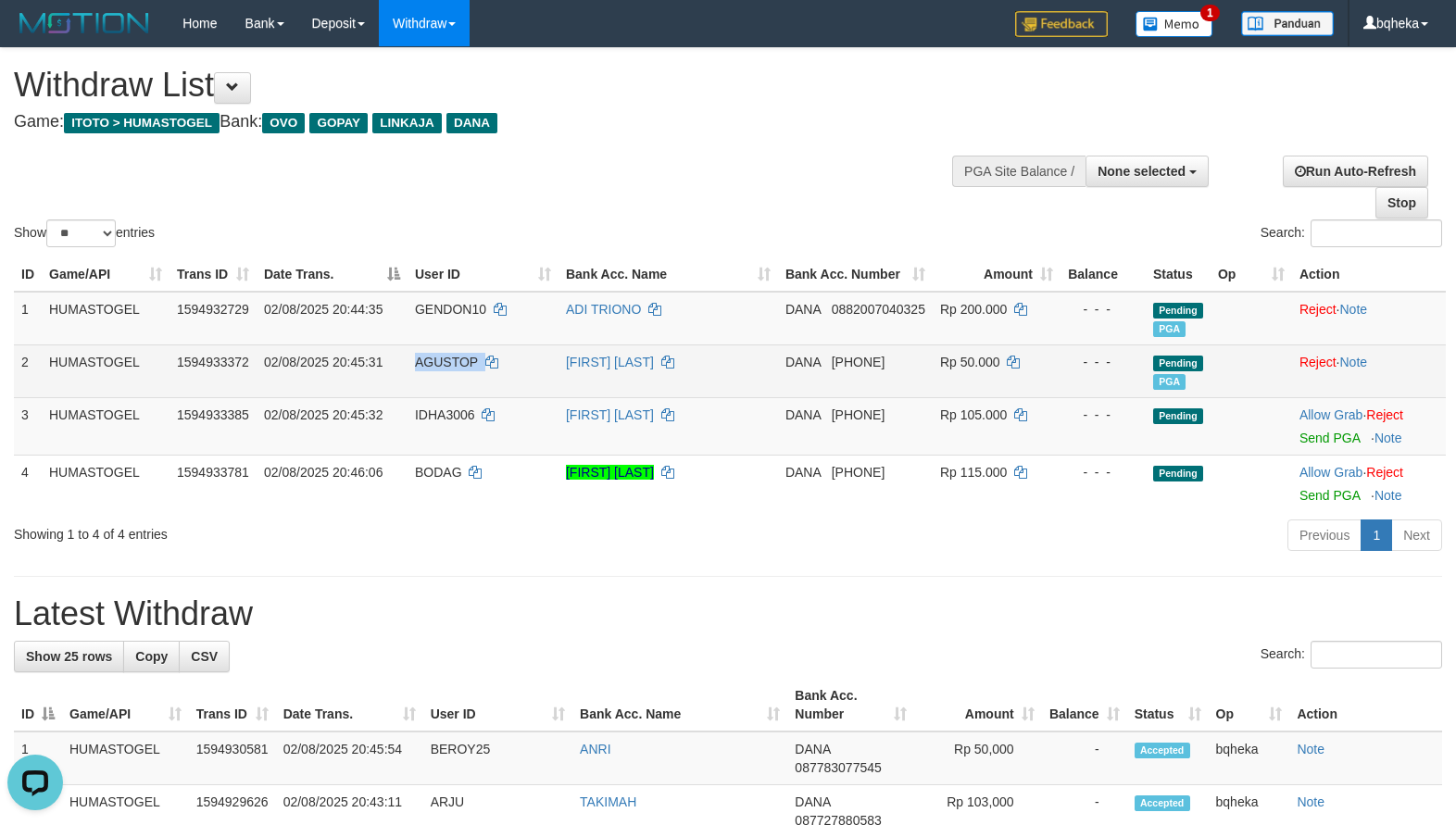 copy on "AGUSTOP" 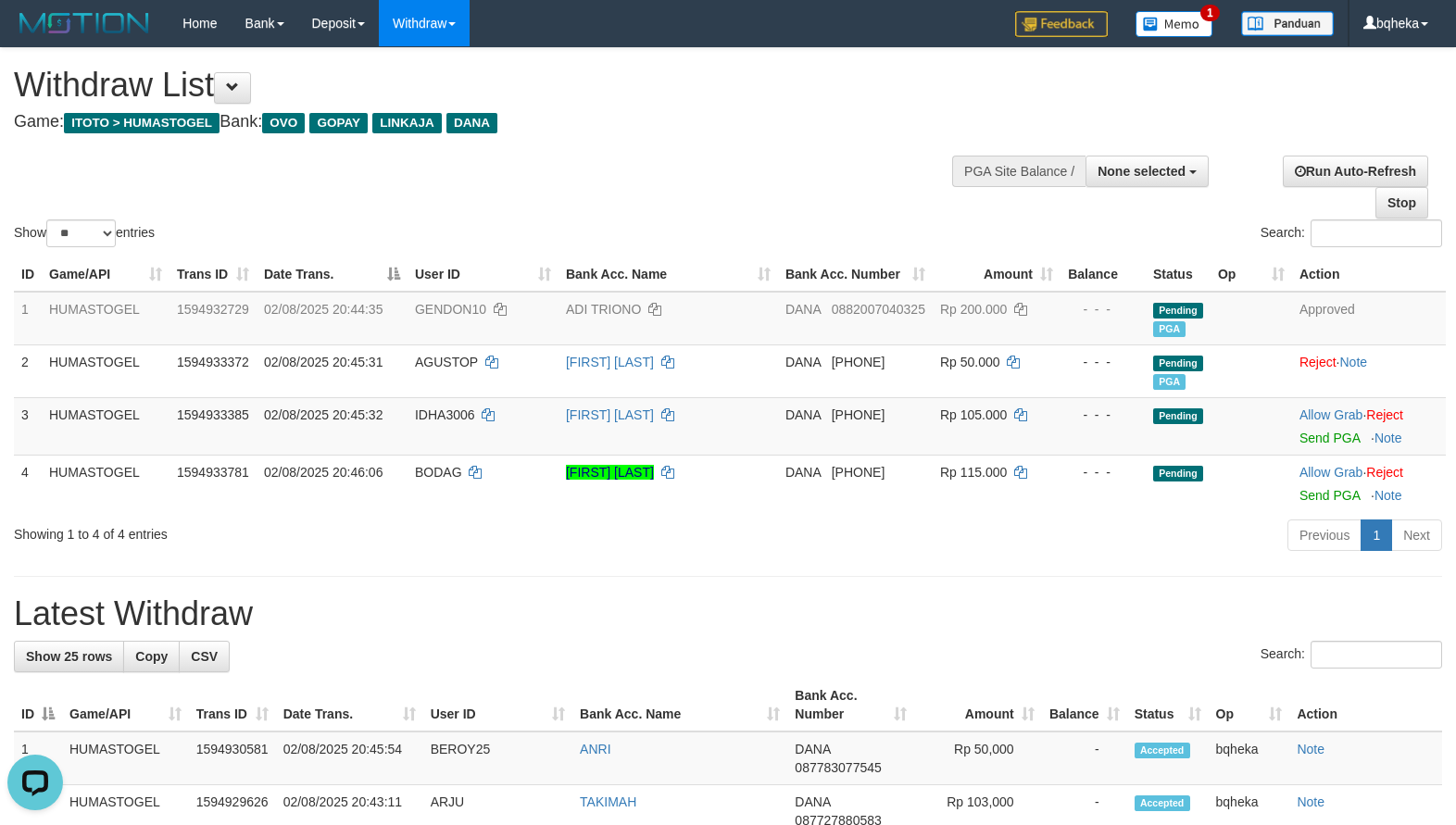 click on "Game:   ITOTO > HUMASTOGEL    				Bank:   OVO   GOPAY   LINKAJA   DANA" at bounding box center (483, 122) 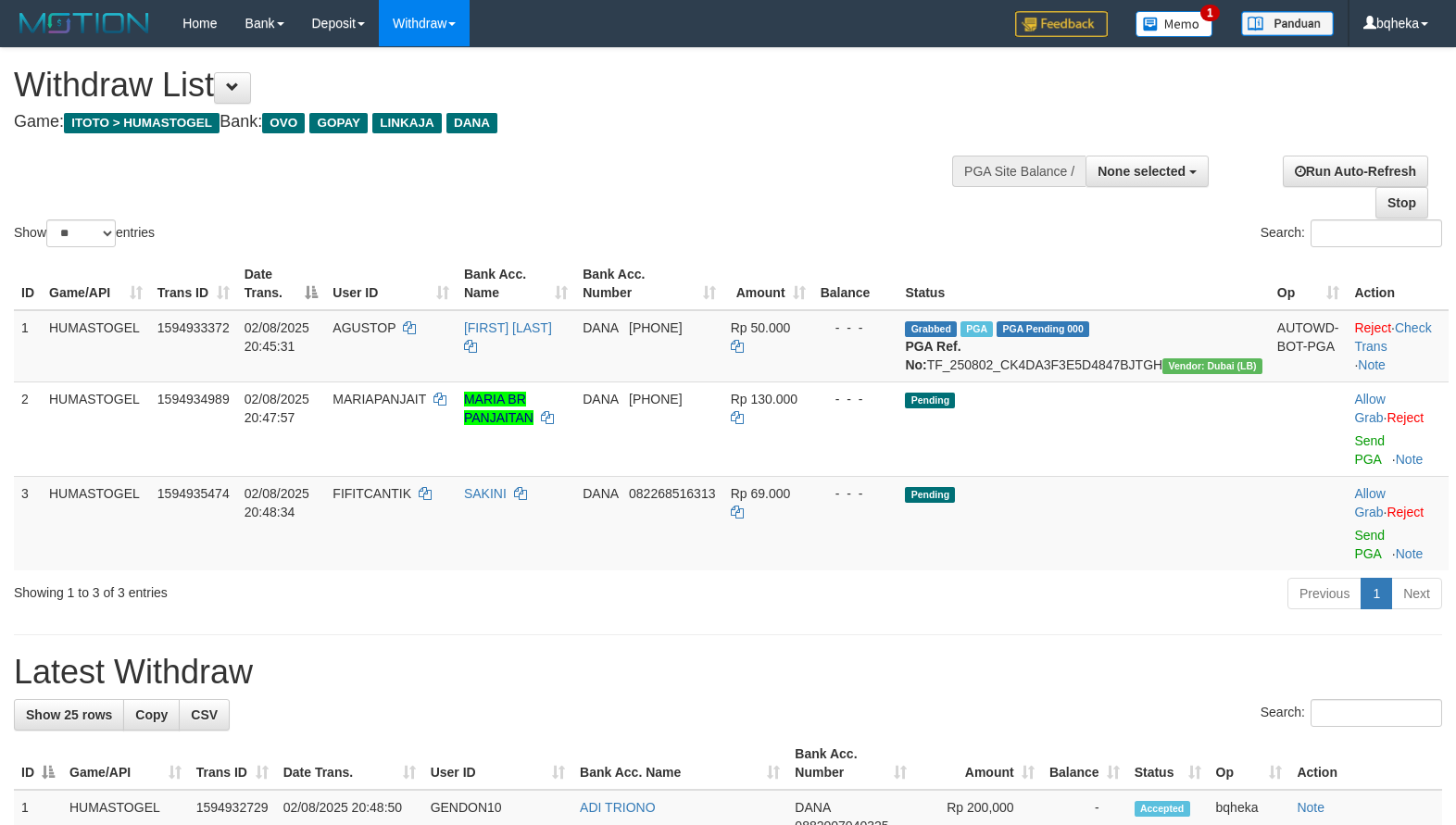 select 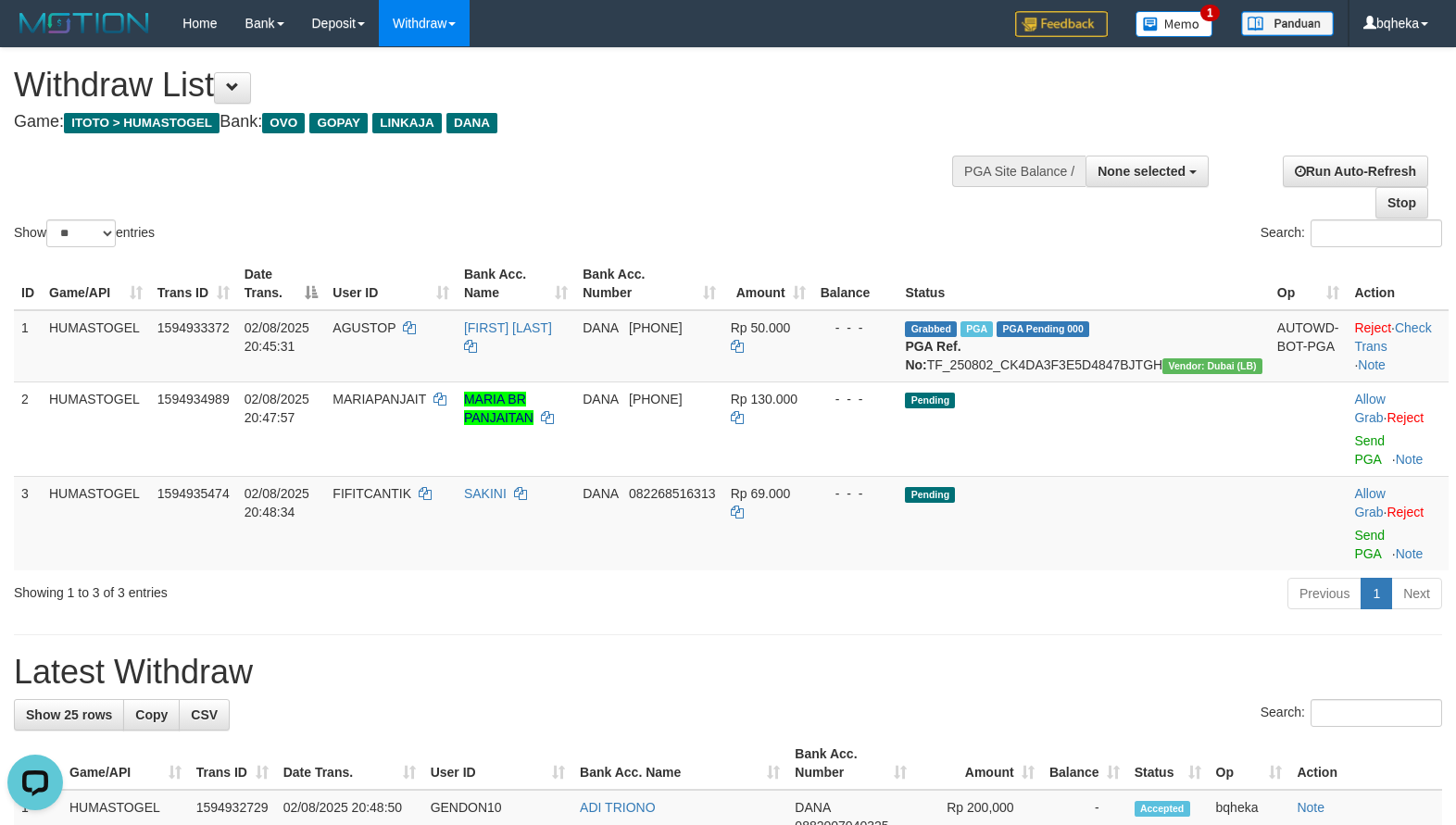 scroll, scrollTop: 0, scrollLeft: 0, axis: both 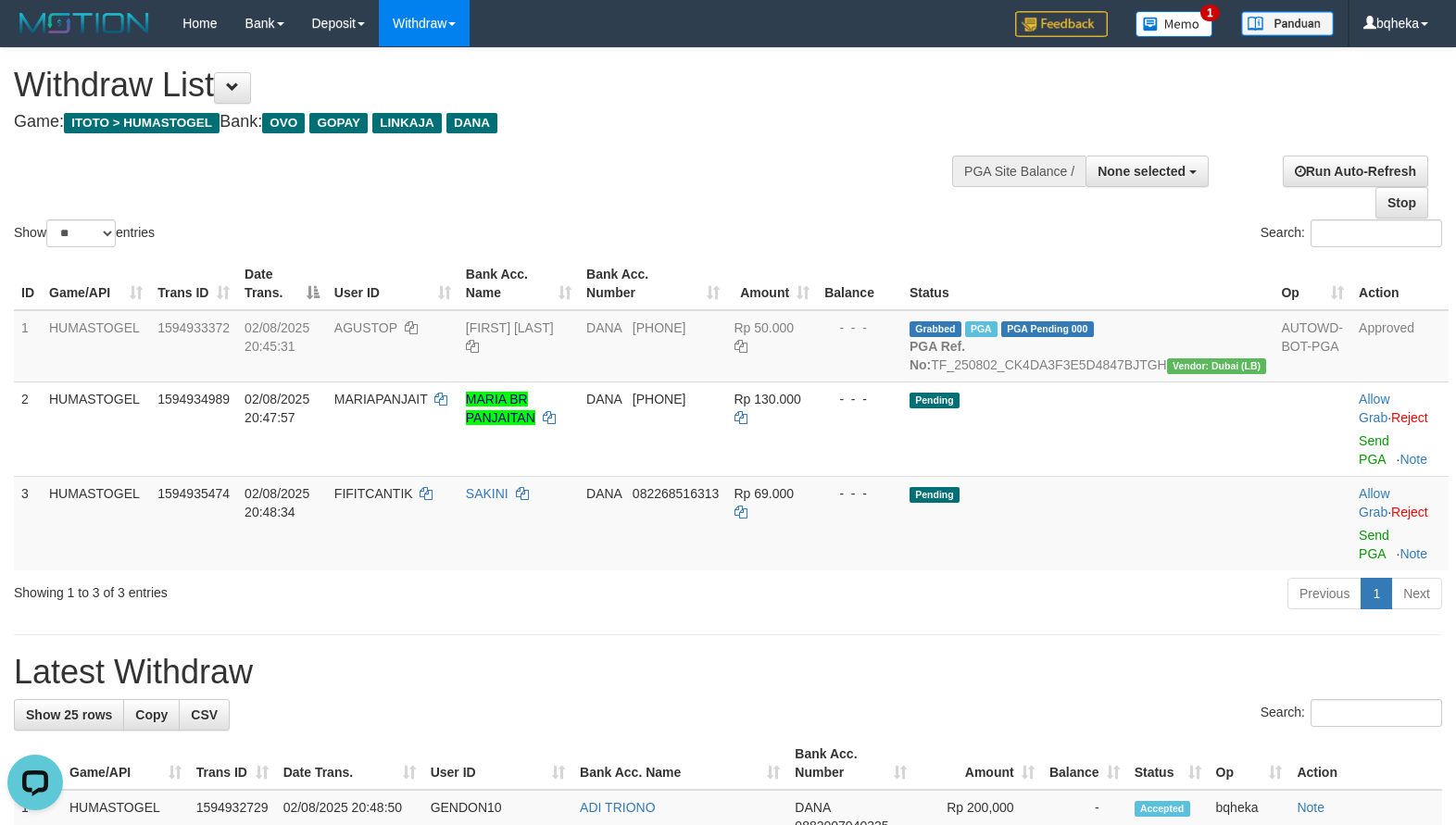 click on "Show  ** ** ** ***  entries Search:" at bounding box center (728, 149) 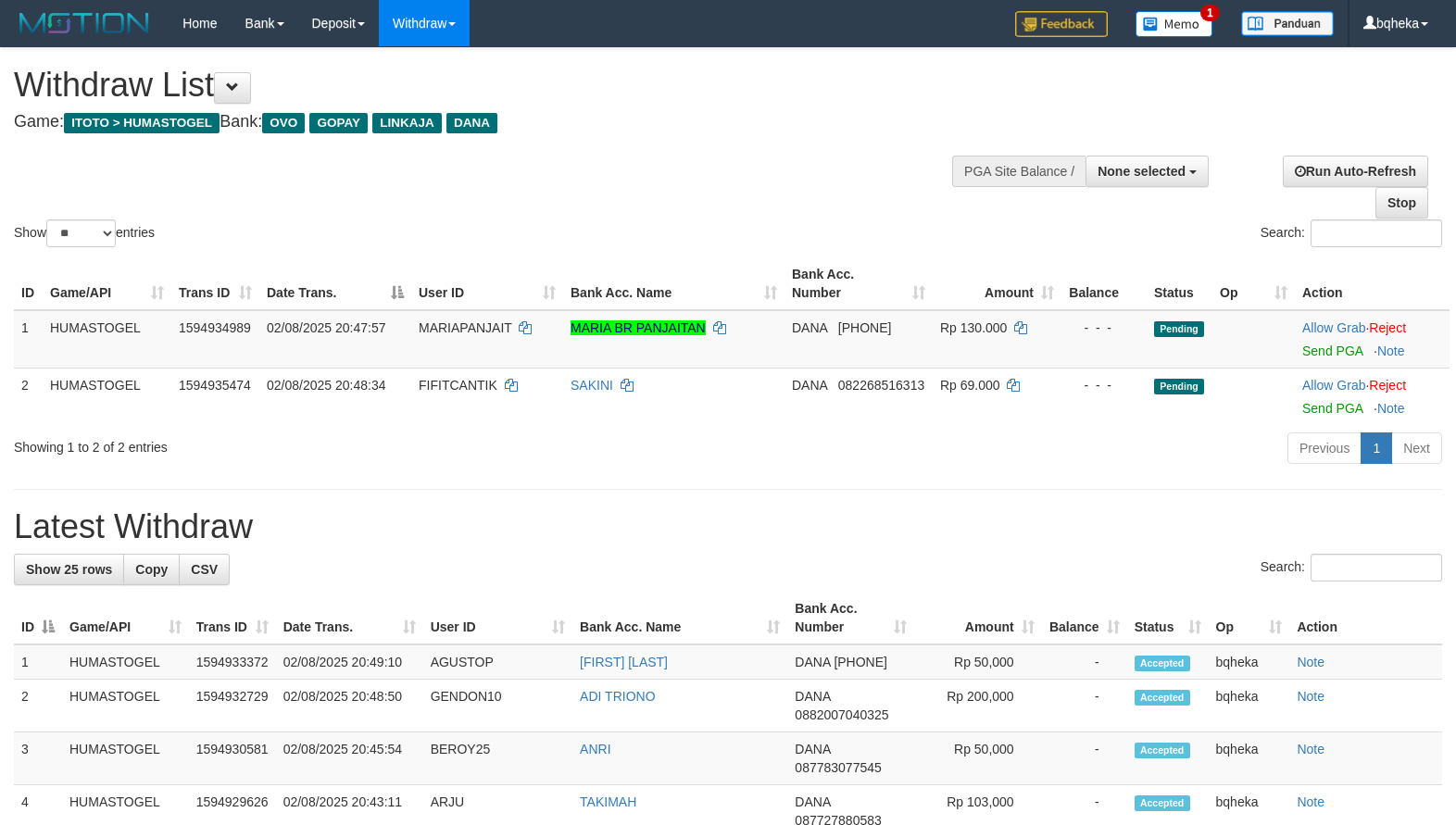 select 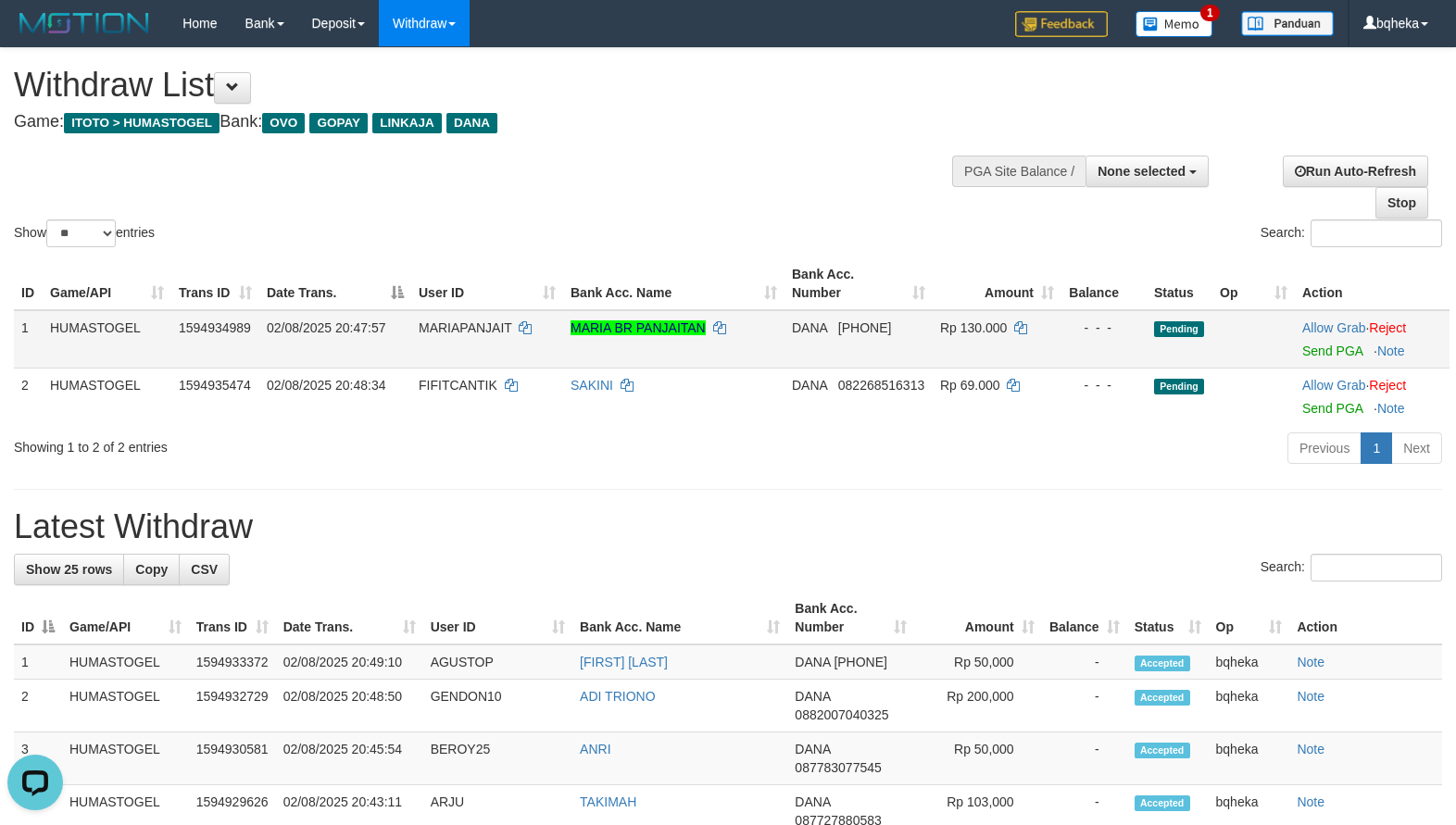 scroll, scrollTop: 0, scrollLeft: 0, axis: both 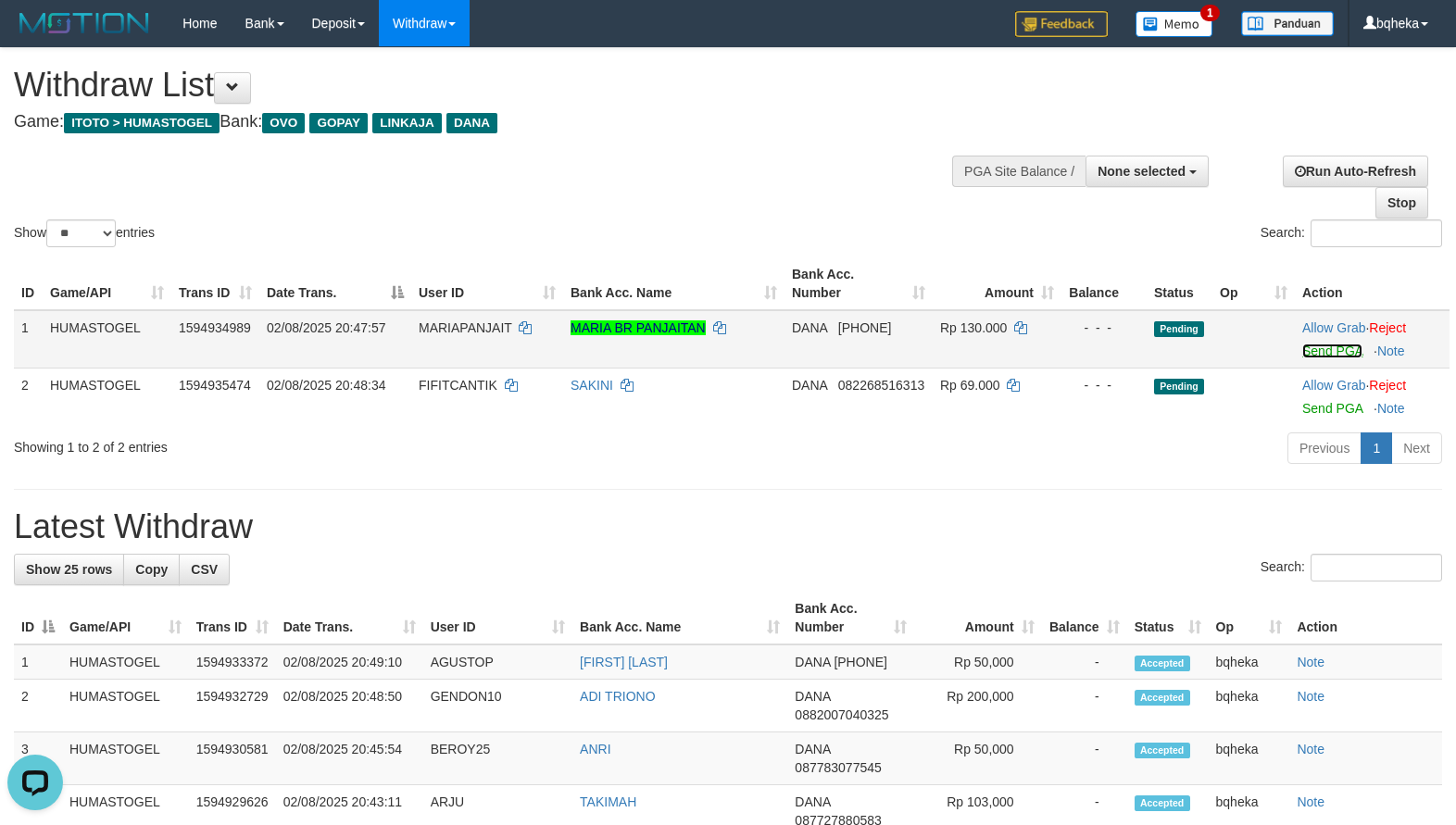 click on "Send PGA" at bounding box center (1332, 351) 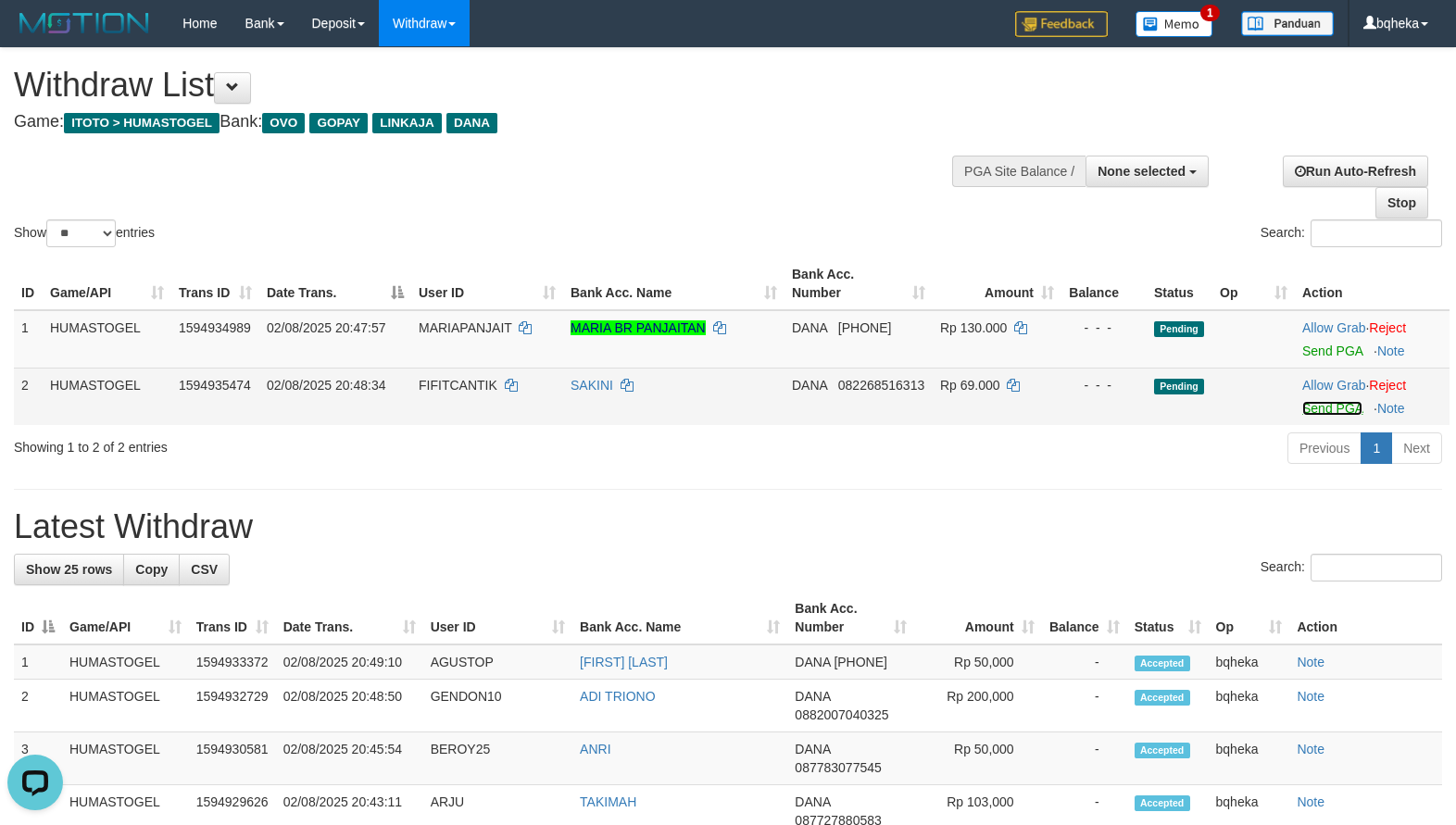 click on "Send PGA" at bounding box center [1332, 408] 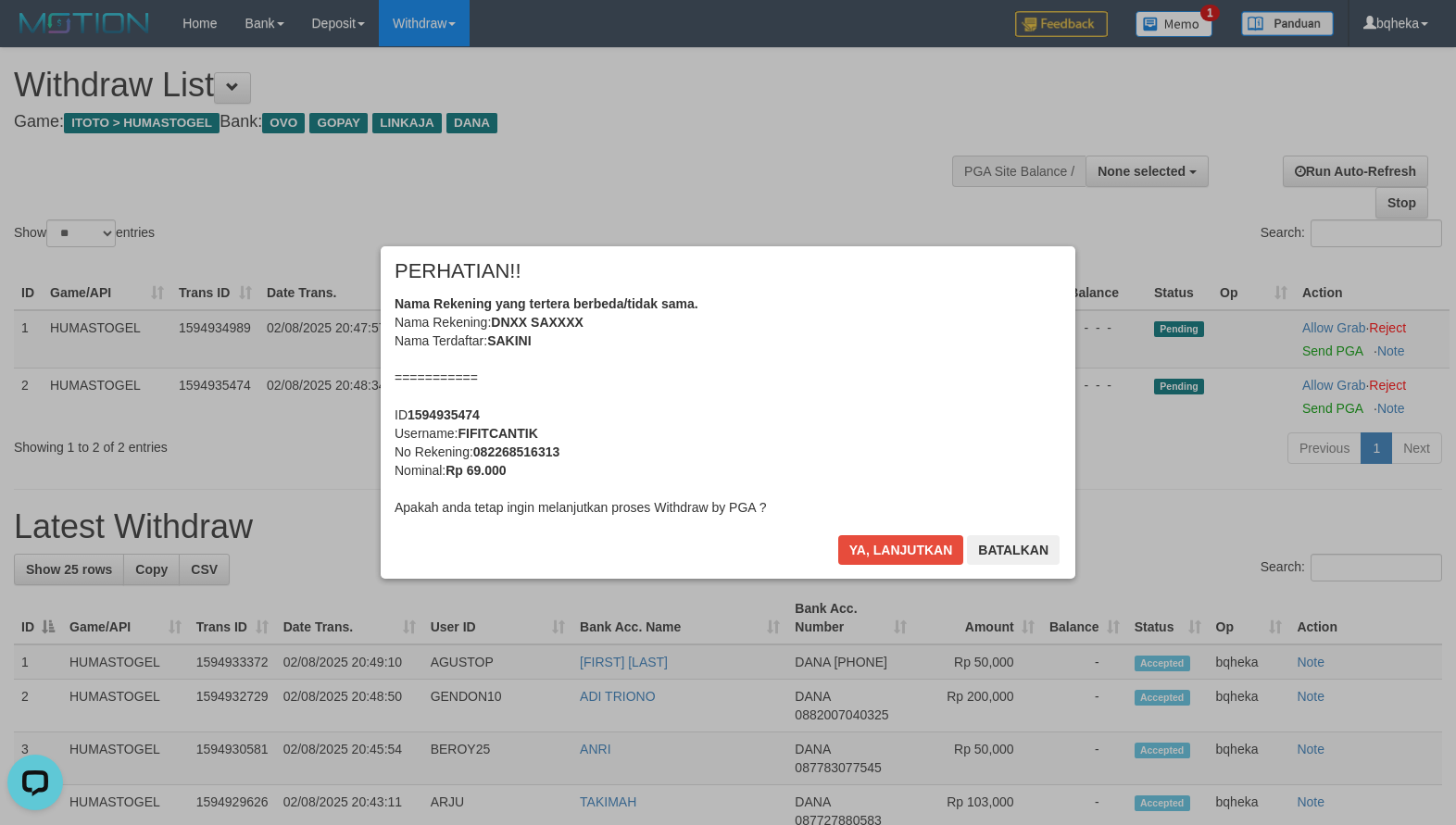 click on "× PERHATIAN!! Nama Rekening yang tertera berbeda/tidak sama. Nama Rekening:  DNXX SAXXXX Nama Terdaftar:  SAKINI =========== ID  1594935474 Username:  FIFITCANTIK No Rekening:  082268516313 Nominal:  Rp 69.000 Apakah anda tetap ingin melanjutkan proses Withdraw by PGA ? Ya, lanjutkan Batalkan" at bounding box center [728, 412] 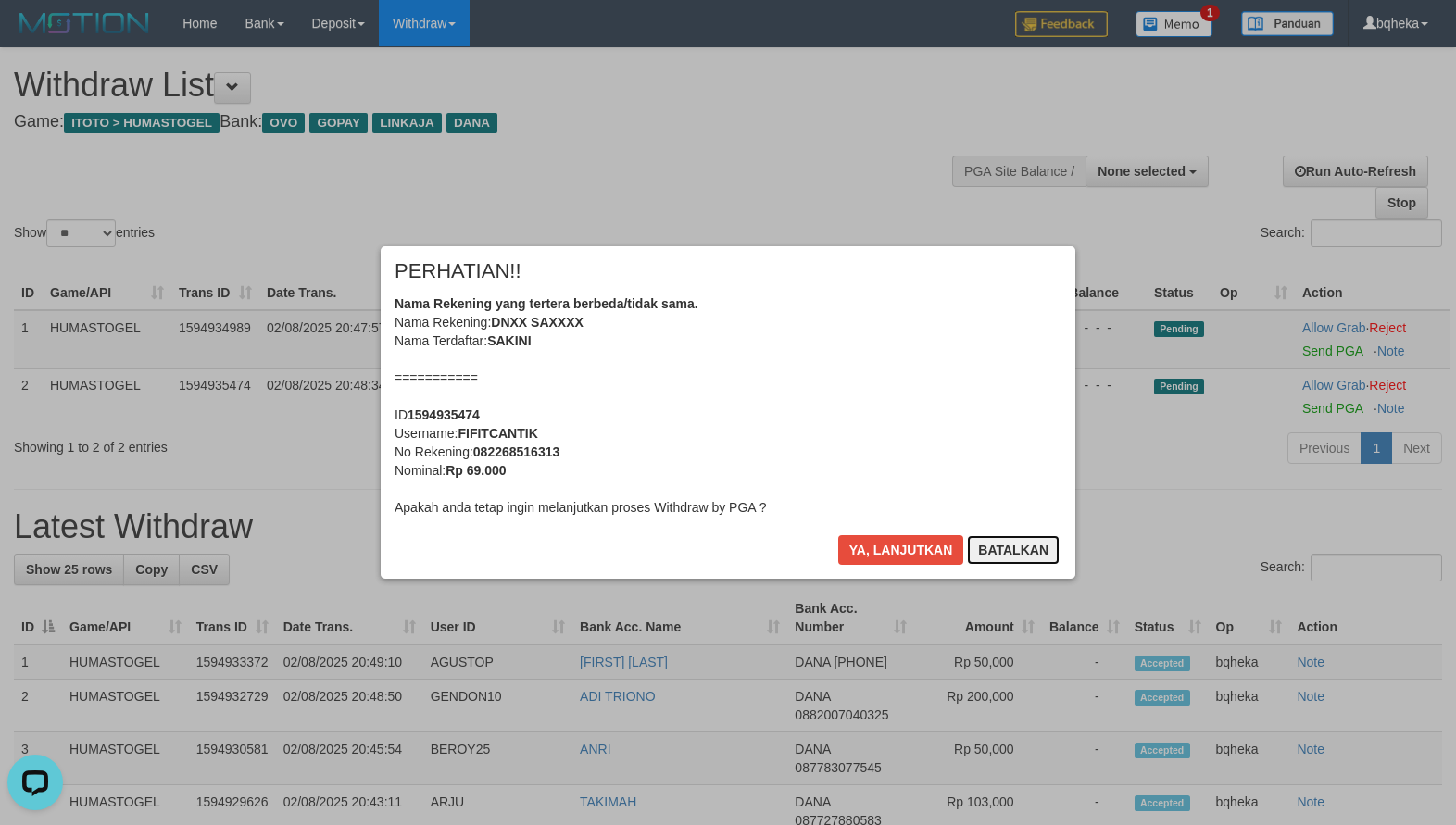 click on "Batalkan" at bounding box center [1013, 550] 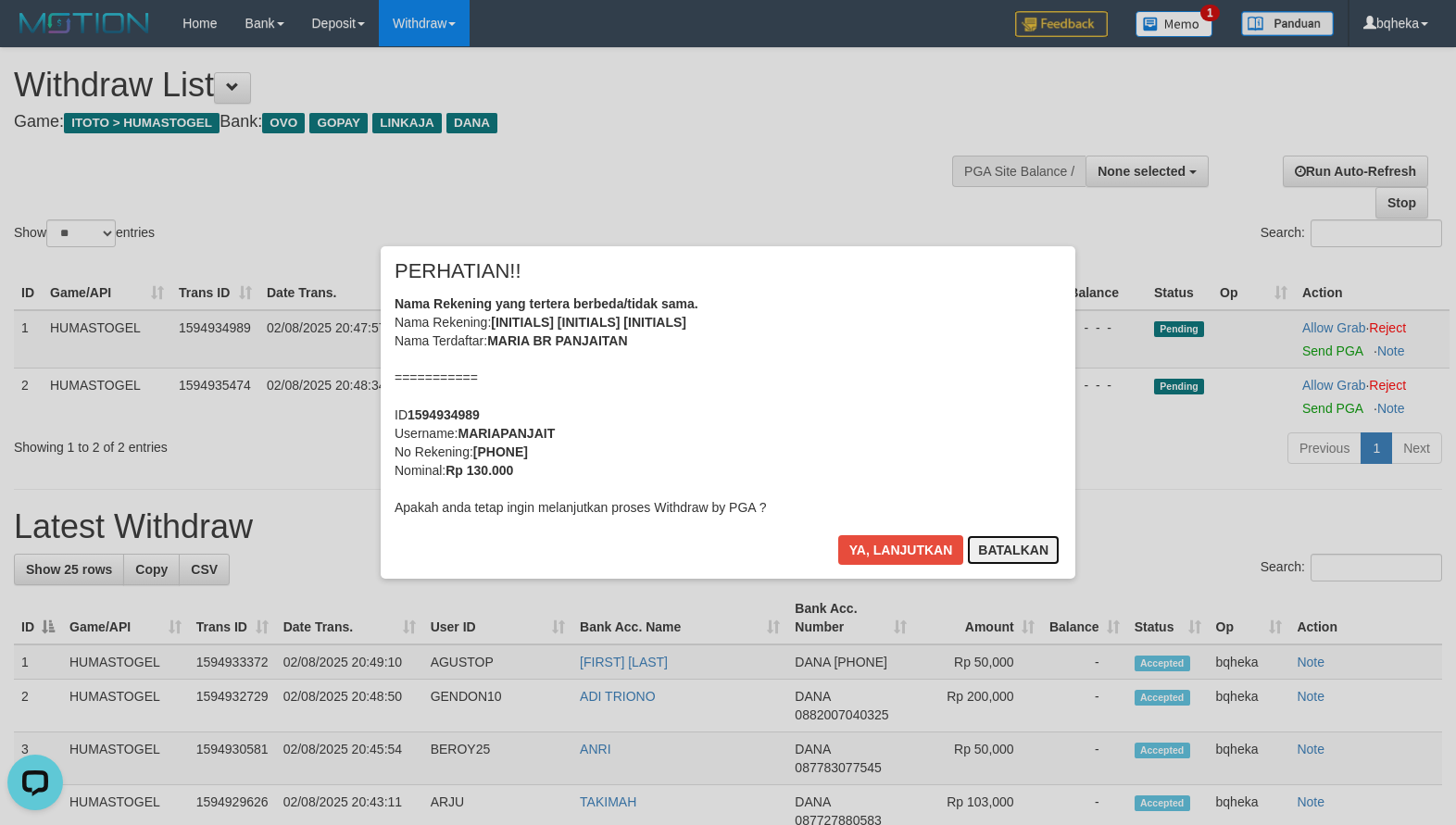 click on "Batalkan" at bounding box center [1013, 550] 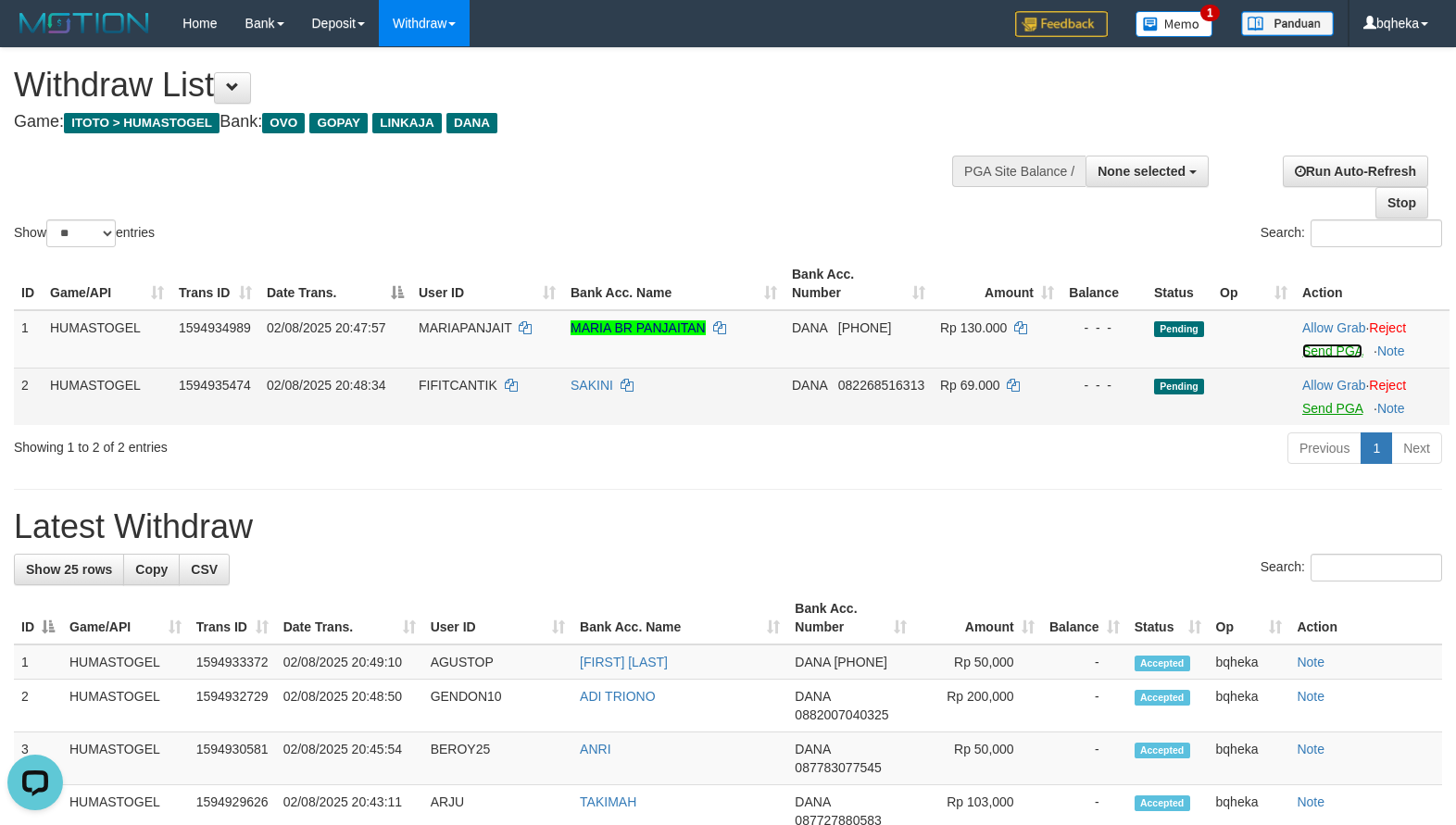 click on "Send PGA" at bounding box center (1332, 351) 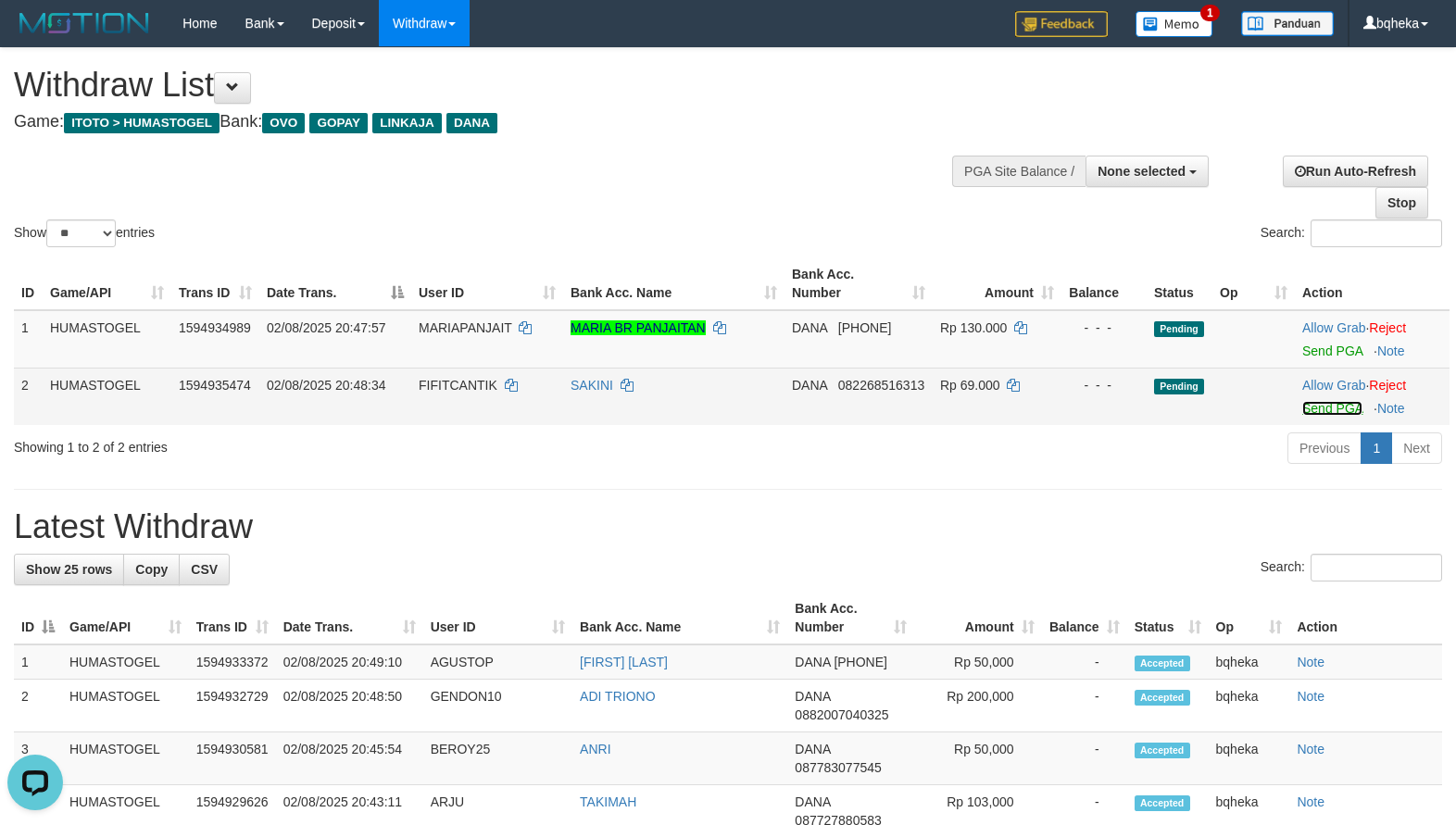 click on "Send PGA" at bounding box center [1332, 408] 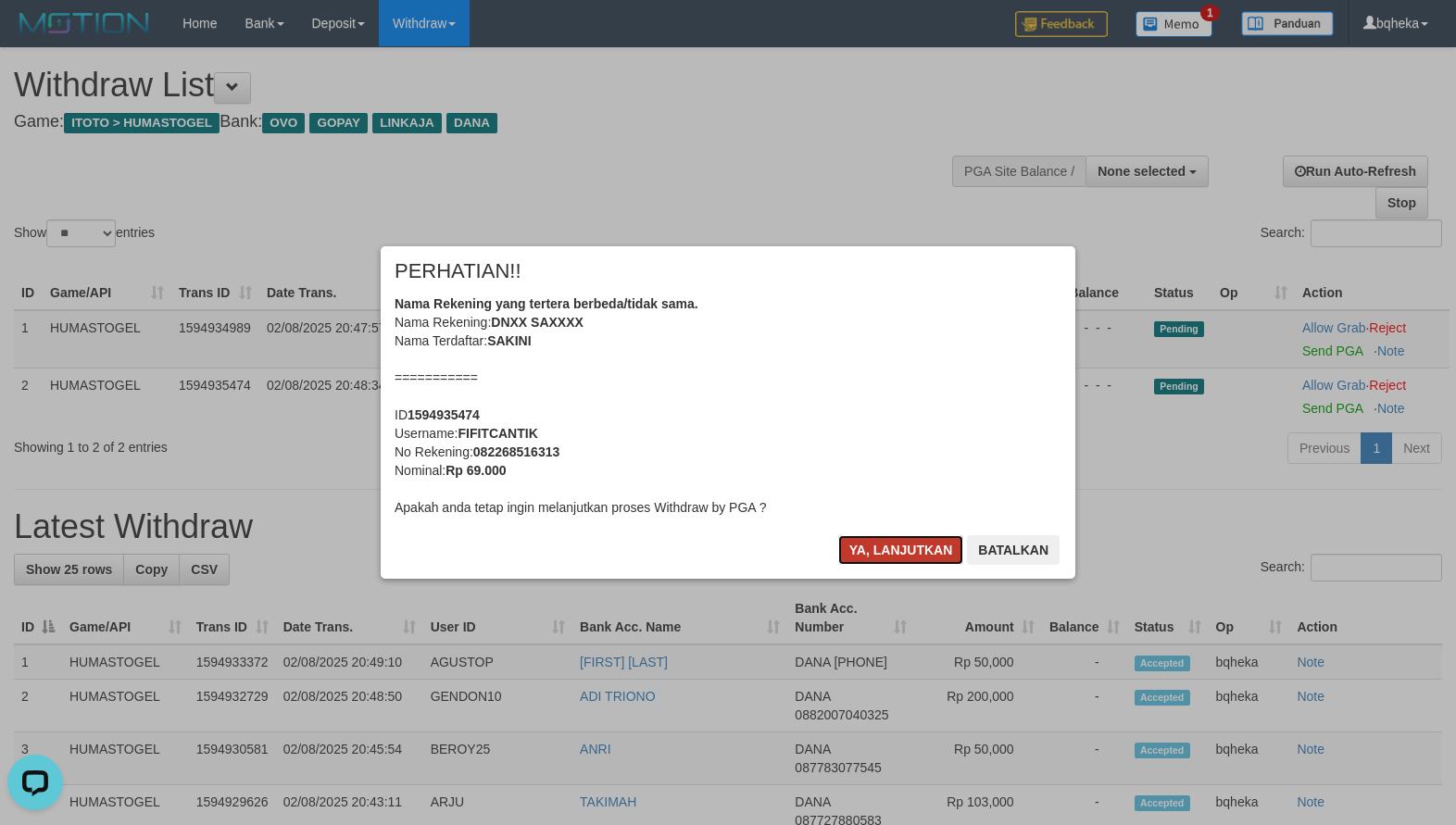 click on "Ya, lanjutkan" at bounding box center (901, 550) 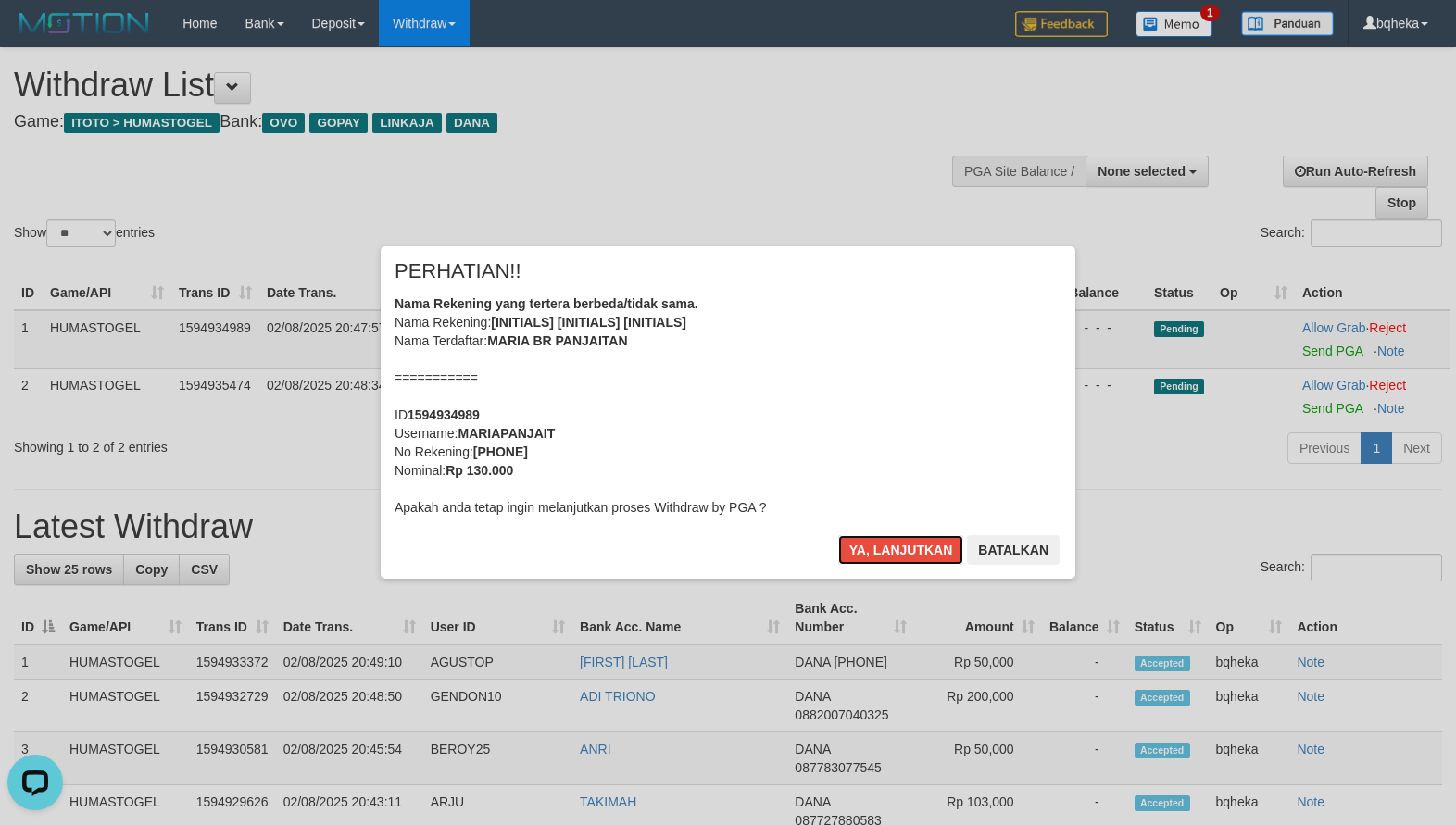 click on "Ya, lanjutkan" at bounding box center (901, 550) 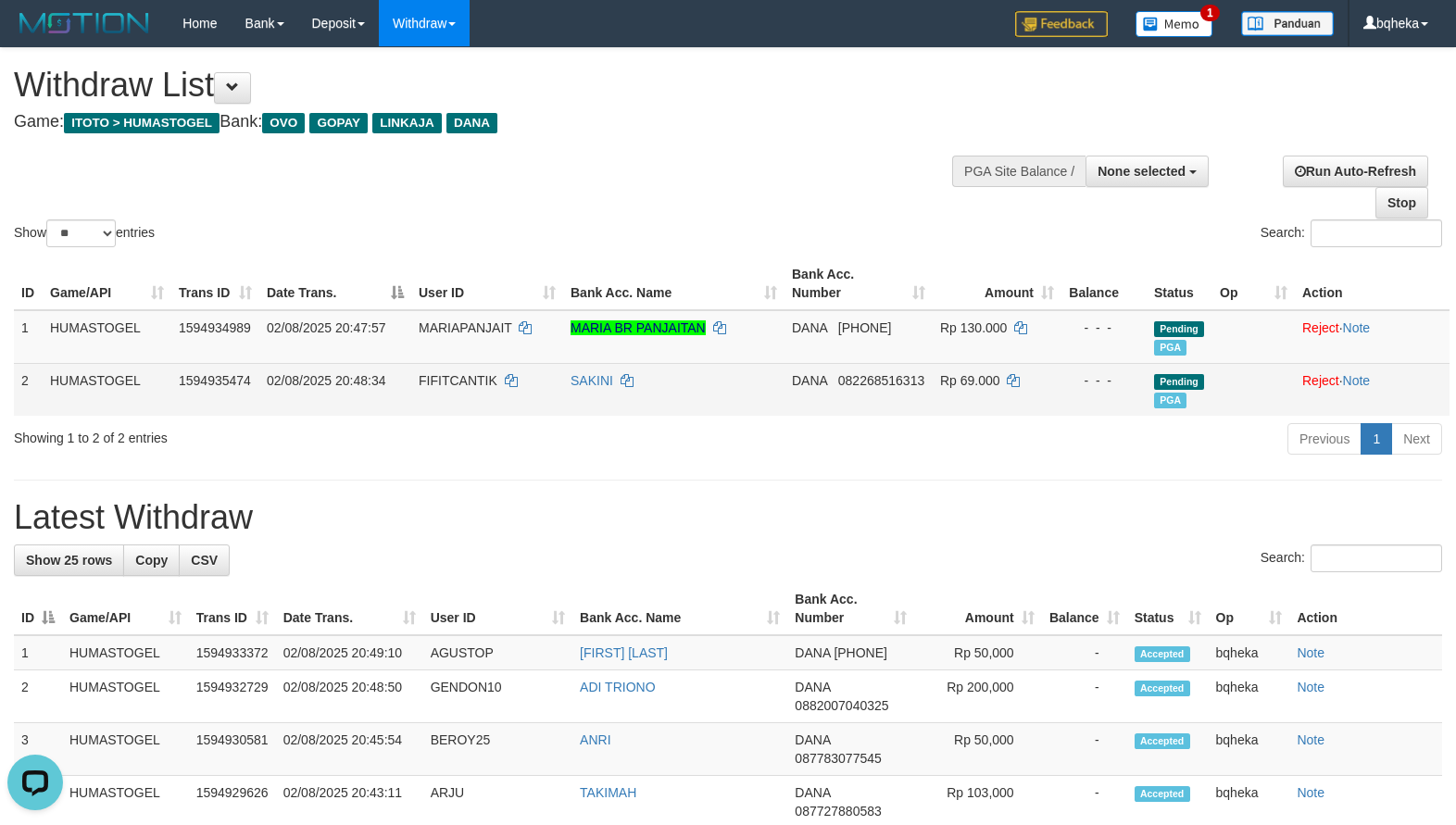 click on "FIFITCANTIK" at bounding box center [458, 381] 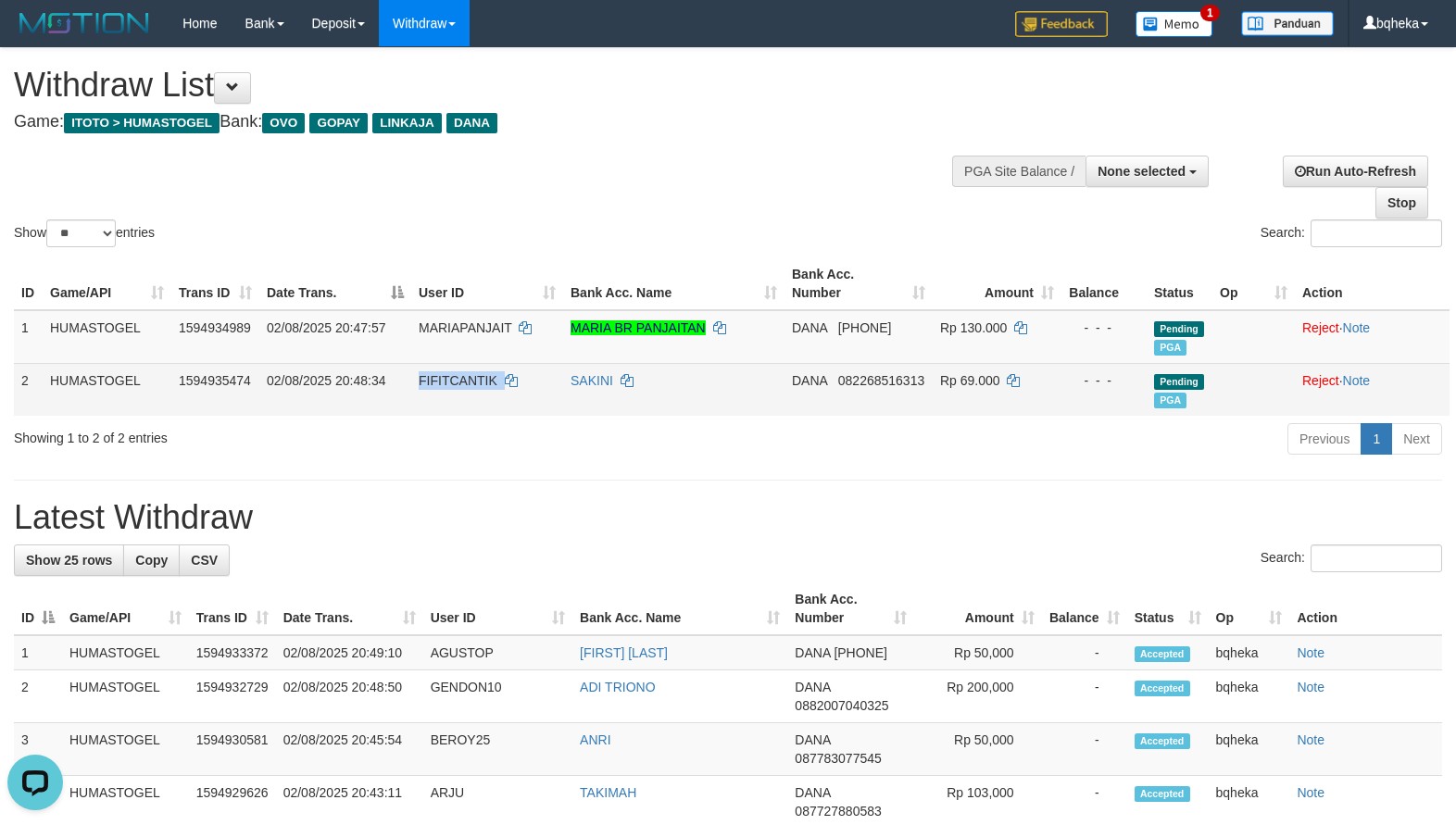 click on "FIFITCANTIK" at bounding box center (458, 381) 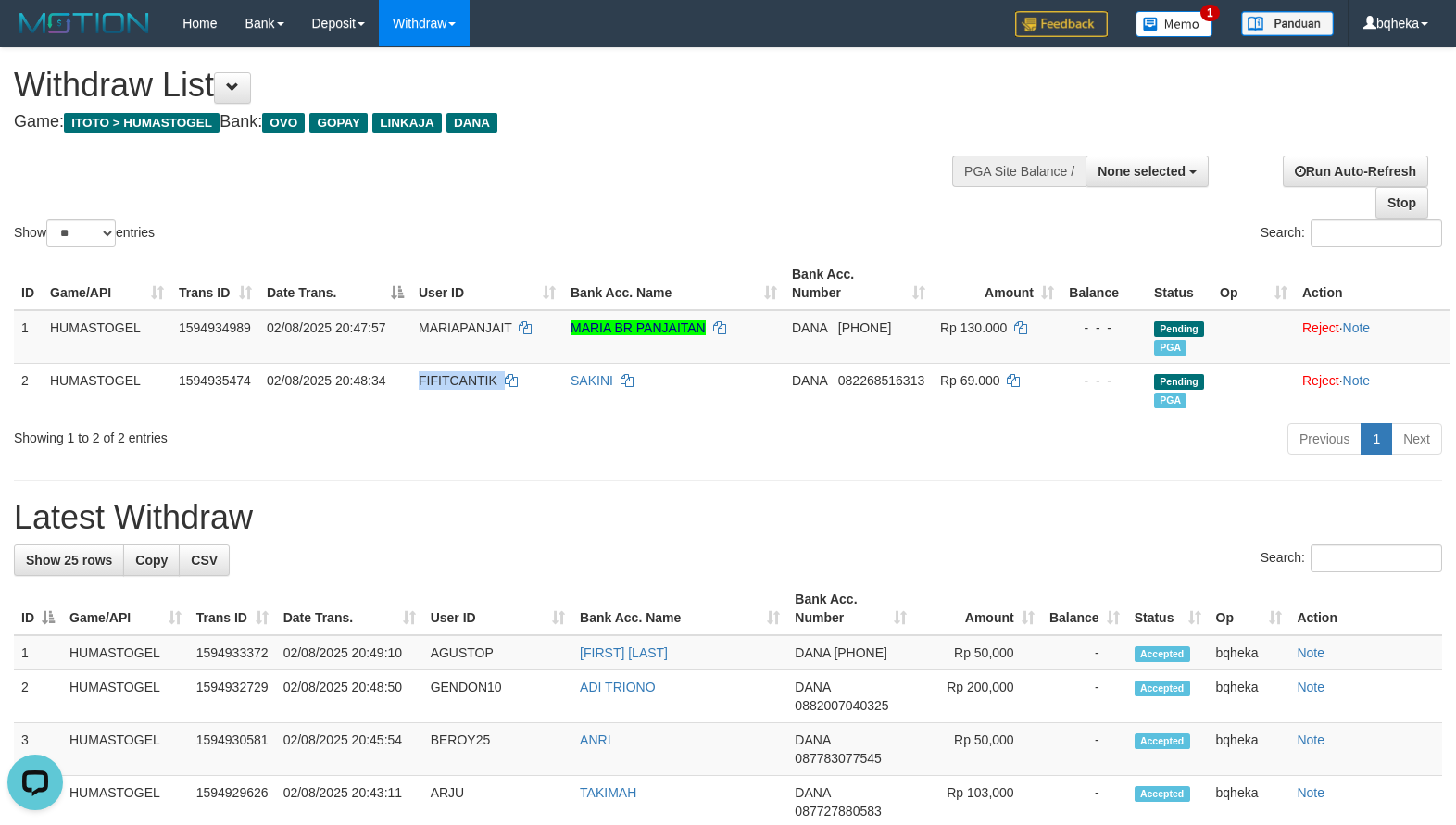 copy on "FIFITCANTIK" 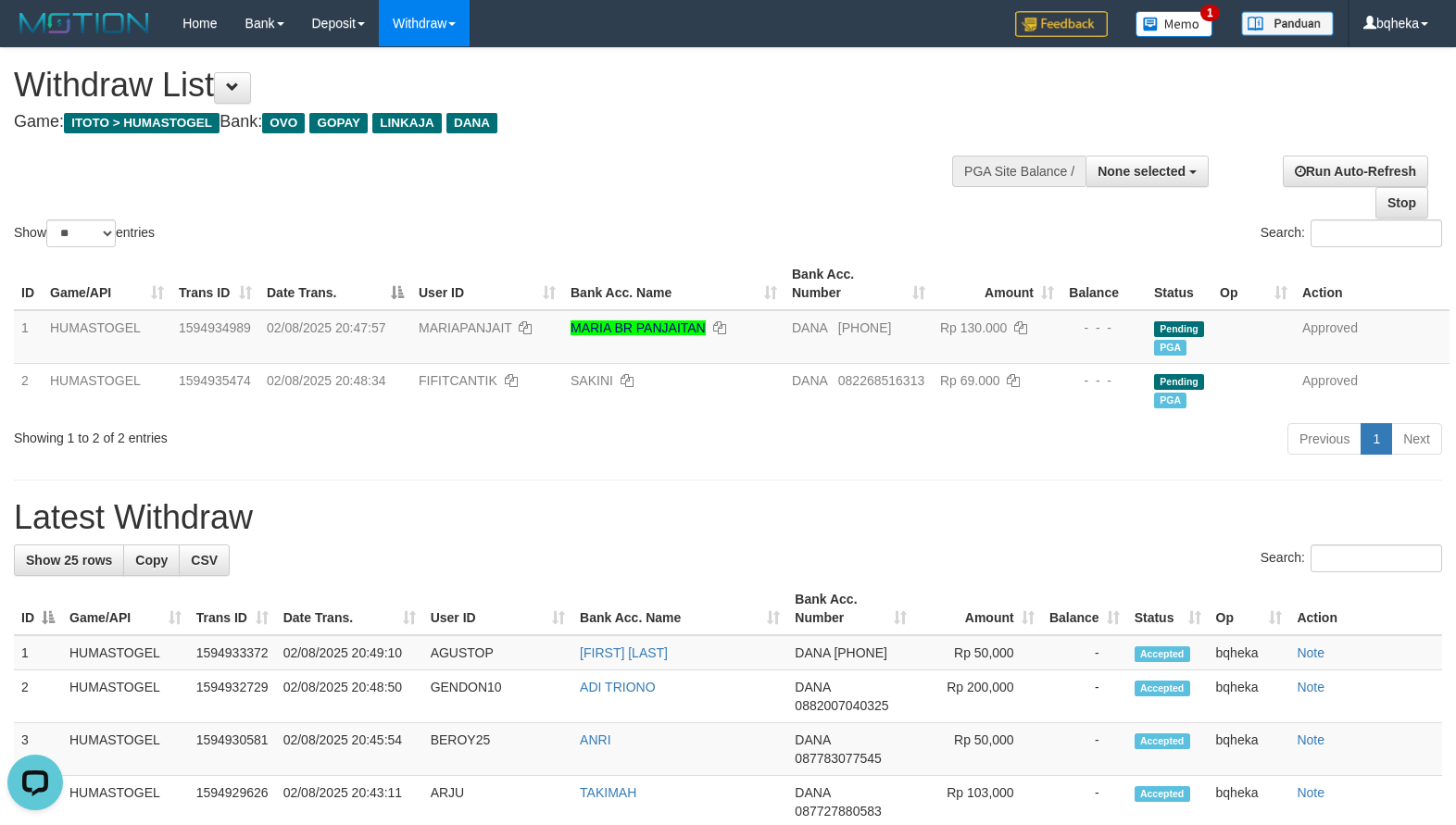 drag, startPoint x: 895, startPoint y: 103, endPoint x: 790, endPoint y: 158, distance: 118.5327 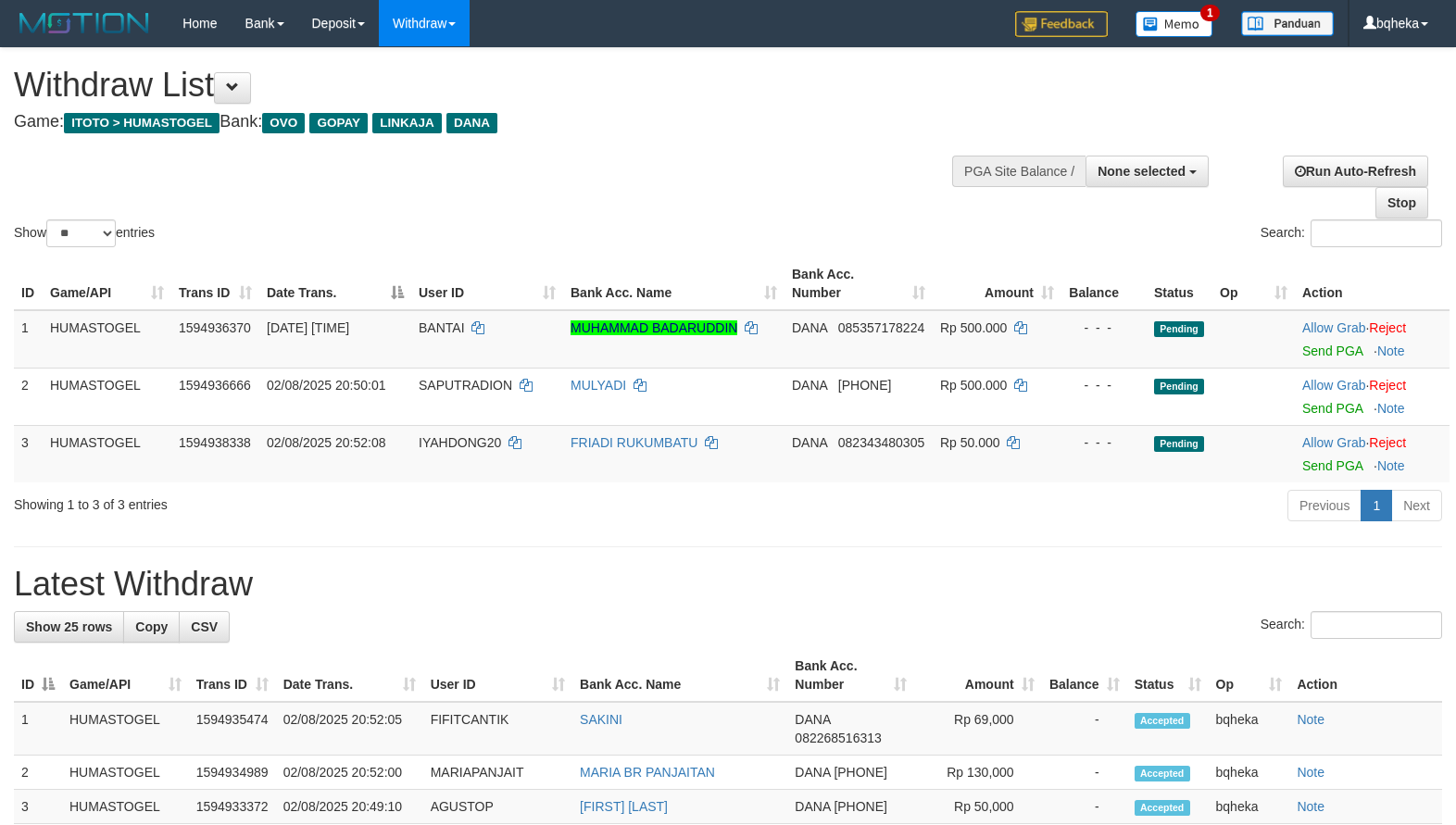select 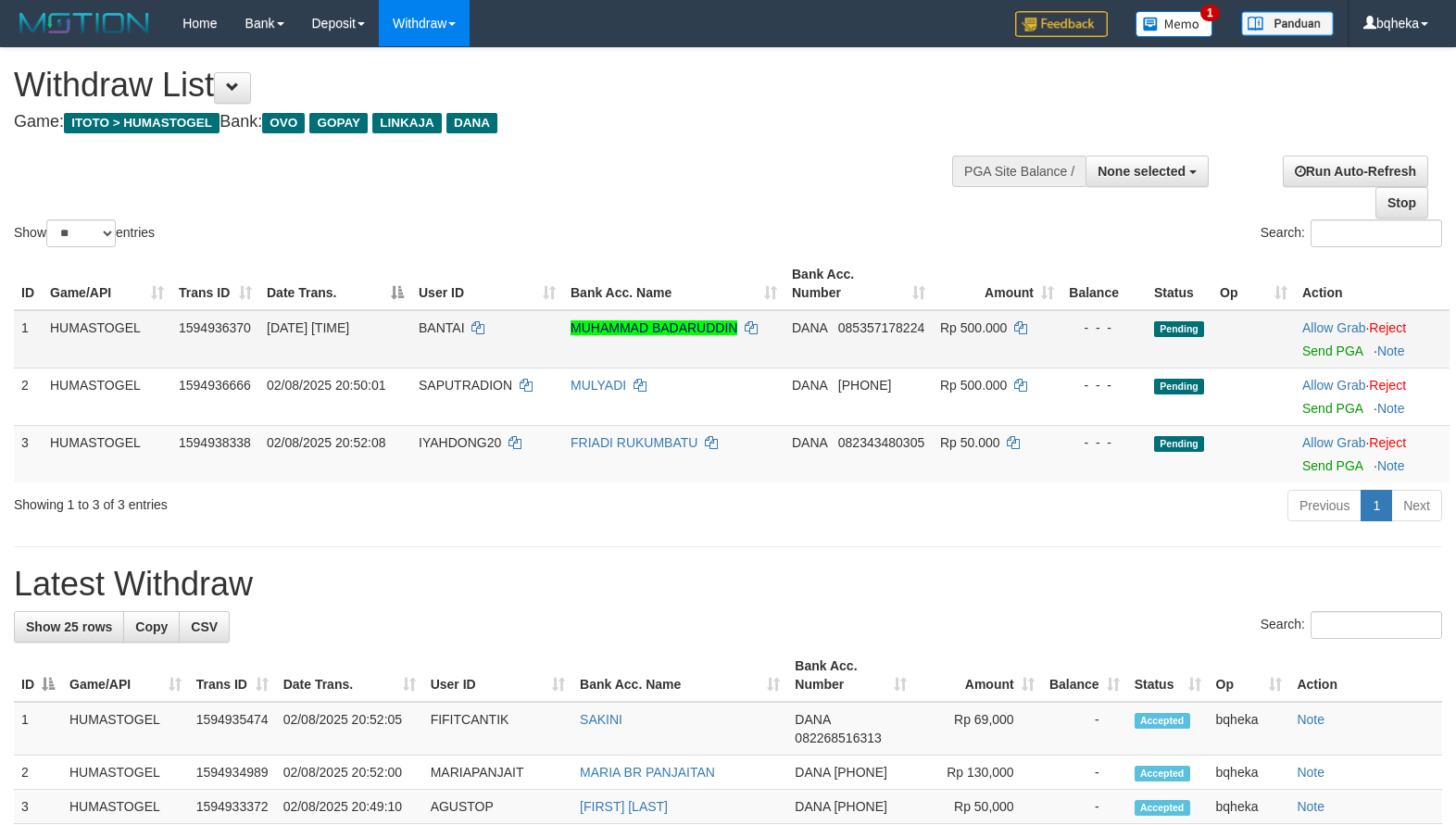 scroll, scrollTop: 0, scrollLeft: 0, axis: both 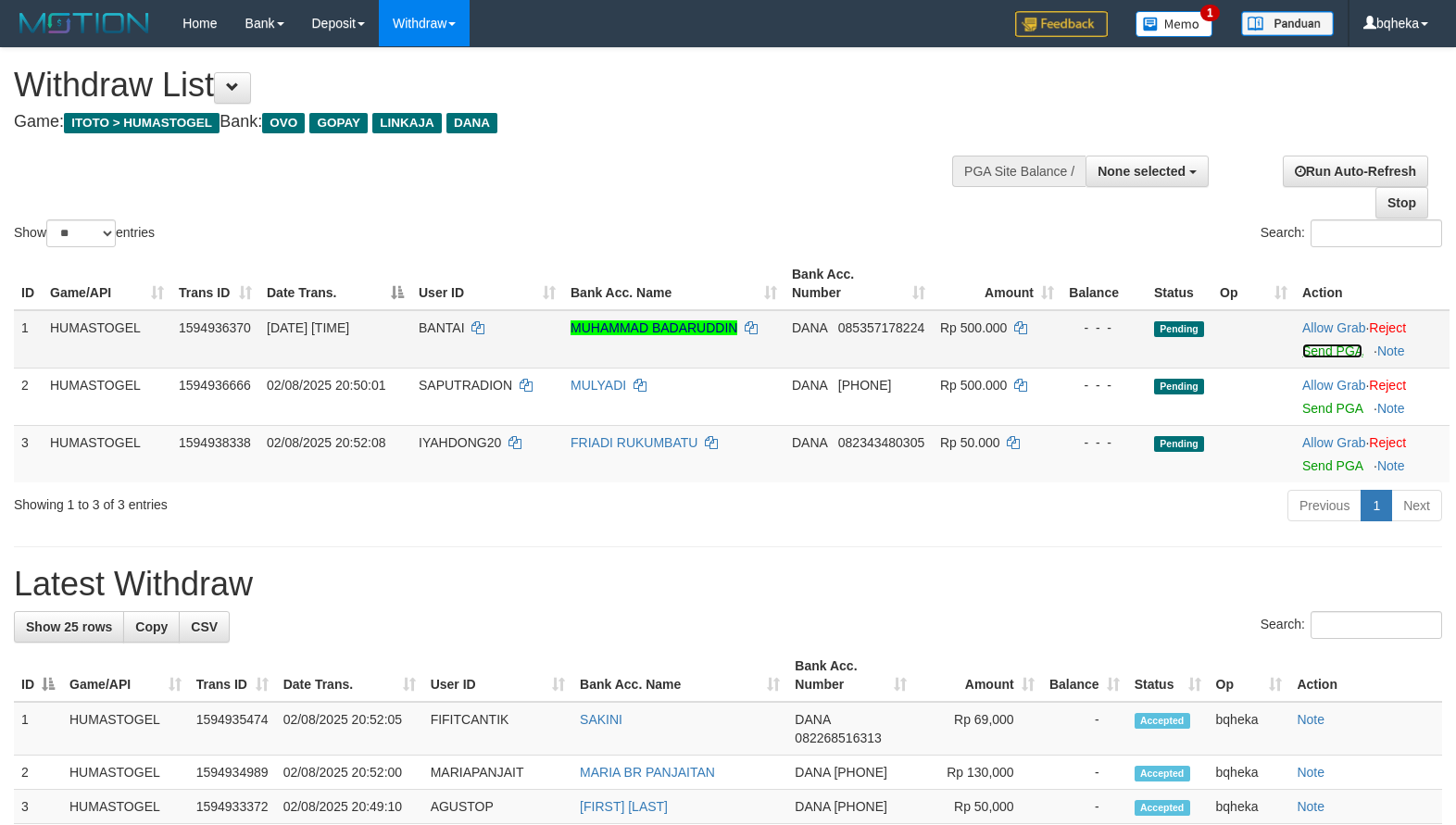 click on "Send PGA" at bounding box center [1332, 351] 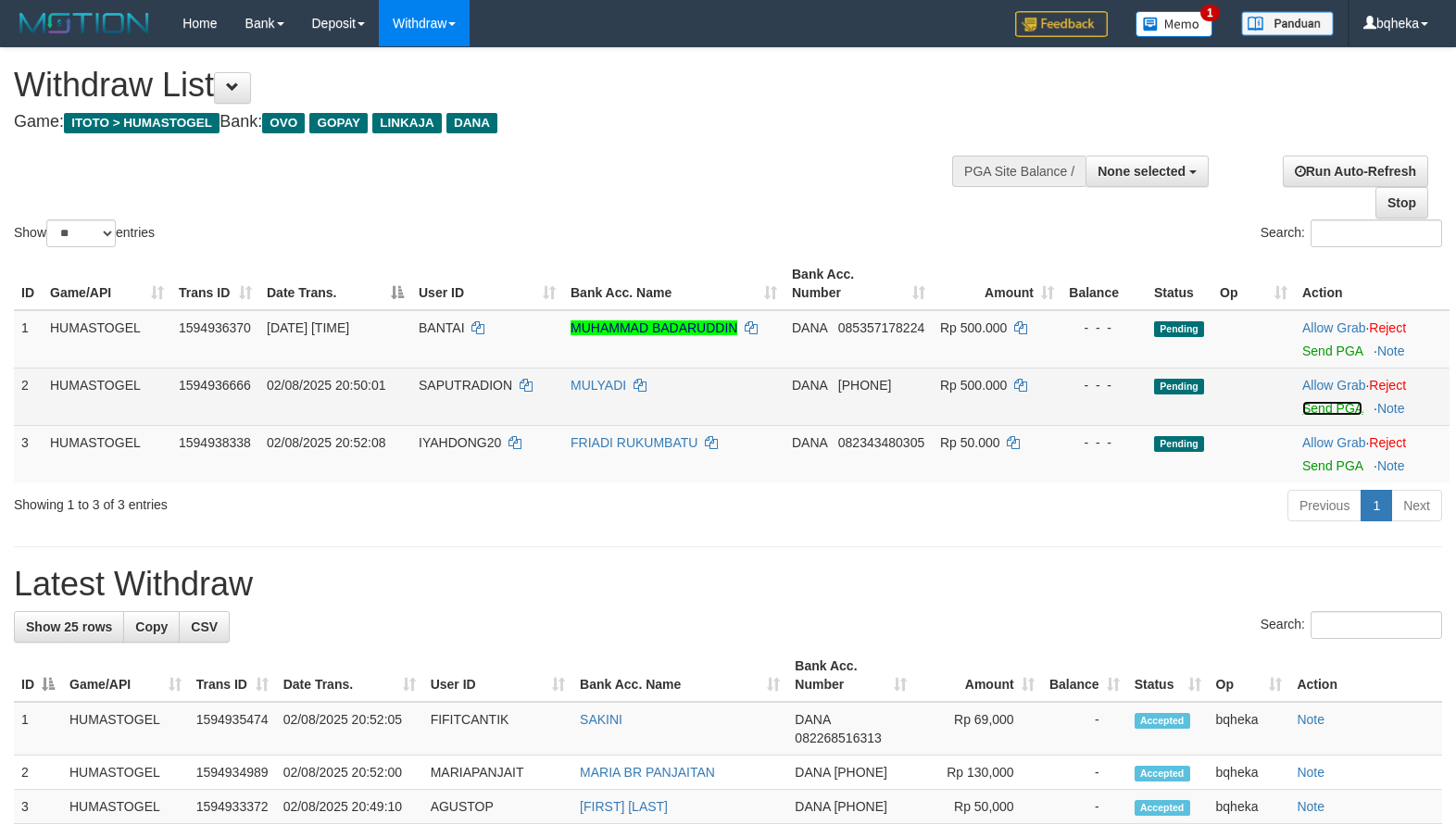 click on "Send PGA" at bounding box center (1332, 408) 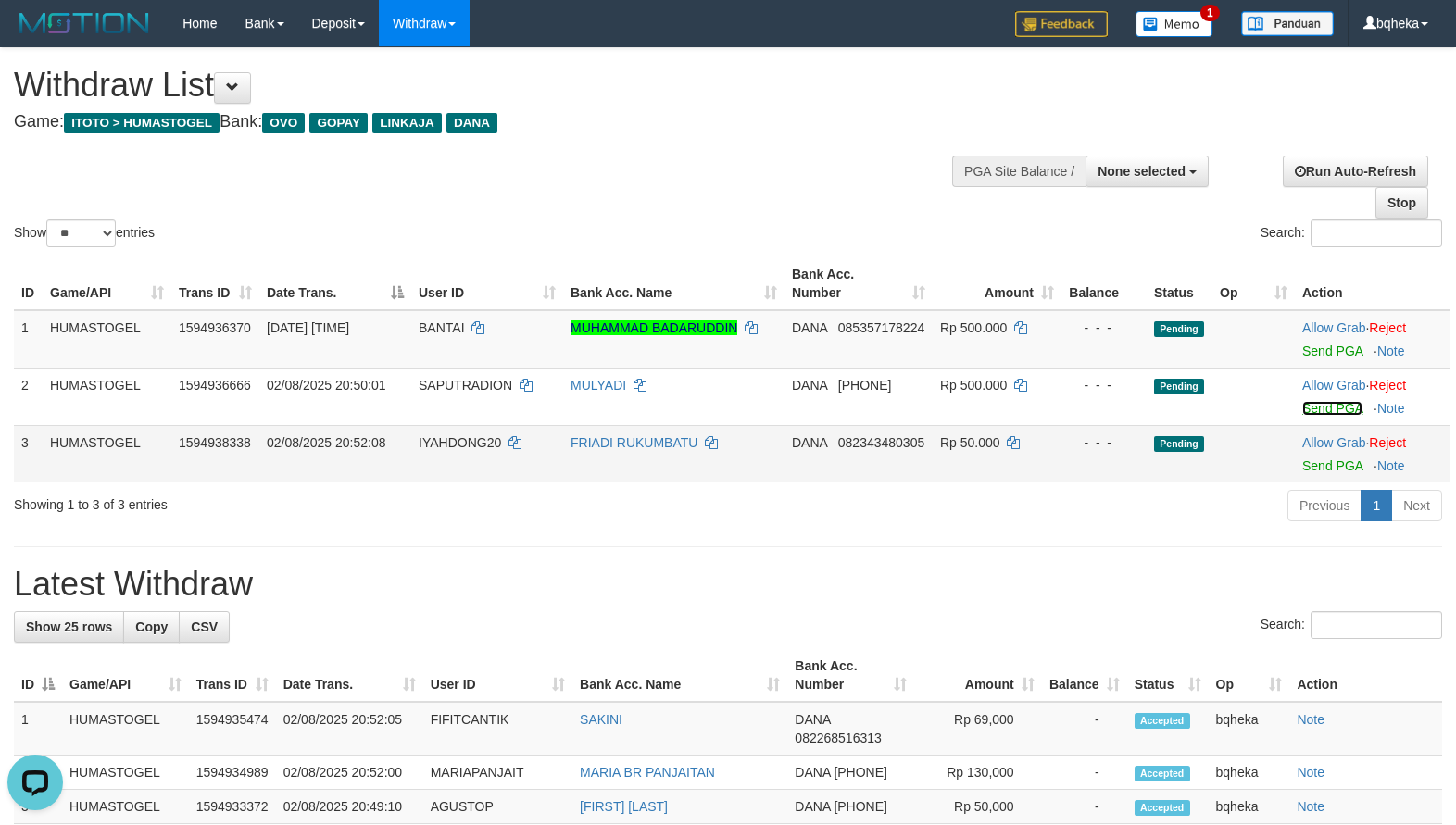 scroll, scrollTop: 0, scrollLeft: 0, axis: both 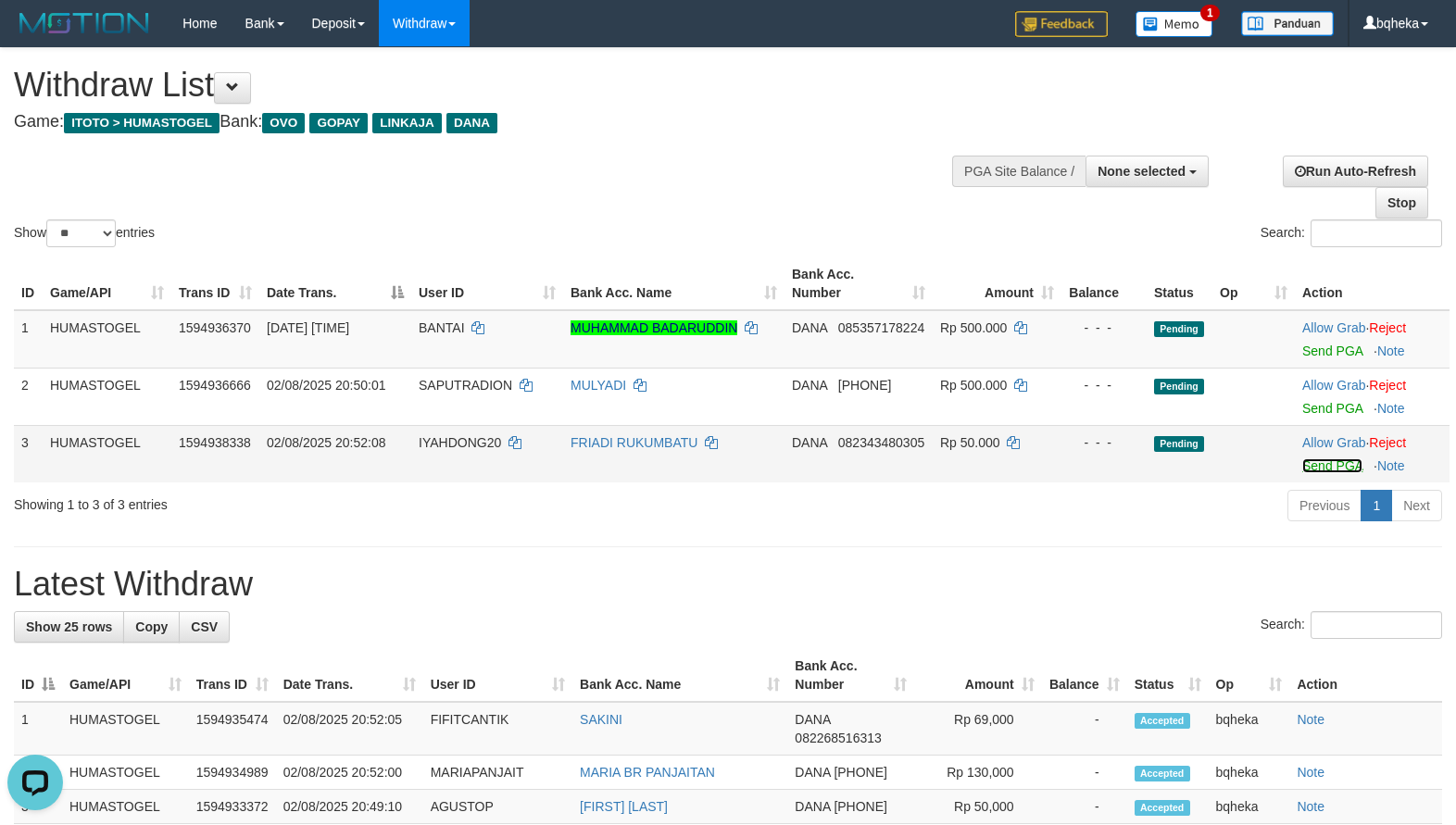 click on "Send PGA" at bounding box center [1332, 466] 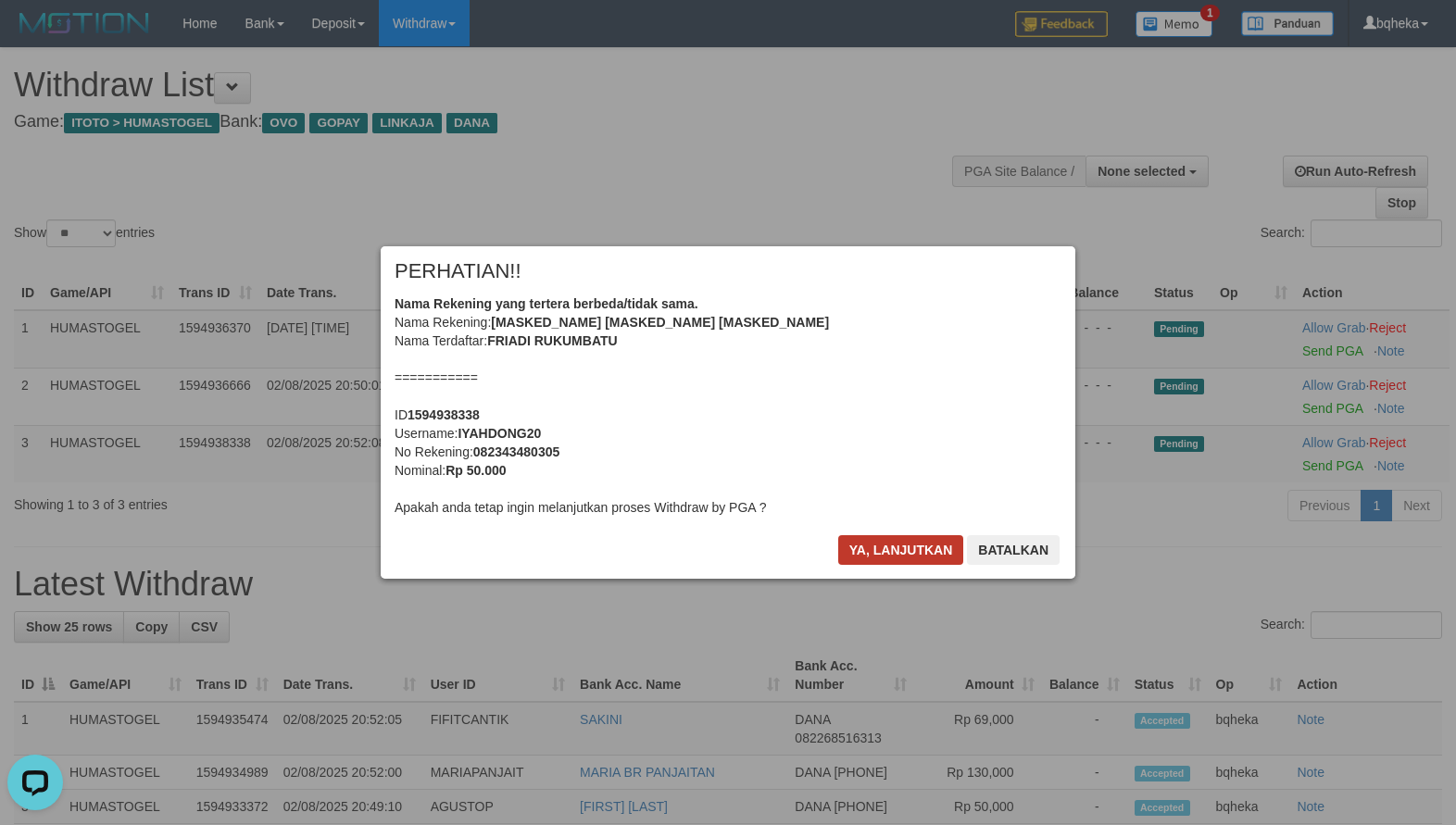 click on "× PERHATIAN!! Nama Rekening yang tertera berbeda/tidak sama. Nama Rekening:  [MASKED_NAME] [MASKED_NAME] Nama Terdaftar:  [FIRST] [LAST] =========== ID  [NUMBER] Username:  [USERNAME] No Rekening:  [PHONE] Nominal:  Rp 50.000 Apakah anda tetap ingin melanjutkan proses Withdraw by PGA ? Ya, lanjutkan Batalkan" at bounding box center (728, 412) 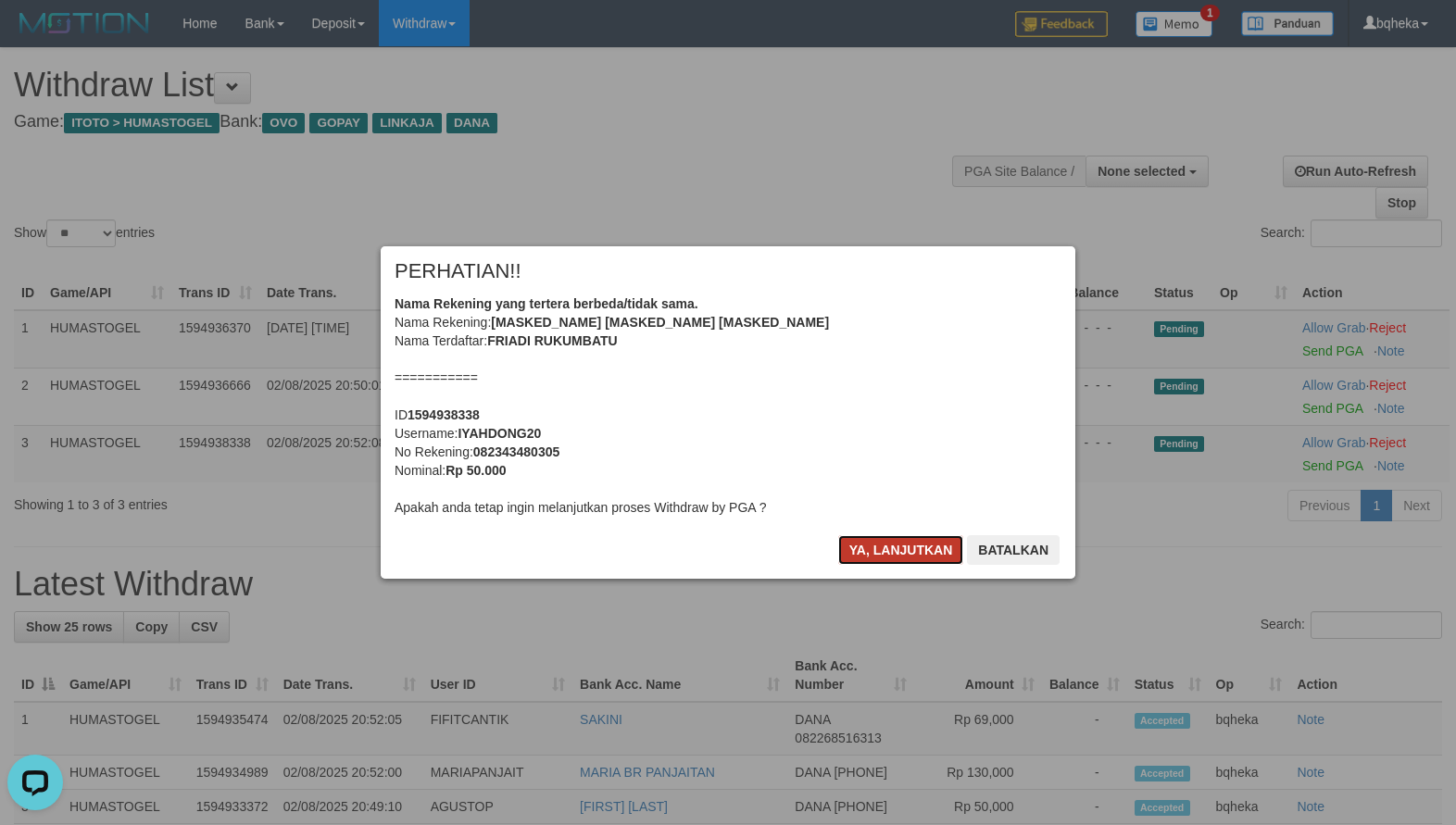 click on "Ya, lanjutkan" at bounding box center [901, 550] 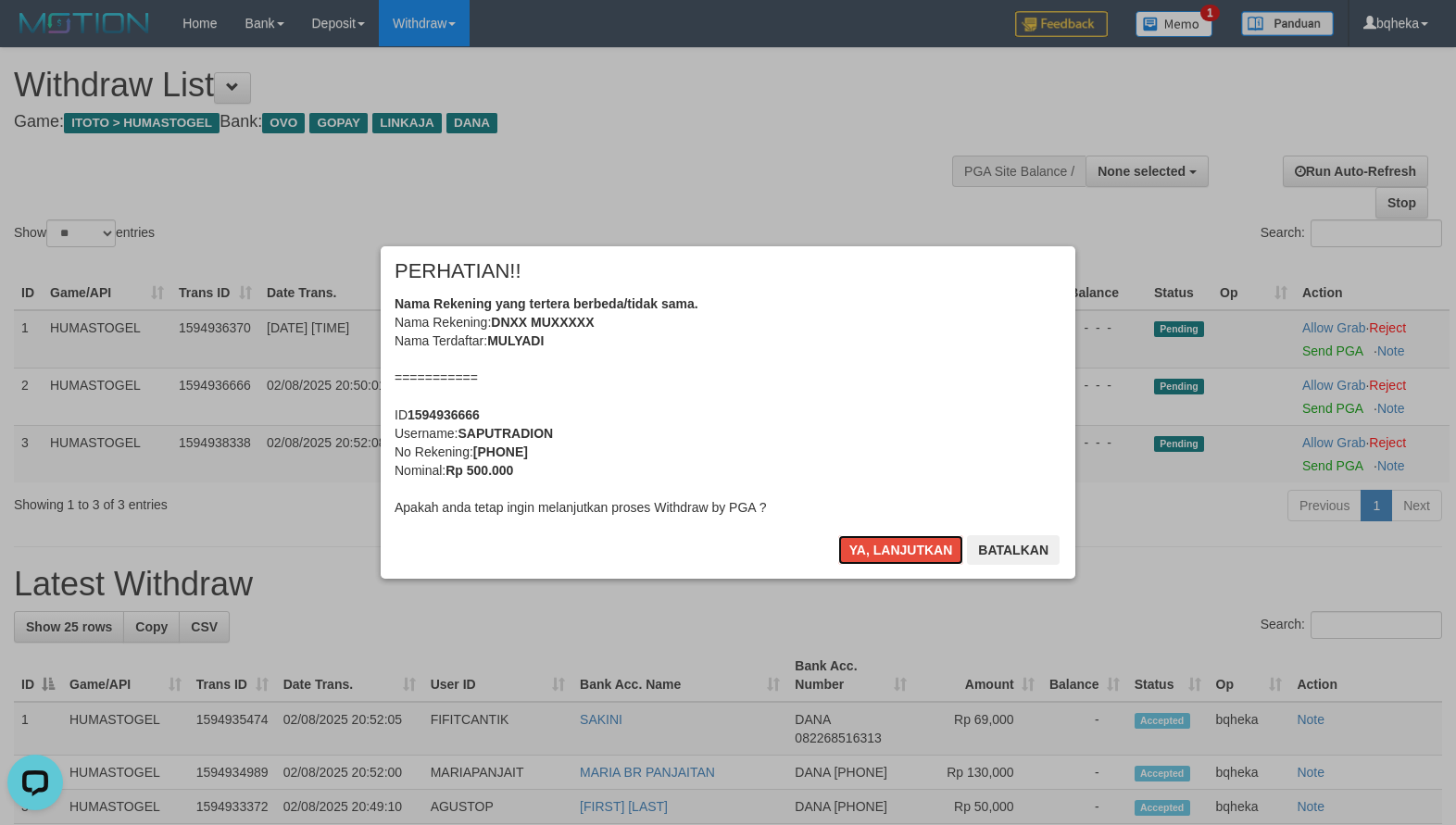 click on "Ya, lanjutkan" at bounding box center [901, 550] 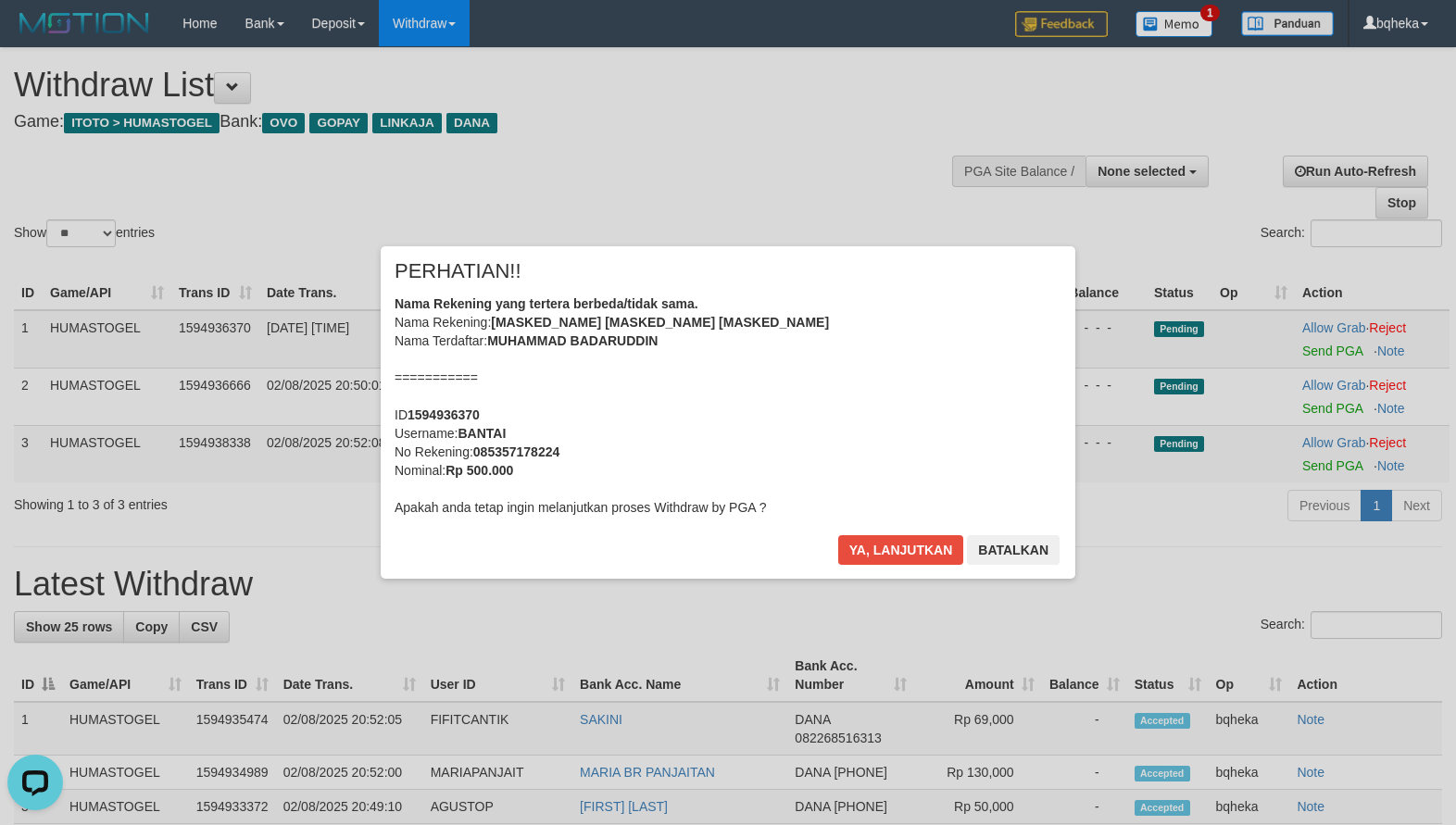 click on "× PERHATIAN!! Nama Rekening yang tertera berbeda/tidak sama. Nama Rekening:  [MASKED_NAME] [MASKED_NAME] Nama Terdaftar:  [FIRST] [LAST] =========== ID  [NUMBER] Username:  [USERNAME] No Rekening:  [PHONE] Nominal:  Rp 500.000 Apakah anda tetap ingin melanjutkan proses Withdraw by PGA ? Ya, lanjutkan Batalkan" at bounding box center [728, 412] 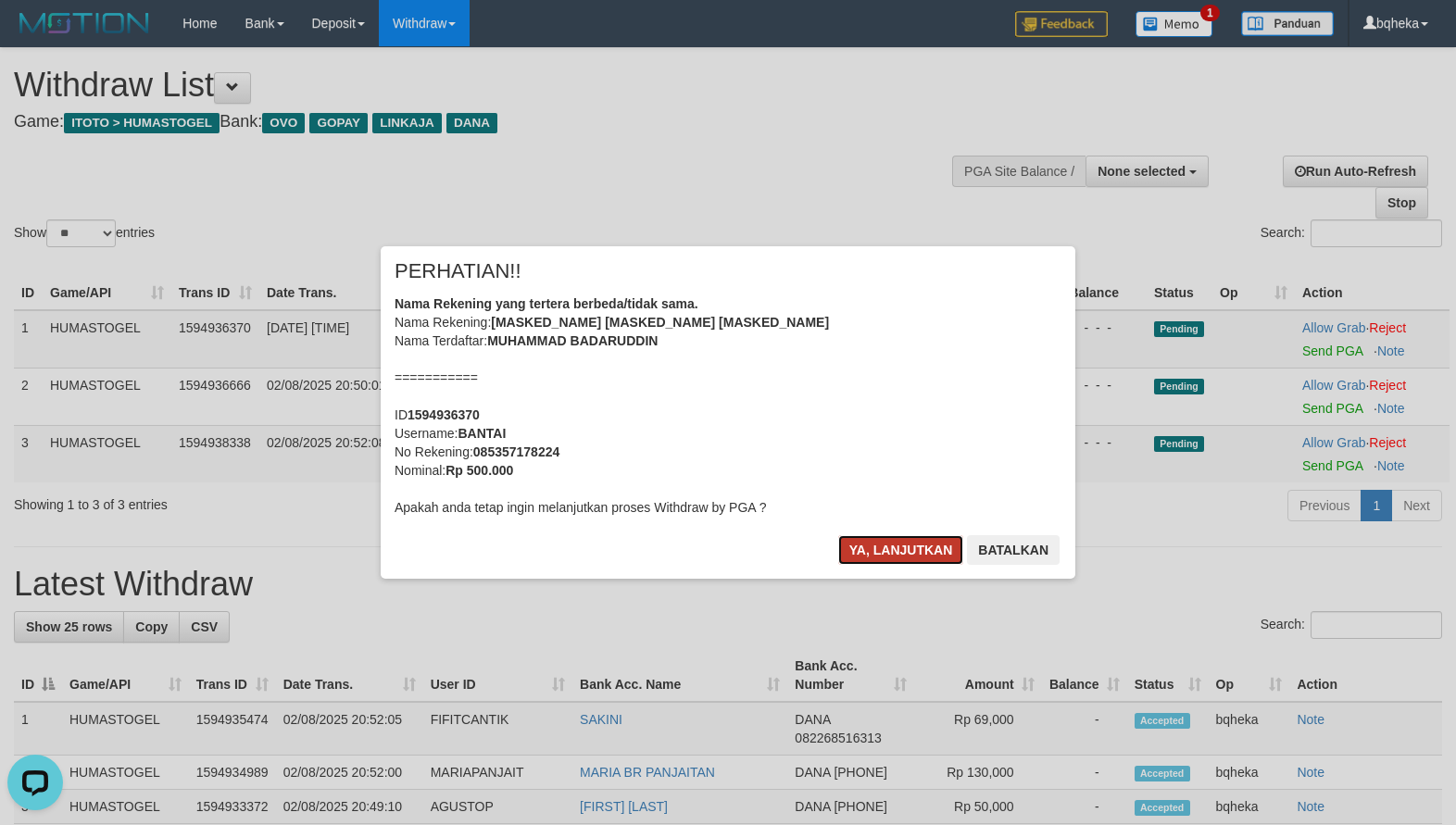 click on "Ya, lanjutkan" at bounding box center (901, 550) 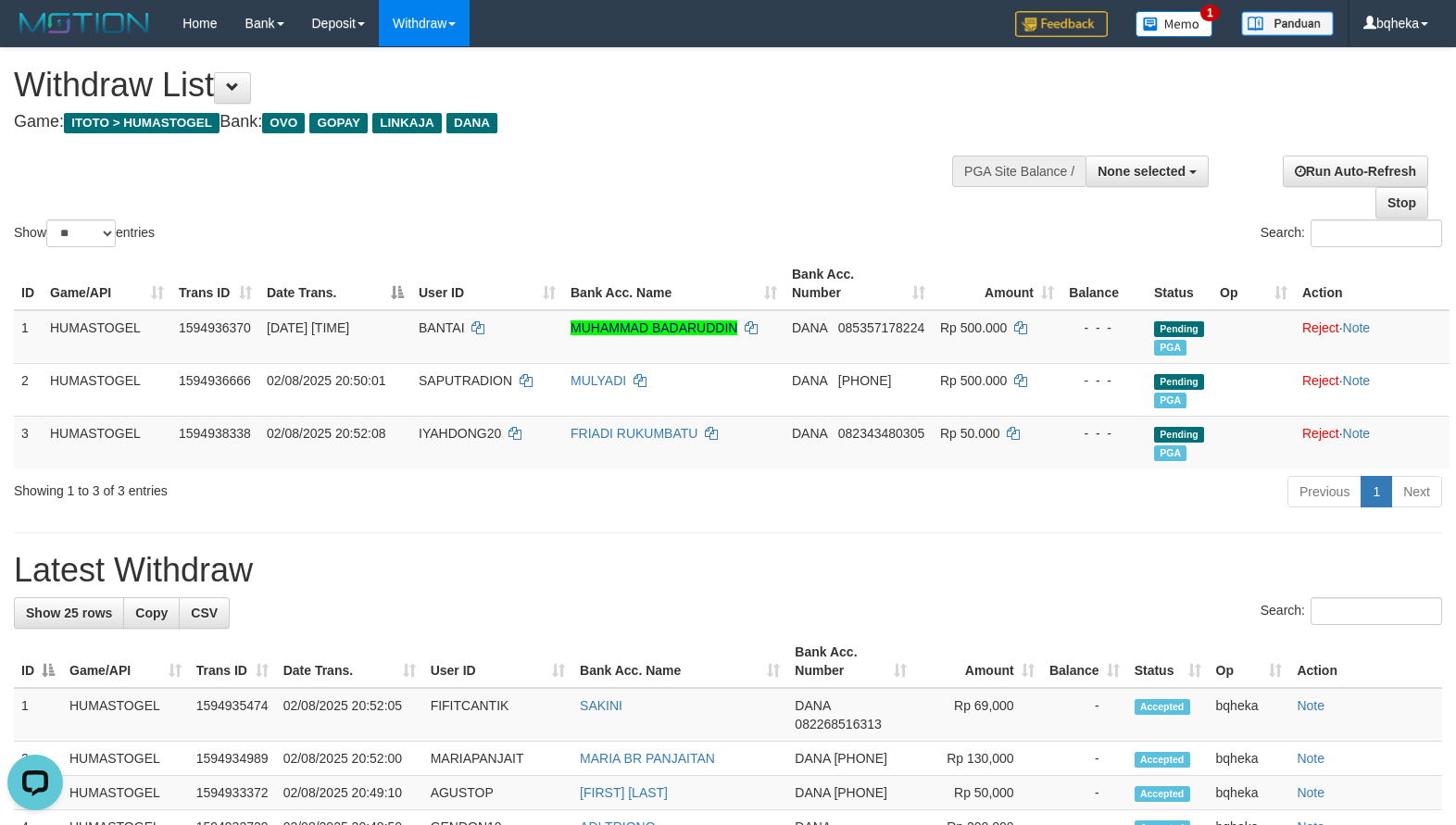 click on "Show  ** ** ** ***  entries Search:" at bounding box center [728, 149] 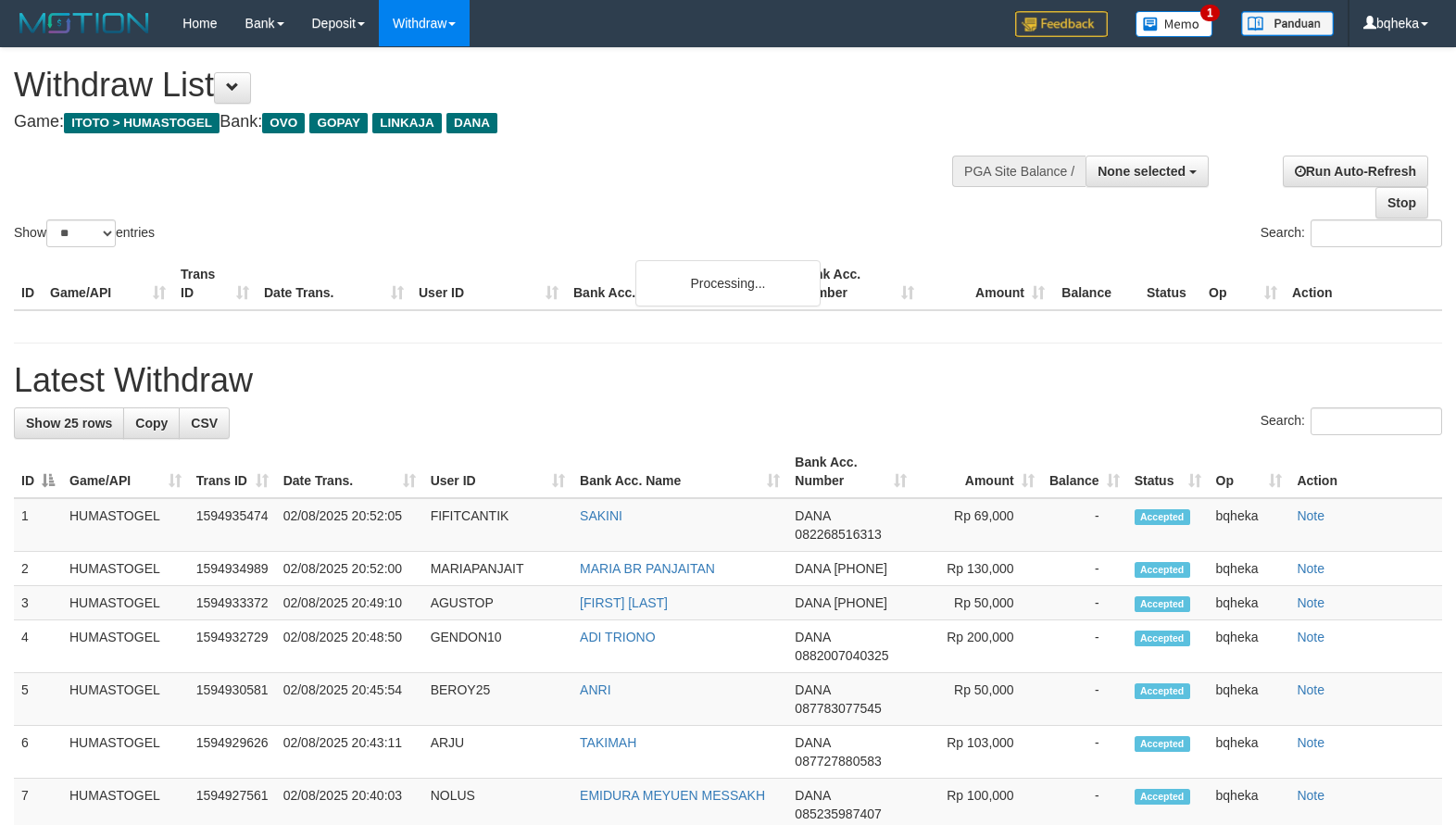 select 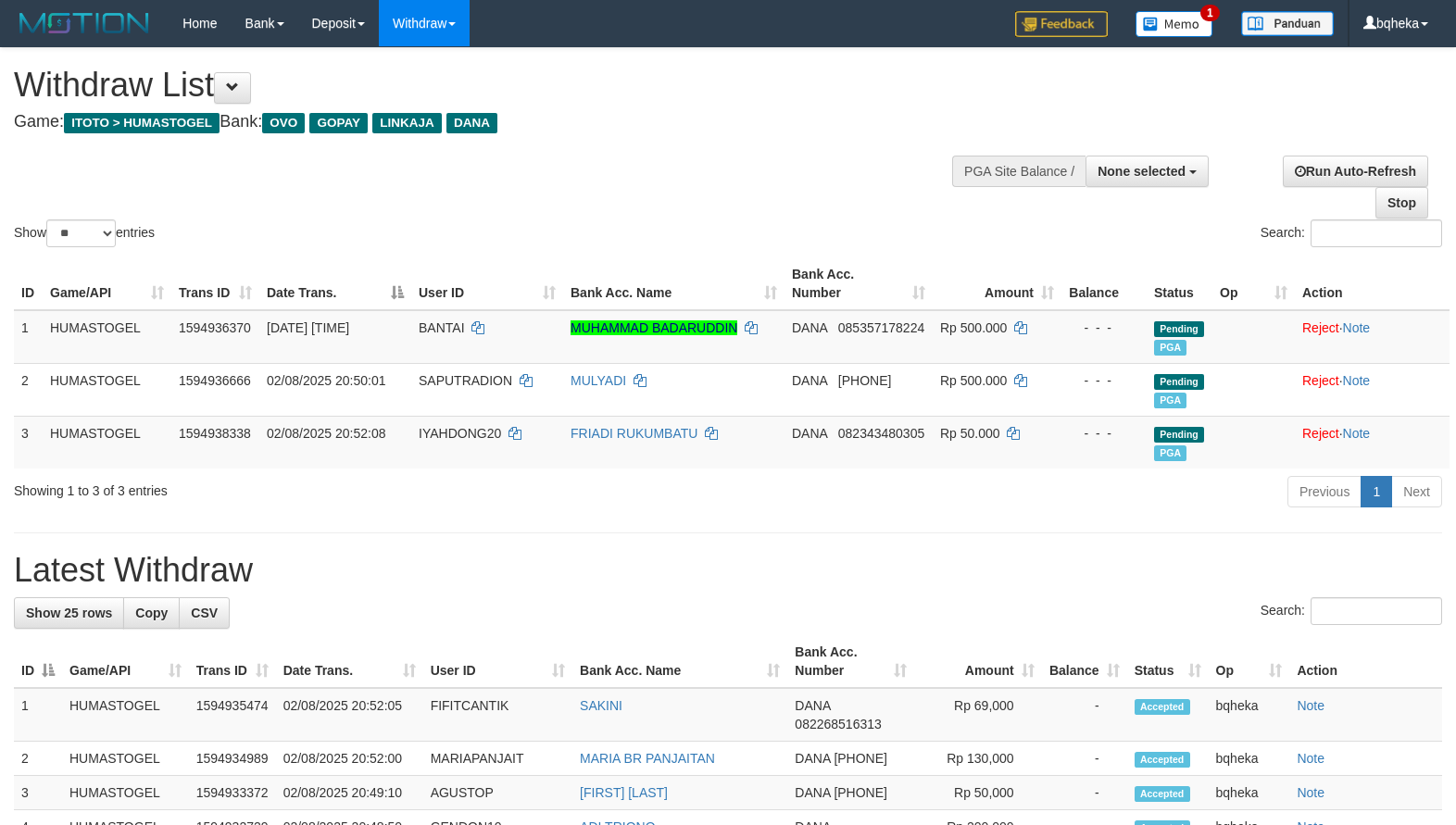 click on "Show  ** ** ** ***  entries Search:" at bounding box center [728, 149] 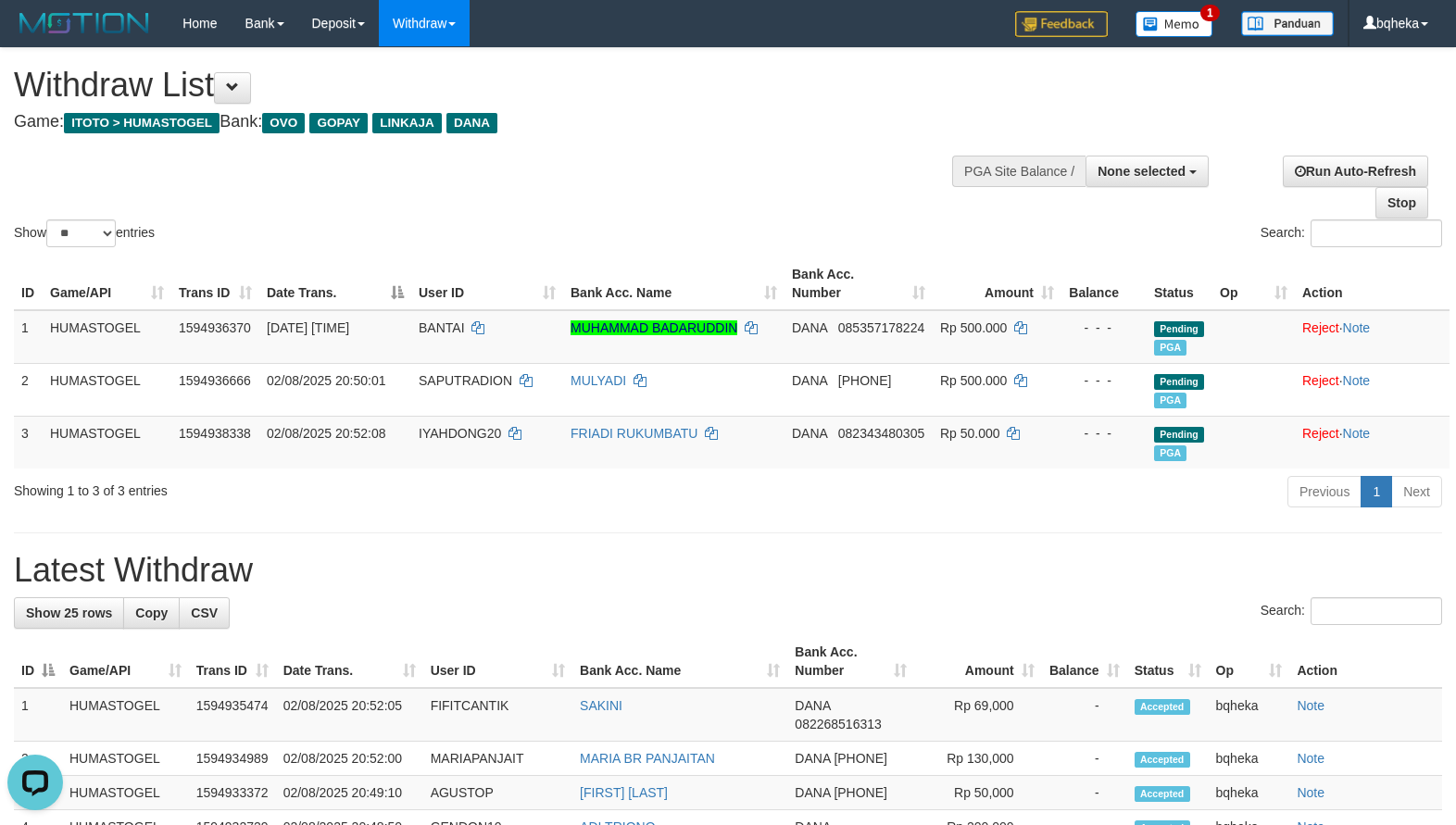 scroll, scrollTop: 0, scrollLeft: 0, axis: both 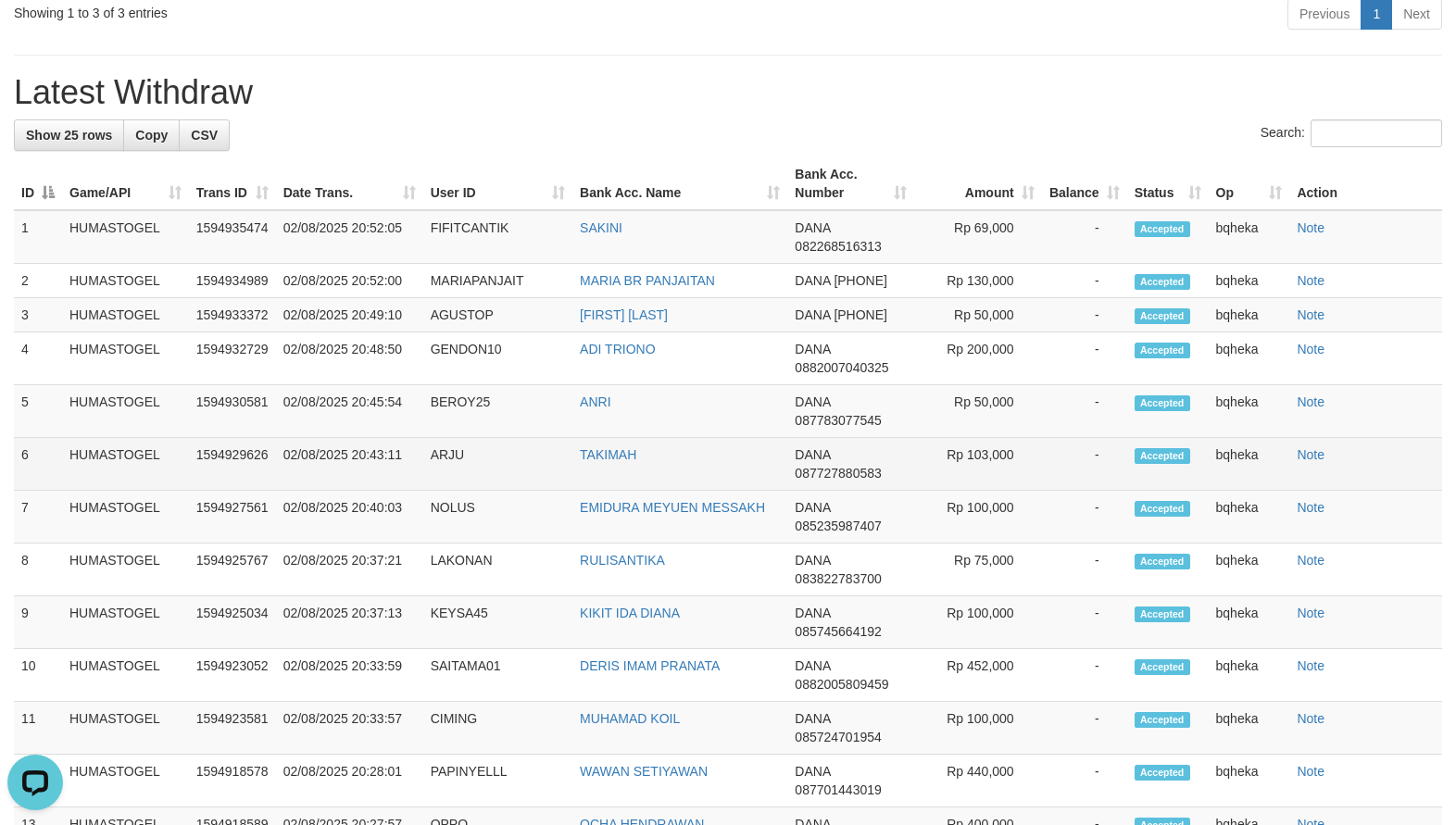 click on "ARJU" at bounding box center (497, 464) 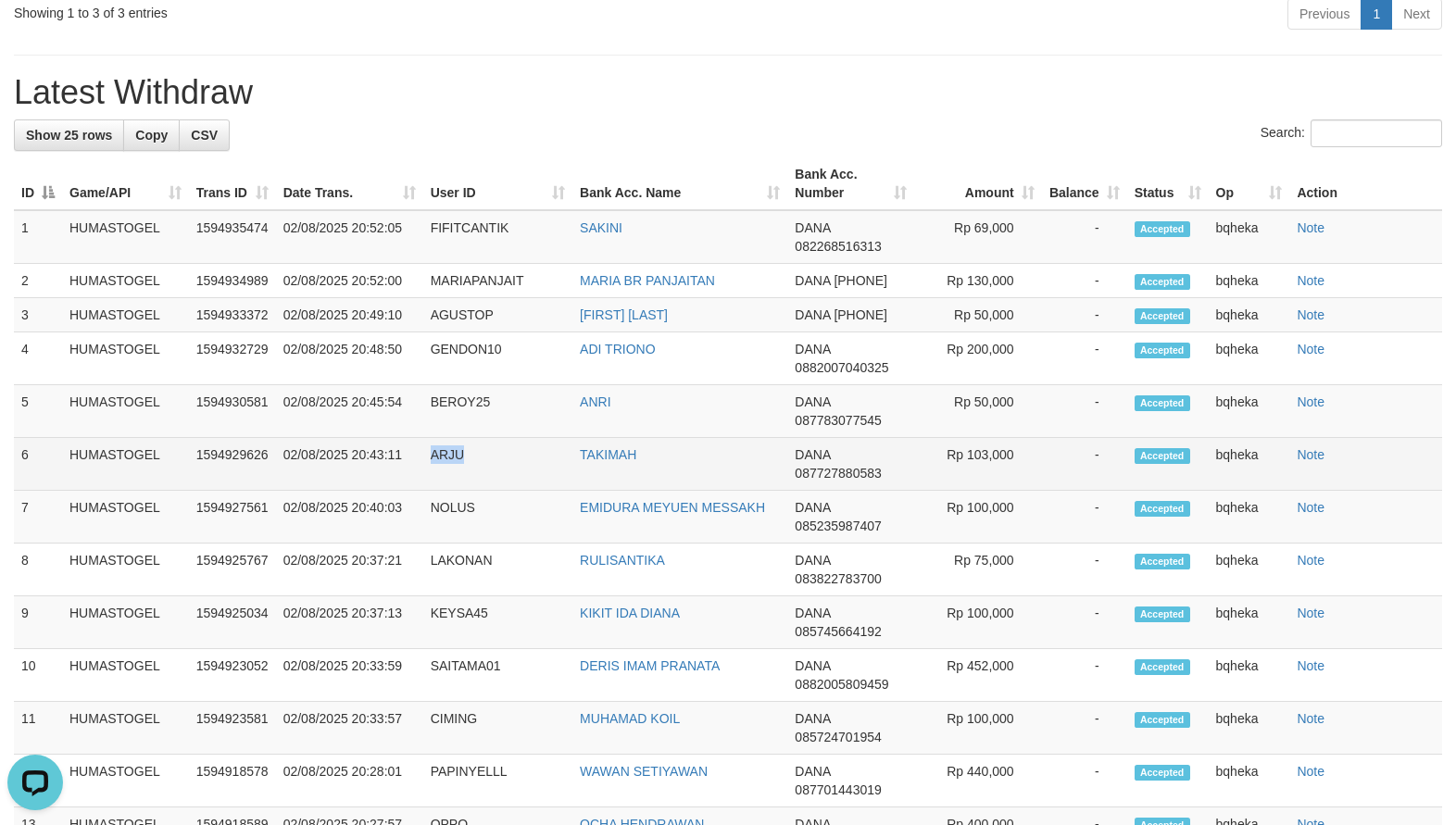 click on "ARJU" at bounding box center [497, 464] 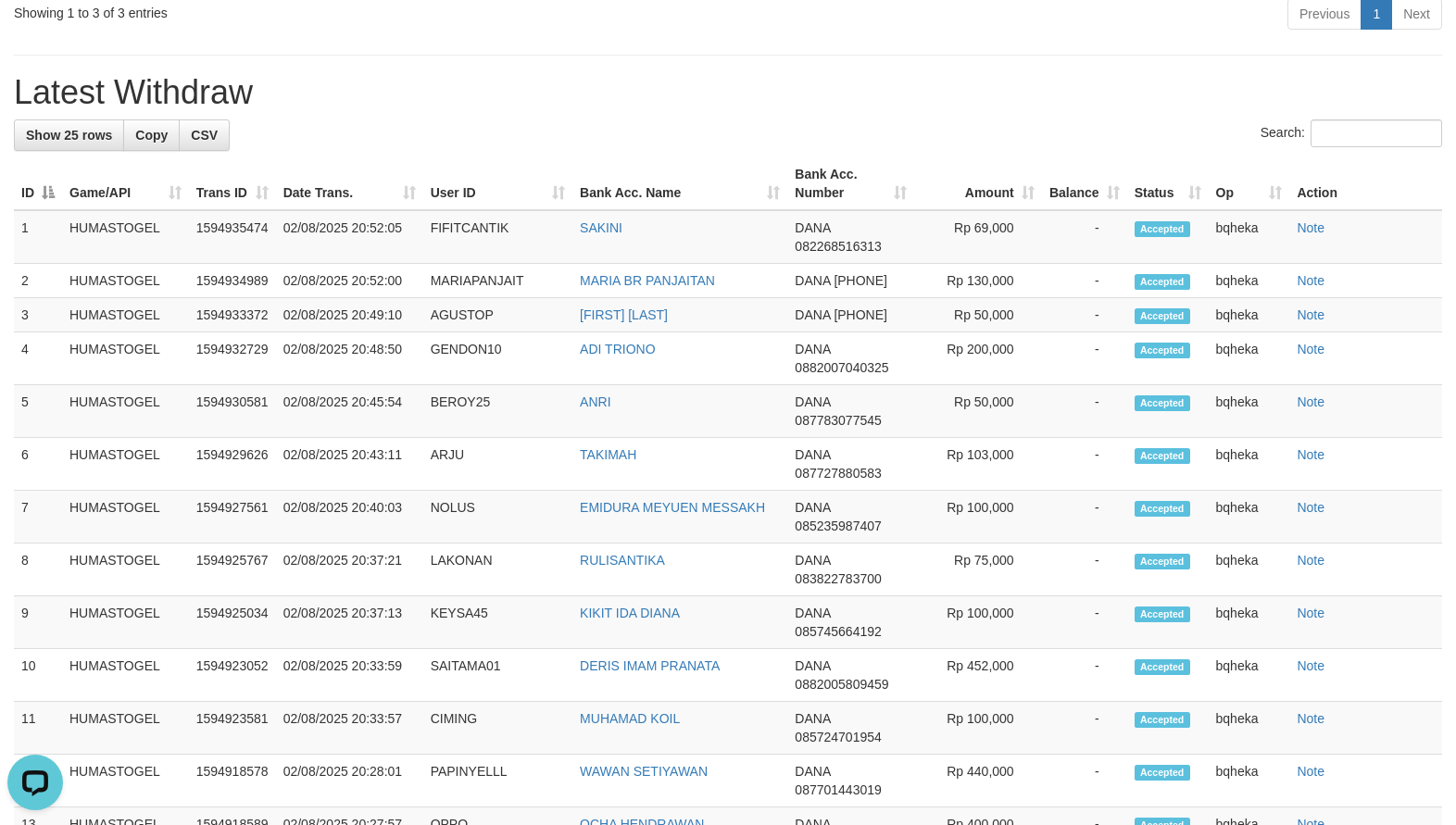 click on "**********" at bounding box center (728, 594) 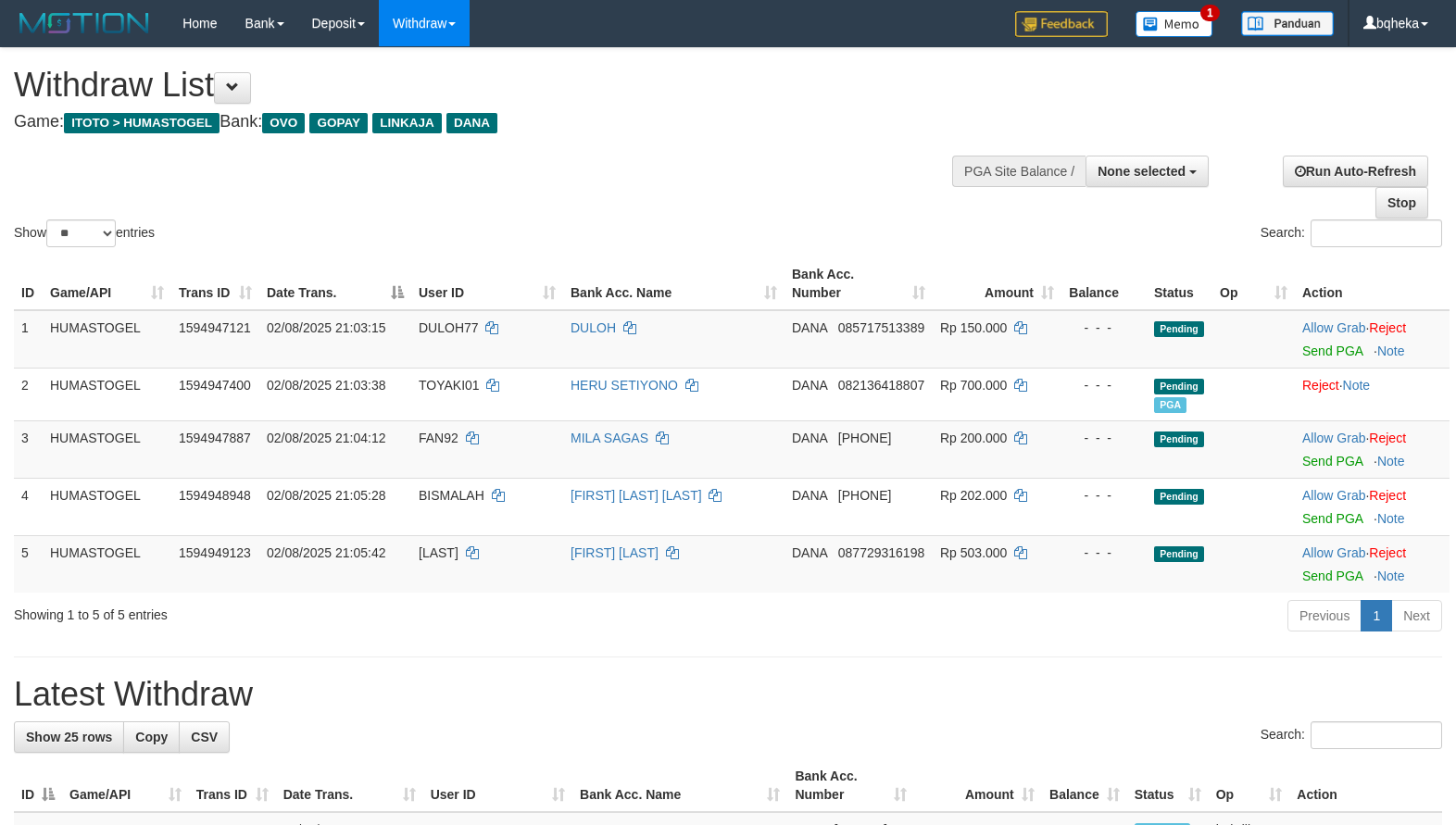 select 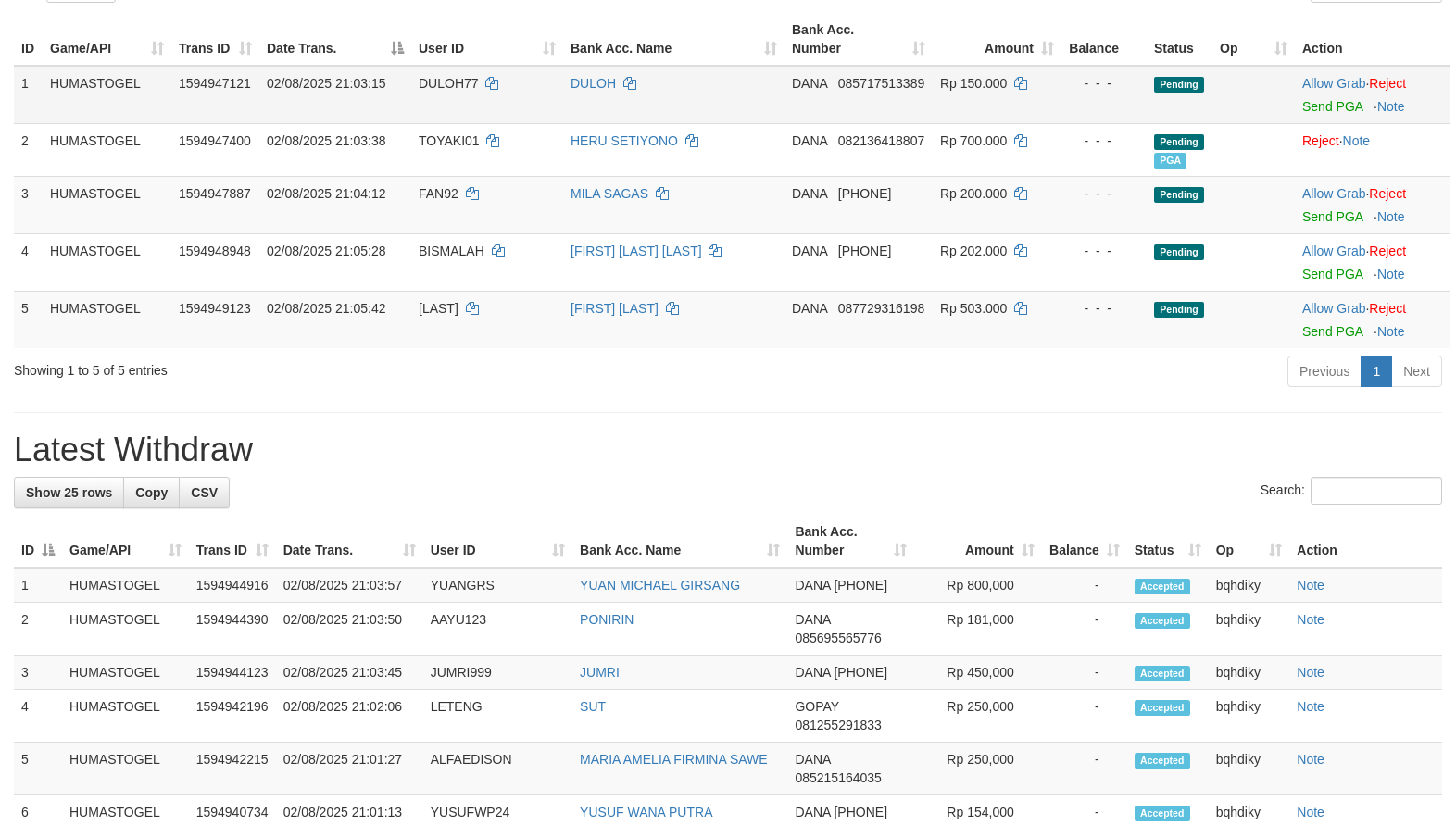 scroll, scrollTop: 0, scrollLeft: 0, axis: both 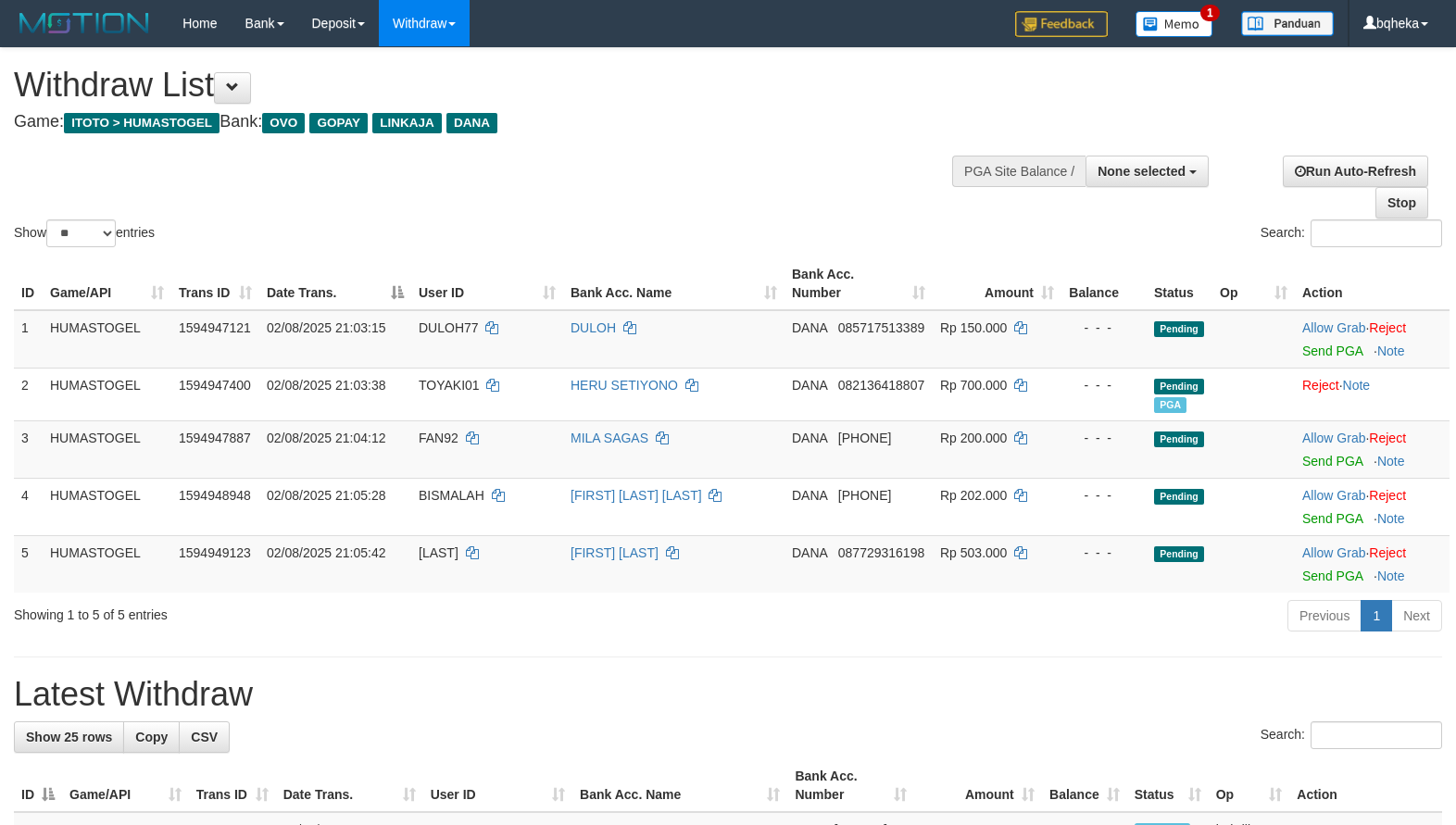 click on "Show  ** ** ** ***  entries Search:" at bounding box center (728, 149) 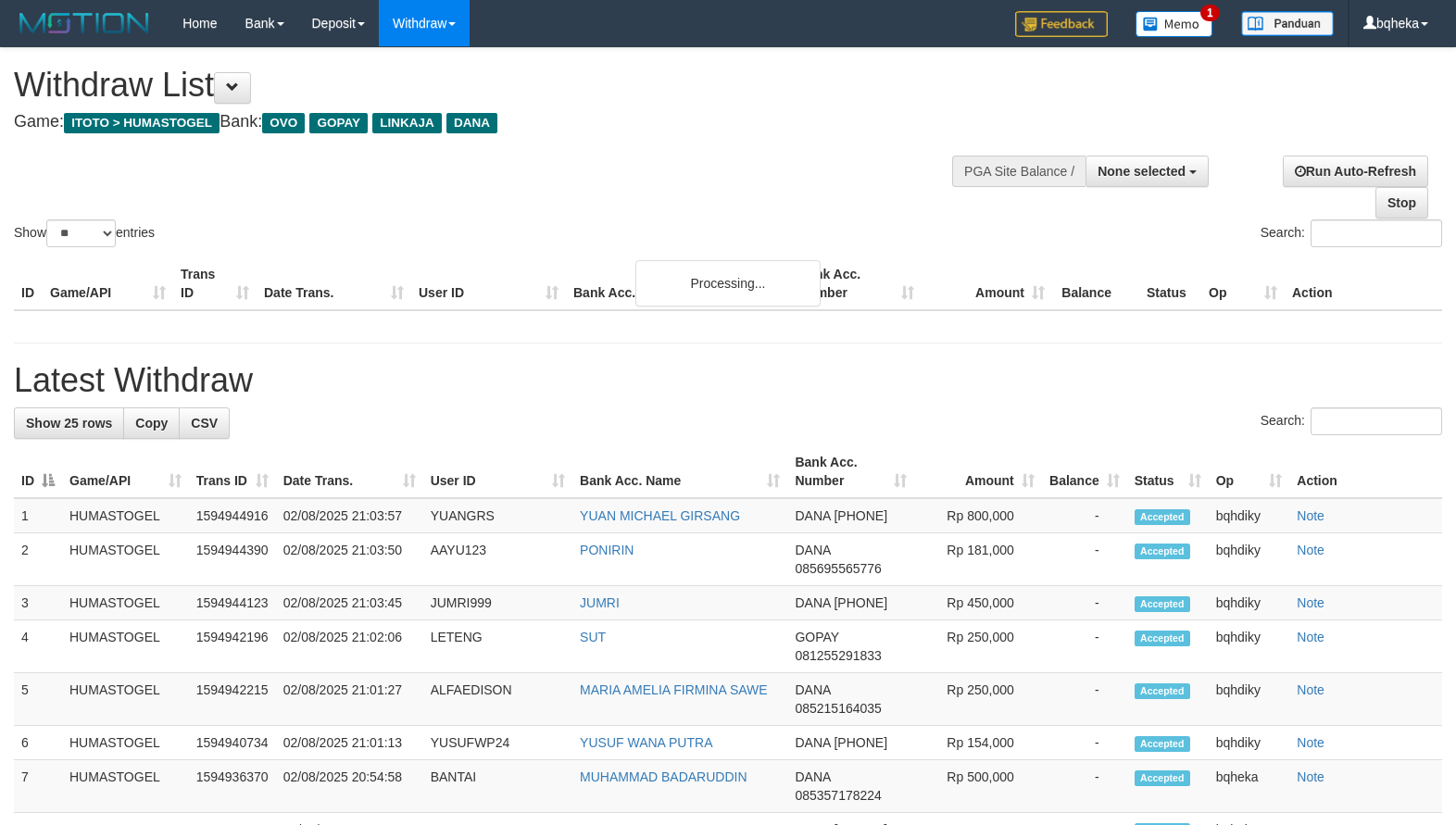 select 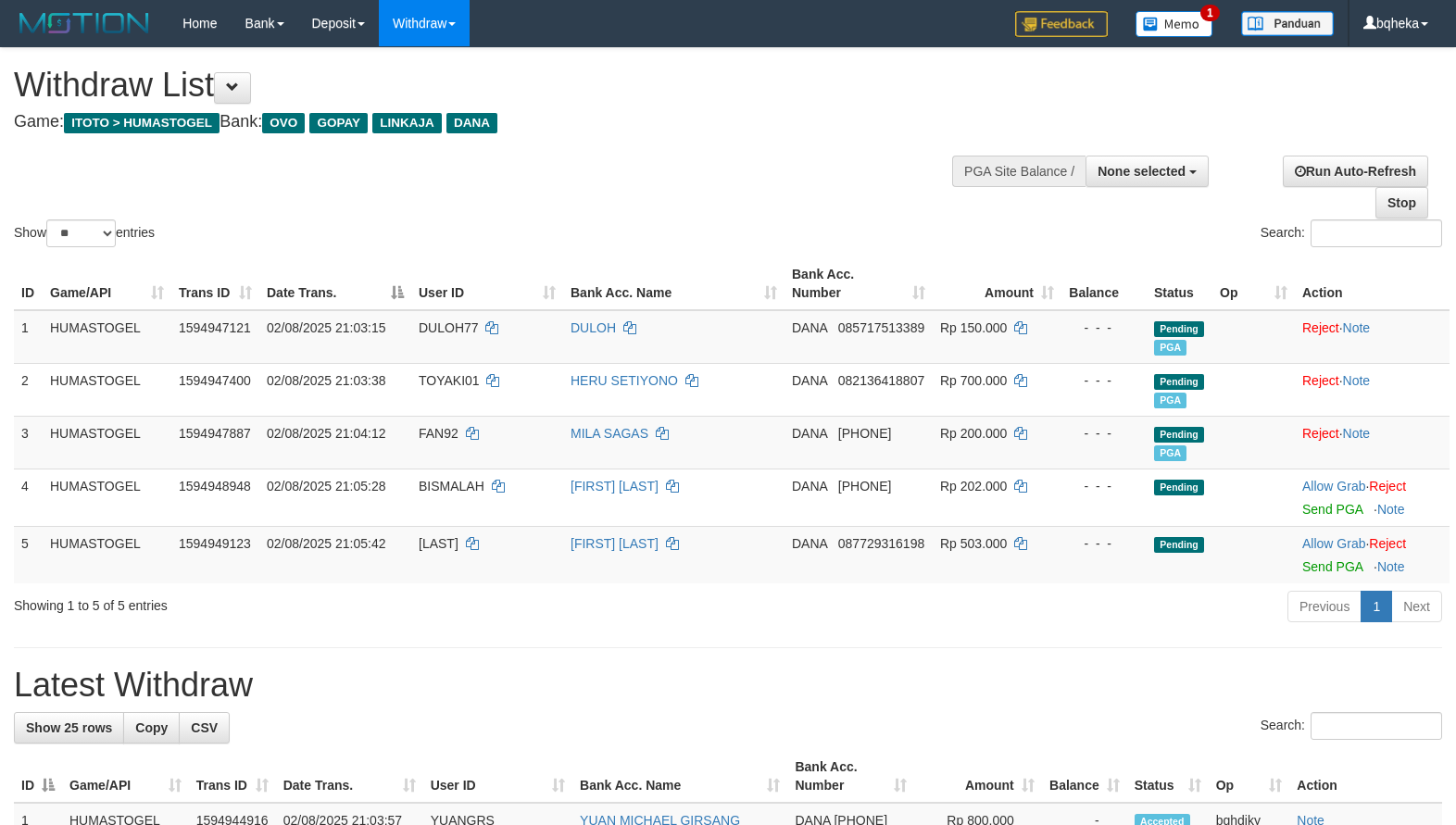 click on "**********" at bounding box center (490, 94) 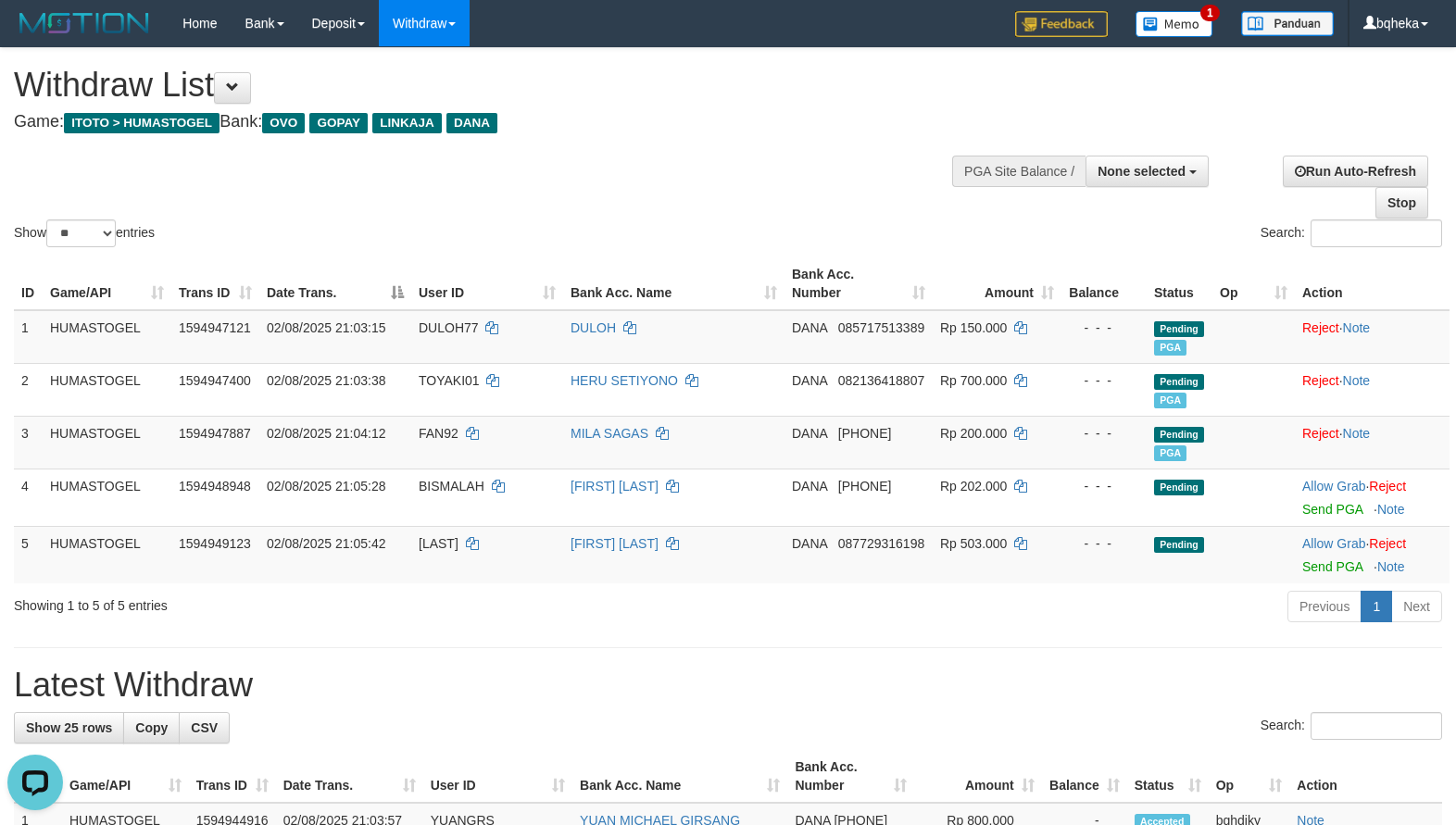 scroll, scrollTop: 0, scrollLeft: 0, axis: both 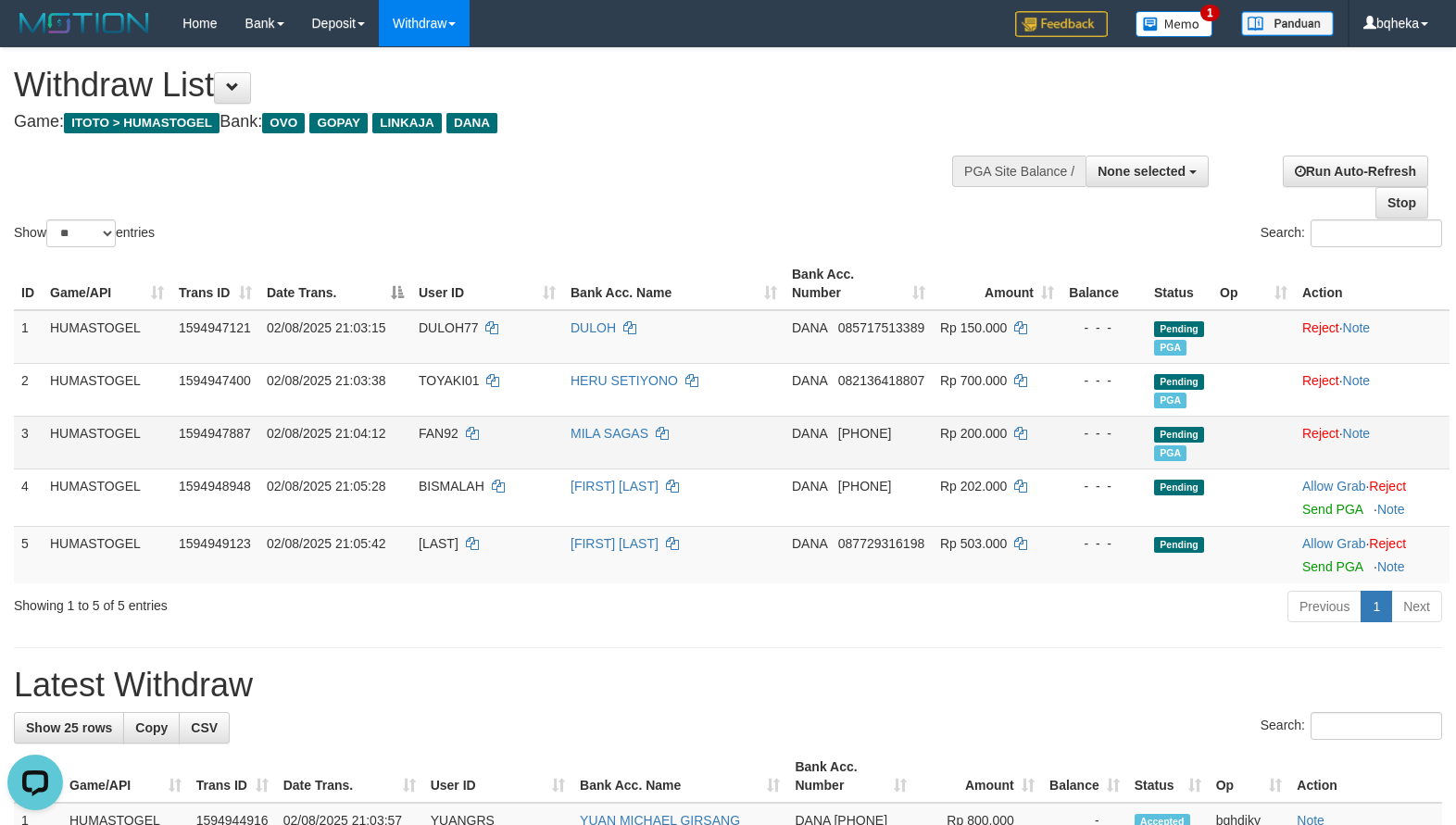 click on "FAN92" at bounding box center (438, 433) 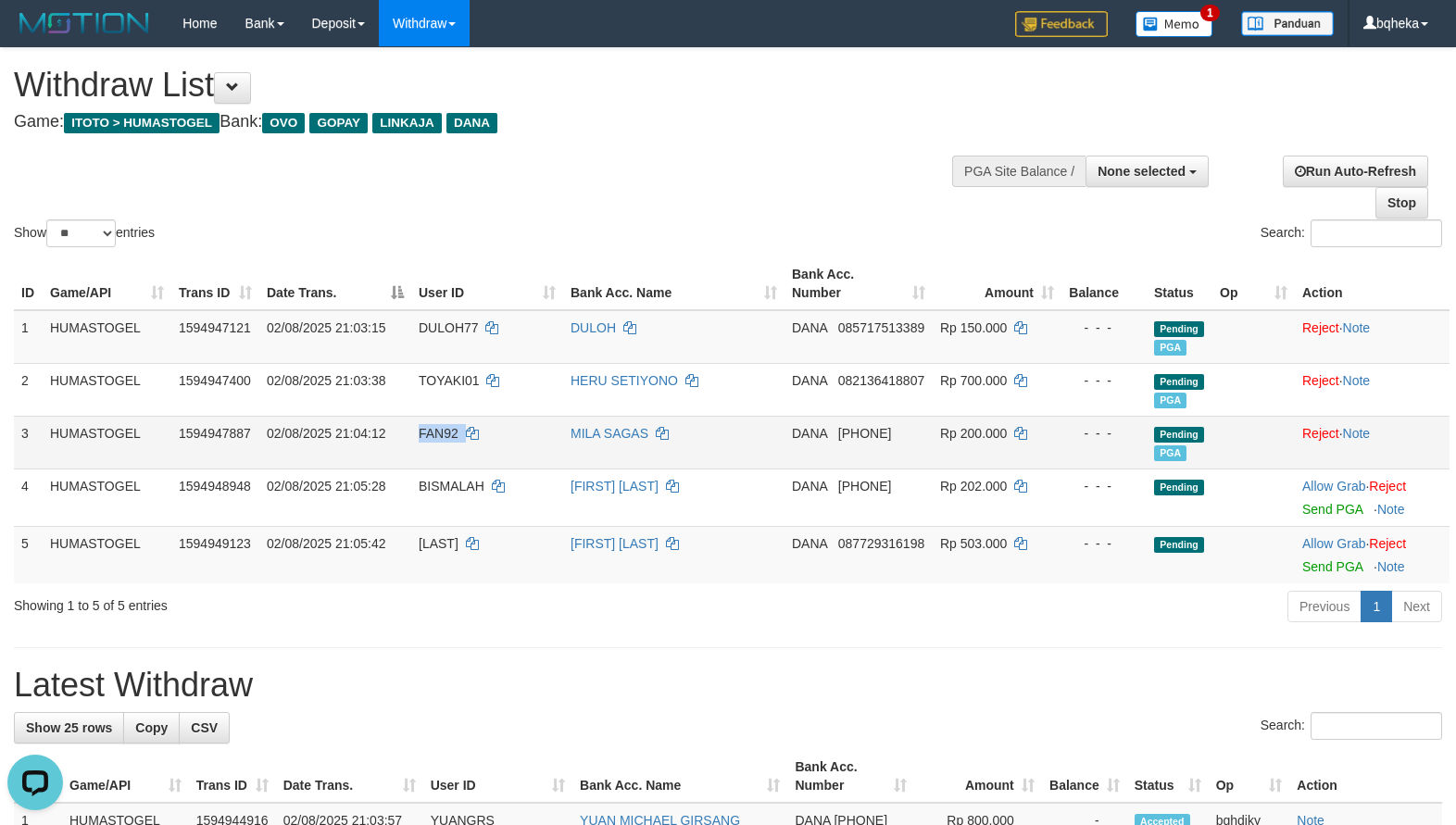 click on "FAN92" at bounding box center (438, 433) 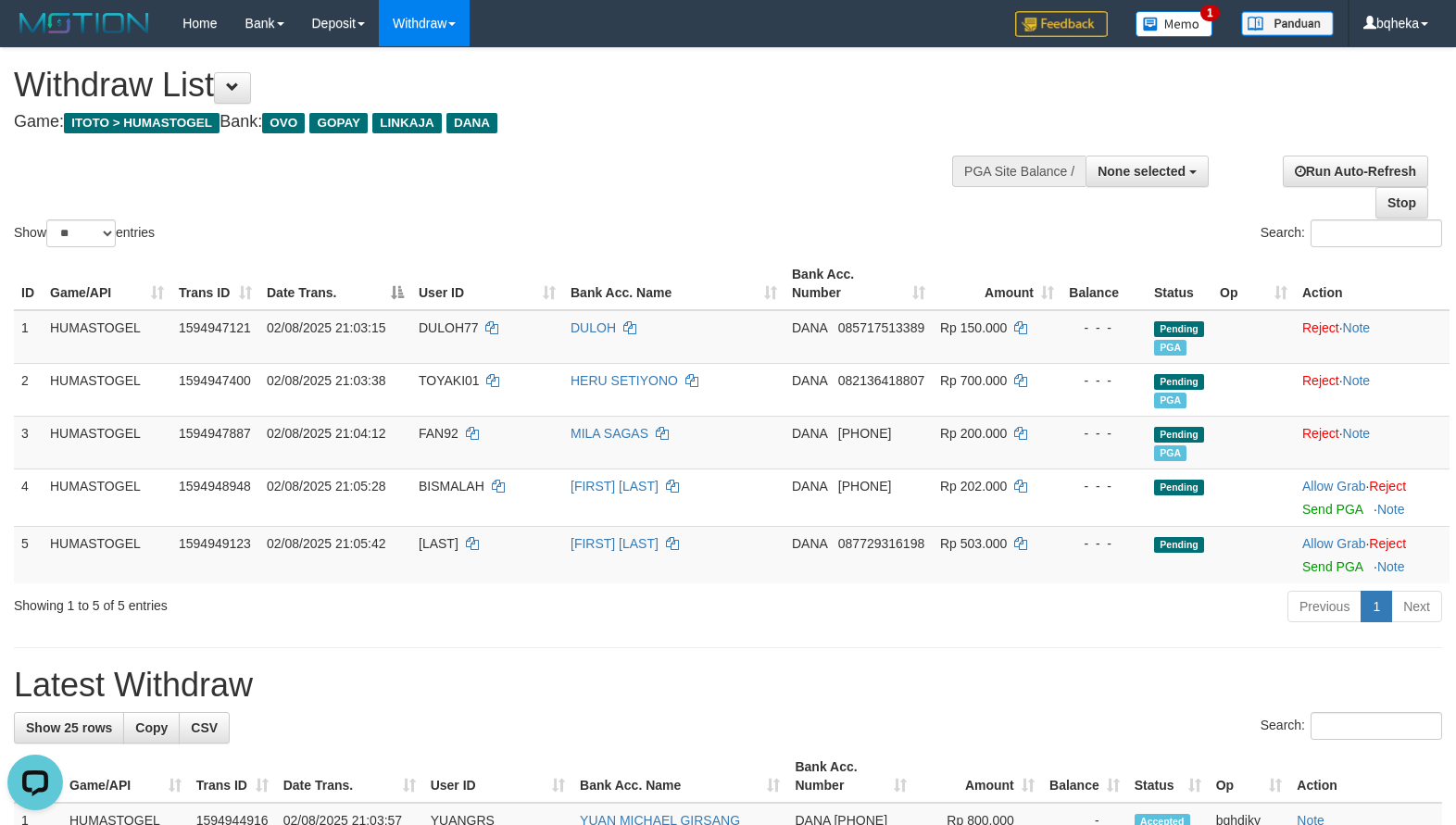 click on "Show  ** ** ** ***  entries Search:" at bounding box center [728, 149] 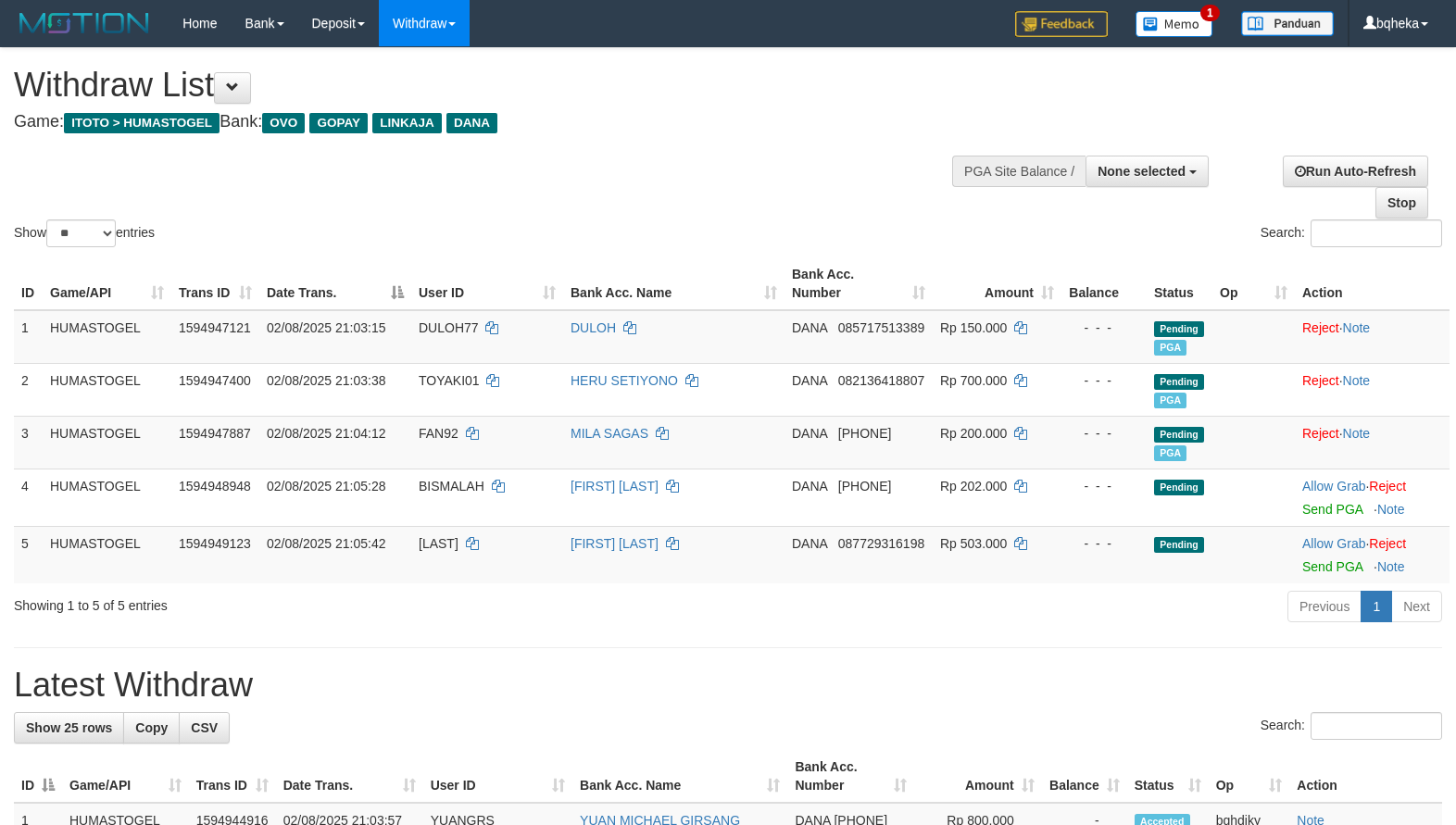 select 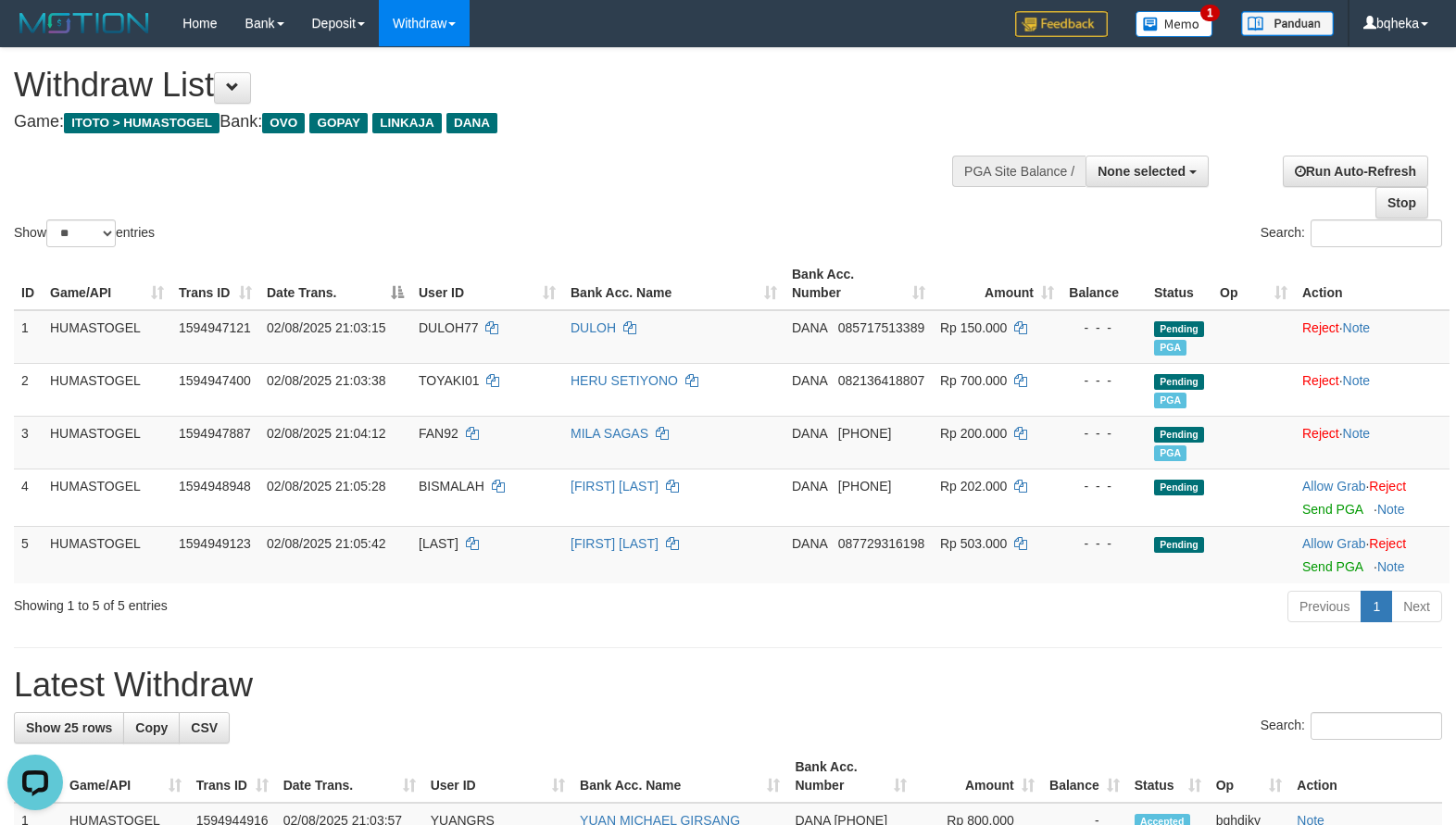scroll, scrollTop: 0, scrollLeft: 0, axis: both 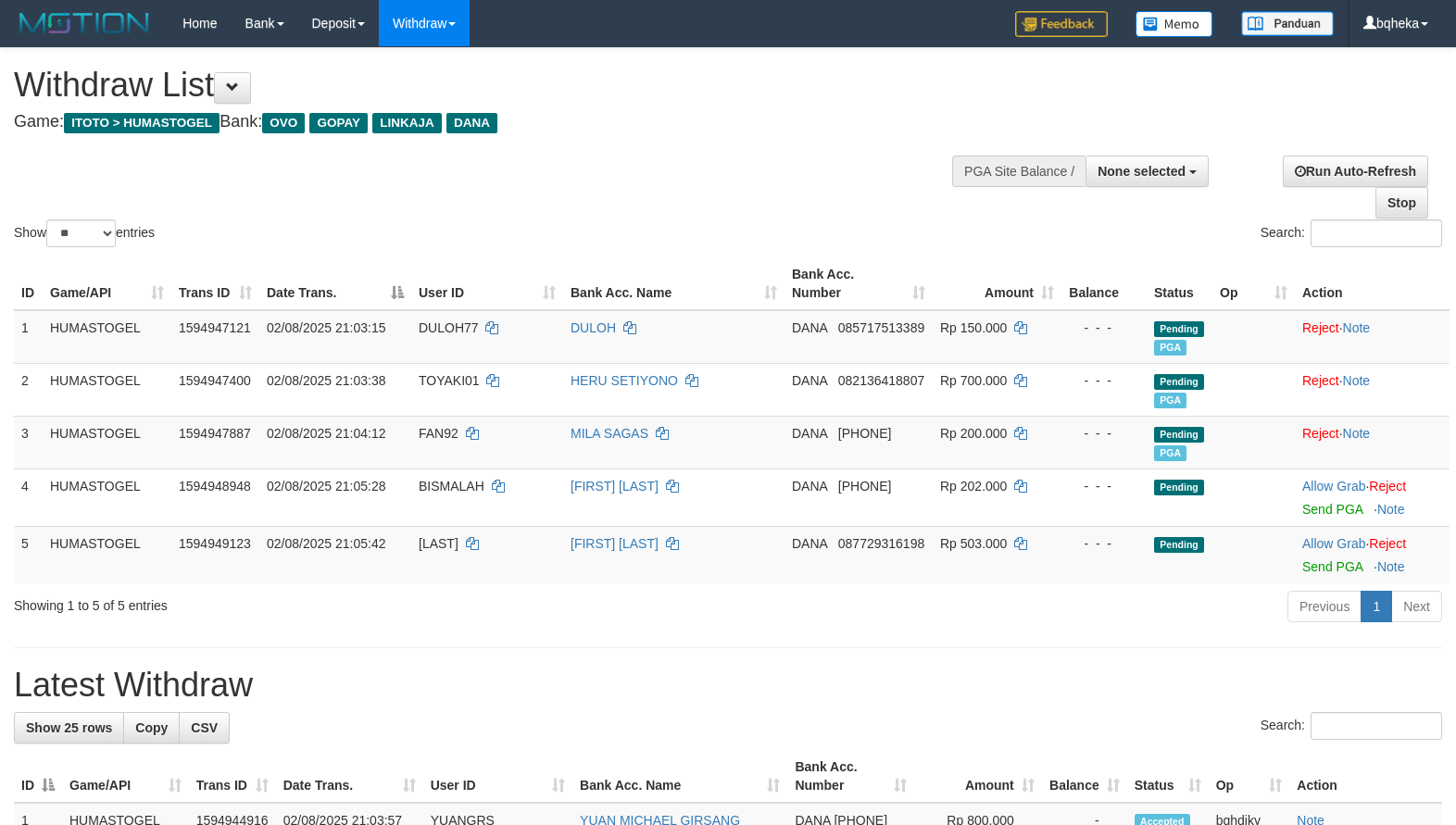 select 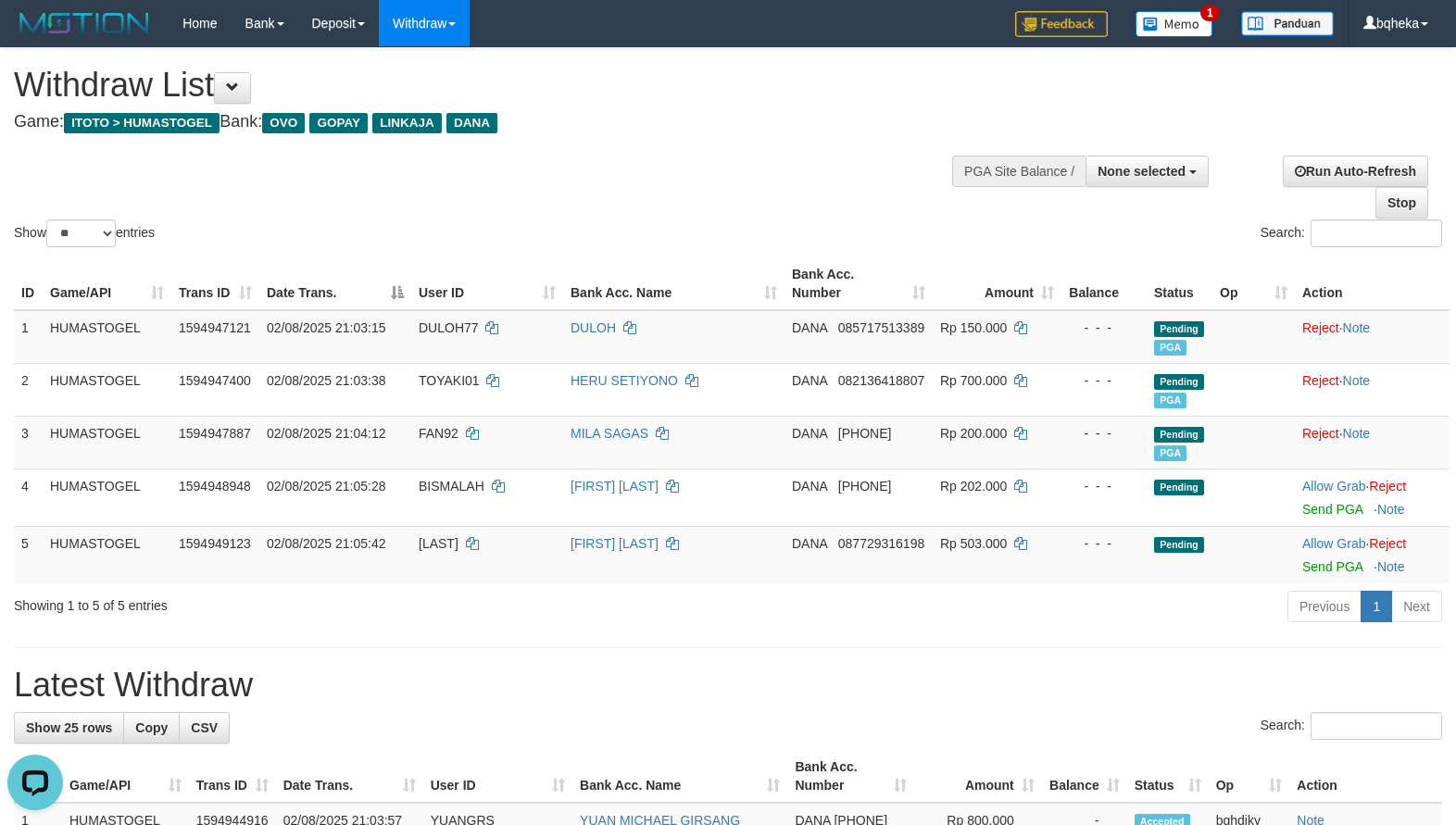 scroll, scrollTop: 0, scrollLeft: 0, axis: both 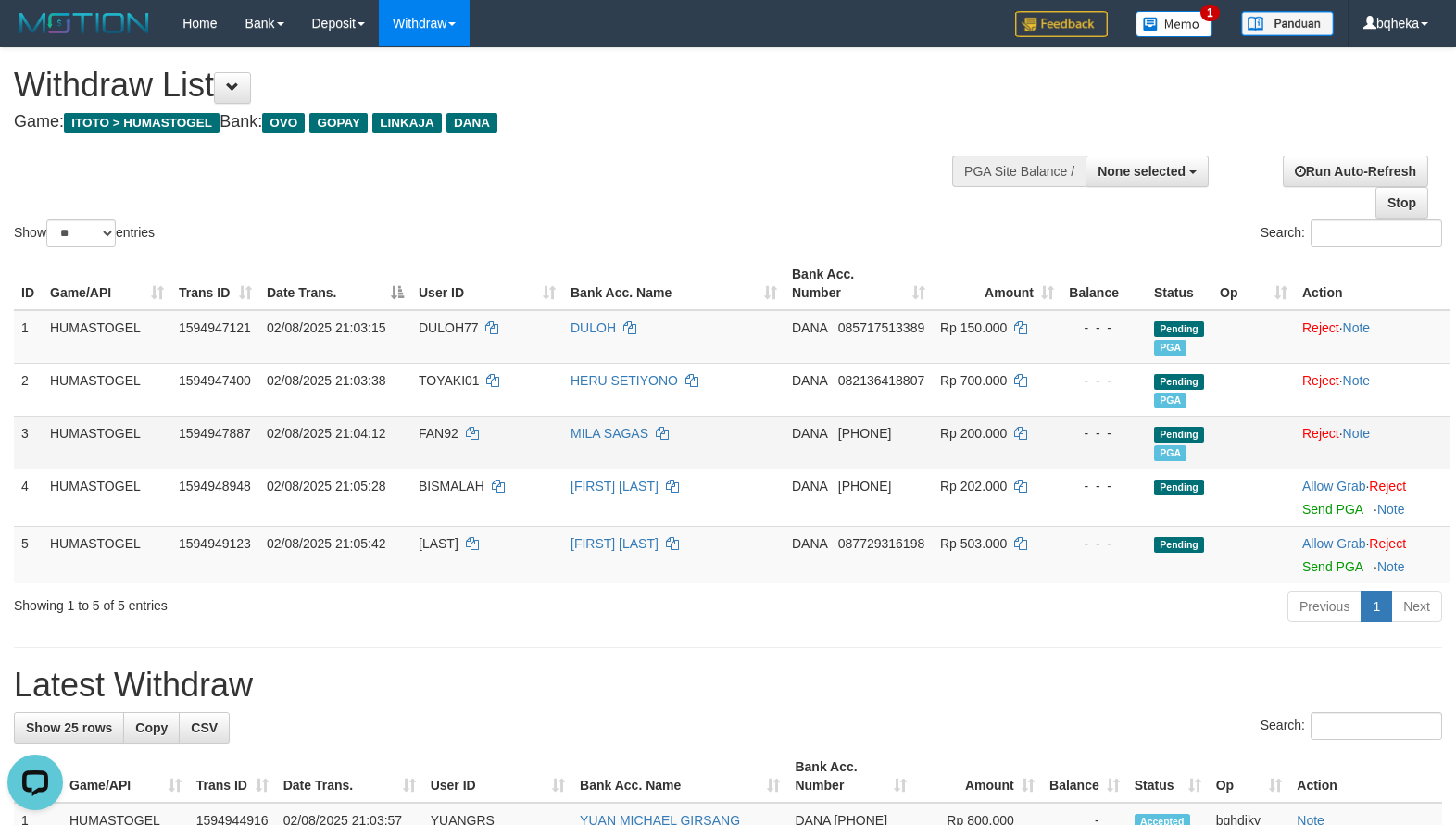 click on "FAN92" at bounding box center [438, 433] 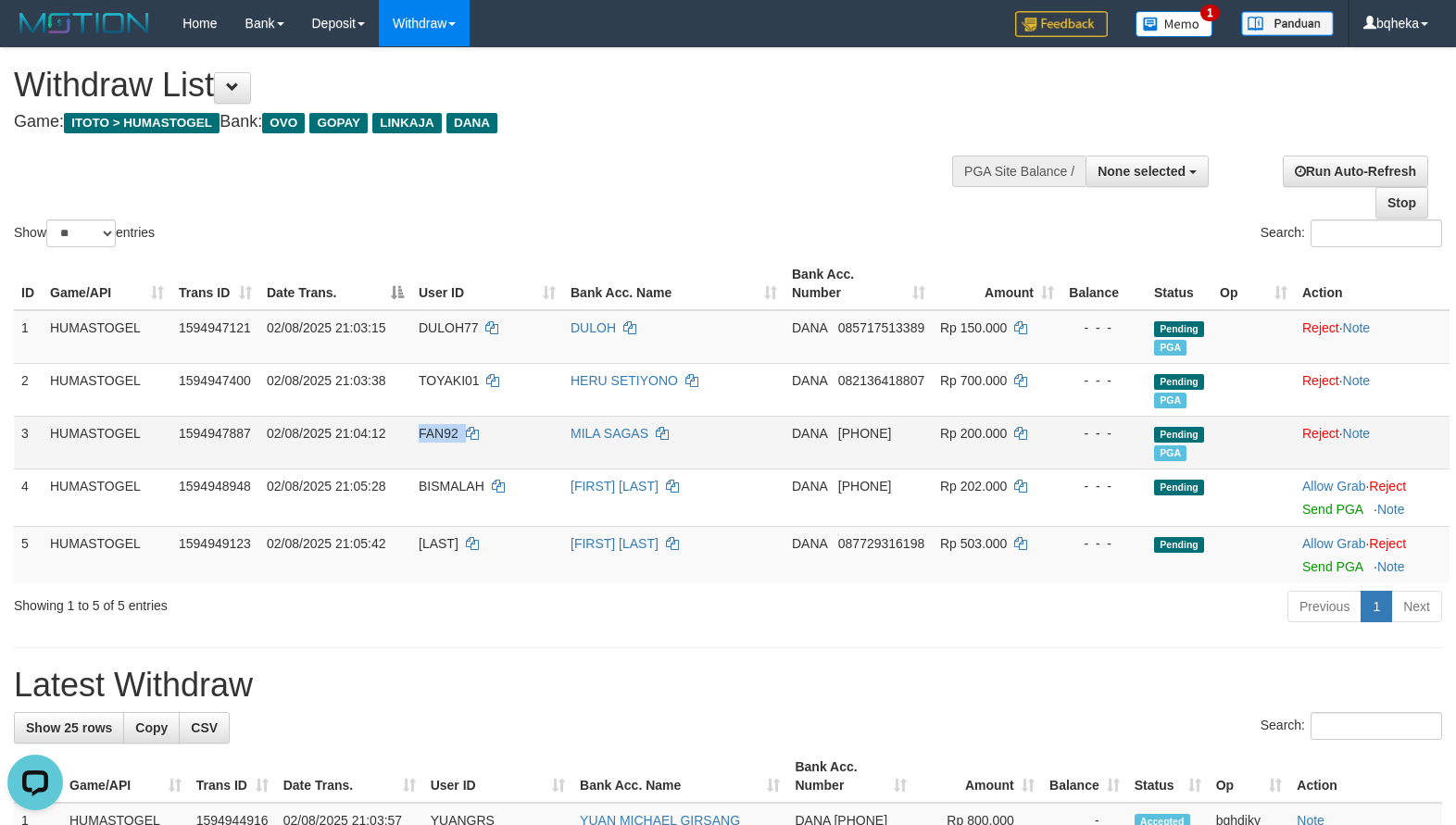 click on "FAN92" at bounding box center (438, 433) 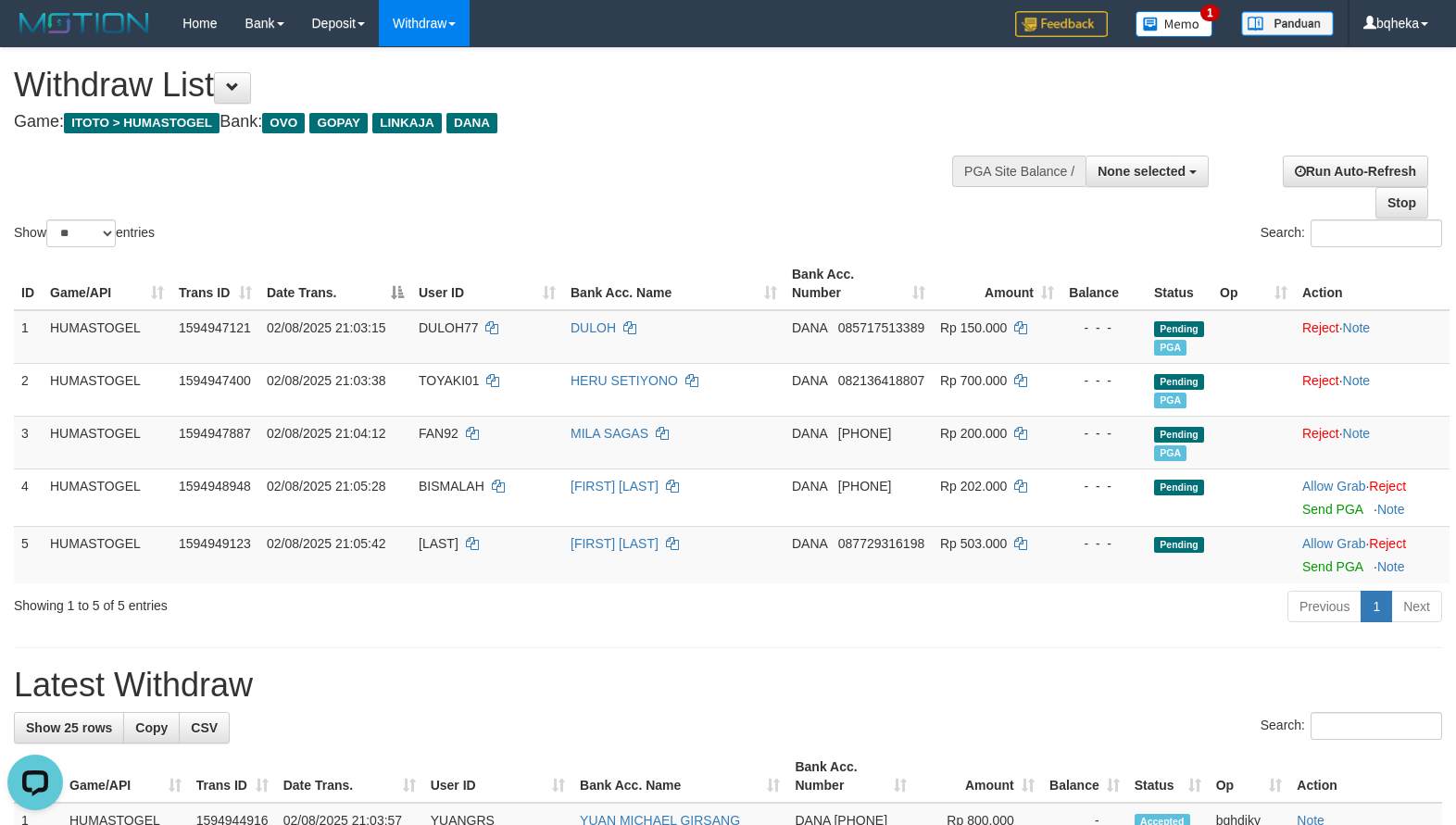 drag, startPoint x: 559, startPoint y: 203, endPoint x: 1, endPoint y: 325, distance: 571.1812 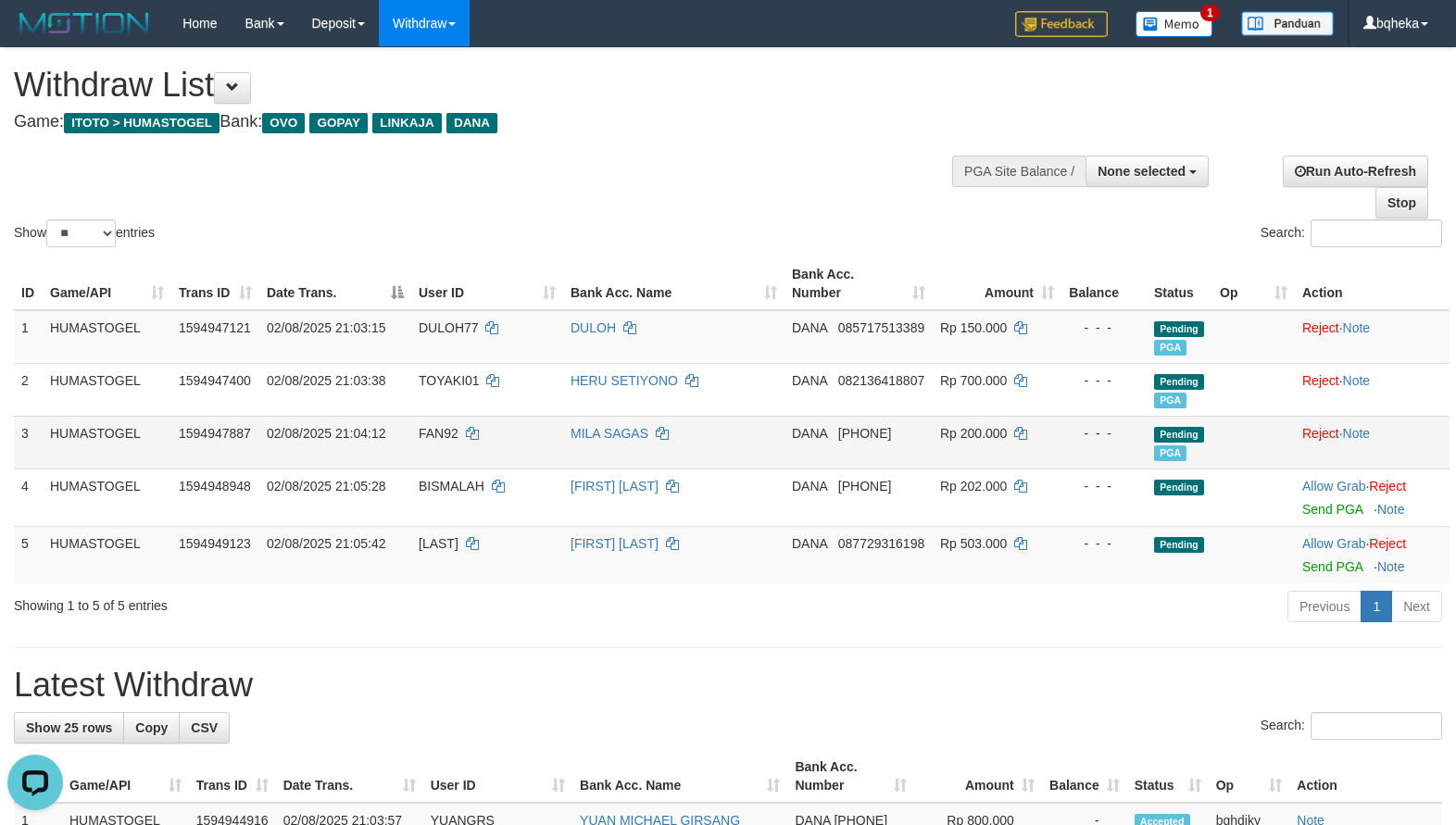click on "FAN92" at bounding box center (438, 433) 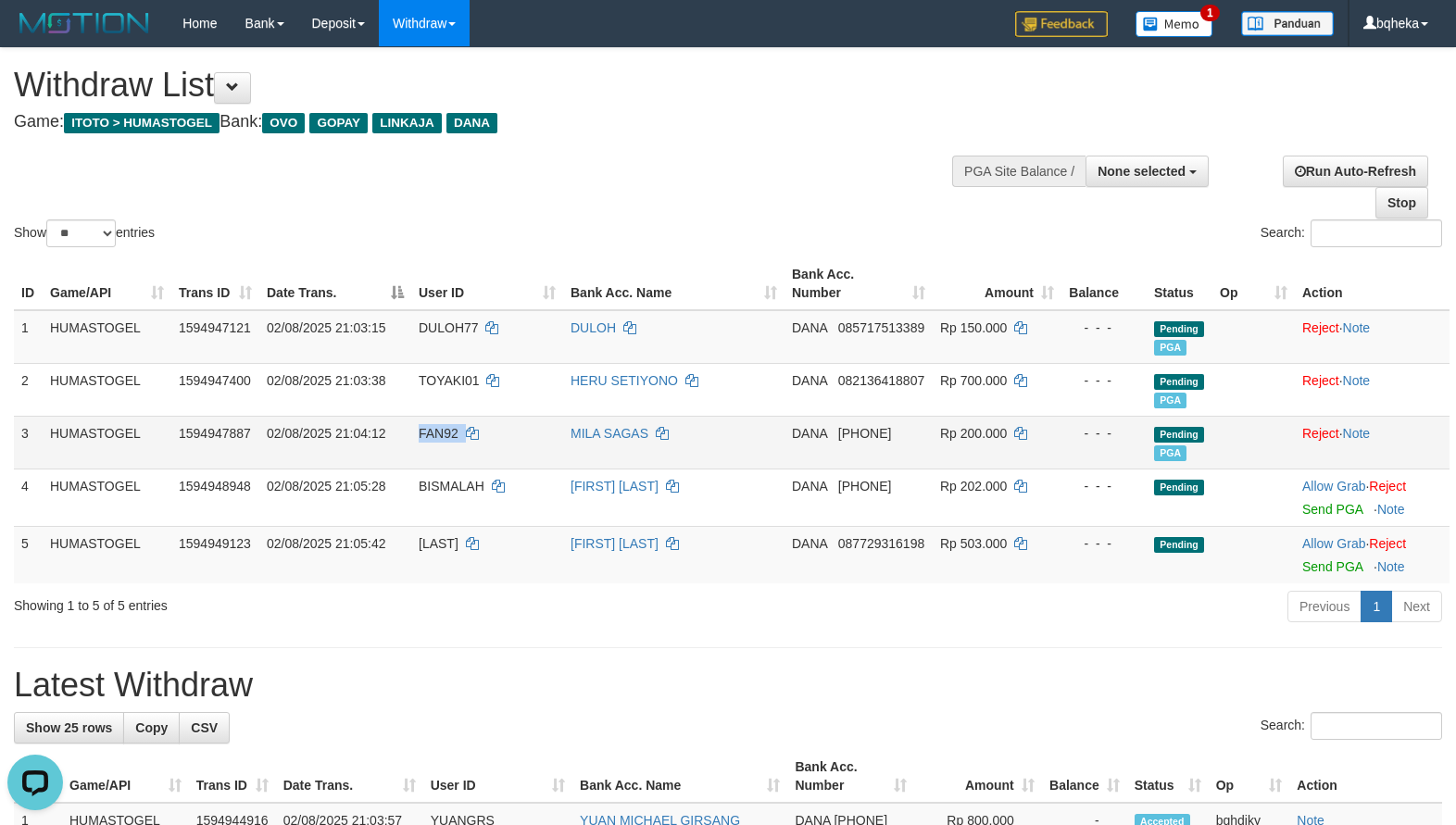 click on "FAN92" at bounding box center [438, 433] 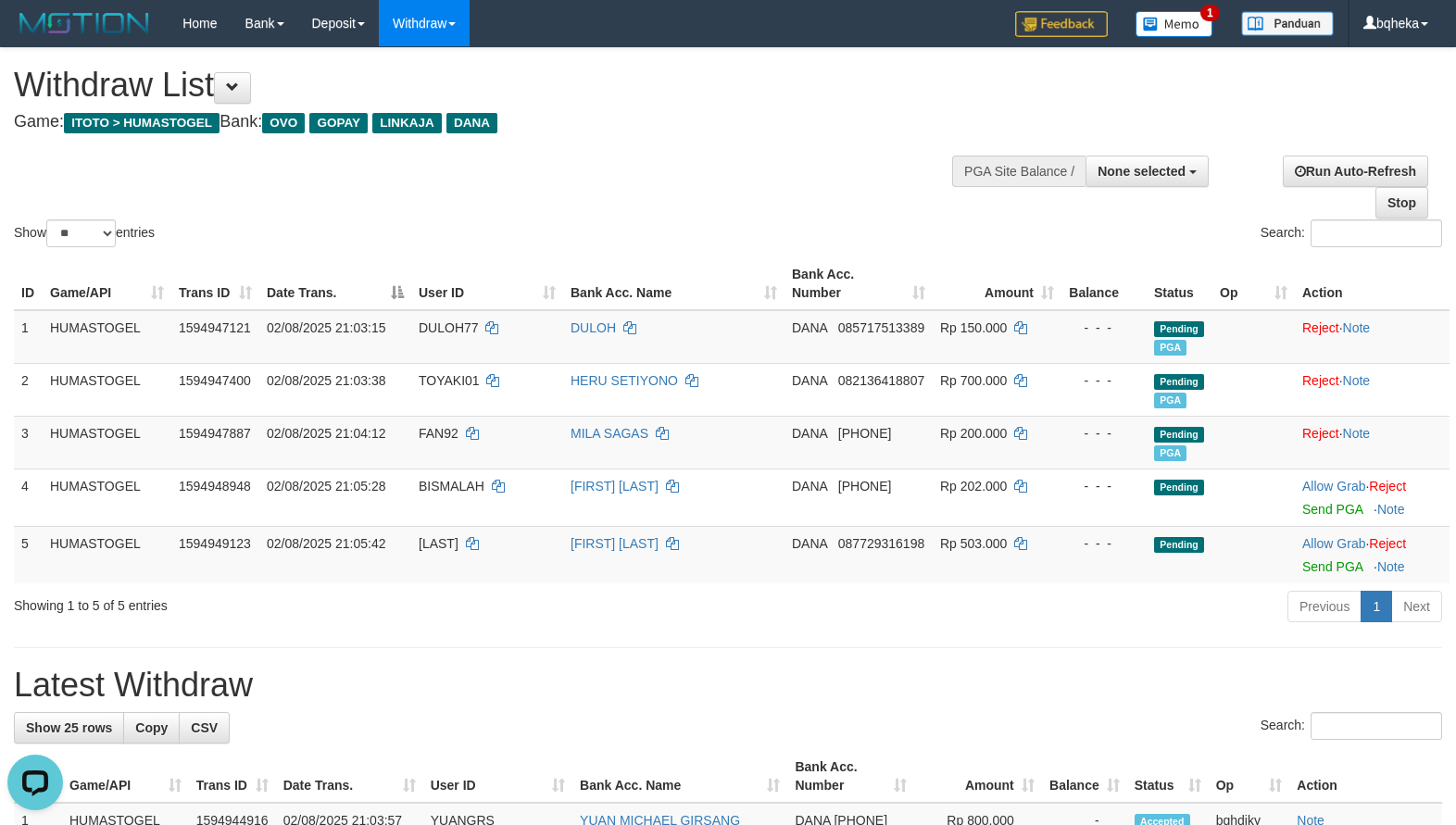 click on "Show  ** ** ** ***  entries Search:" at bounding box center (728, 149) 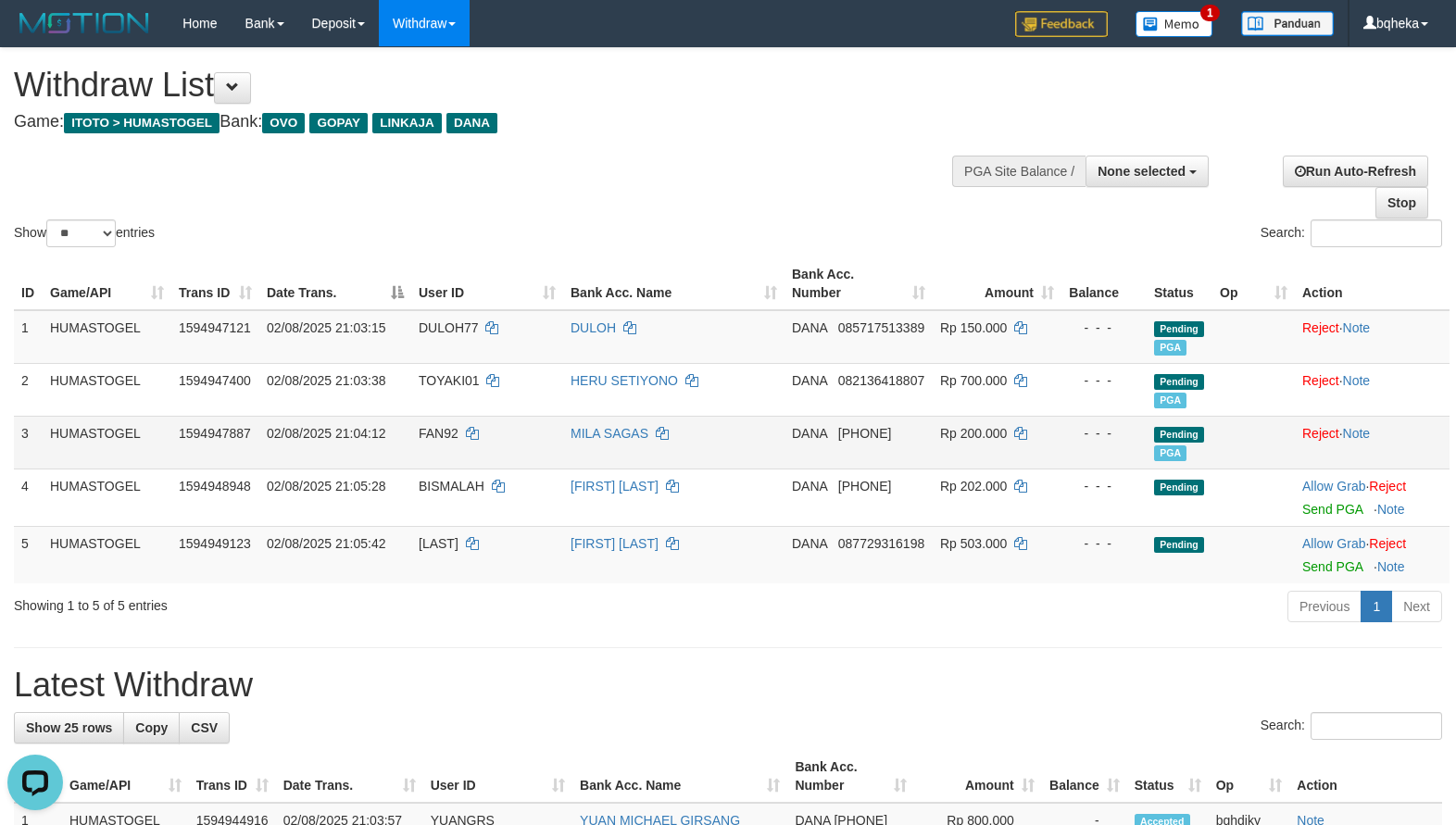 click on "FAN92" at bounding box center [487, 442] 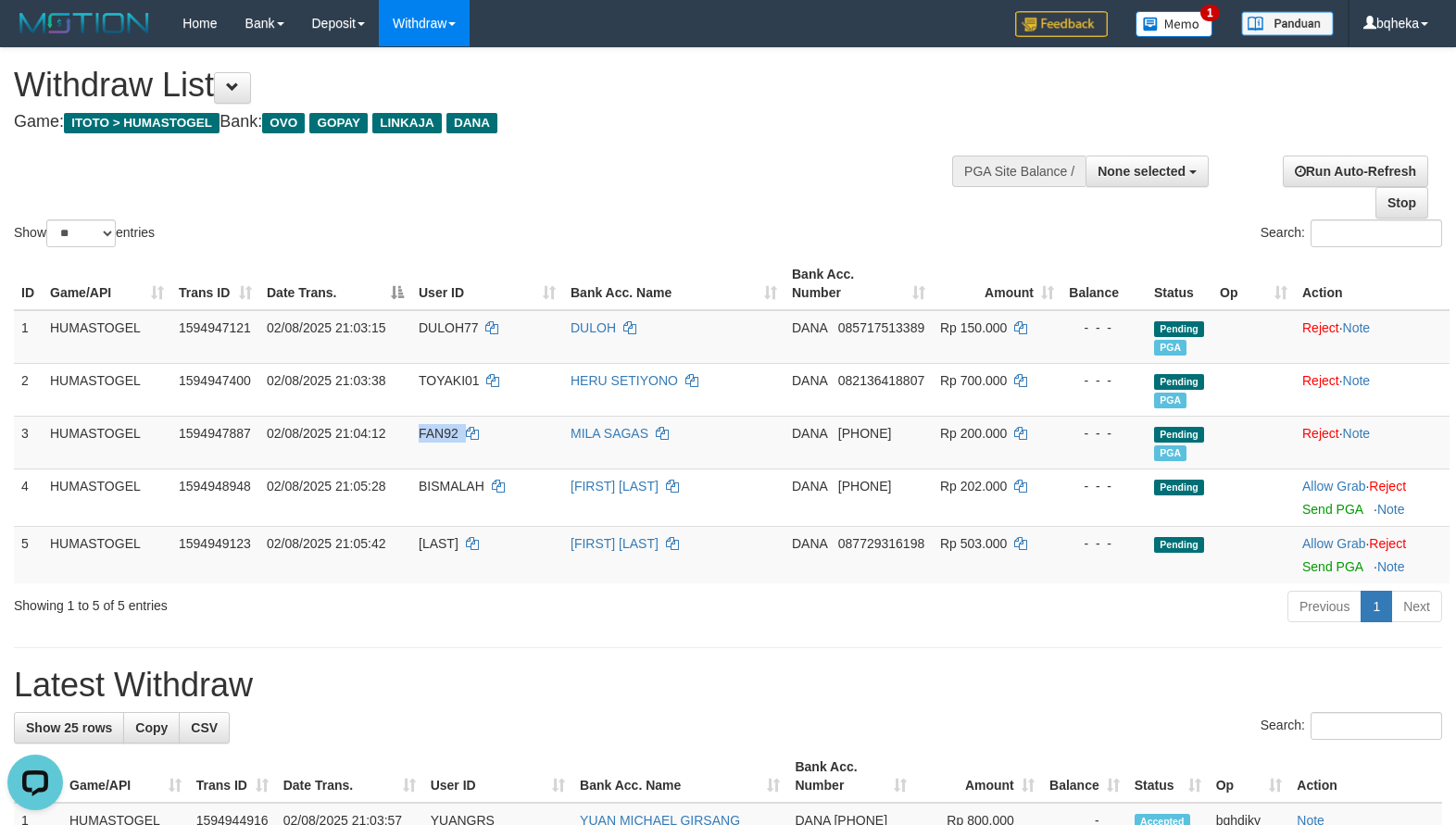 drag, startPoint x: 443, startPoint y: 442, endPoint x: 1267, endPoint y: 594, distance: 837.9021 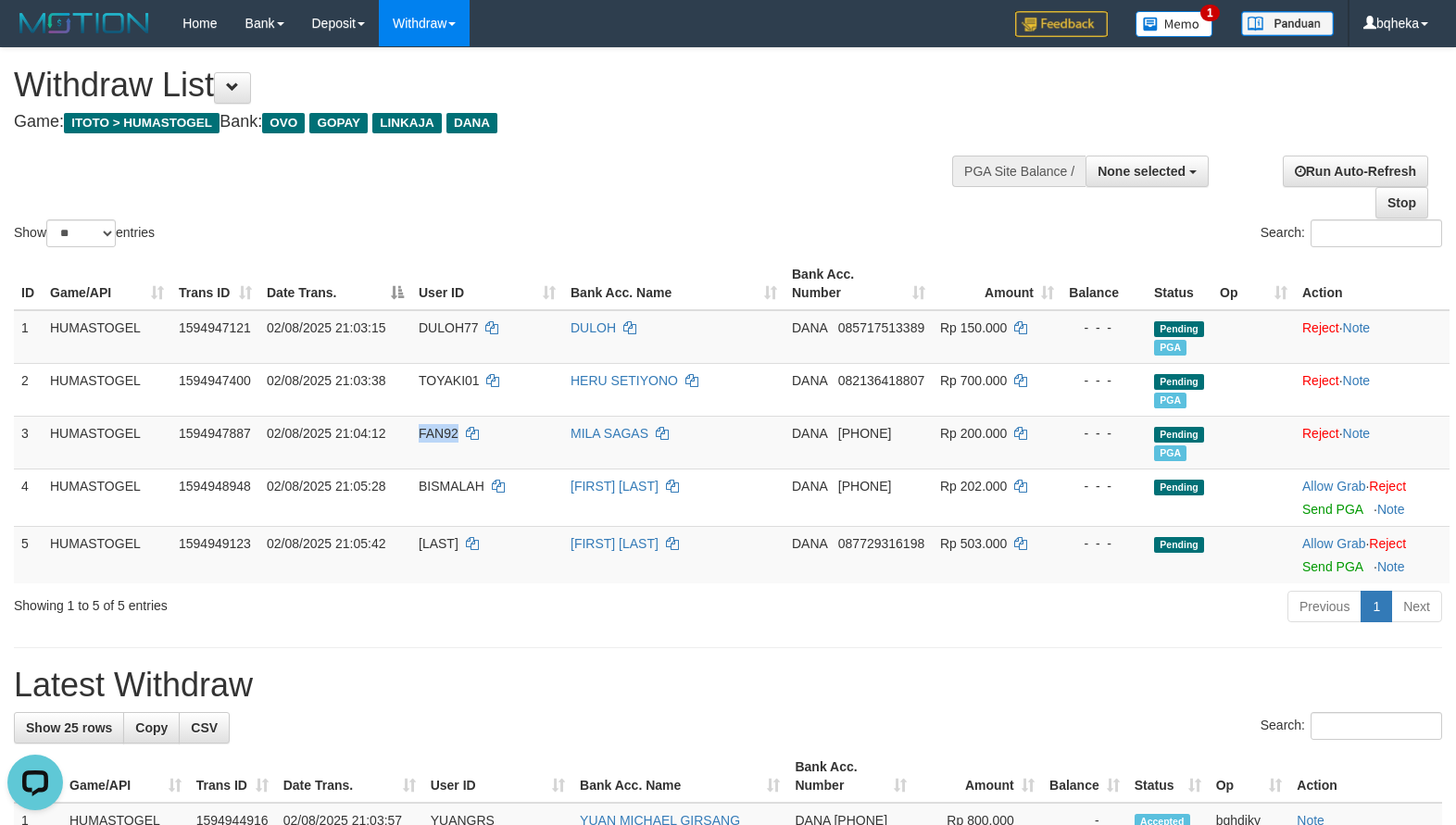 copy on "FAN92" 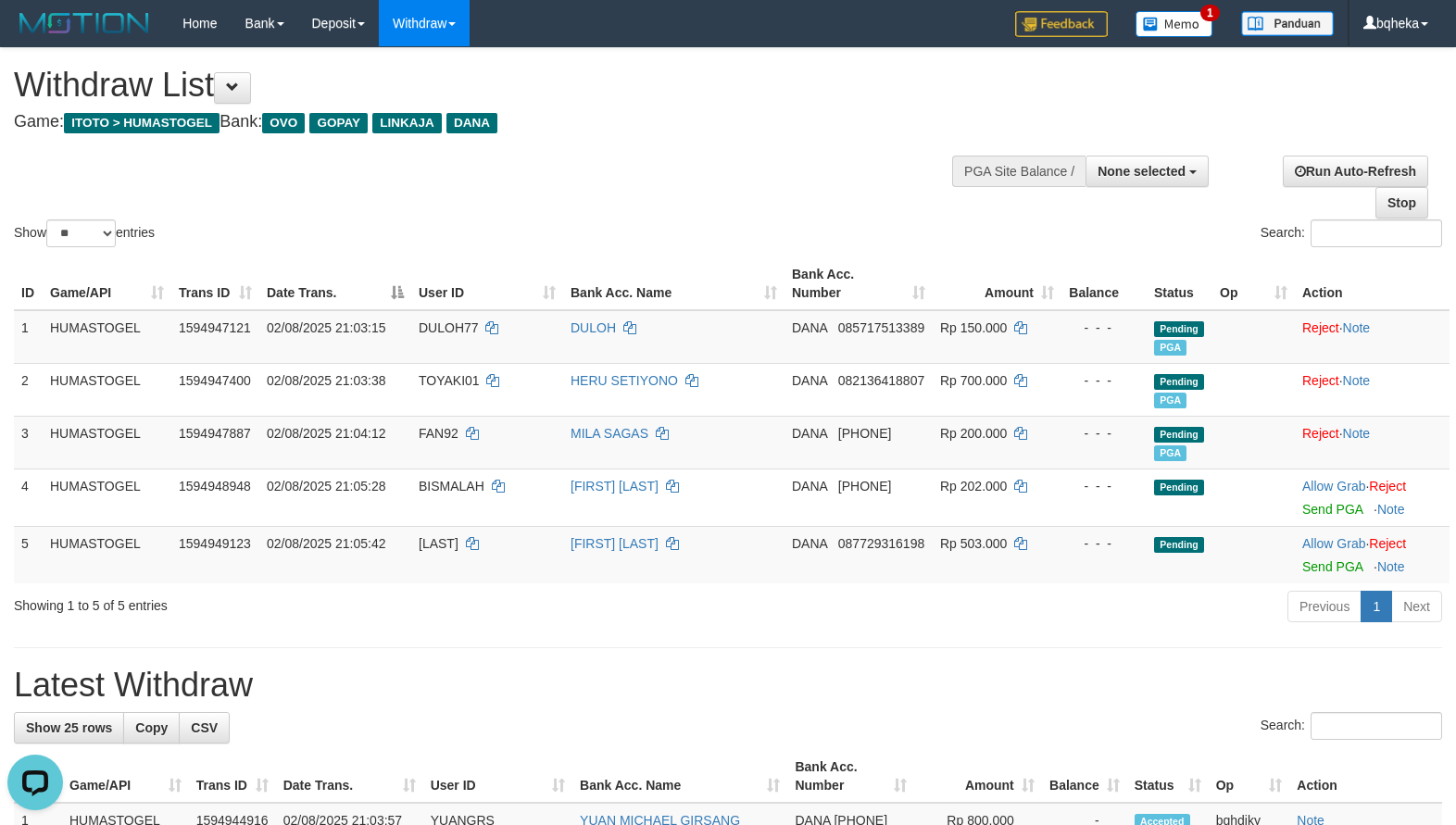 click on "Show  ** ** ** ***  entries Search:" at bounding box center (728, 149) 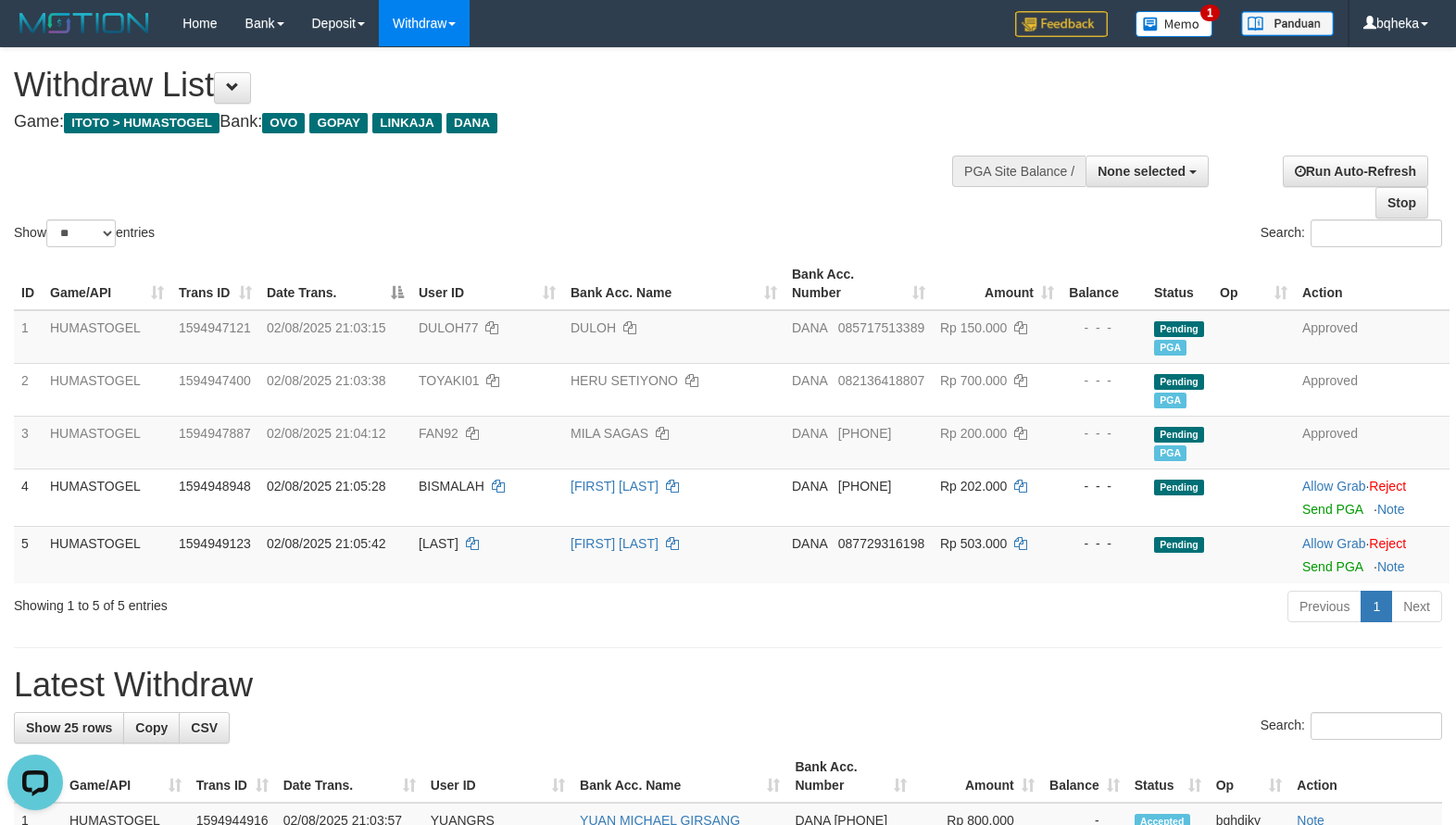click on "Game:   ITOTO > HUMASTOGEL    				Bank:   OVO   GOPAY   LINKAJA   DANA" at bounding box center [483, 122] 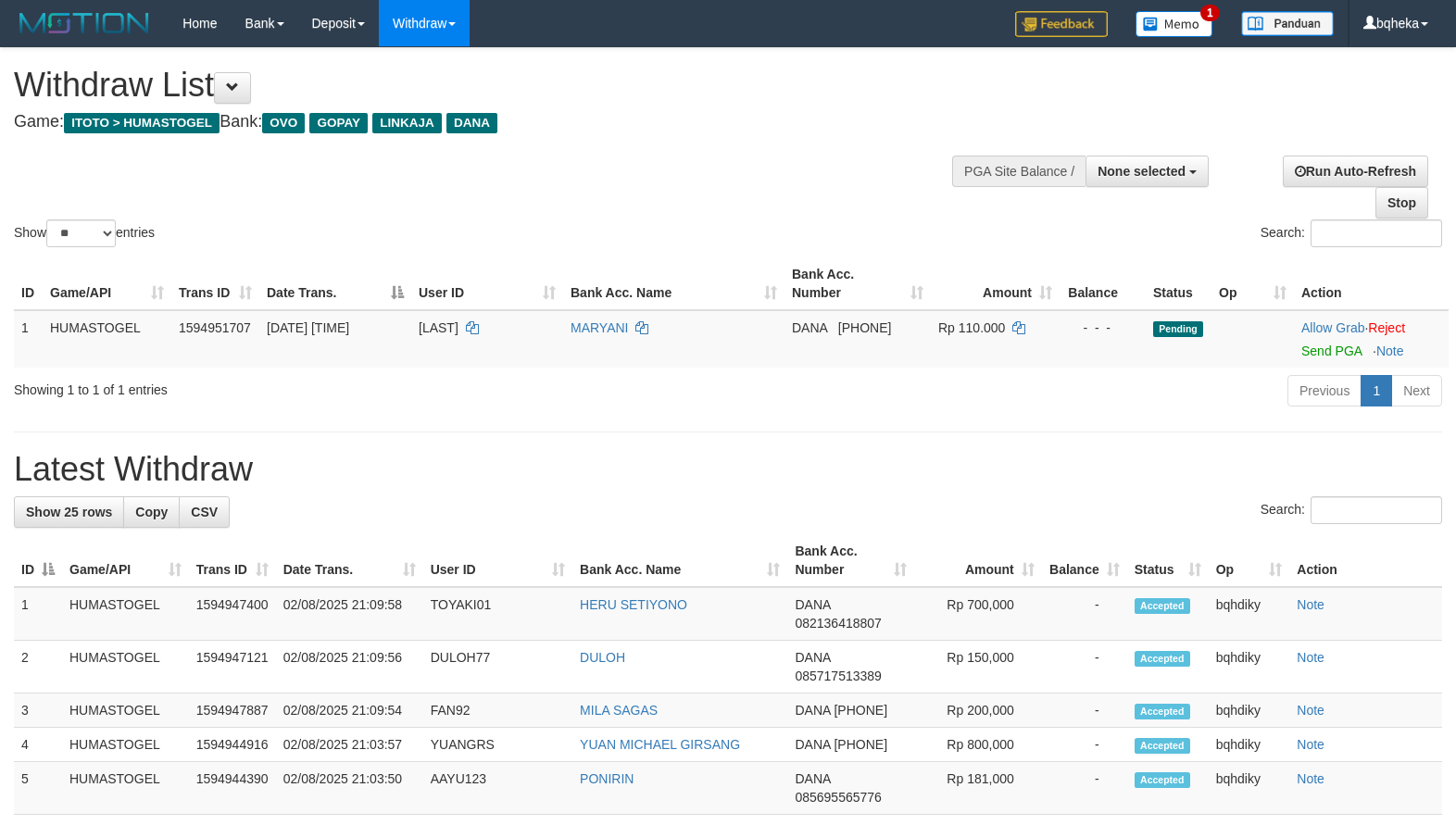 select 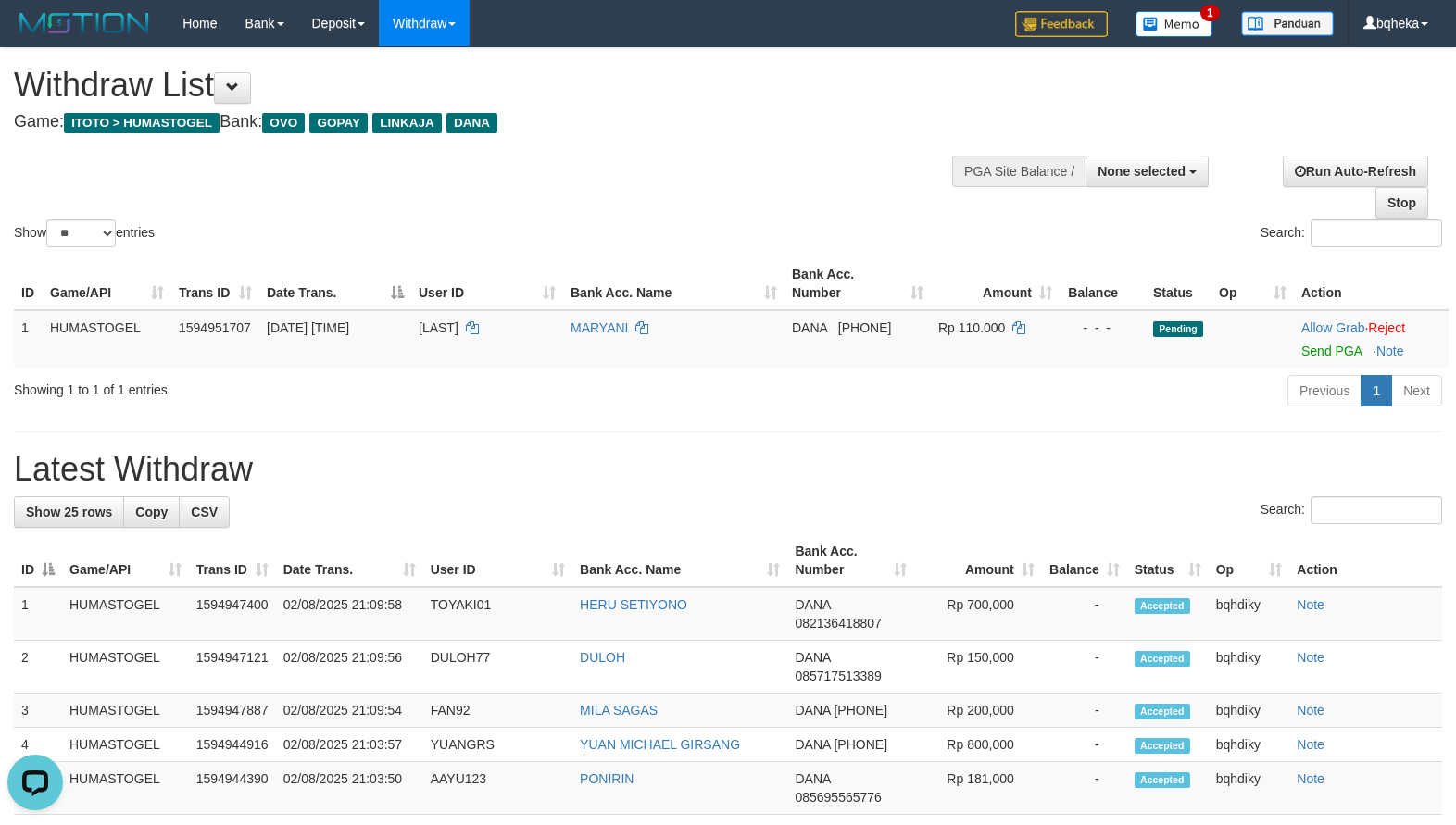 scroll, scrollTop: 0, scrollLeft: 0, axis: both 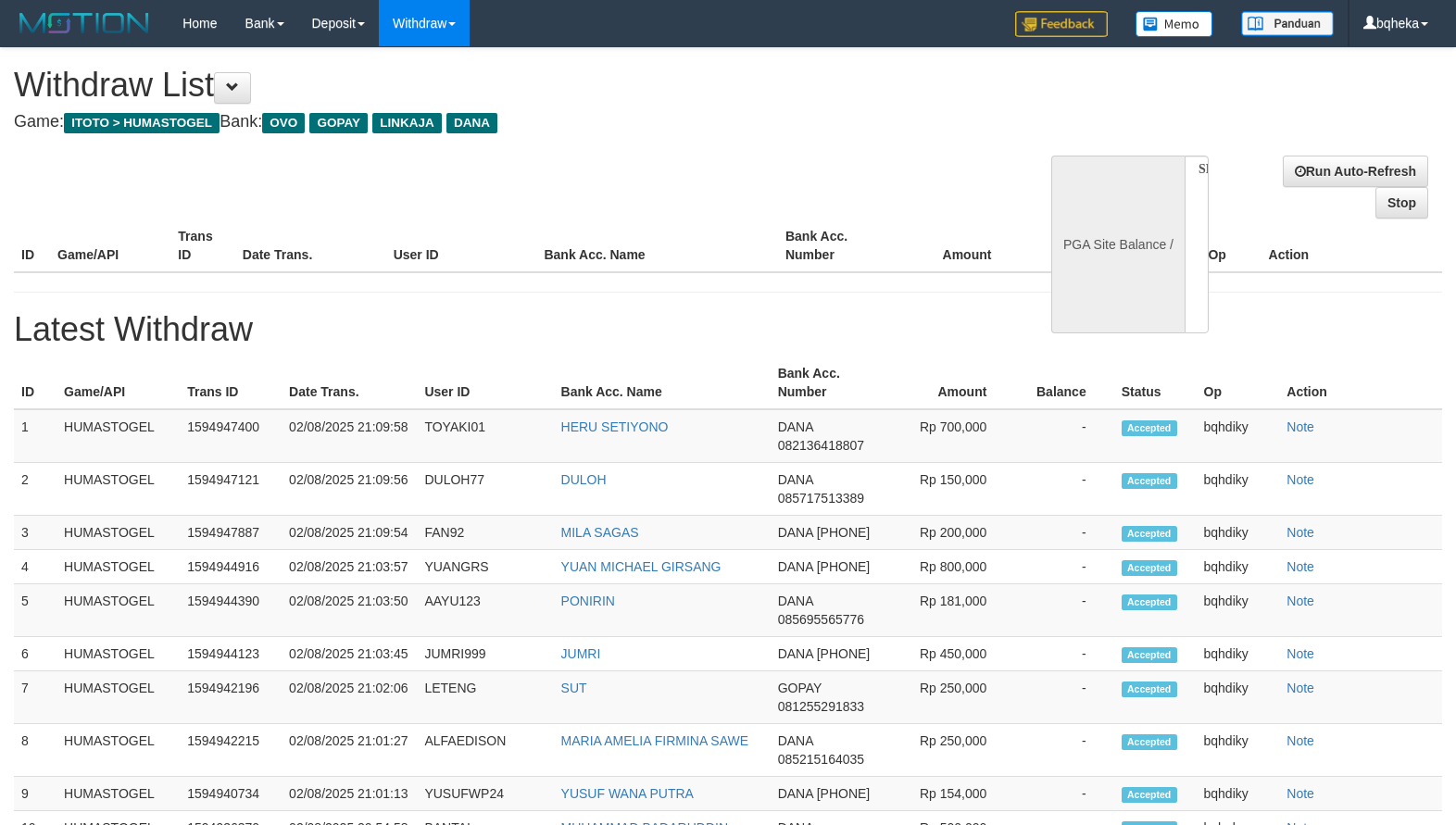 select 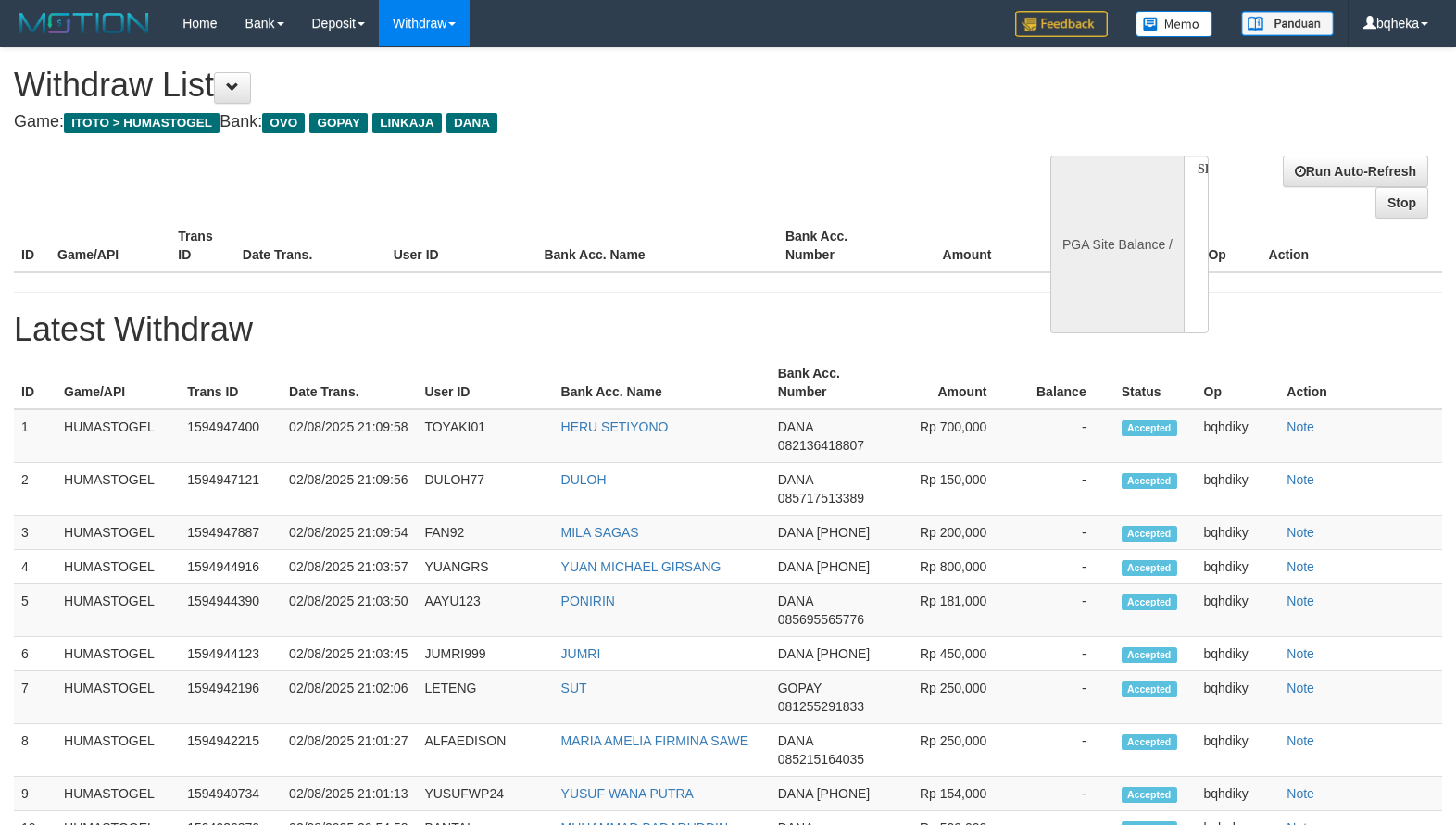 scroll, scrollTop: 0, scrollLeft: 0, axis: both 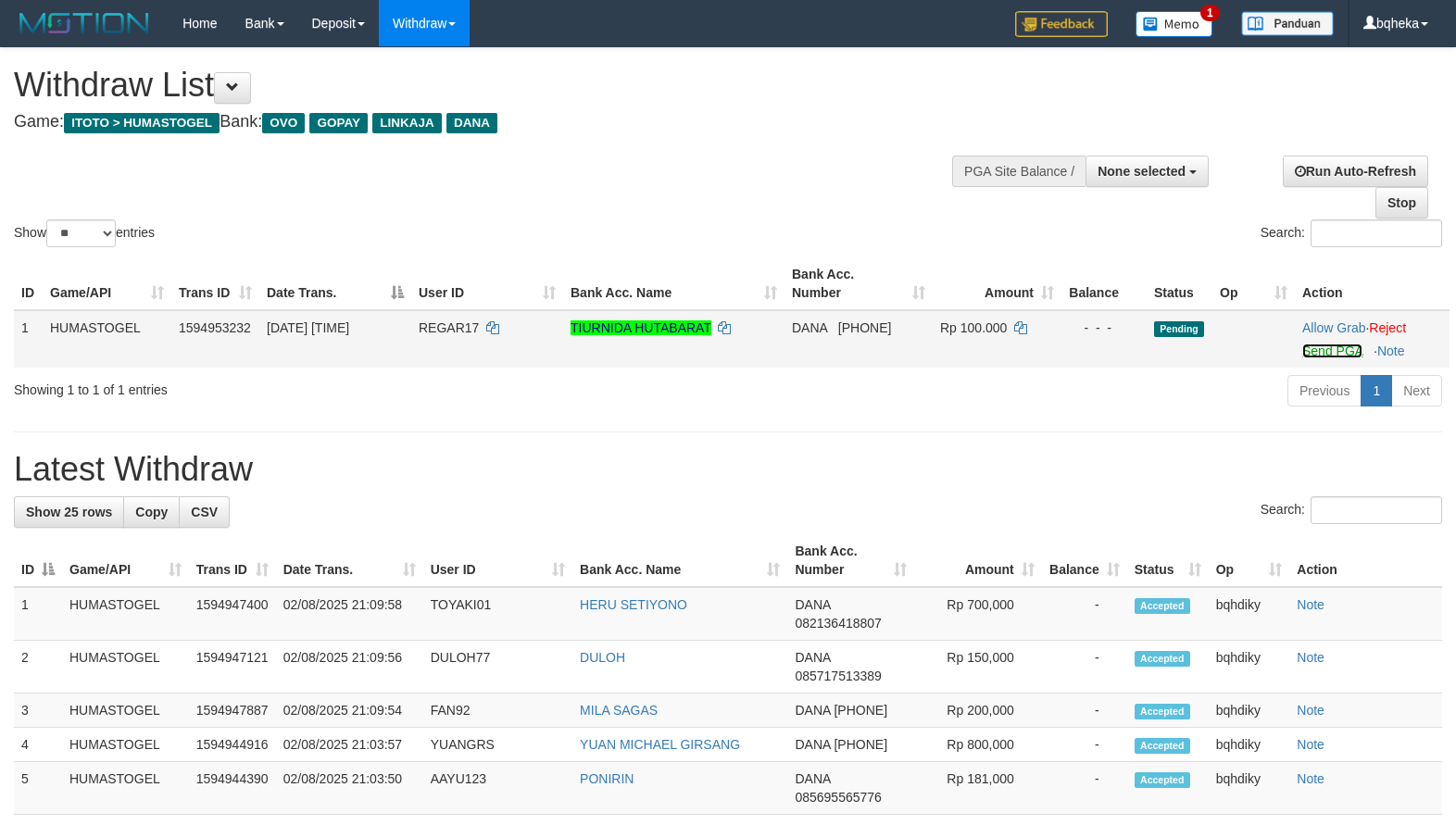 click on "Send PGA" at bounding box center [1332, 351] 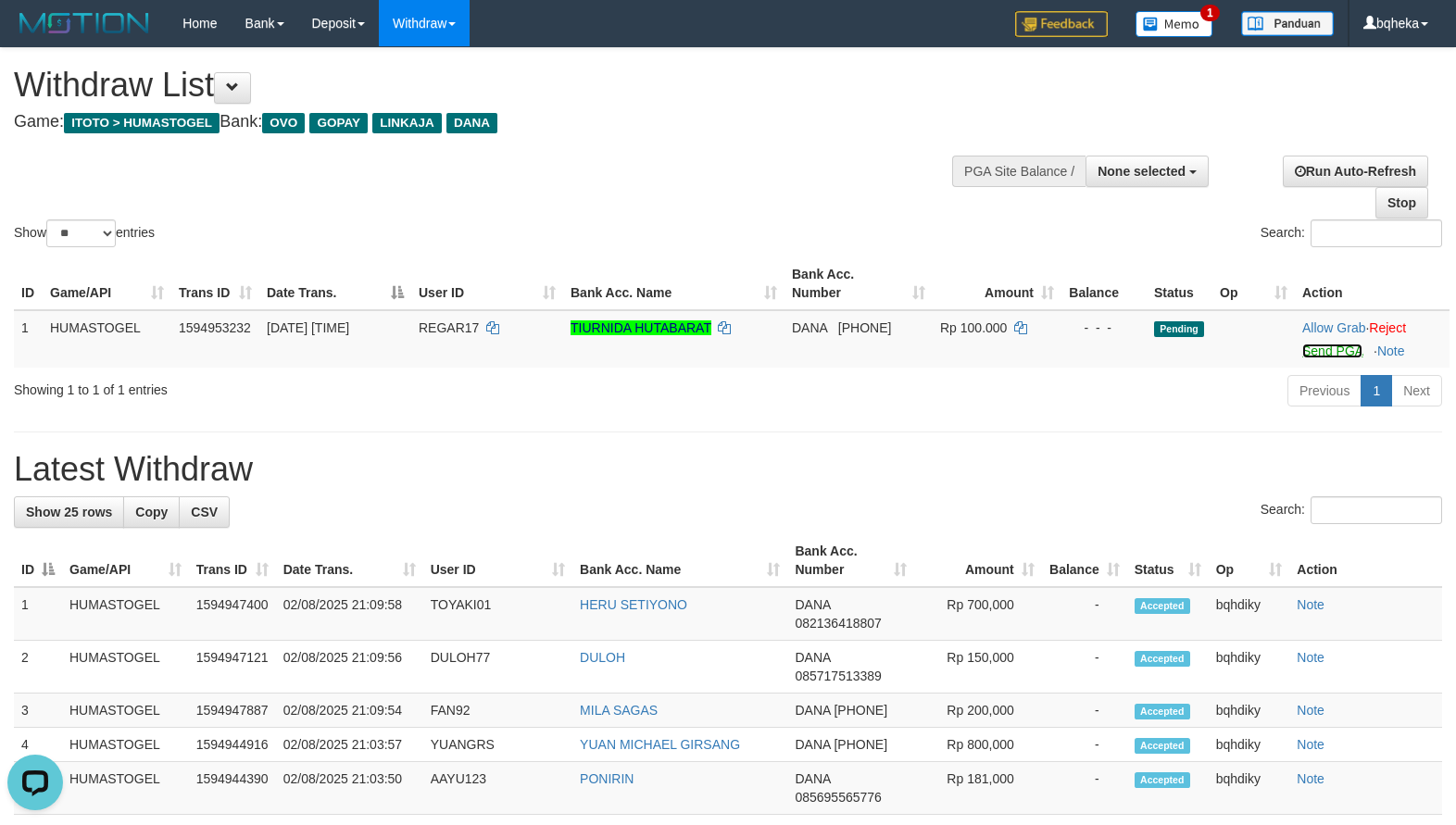 scroll, scrollTop: 0, scrollLeft: 0, axis: both 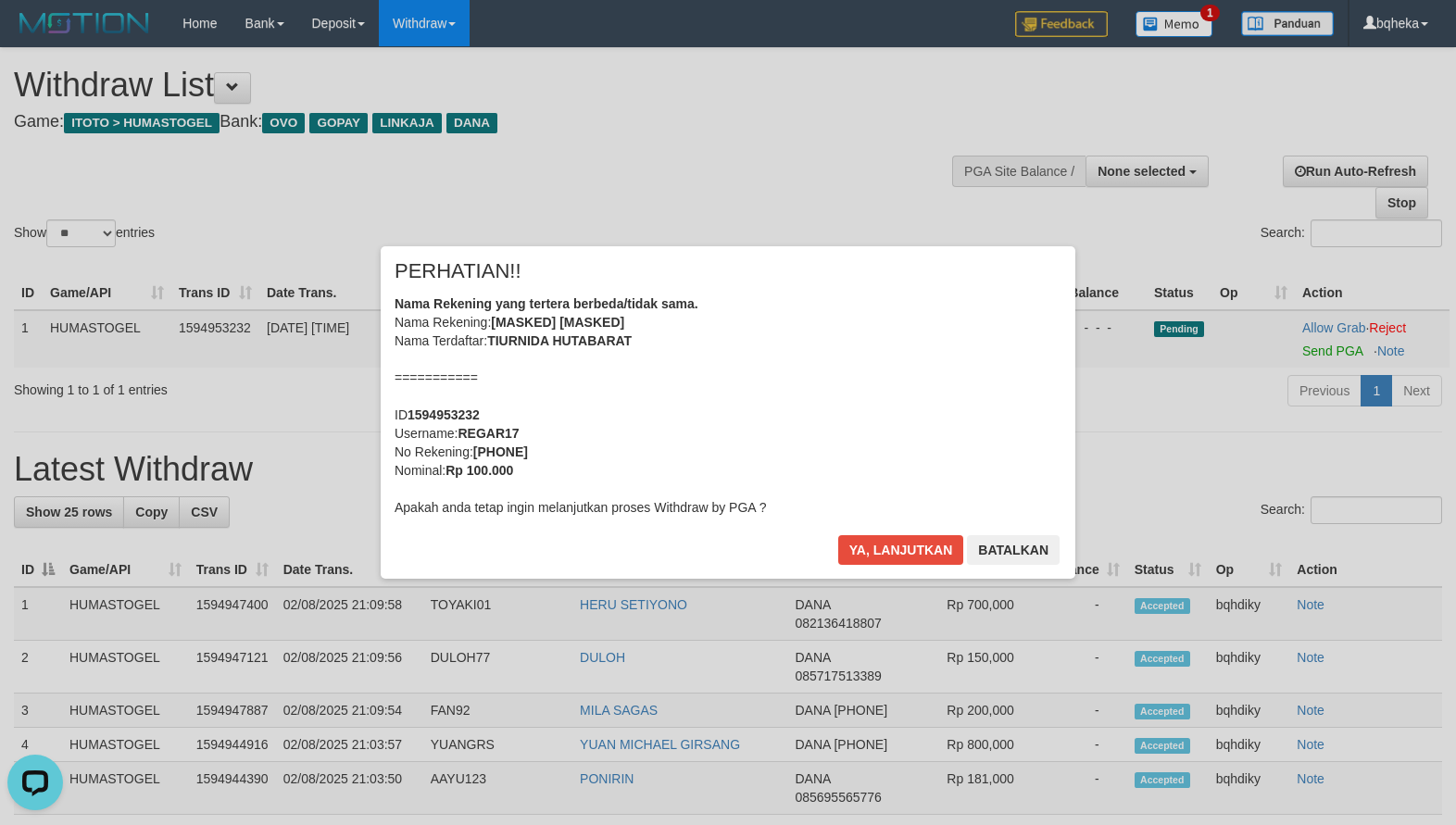 click on "× PERHATIAN!! Nama Rekening yang tertera berbeda/tidak sama. Nama Rekening: [MASKED] [MASKED] Nama Terdaftar: [FIRST] [LAST] =========== ID 1594953232 Username: REGAR17 No Rekening: [PHONE] Nominal: Rp 100.000 Apakah anda tetap ingin melanjutkan proses Withdraw by PGA ? Ya, lanjutkan Batalkan" at bounding box center [728, 412] 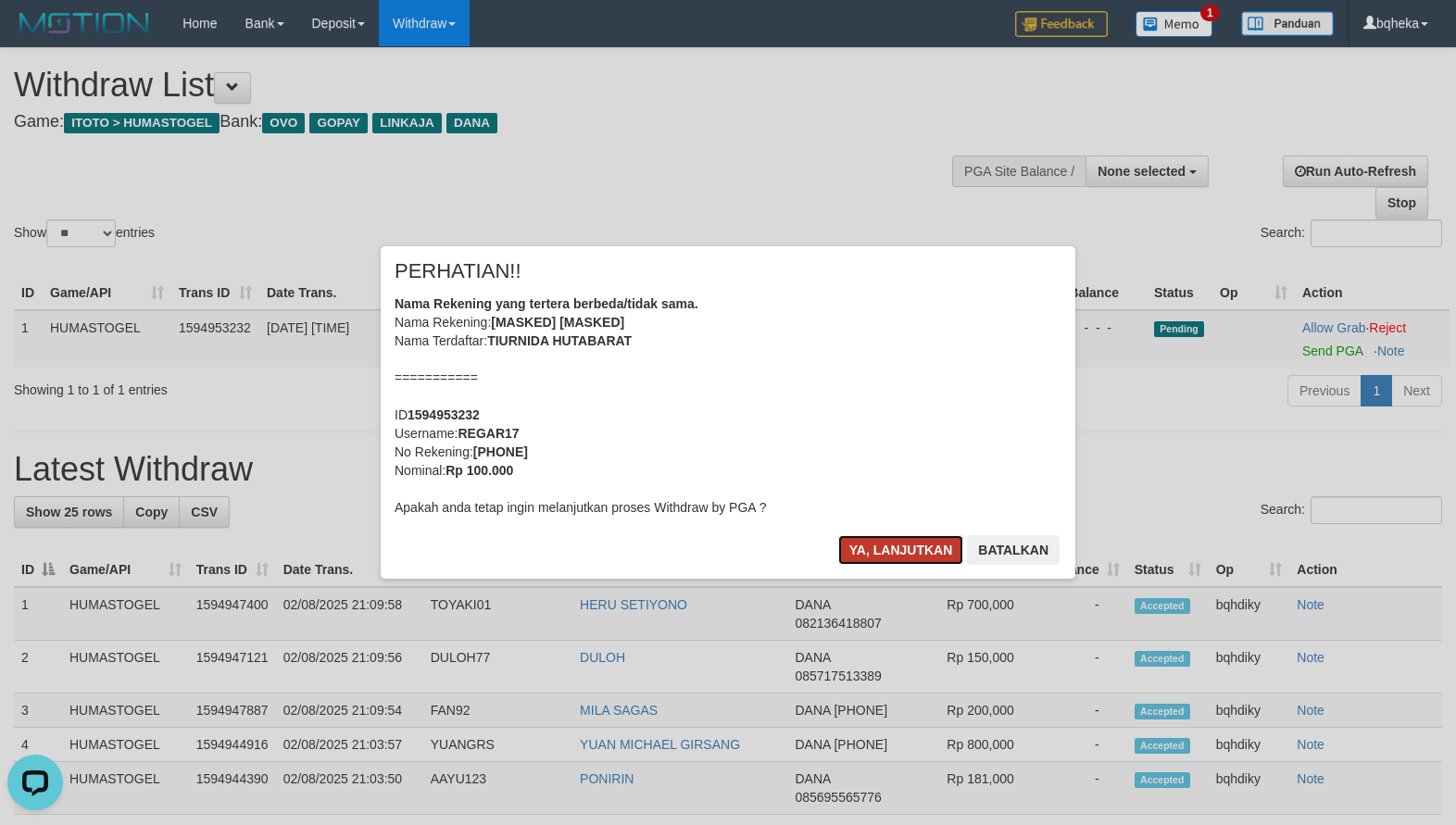 click on "Ya, lanjutkan" at bounding box center (901, 550) 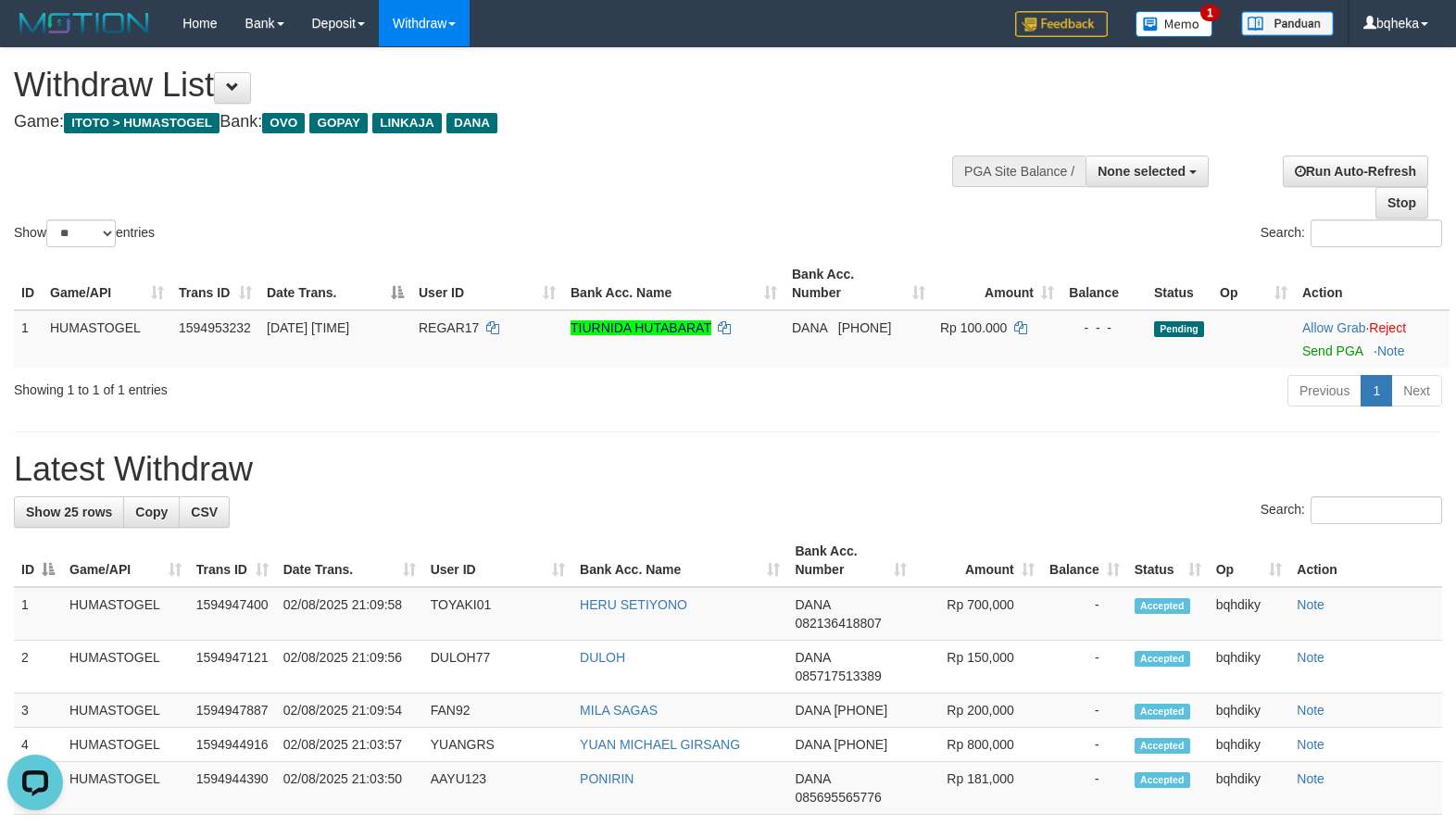 click on "**********" at bounding box center (728, 974) 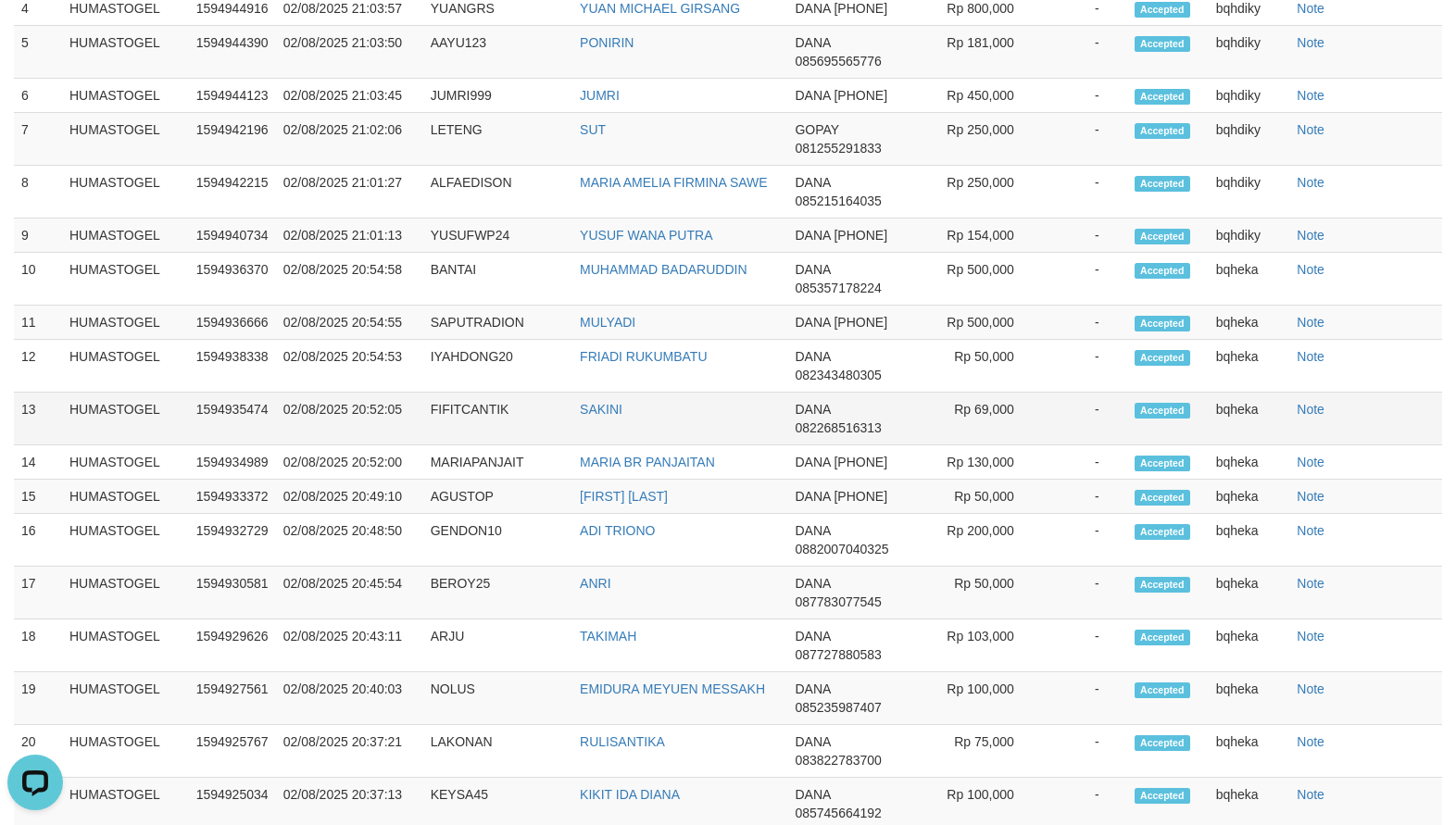 scroll, scrollTop: 1009, scrollLeft: 0, axis: vertical 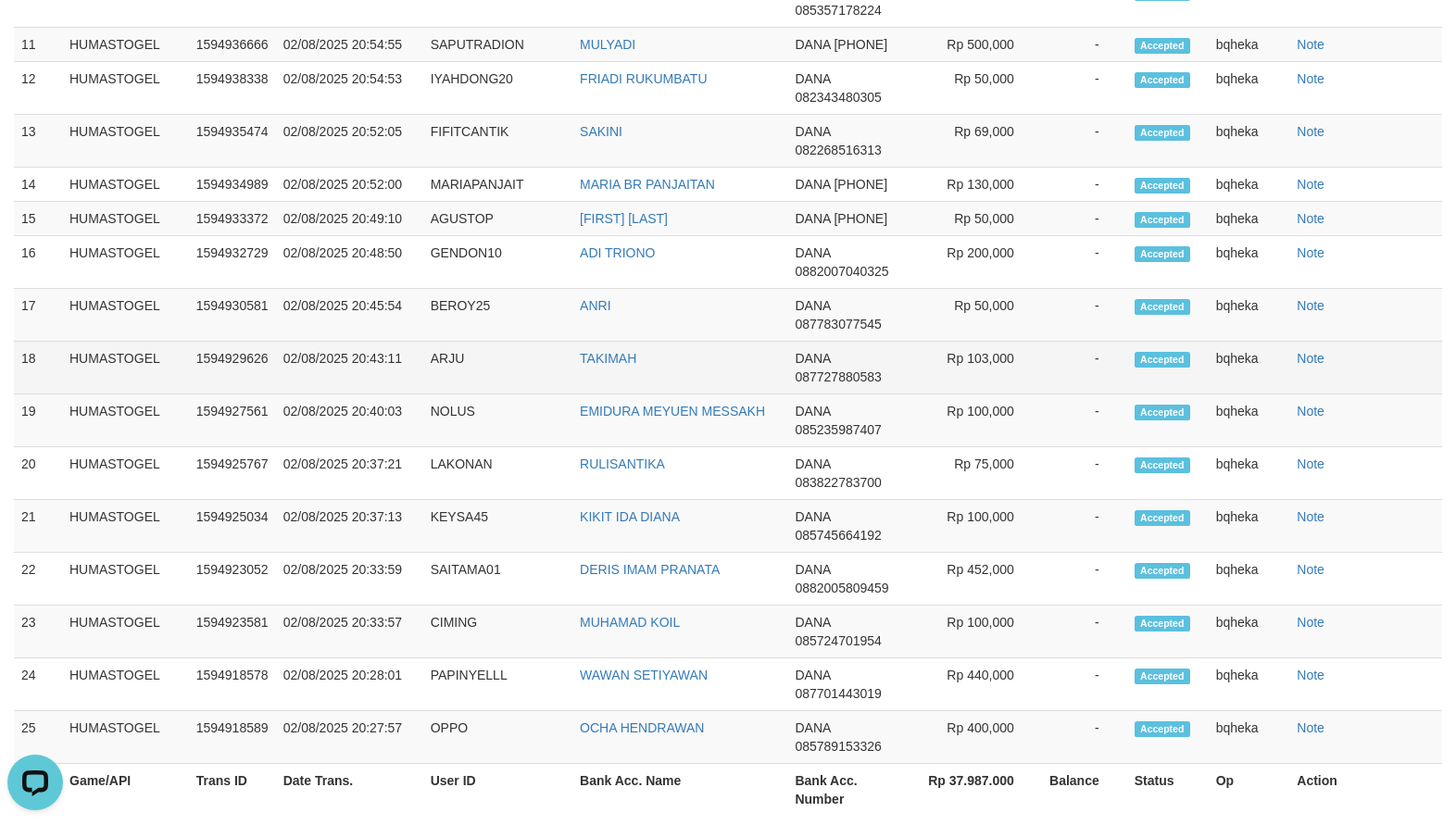 click on "ARJU" at bounding box center (497, 368) 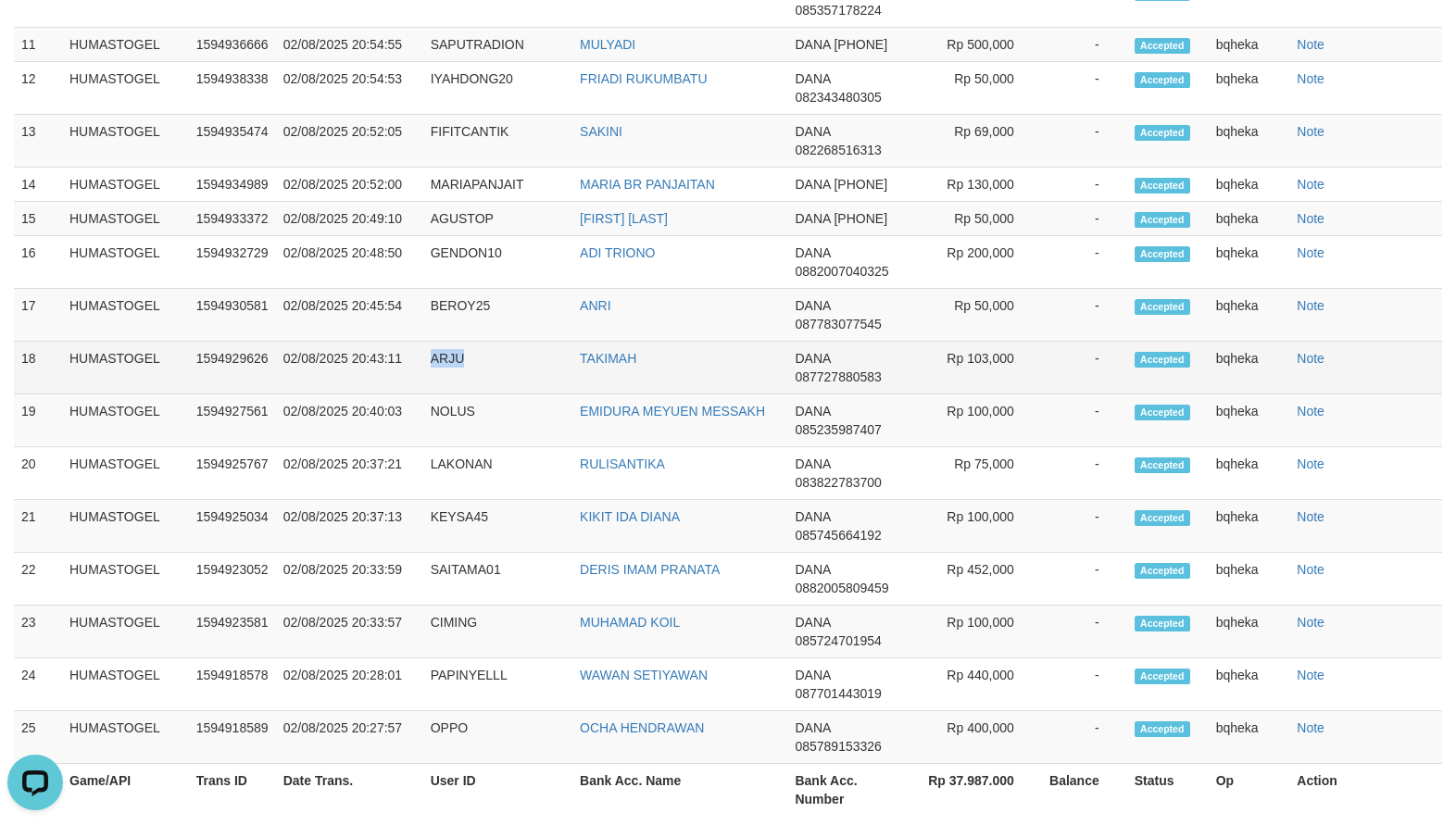copy on "ARJU" 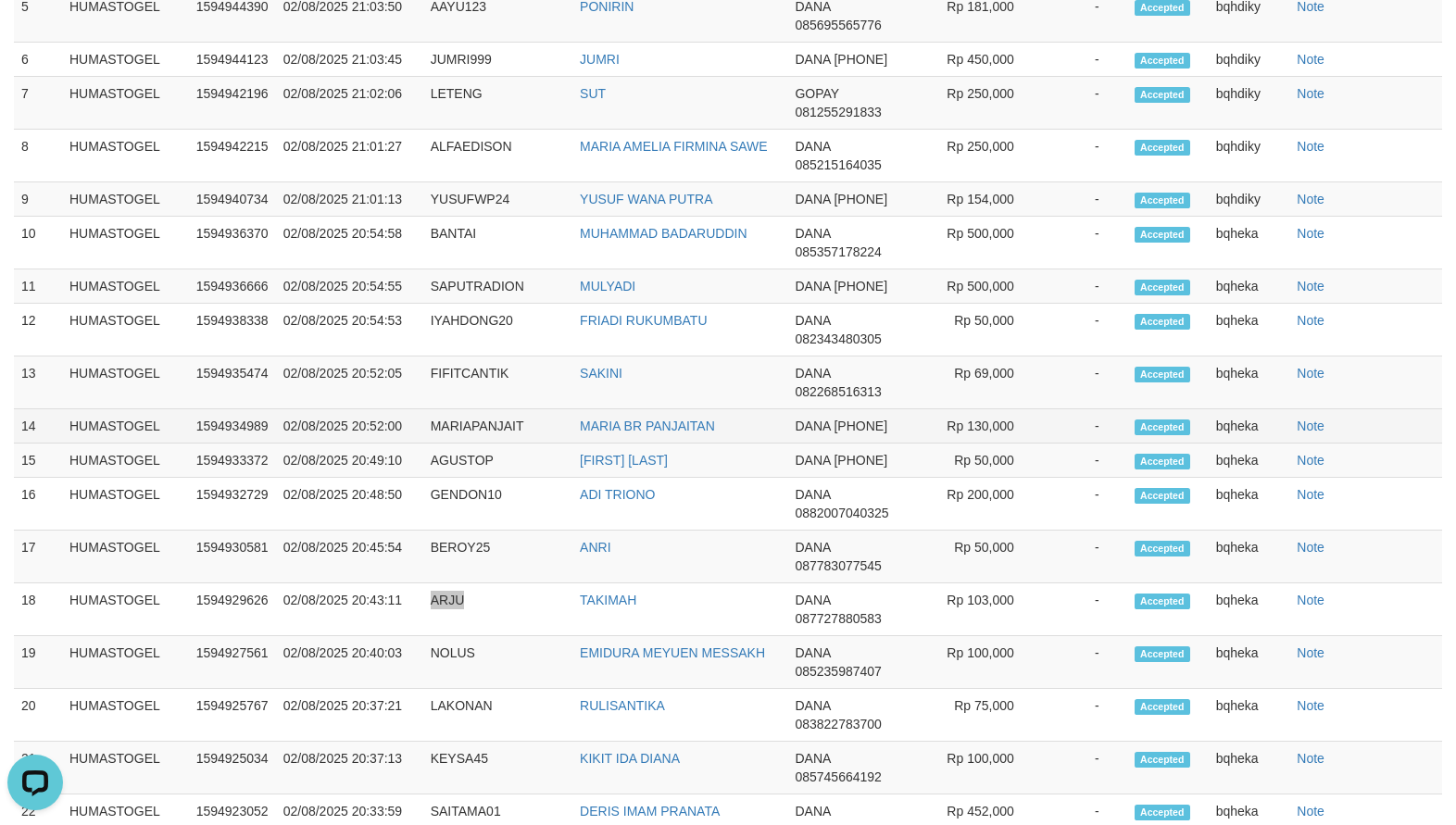 scroll, scrollTop: 731, scrollLeft: 0, axis: vertical 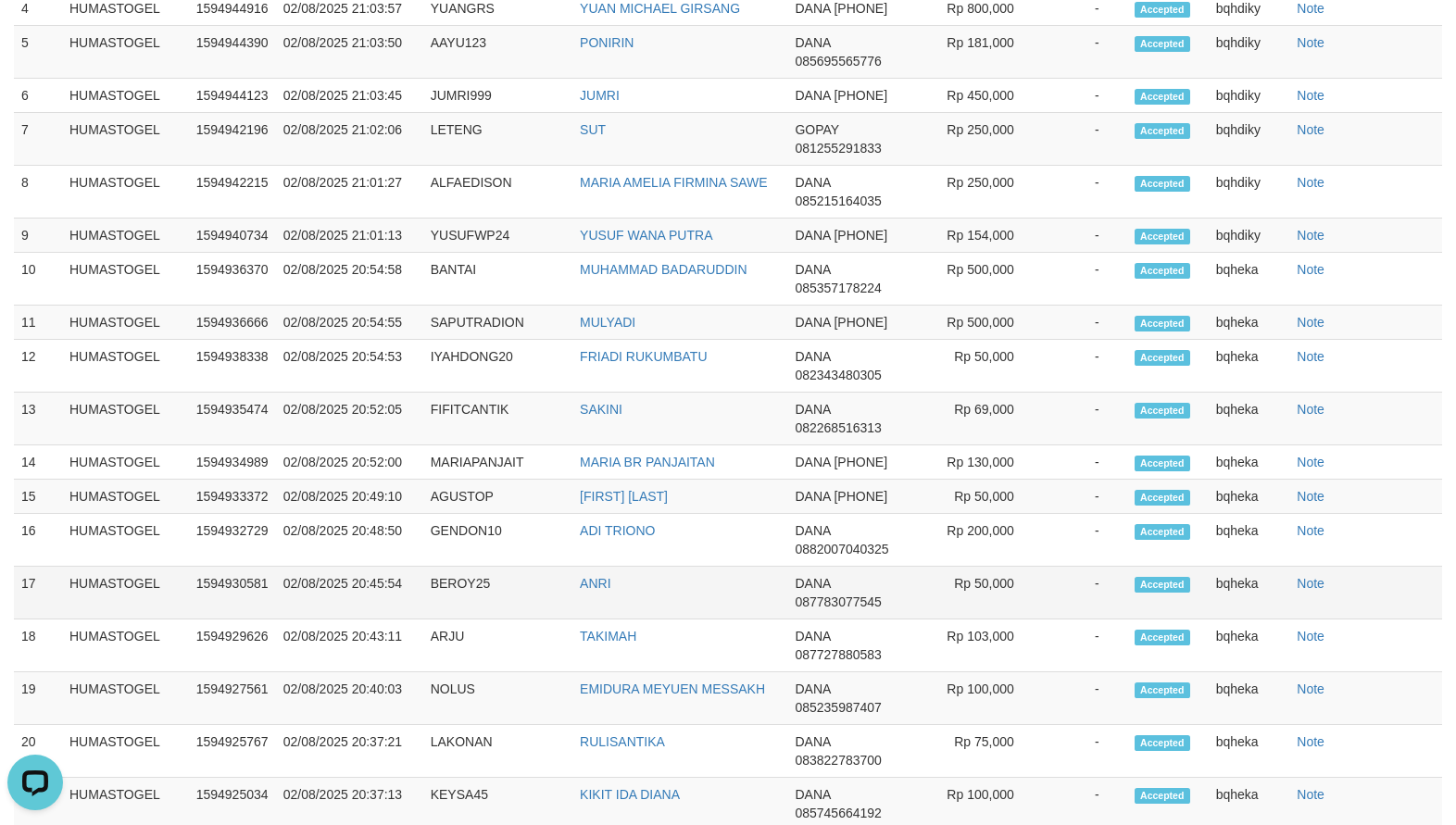 click on "BEROY25" at bounding box center [497, 593] 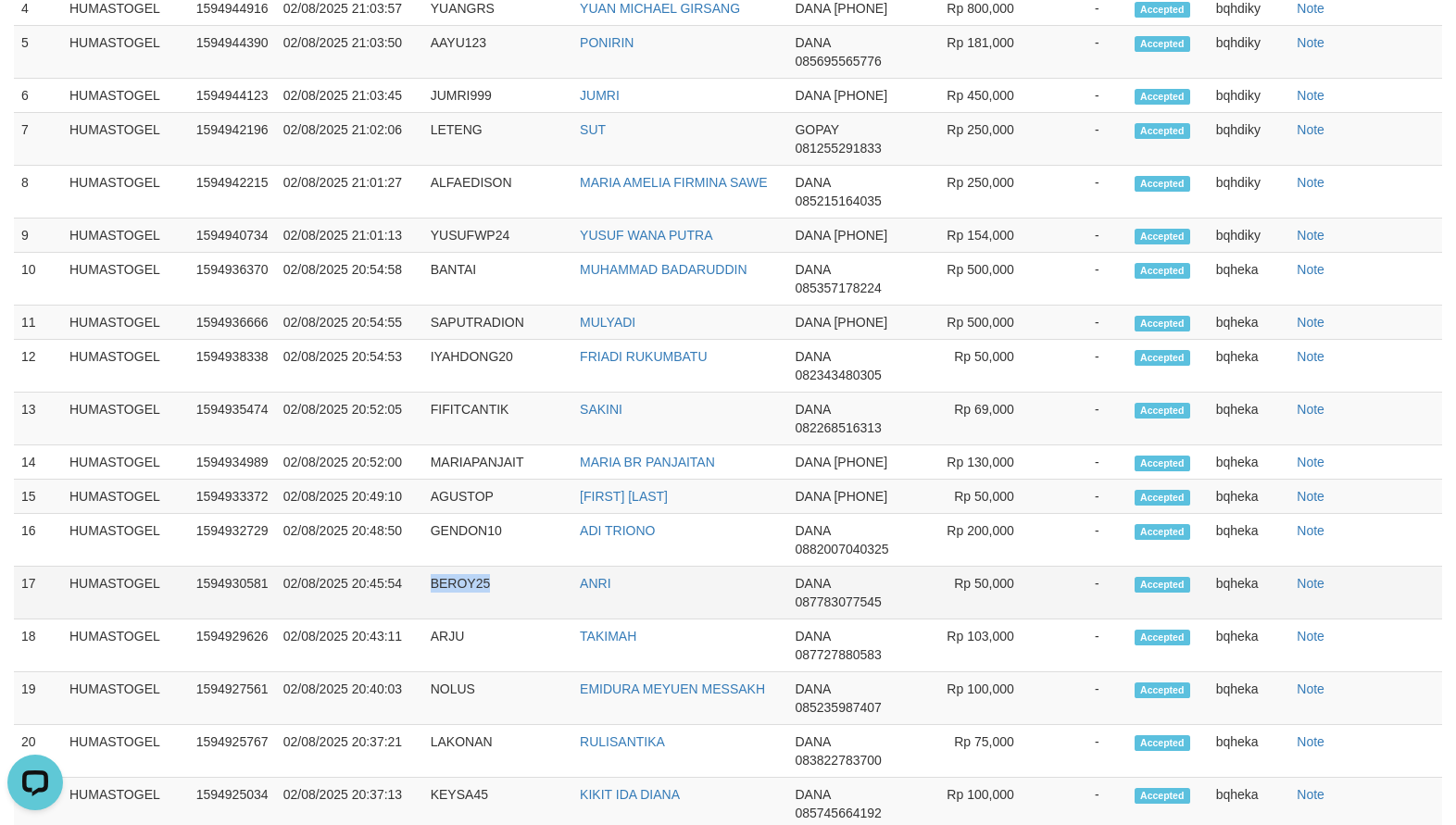 click on "BEROY25" at bounding box center (497, 593) 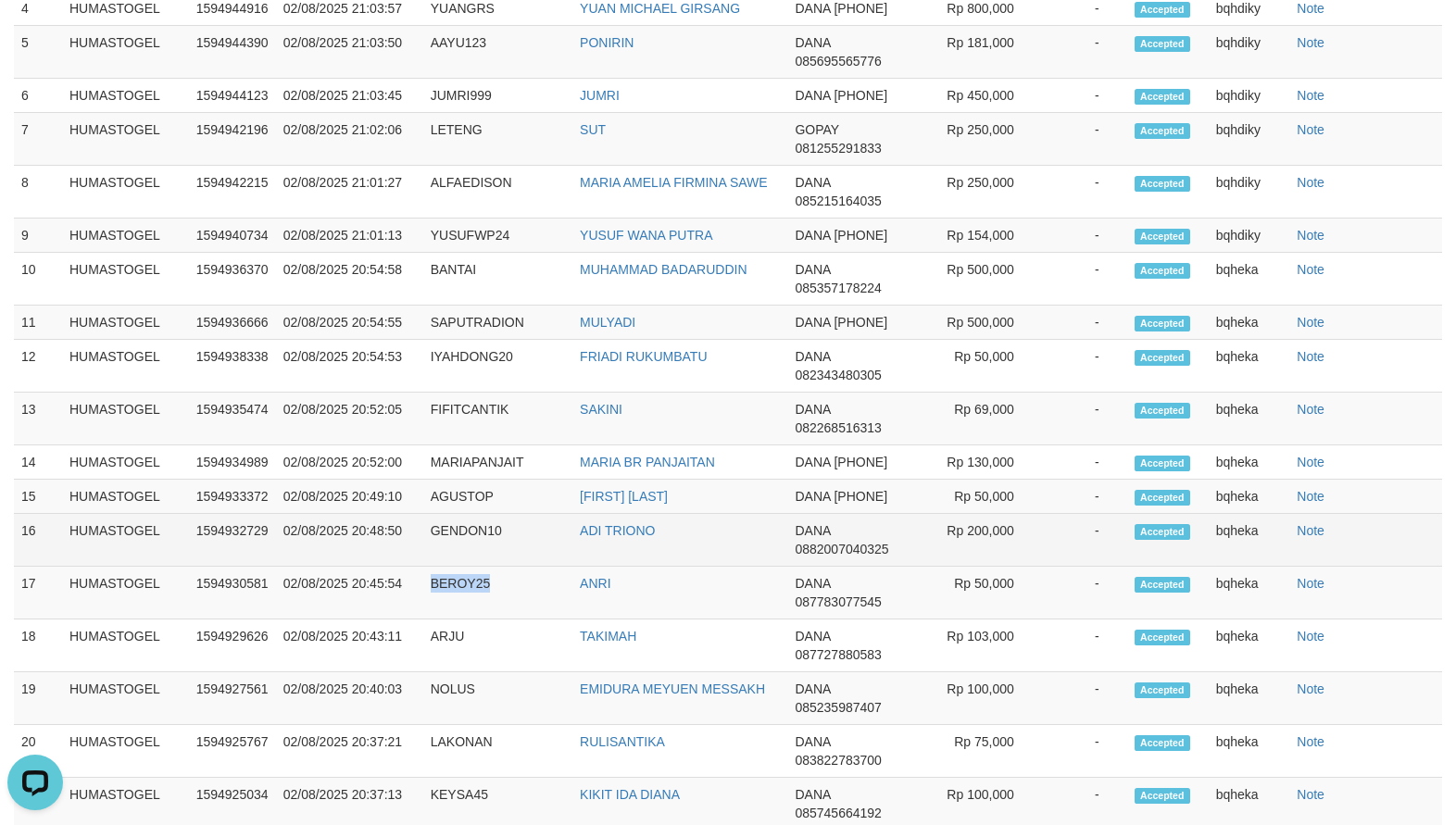 copy on "BEROY25" 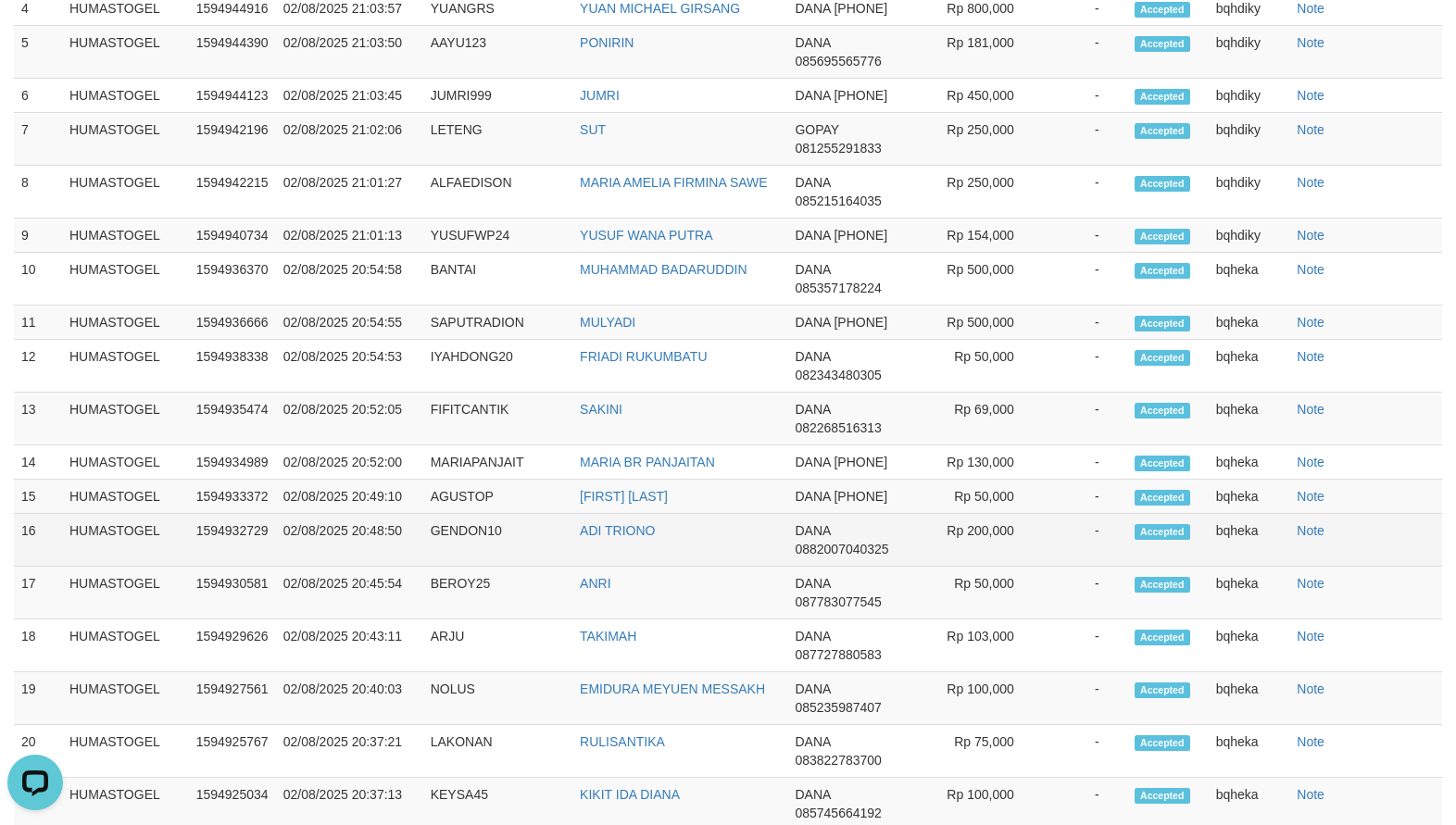 click on "GENDON10" at bounding box center (497, 540) 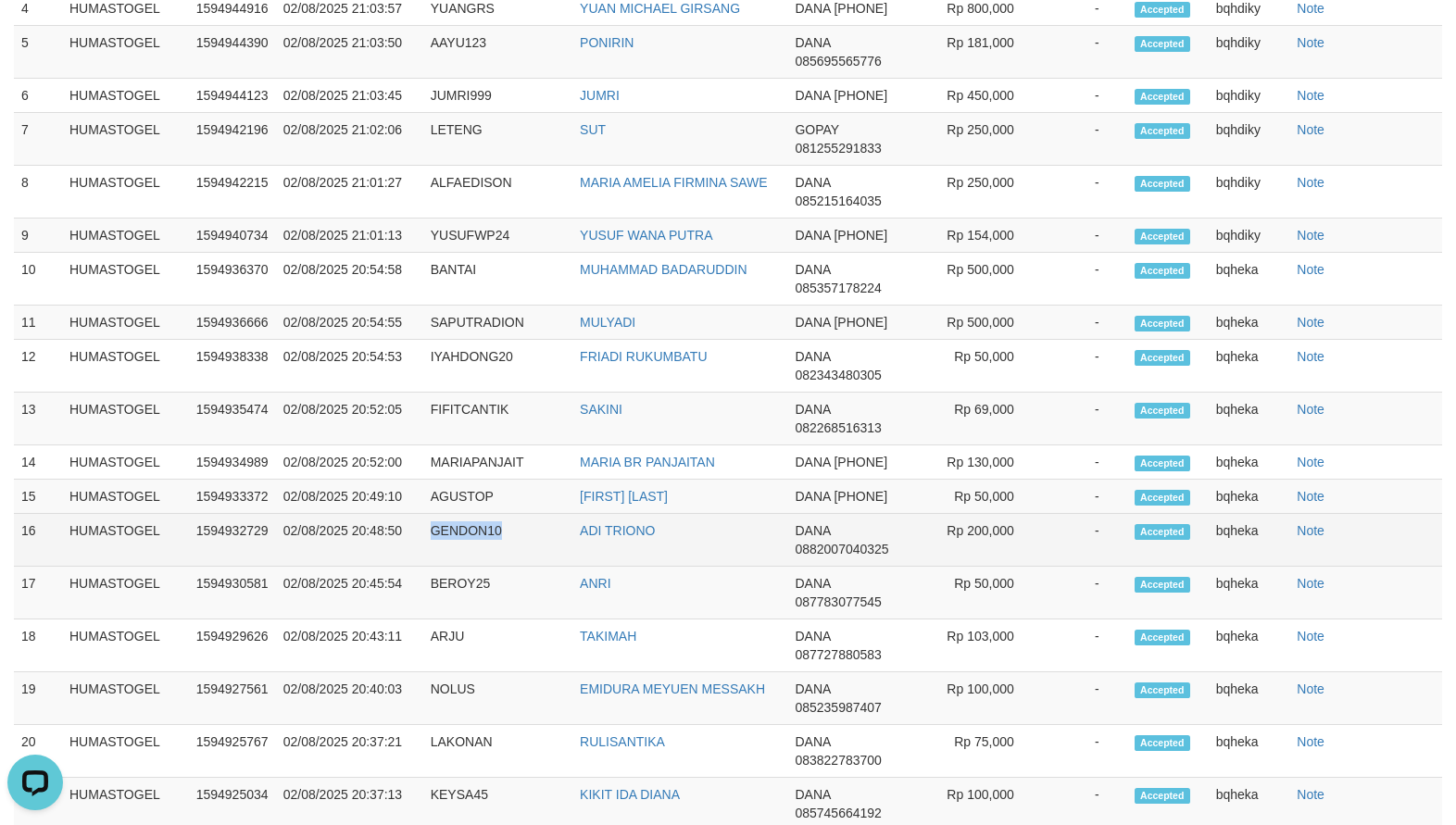 click on "GENDON10" at bounding box center (497, 540) 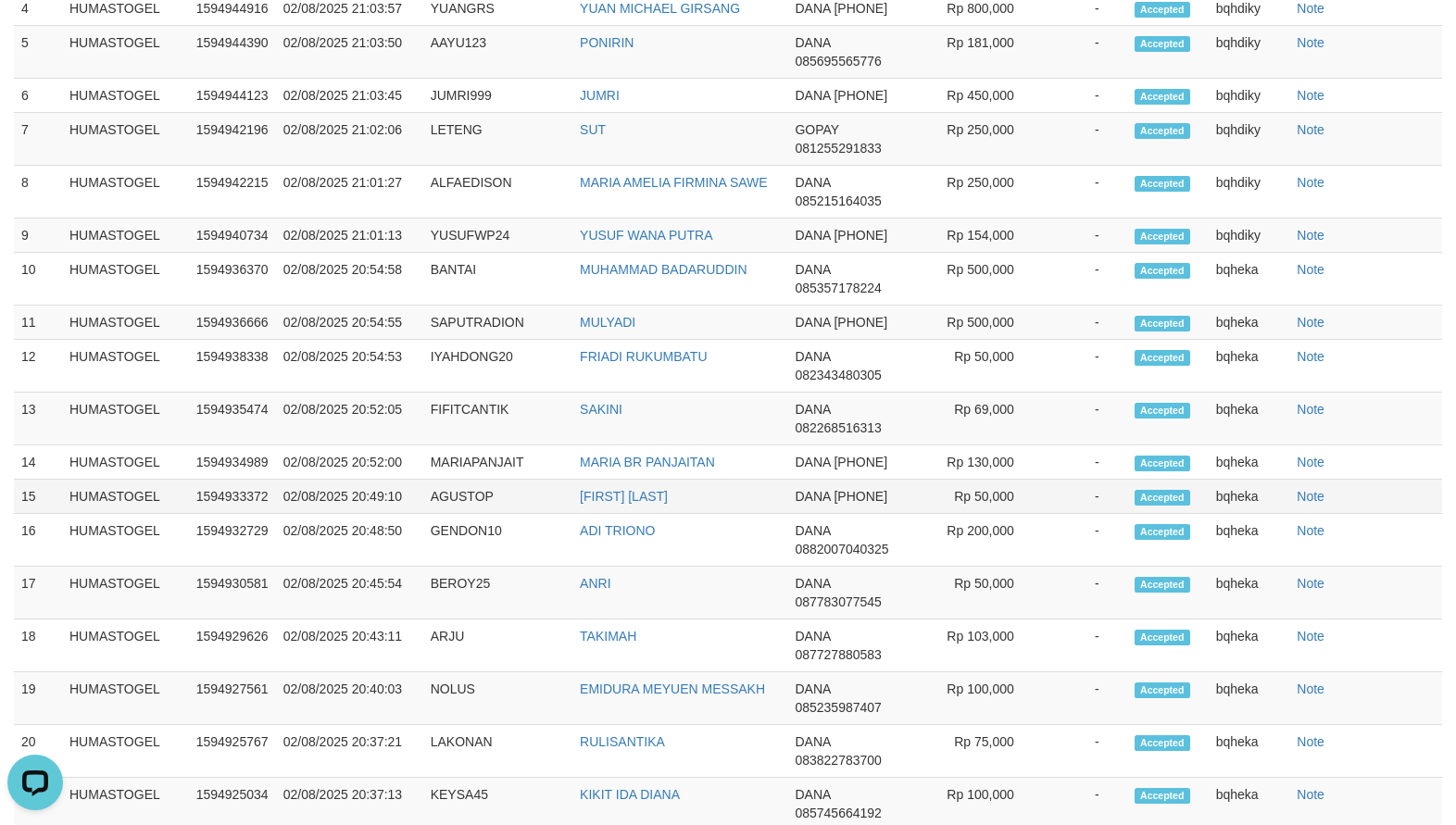 click on "AGUSTOP" at bounding box center (497, 496) 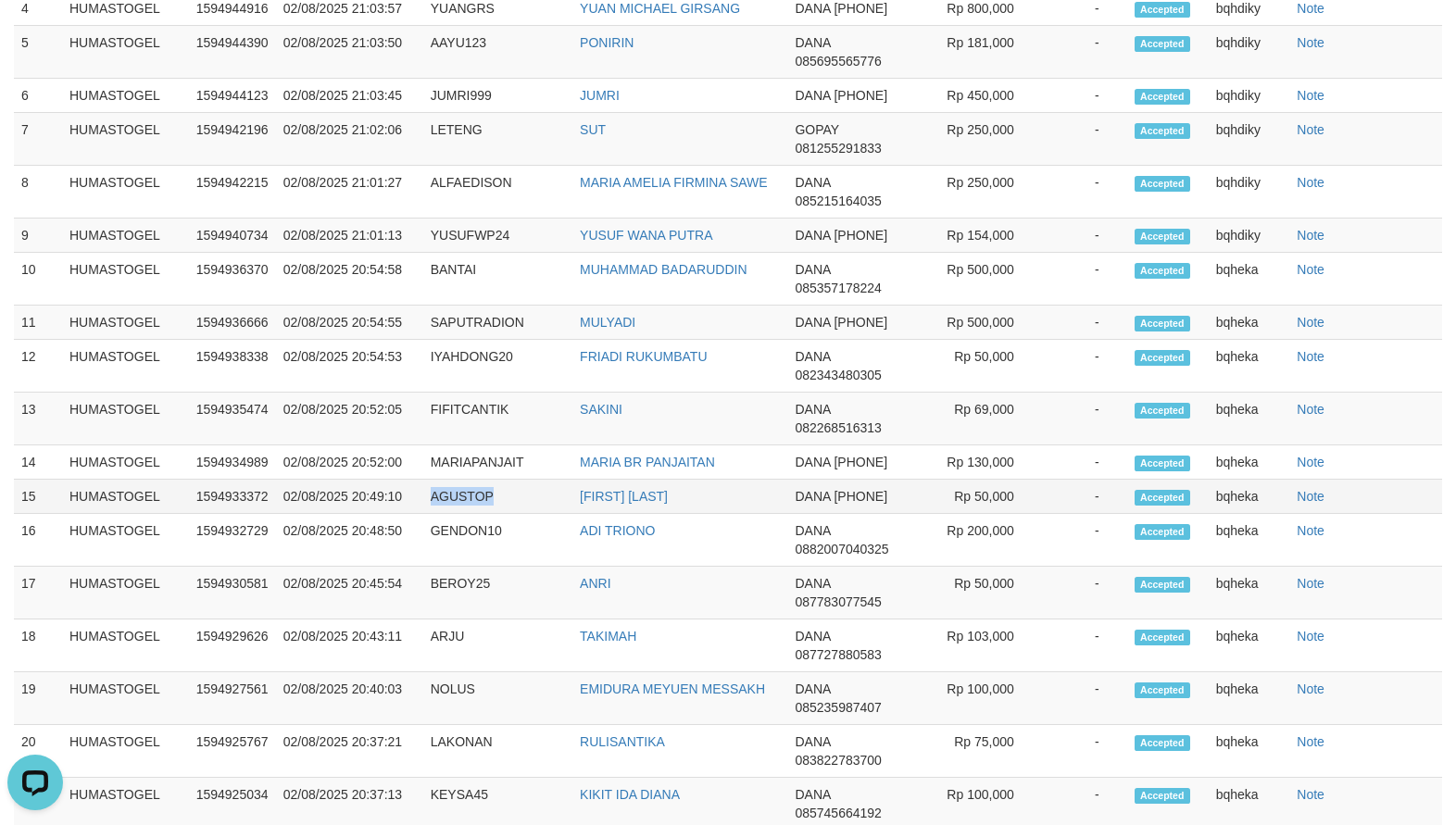click on "AGUSTOP" at bounding box center (497, 496) 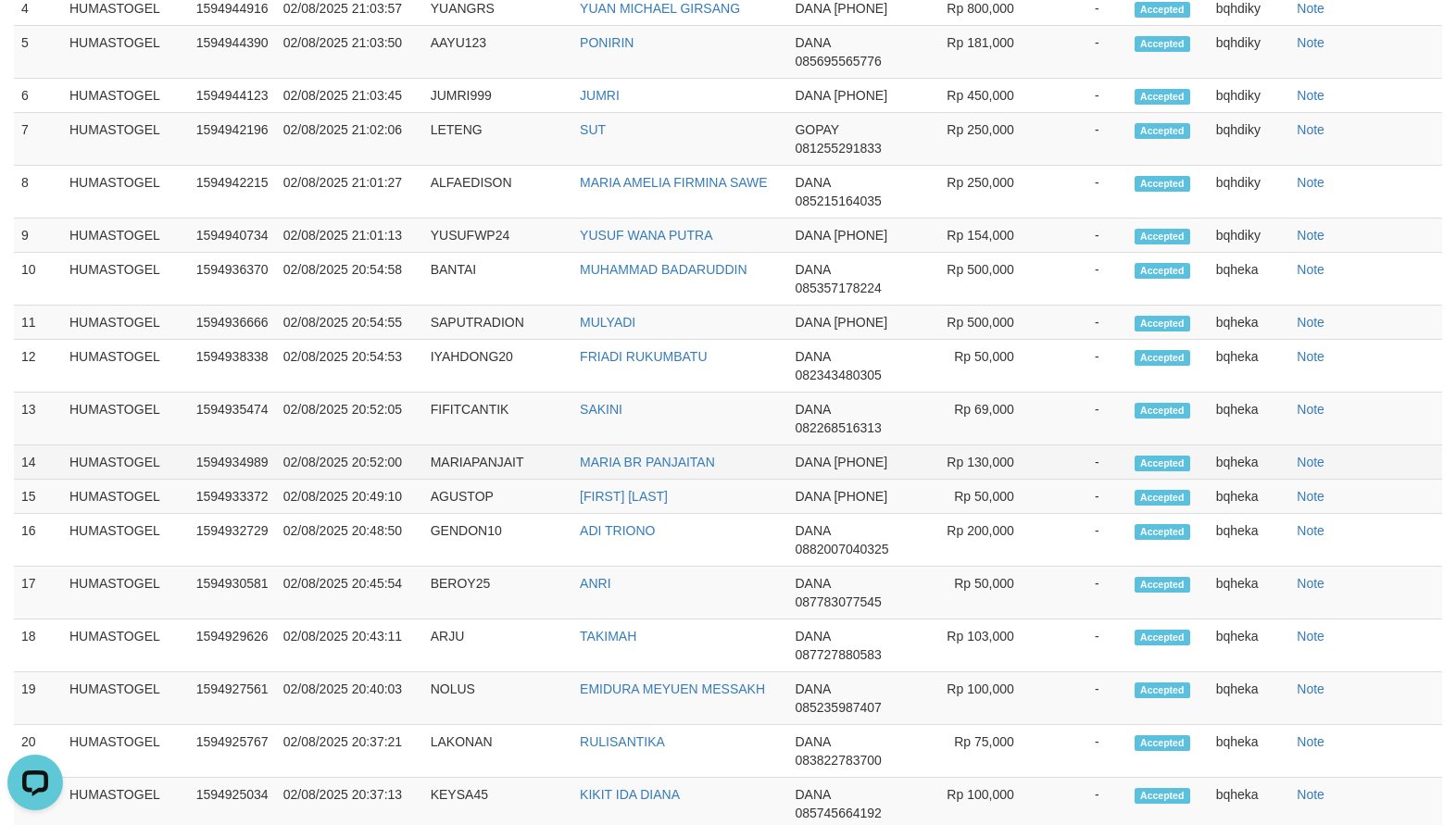 click on "MARIAPANJAIT" at bounding box center [497, 462] 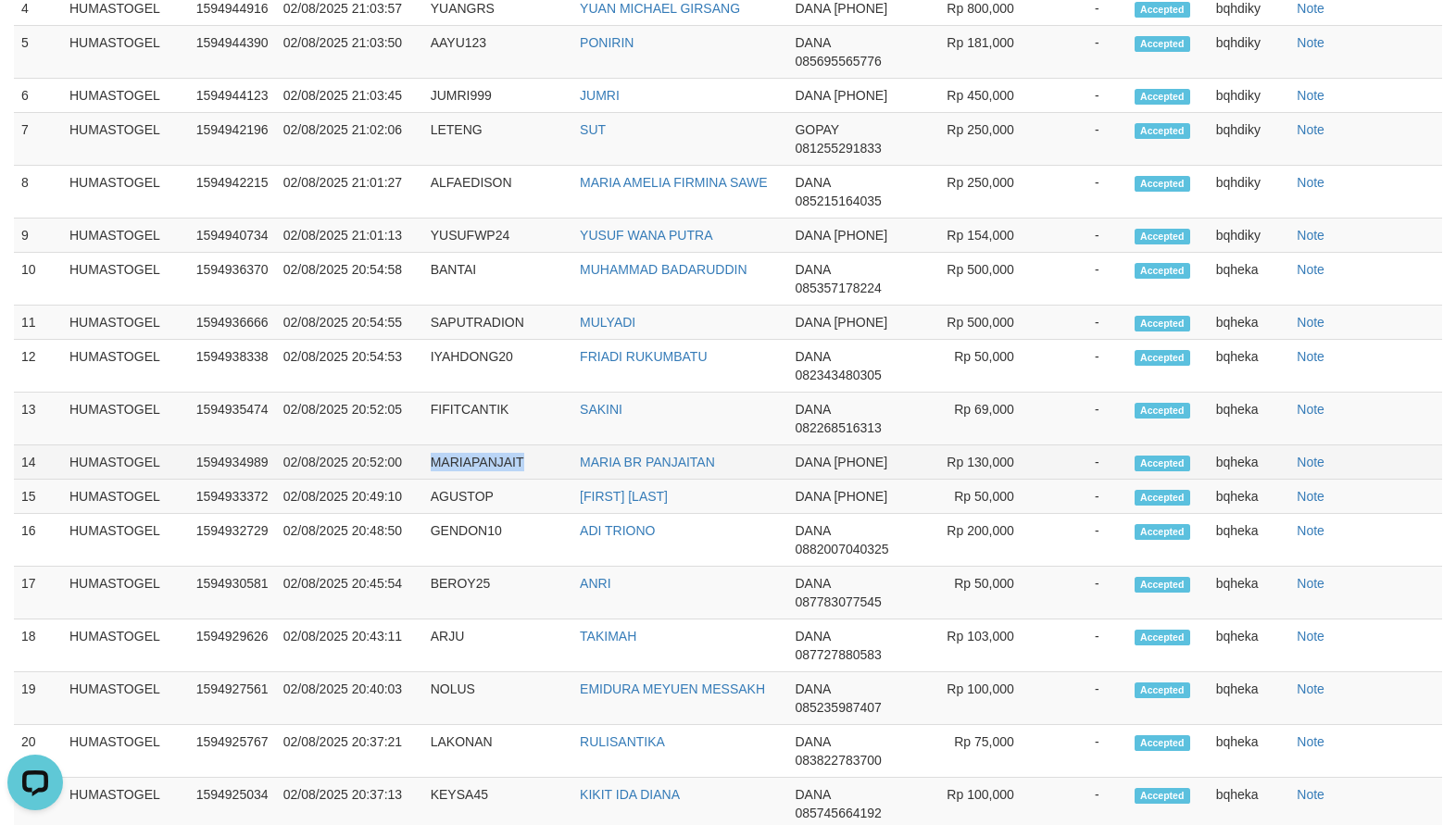 copy on "MARIAPANJAIT" 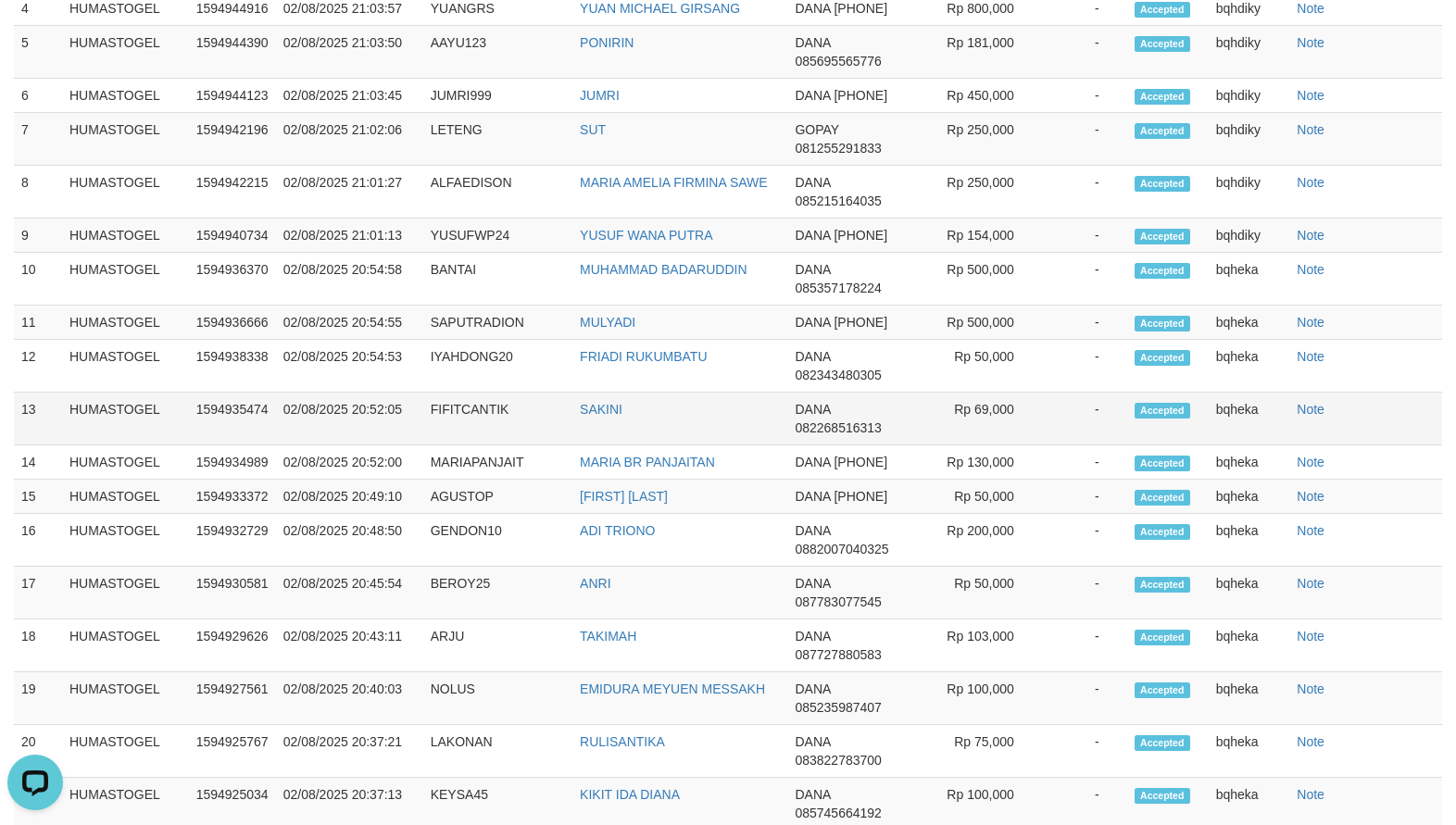 click on "FIFITCANTIK" at bounding box center [497, 419] 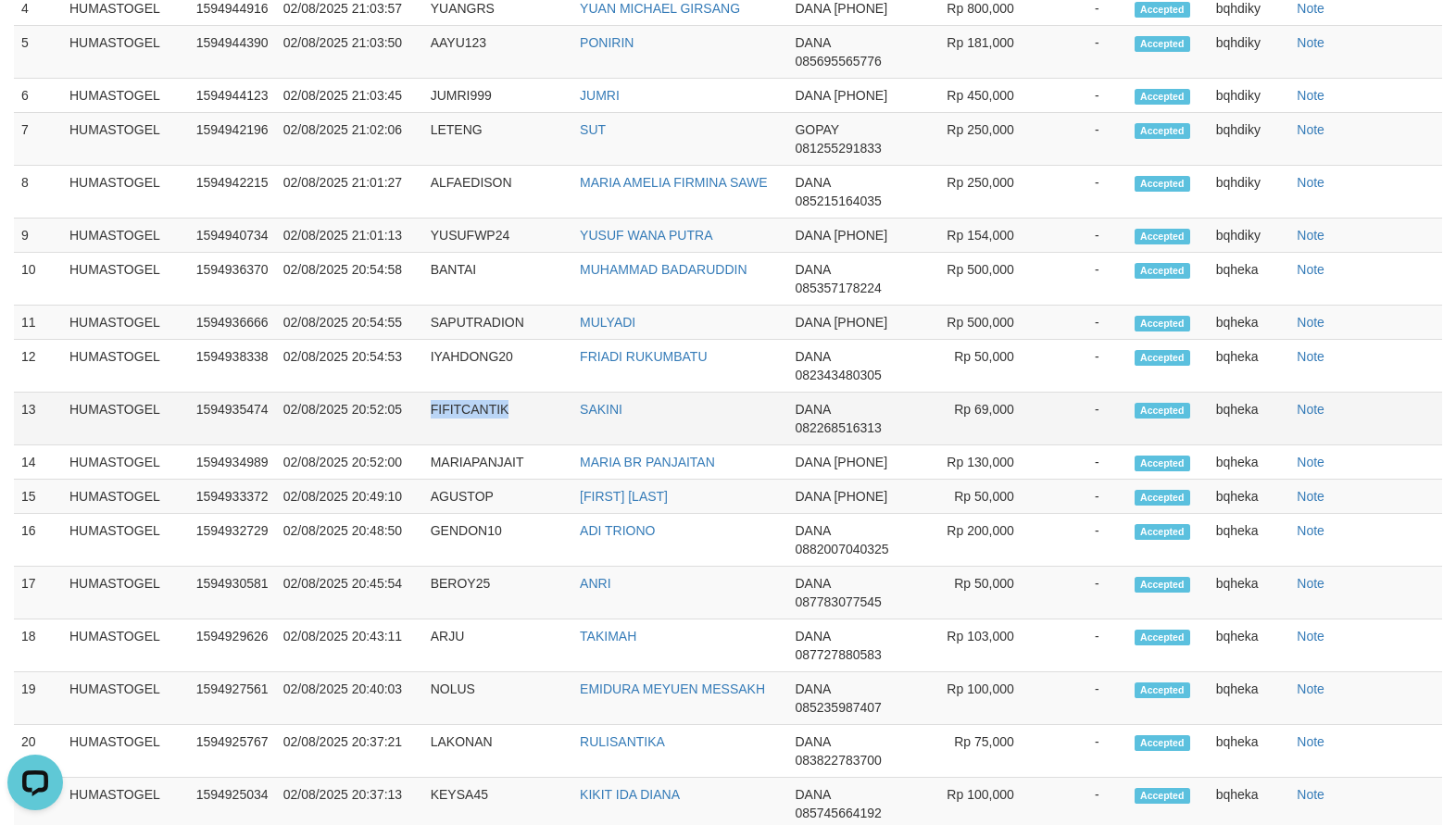 click on "FIFITCANTIK" at bounding box center (497, 419) 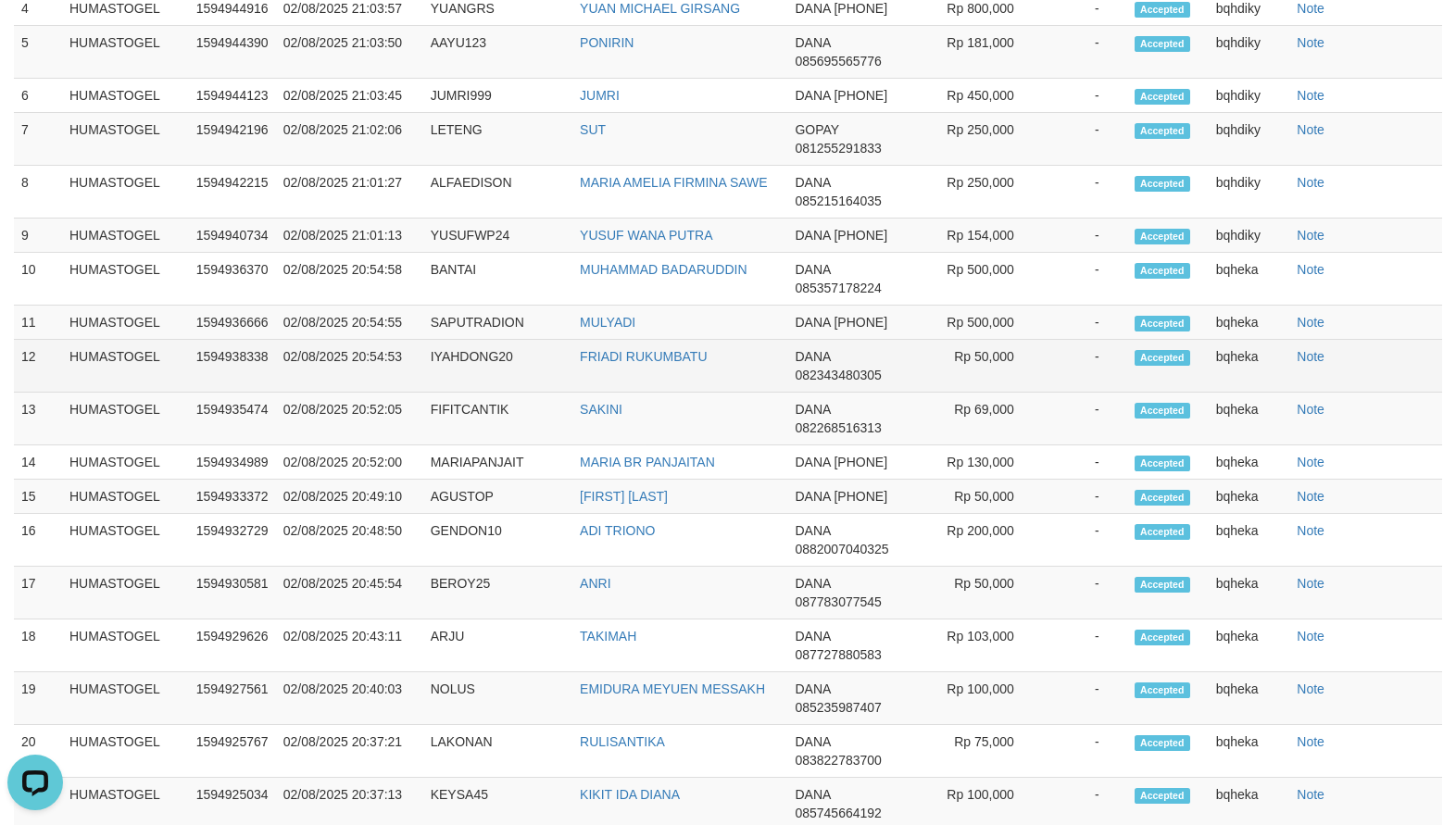 click on "IYAHDONG20" at bounding box center [497, 366] 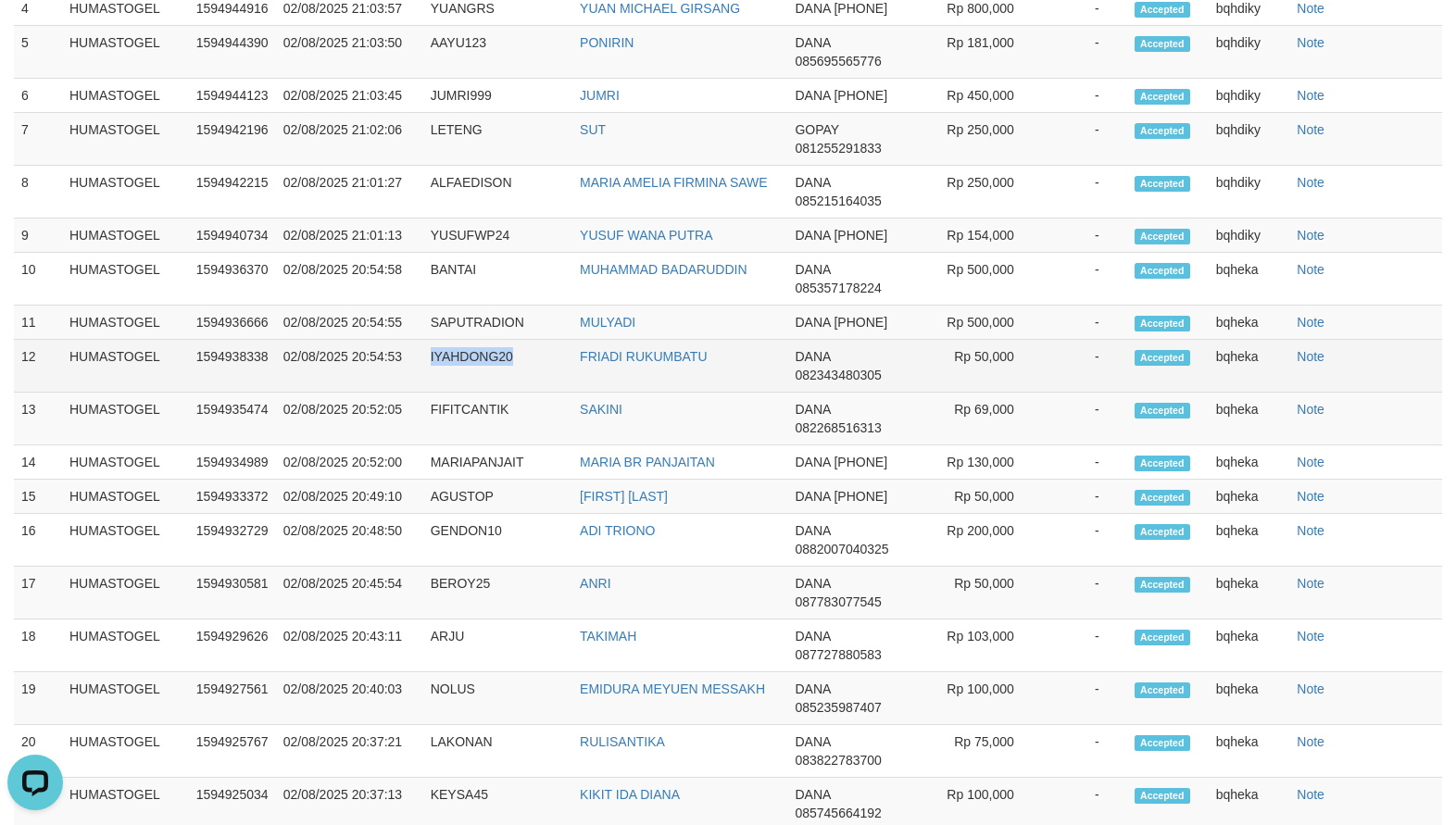 click on "IYAHDONG20" at bounding box center (497, 366) 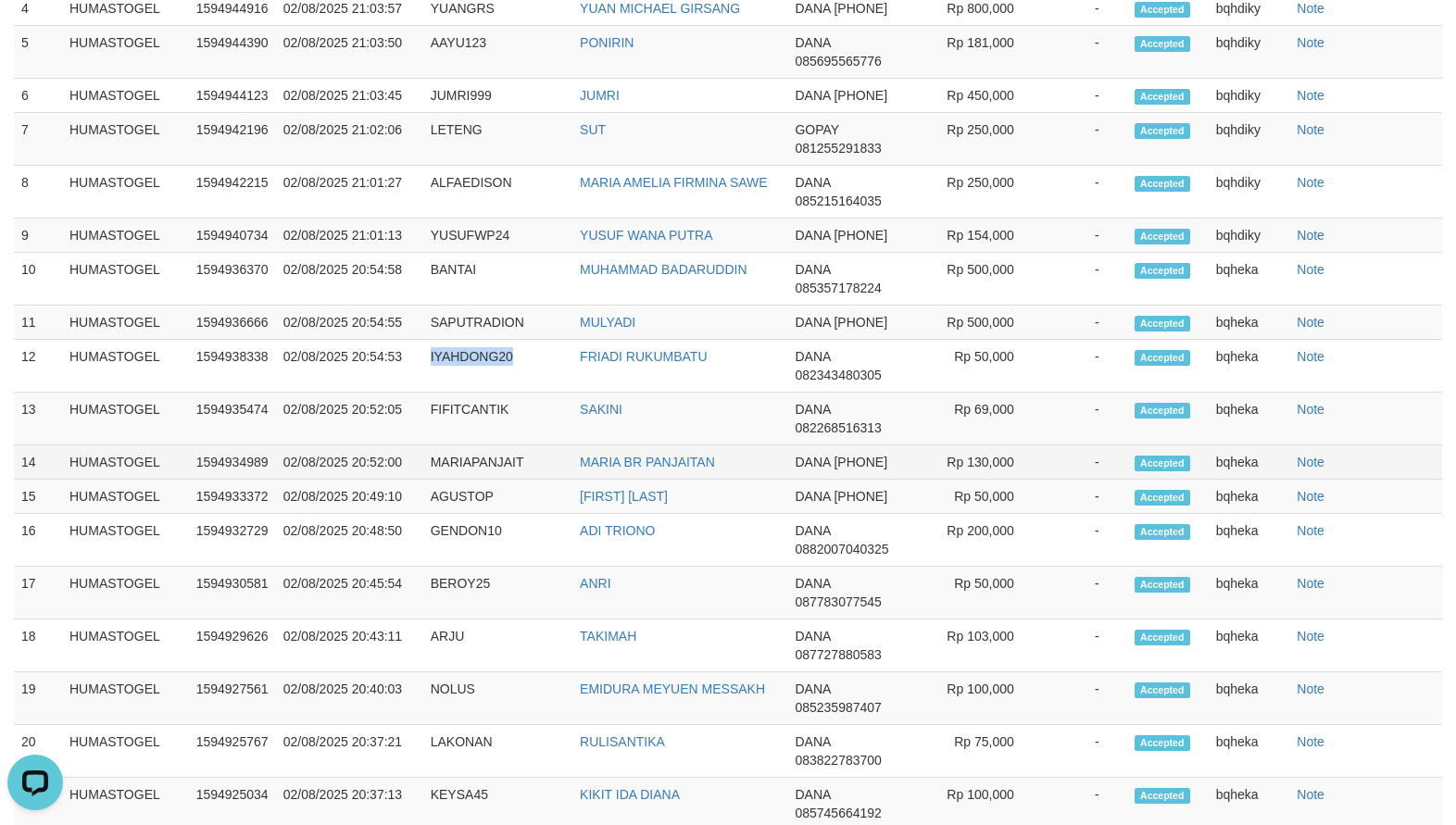 copy on "IYAHDONG20" 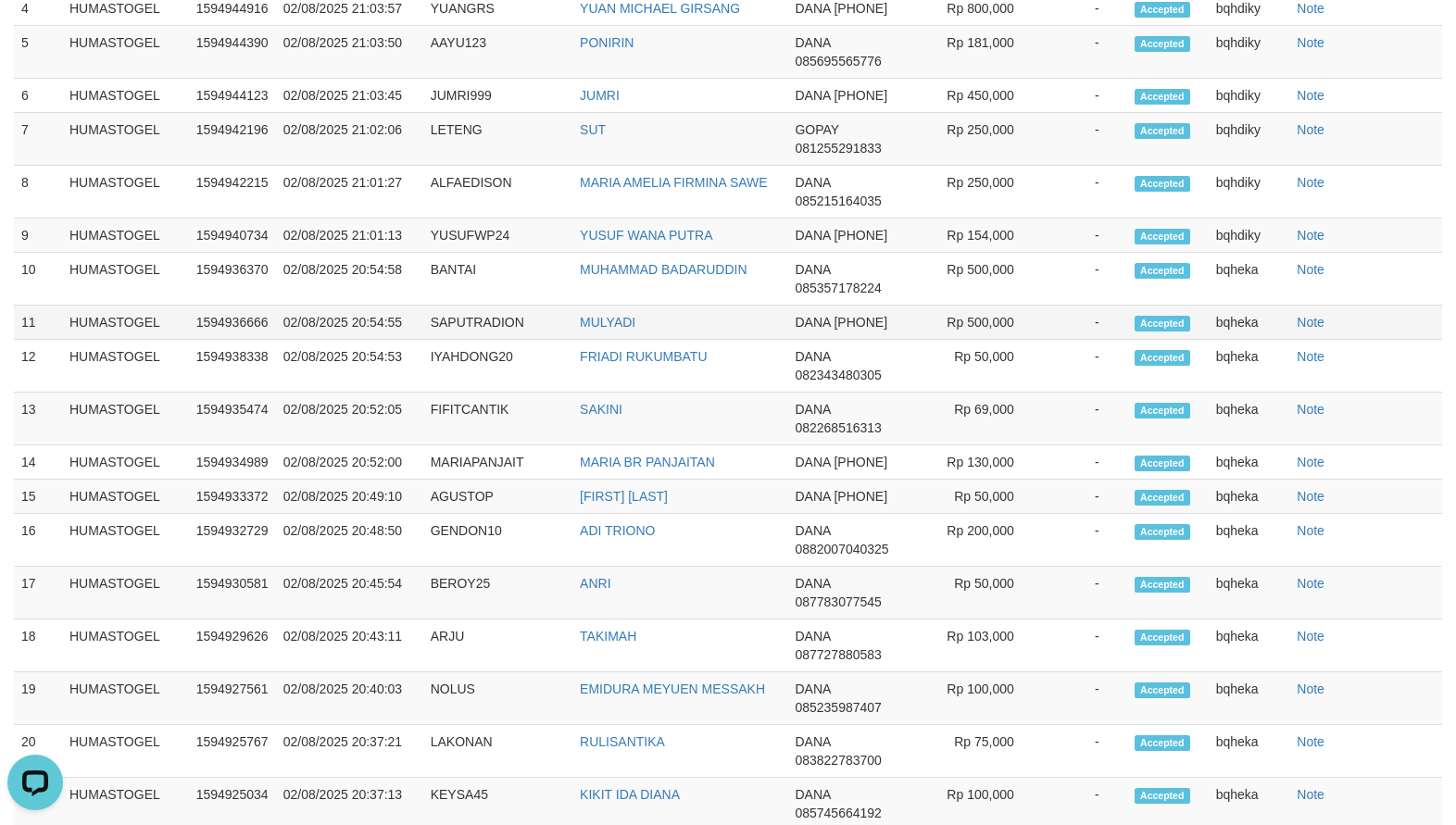 click on "SAPUTRADION" at bounding box center (497, 322) 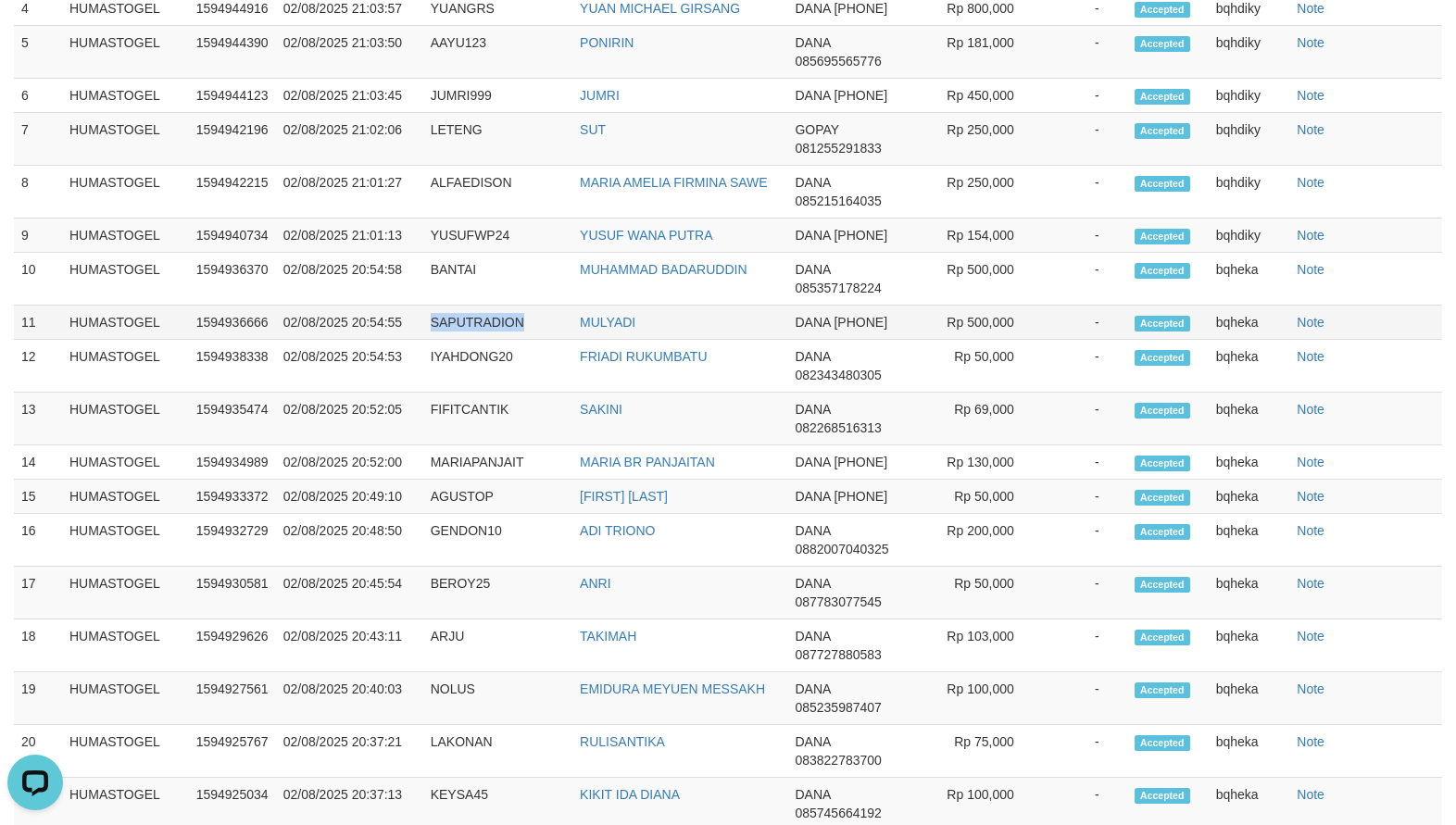 click on "SAPUTRADION" at bounding box center (497, 322) 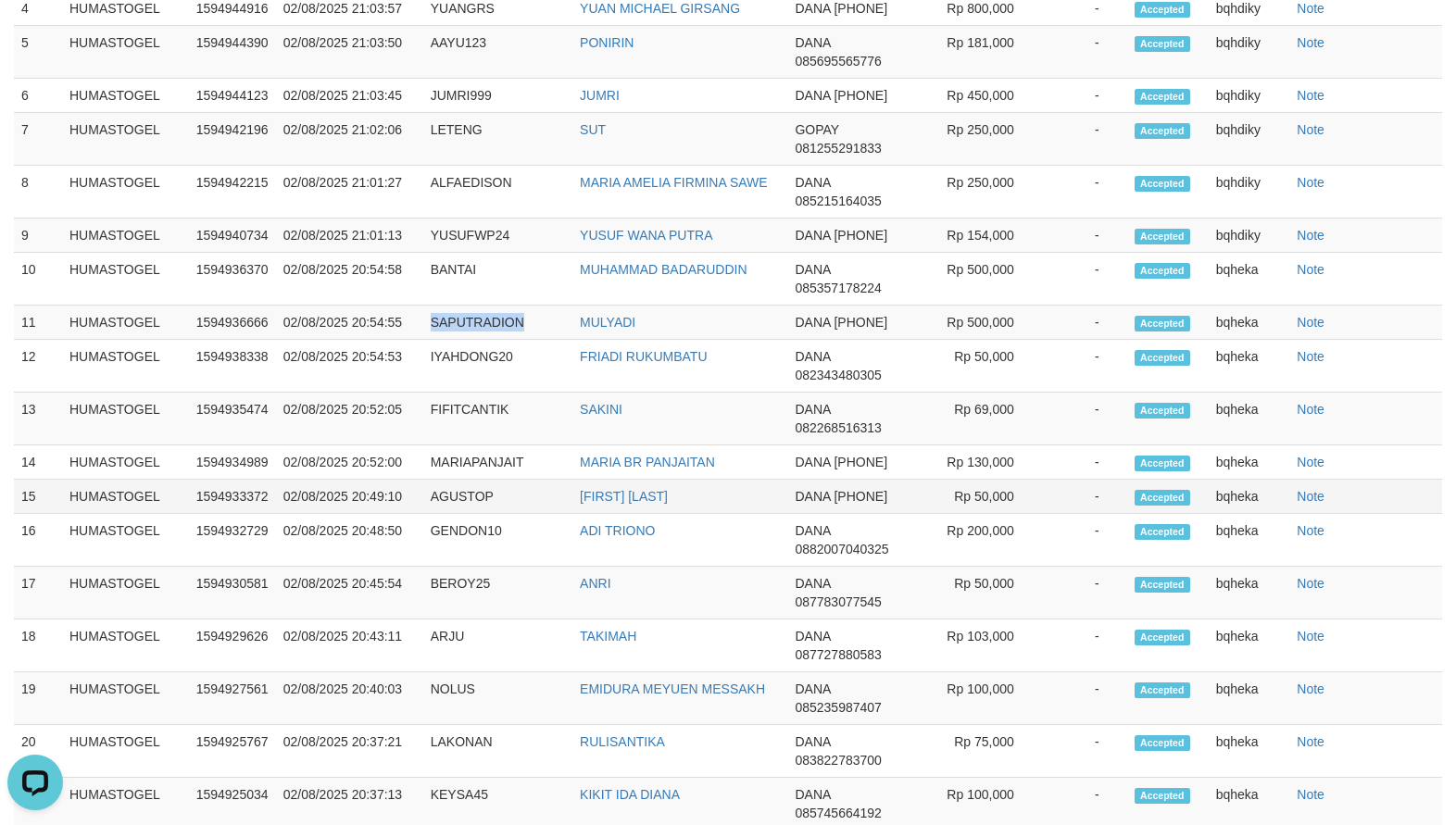 copy on "SAPUTRADION" 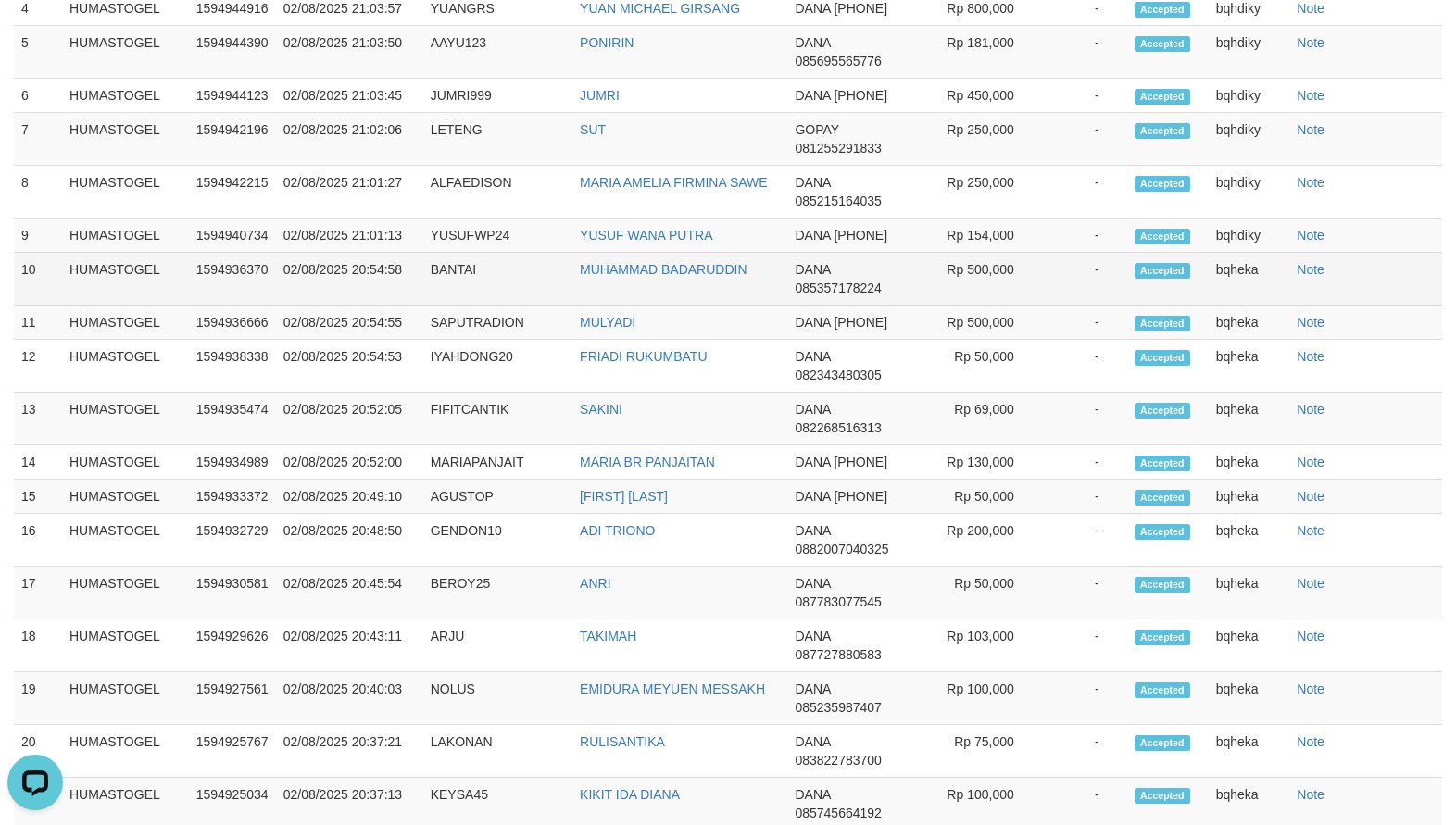 click on "BANTAI" at bounding box center [497, 279] 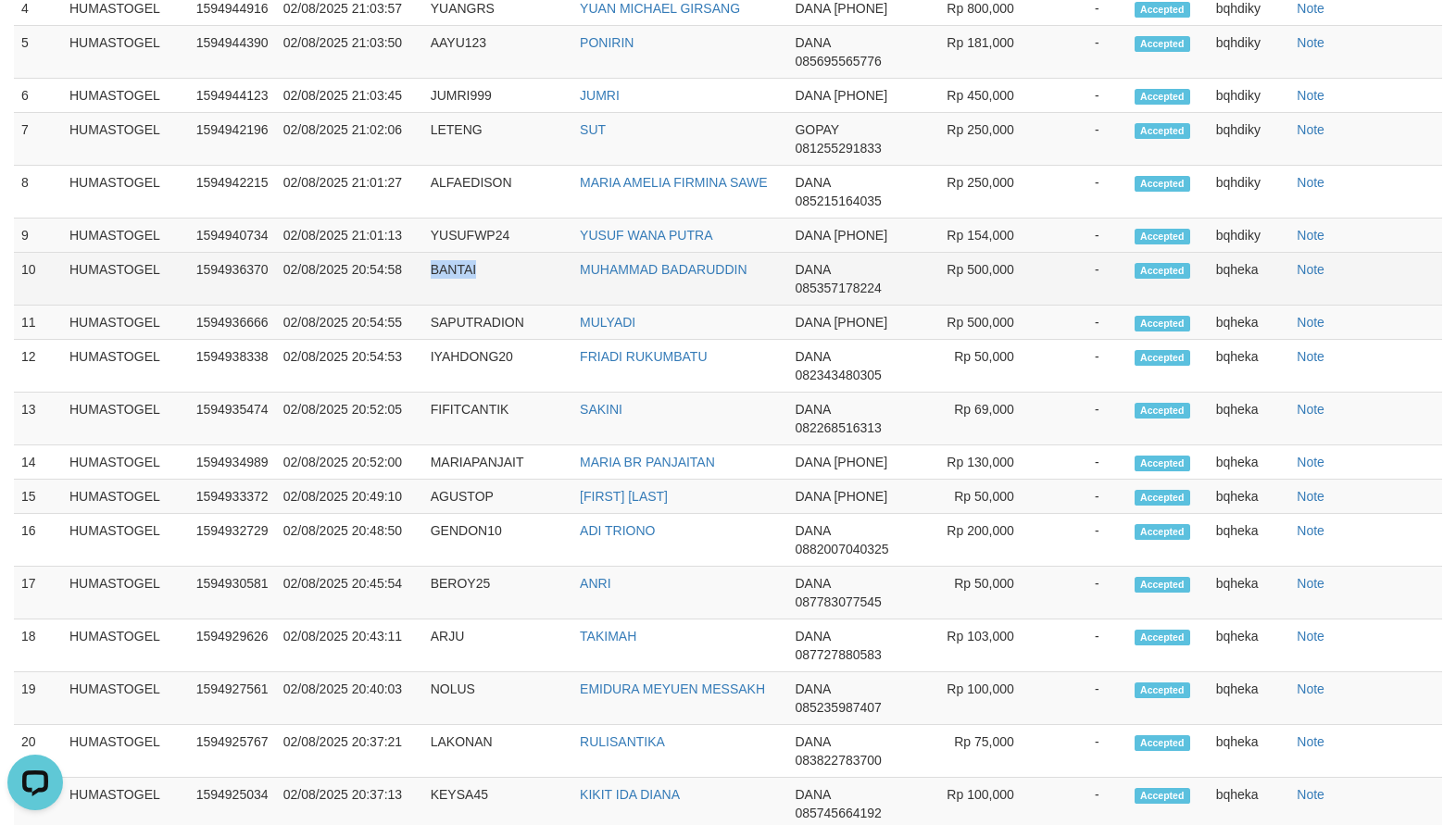 click on "BANTAI" at bounding box center (497, 279) 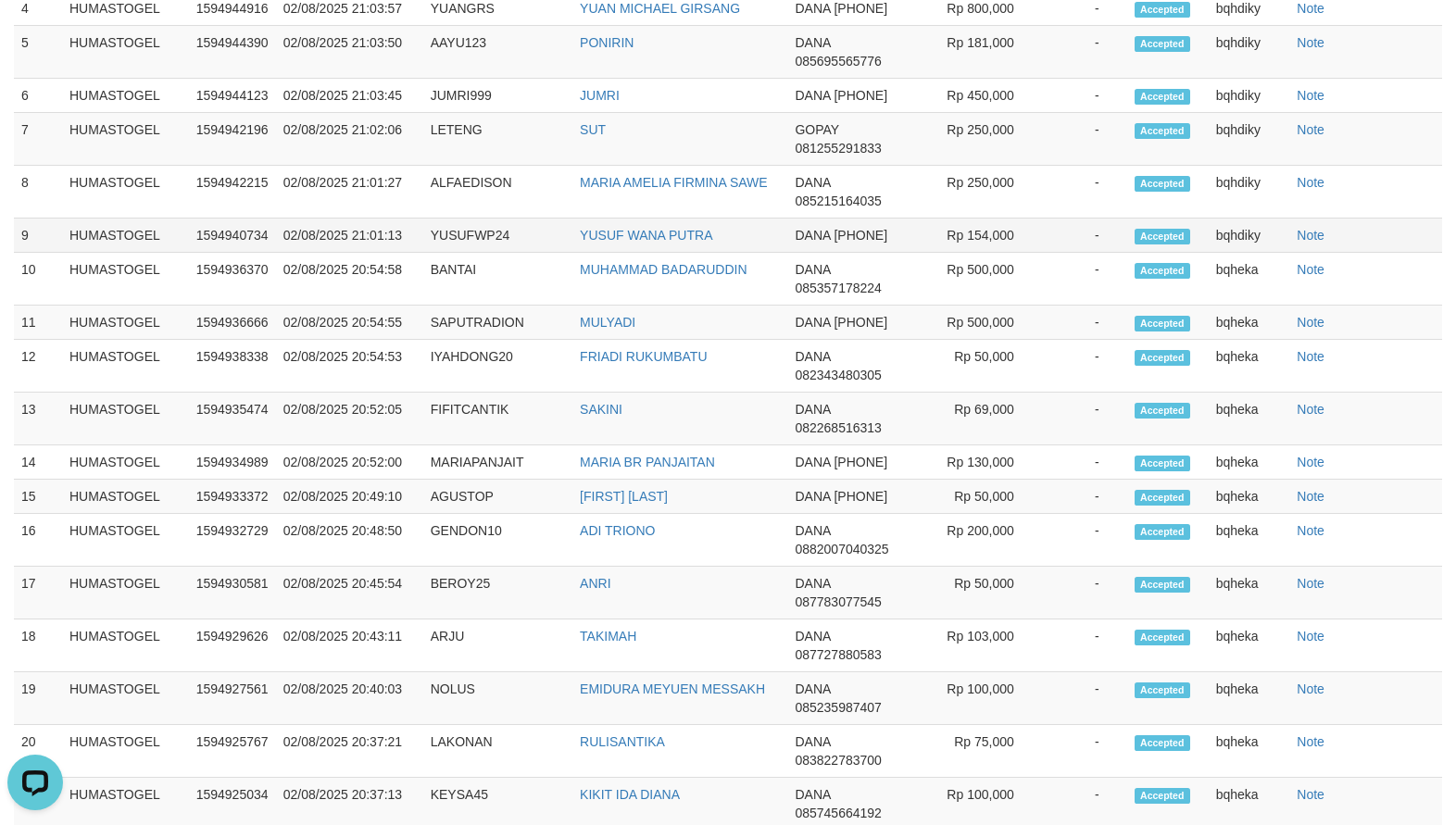click on "YUSUFWP24" at bounding box center (497, 235) 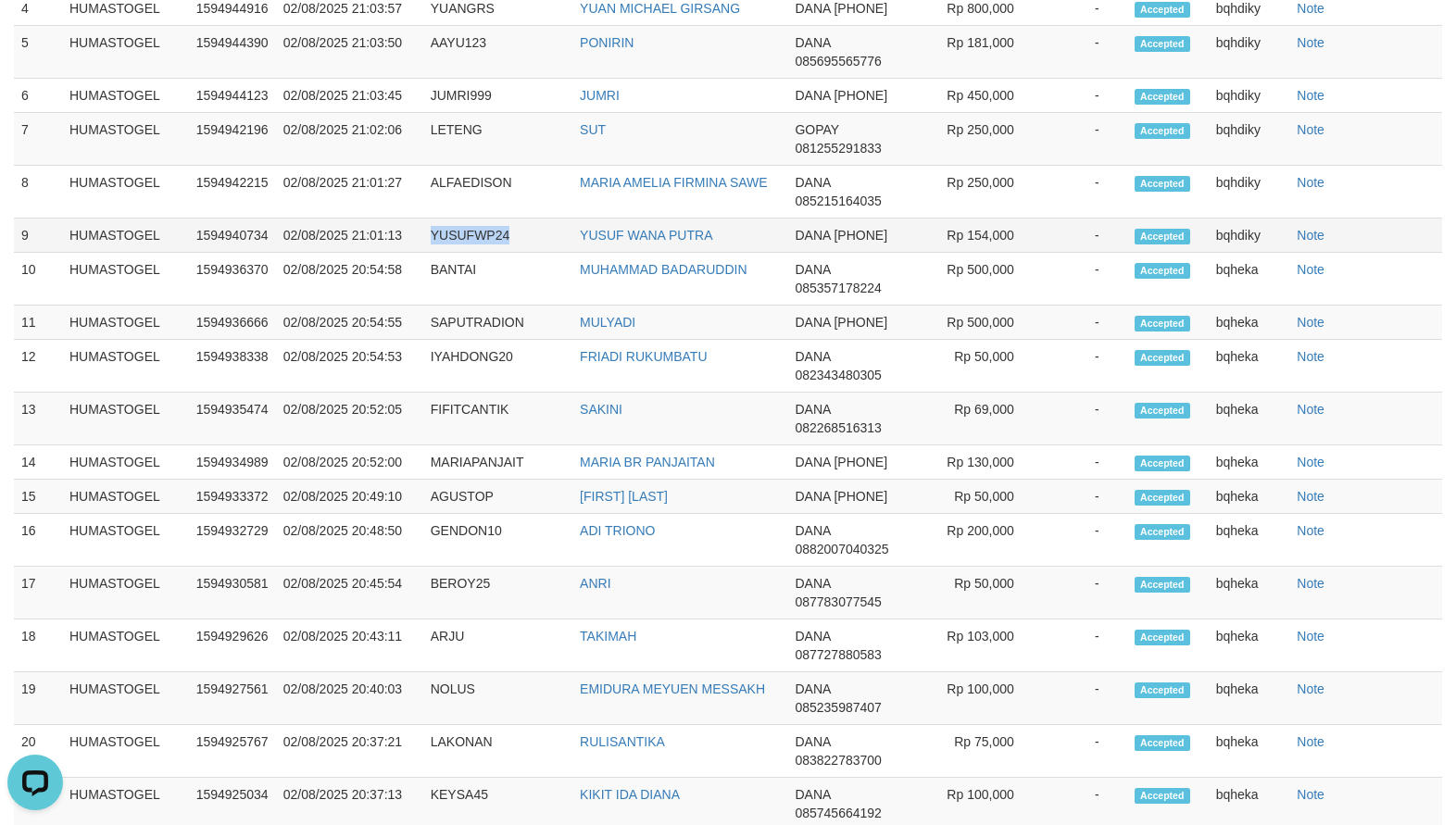 click on "YUSUFWP24" at bounding box center (497, 235) 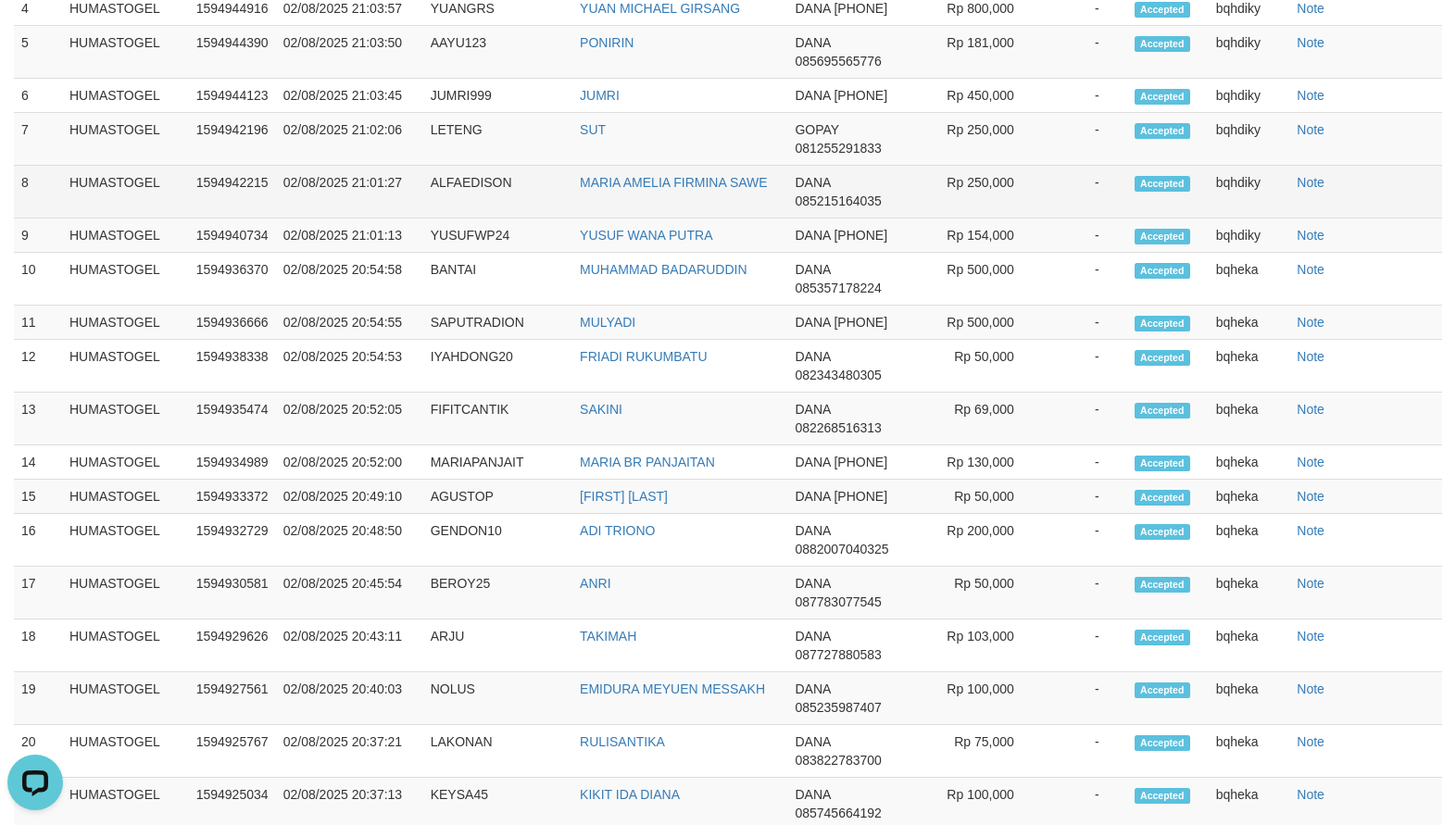 click on "ALFAEDISON" at bounding box center (497, 192) 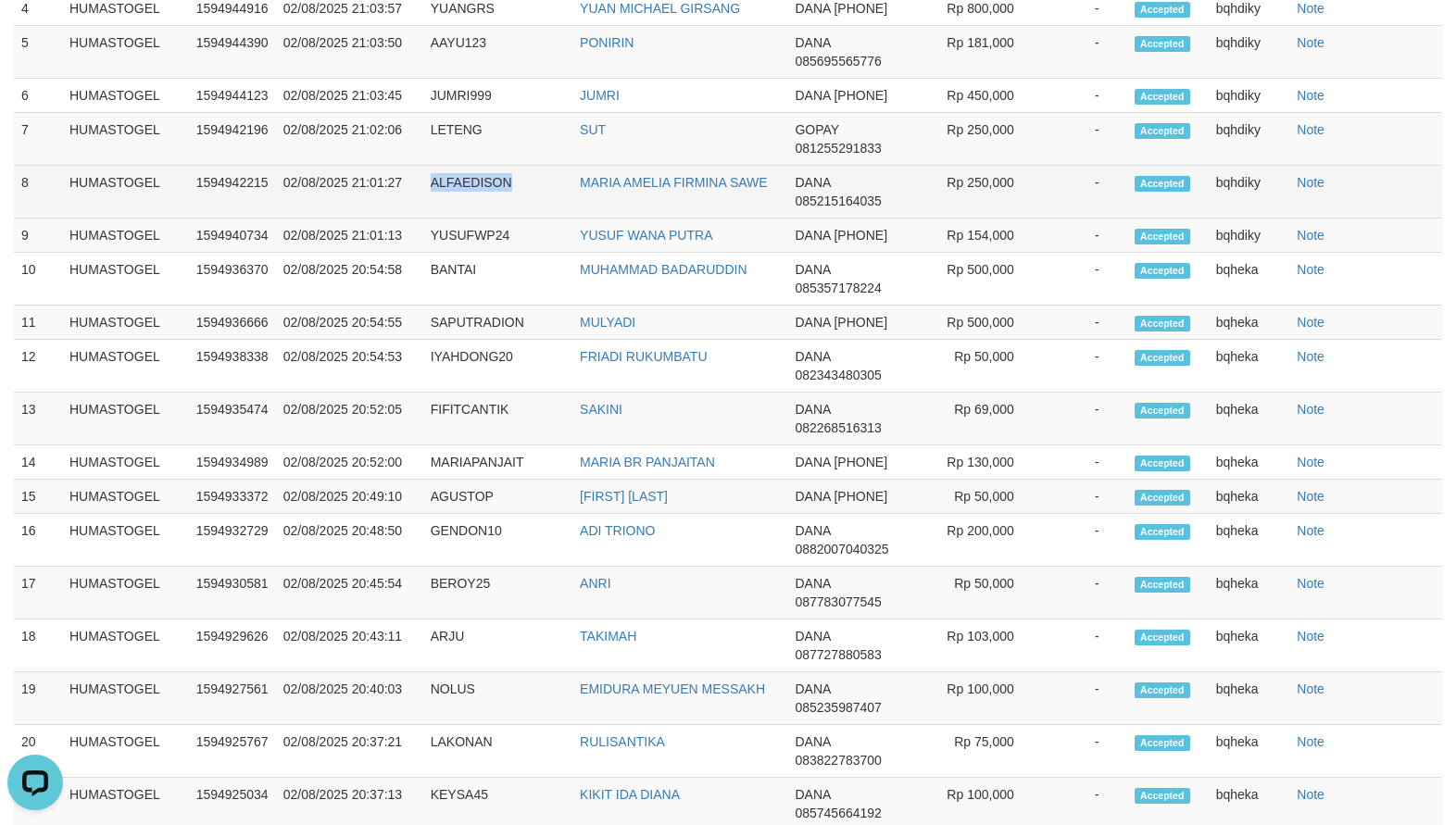 click on "ALFAEDISON" at bounding box center [497, 192] 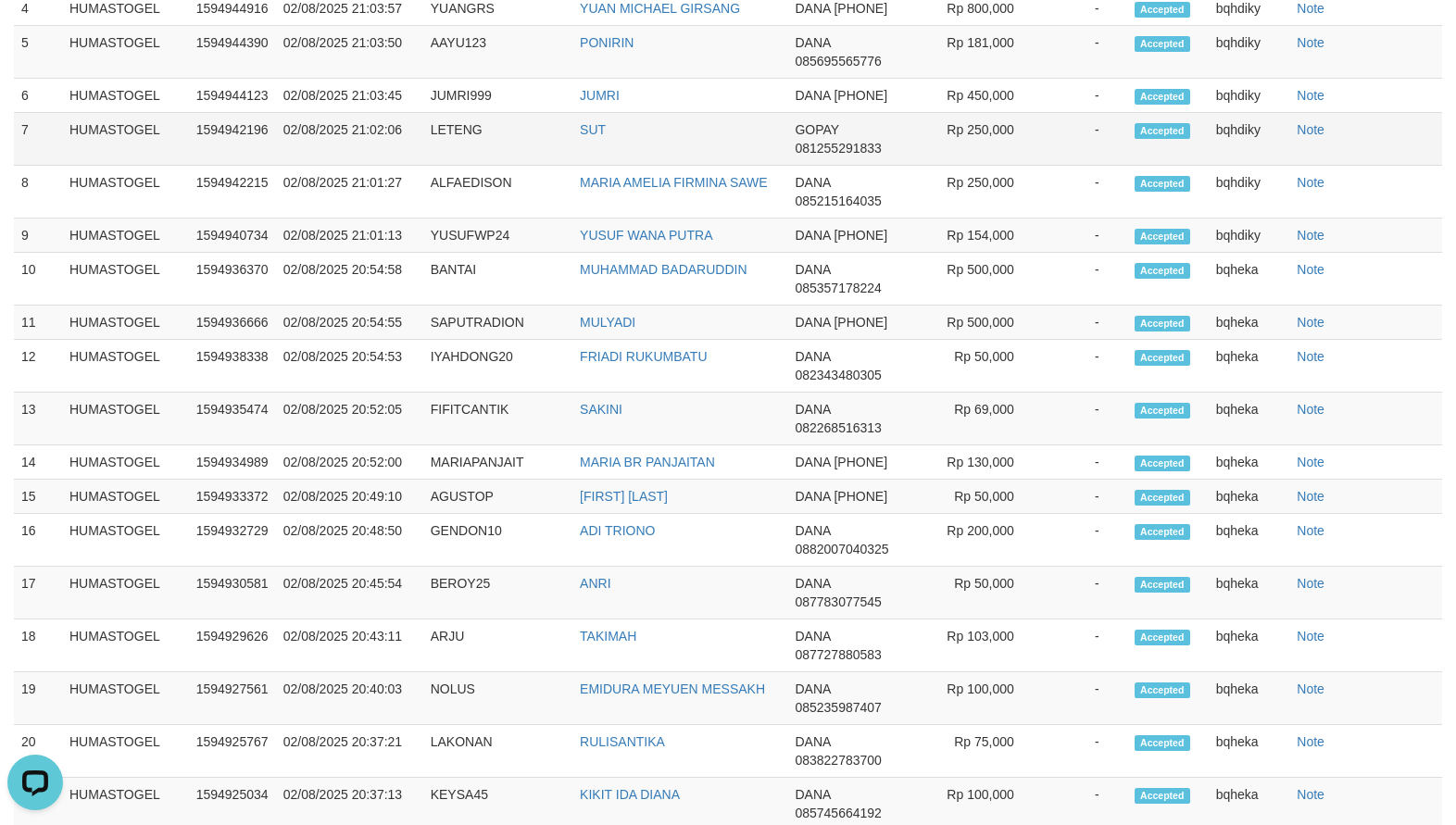 click on "LETENG" at bounding box center (497, 139) 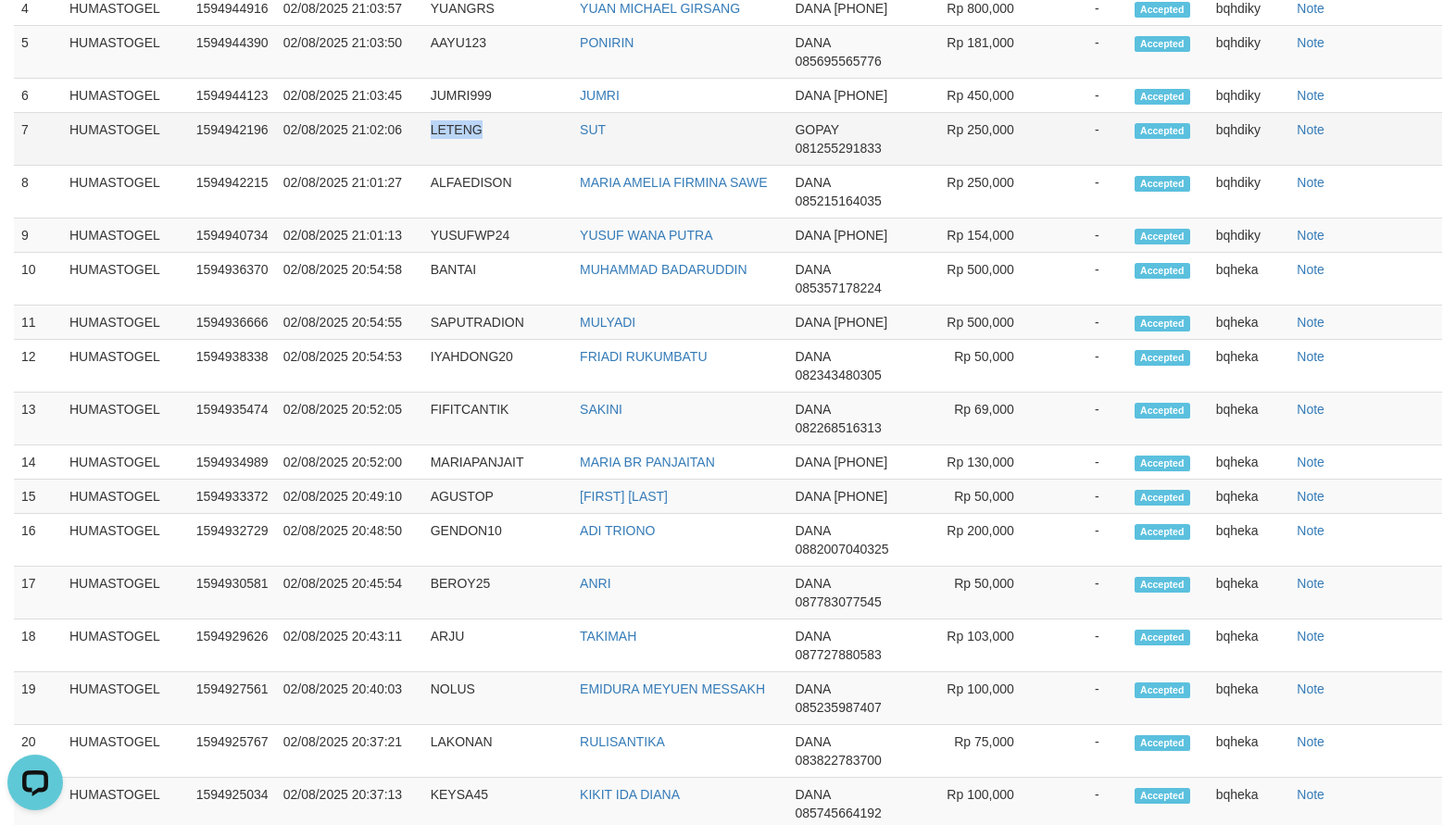 click on "LETENG" at bounding box center [497, 139] 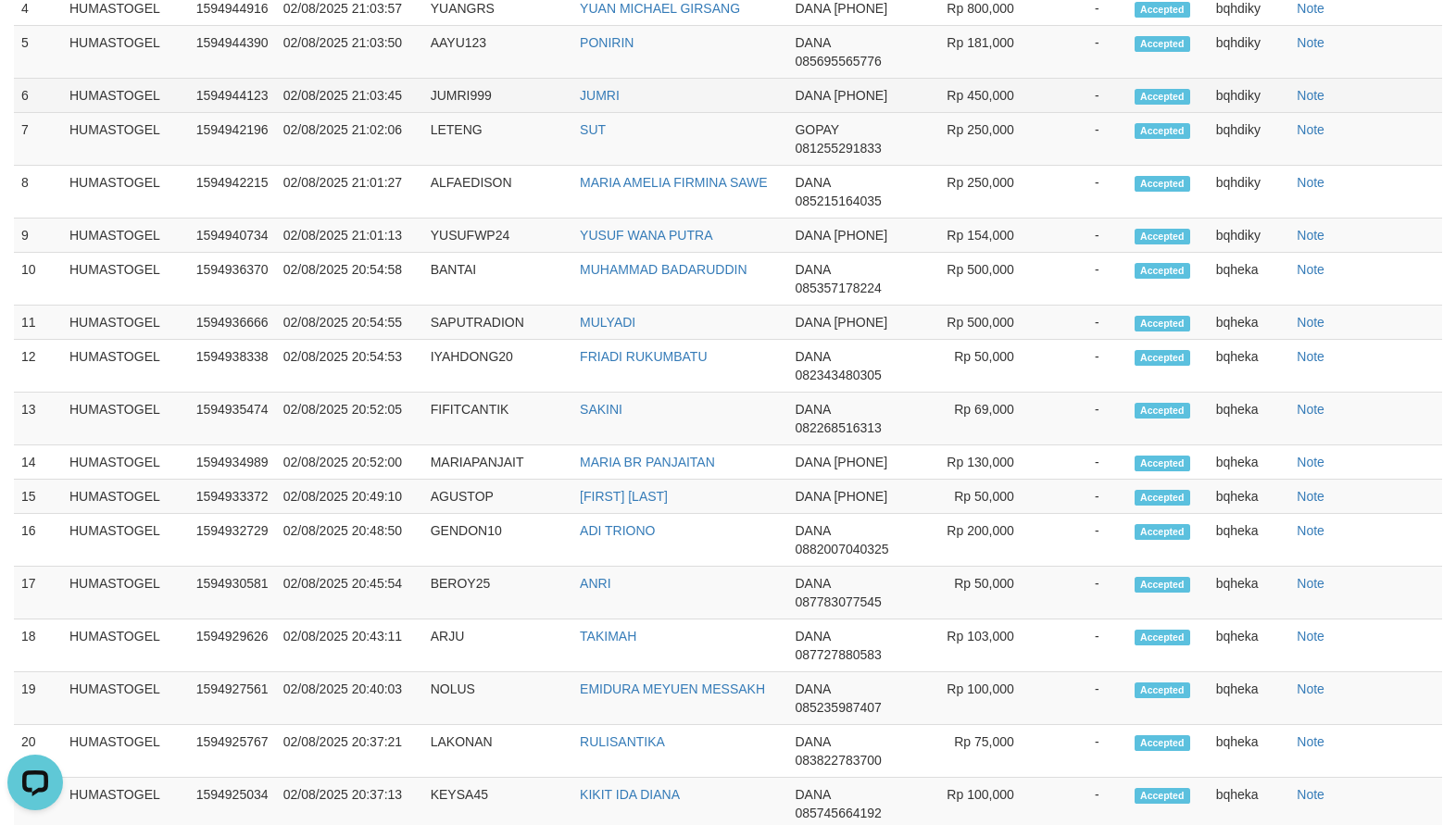click on "JUMRI999" at bounding box center (497, 95) 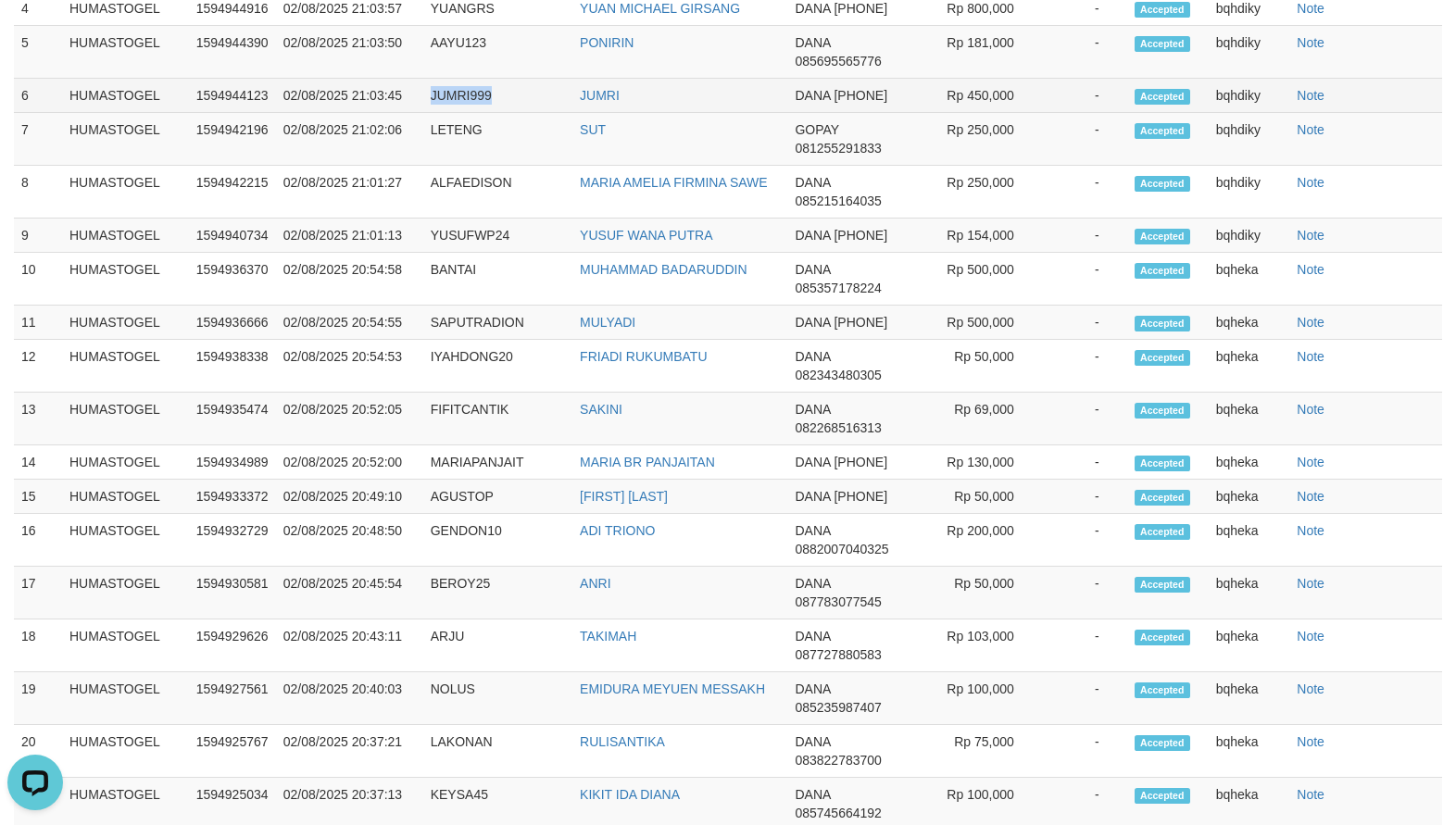 click on "JUMRI999" at bounding box center [497, 95] 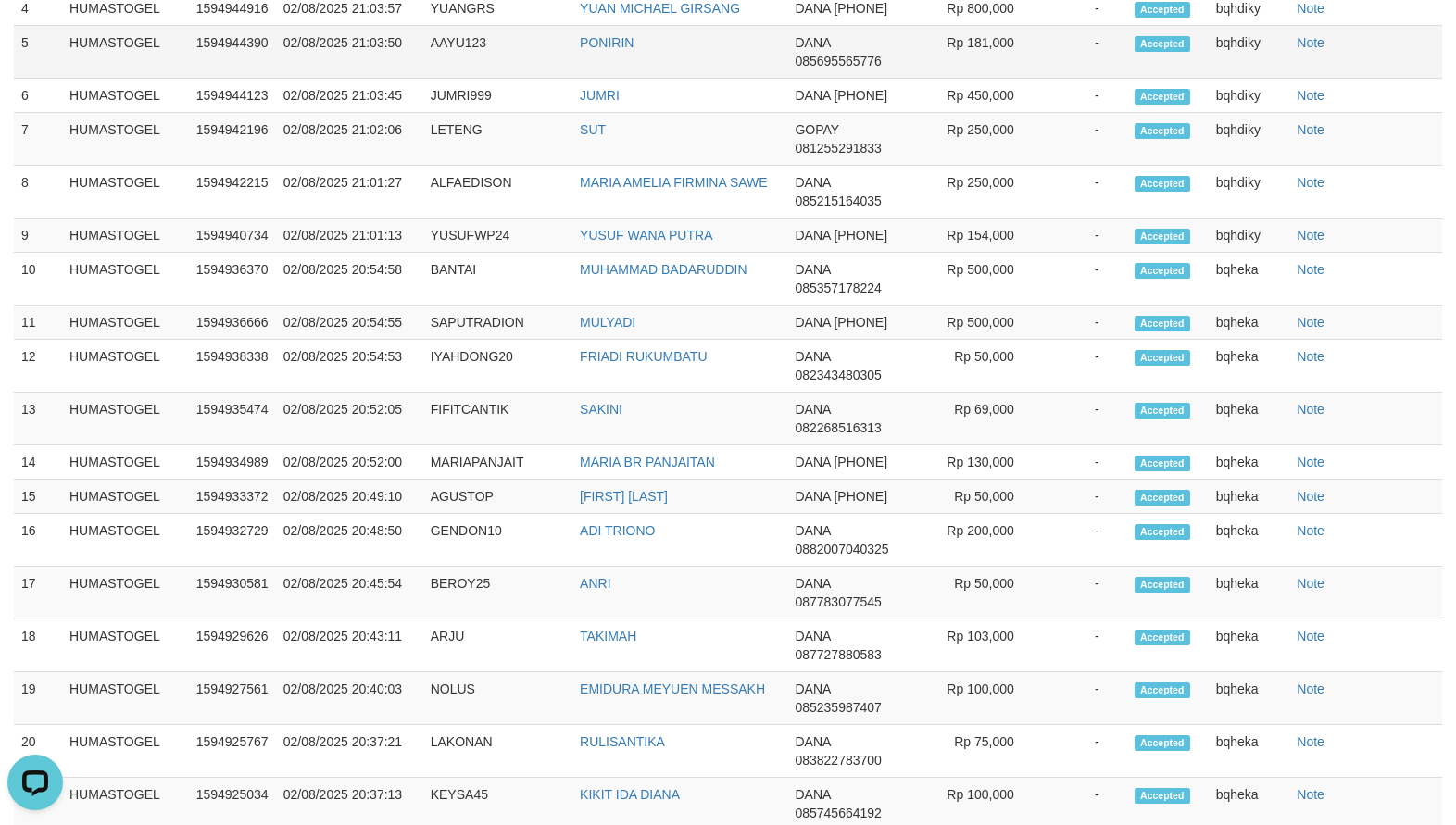 click on "AAYU123" at bounding box center [497, 52] 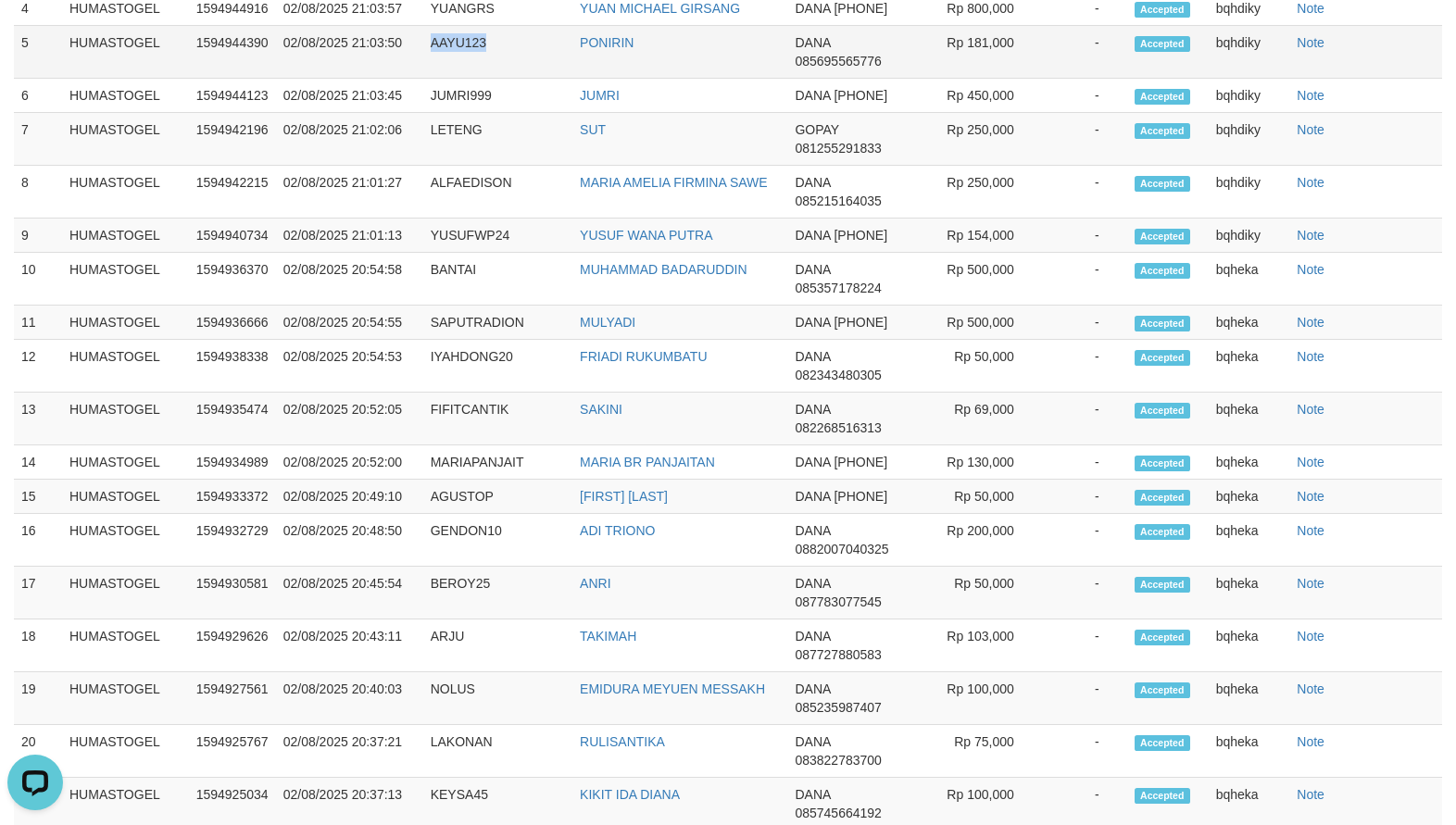 drag, startPoint x: 478, startPoint y: 118, endPoint x: 461, endPoint y: 106, distance: 20.808652 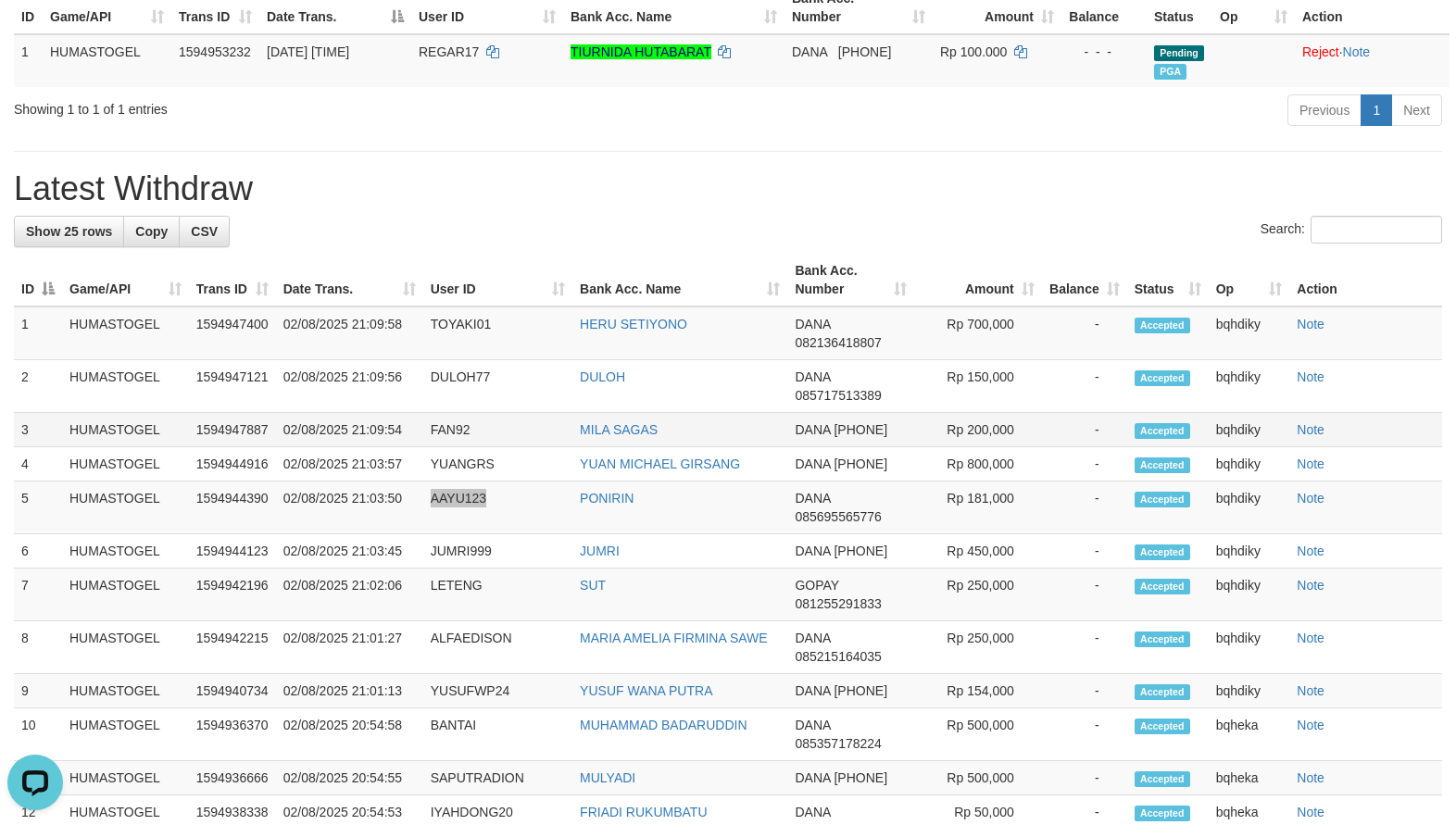scroll, scrollTop: 417, scrollLeft: 0, axis: vertical 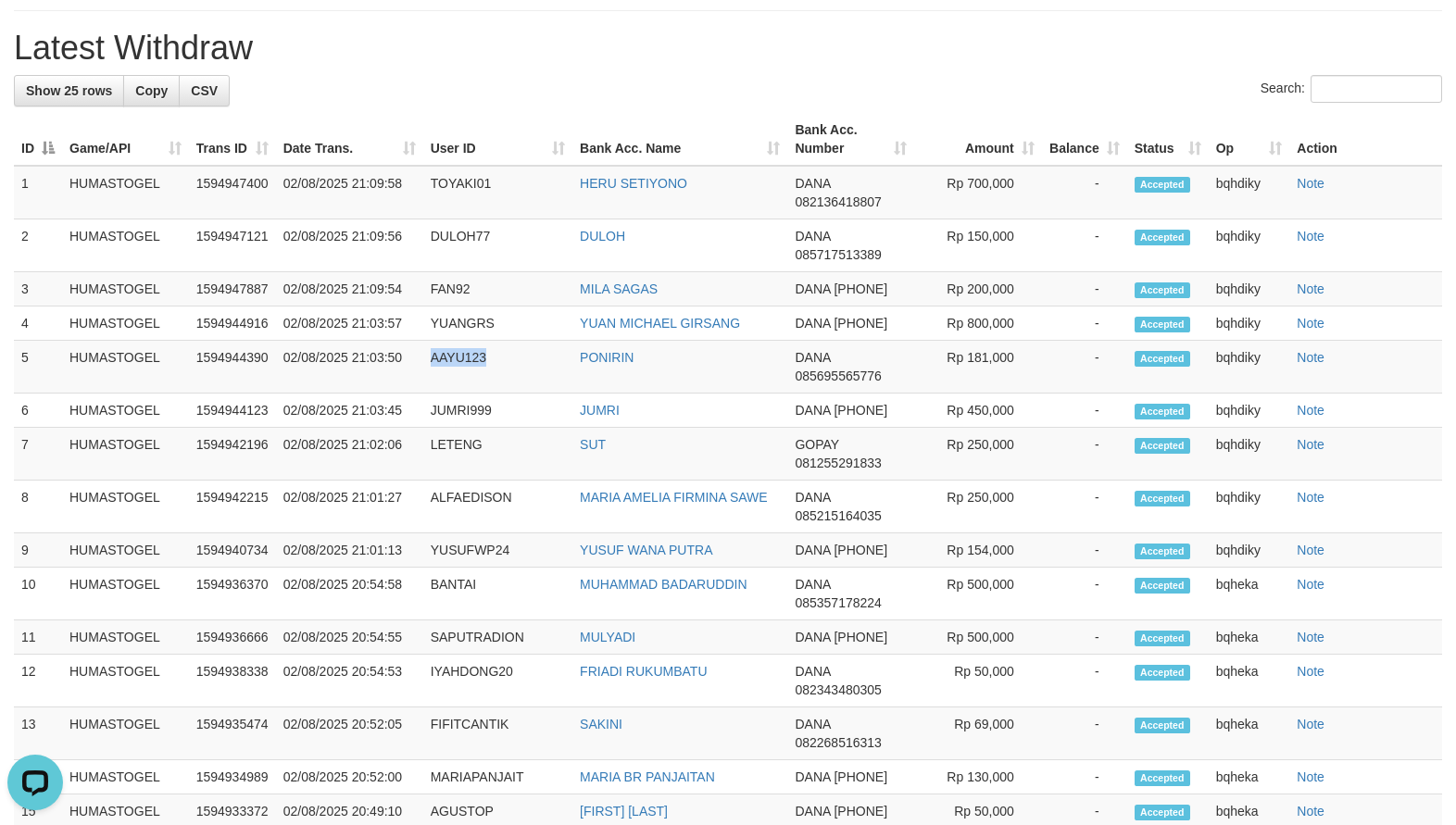 click on "Search:" at bounding box center (728, 91) 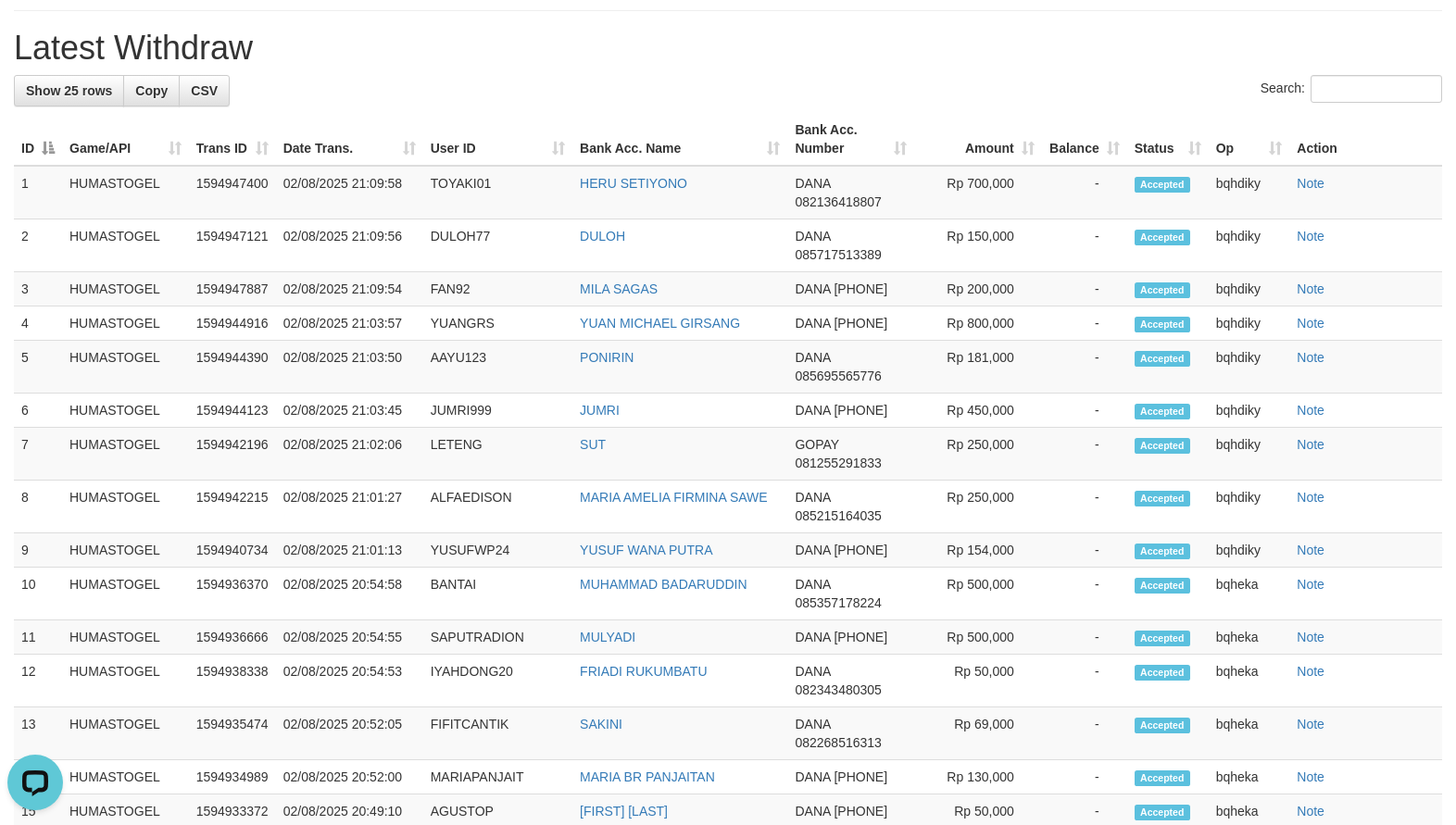 click on "Latest Withdraw" at bounding box center (728, 48) 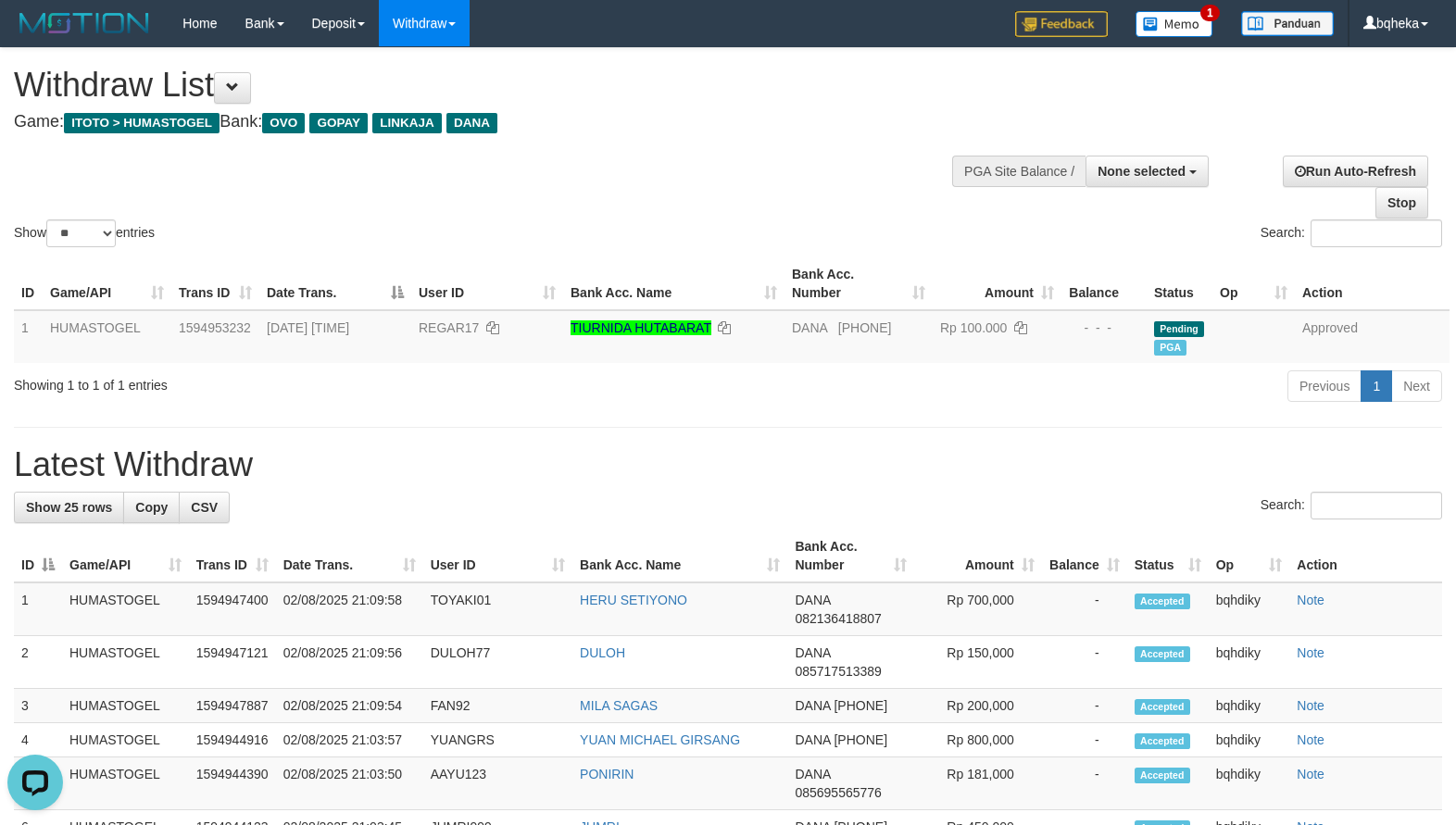 click on "Show  ** ** ** ***  entries Search:" at bounding box center (728, 149) 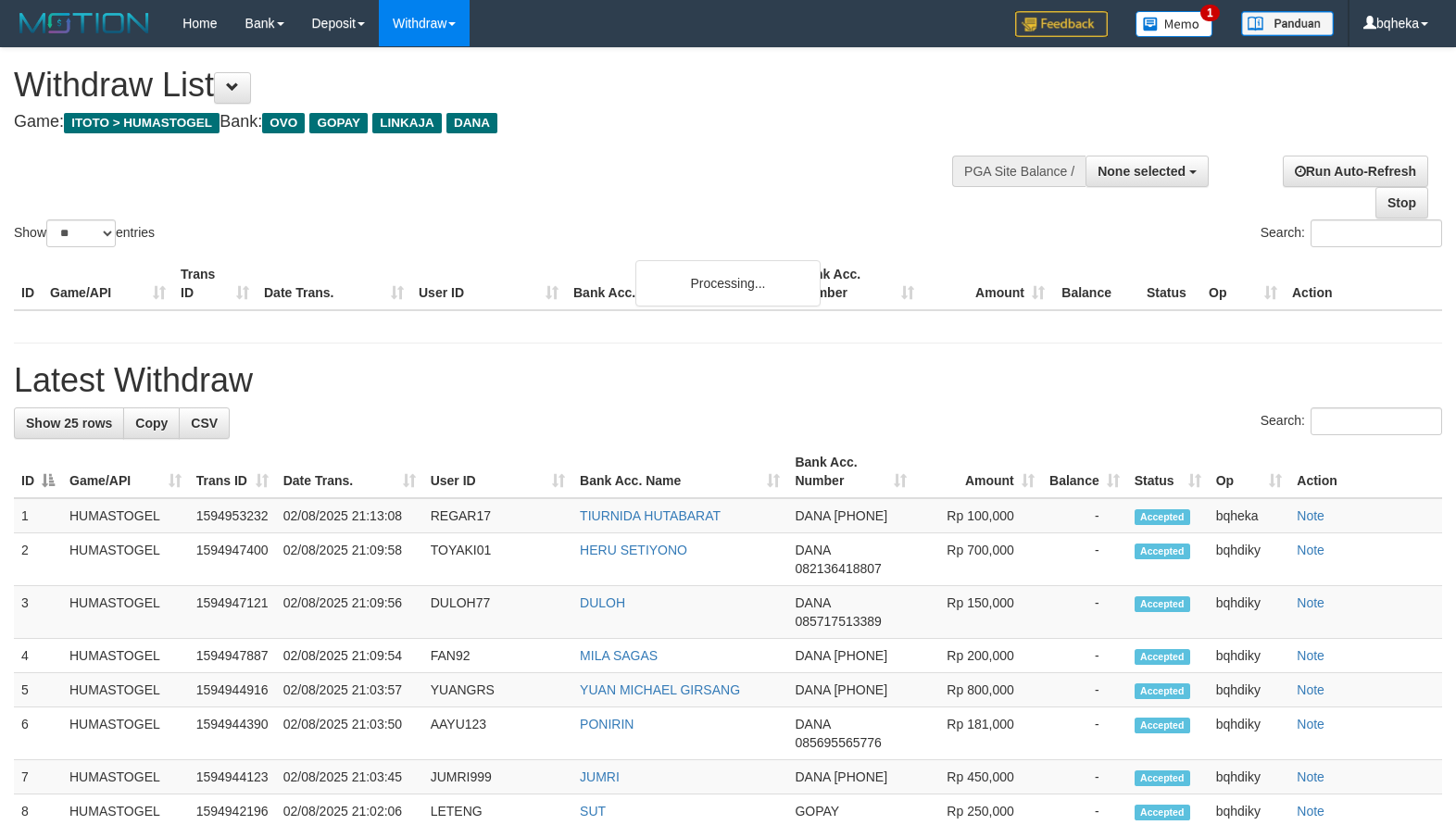 select 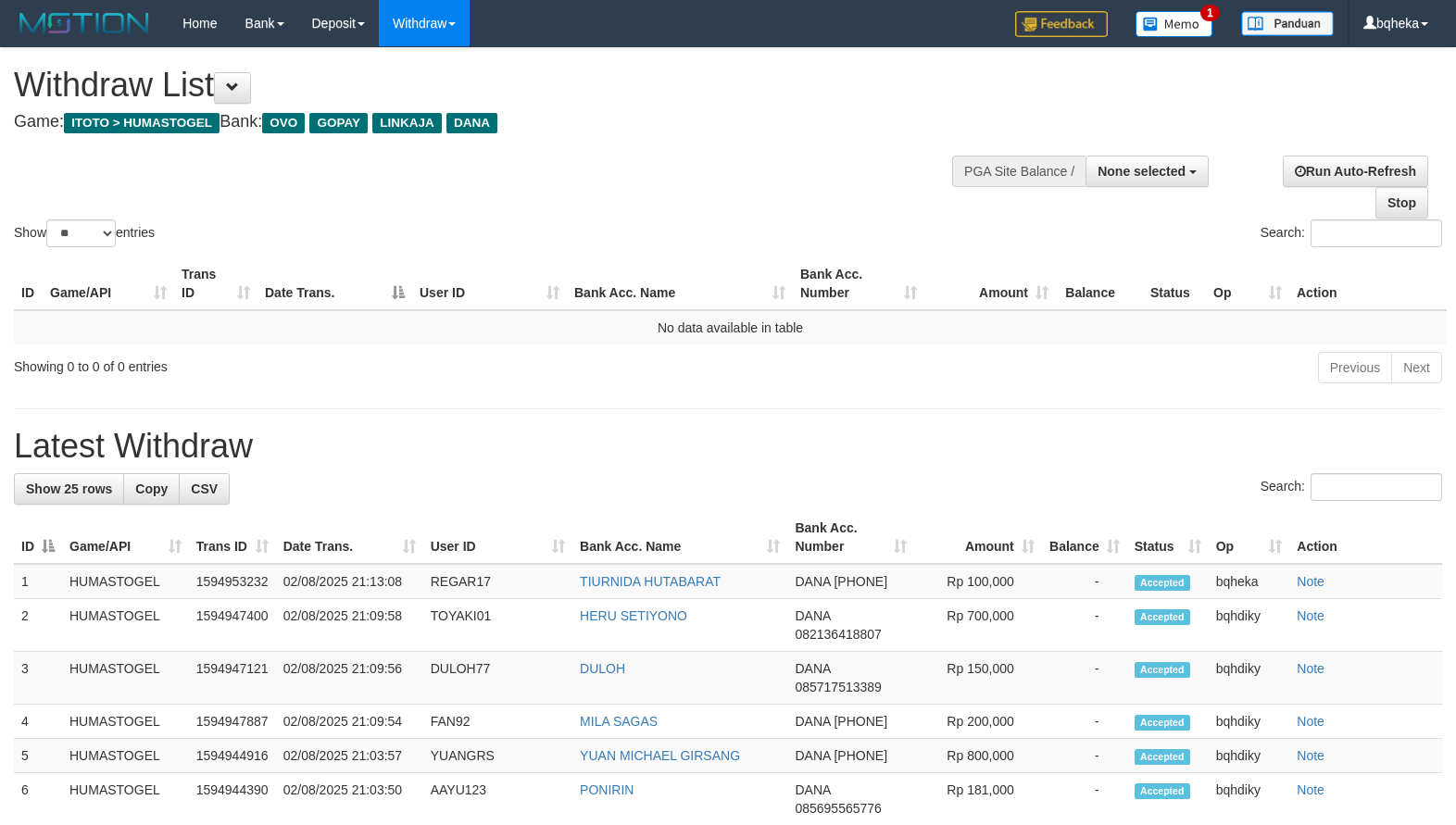 scroll, scrollTop: 0, scrollLeft: 0, axis: both 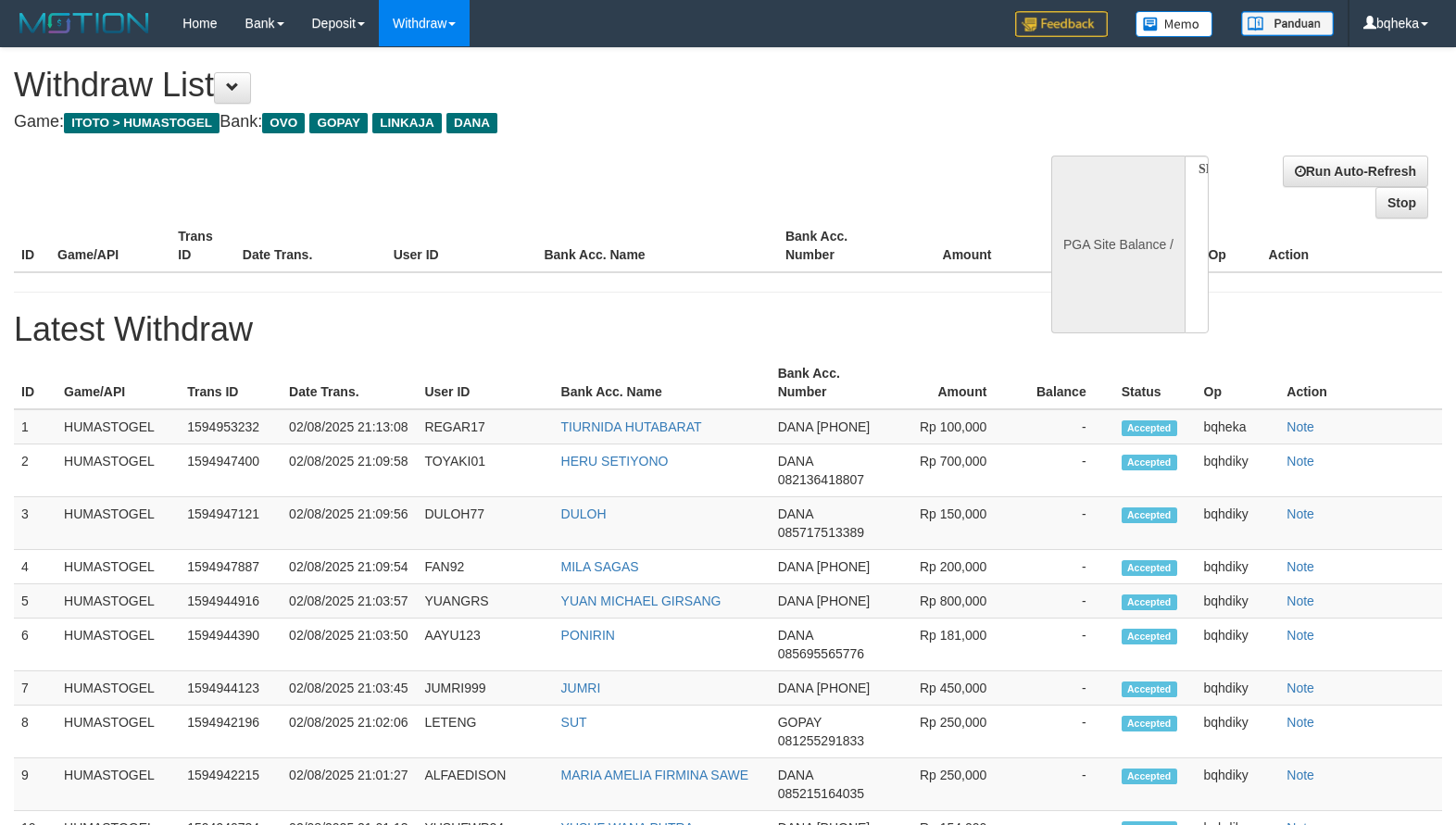 select 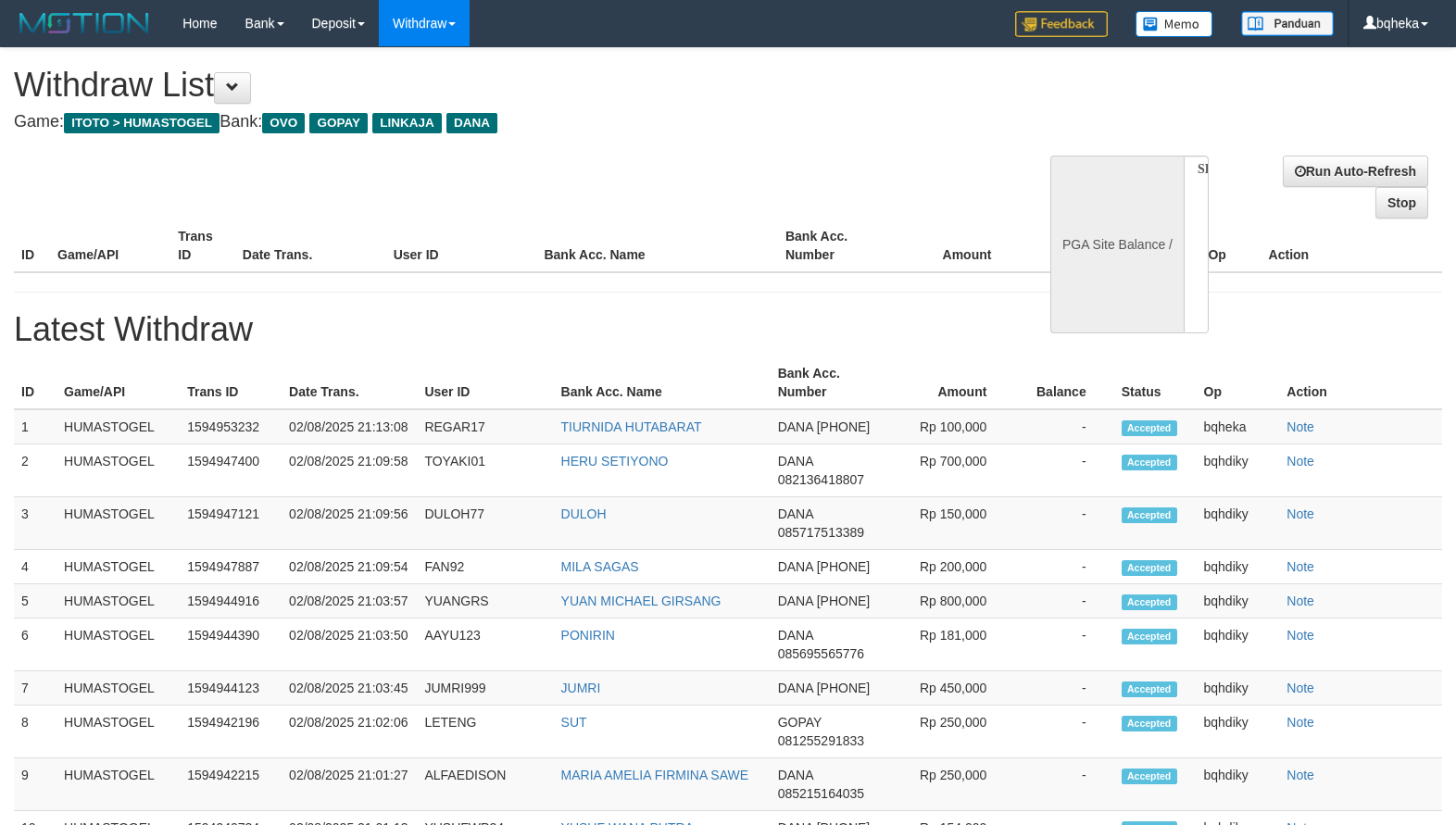 scroll, scrollTop: 0, scrollLeft: 0, axis: both 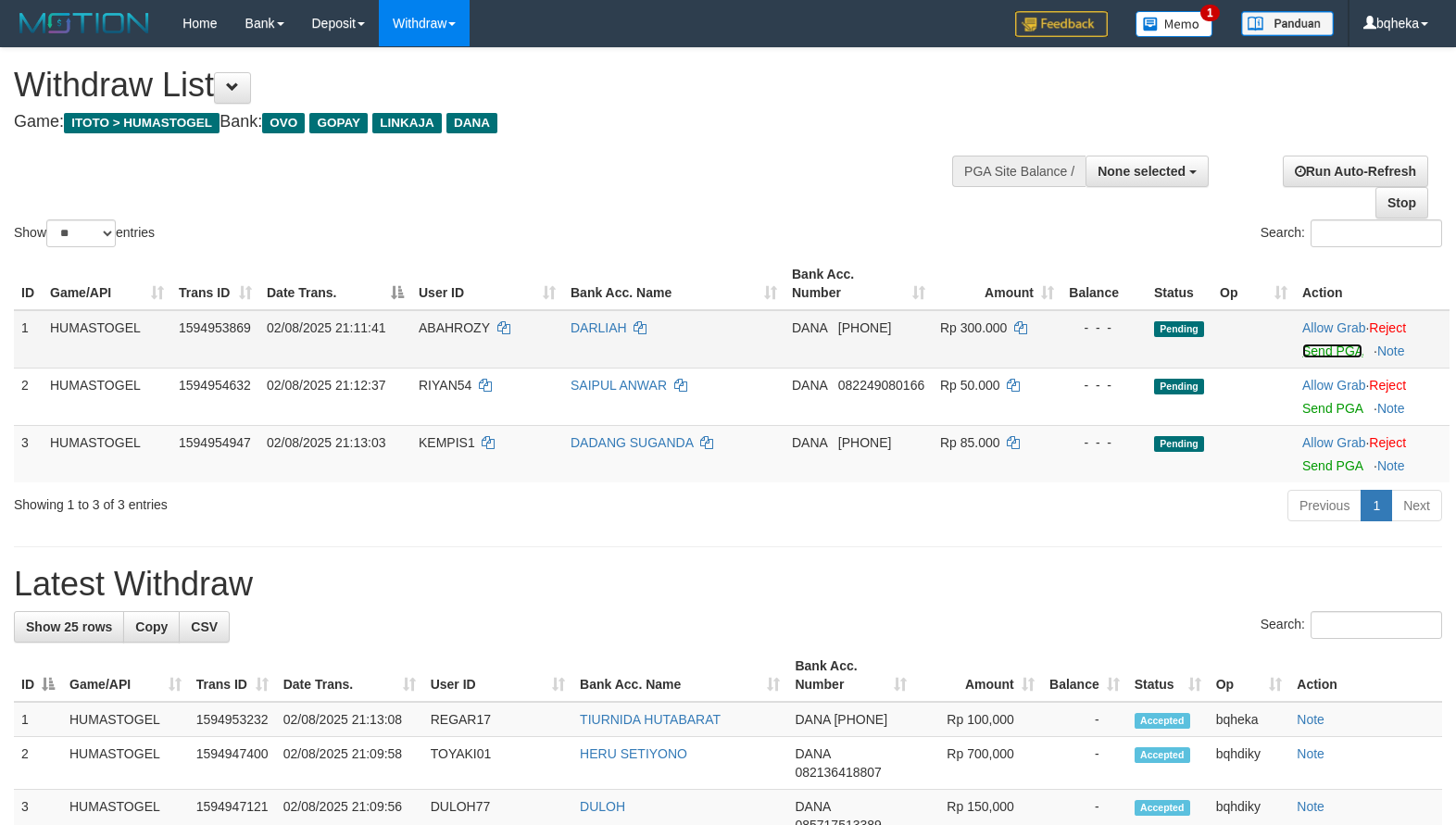 click on "Send PGA" at bounding box center (1332, 351) 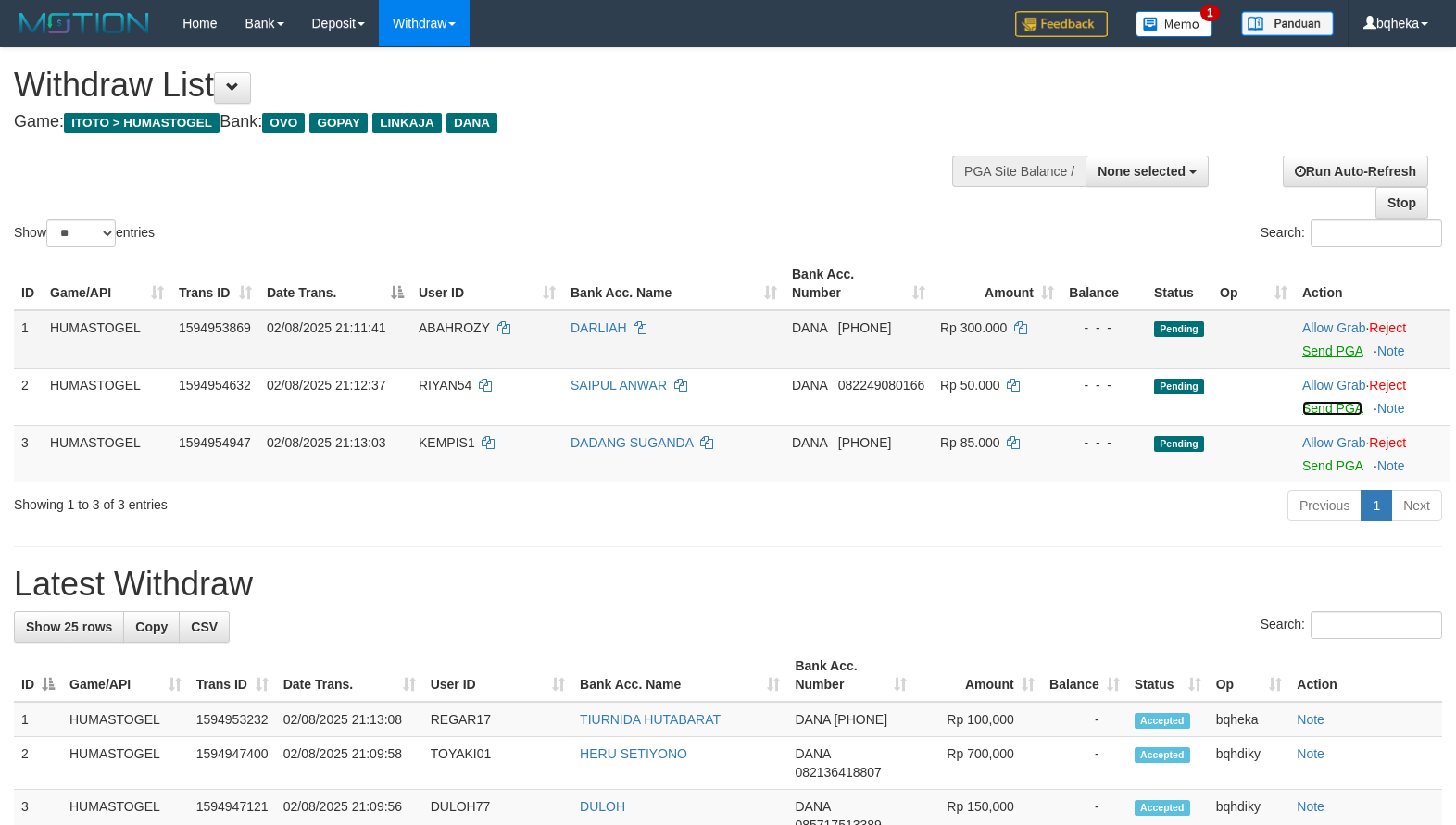 click on "Send PGA" at bounding box center [1332, 408] 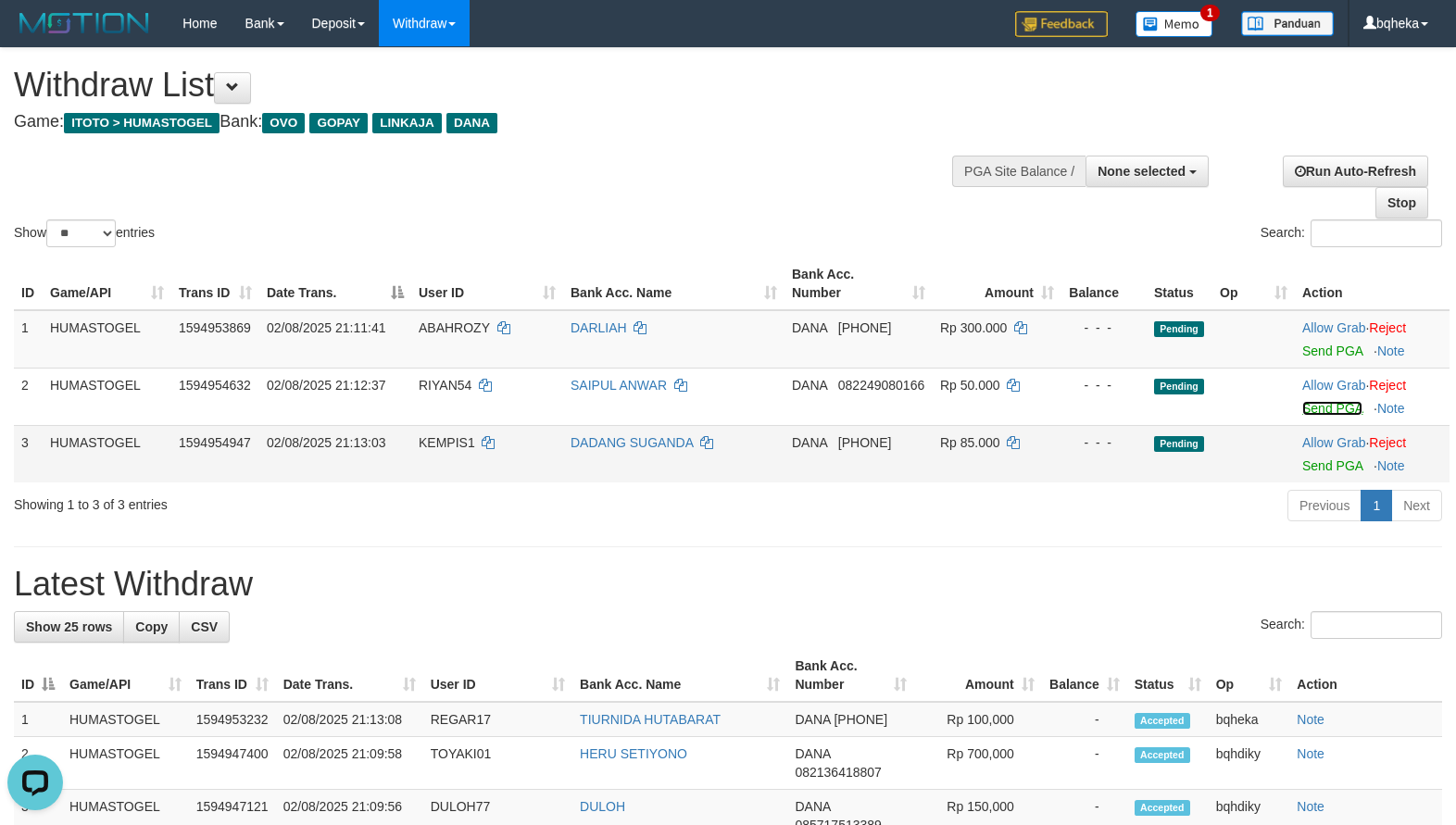 scroll, scrollTop: 0, scrollLeft: 0, axis: both 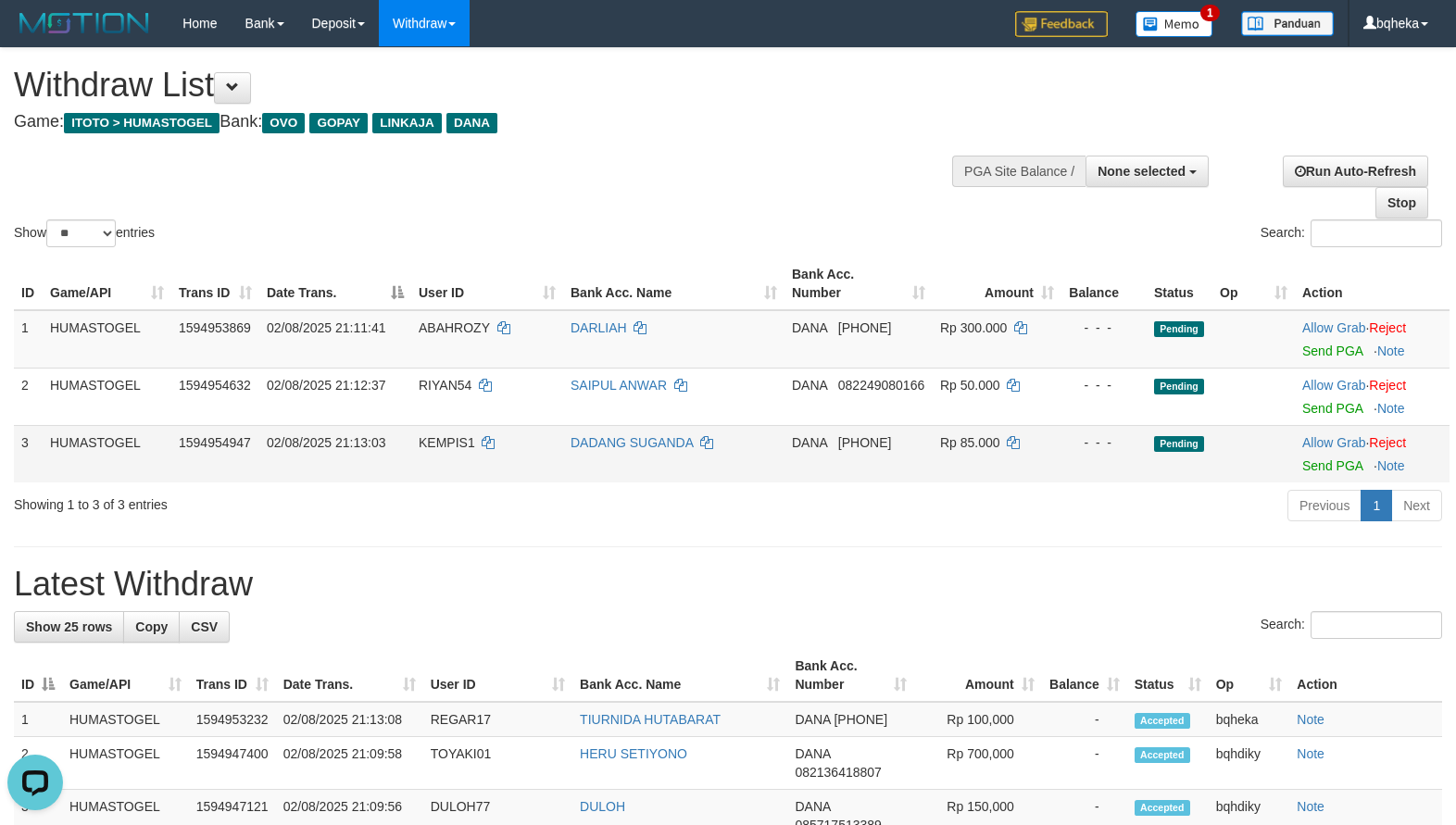 click on "Allow Grab   ·    Reject Send PGA     ·    Note" at bounding box center [1372, 454] 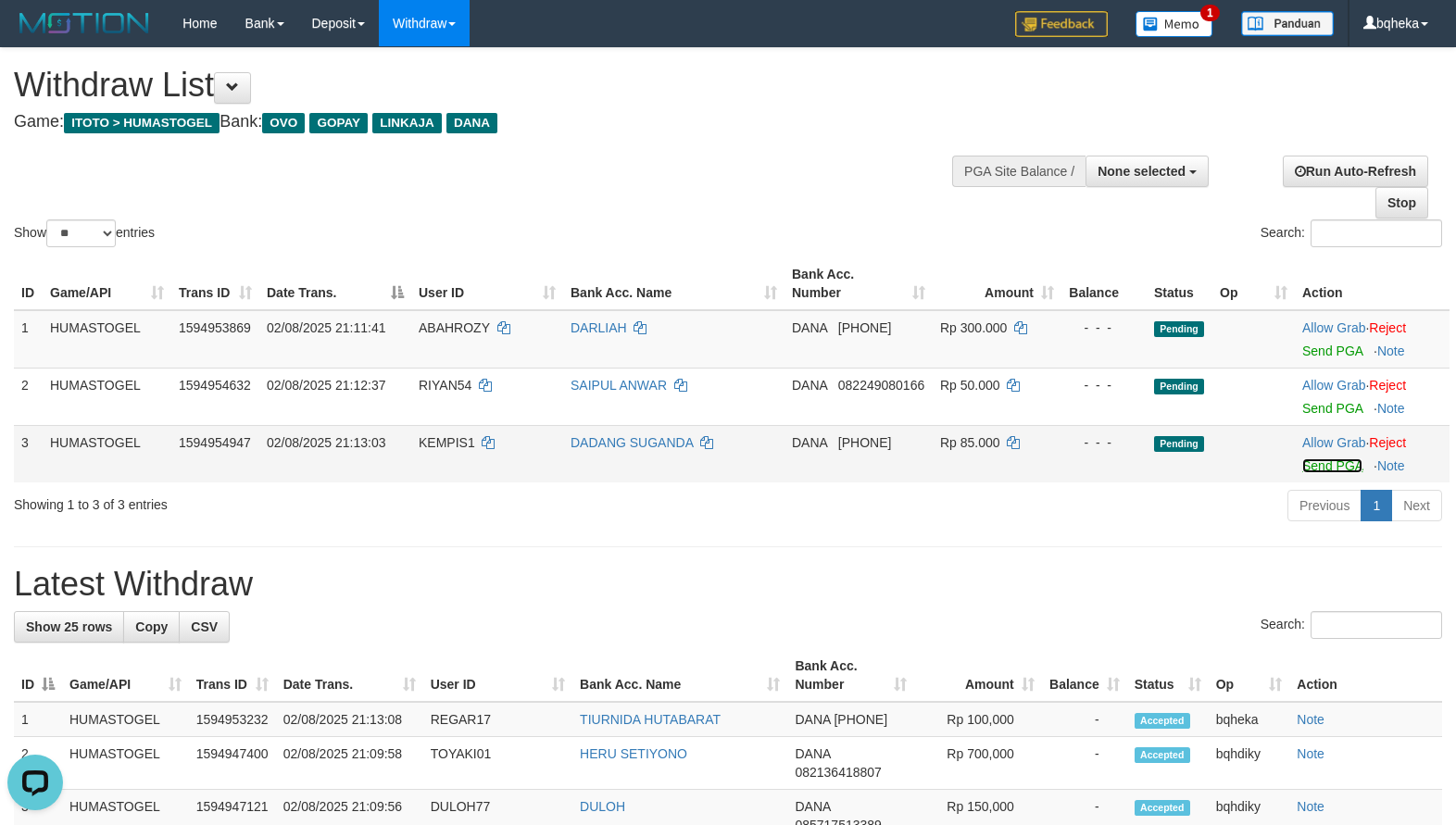 click on "Send PGA" at bounding box center [1332, 466] 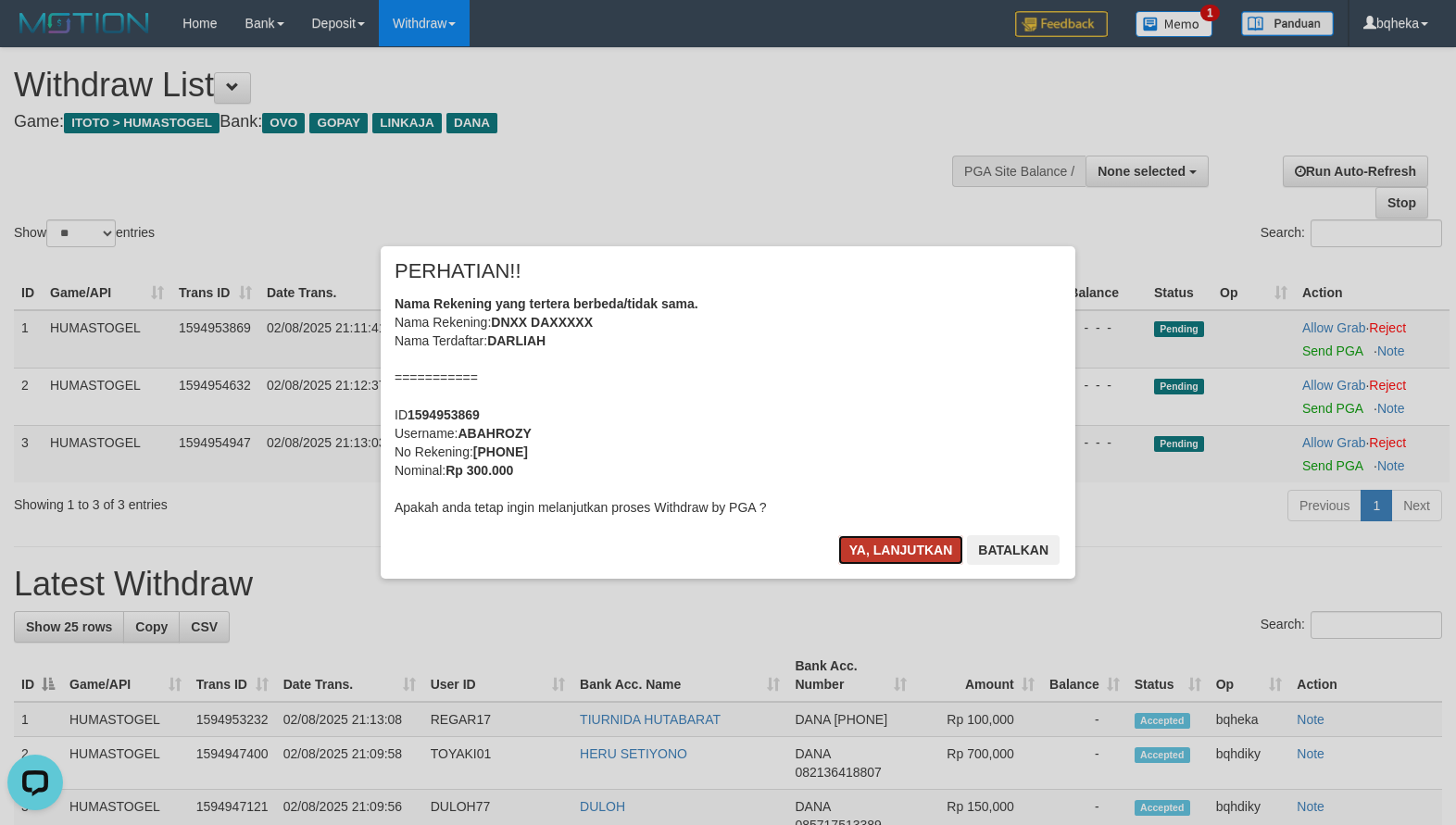 click on "Ya, lanjutkan" at bounding box center [901, 550] 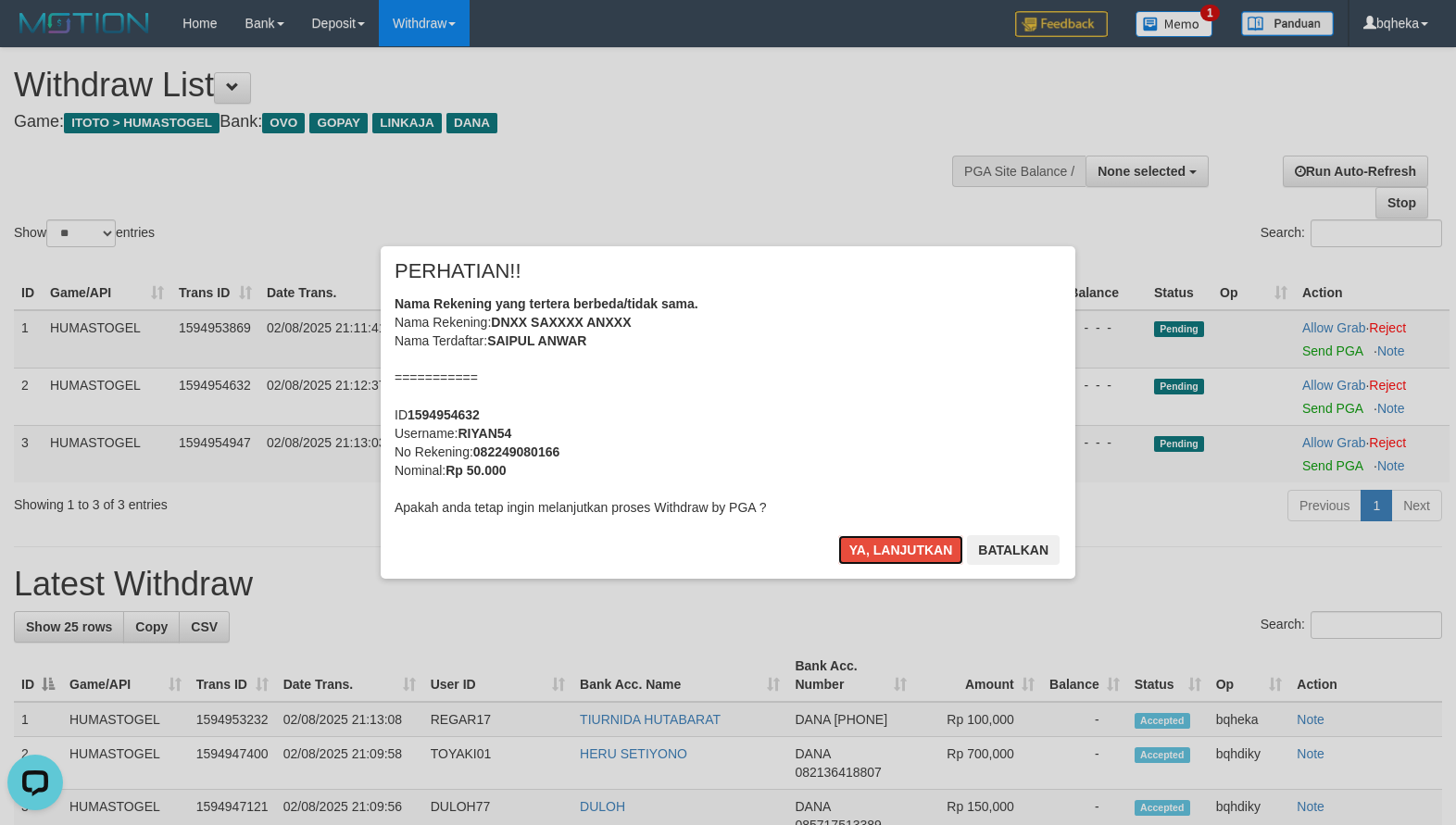 click on "Ya, lanjutkan" at bounding box center (901, 550) 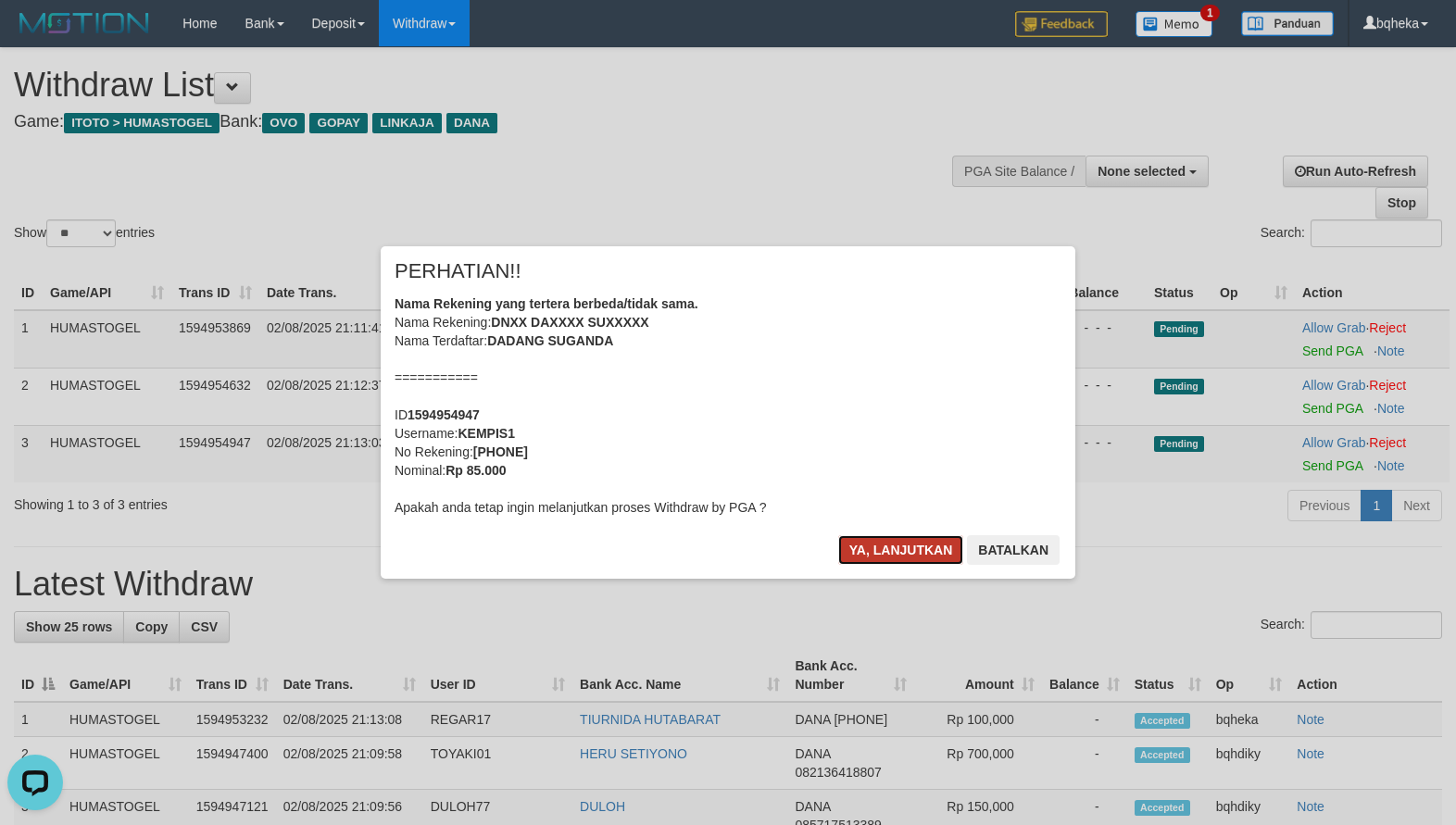 click on "Ya, lanjutkan" at bounding box center [901, 550] 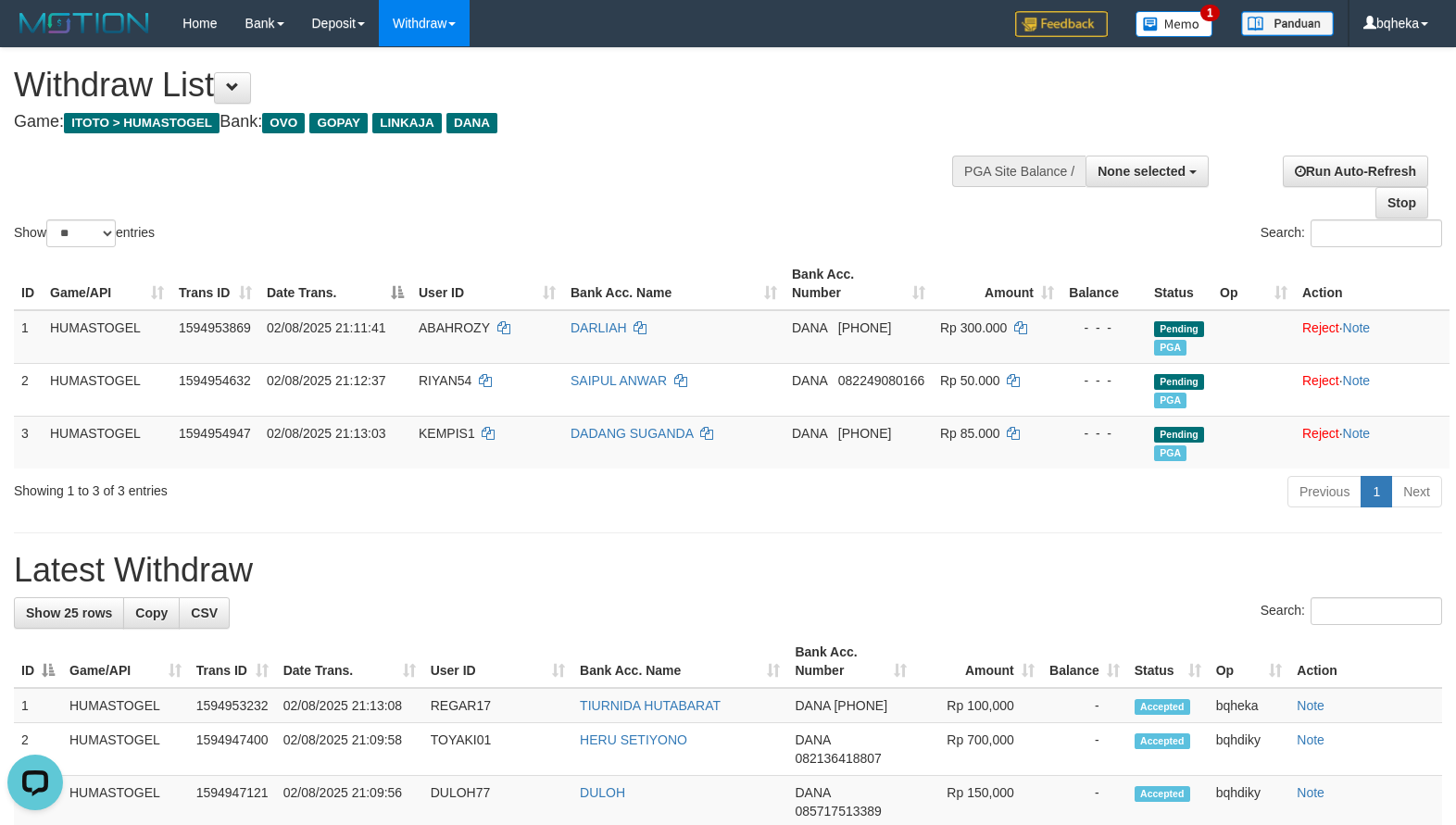 drag, startPoint x: 645, startPoint y: 162, endPoint x: 859, endPoint y: 181, distance: 214.8418 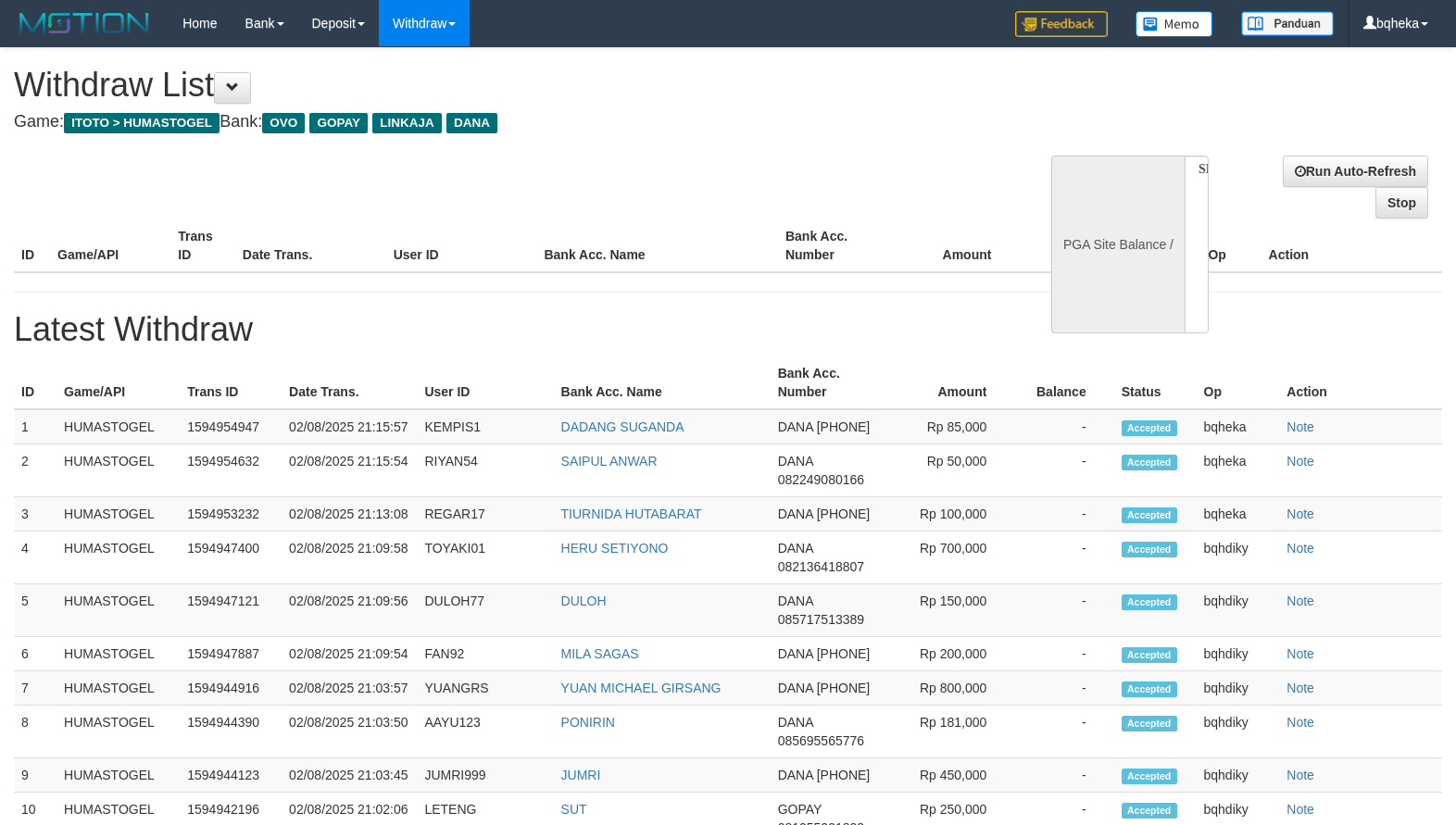 select 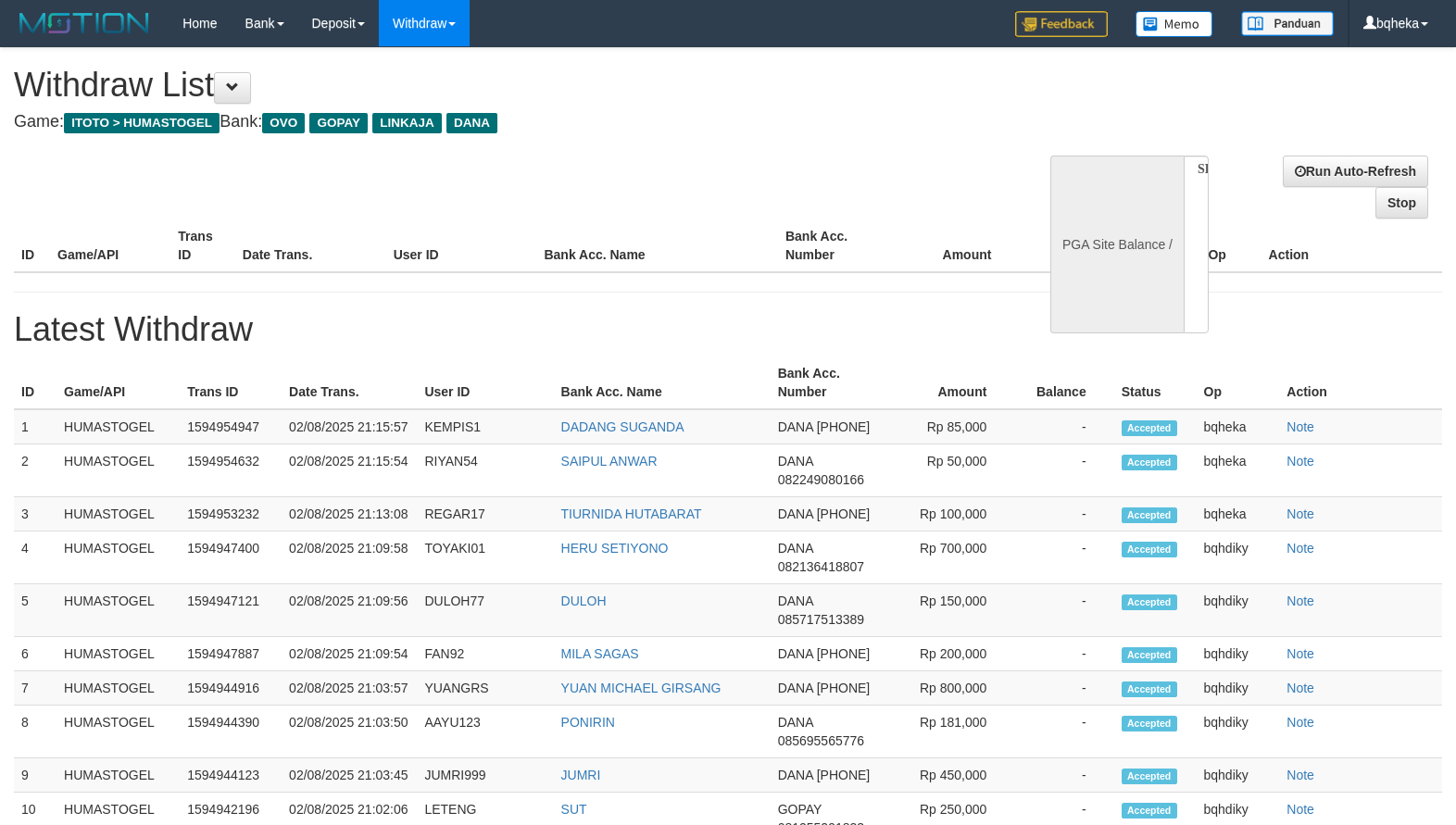 scroll, scrollTop: 0, scrollLeft: 0, axis: both 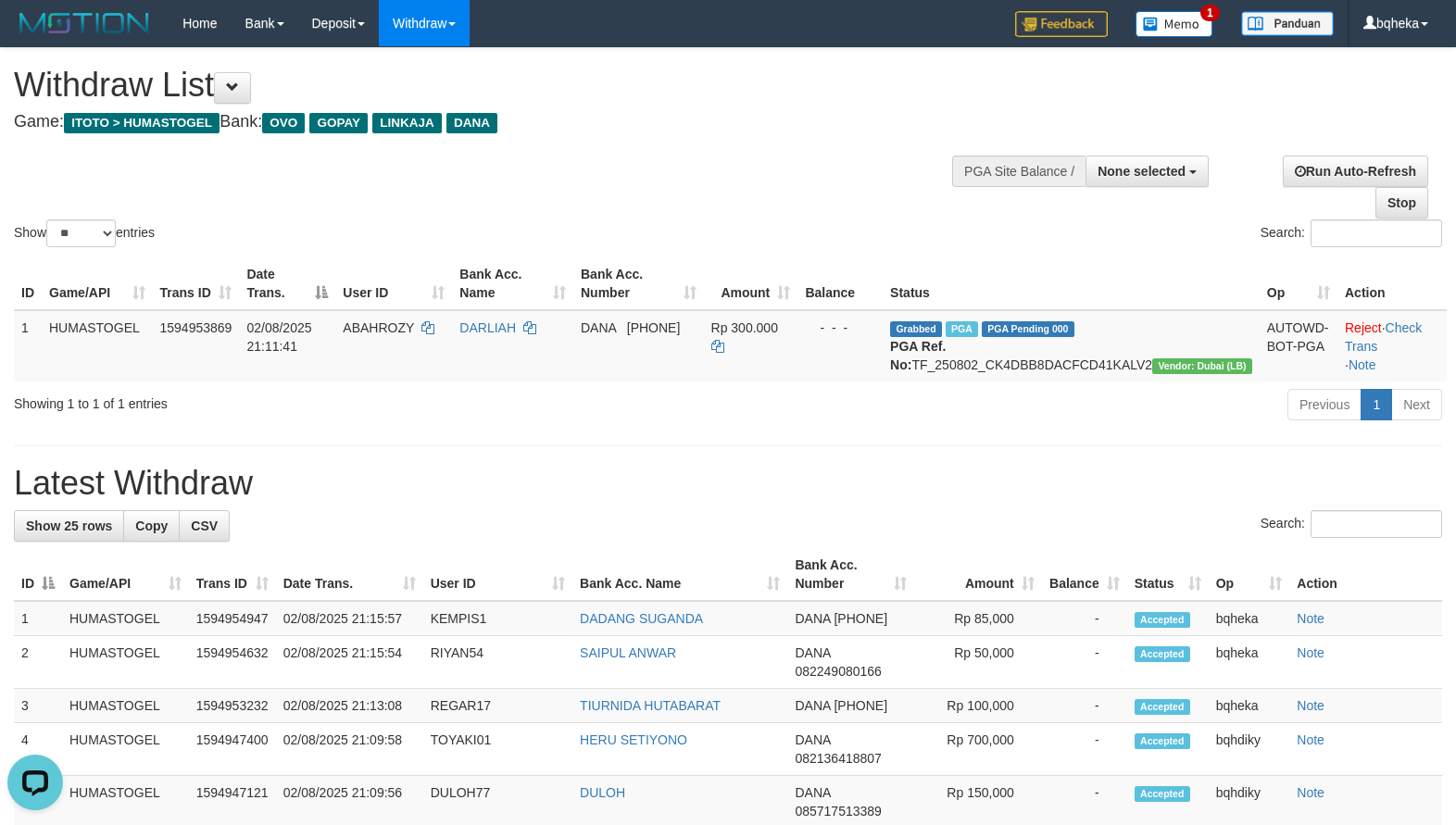 click on "Show  ** ** ** ***  entries Search:" at bounding box center (728, 149) 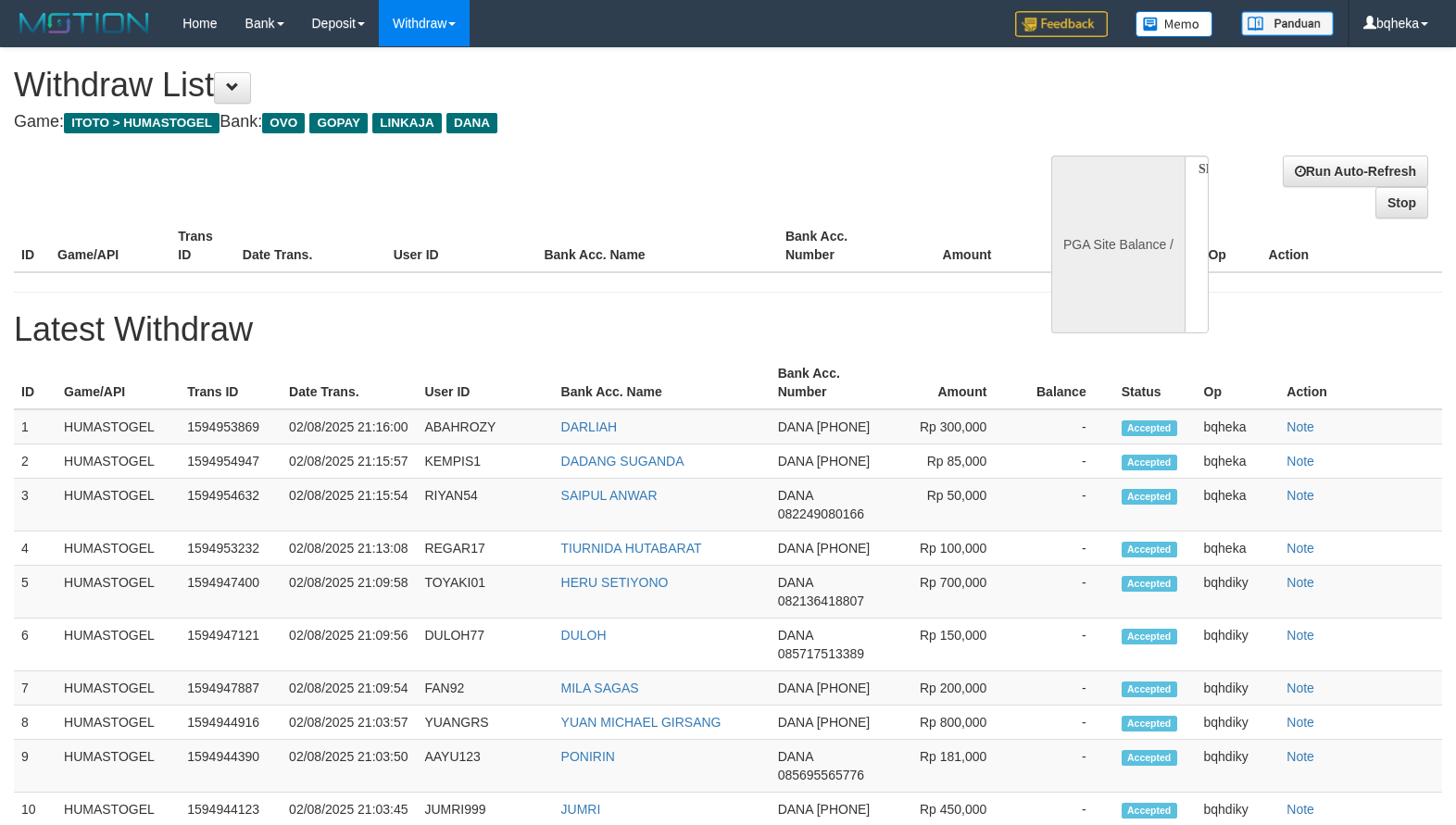 select 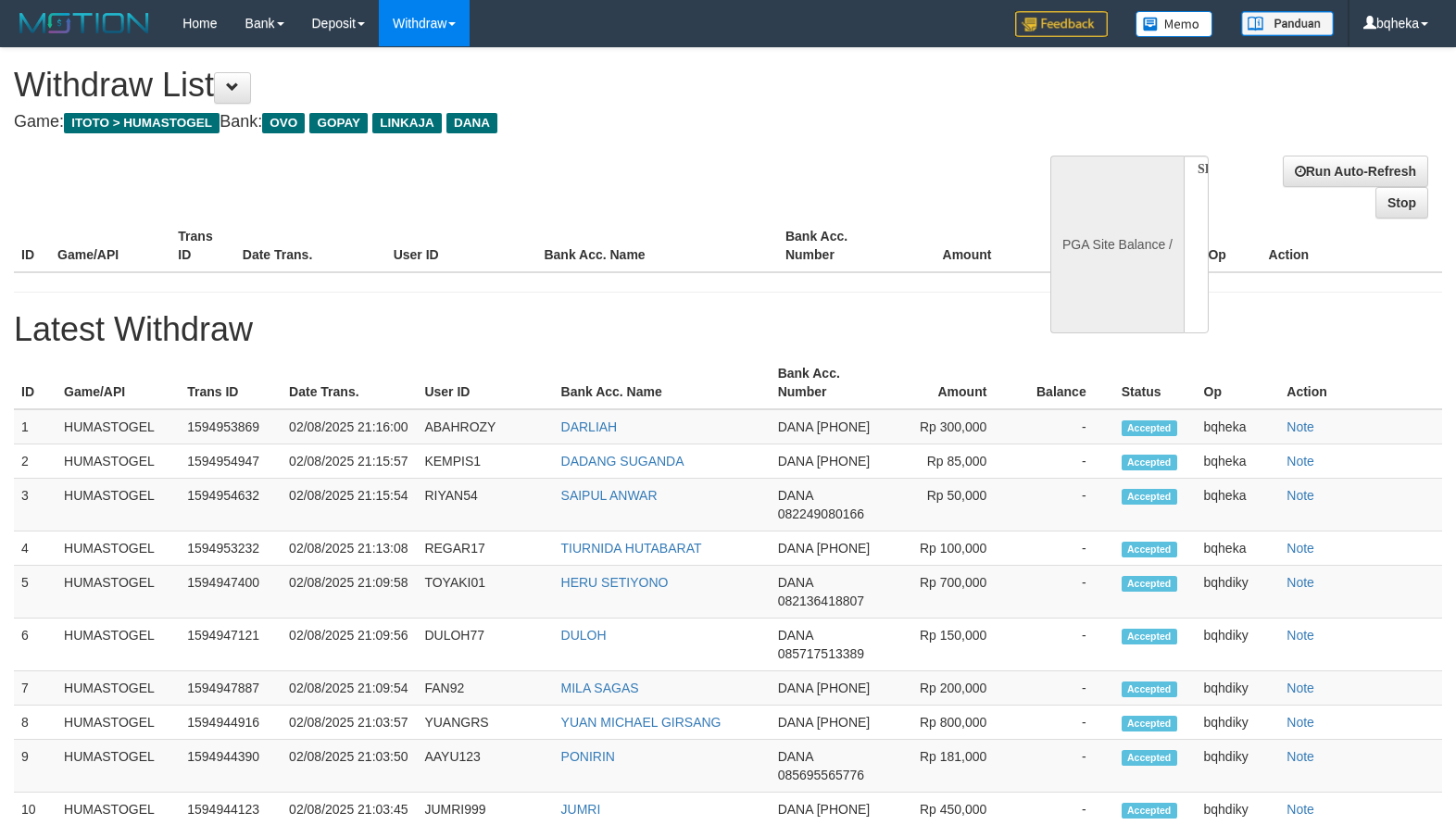 scroll, scrollTop: 0, scrollLeft: 0, axis: both 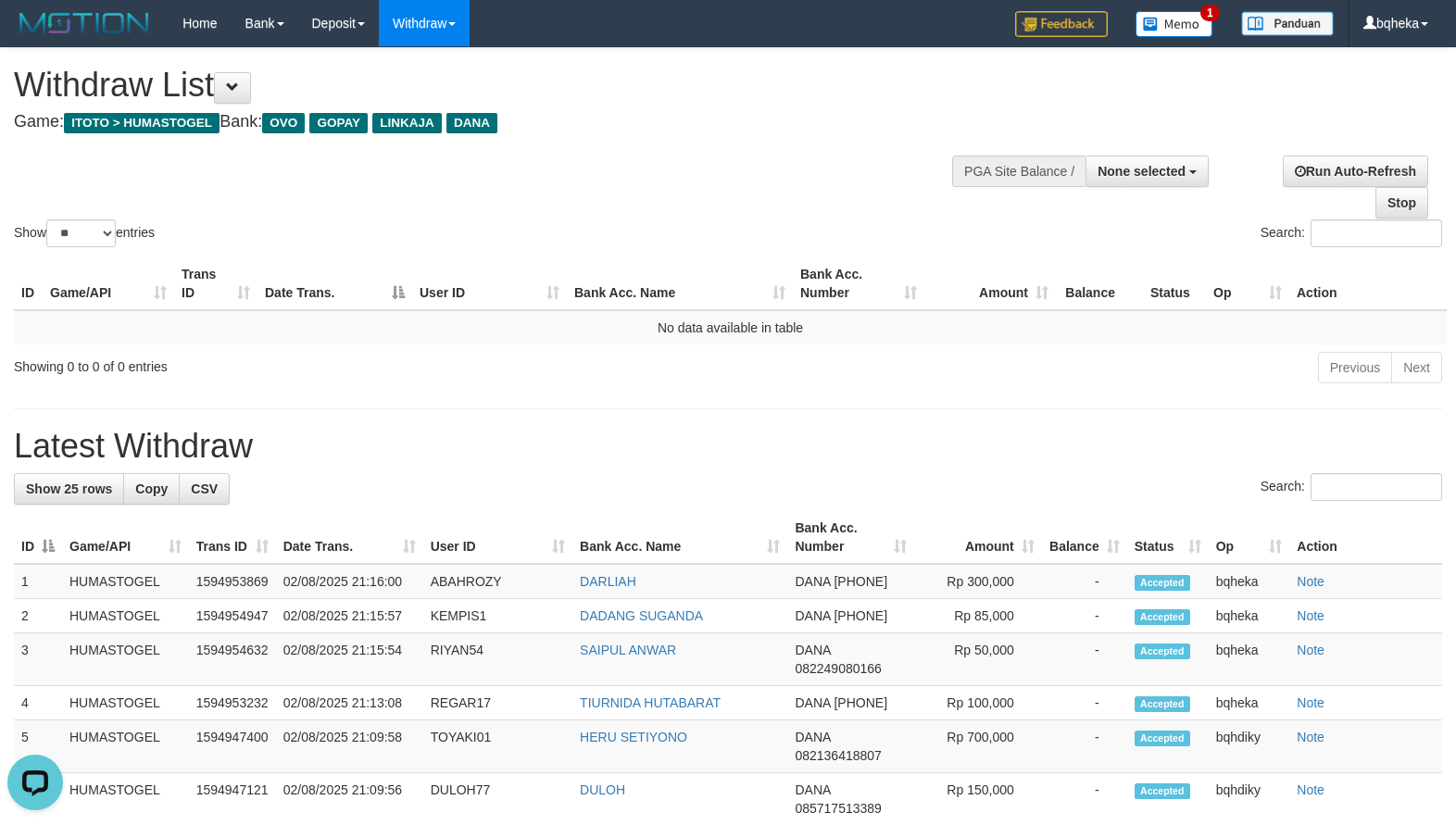 click on "User ID" at bounding box center (489, 283) 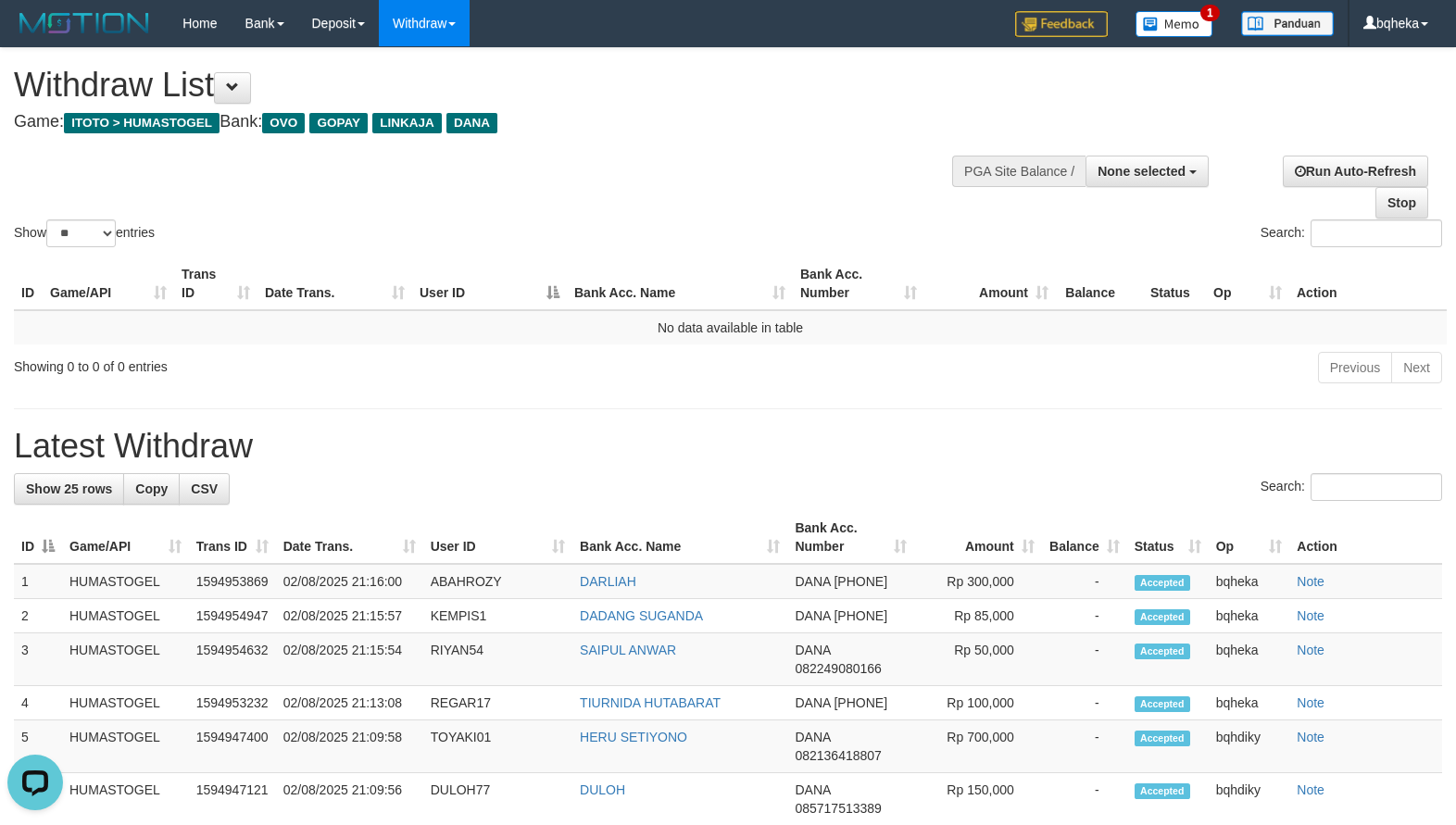 click on "Show  ** ** ** ***  entries Search:" at bounding box center (728, 149) 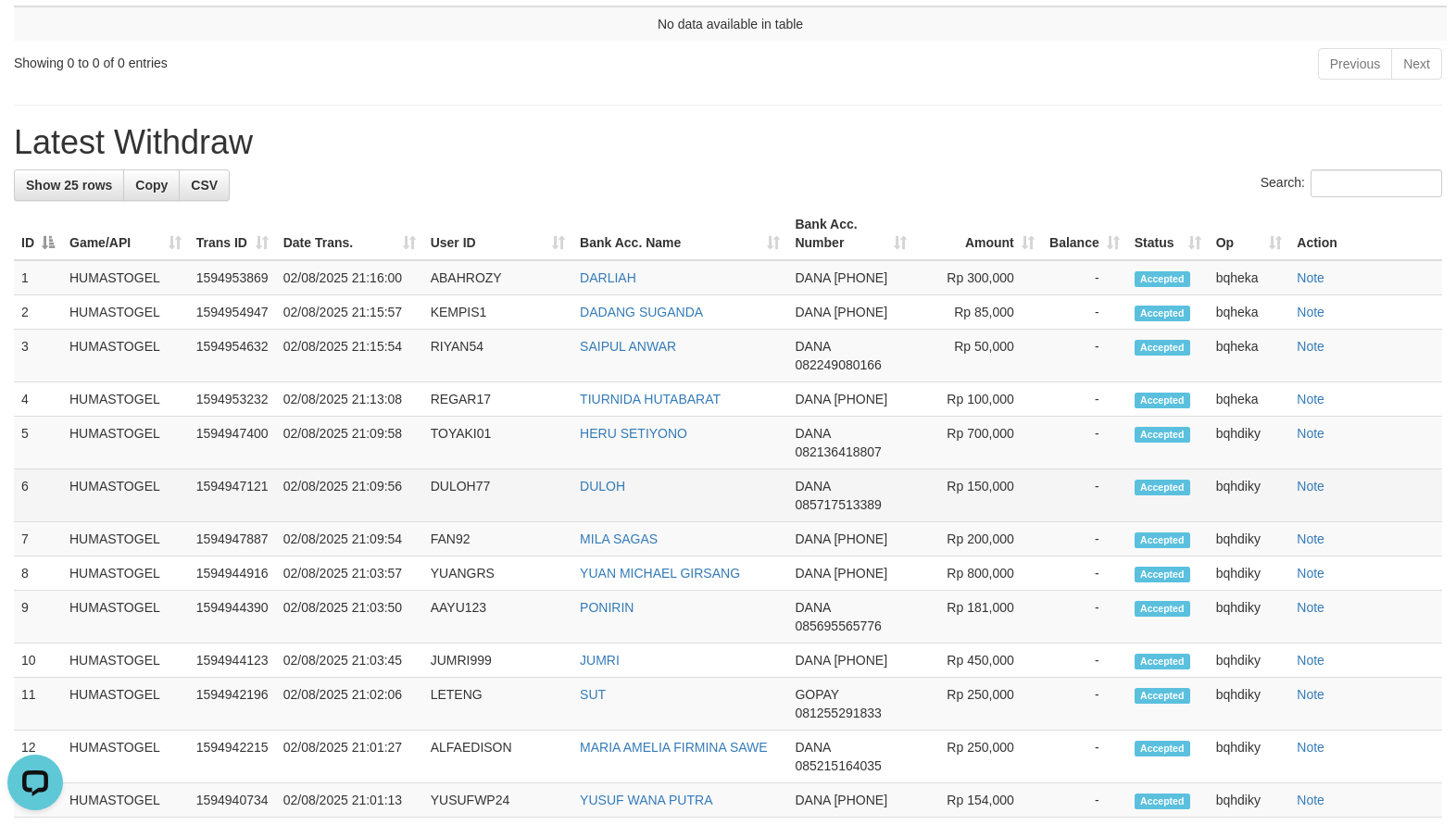 scroll, scrollTop: 320, scrollLeft: 0, axis: vertical 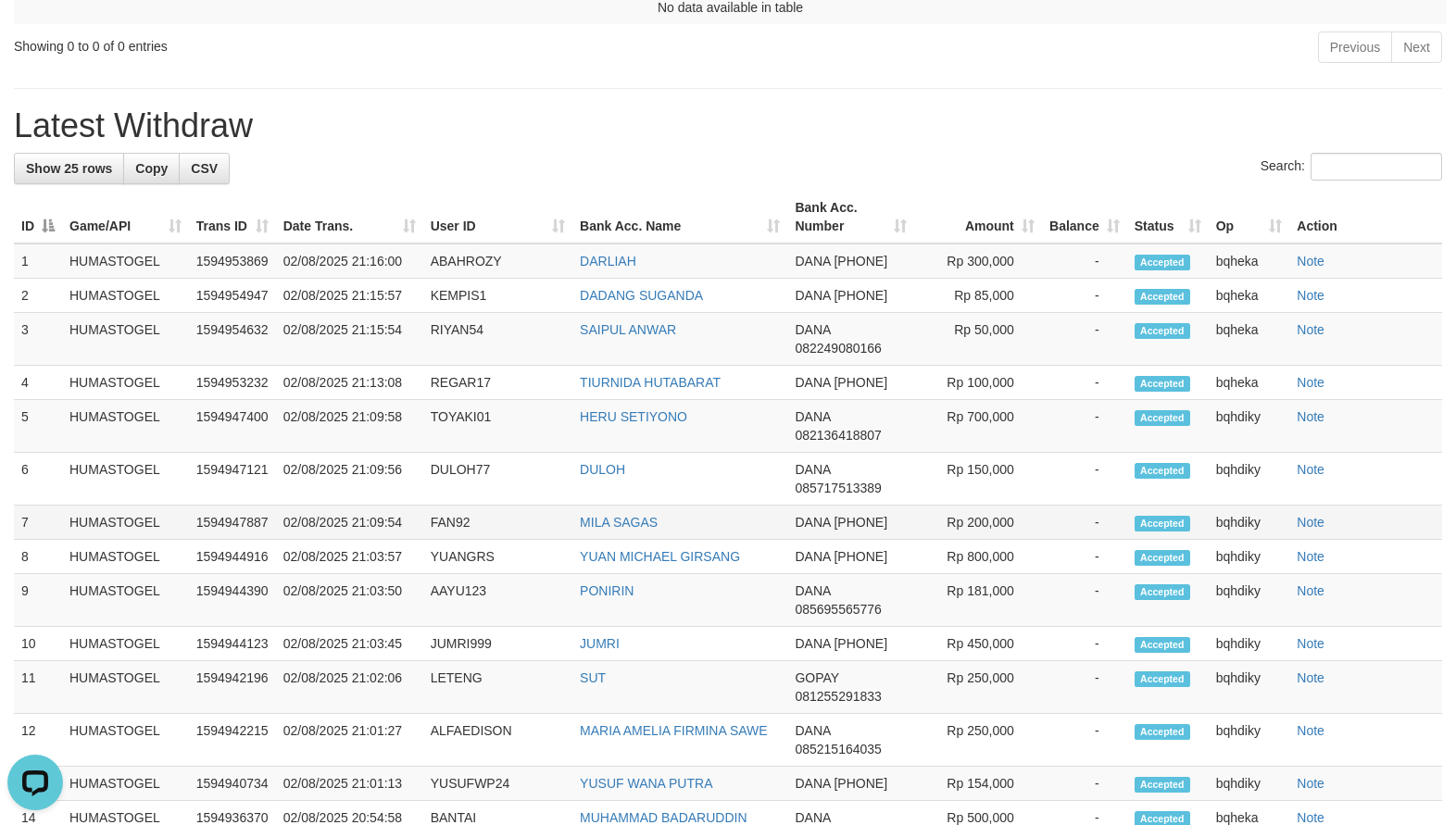 click on "FAN92" at bounding box center [497, 522] 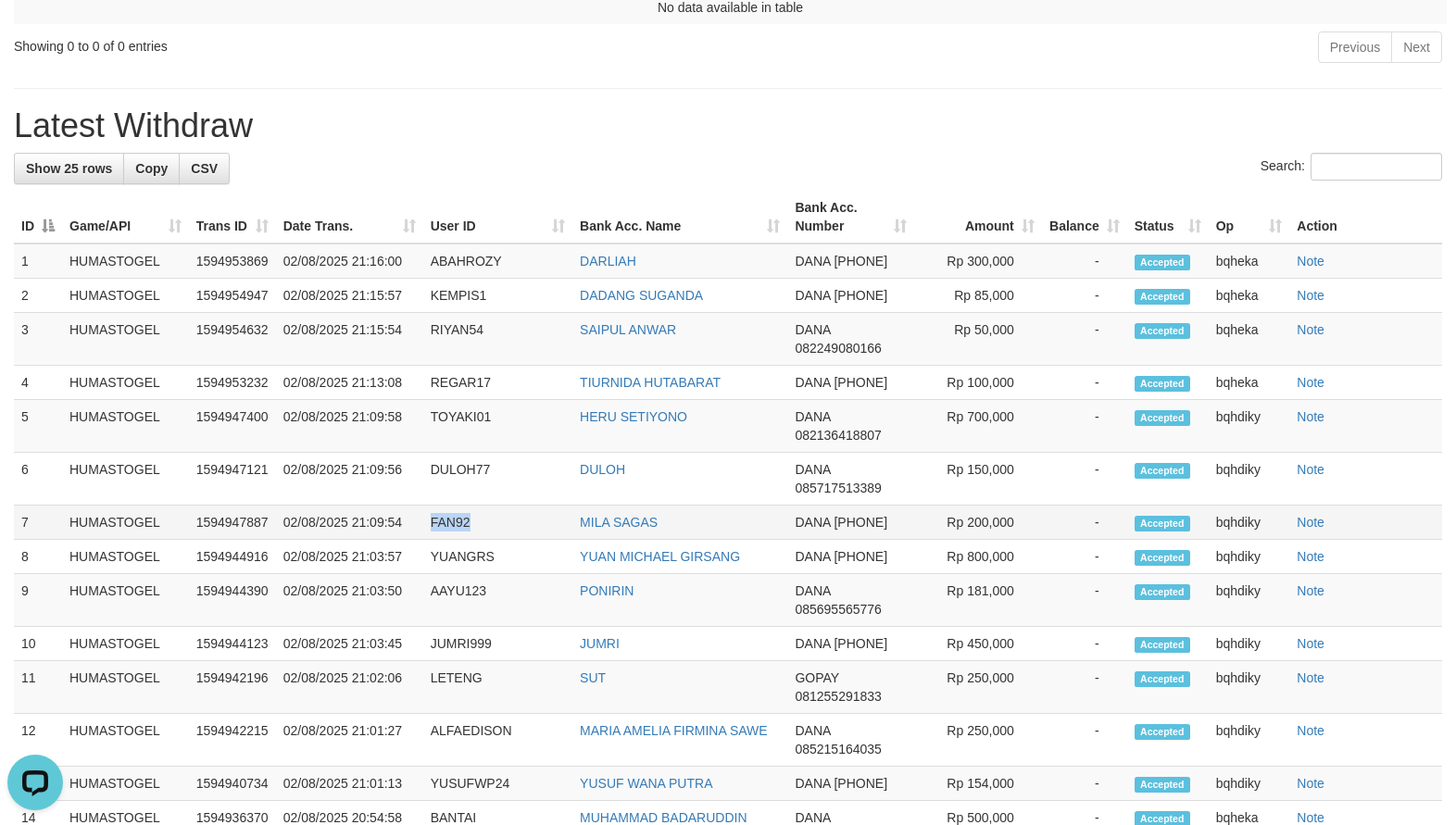 click on "FAN92" at bounding box center [497, 522] 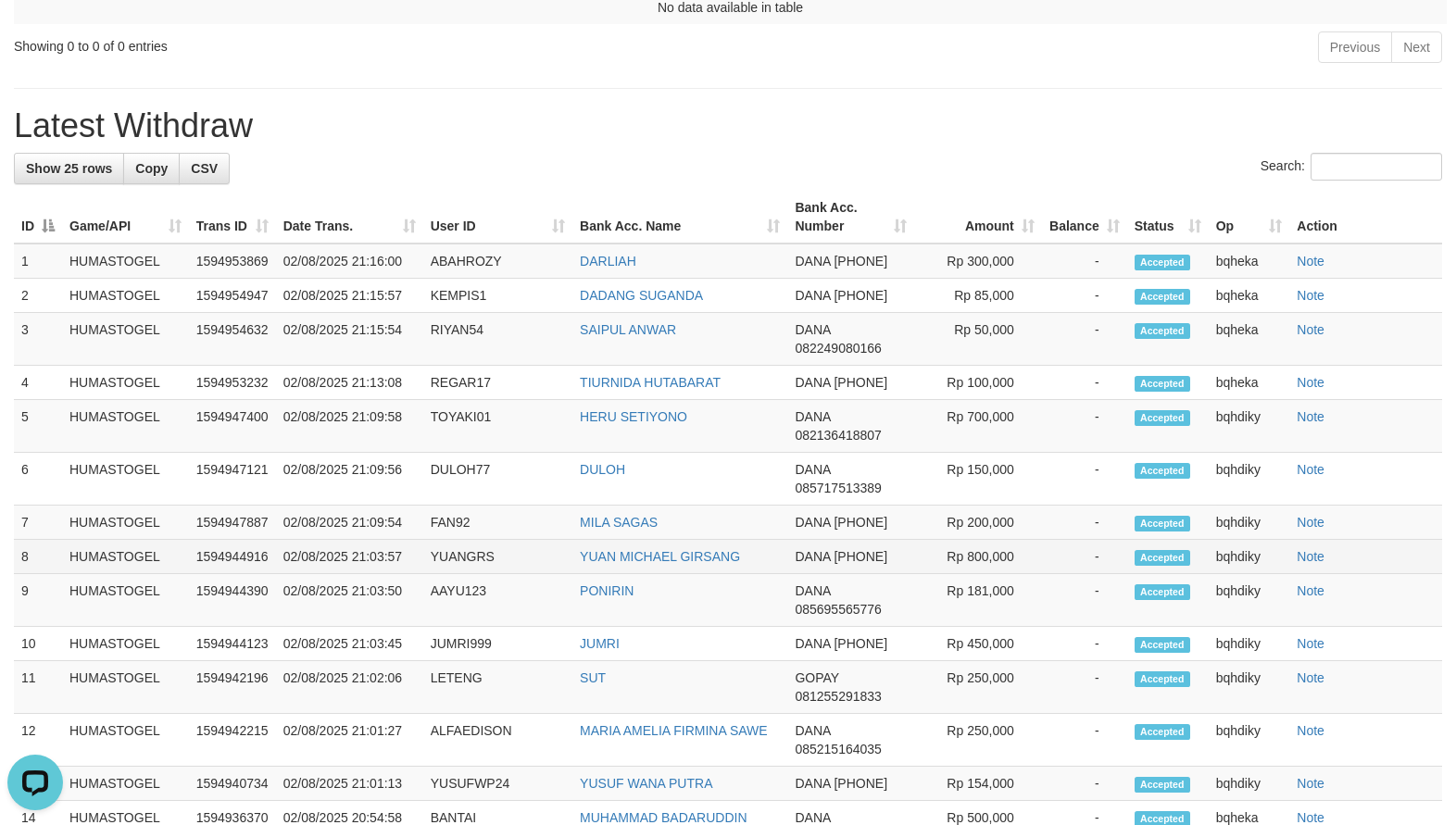 click on "YUANGRS" at bounding box center (497, 556) 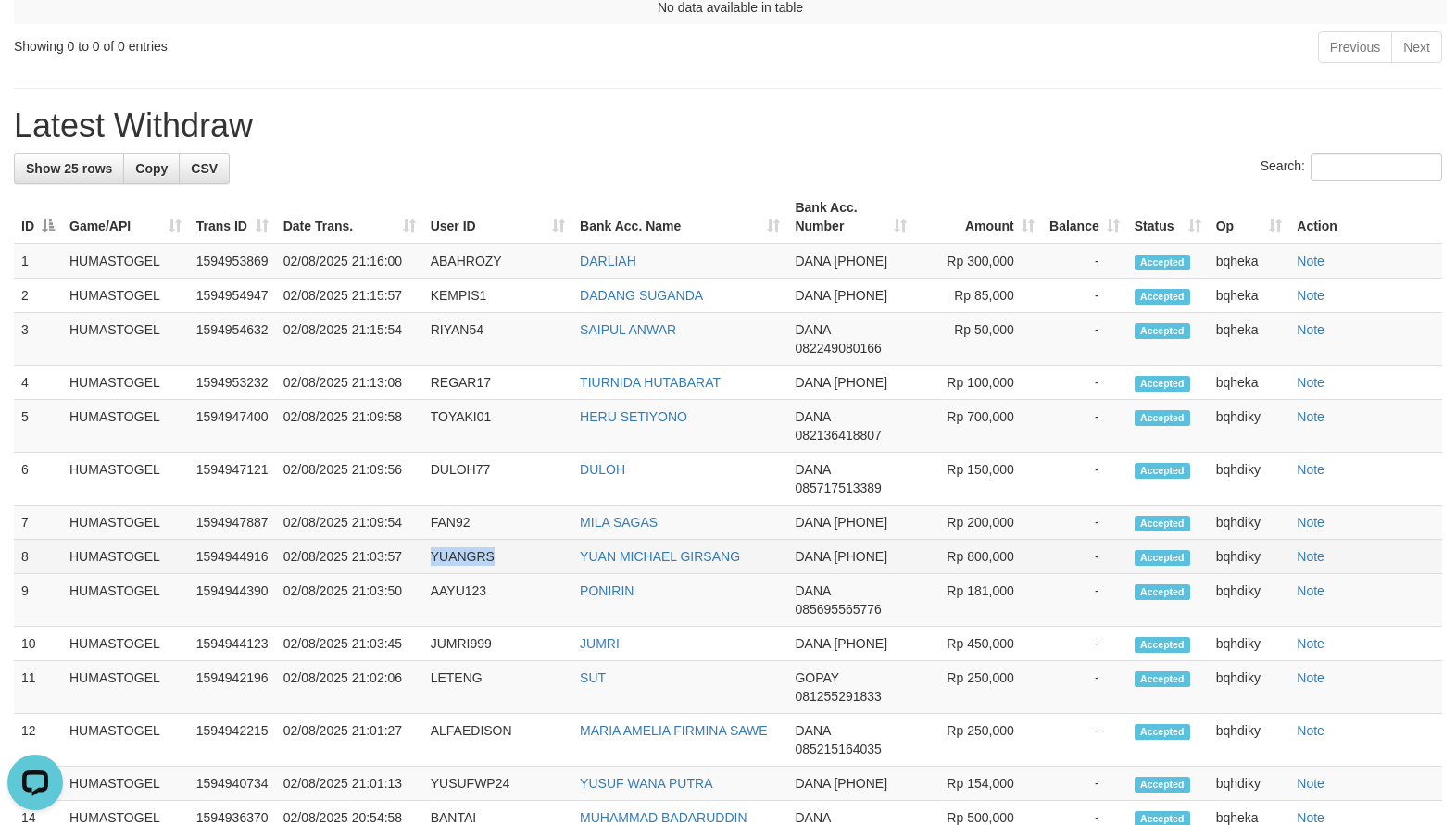 copy on "YUANGRS" 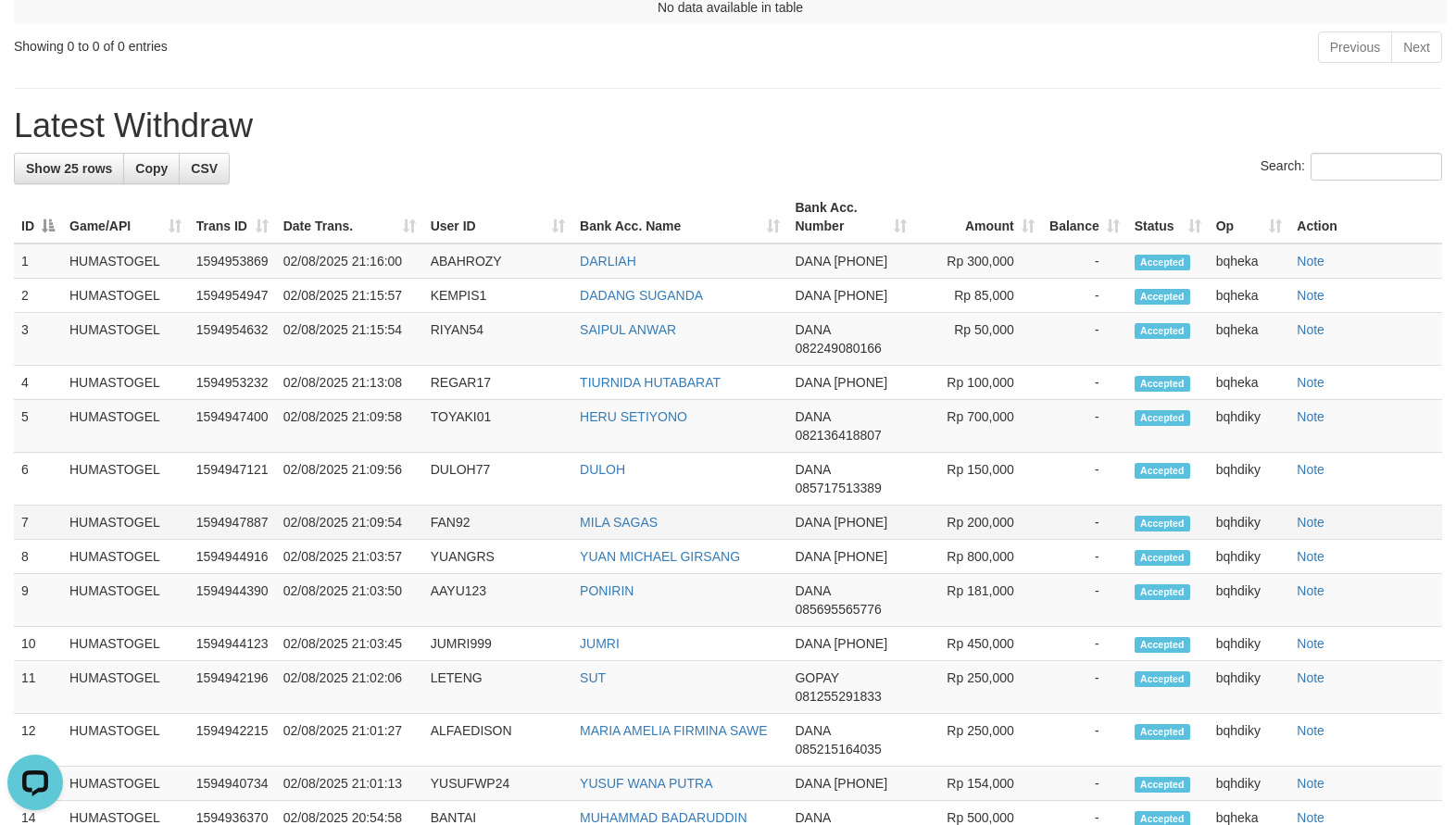 click on "FAN92" at bounding box center (497, 522) 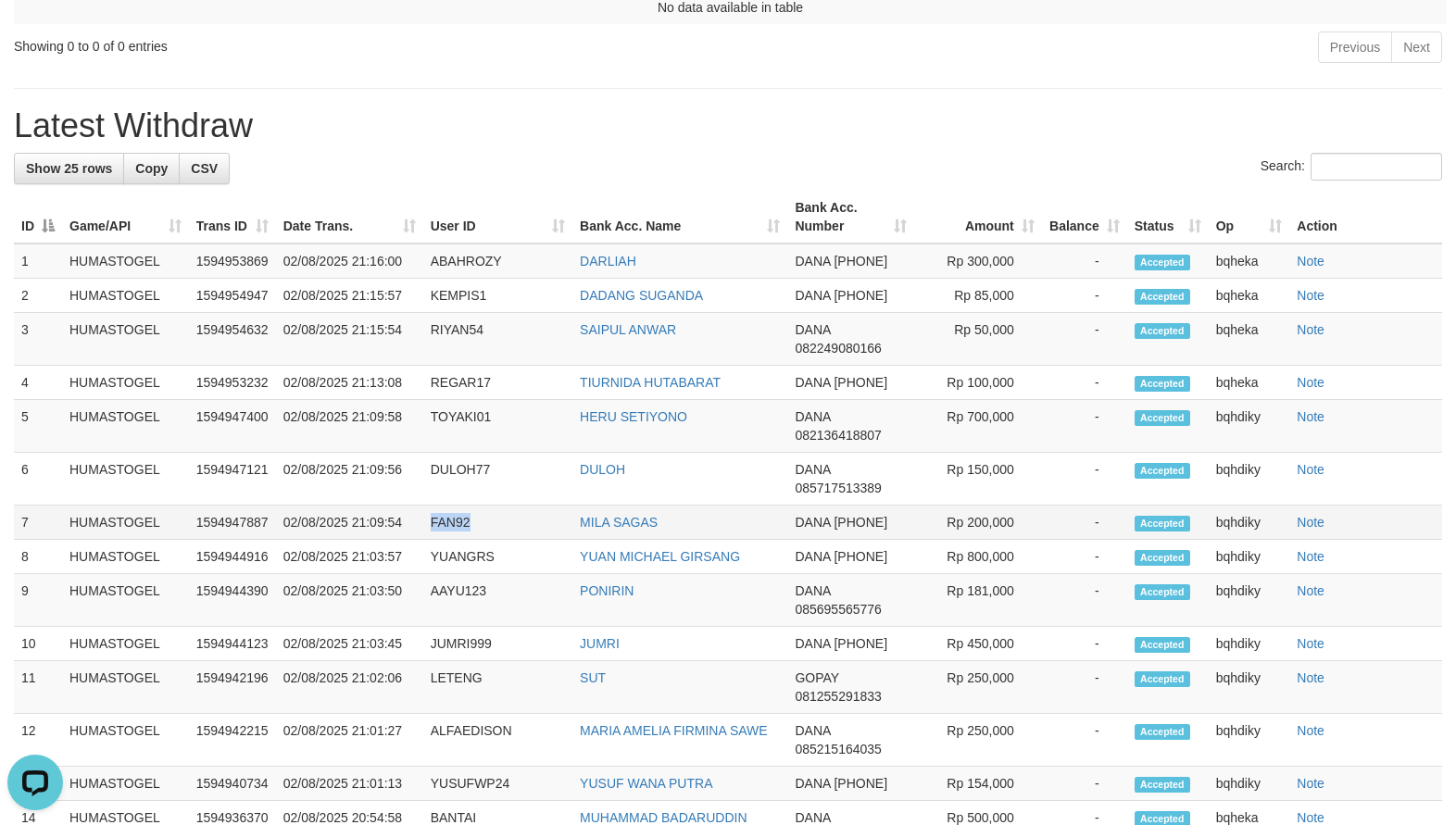 click on "FAN92" at bounding box center [497, 522] 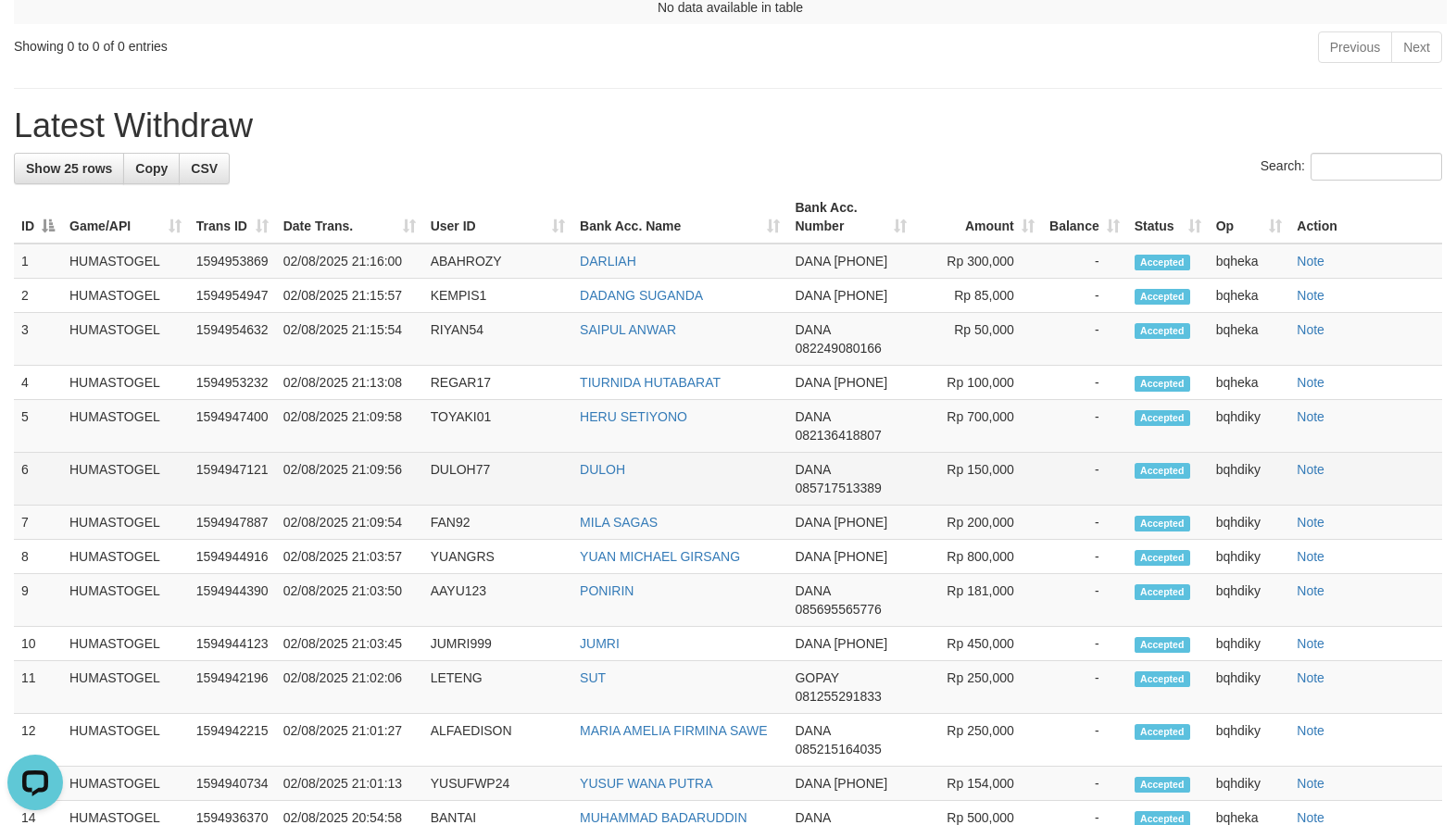 click on "DULOH77" at bounding box center (497, 479) 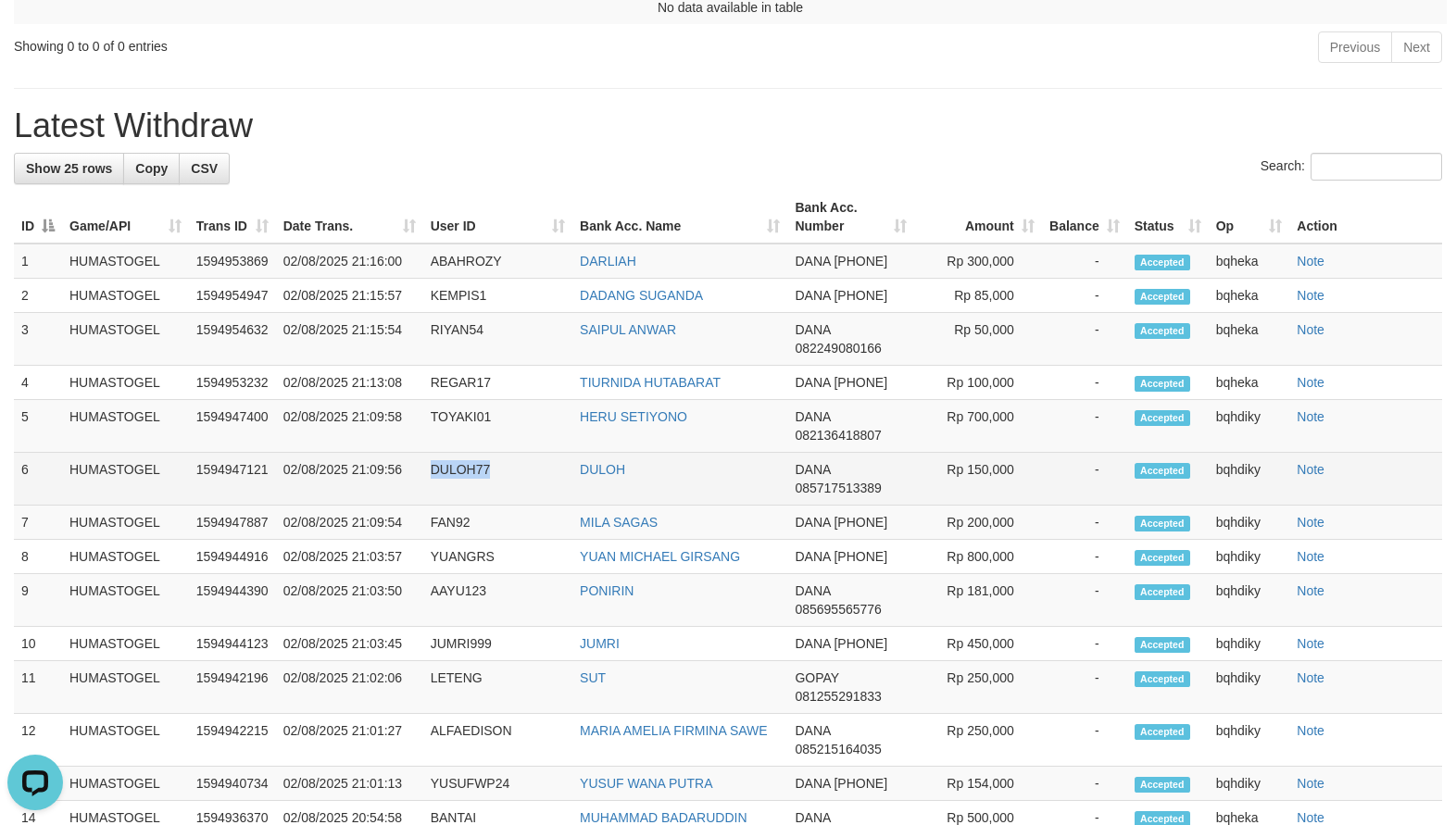 click on "DULOH77" at bounding box center (497, 479) 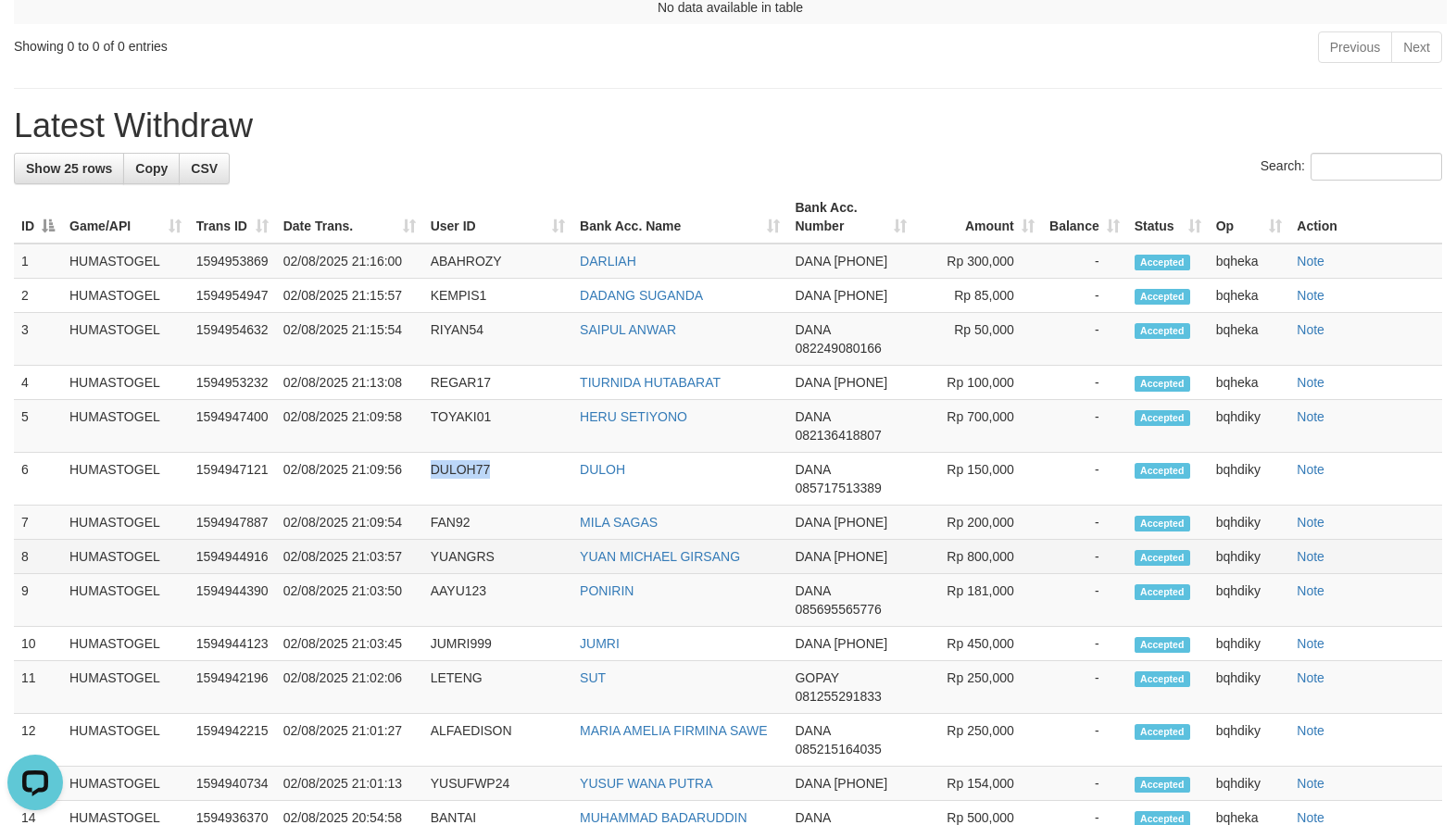 copy on "DULOH77" 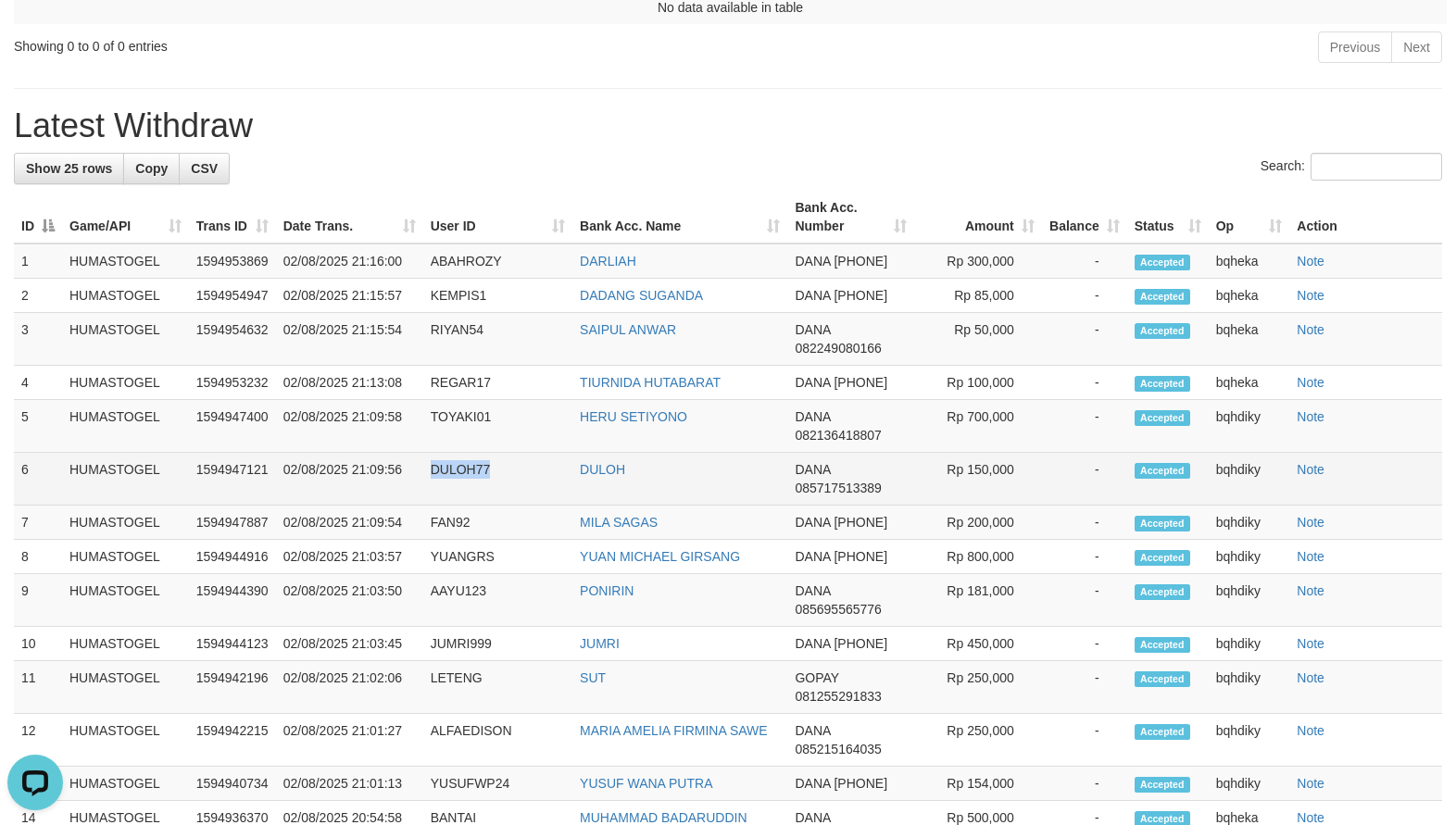 click on "DULOH77" at bounding box center [497, 479] 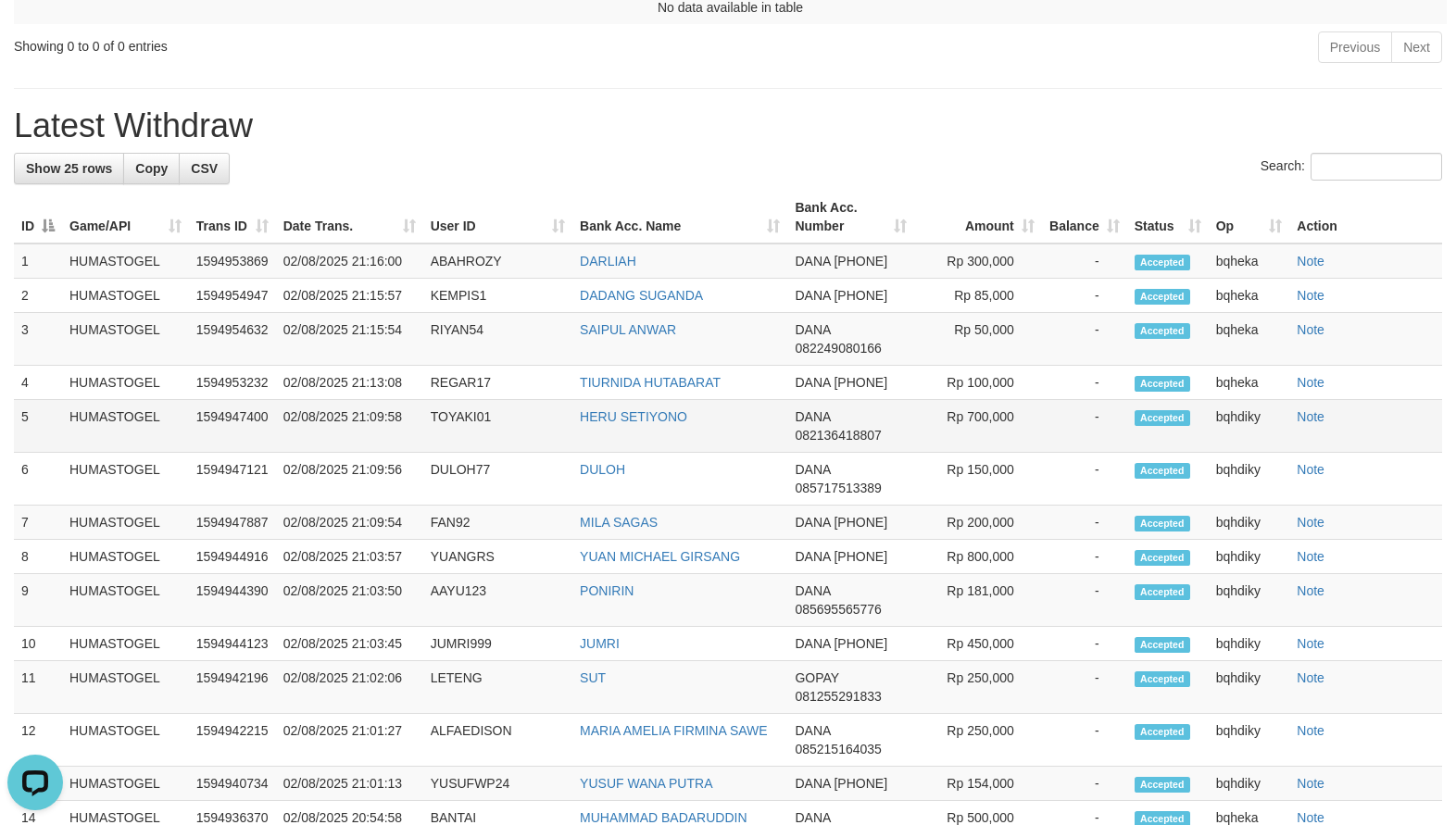 click on "TOYAKI01" at bounding box center (497, 426) 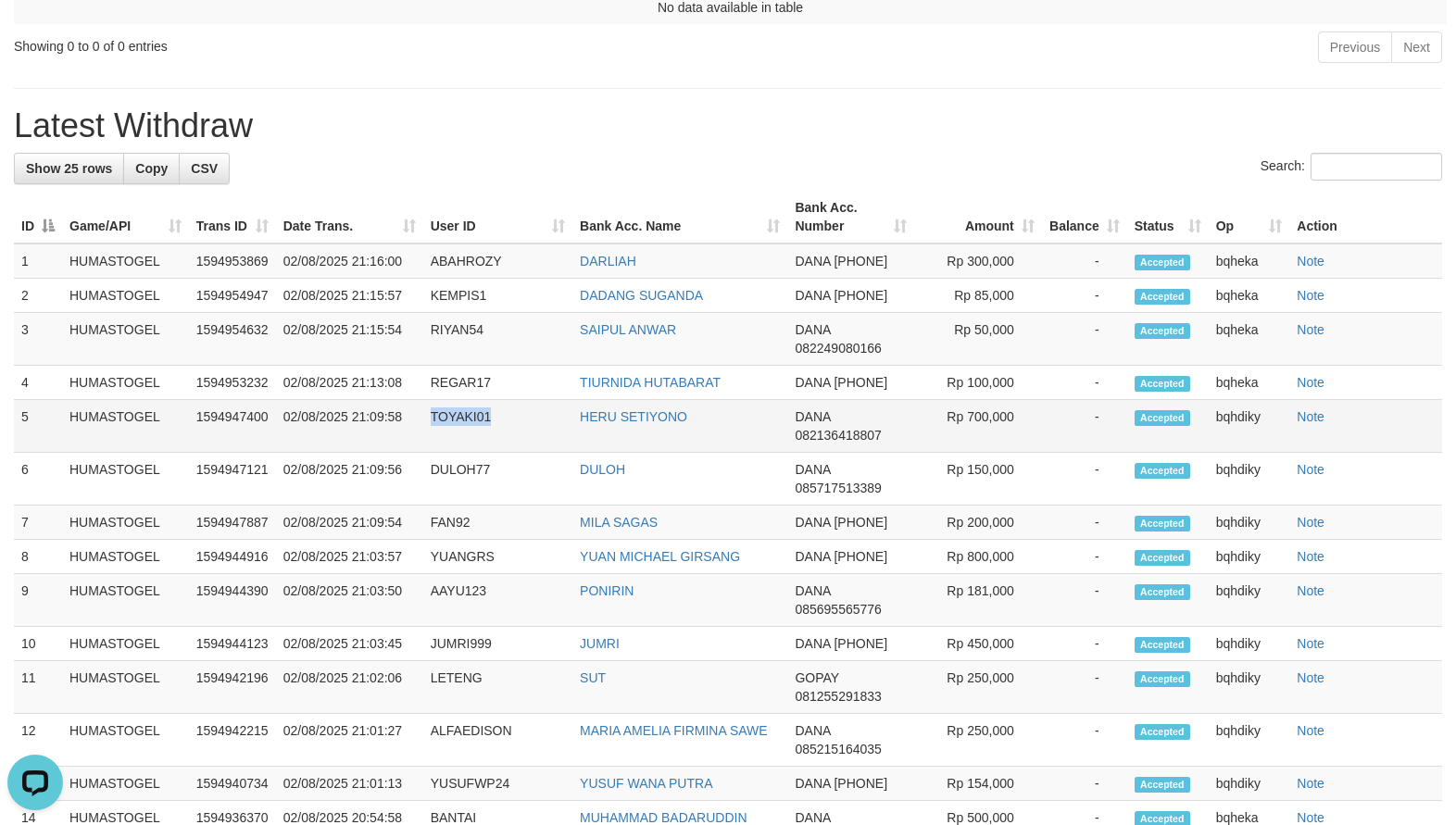 click on "TOYAKI01" at bounding box center (497, 426) 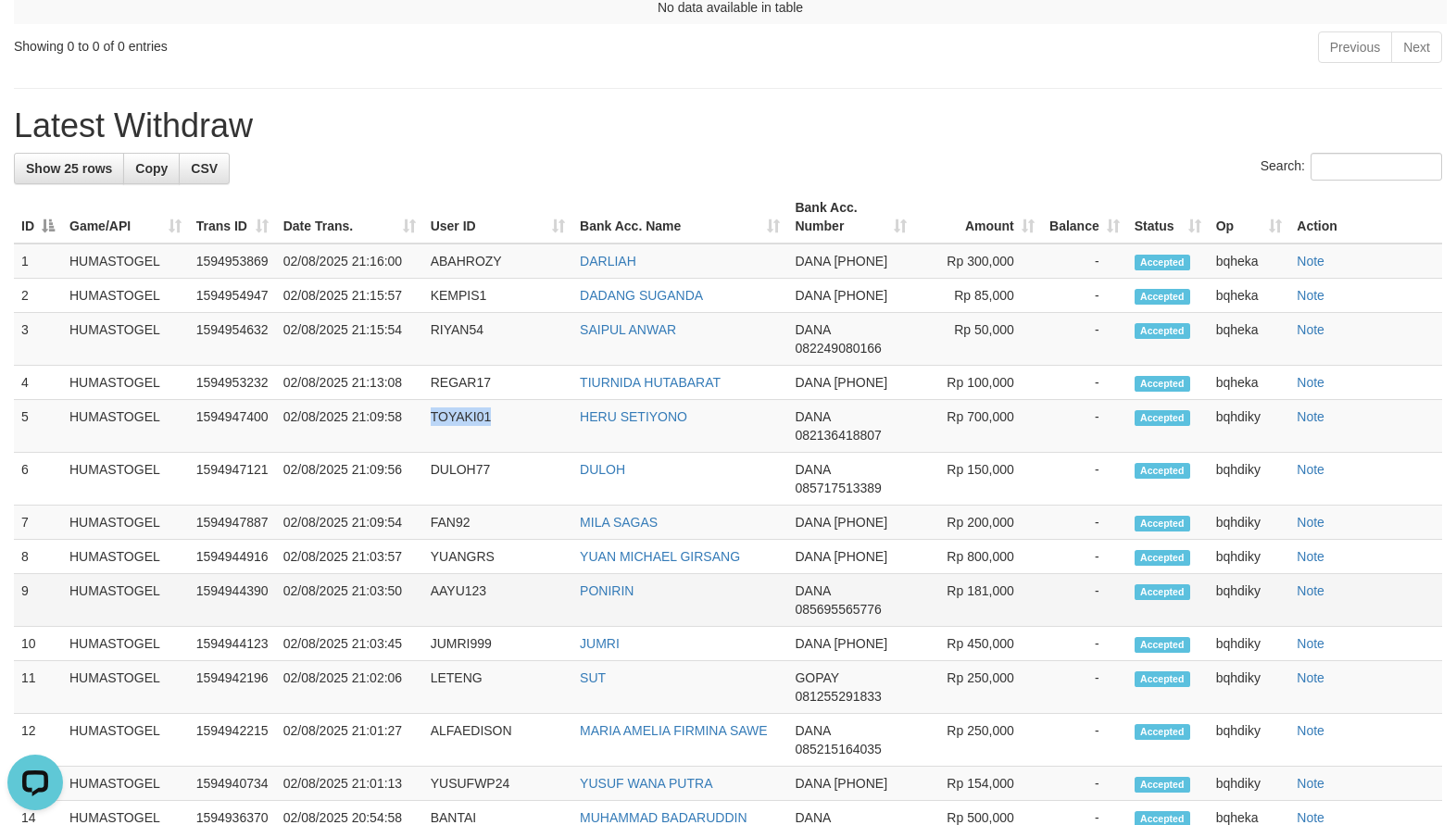 copy on "TOYAKI01" 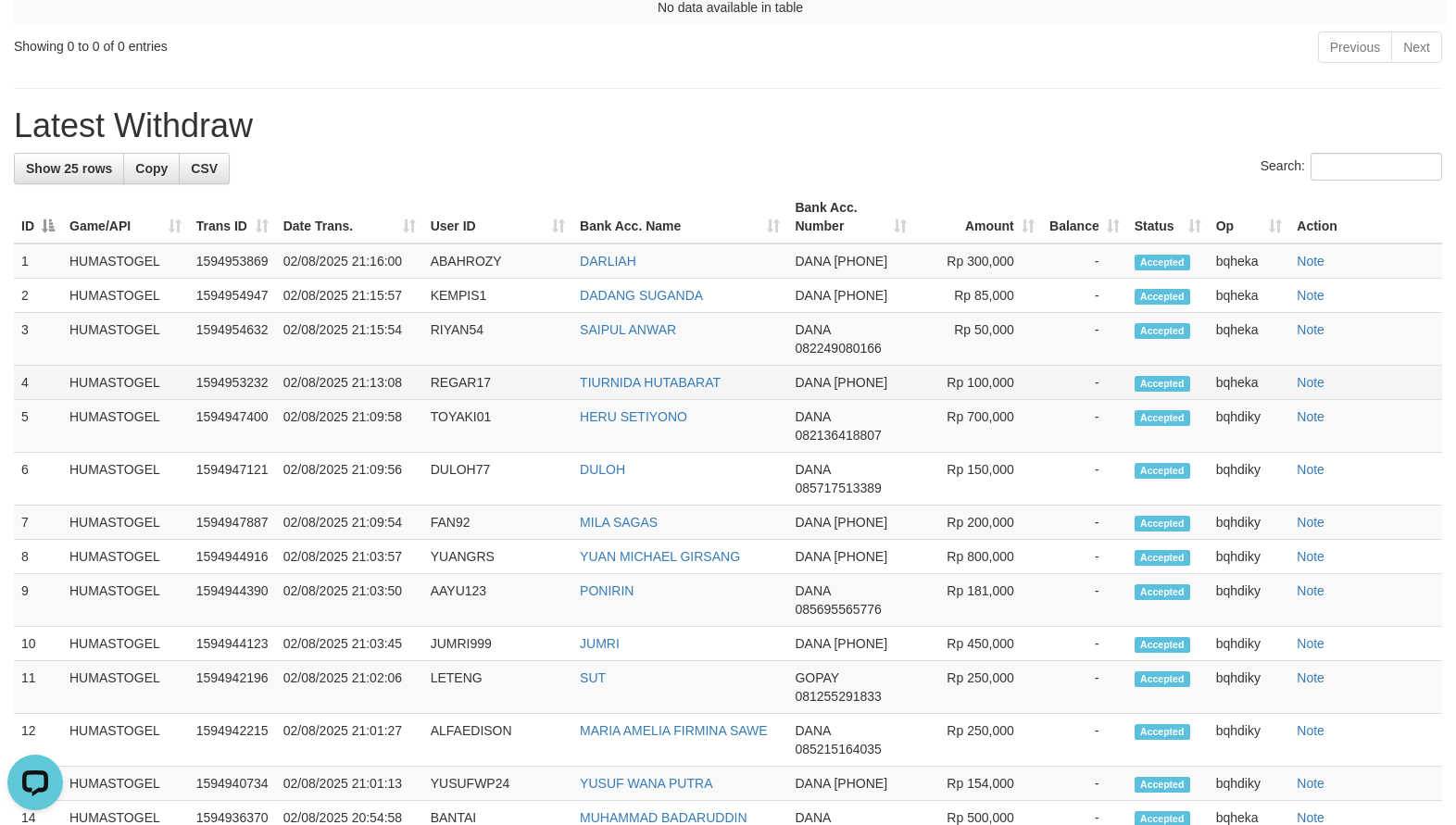 click on "REGAR17" at bounding box center (497, 382) 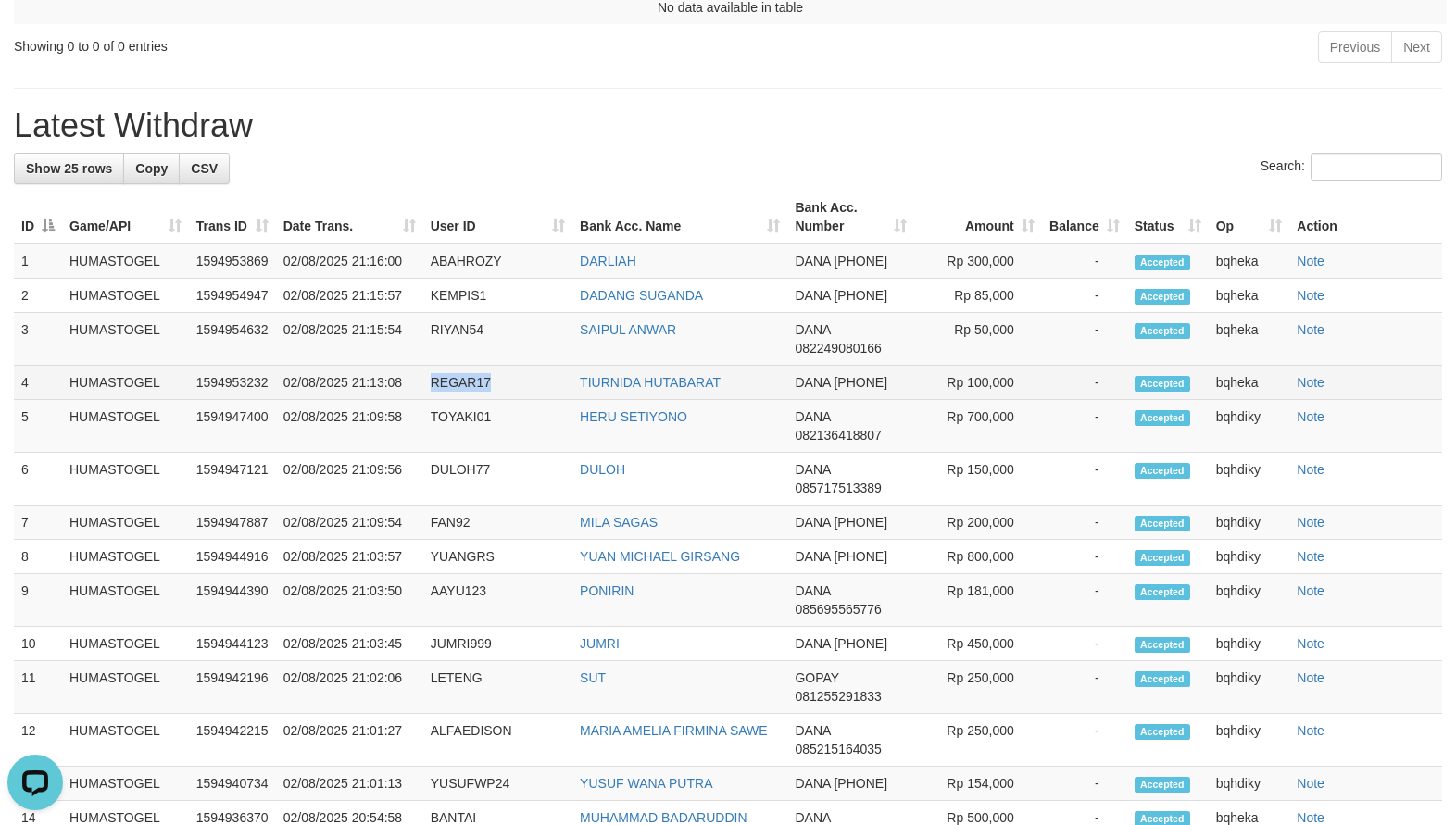 click on "REGAR17" at bounding box center [497, 382] 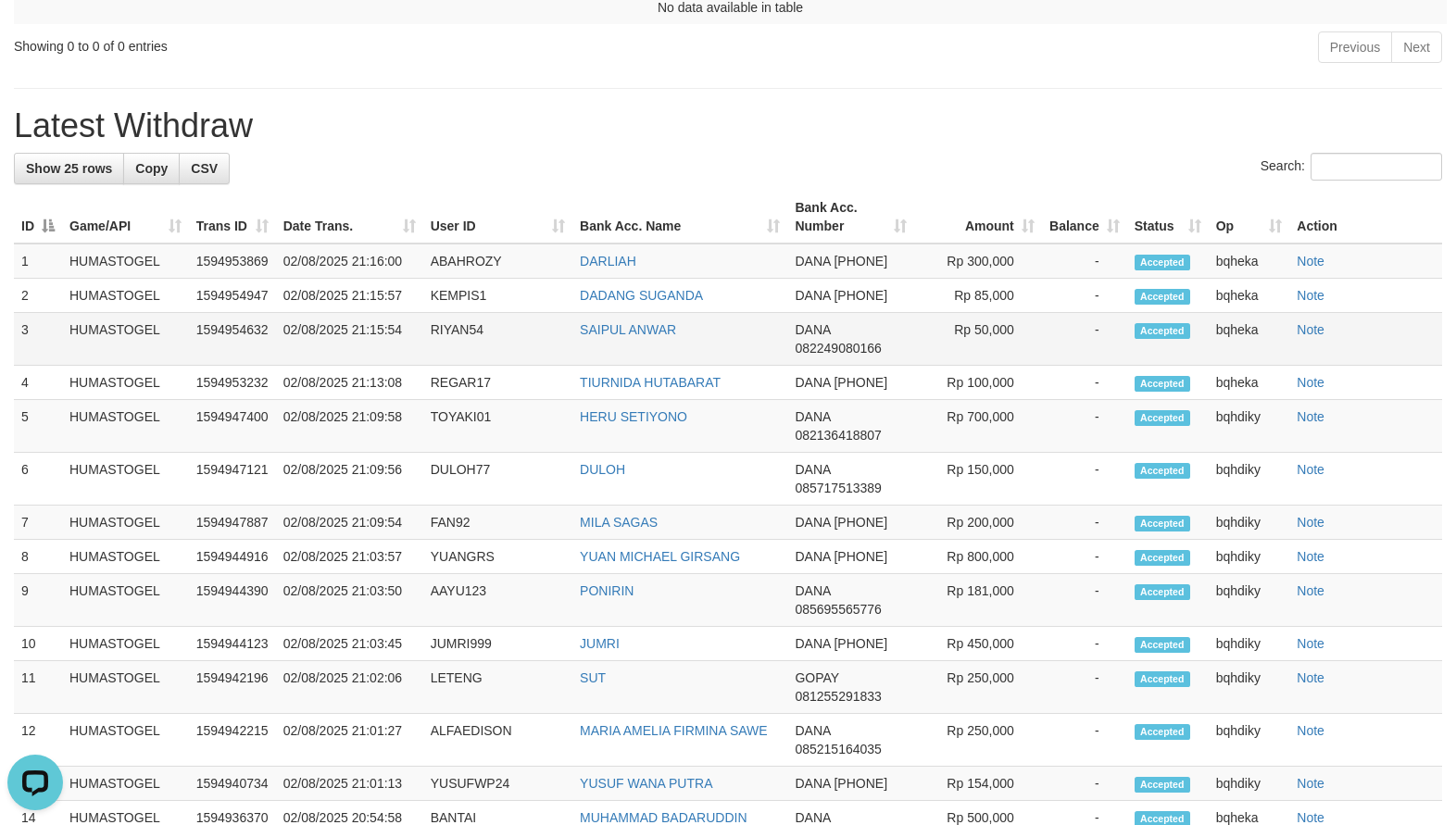click on "02/08/2025 21:15:54" at bounding box center (349, 339) 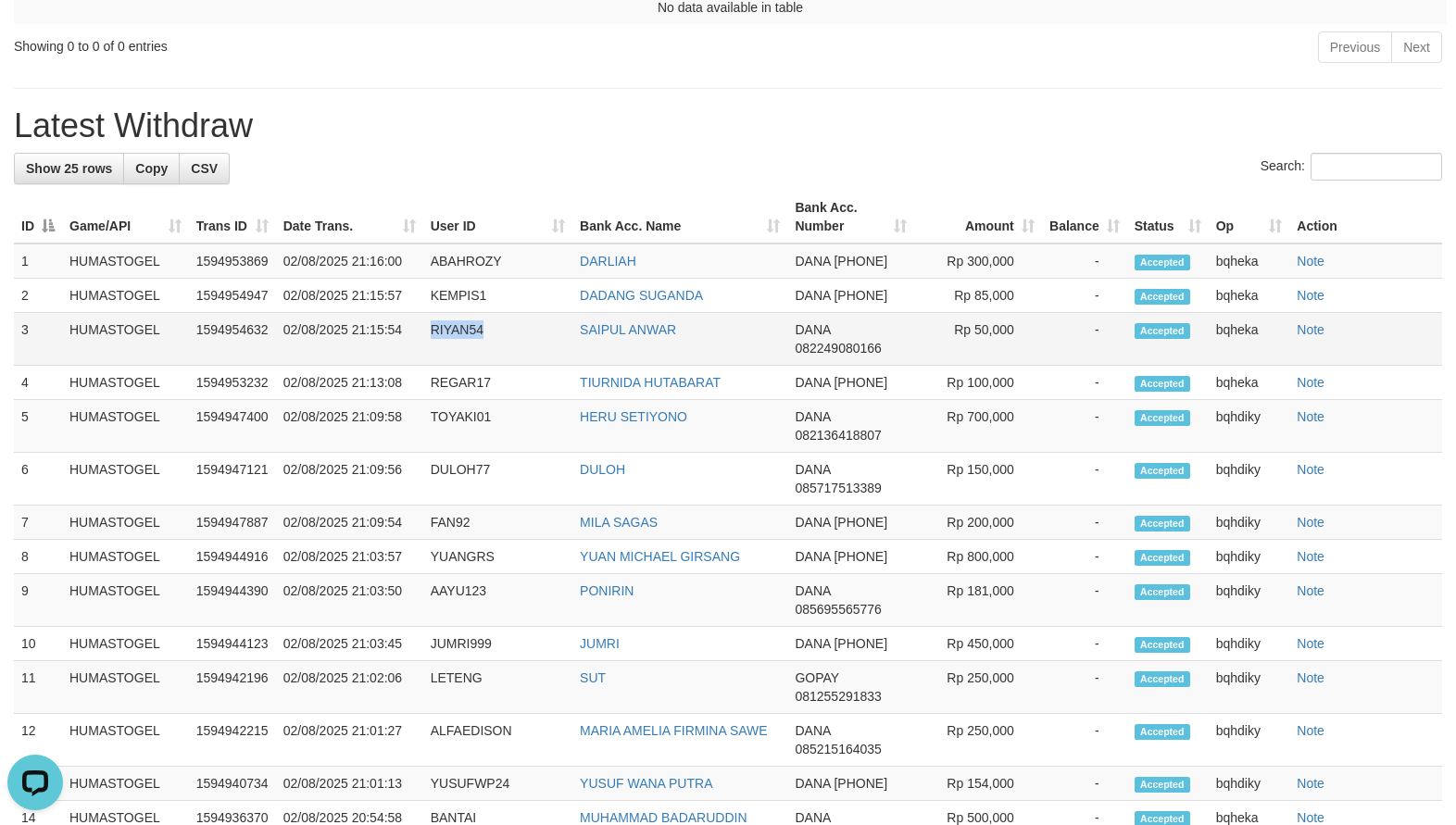 click on "RIYAN54" at bounding box center [497, 339] 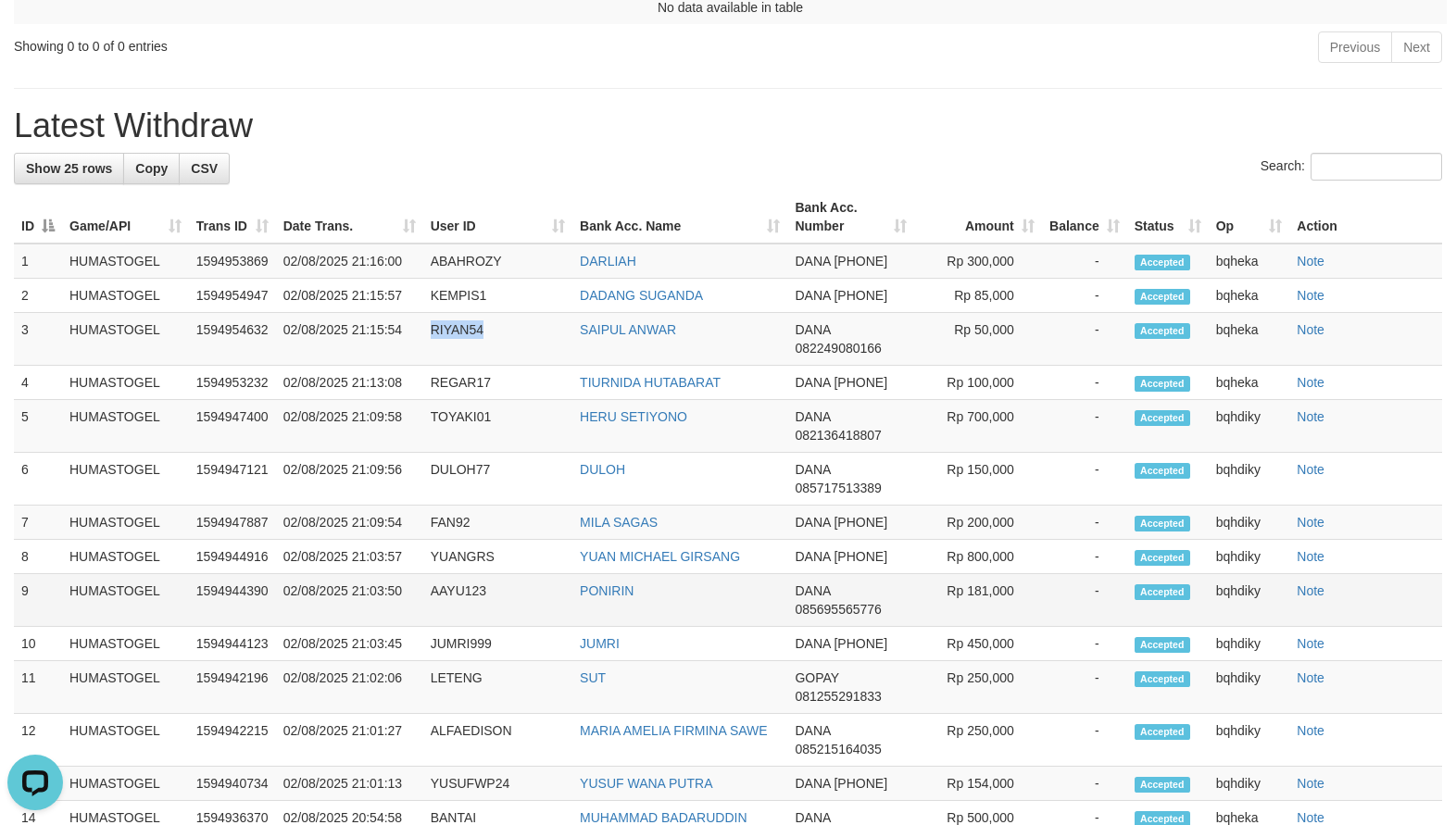 copy on "RIYAN54" 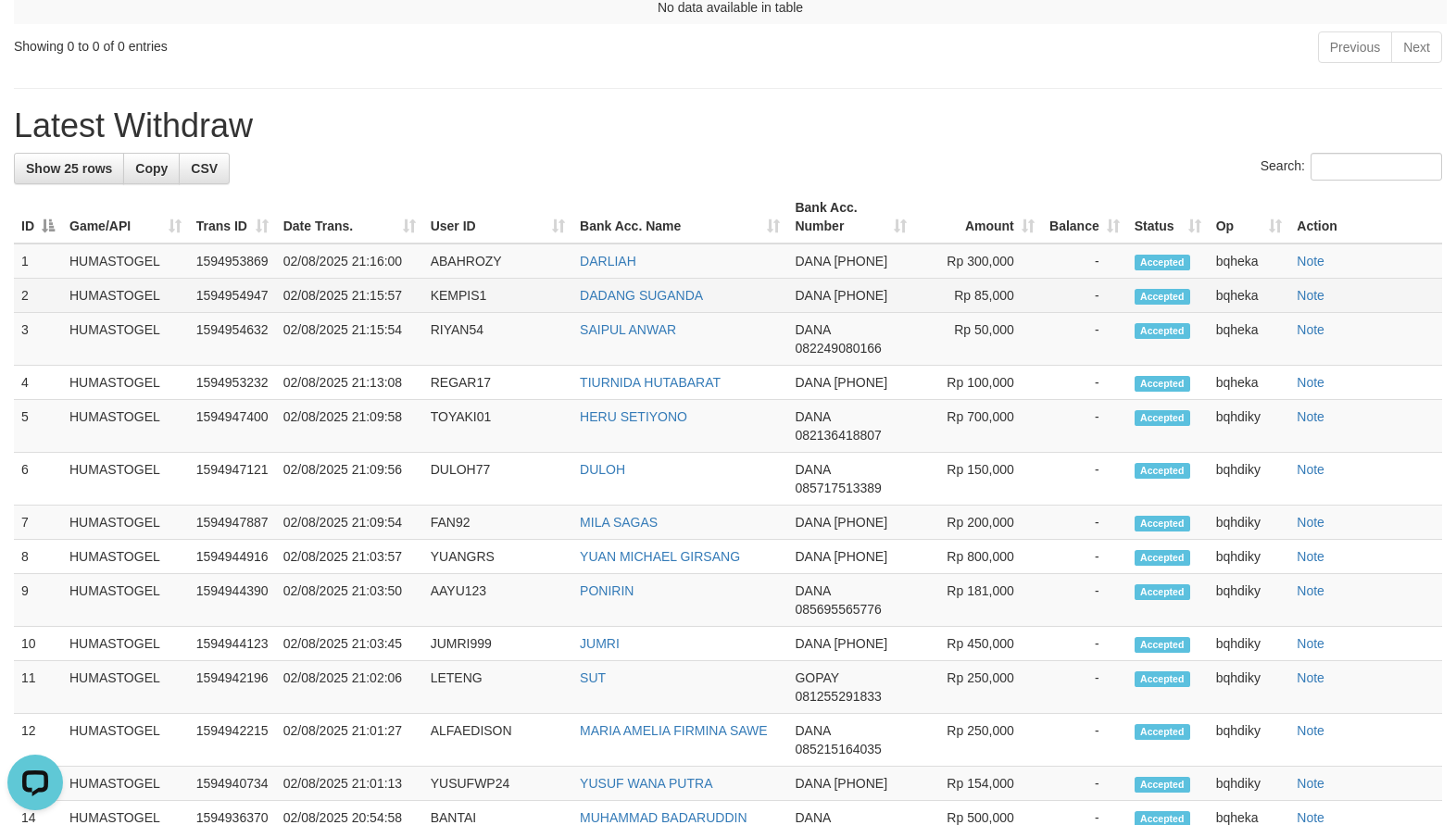 click on "KEMPIS1" at bounding box center [497, 295] 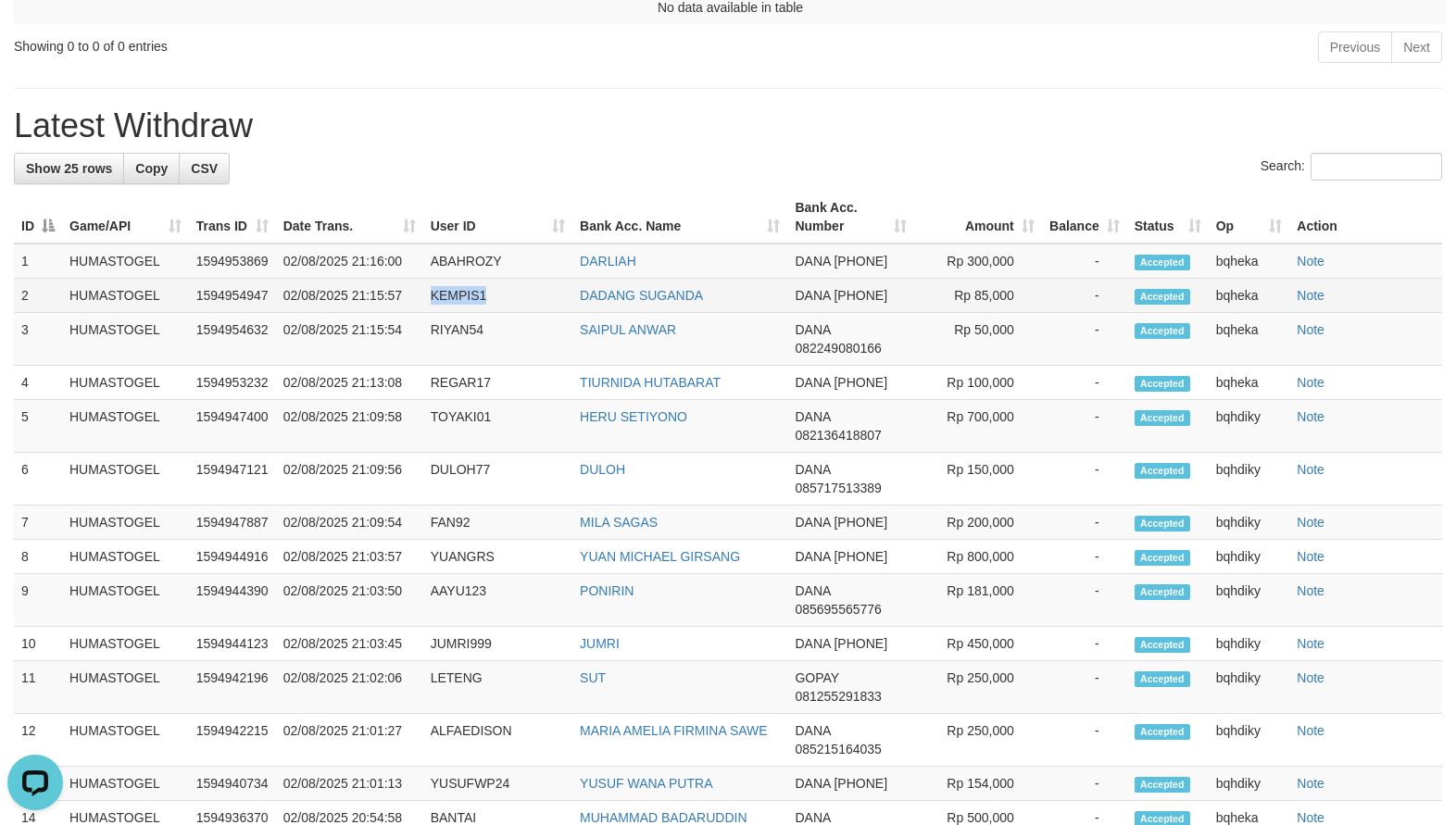 click on "KEMPIS1" at bounding box center (497, 295) 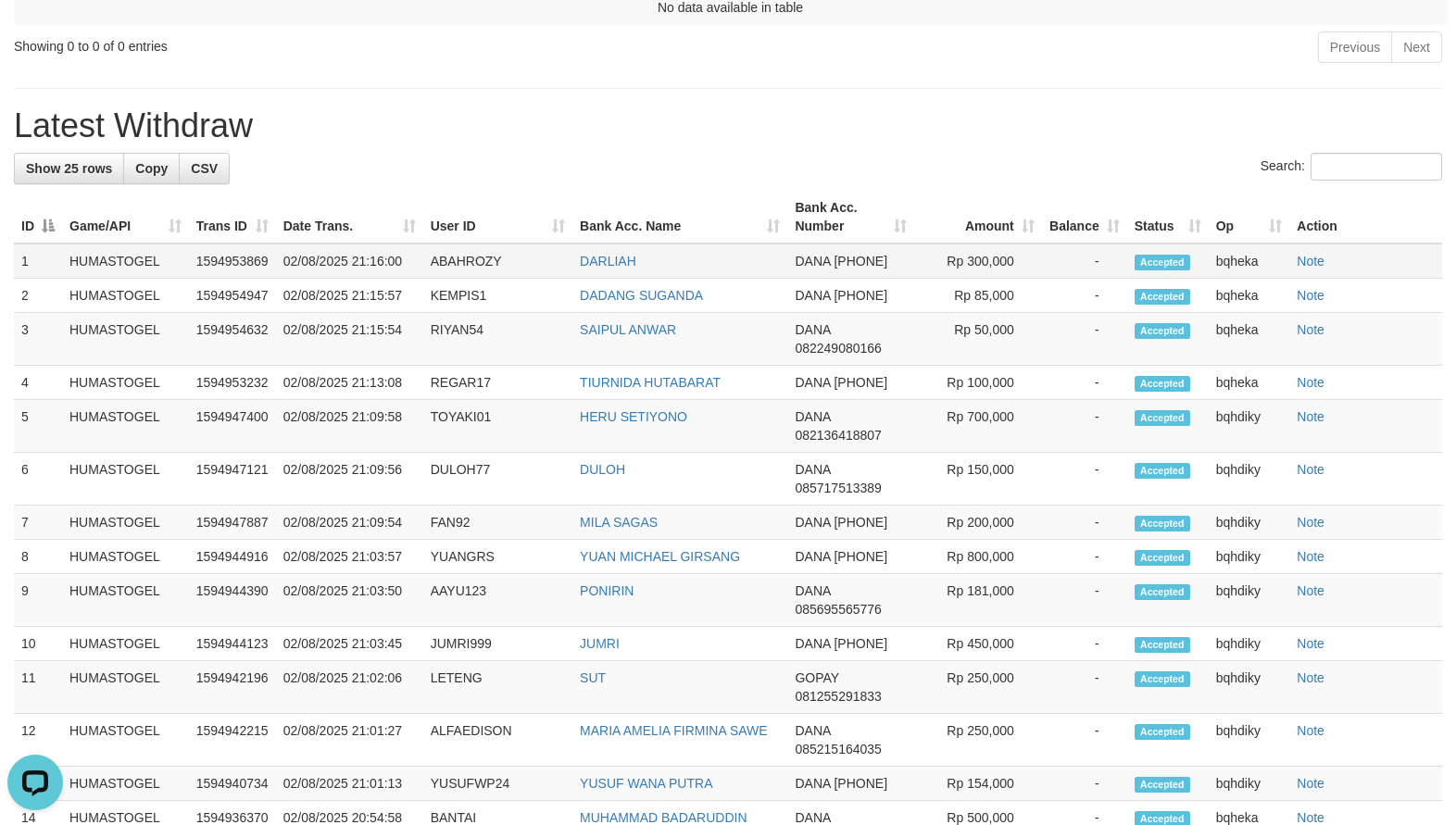 click on "ABAHROZY" at bounding box center (497, 261) 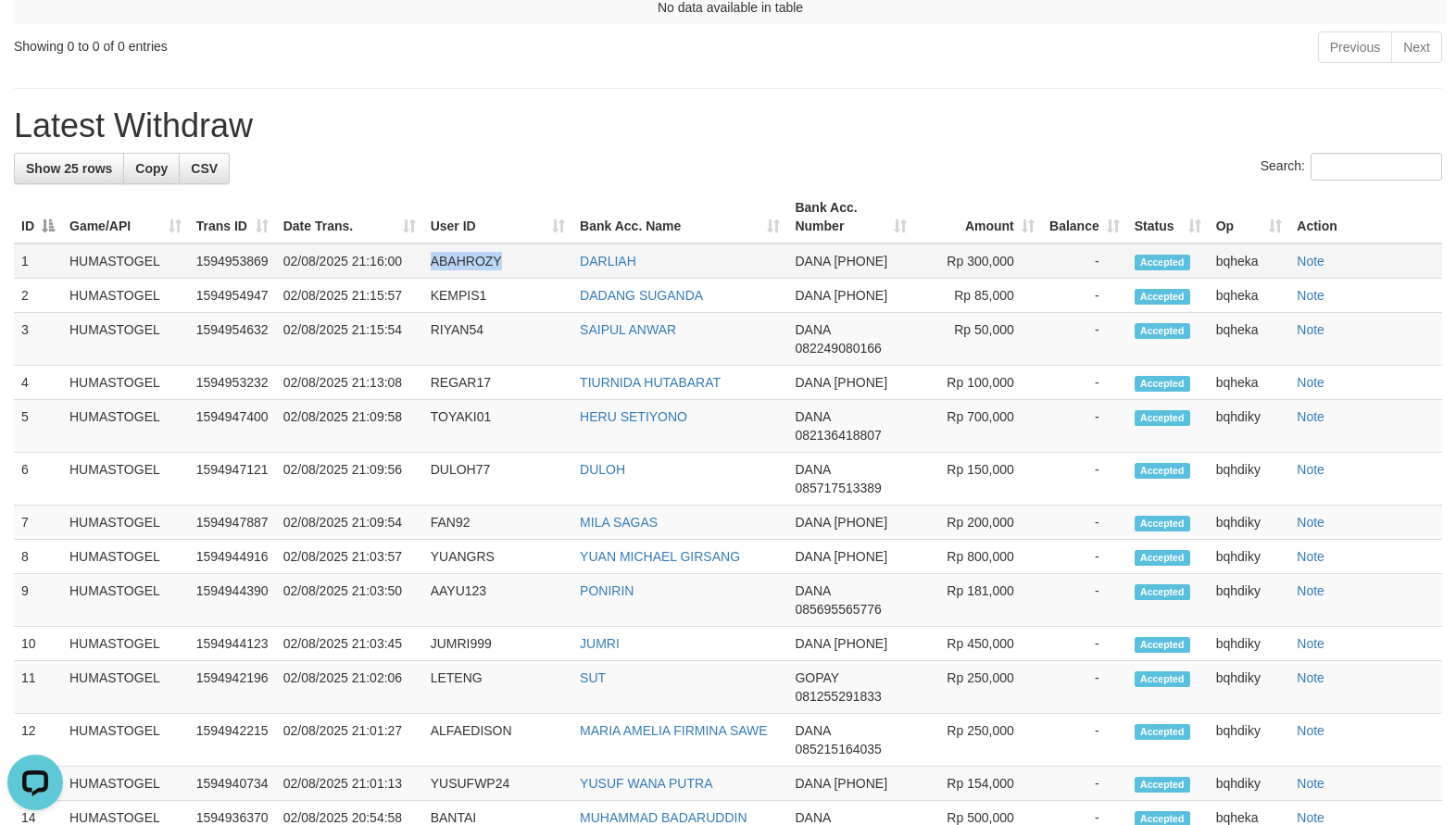 click on "ABAHROZY" at bounding box center (497, 261) 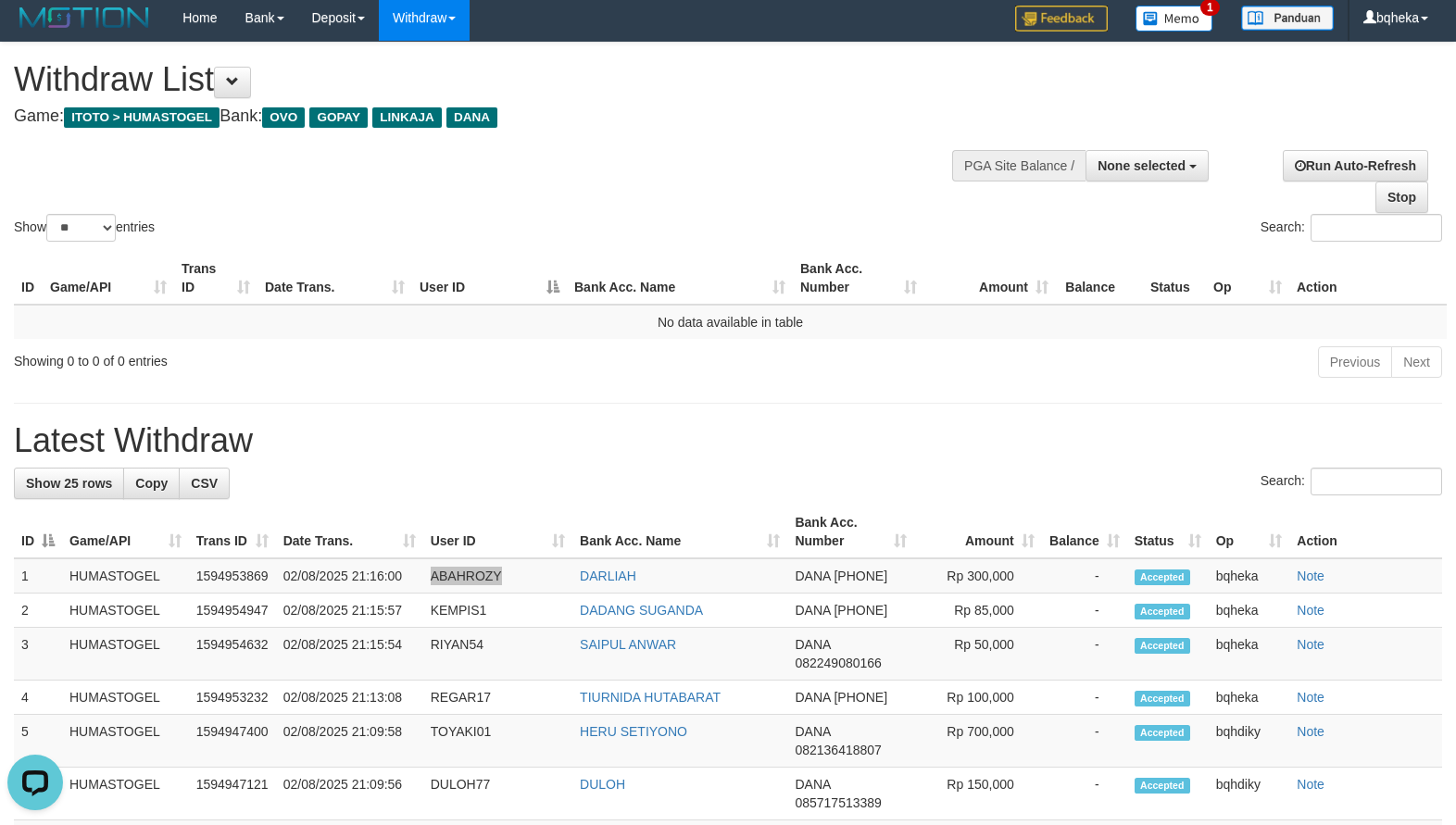 scroll, scrollTop: 0, scrollLeft: 0, axis: both 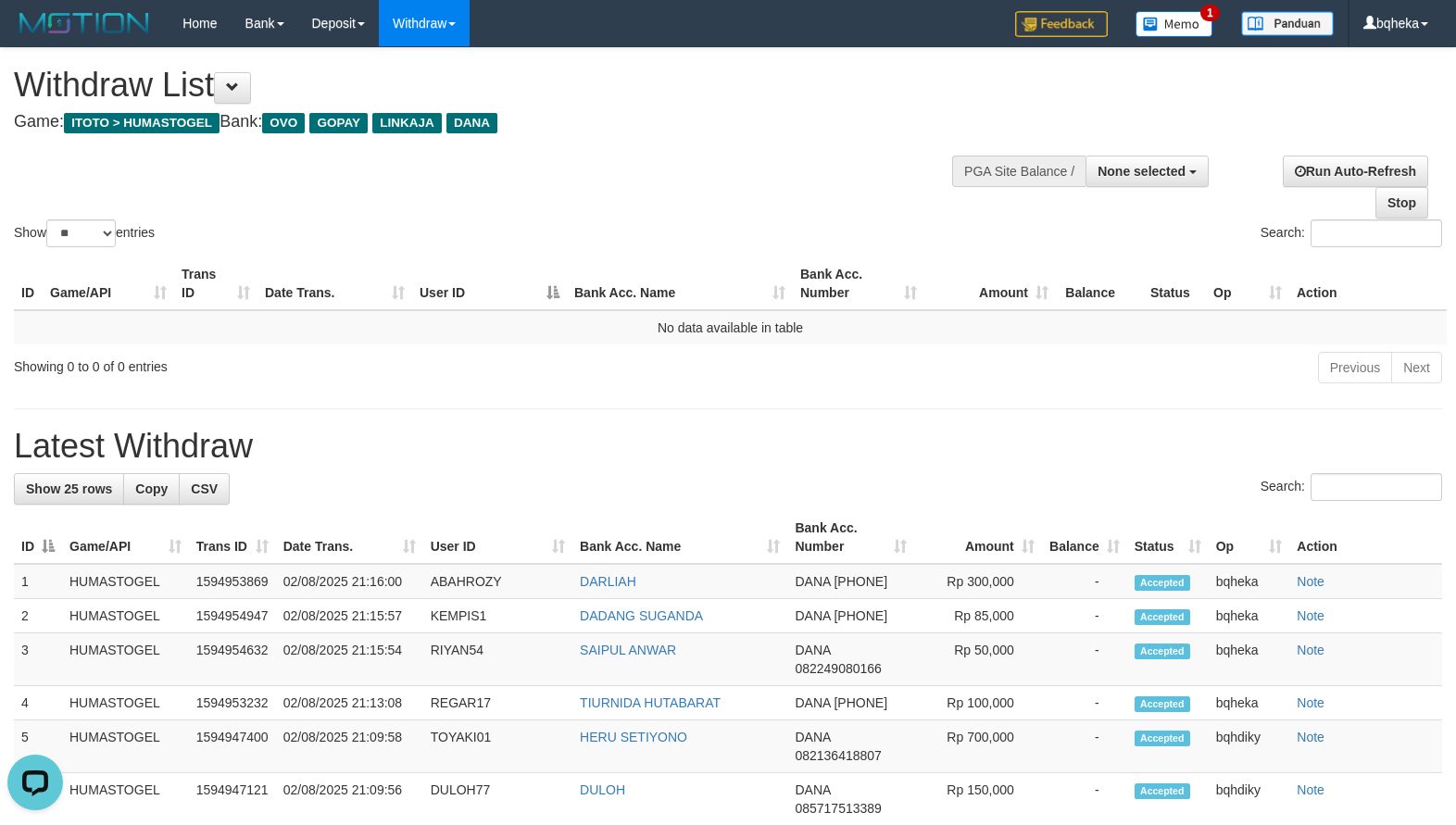 drag, startPoint x: 732, startPoint y: 154, endPoint x: 721, endPoint y: 181, distance: 29.15476 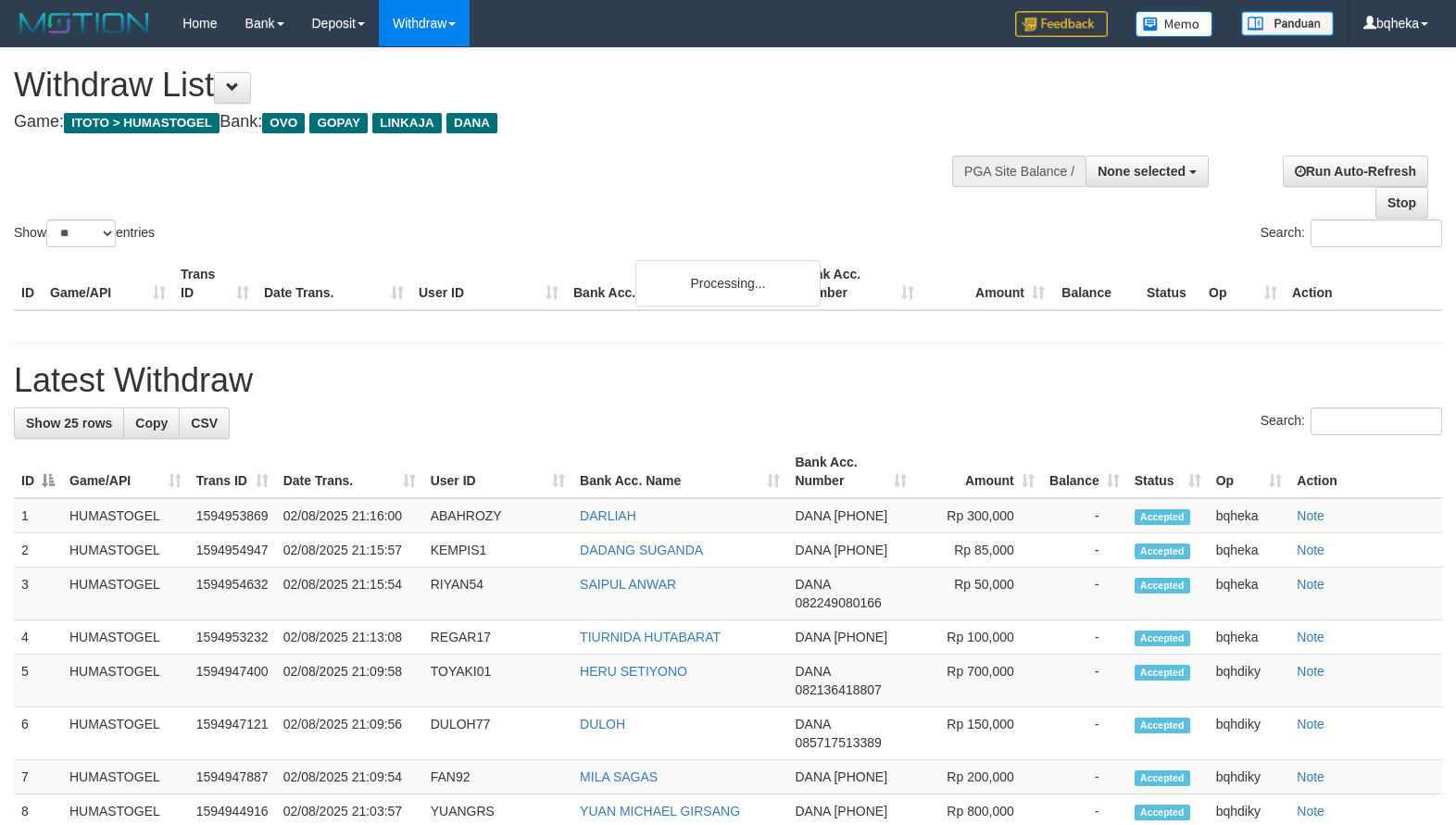 select 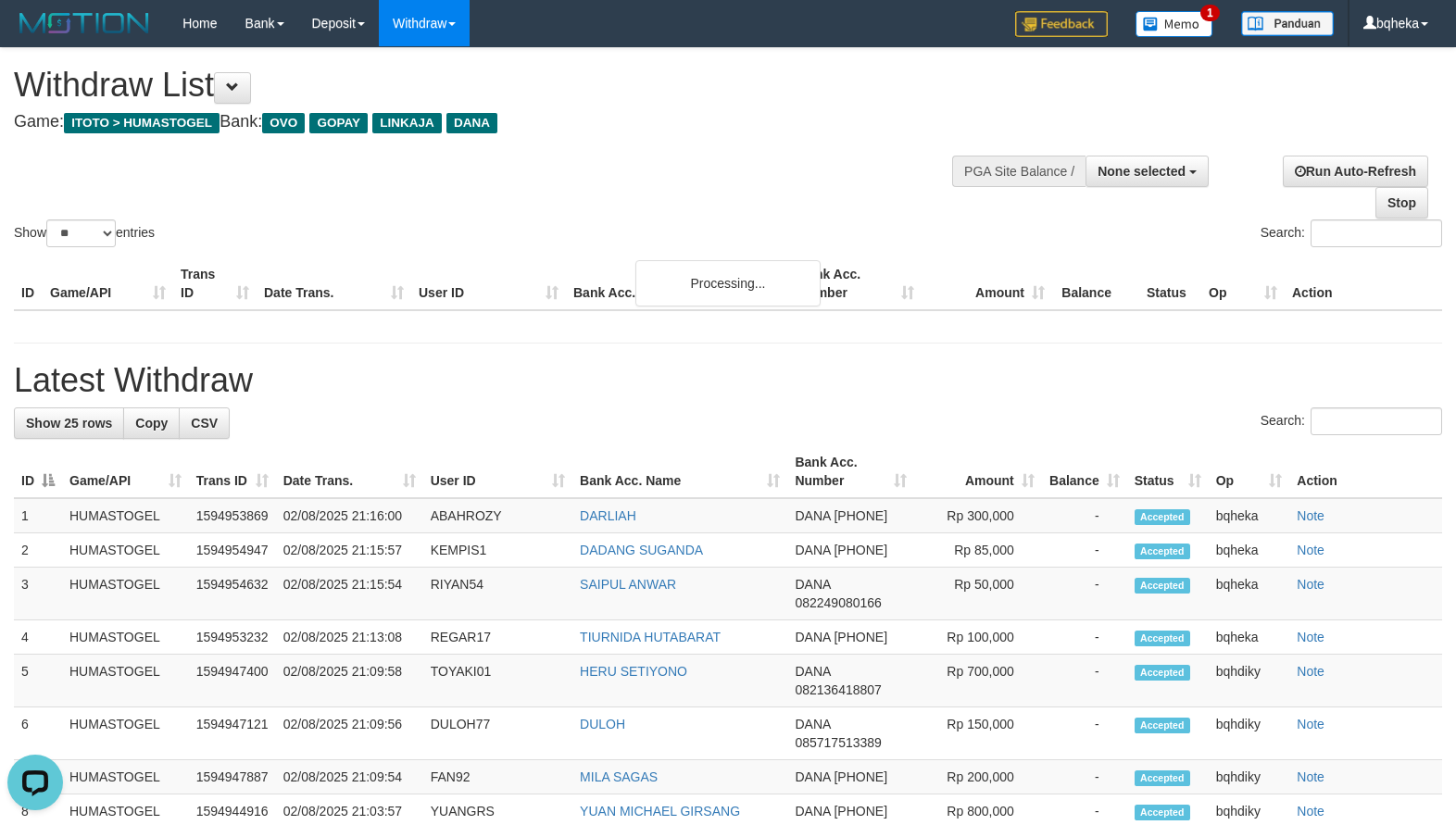 scroll, scrollTop: 0, scrollLeft: 0, axis: both 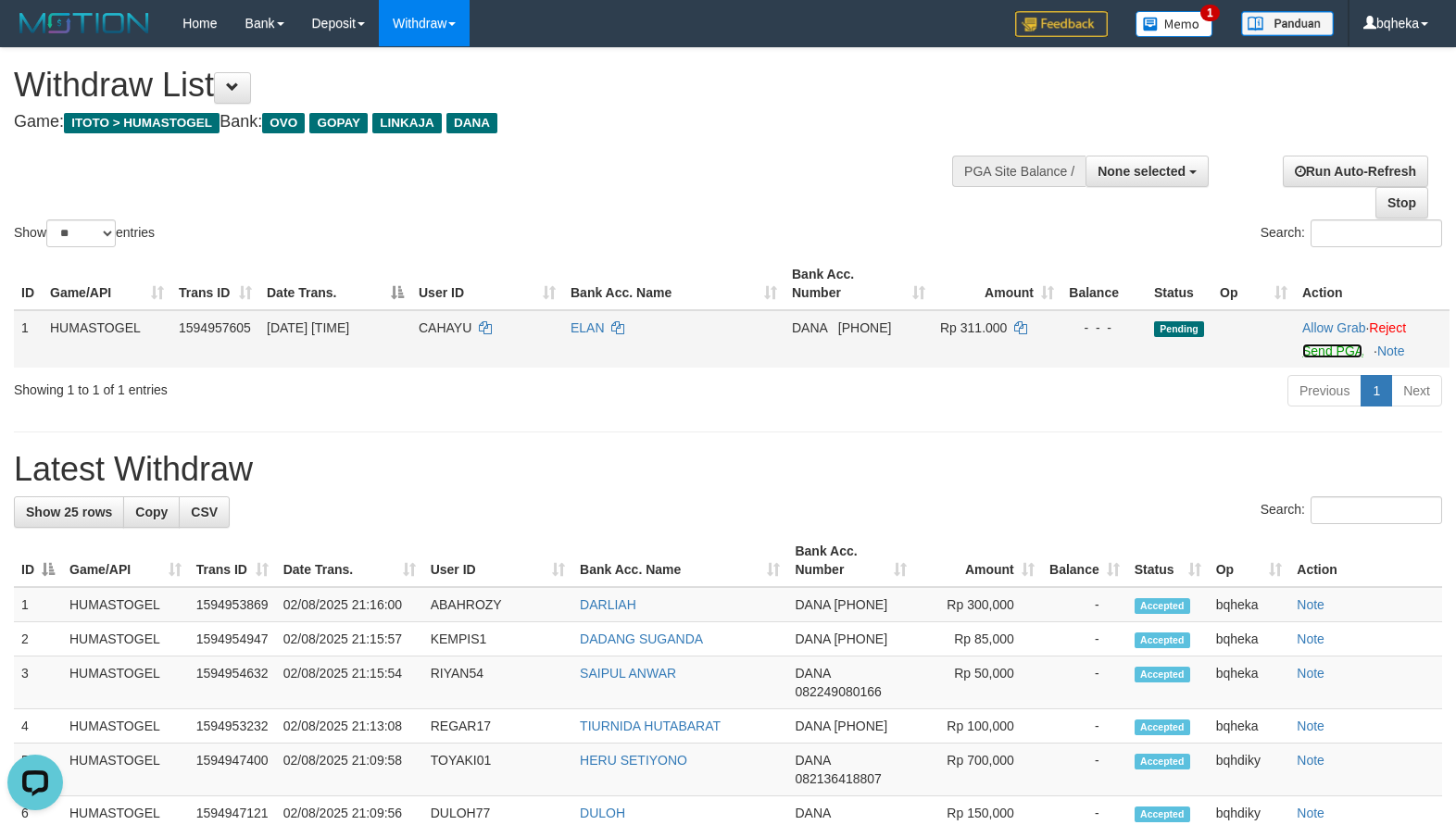 click on "Send PGA" 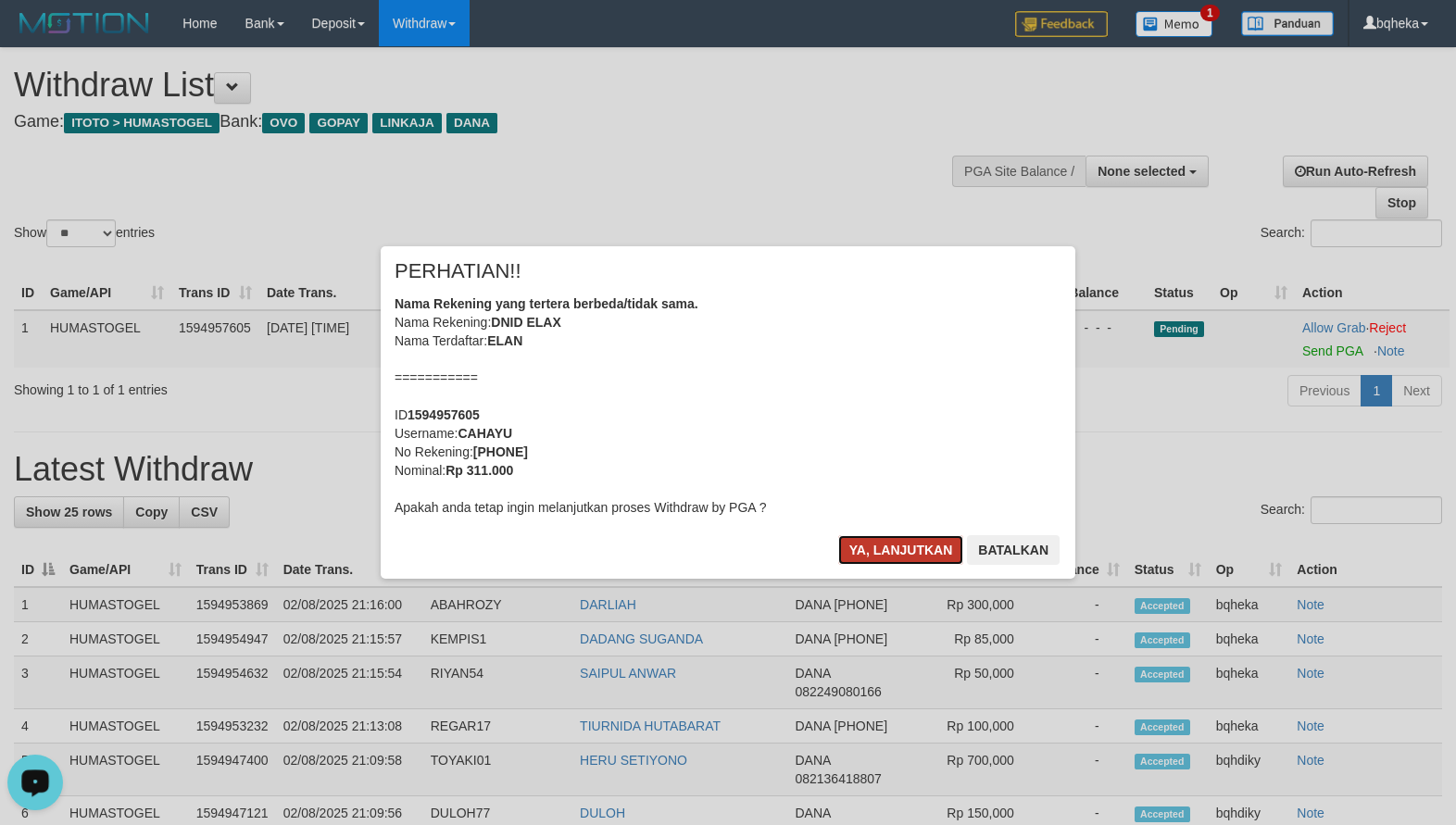 click on "Ya, lanjutkan" 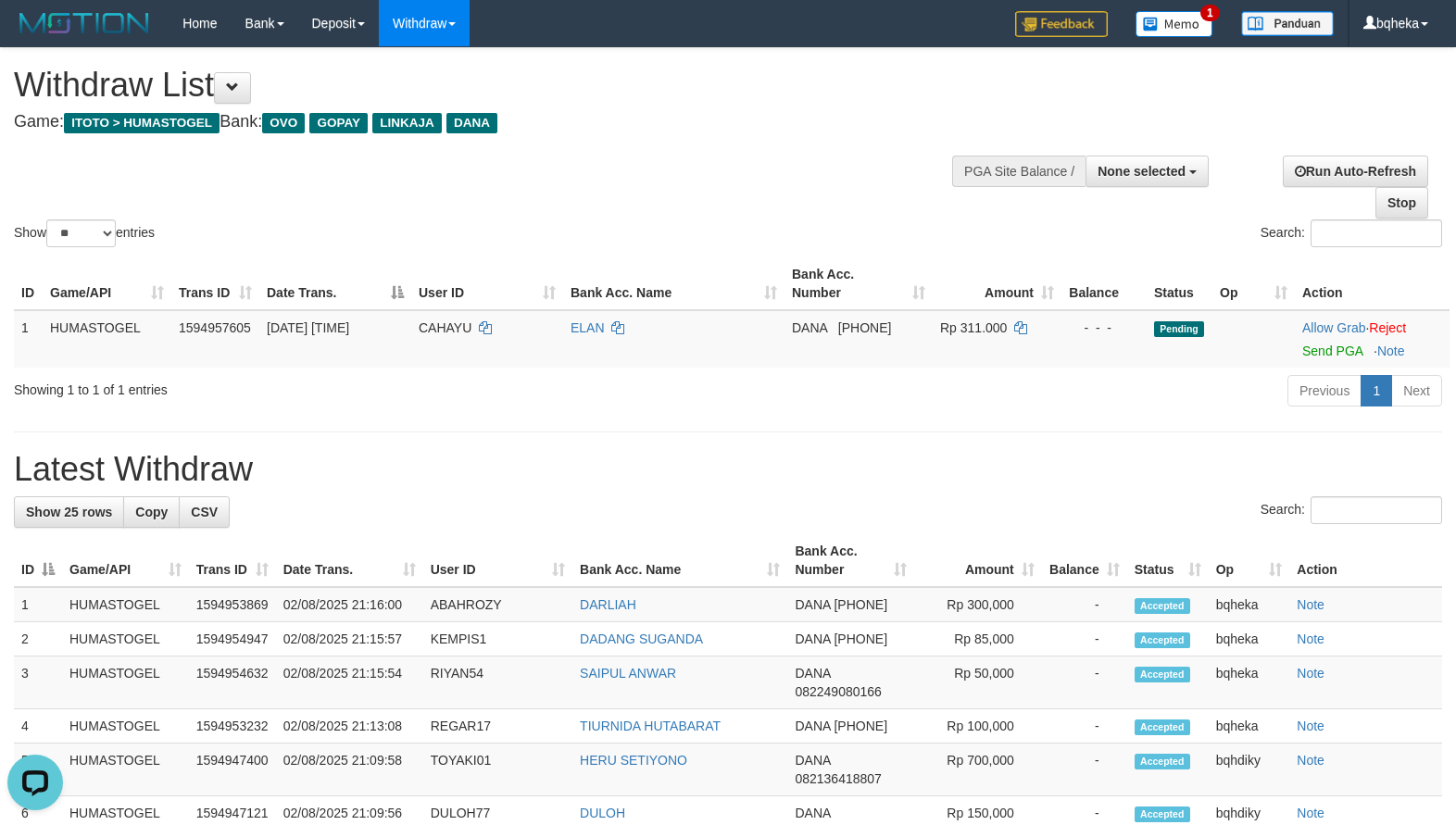 click on "Latest Withdraw" 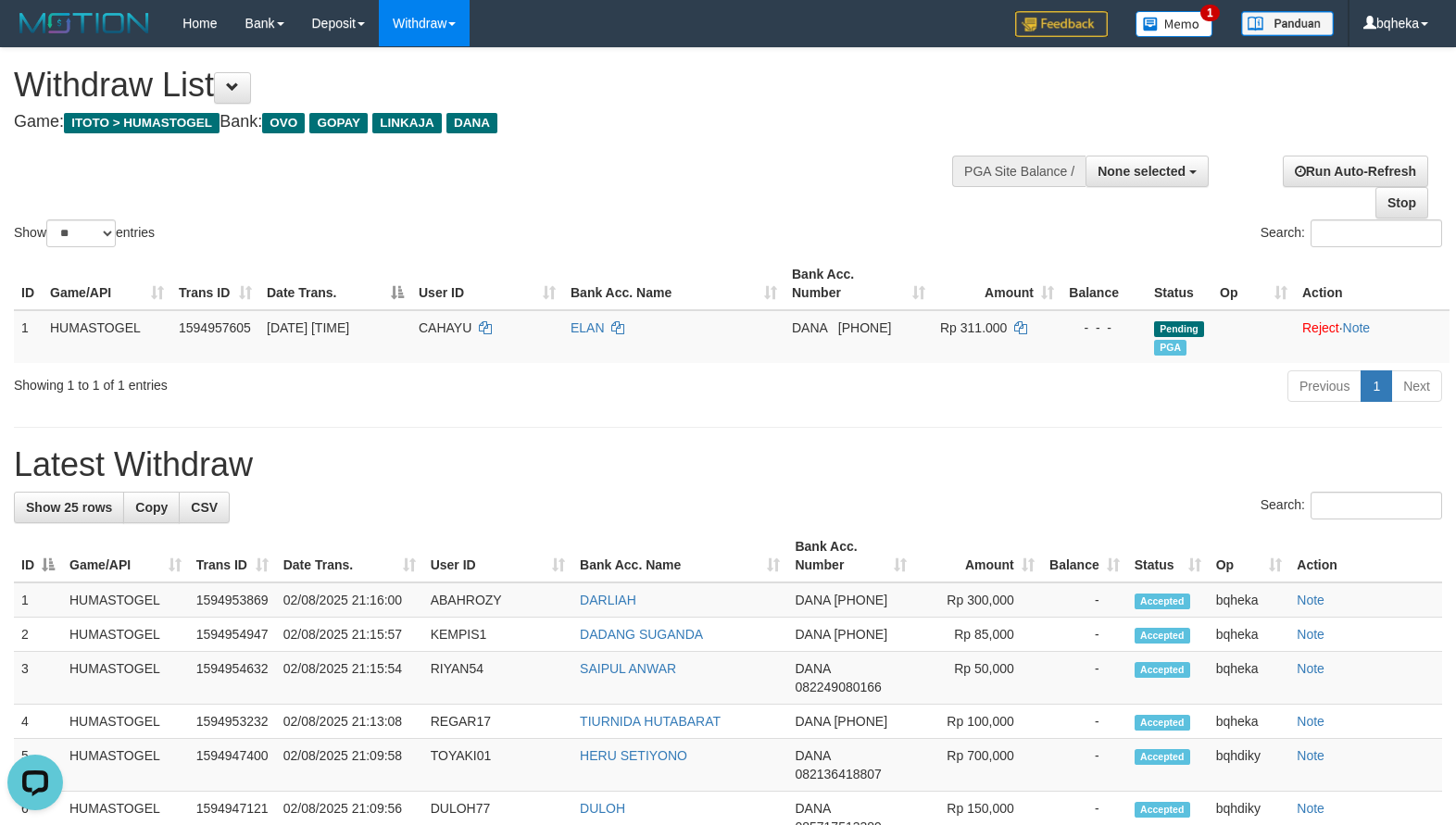 drag, startPoint x: 686, startPoint y: 175, endPoint x: 1143, endPoint y: 220, distance: 459.2102 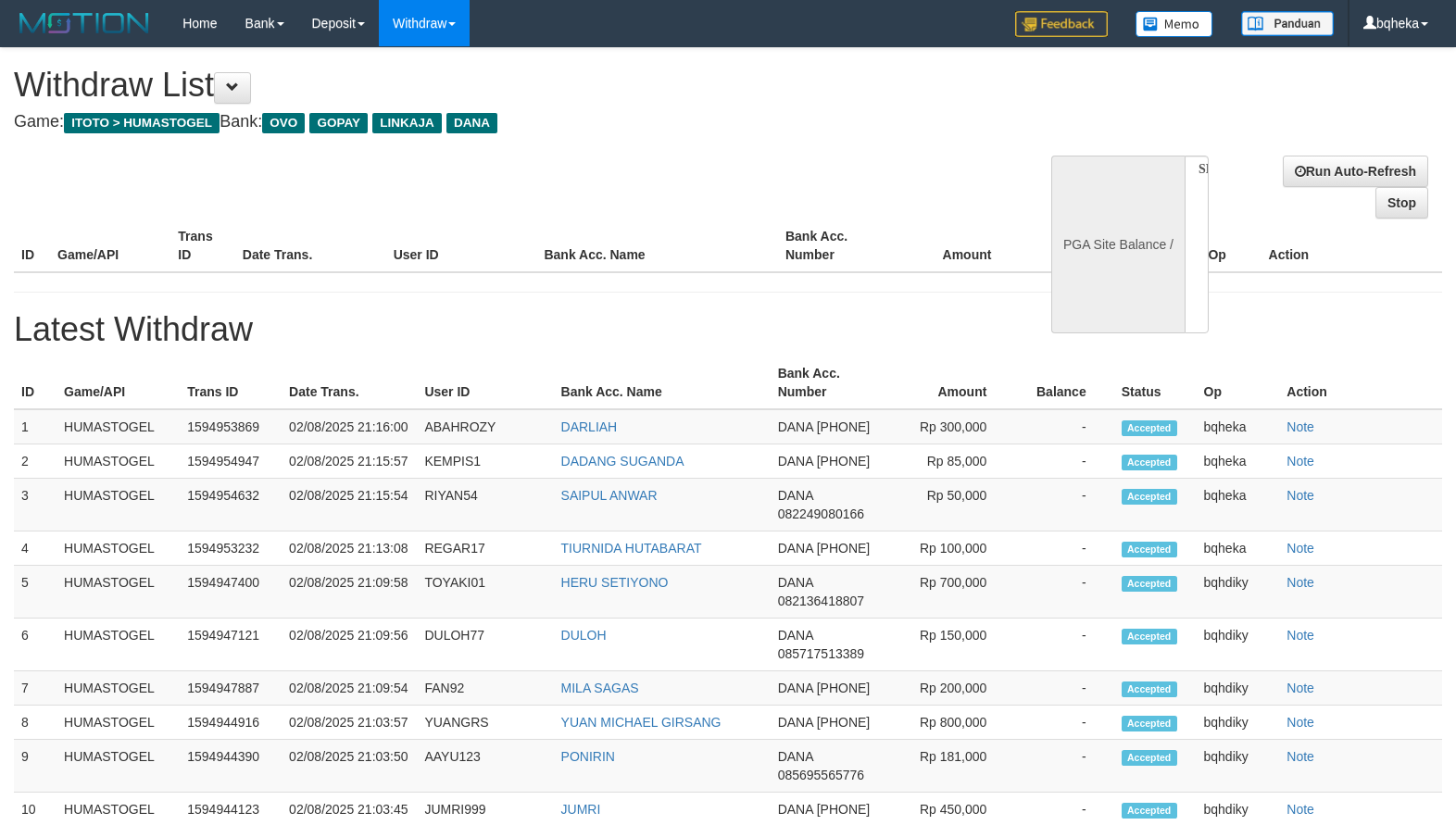 select 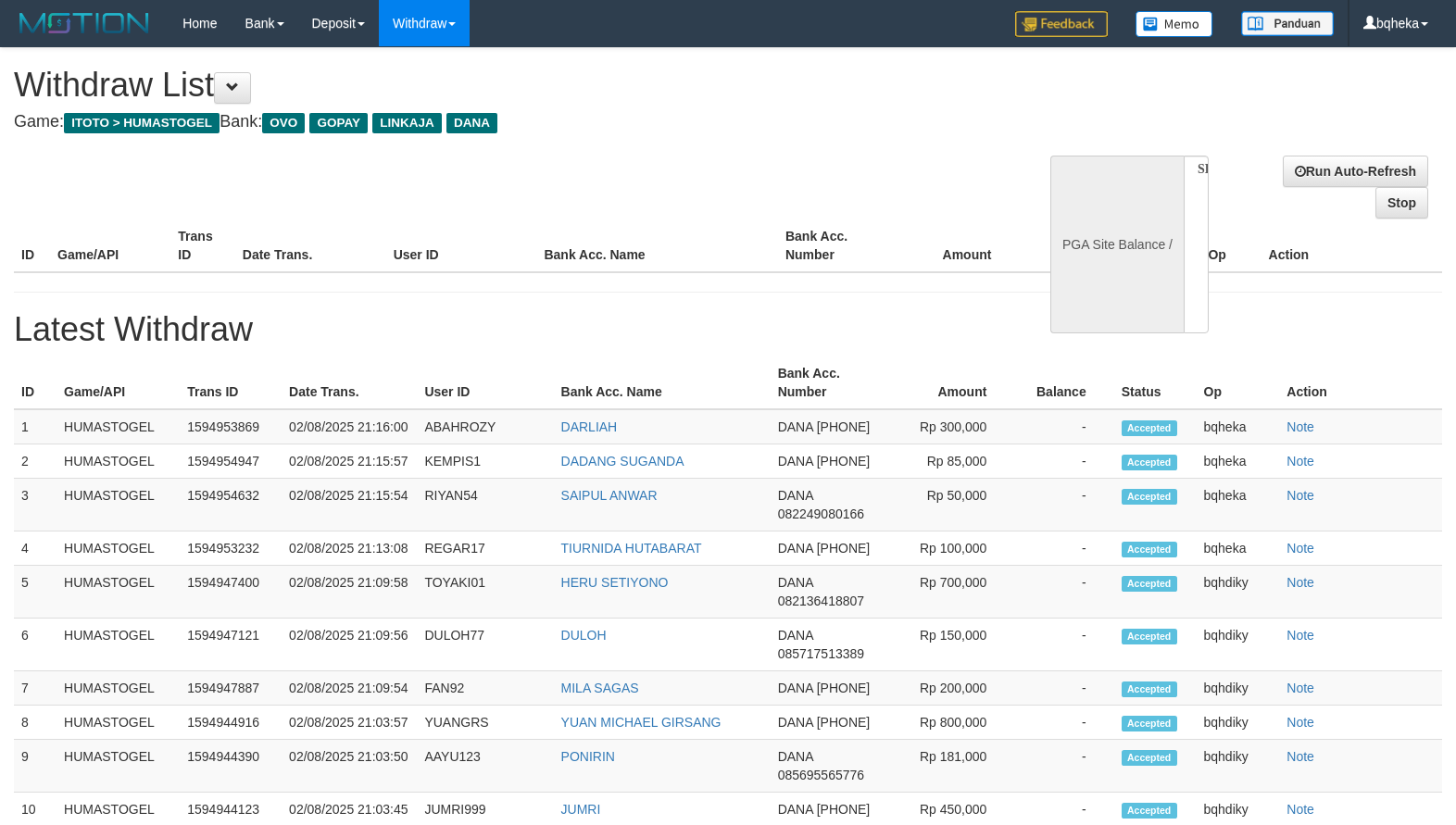 scroll, scrollTop: 0, scrollLeft: 0, axis: both 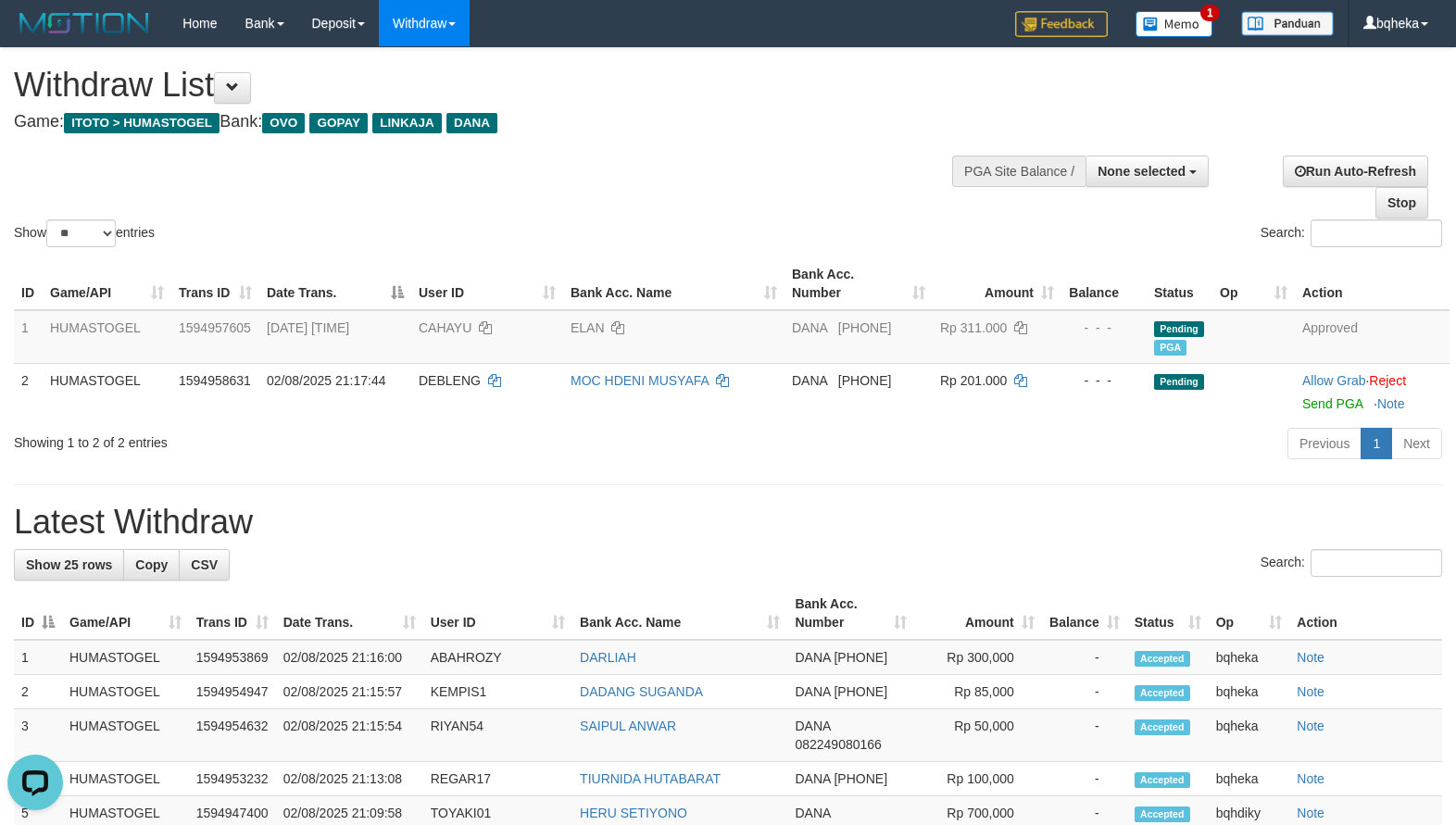 click on "Game:   ITOTO > HUMASTOGEL    				Bank:   OVO   GOPAY   LINKAJA   DANA" at bounding box center [483, 122] 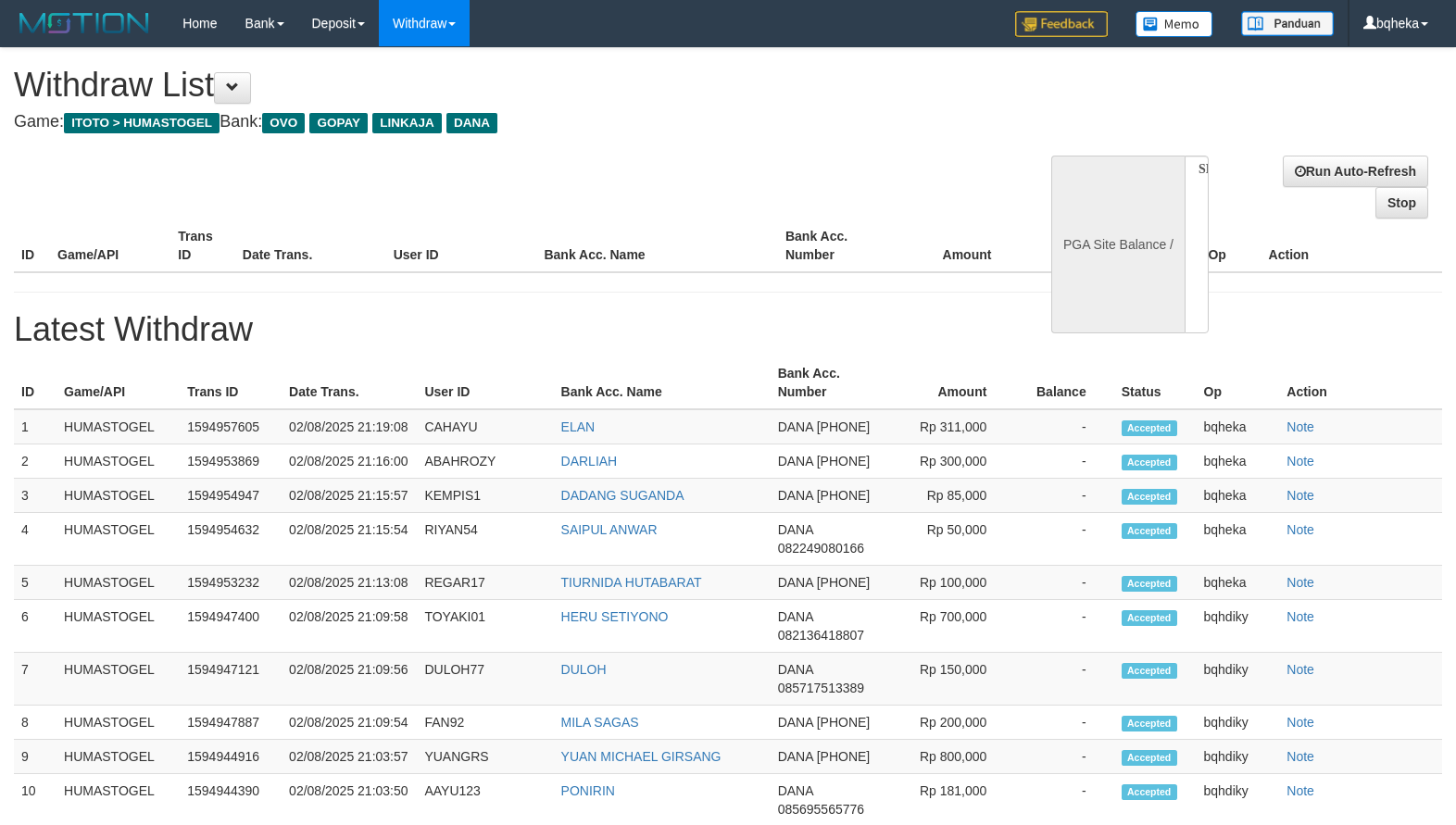 select 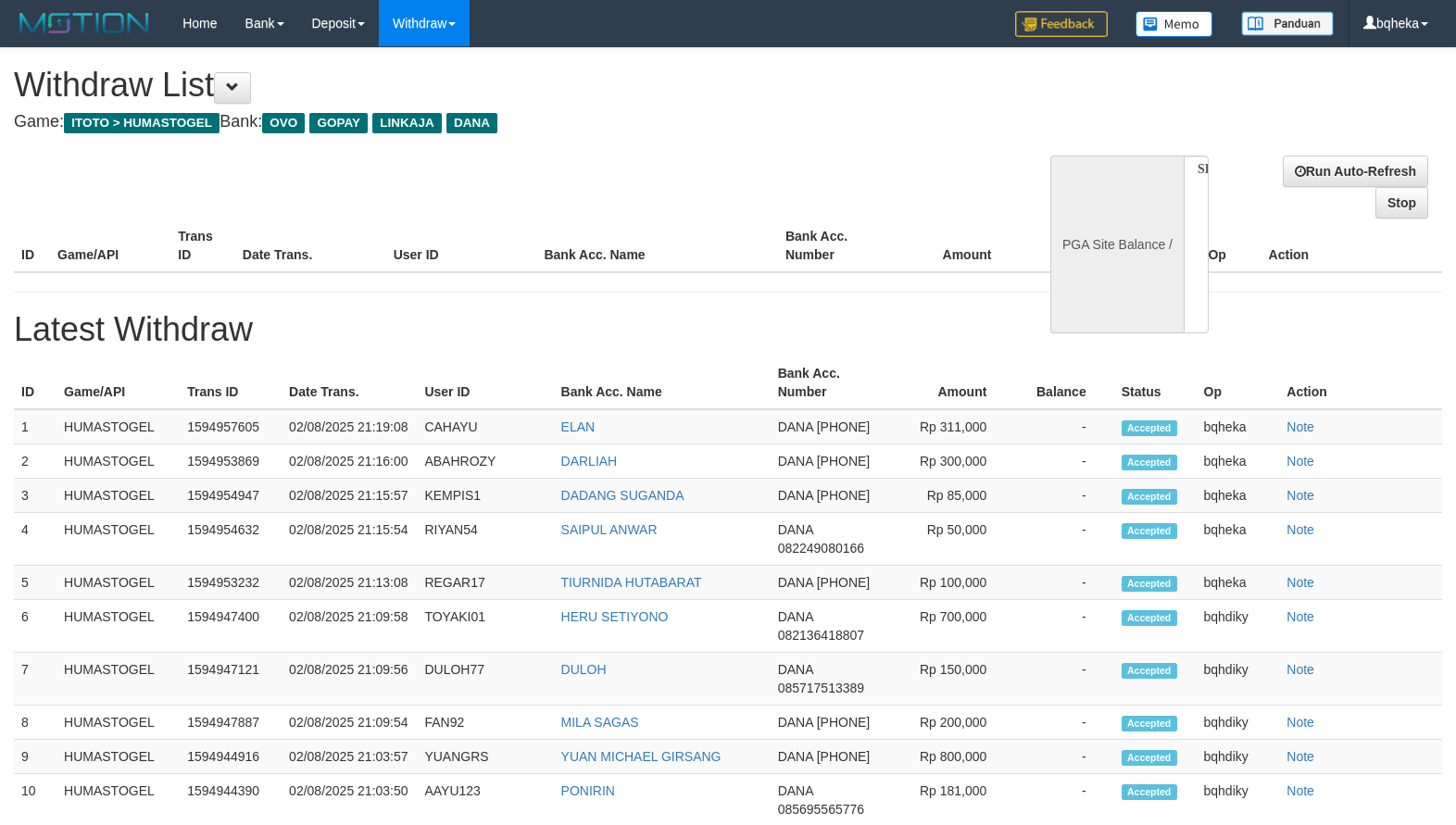 scroll, scrollTop: 0, scrollLeft: 0, axis: both 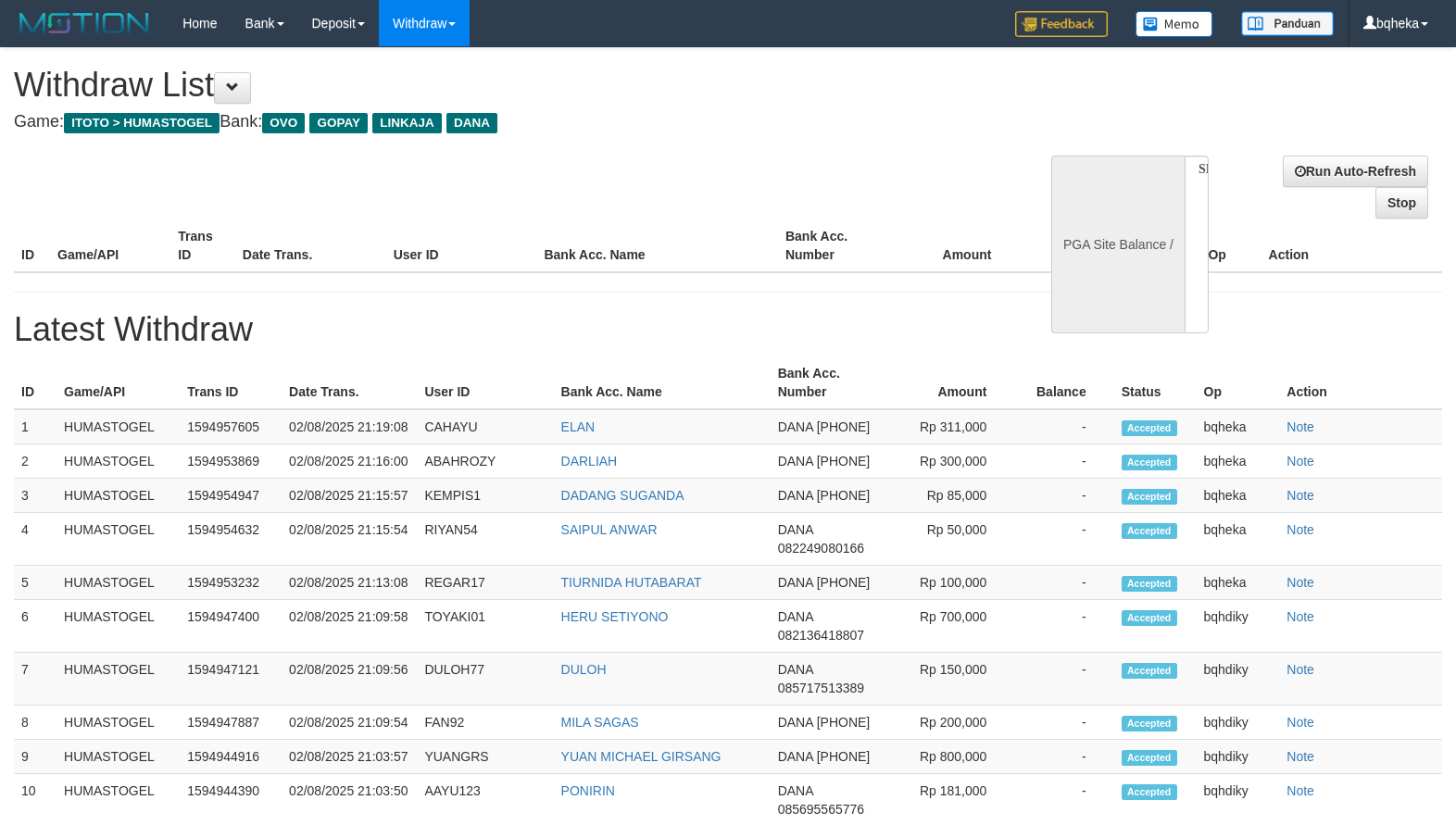 select 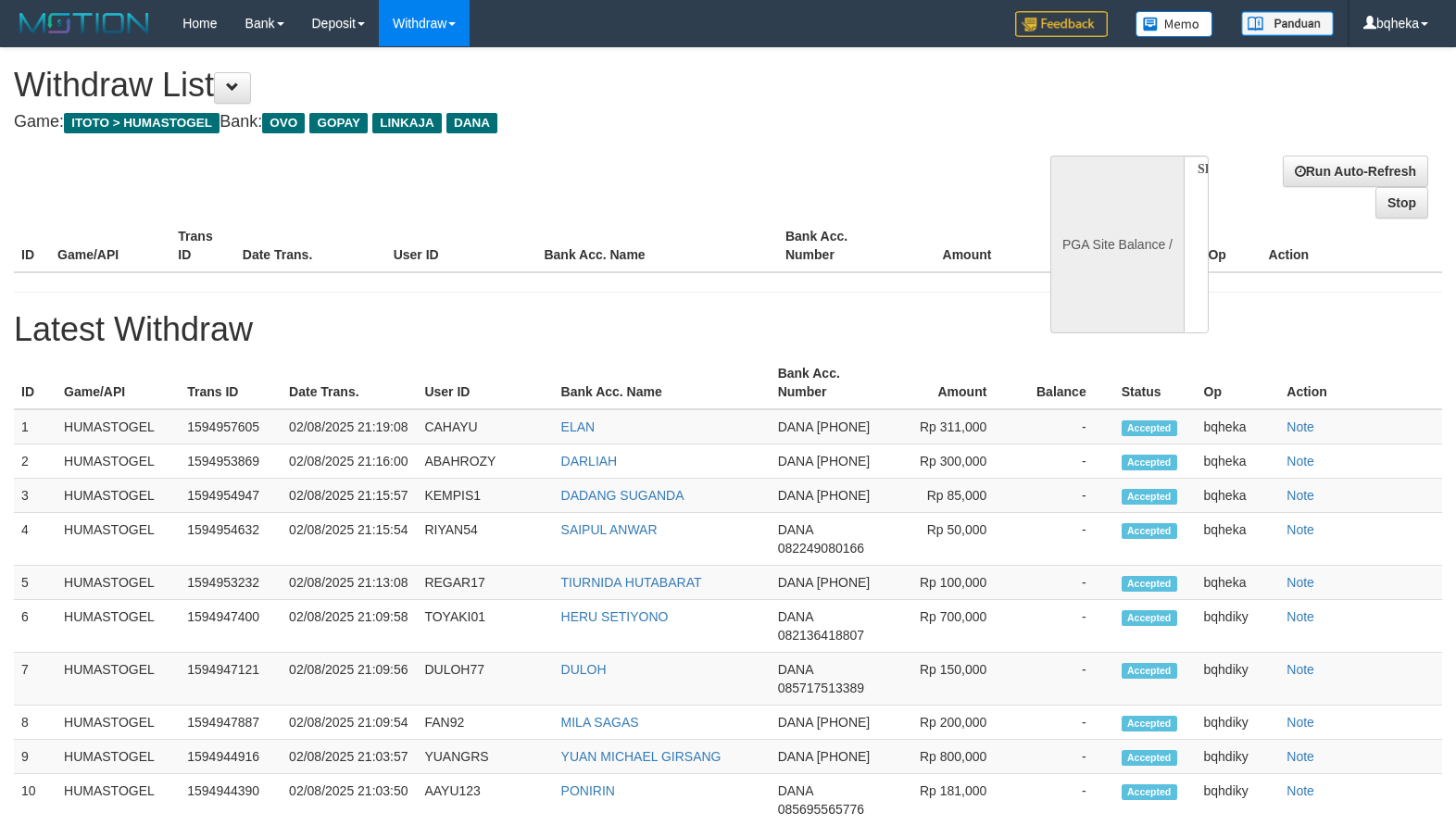 scroll, scrollTop: 0, scrollLeft: 0, axis: both 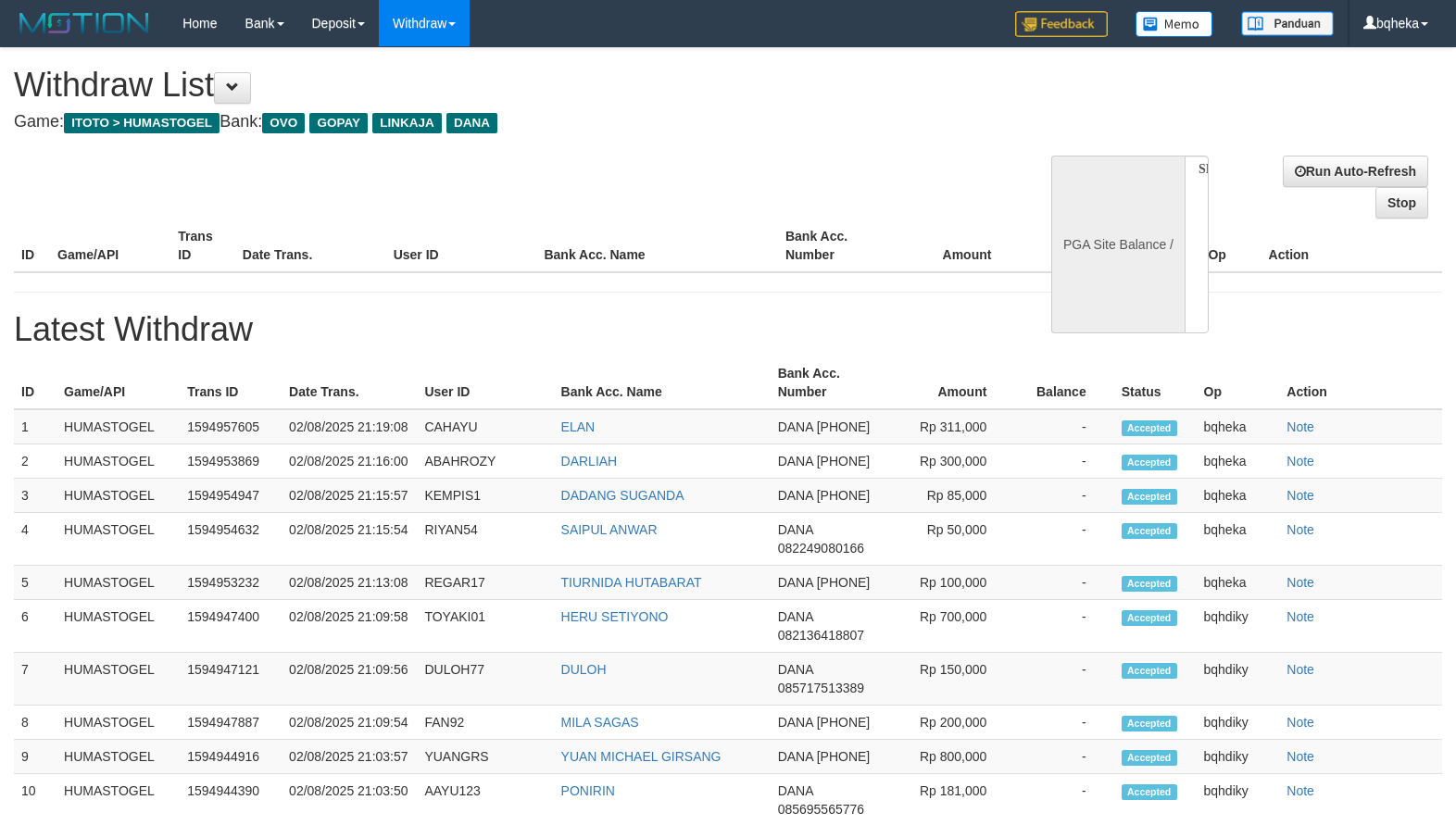 select 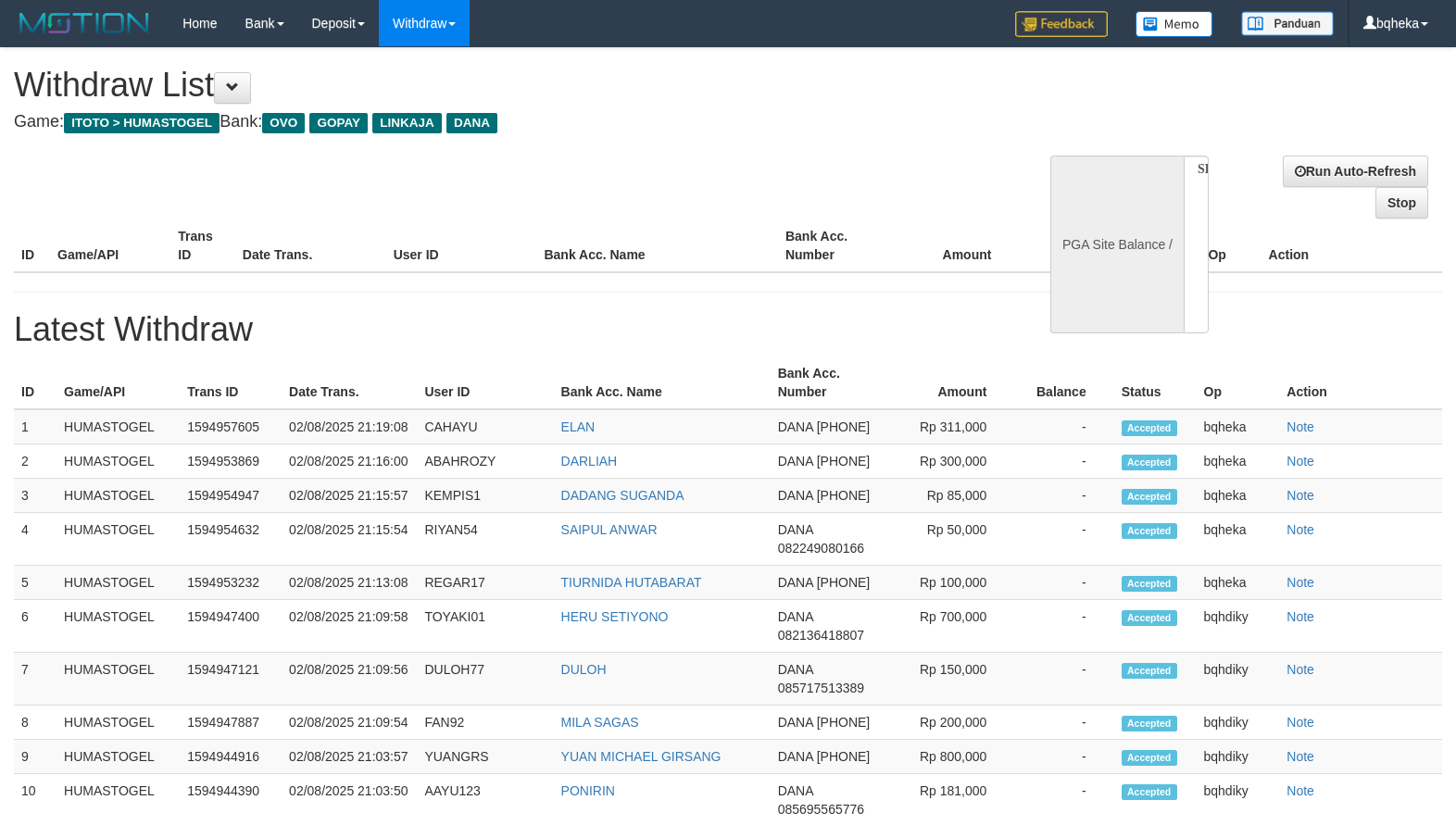 scroll, scrollTop: 0, scrollLeft: 0, axis: both 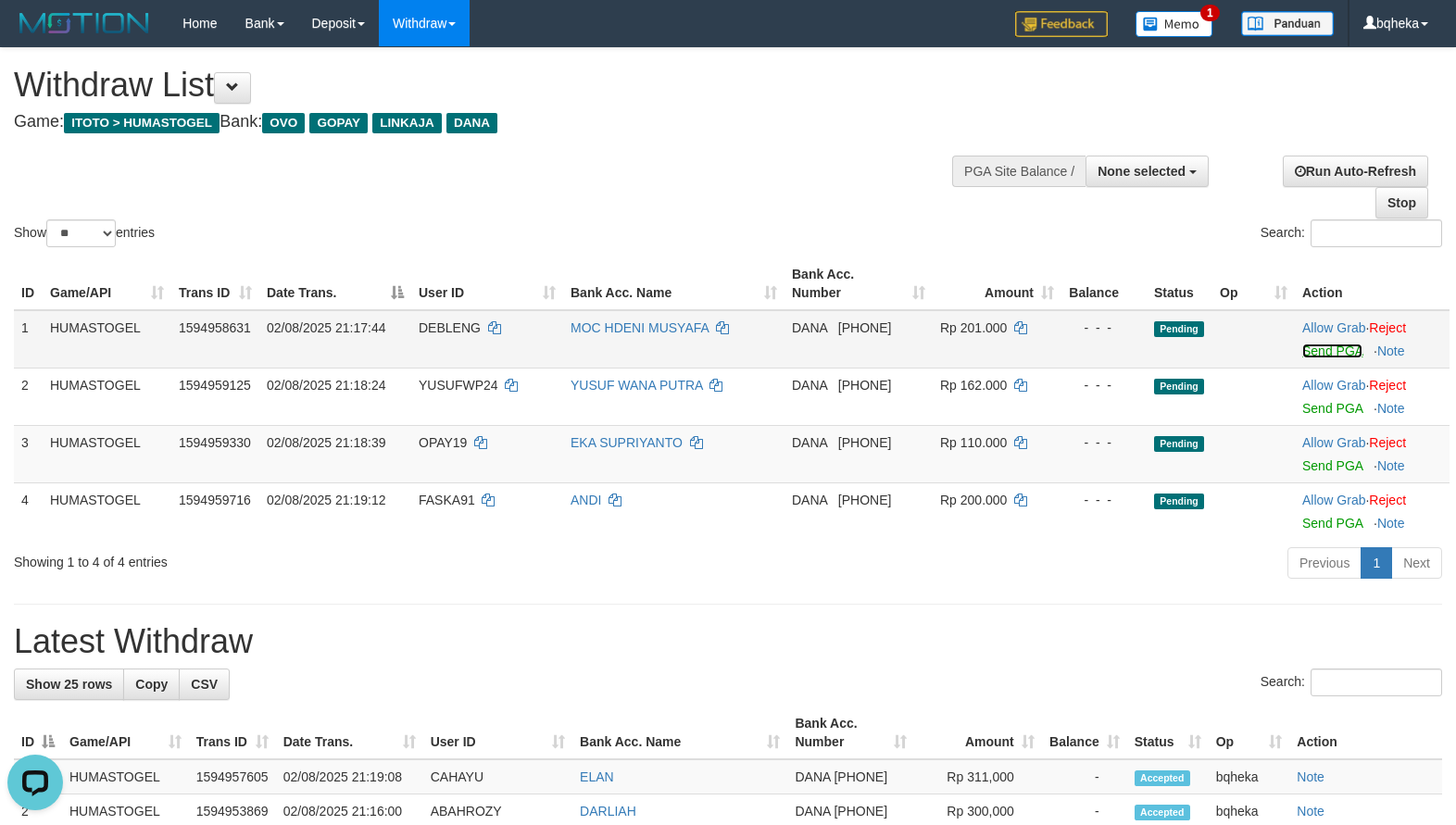 click on "Send PGA" at bounding box center [1332, 351] 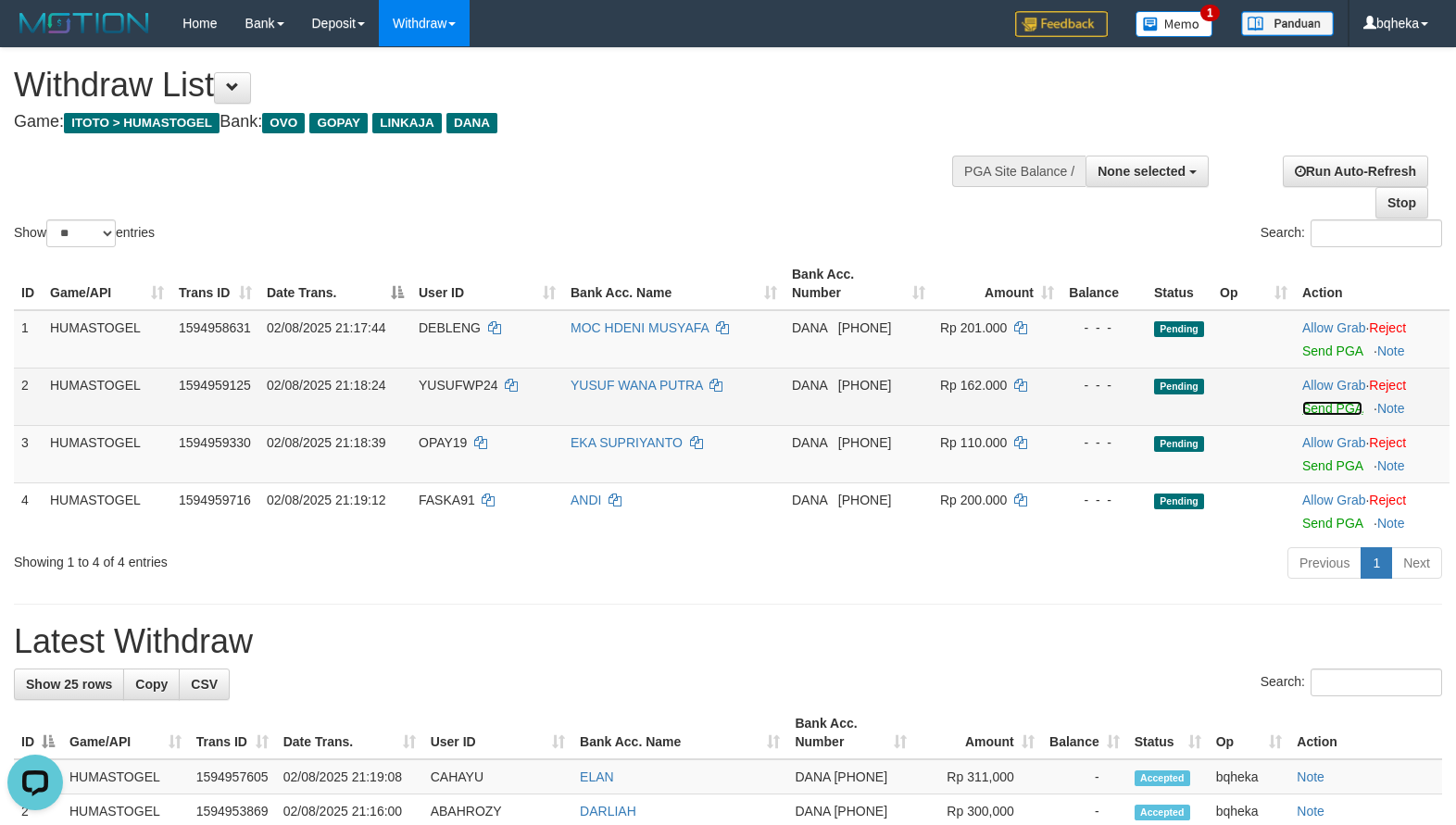 click on "Send PGA" at bounding box center (1332, 408) 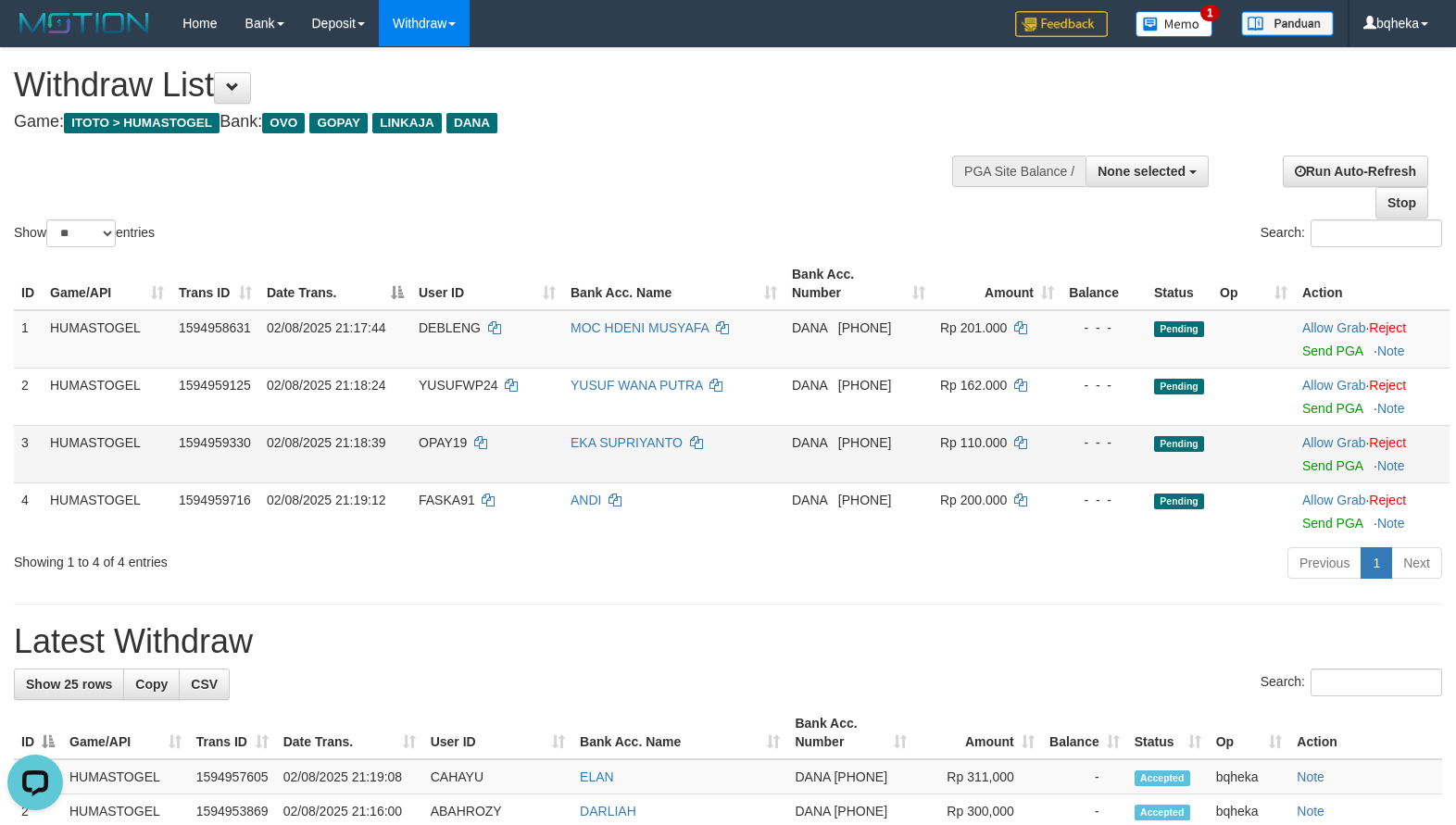 click at bounding box center [1372, 454] 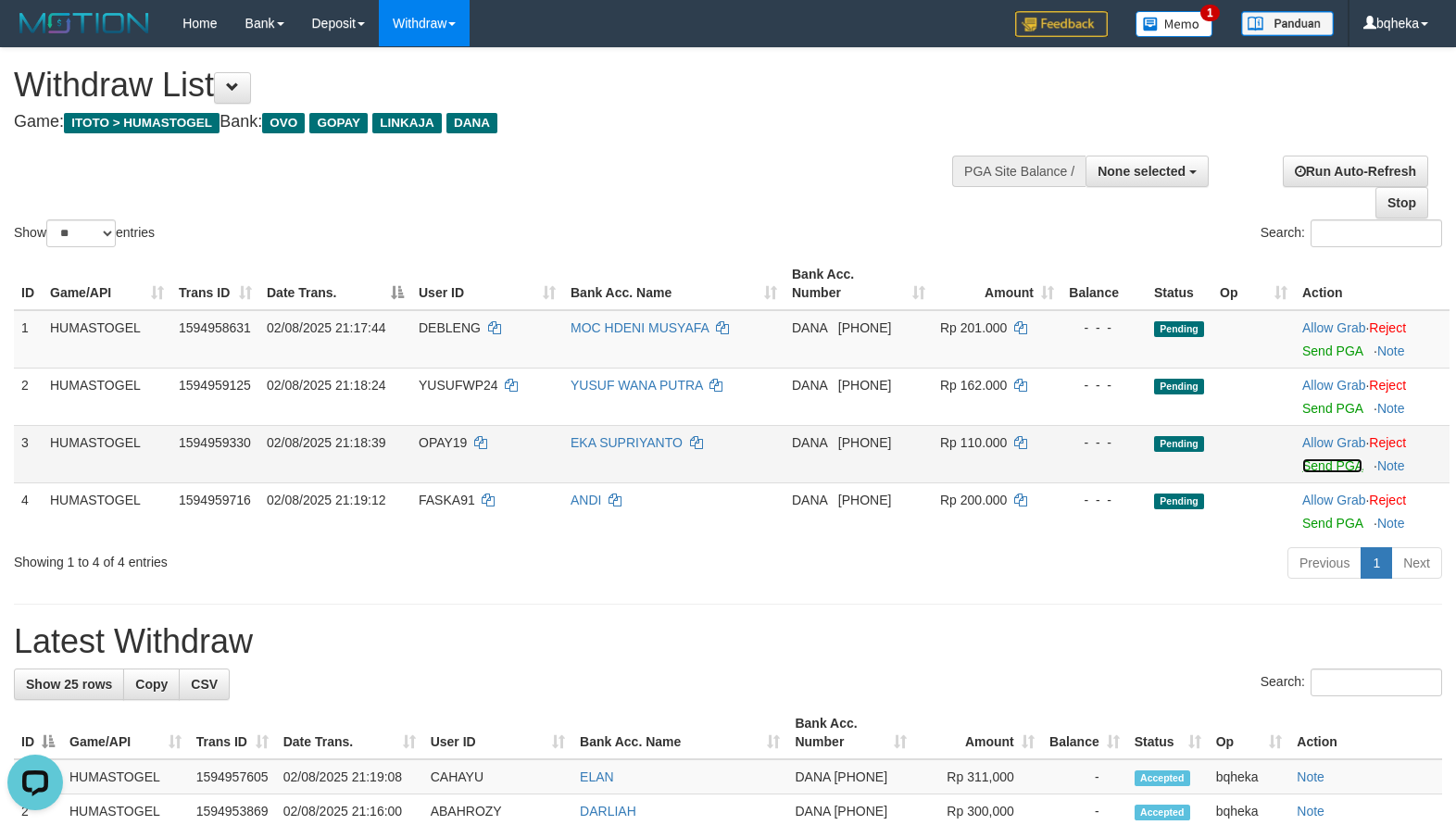 click on "Send PGA" at bounding box center (1332, 466) 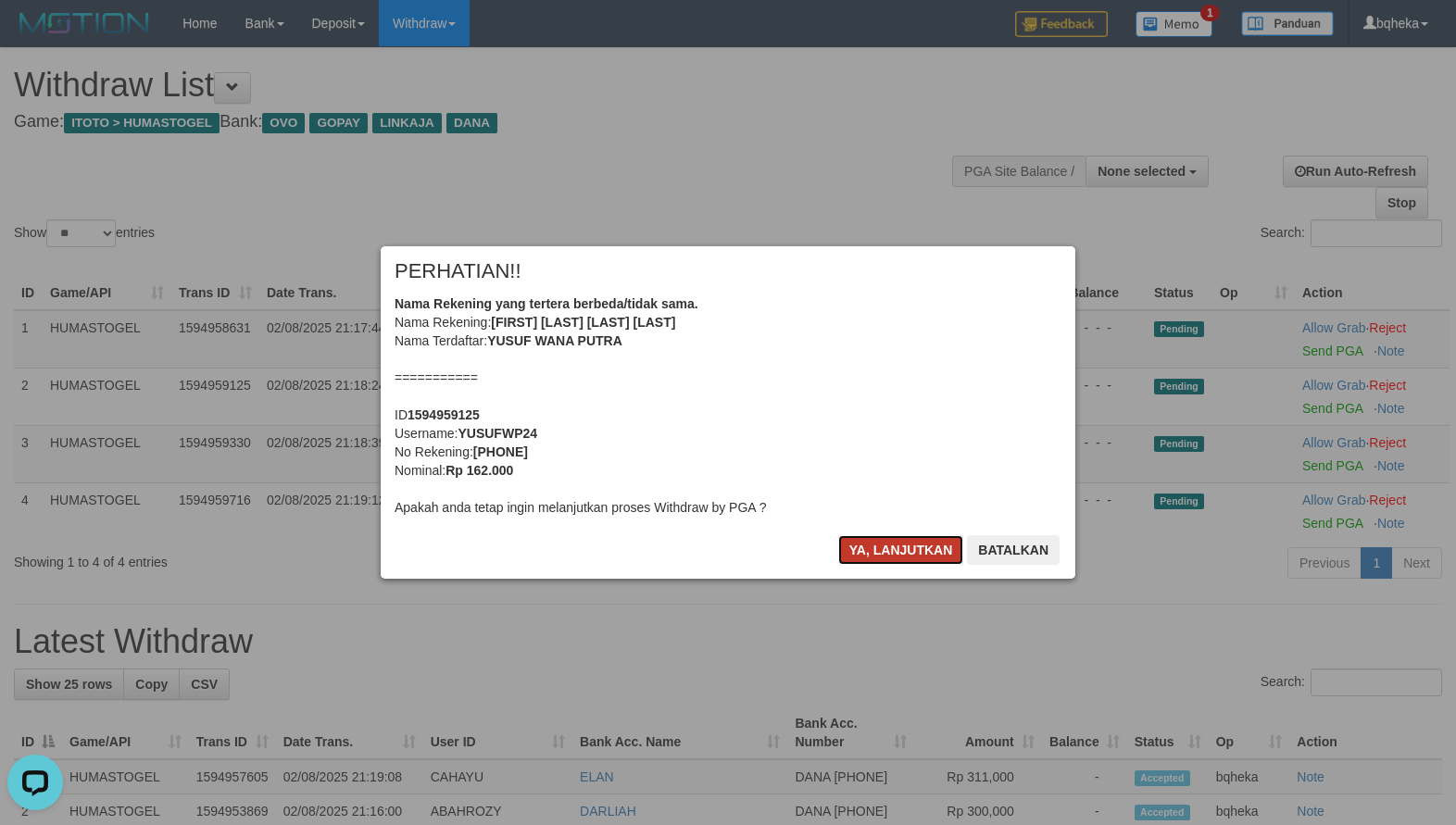 click on "Ya, lanjutkan" at bounding box center (901, 550) 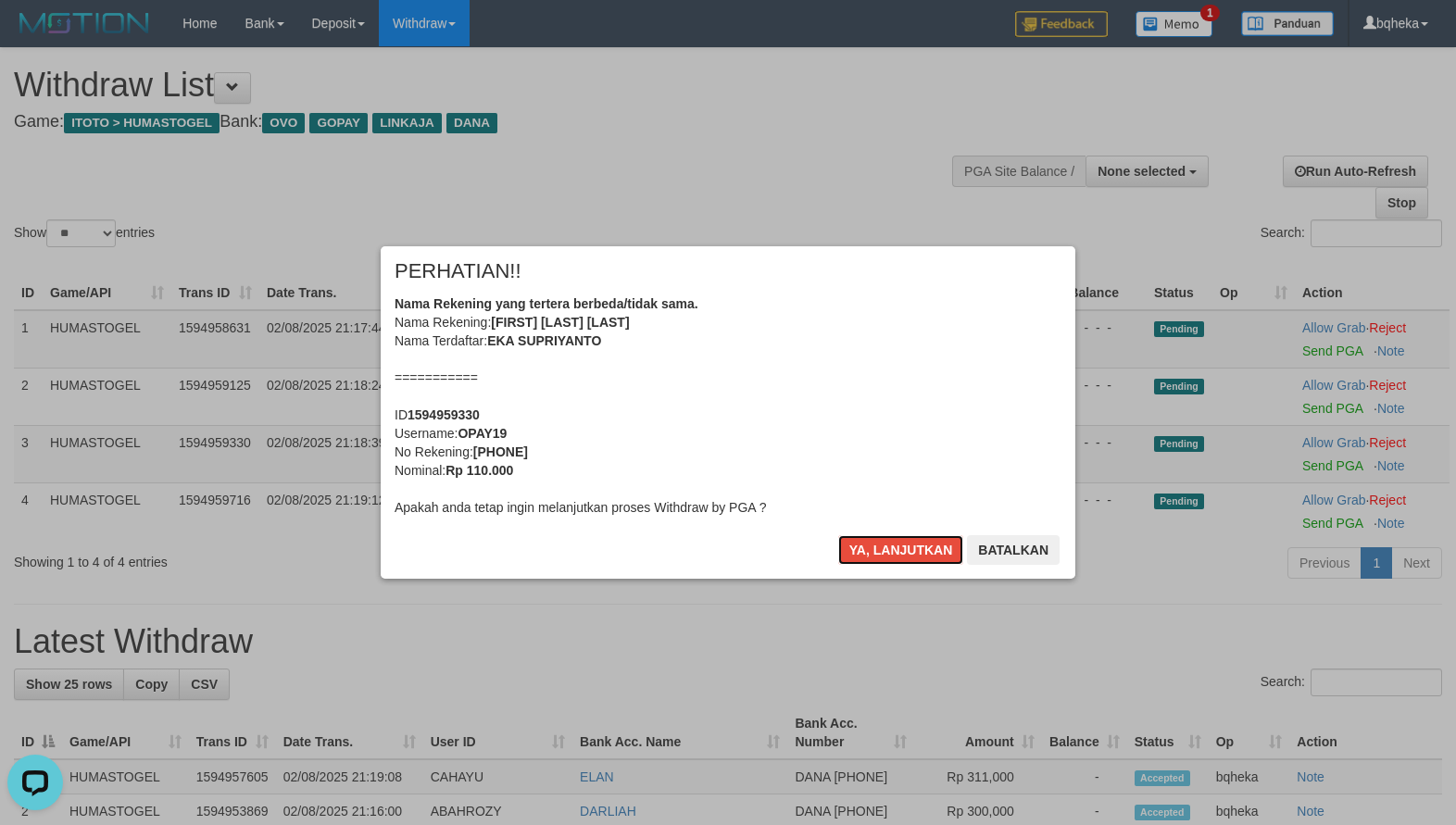 click on "Ya, lanjutkan" at bounding box center [901, 550] 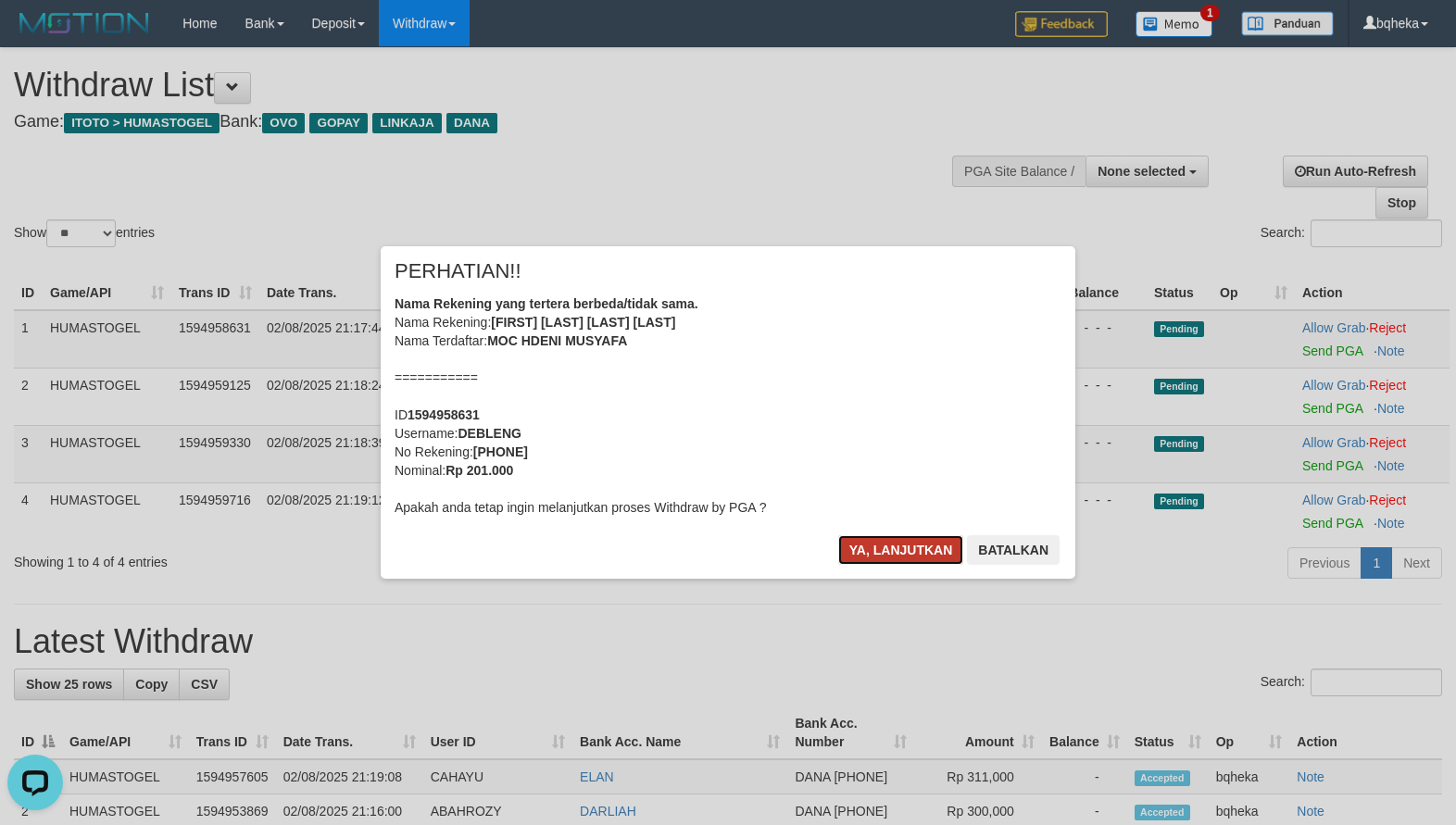 click on "Ya, lanjutkan" at bounding box center [901, 550] 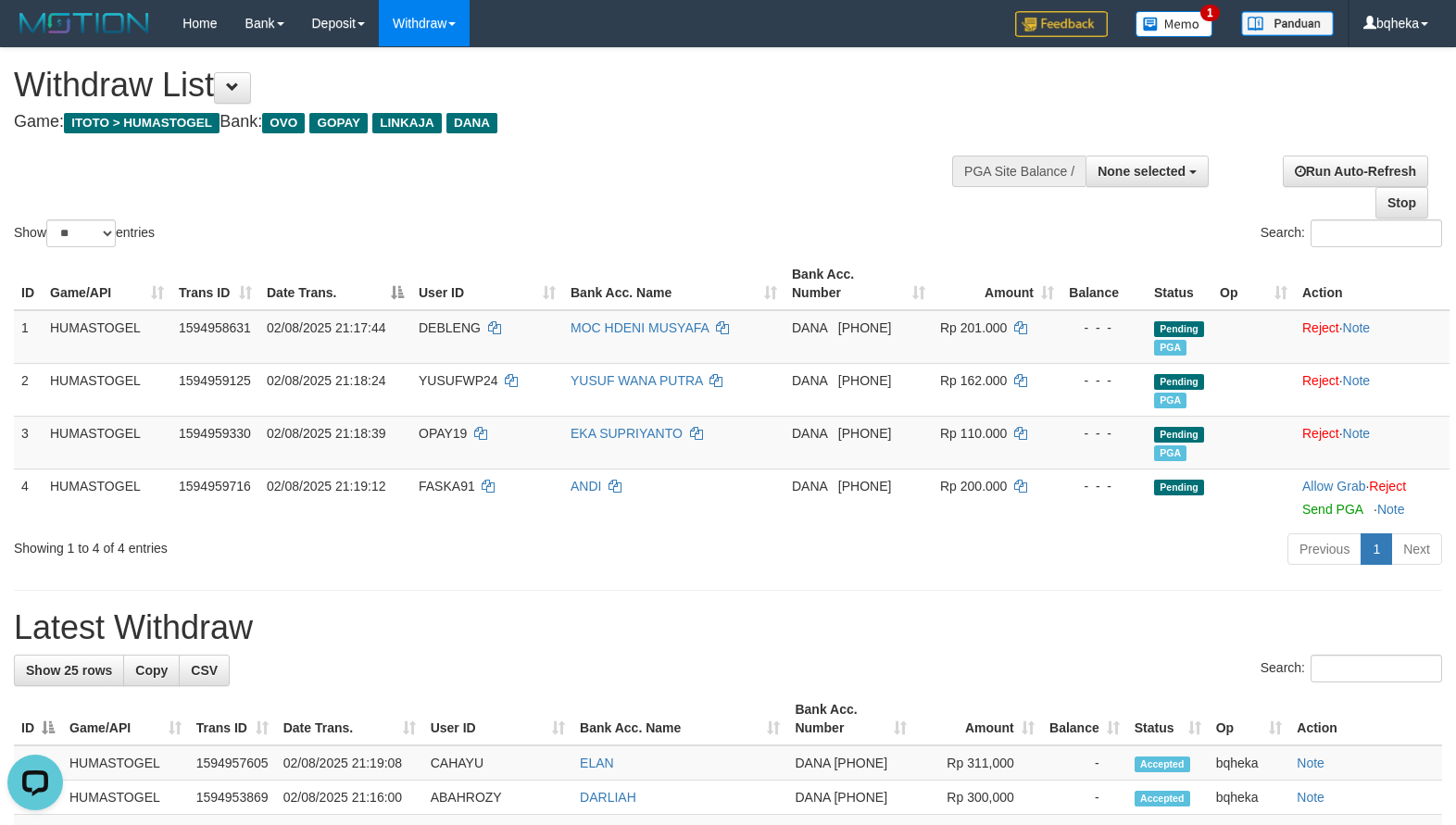drag, startPoint x: 718, startPoint y: 631, endPoint x: 709, endPoint y: 592, distance: 40.024992 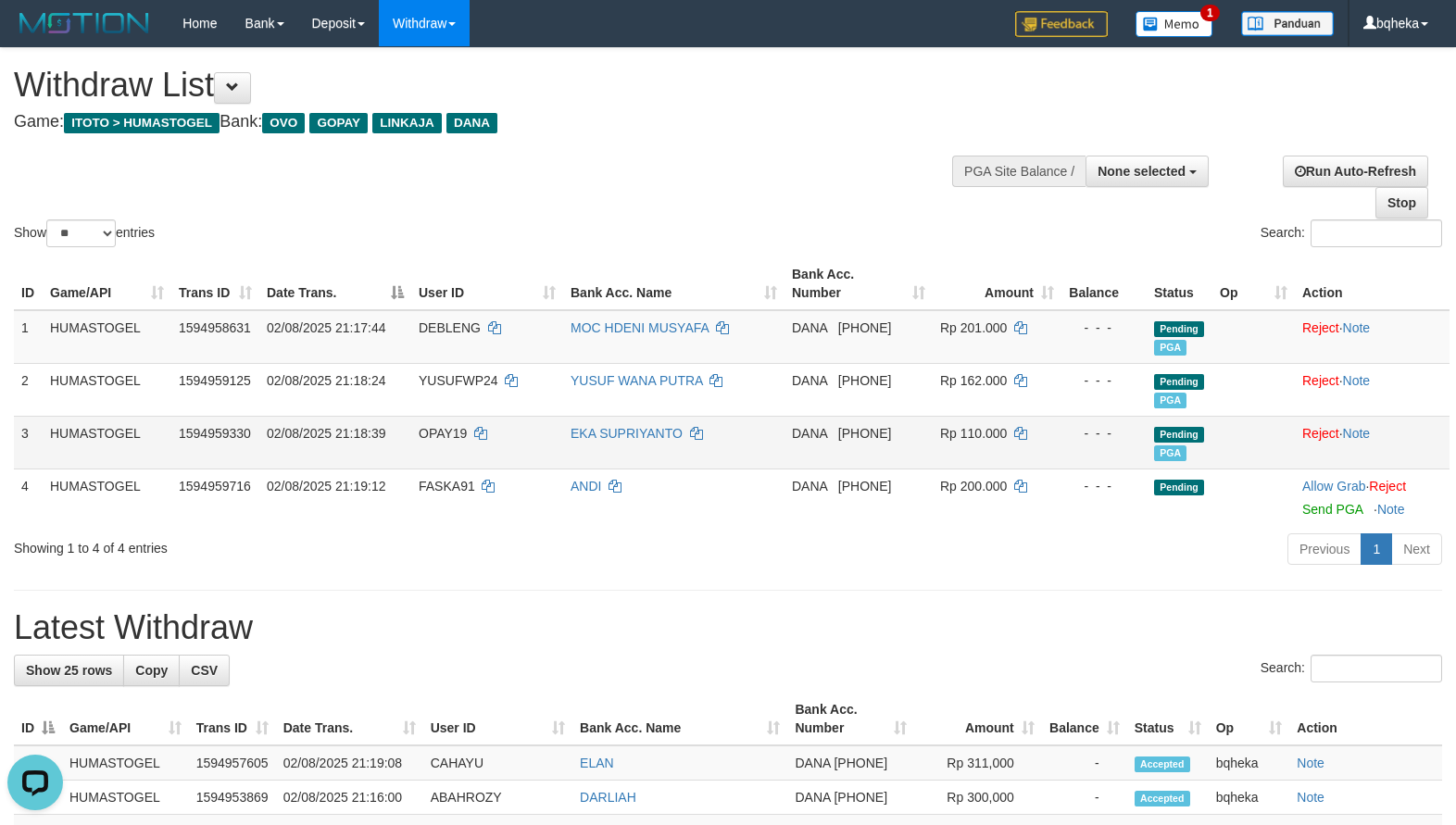 click on "OPAY19" at bounding box center [487, 442] 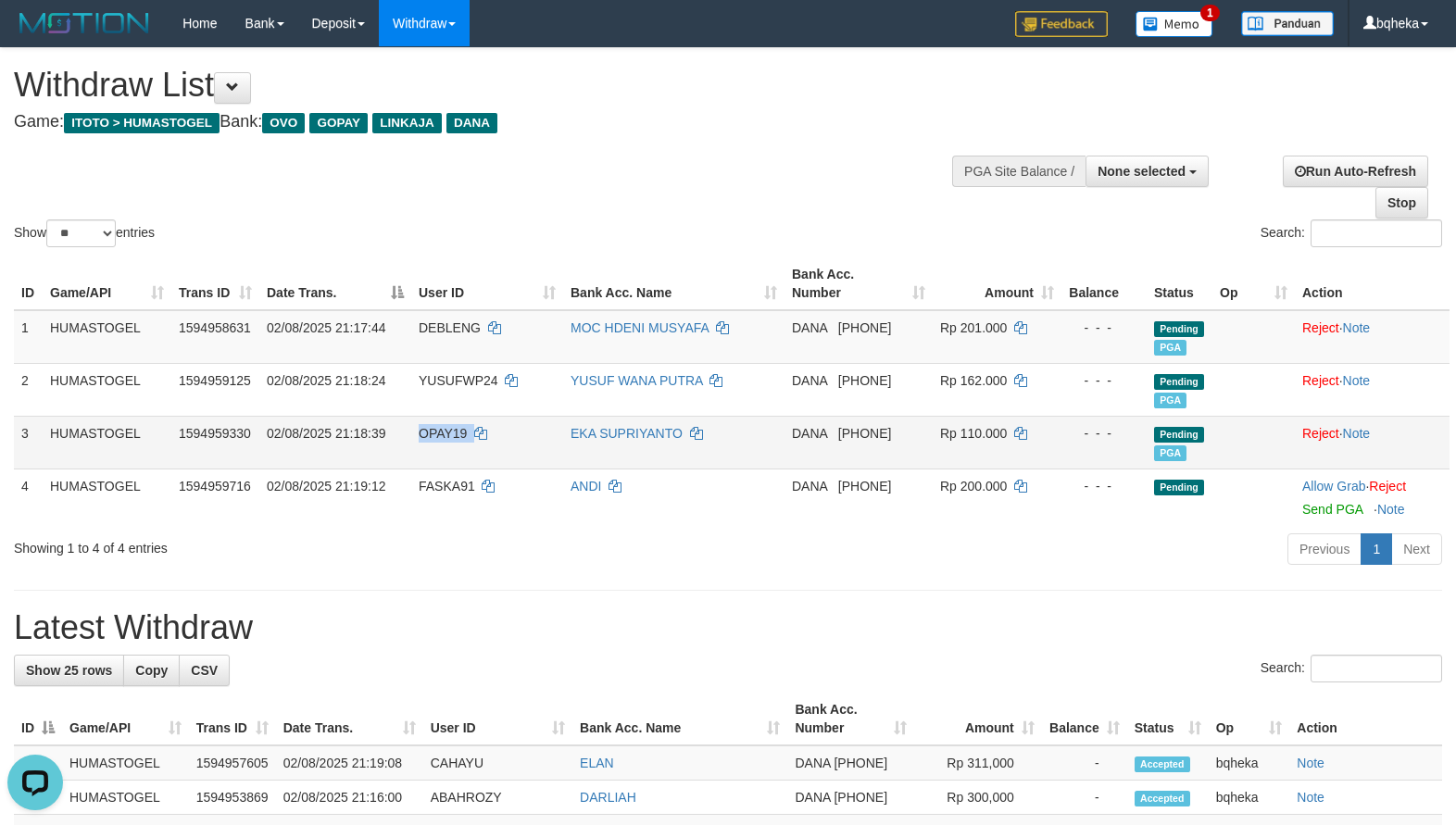 click on "OPAY19" at bounding box center (487, 442) 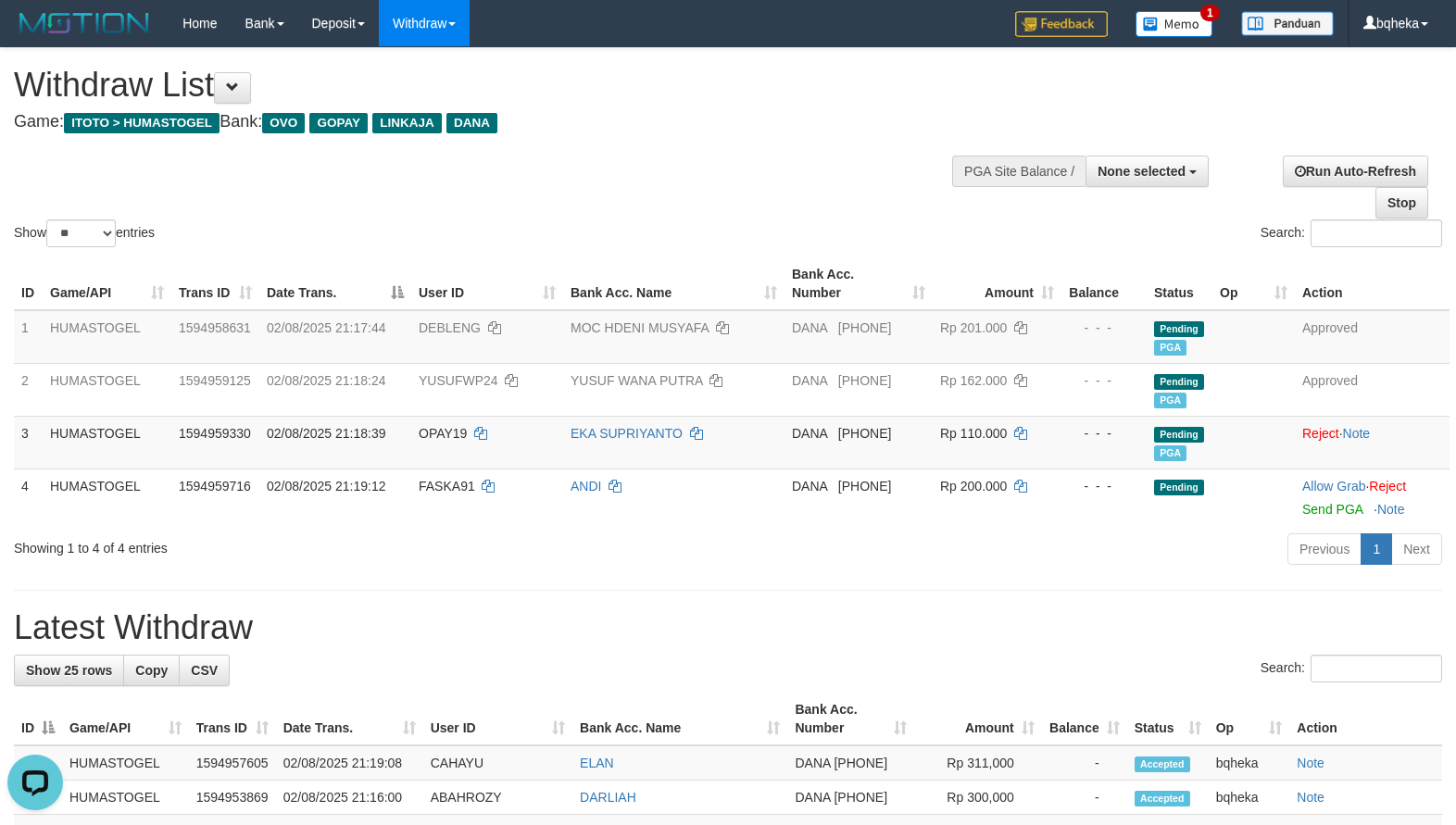 click on "Show  ** ** ** ***  entries Search:" at bounding box center (728, 149) 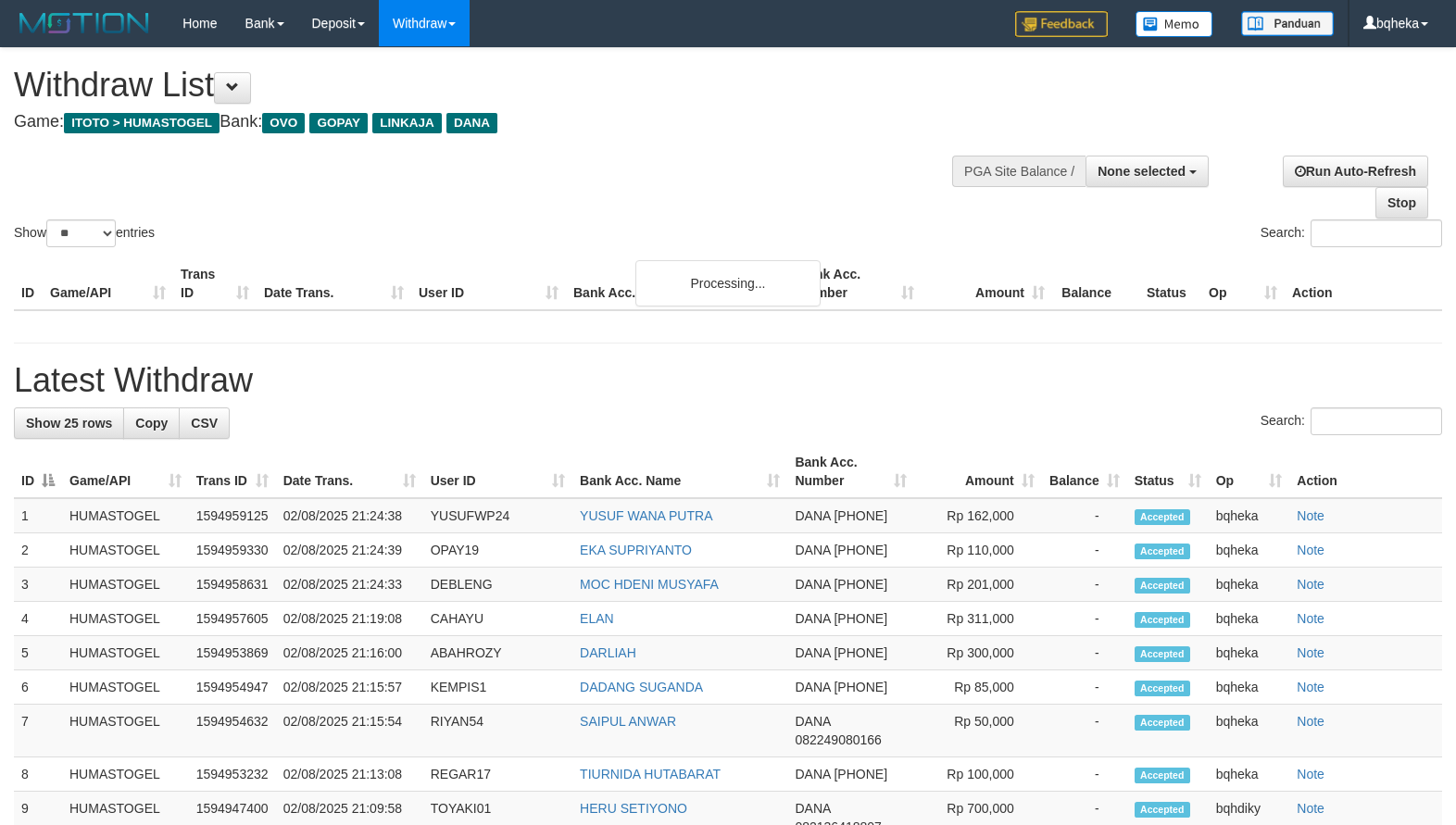 select 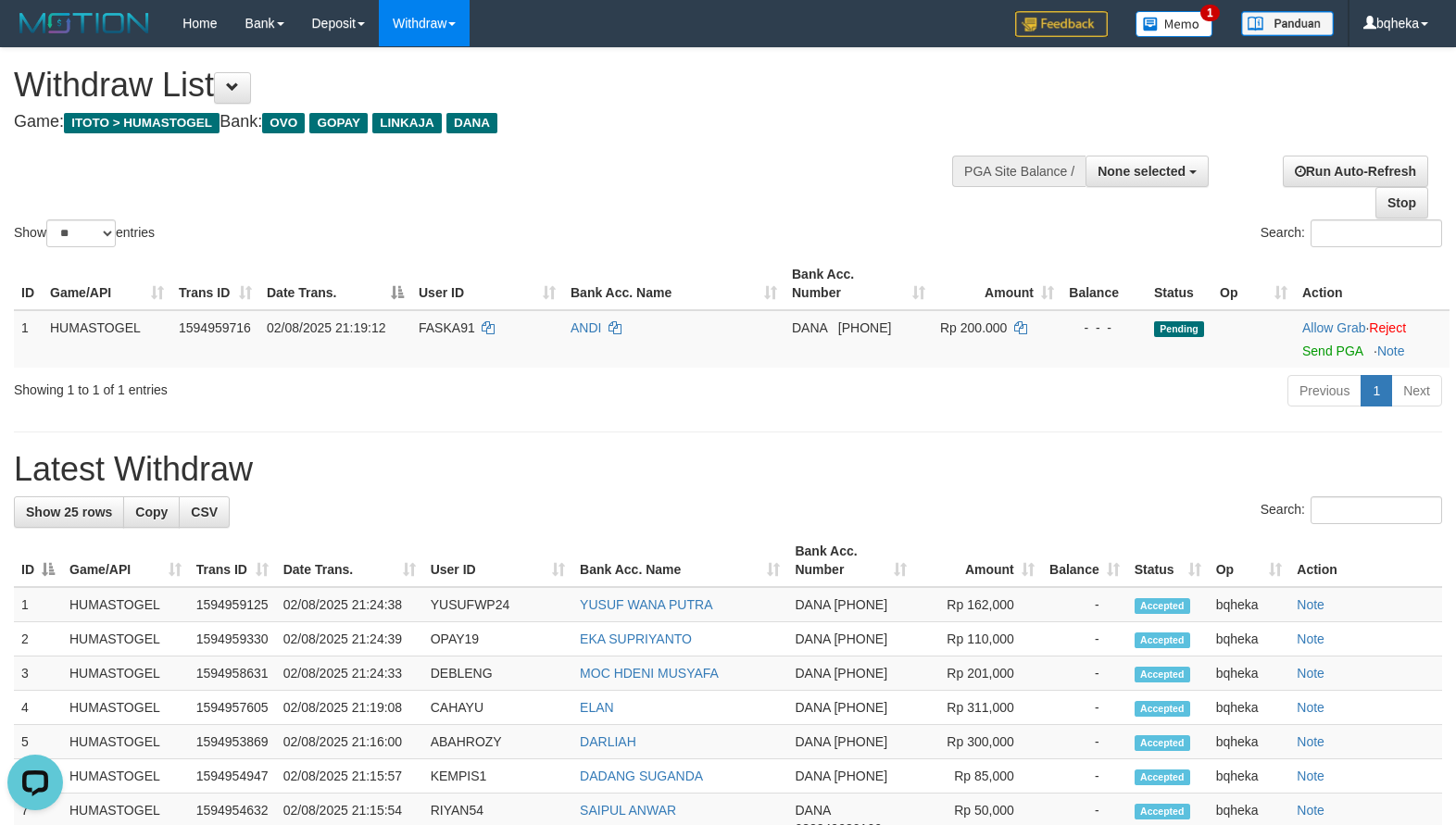 scroll, scrollTop: 0, scrollLeft: 0, axis: both 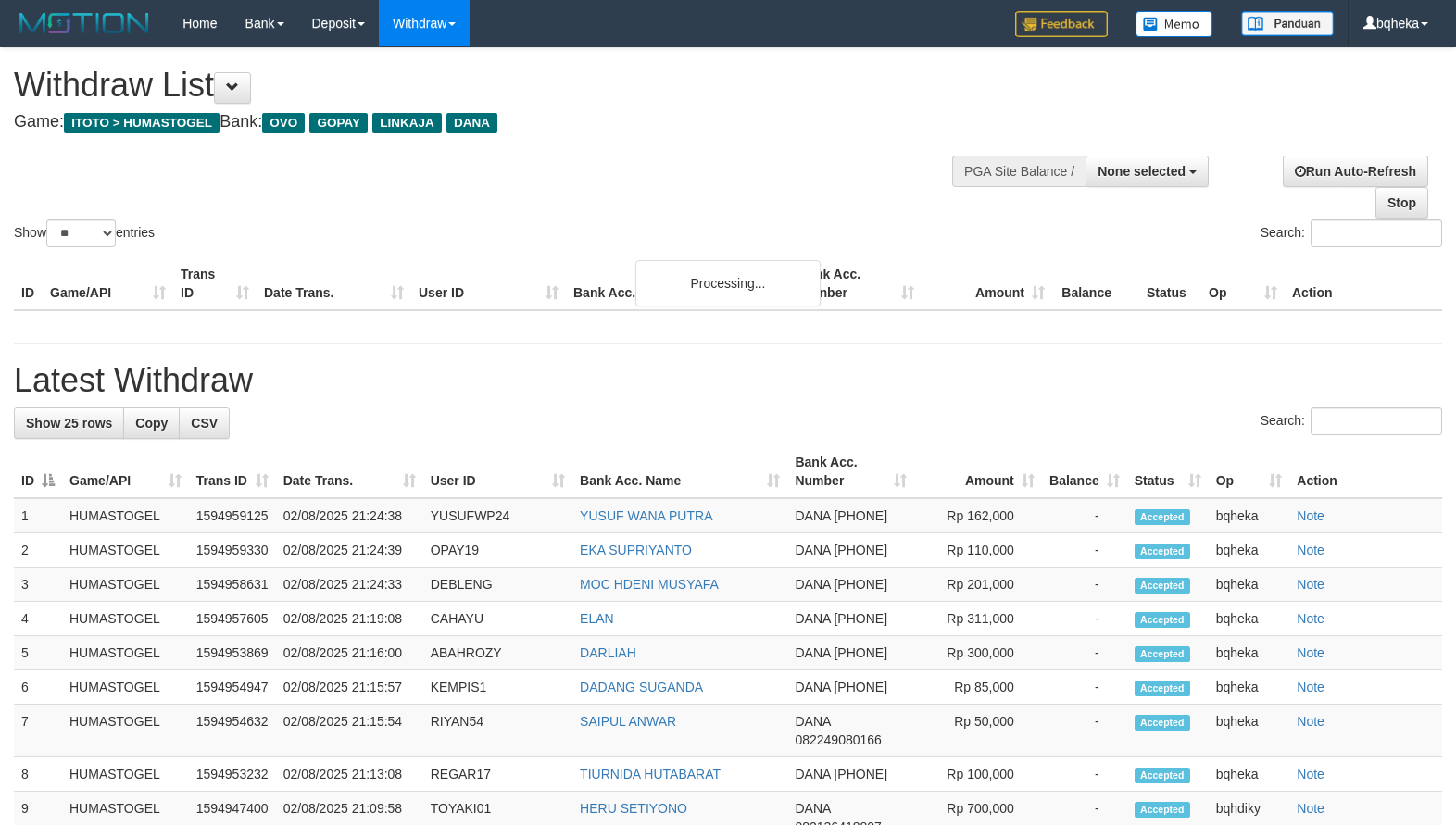 select 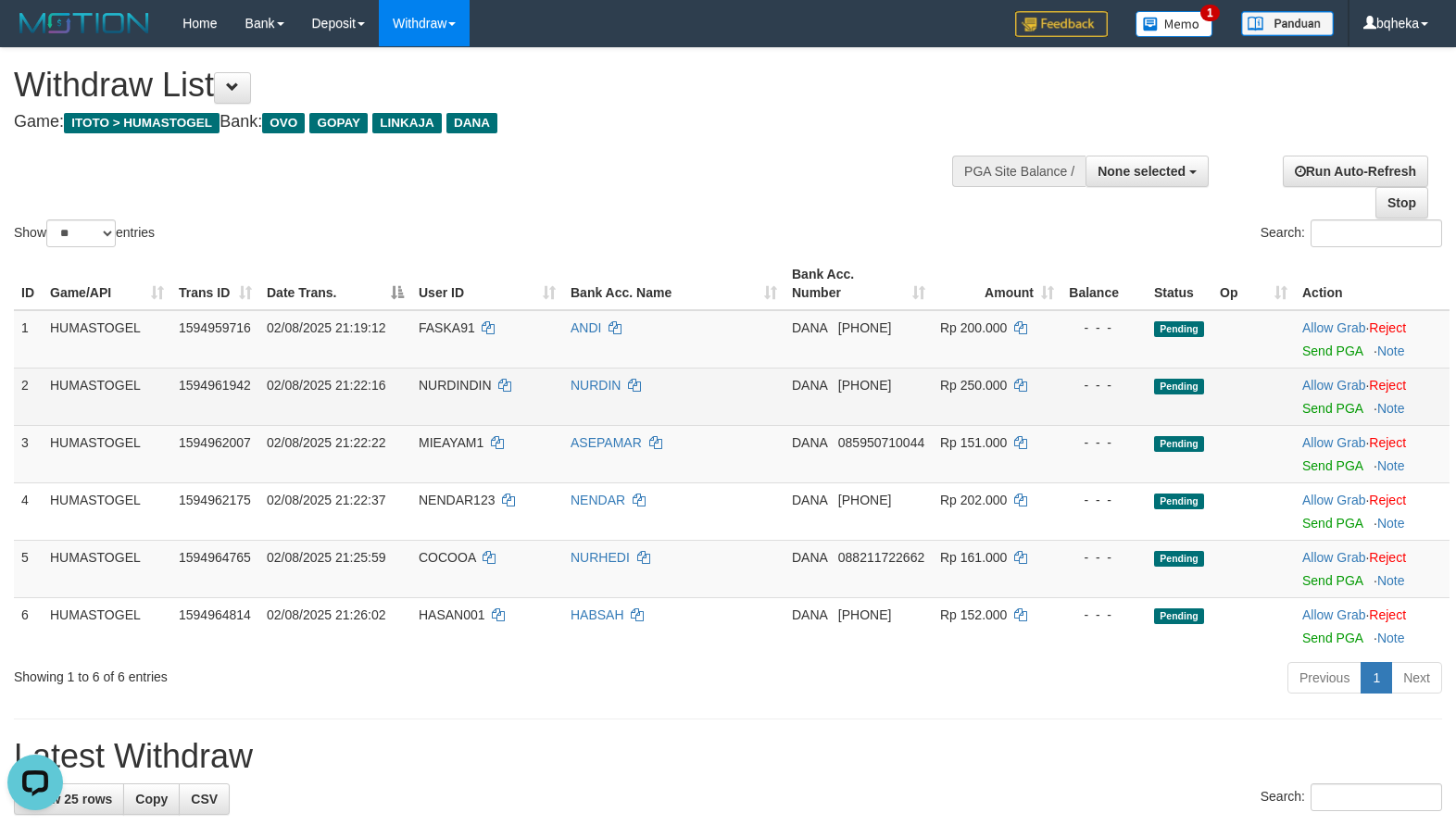 scroll, scrollTop: 0, scrollLeft: 0, axis: both 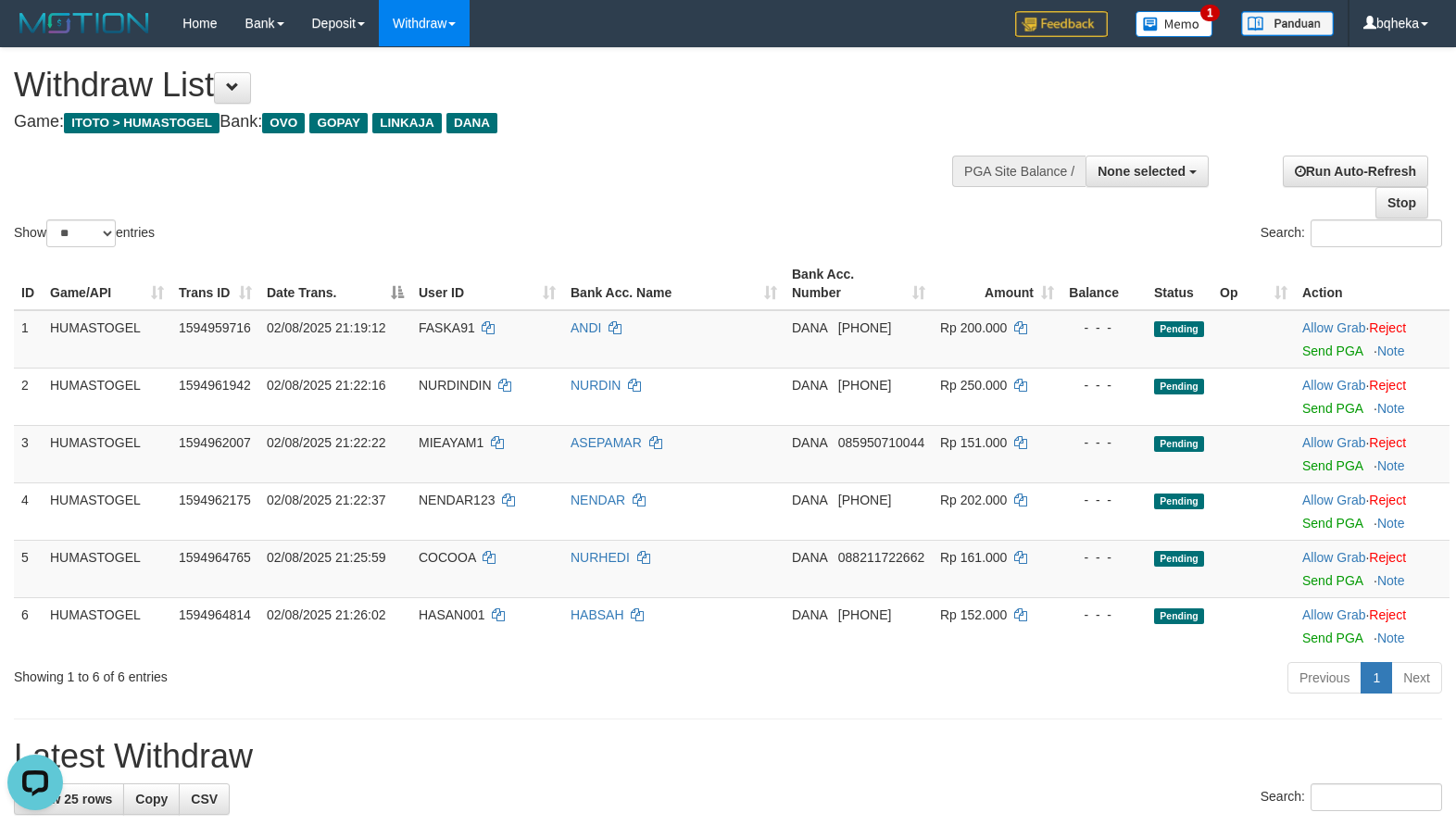 click on "Show  ** ** ** ***  entries Search:" at bounding box center [728, 149] 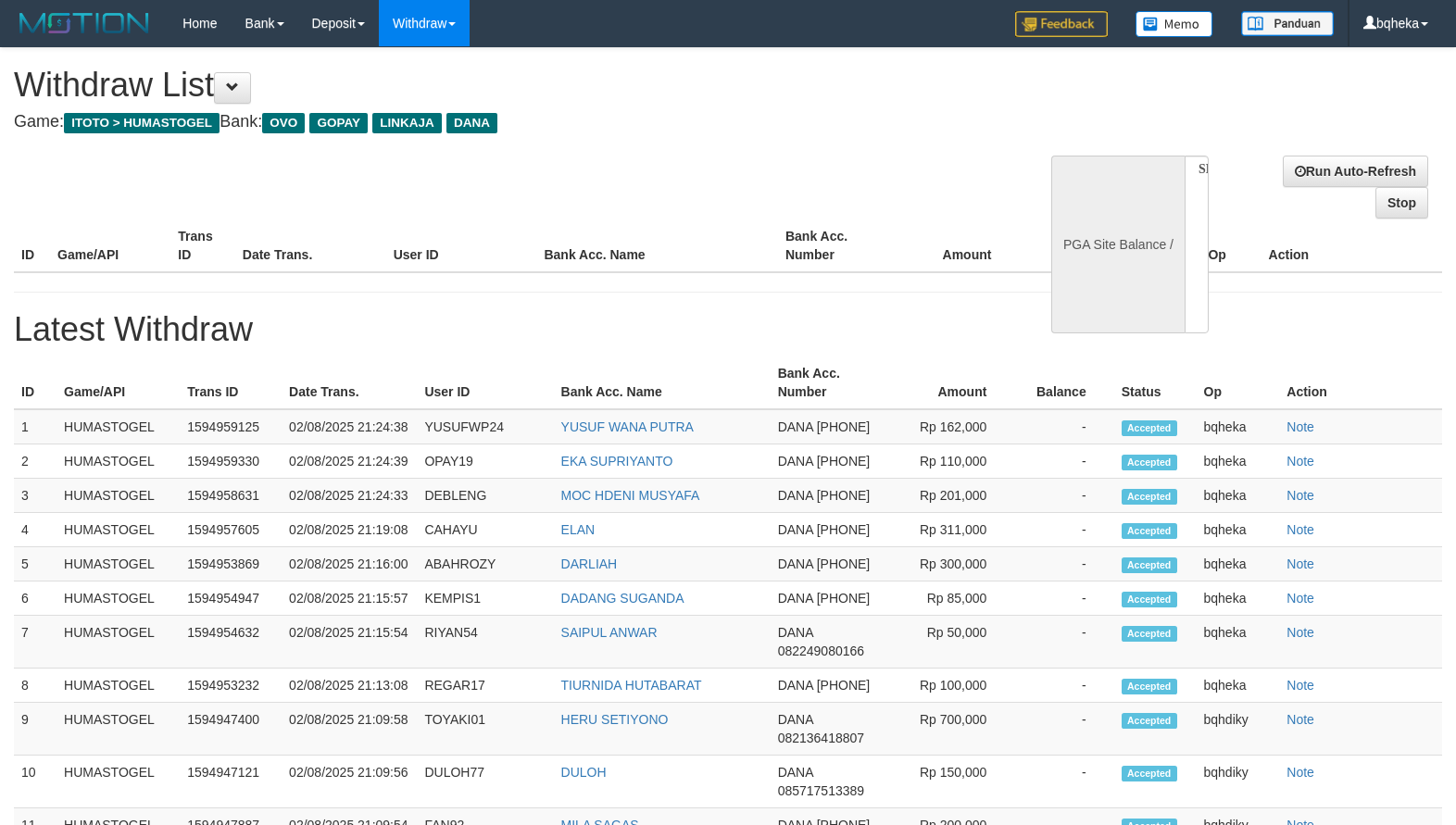 select 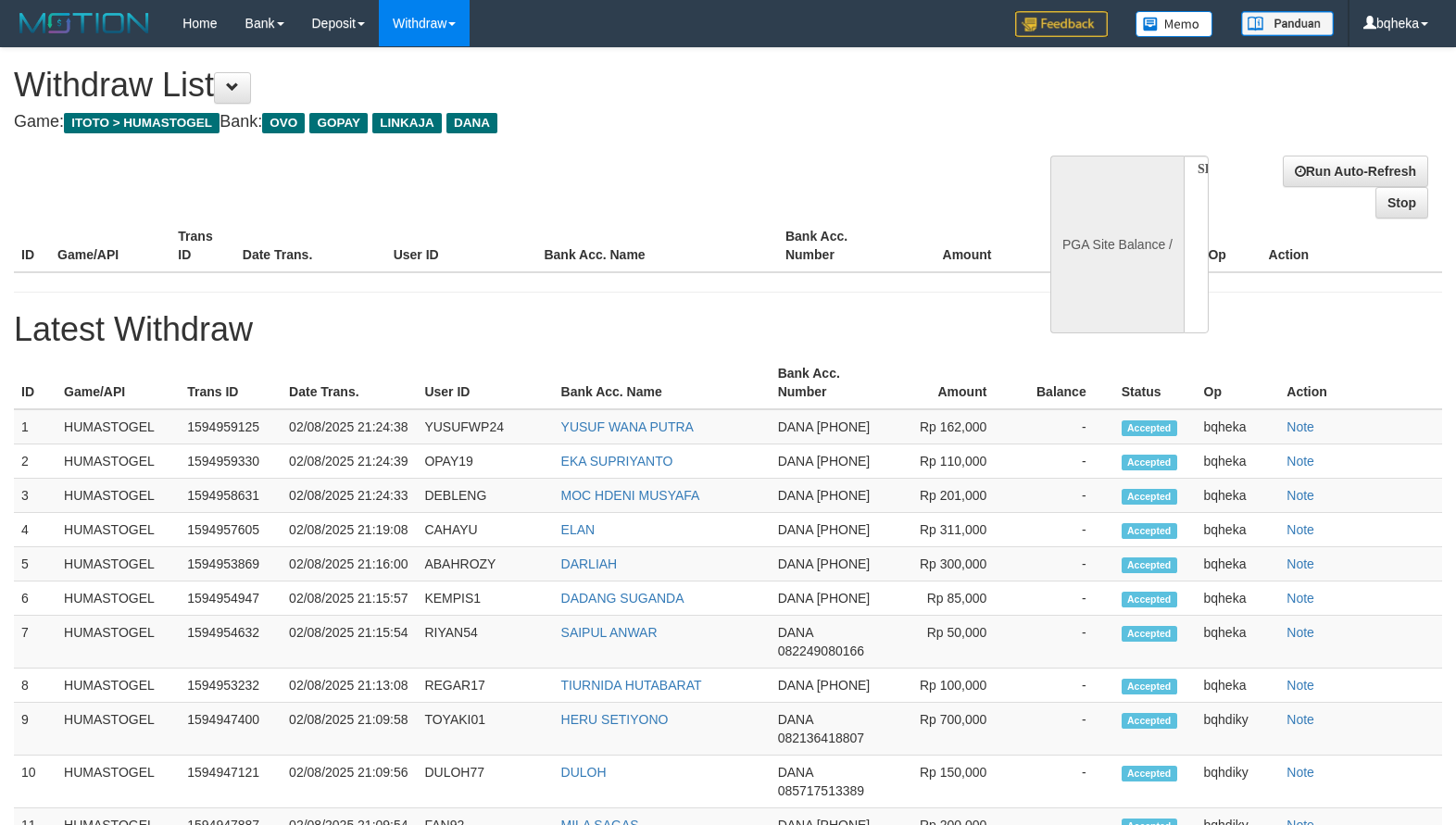 scroll, scrollTop: 0, scrollLeft: 0, axis: both 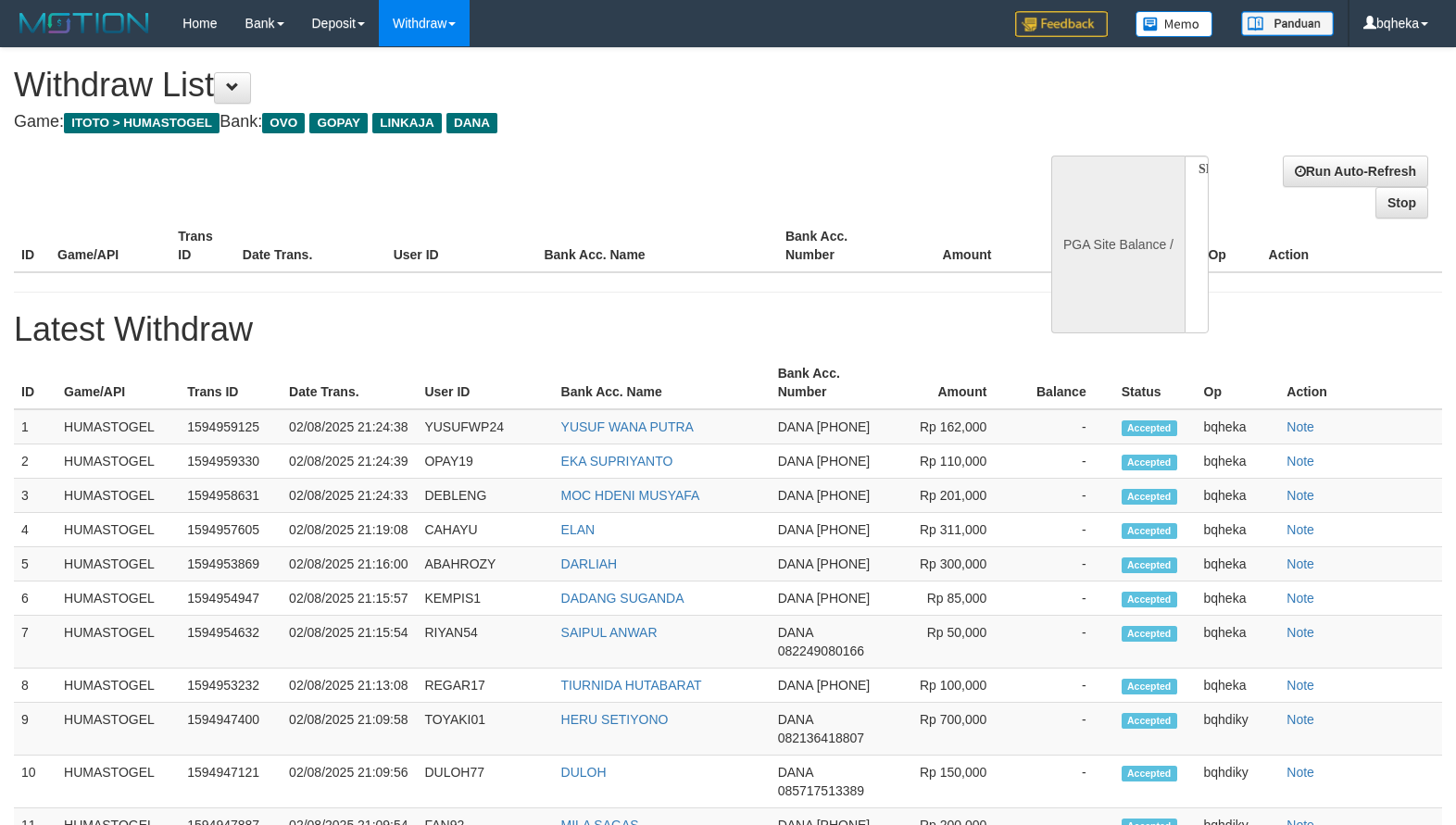 select 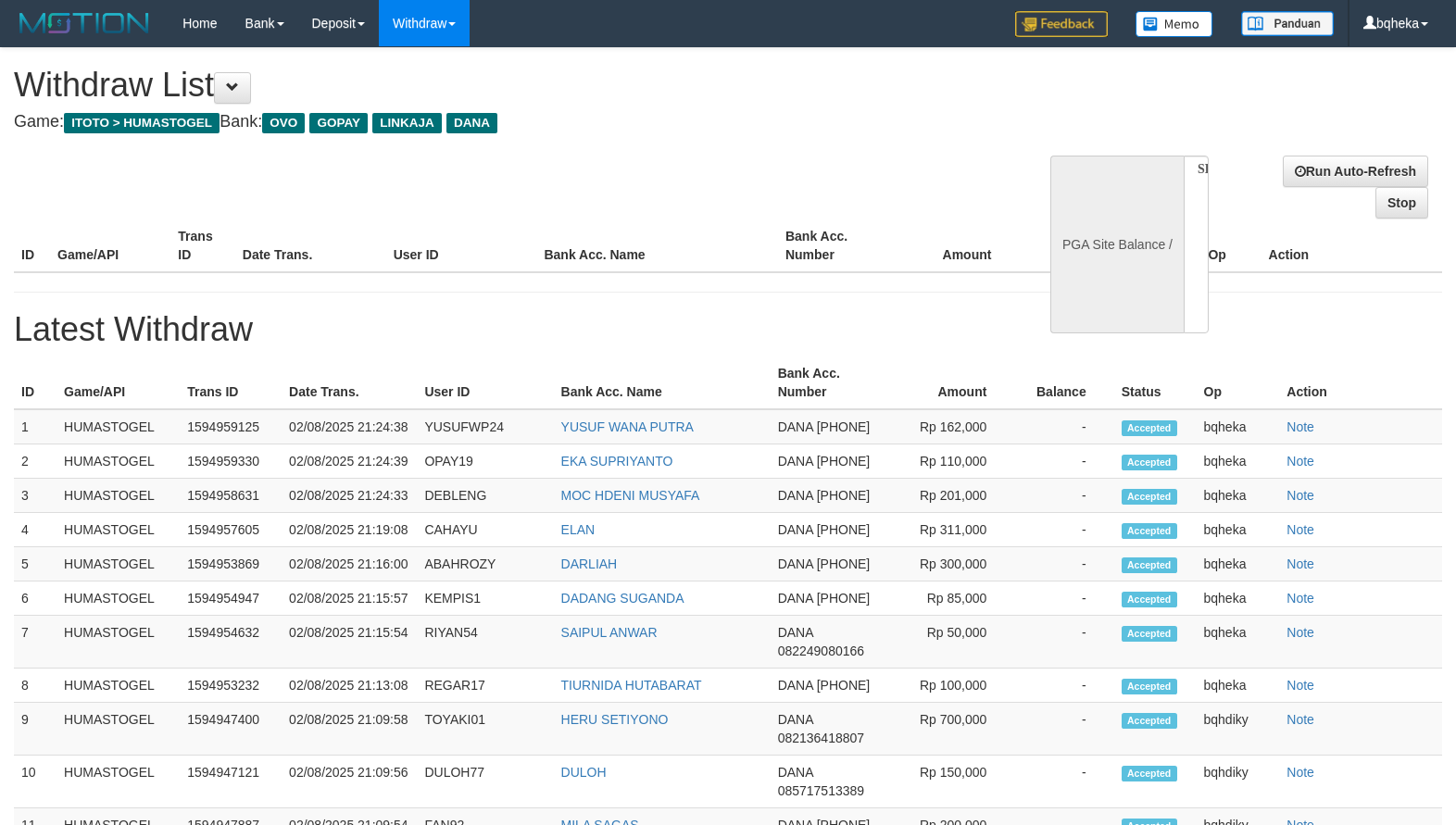 select on "**" 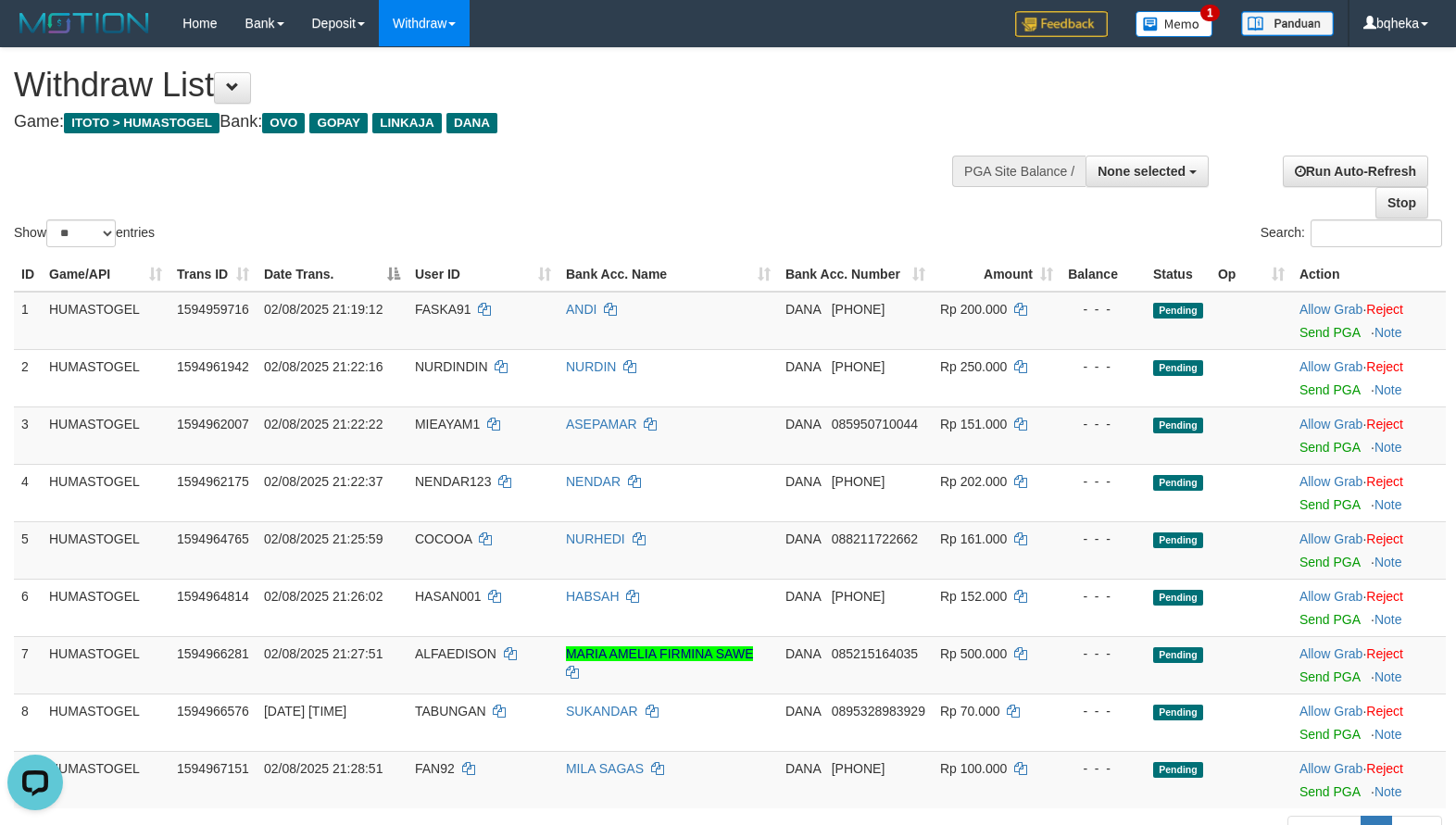scroll, scrollTop: 0, scrollLeft: 0, axis: both 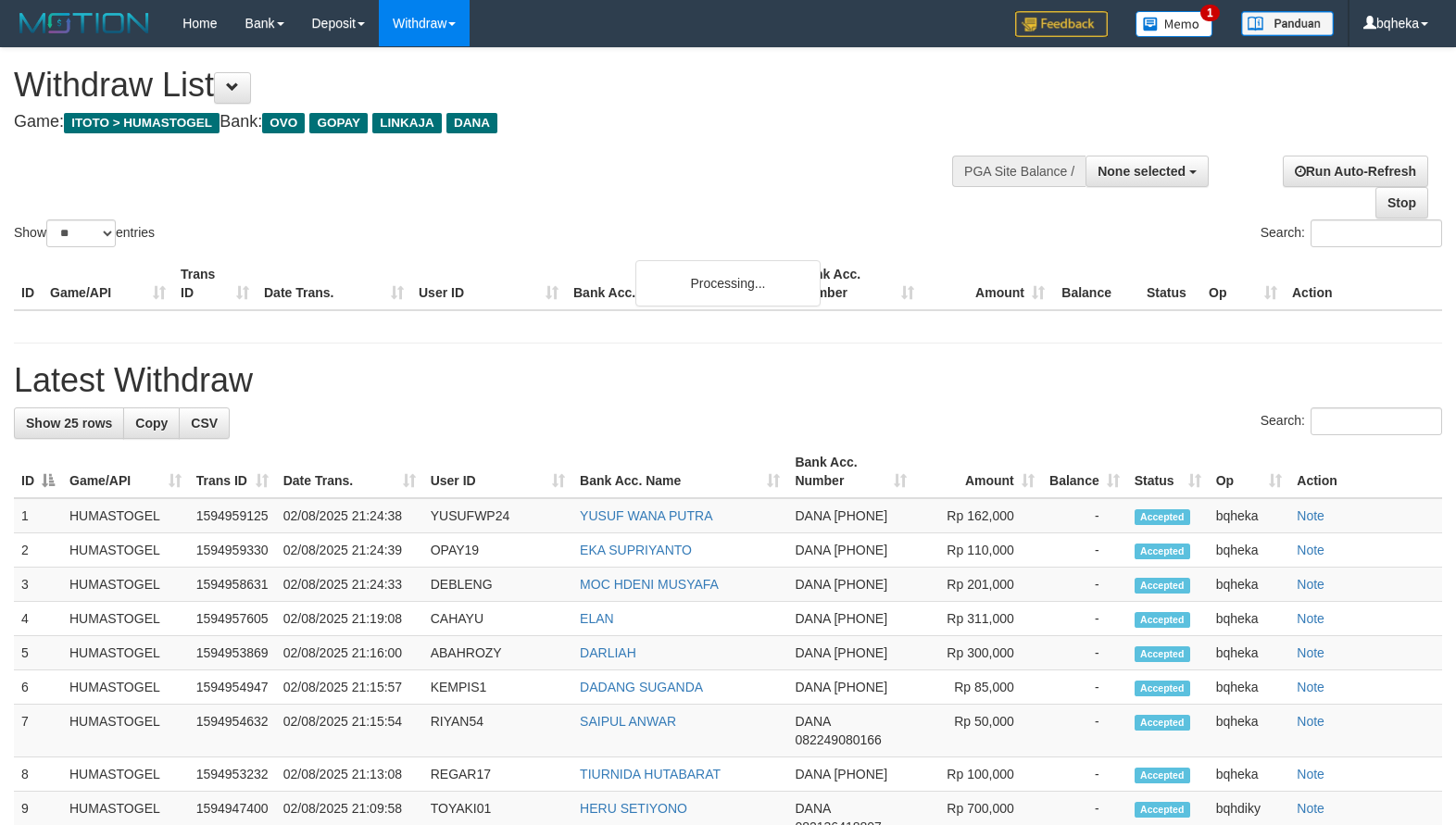 select 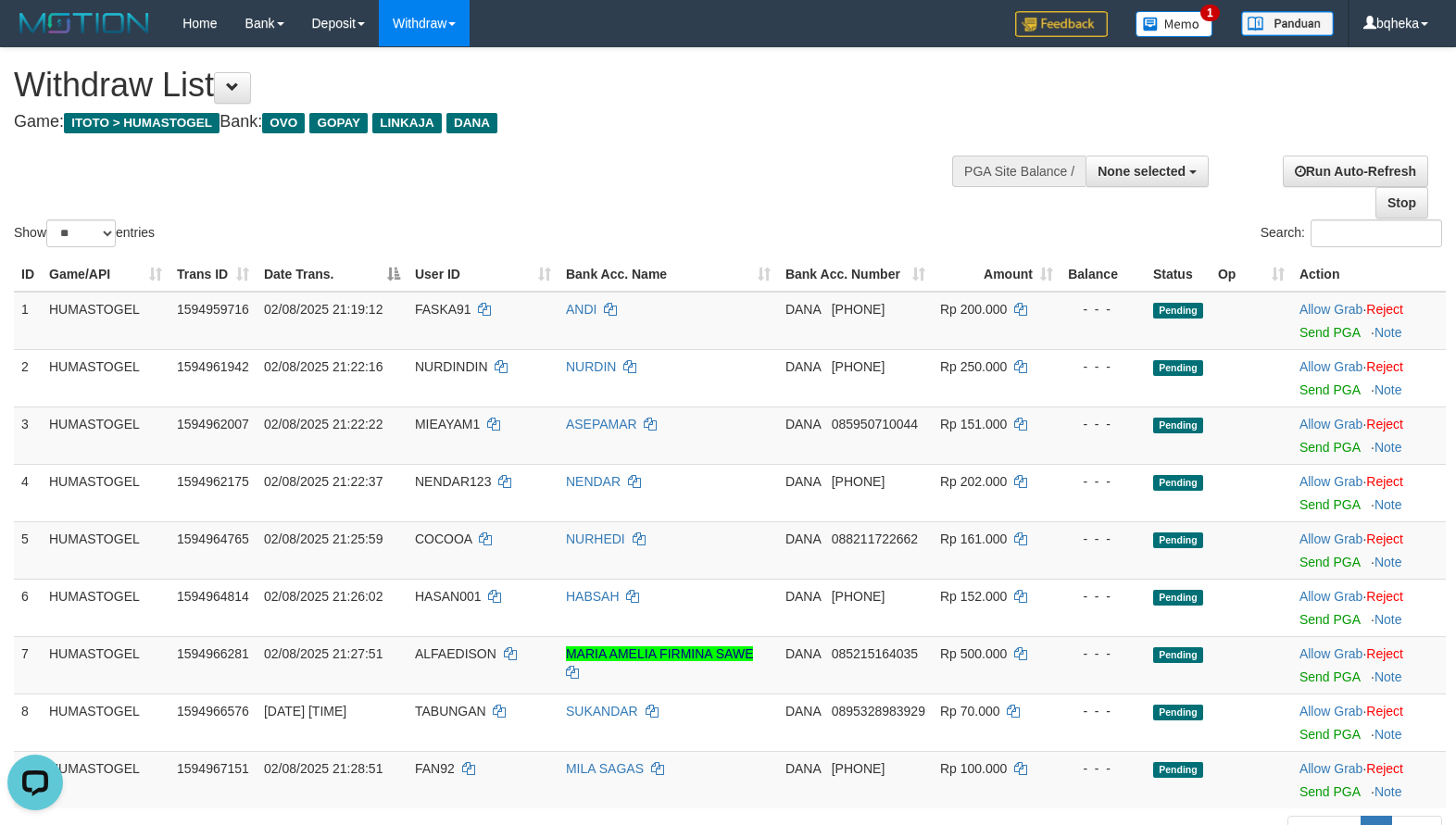 scroll, scrollTop: 0, scrollLeft: 0, axis: both 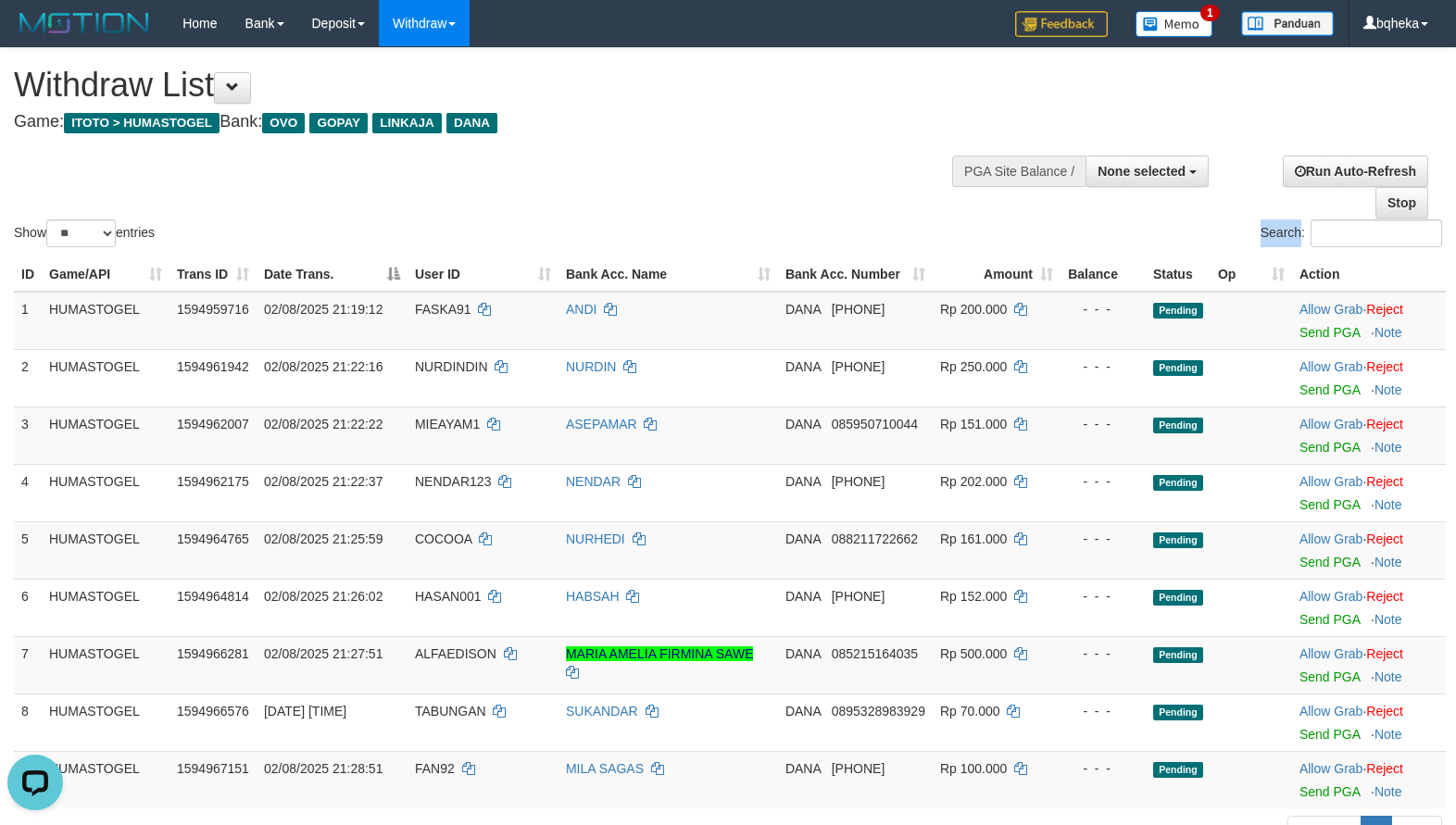 click on "Show  ** ** ** ***  entries Search:" at bounding box center [728, 149] 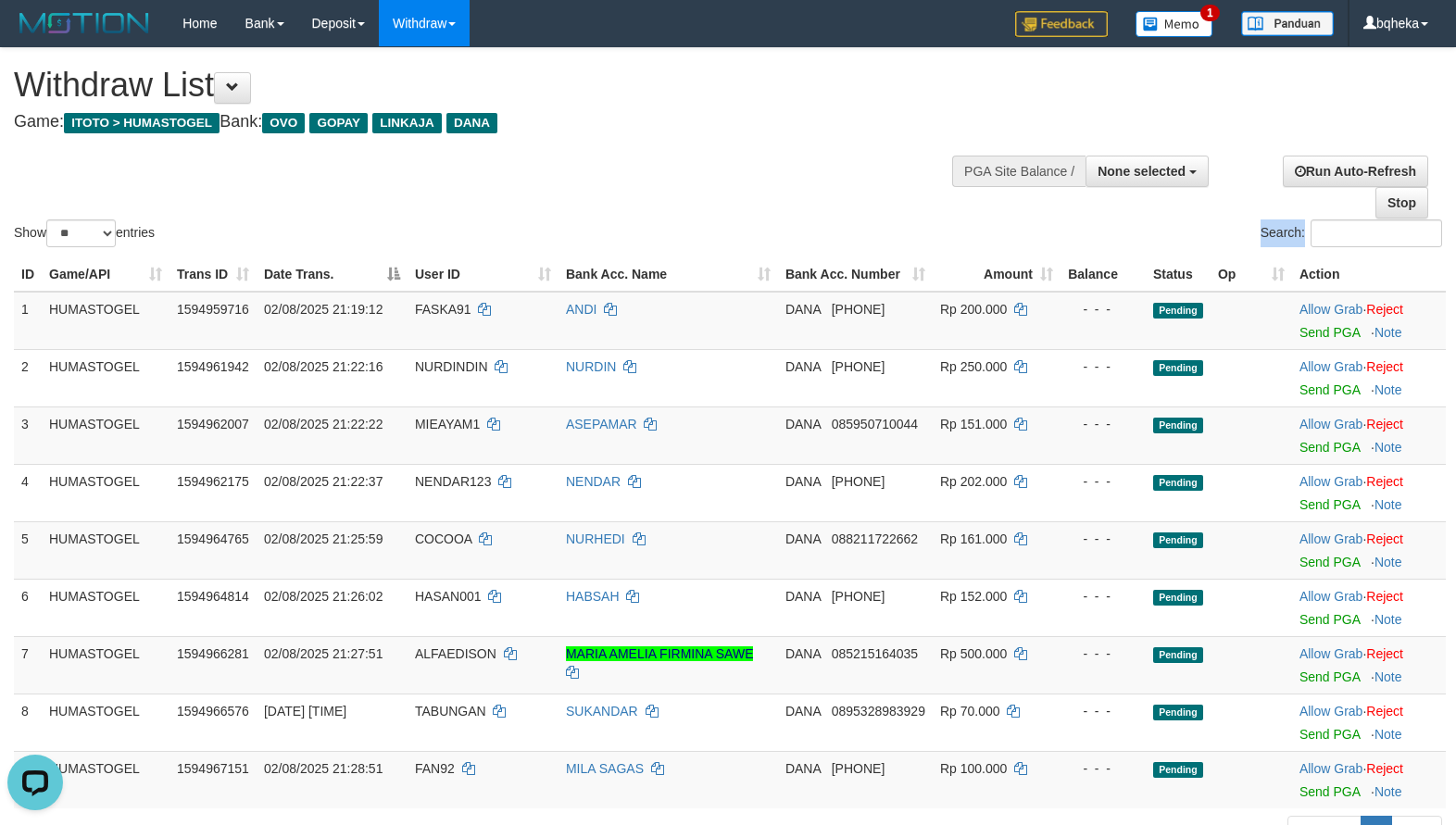 click on "Show  ** ** ** ***  entries Search:" at bounding box center (728, 149) 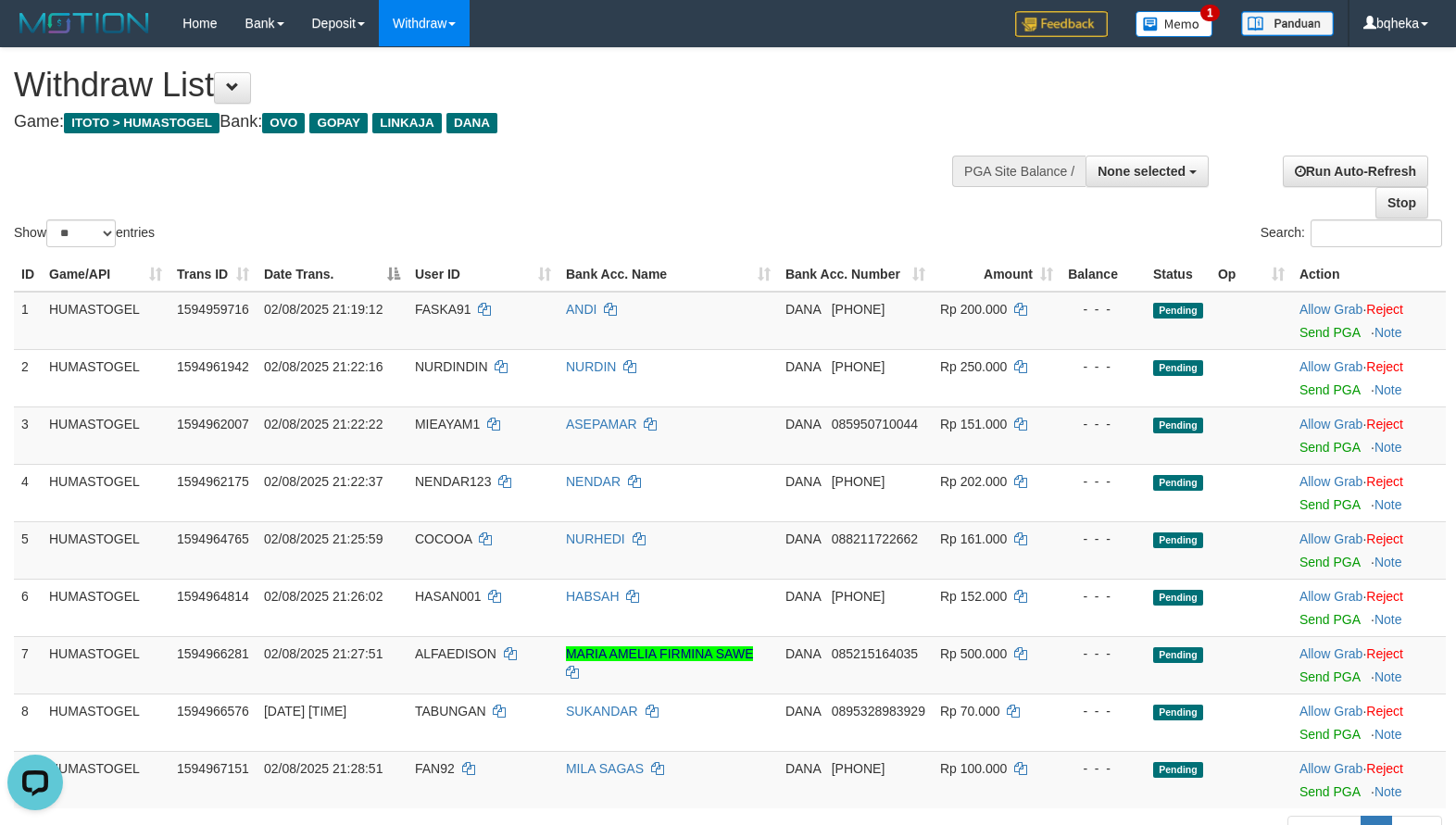 click on "Show  ** ** ** ***  entries Search:" at bounding box center (728, 149) 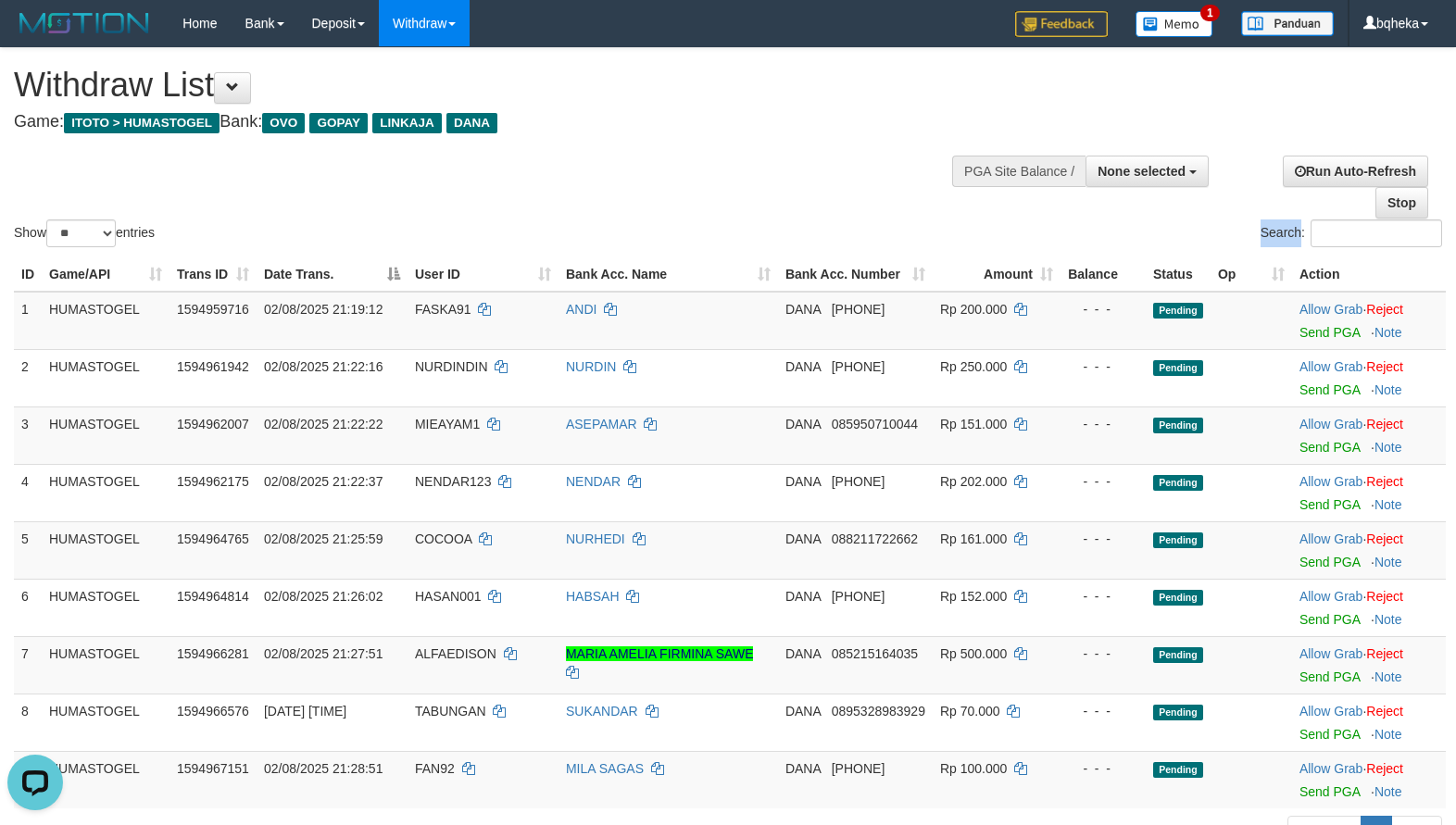 click on "Show  ** ** ** ***  entries Search:" at bounding box center [728, 149] 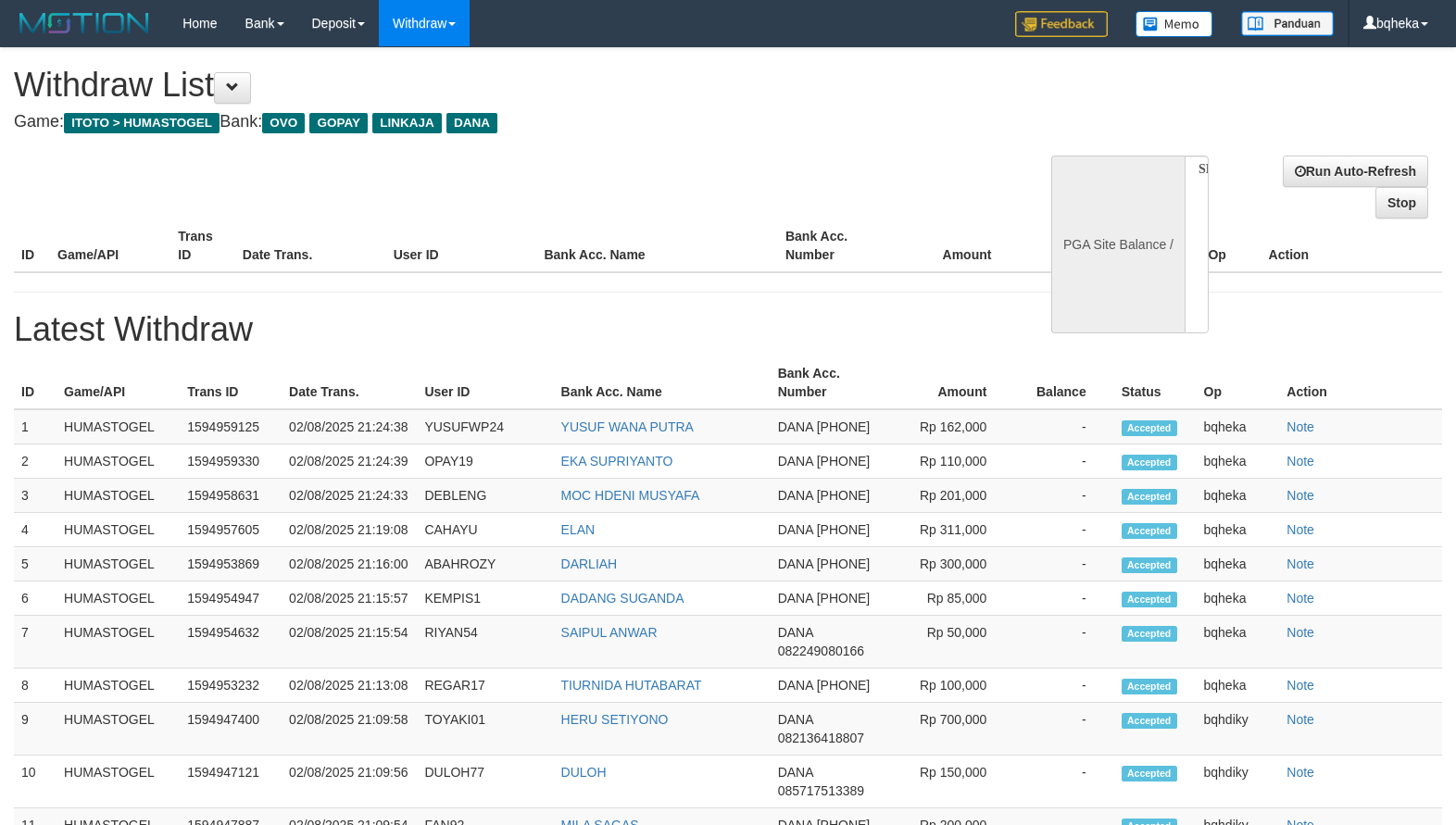 select 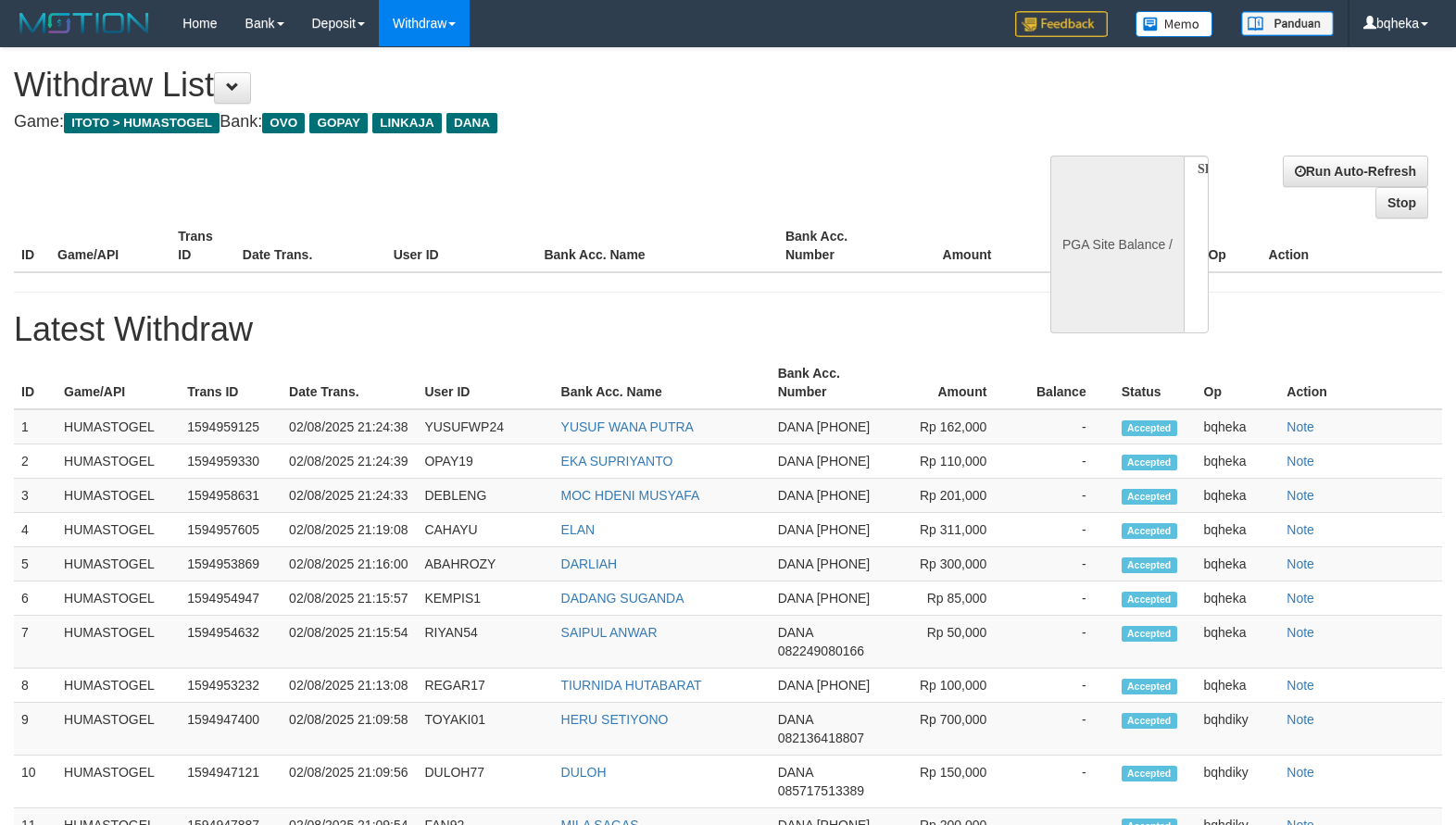 scroll, scrollTop: 0, scrollLeft: 0, axis: both 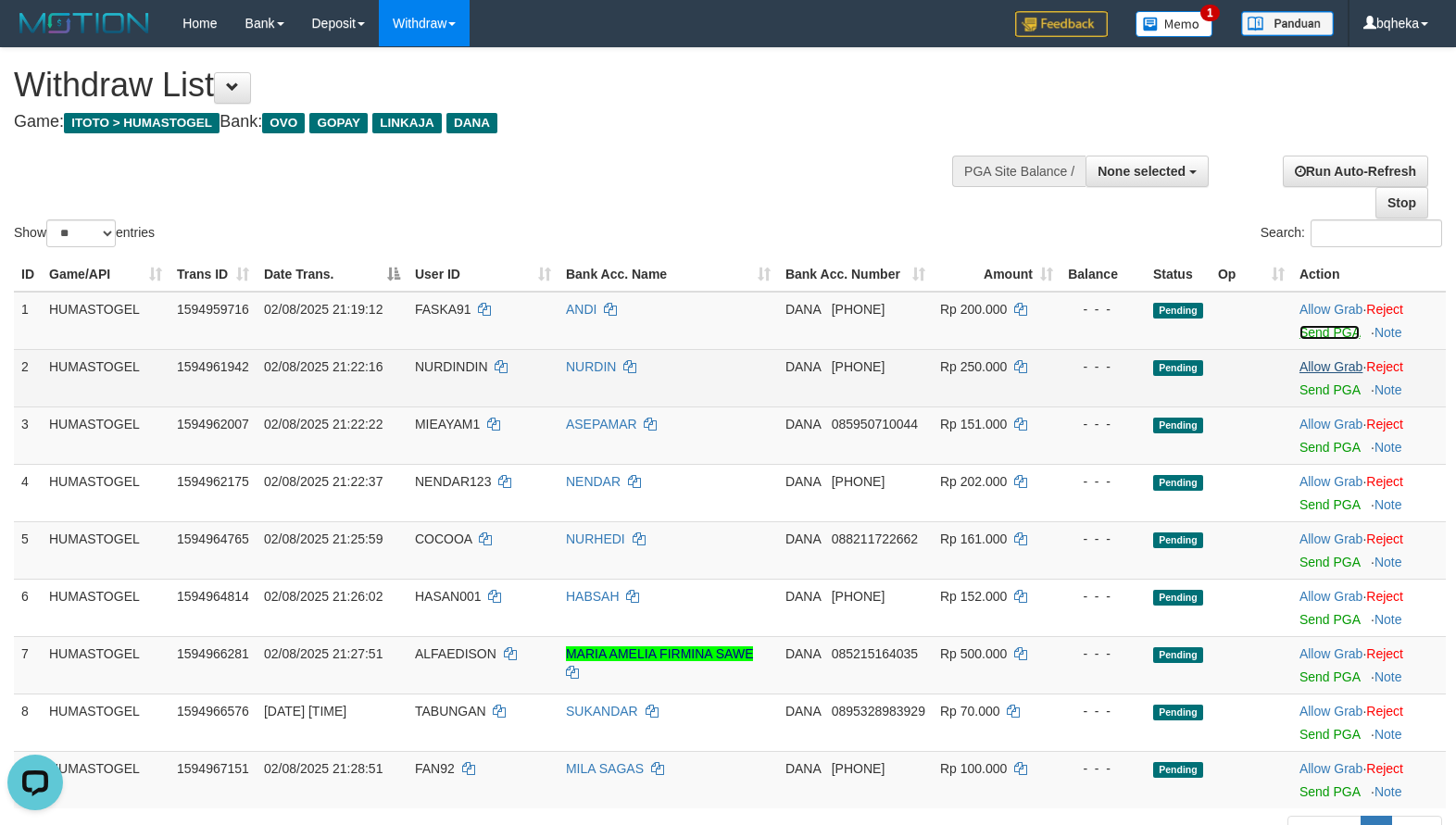 drag, startPoint x: 1331, startPoint y: 333, endPoint x: 1329, endPoint y: 361, distance: 28.071338 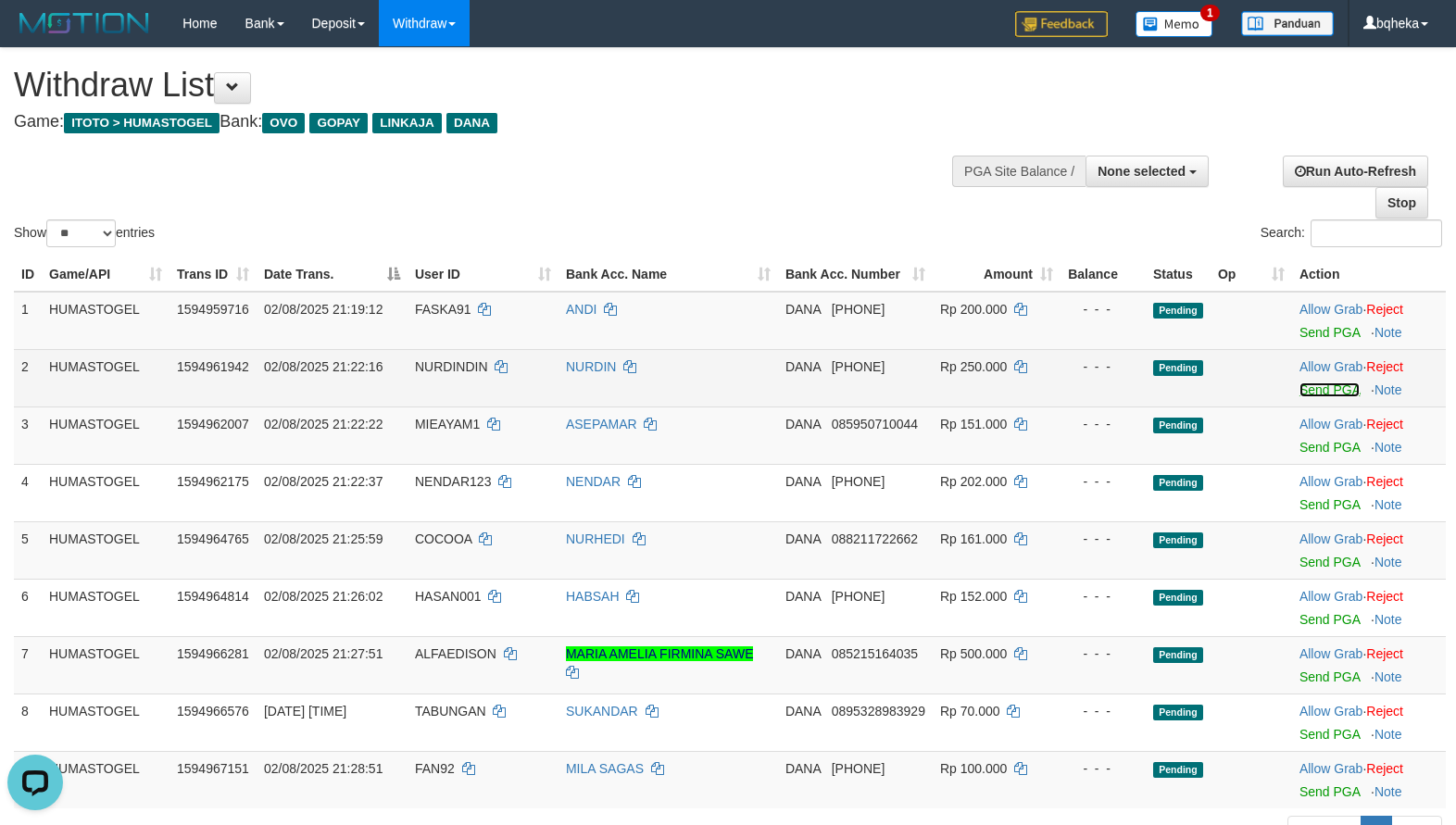 click on "Send PGA" at bounding box center (1329, 390) 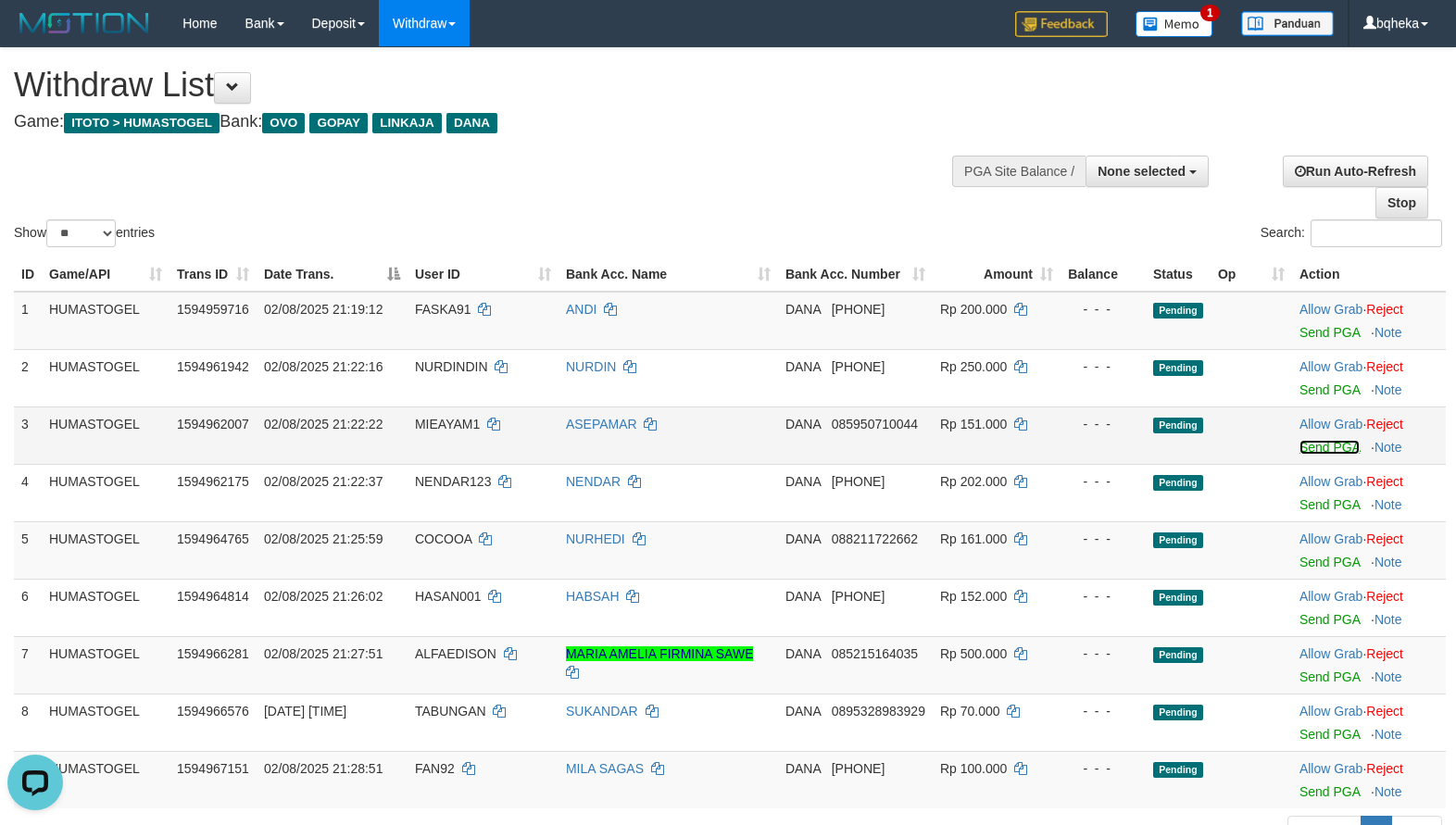 click on "Send PGA" at bounding box center (1329, 447) 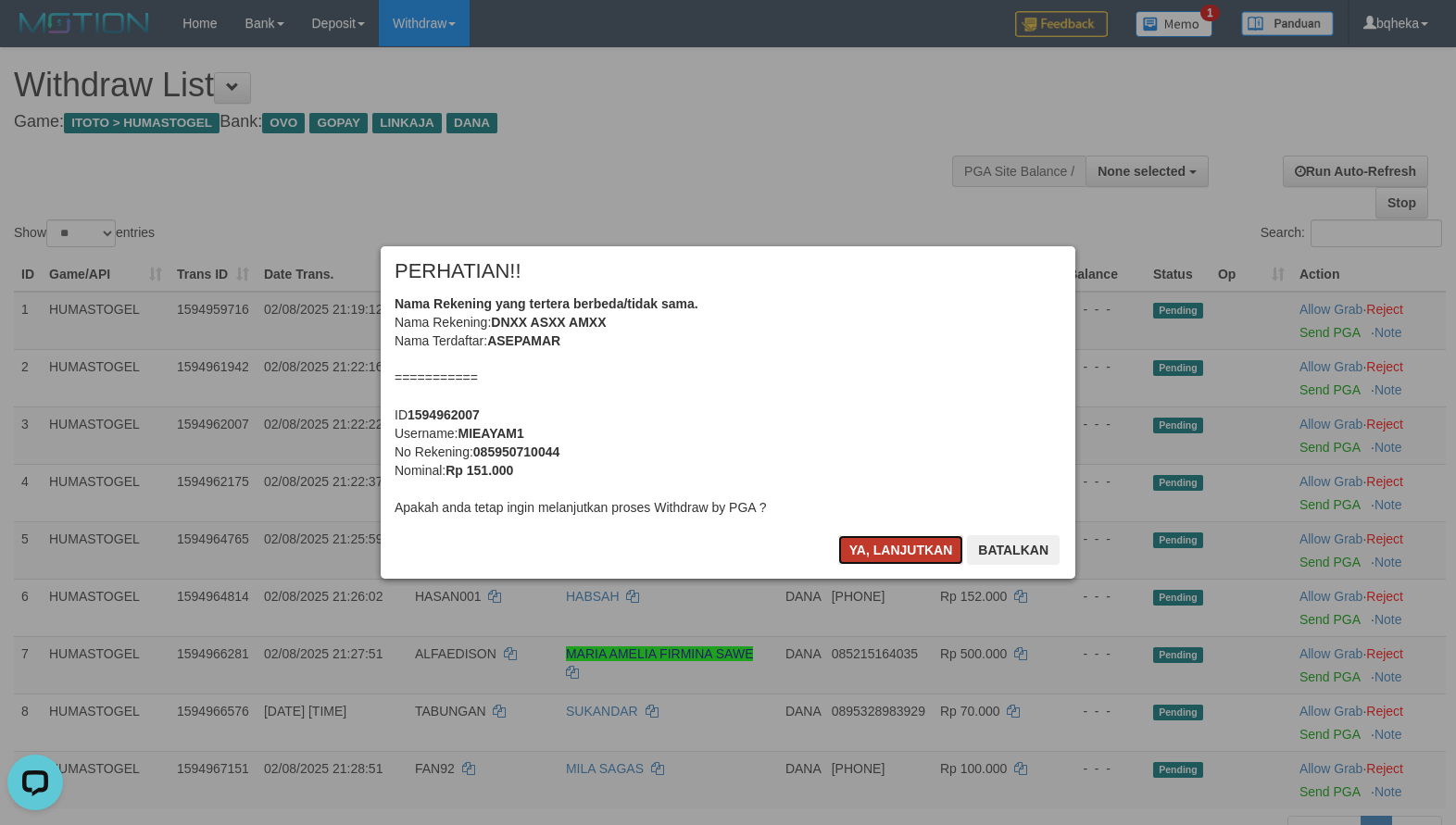 click on "Ya, lanjutkan" at bounding box center (901, 550) 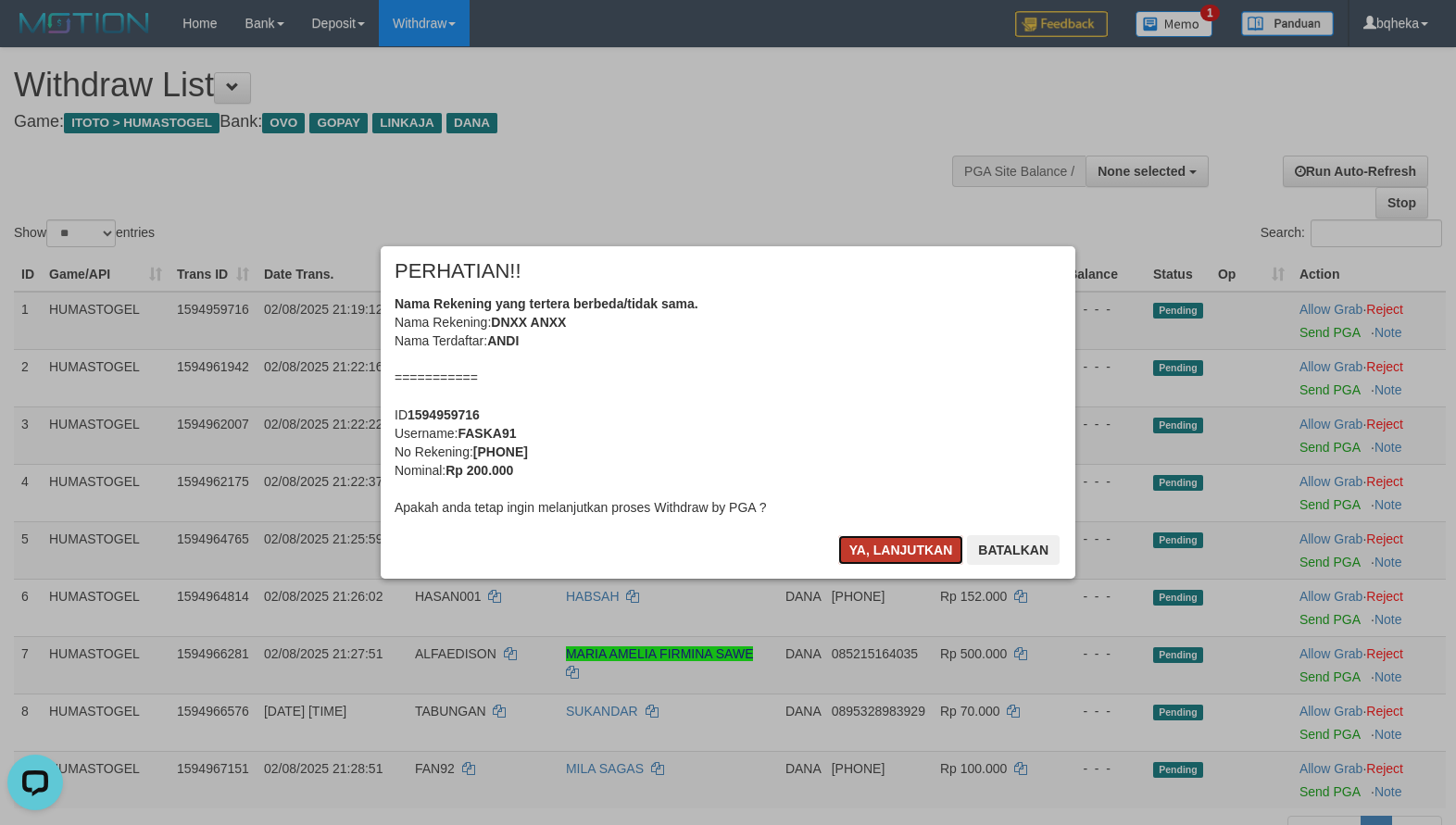 click on "Ya, lanjutkan" at bounding box center (901, 550) 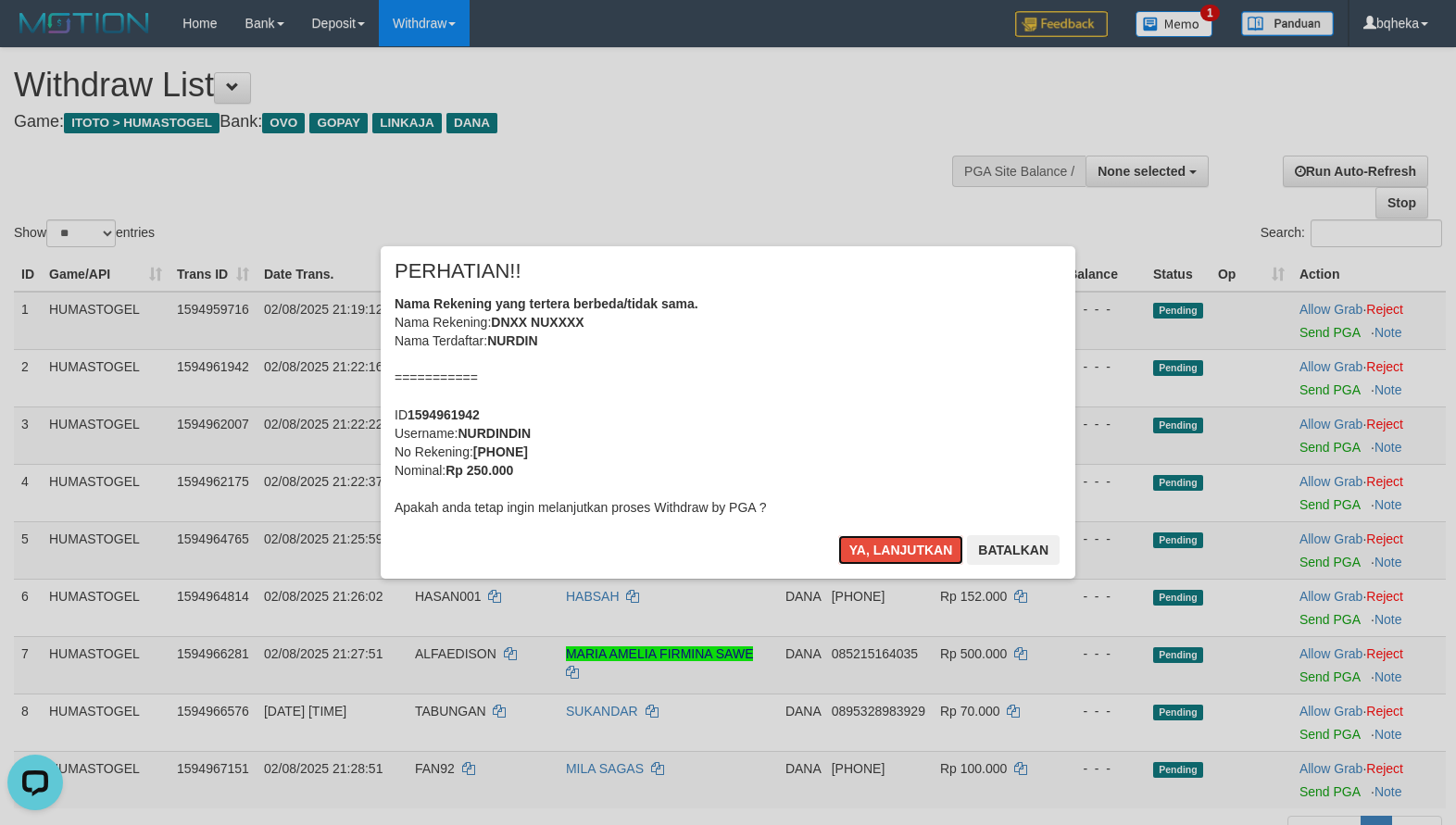 click on "Ya, lanjutkan" at bounding box center [901, 550] 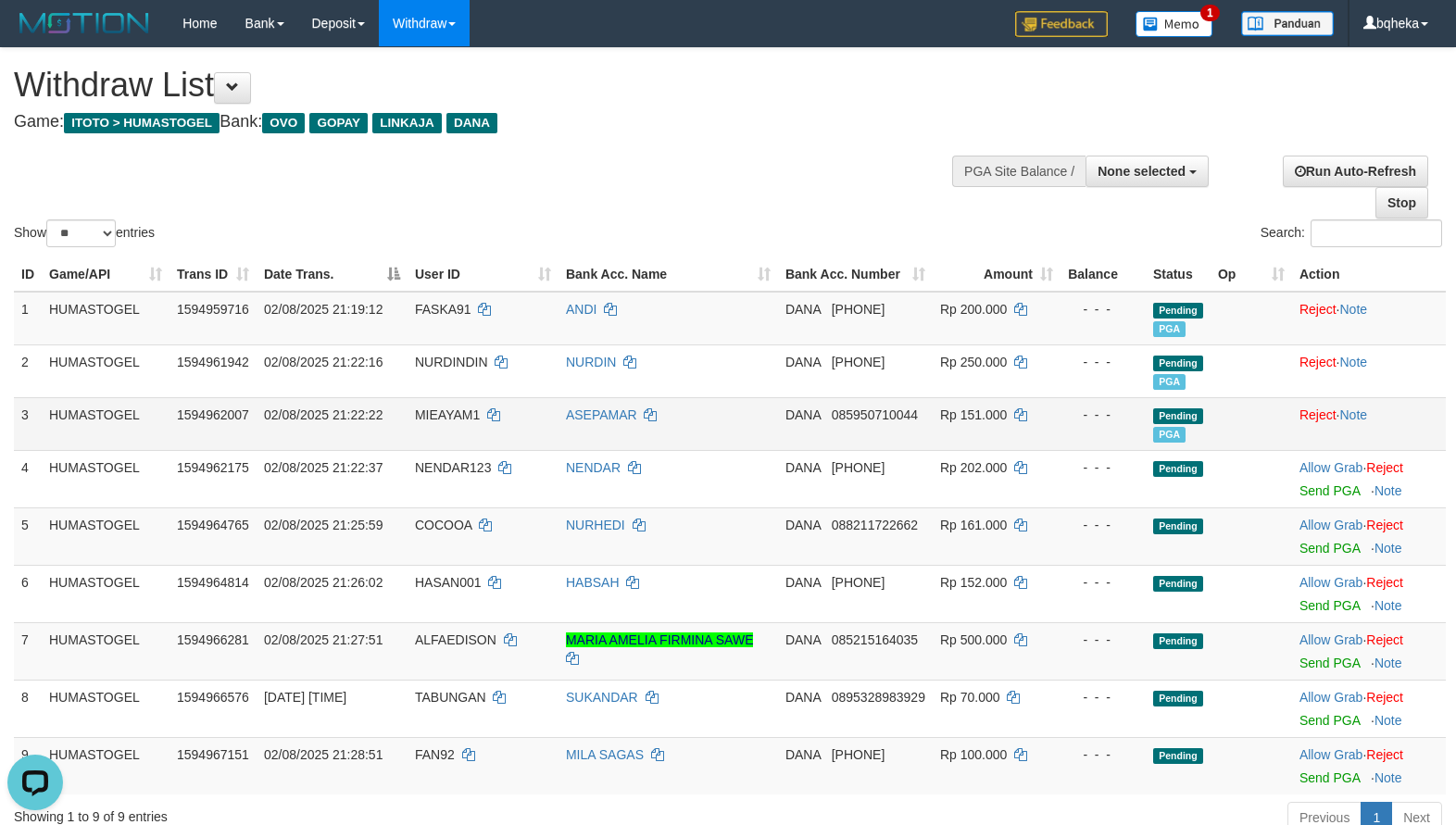 click on "MIEAYAM1" at bounding box center [447, 415] 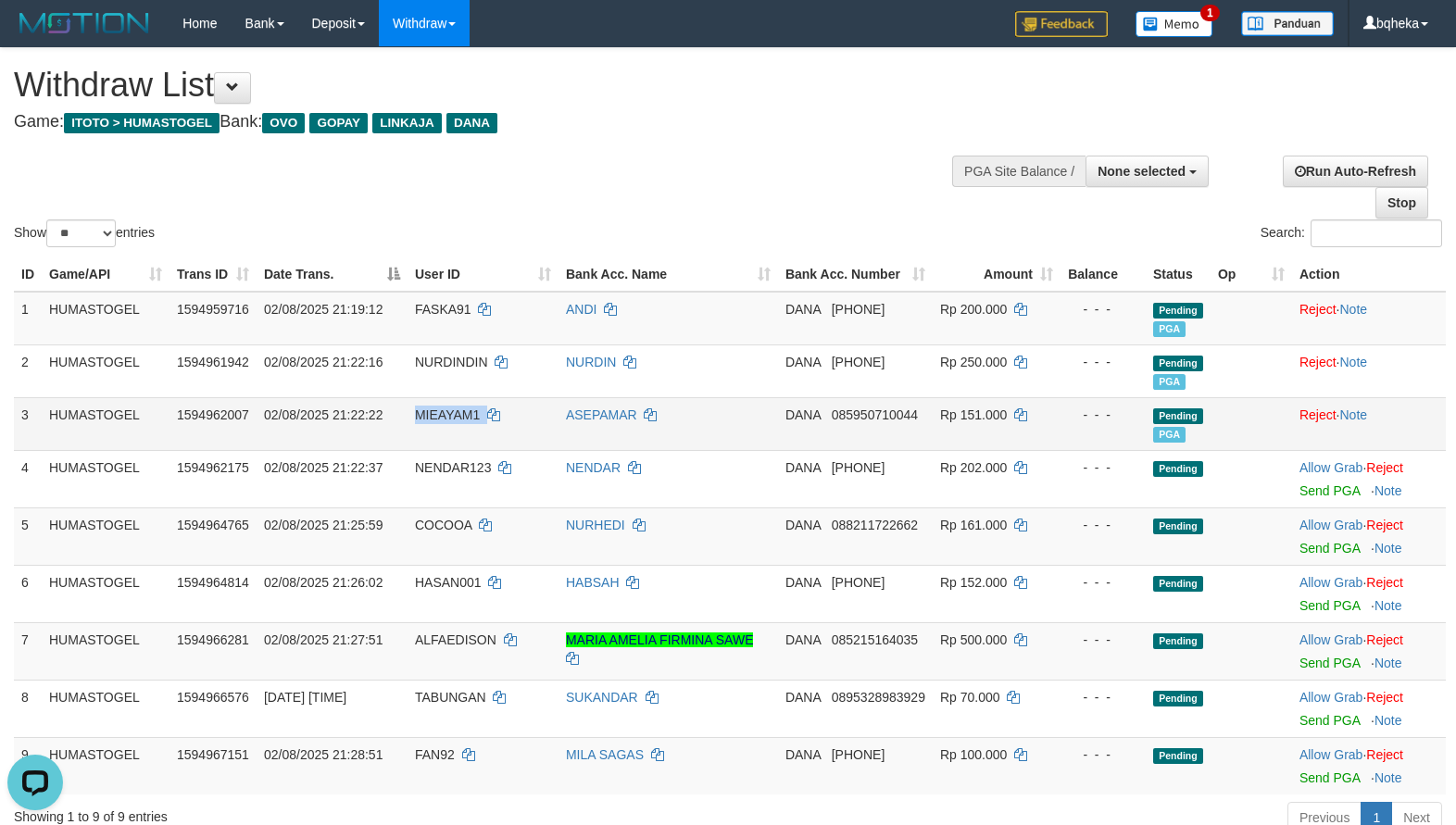 click on "MIEAYAM1" at bounding box center (447, 415) 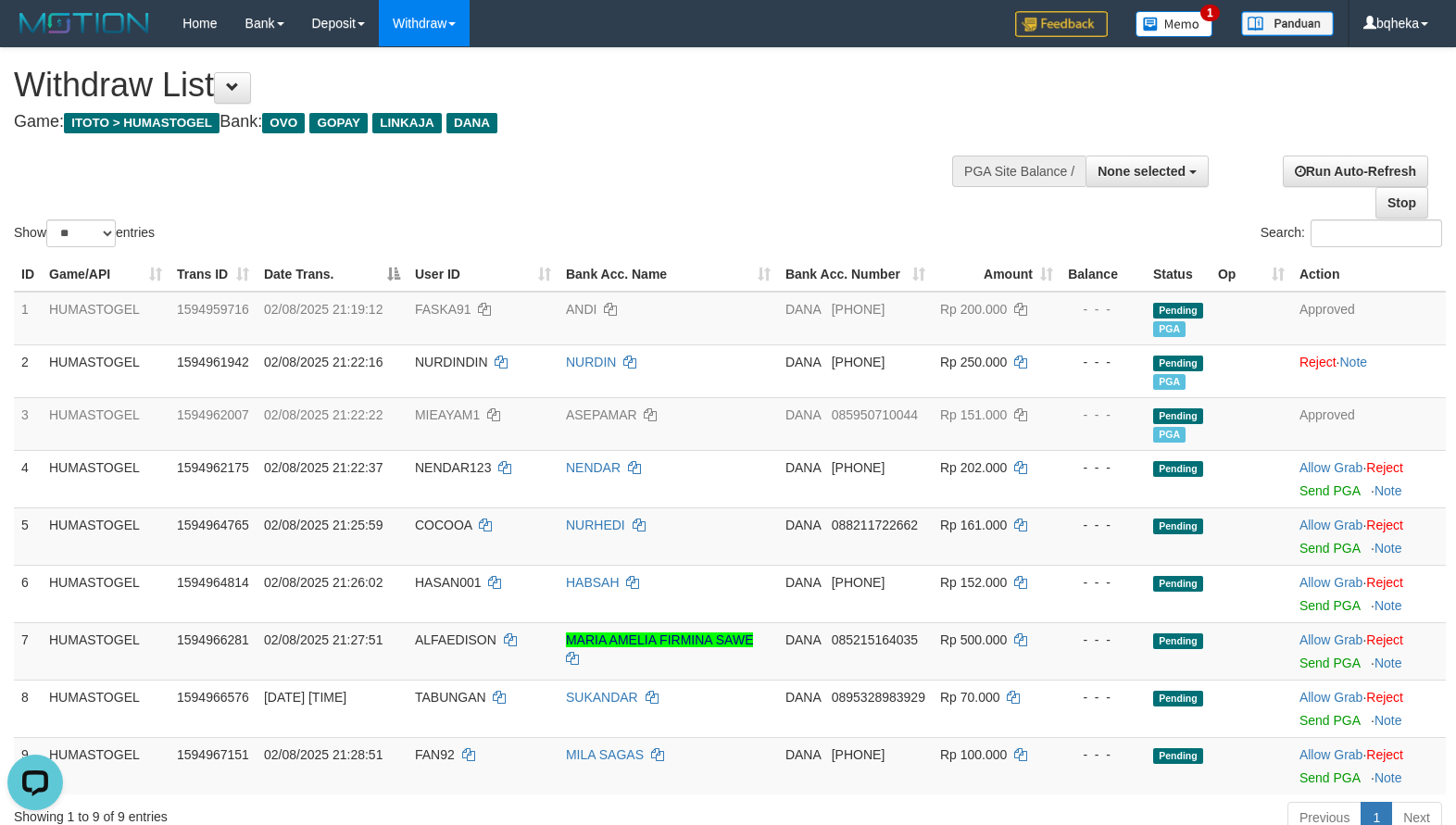 click on "Show  ** ** ** ***  entries Search:" at bounding box center (728, 149) 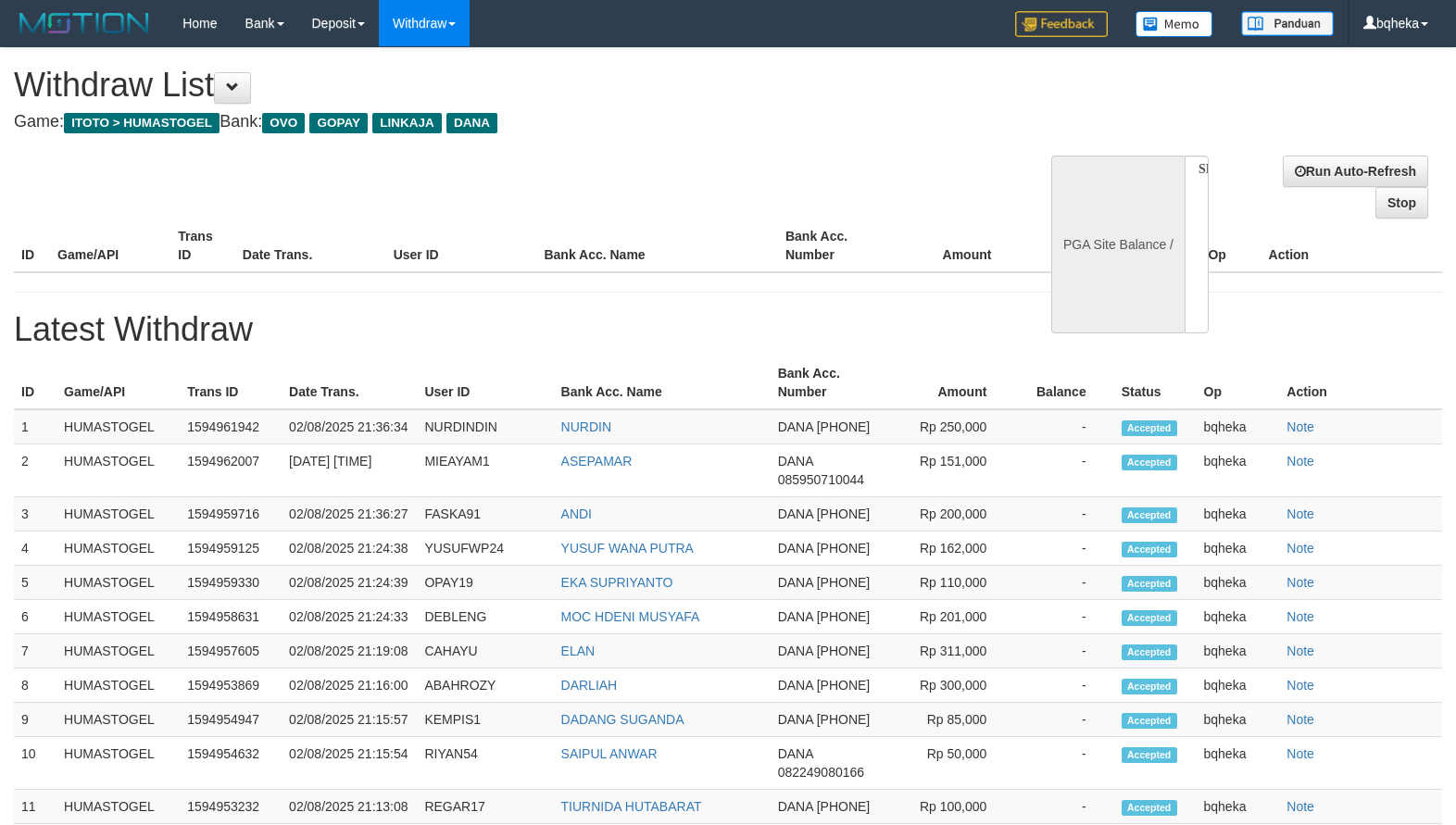 select 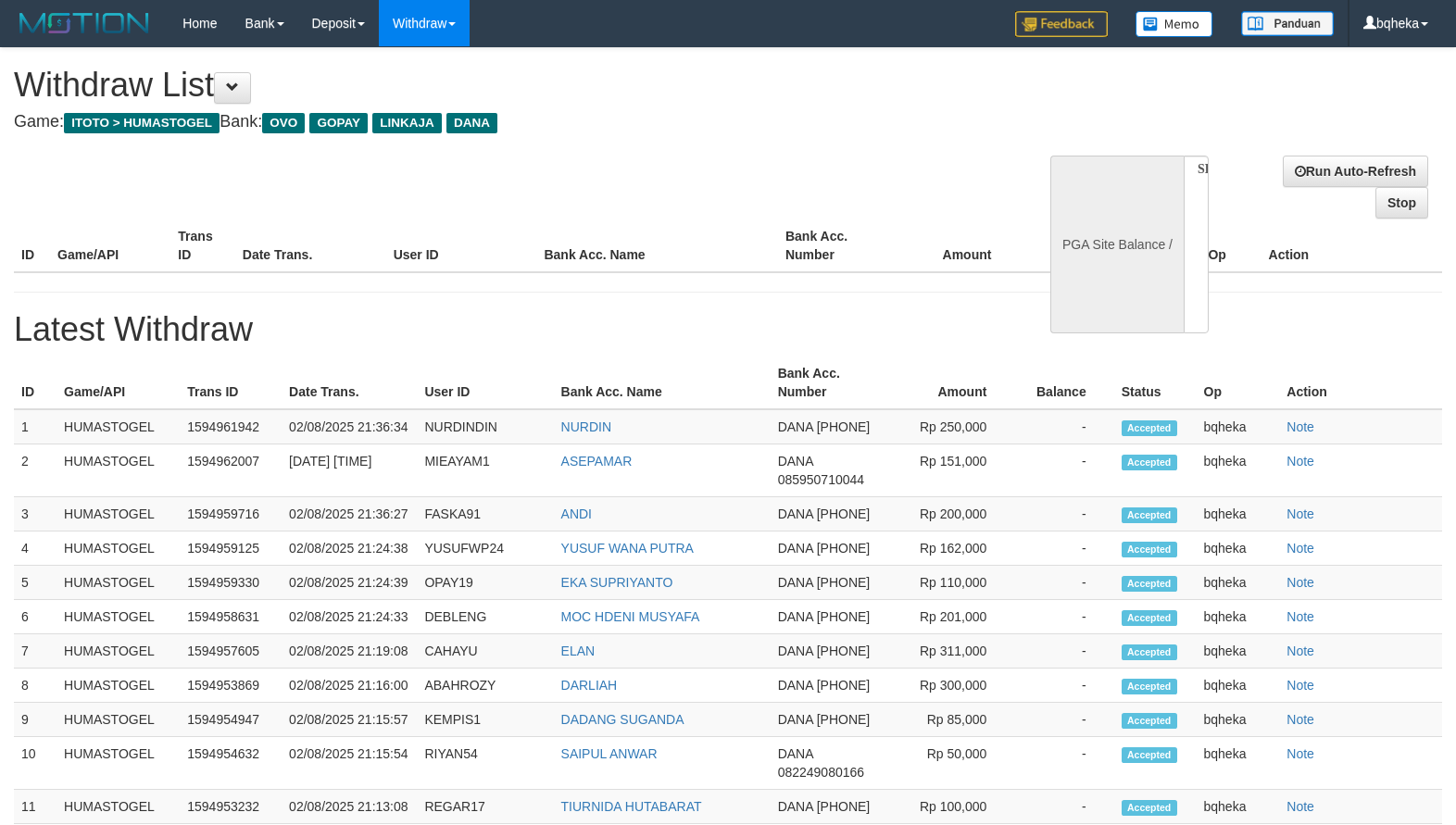 select on "**" 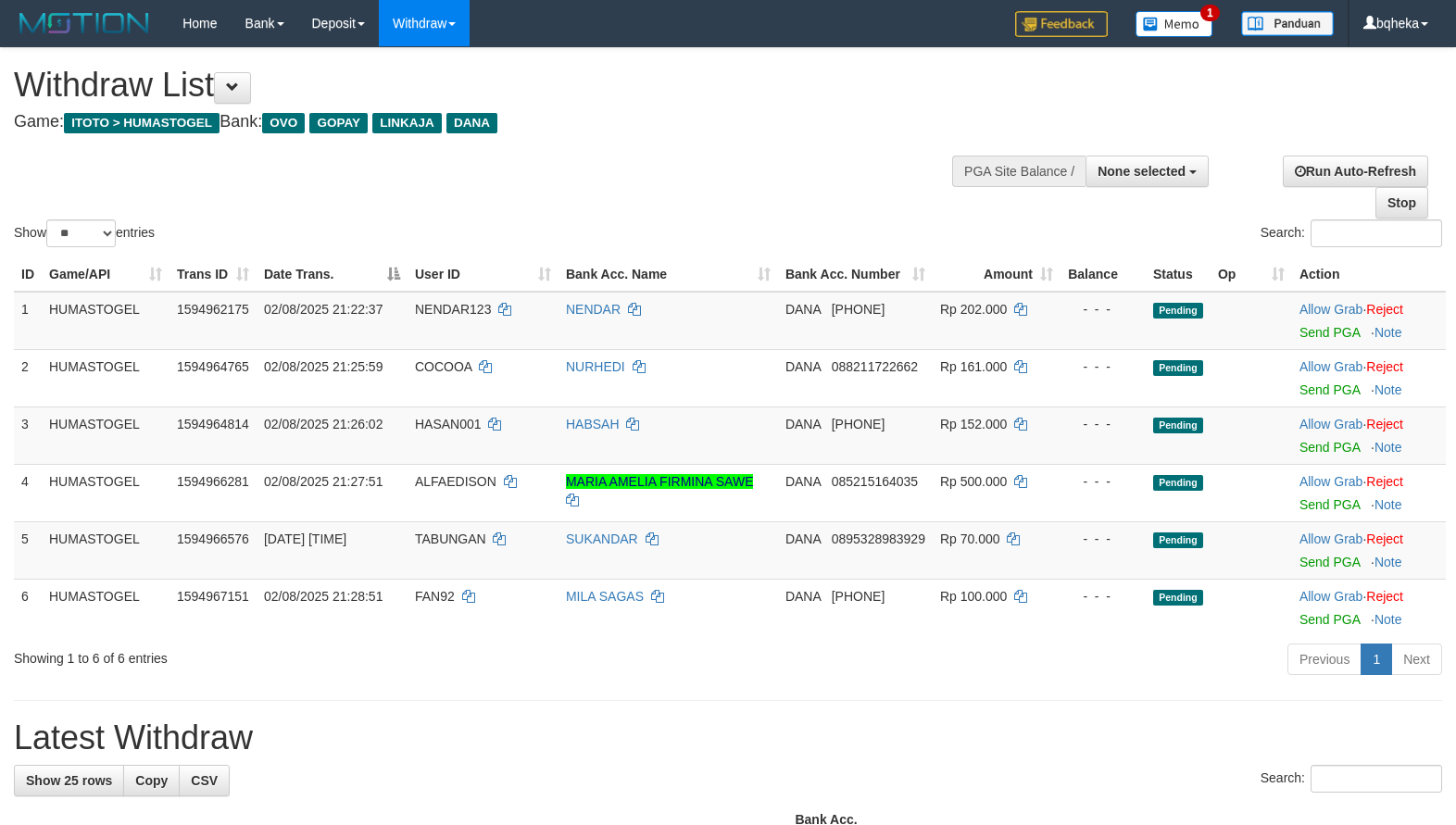 click on "**********" at bounding box center (728, 1034) 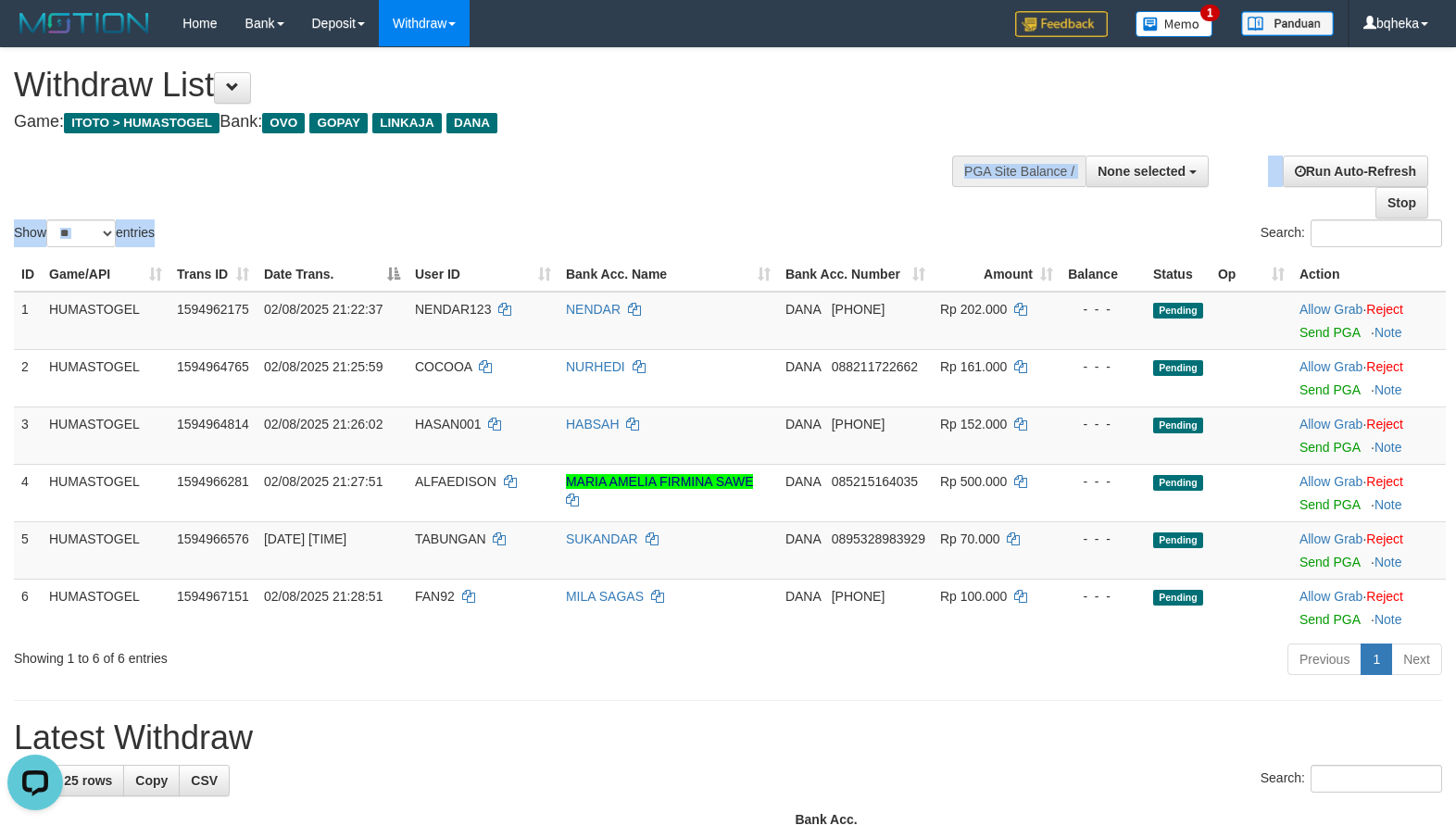 scroll, scrollTop: 0, scrollLeft: 0, axis: both 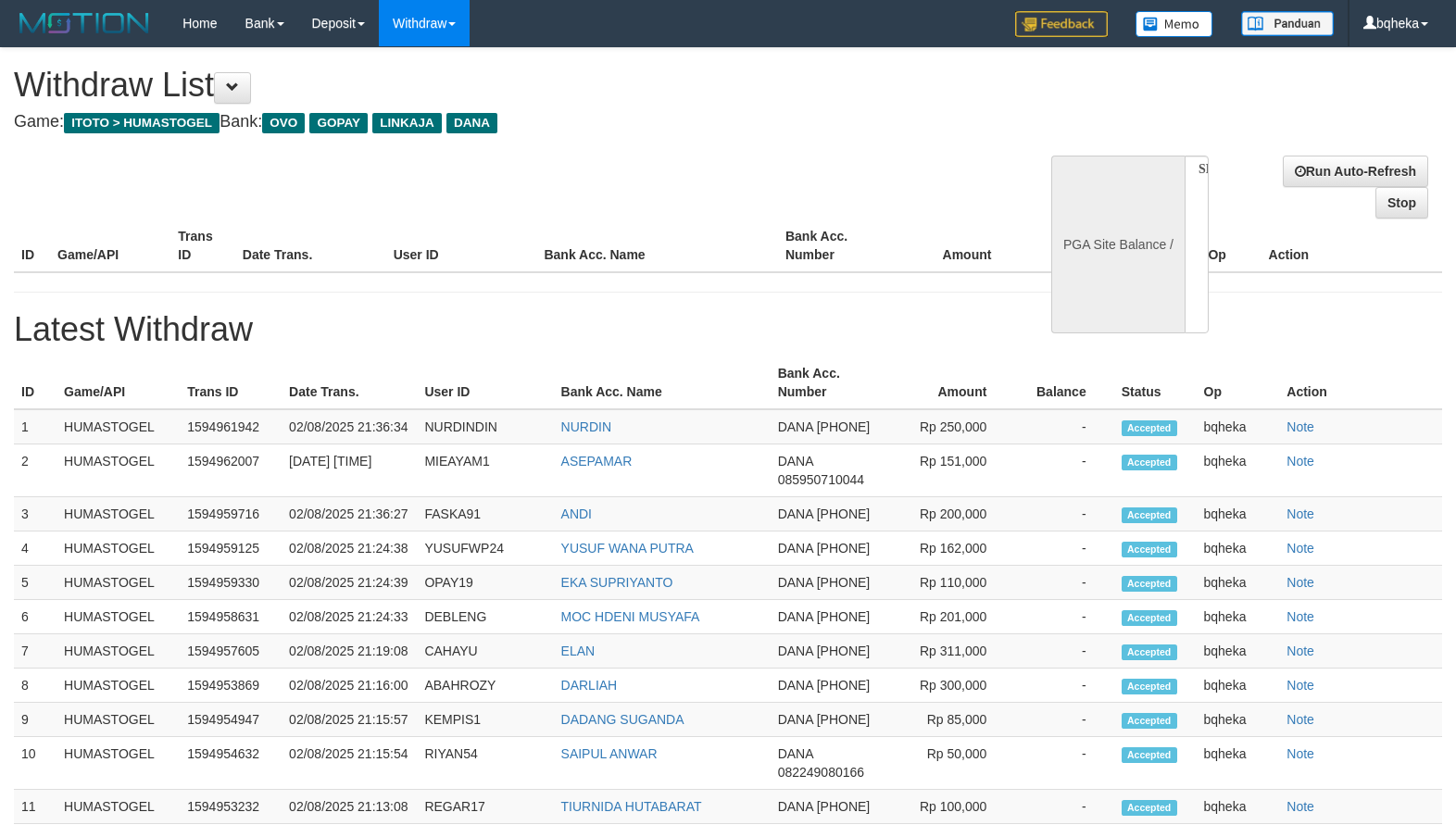 select 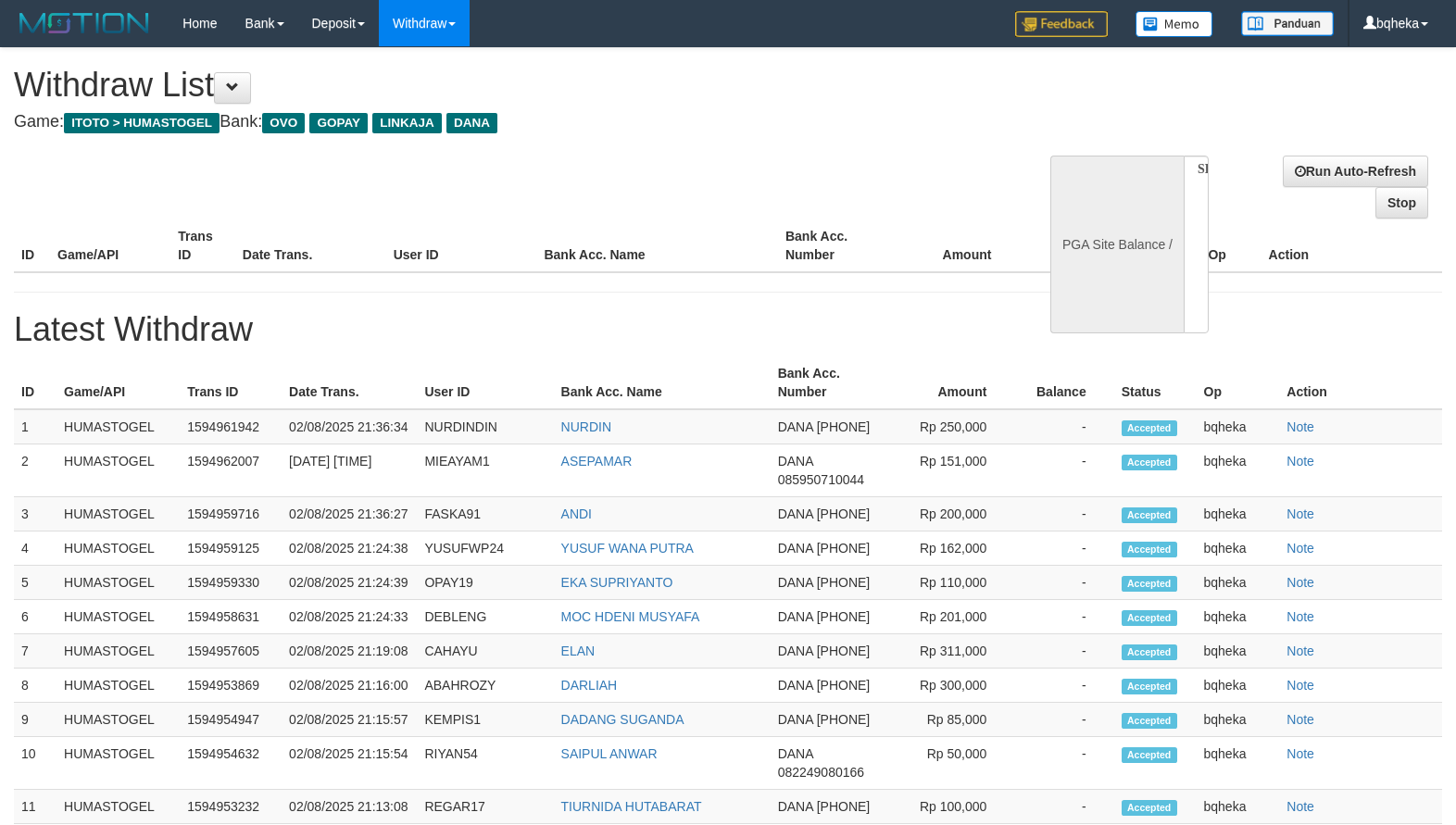 scroll, scrollTop: 0, scrollLeft: 0, axis: both 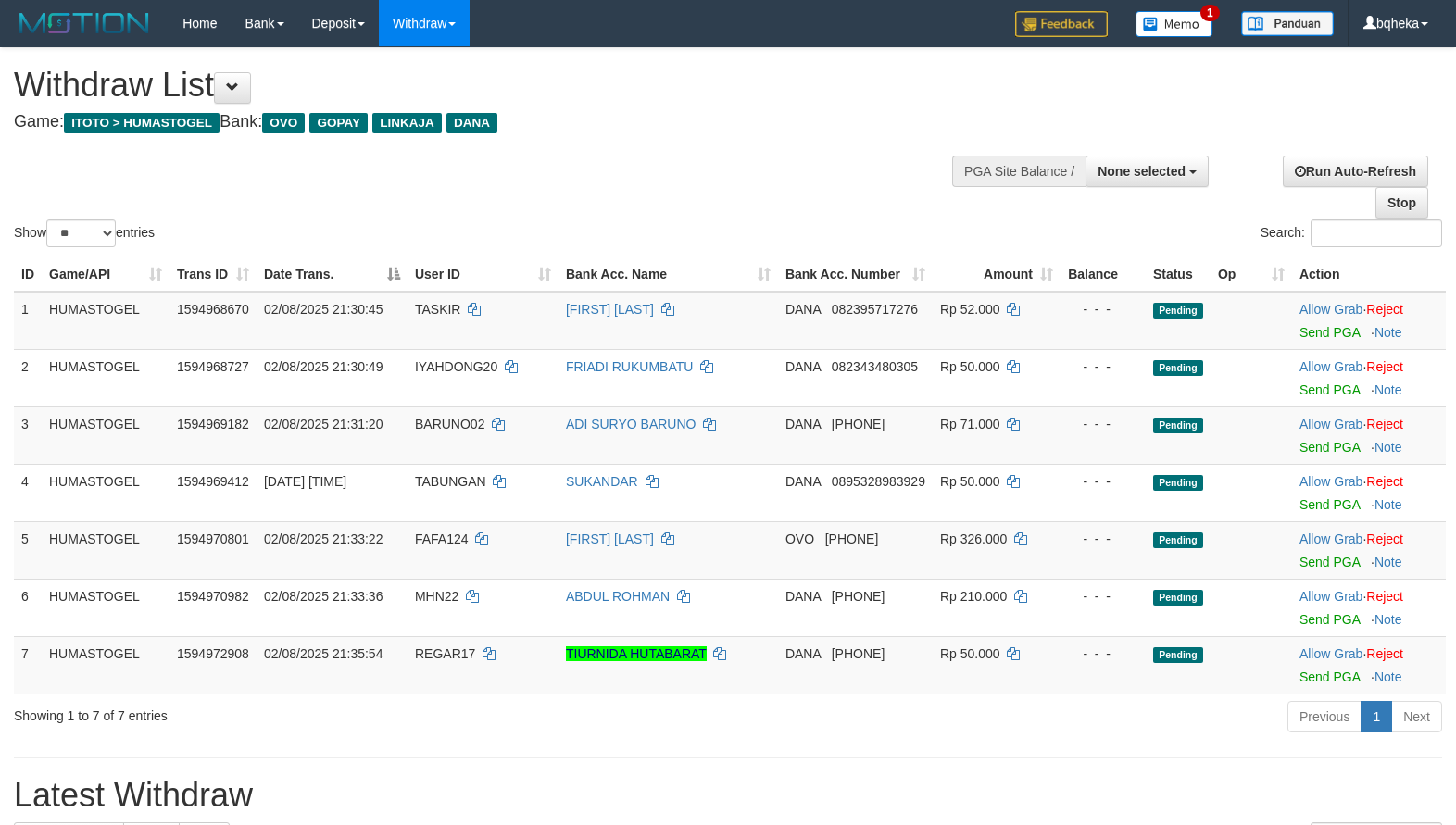 select 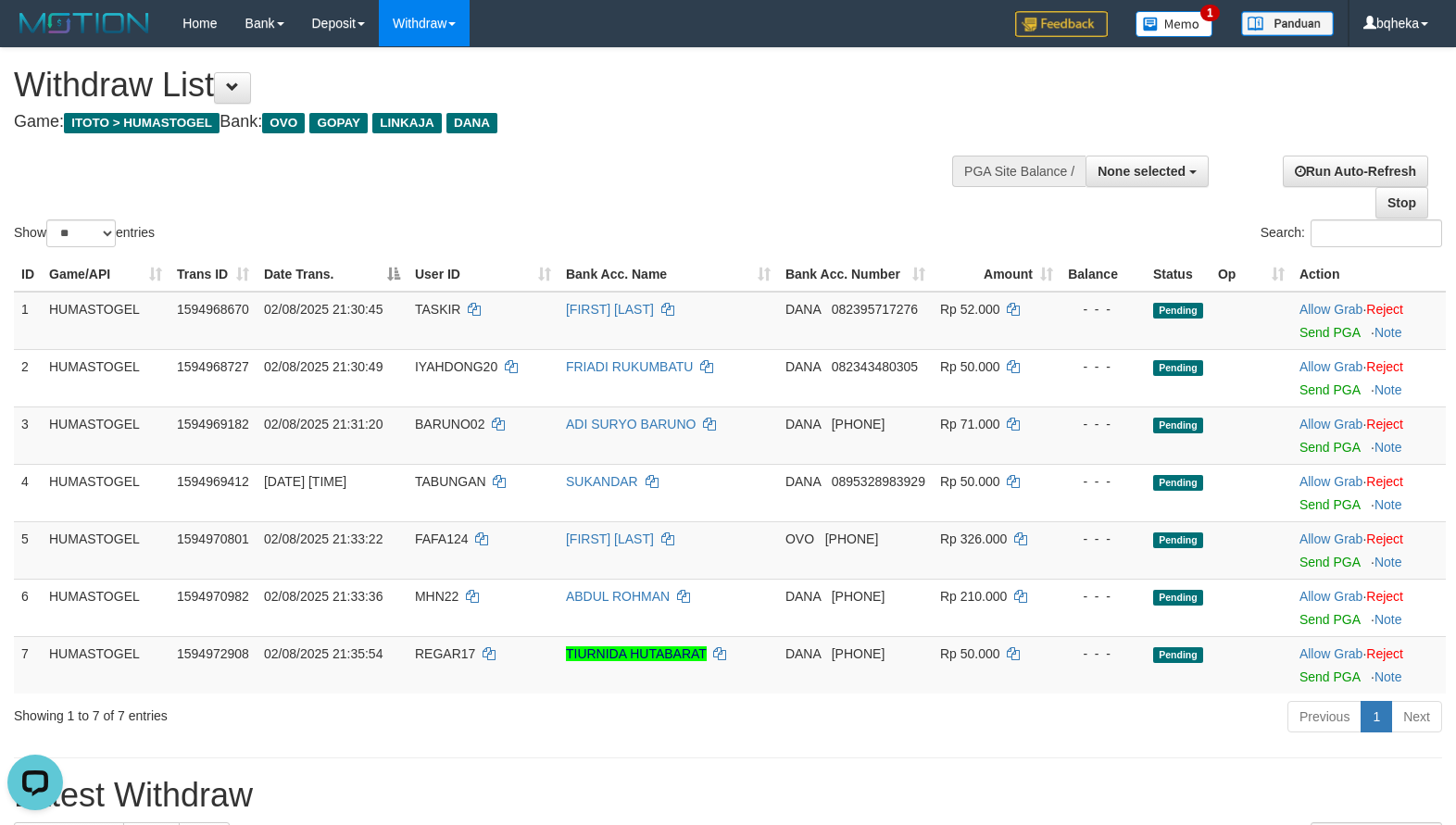 scroll, scrollTop: 0, scrollLeft: 0, axis: both 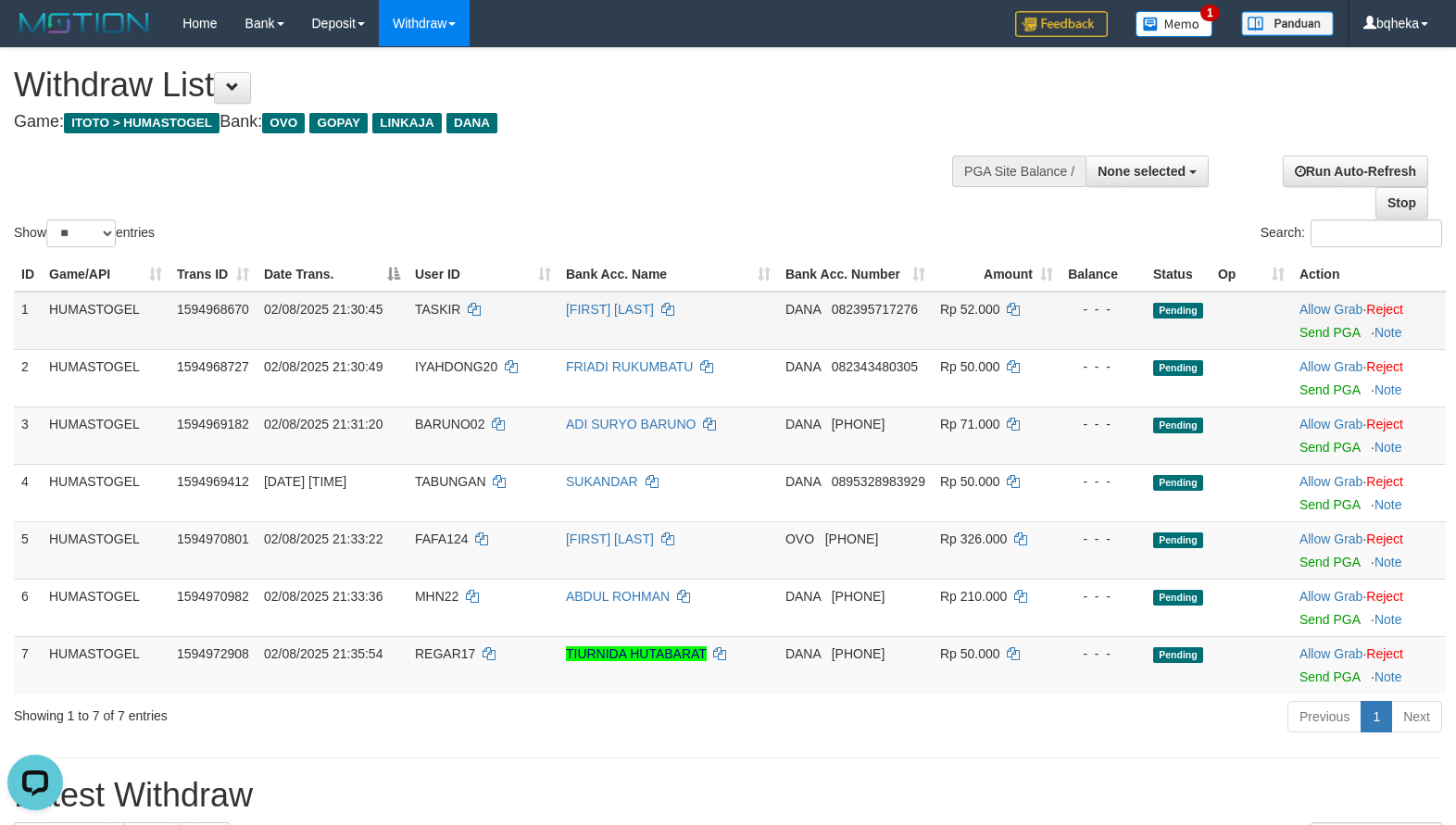 click on "Allow Grab   ·    Reject Send PGA     ·    Note" at bounding box center [1369, 320] 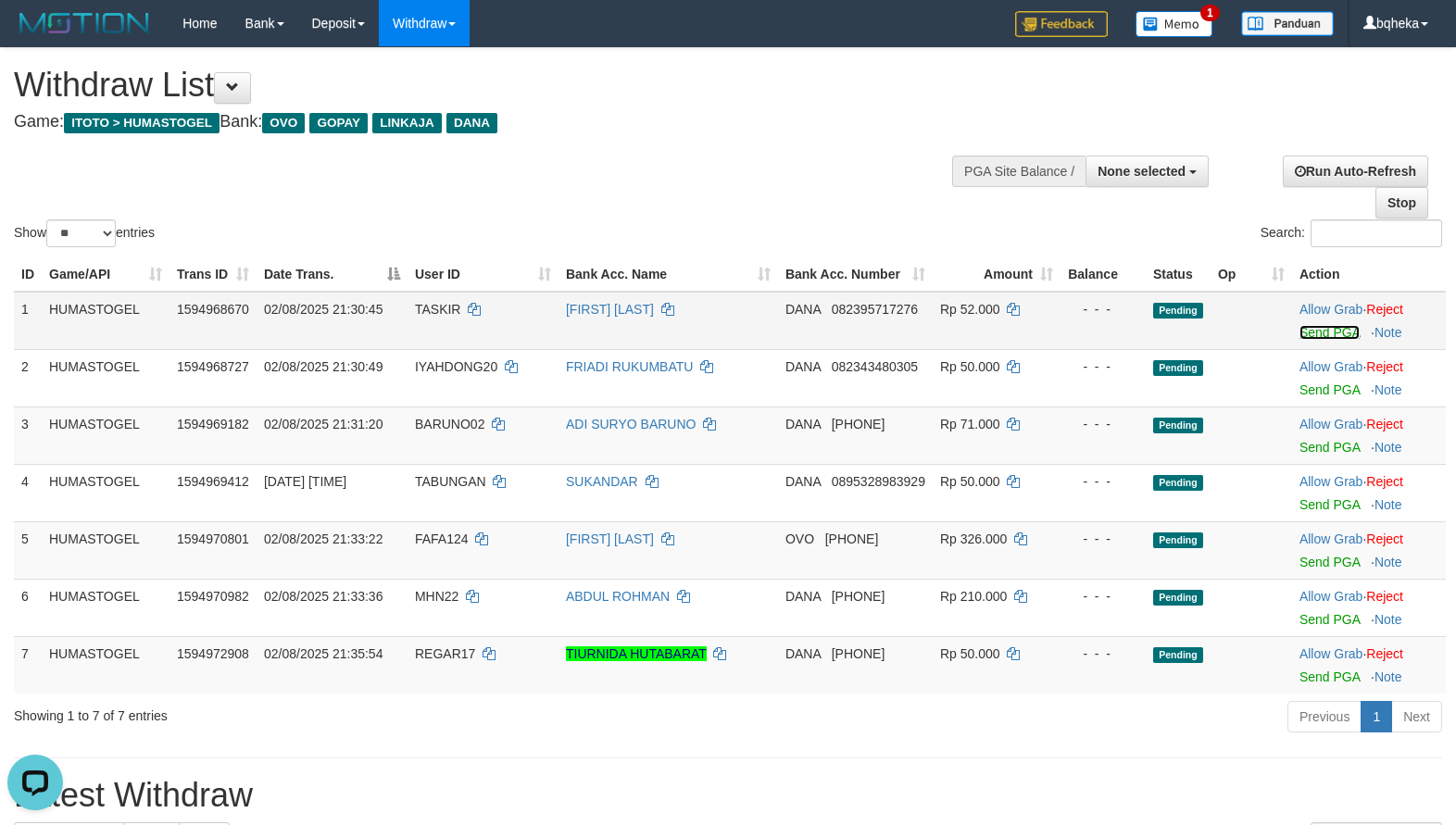 click on "Send PGA" at bounding box center [1329, 332] 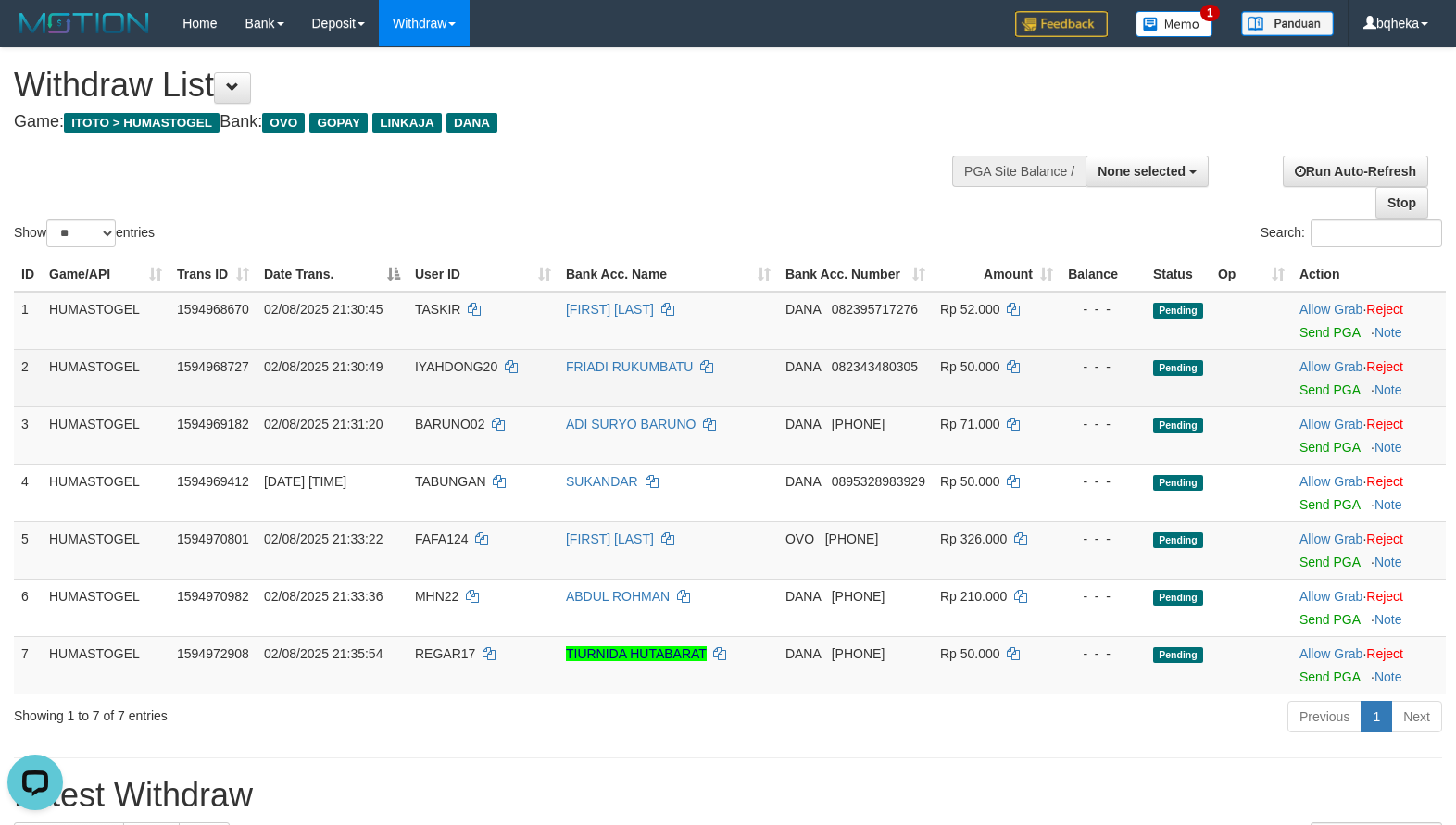 click at bounding box center (1369, 378) 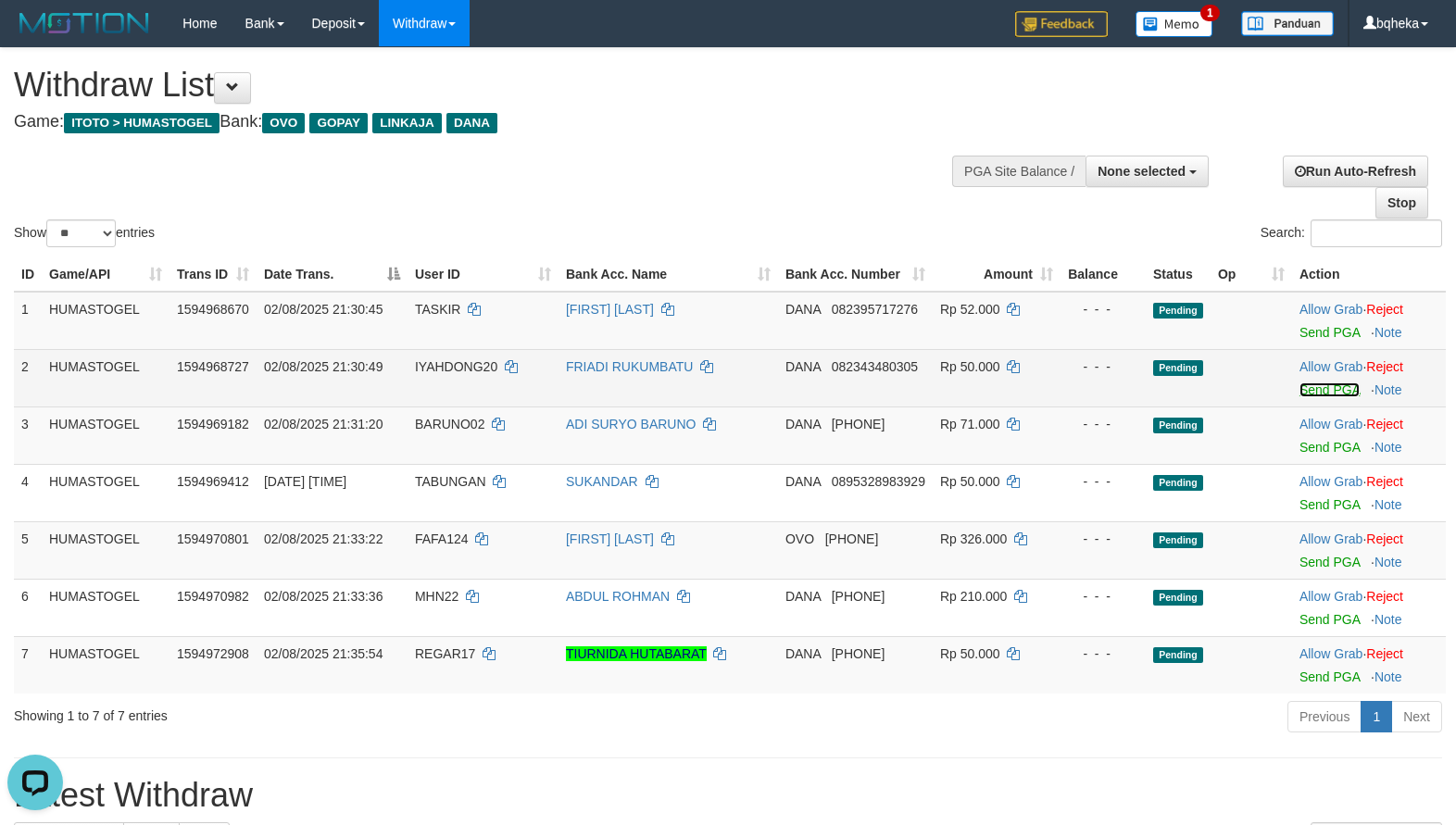 click on "Send PGA" at bounding box center (1329, 390) 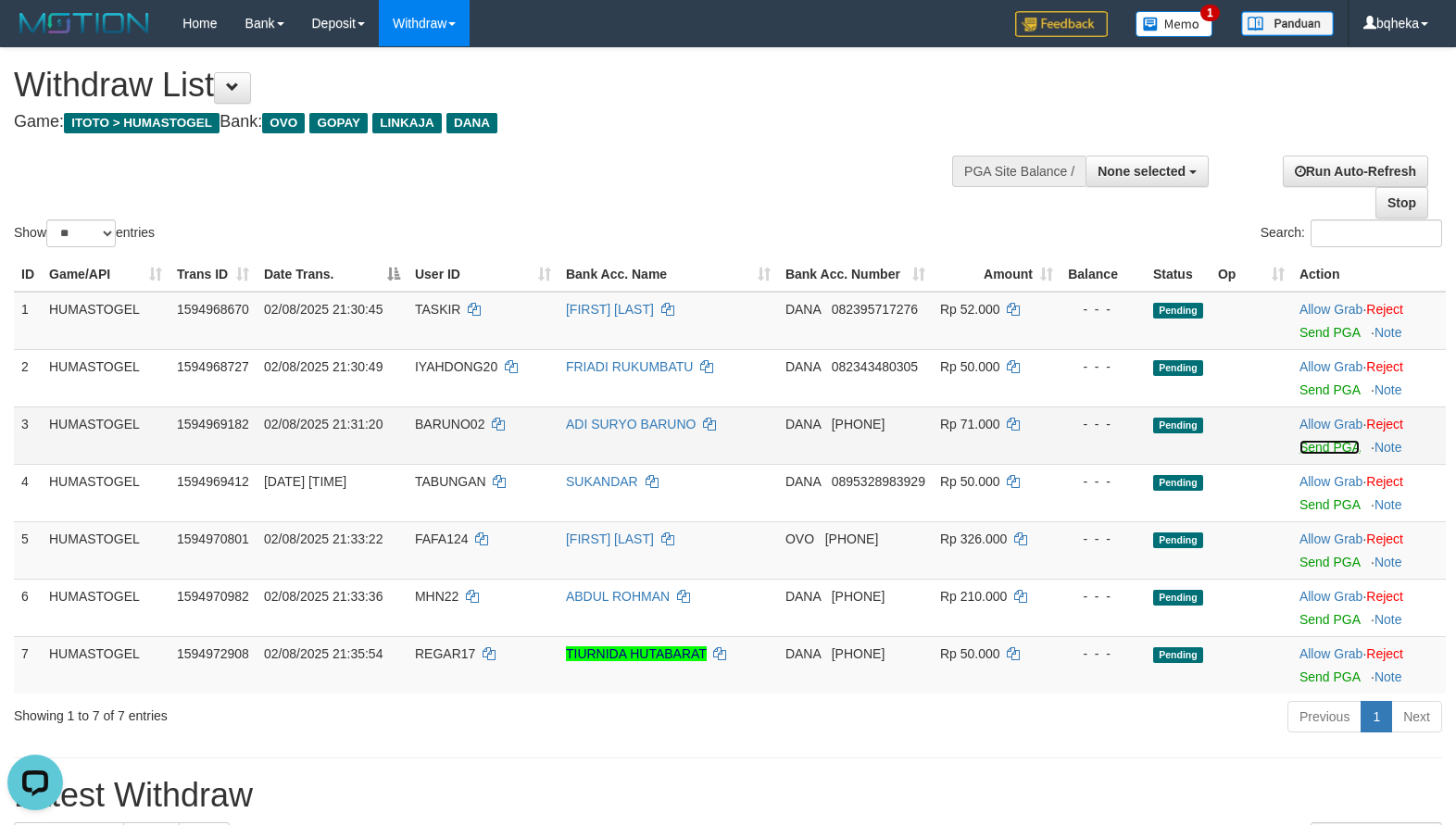 click on "Send PGA" at bounding box center [1329, 447] 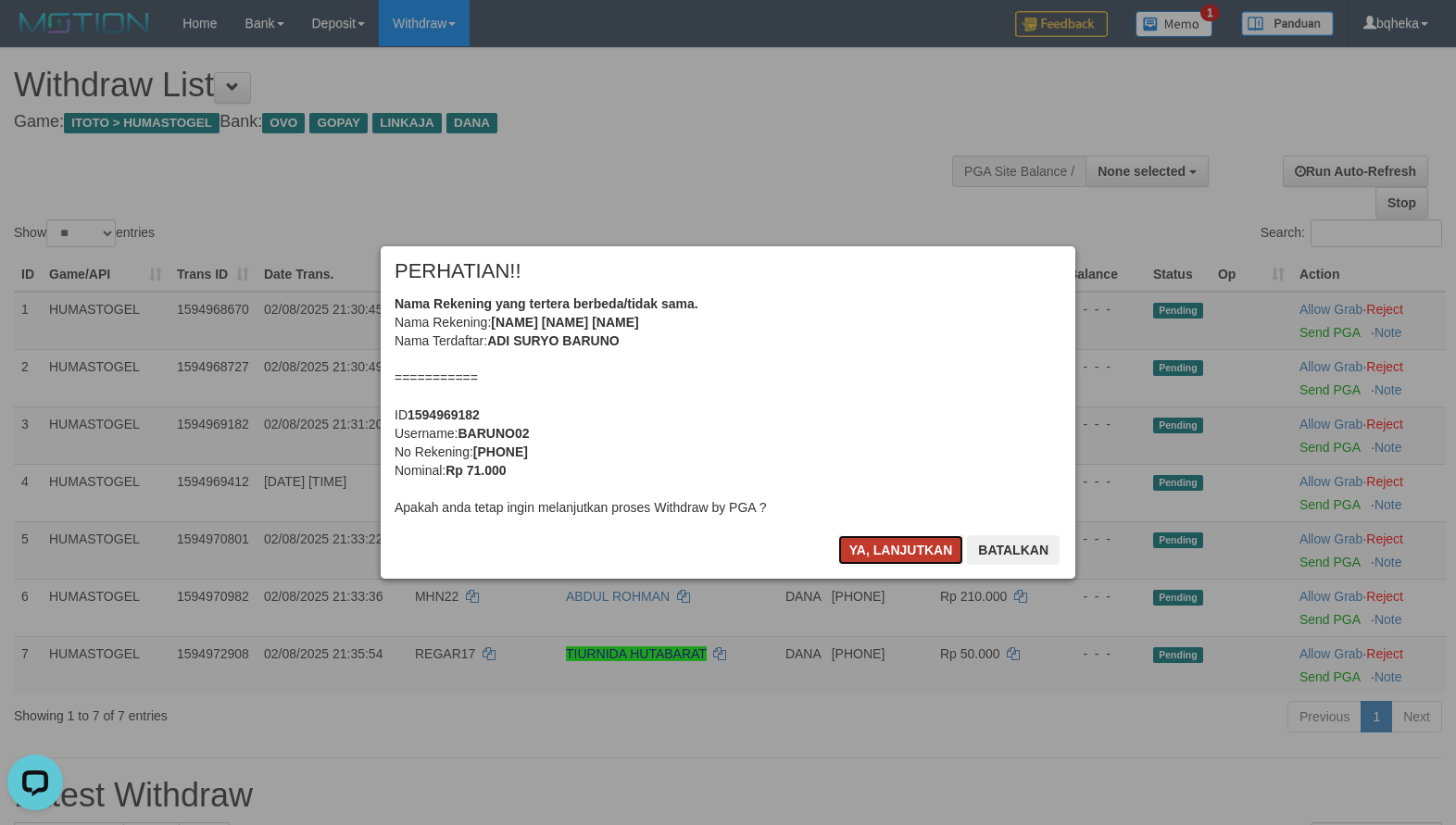 click on "Ya, lanjutkan" at bounding box center [901, 550] 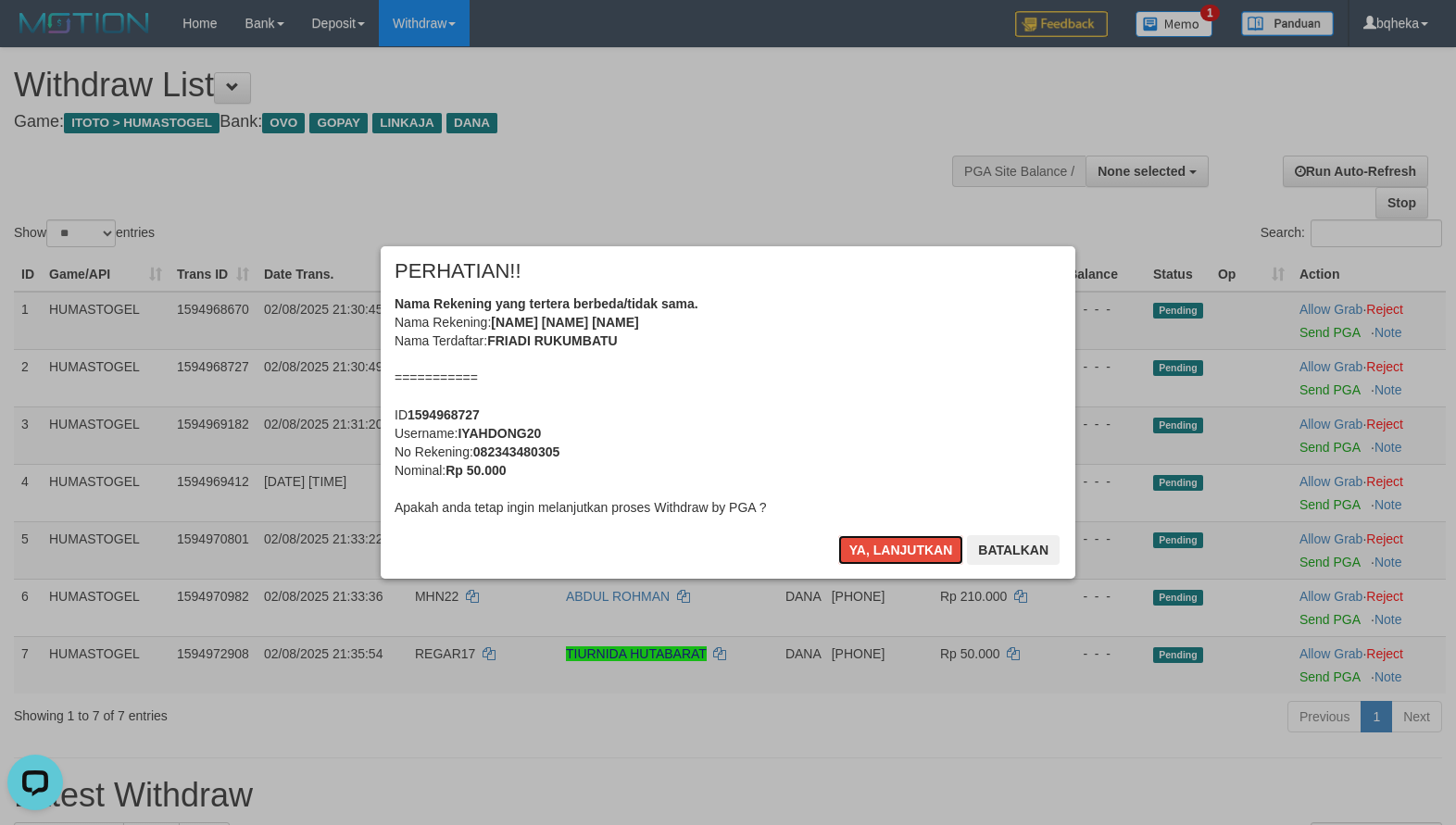 click on "Ya, lanjutkan" at bounding box center [901, 550] 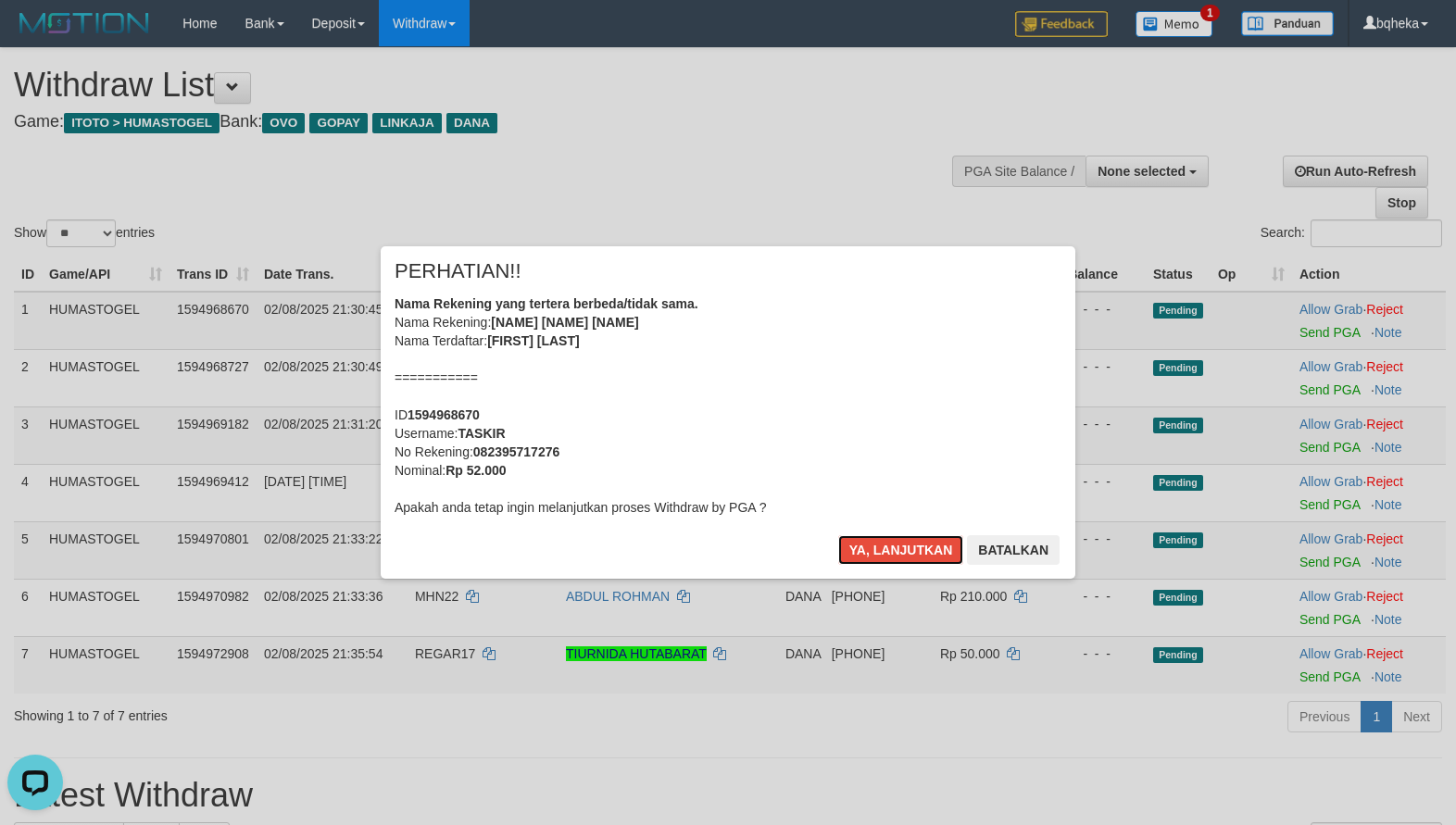 click on "Ya, lanjutkan" at bounding box center [901, 550] 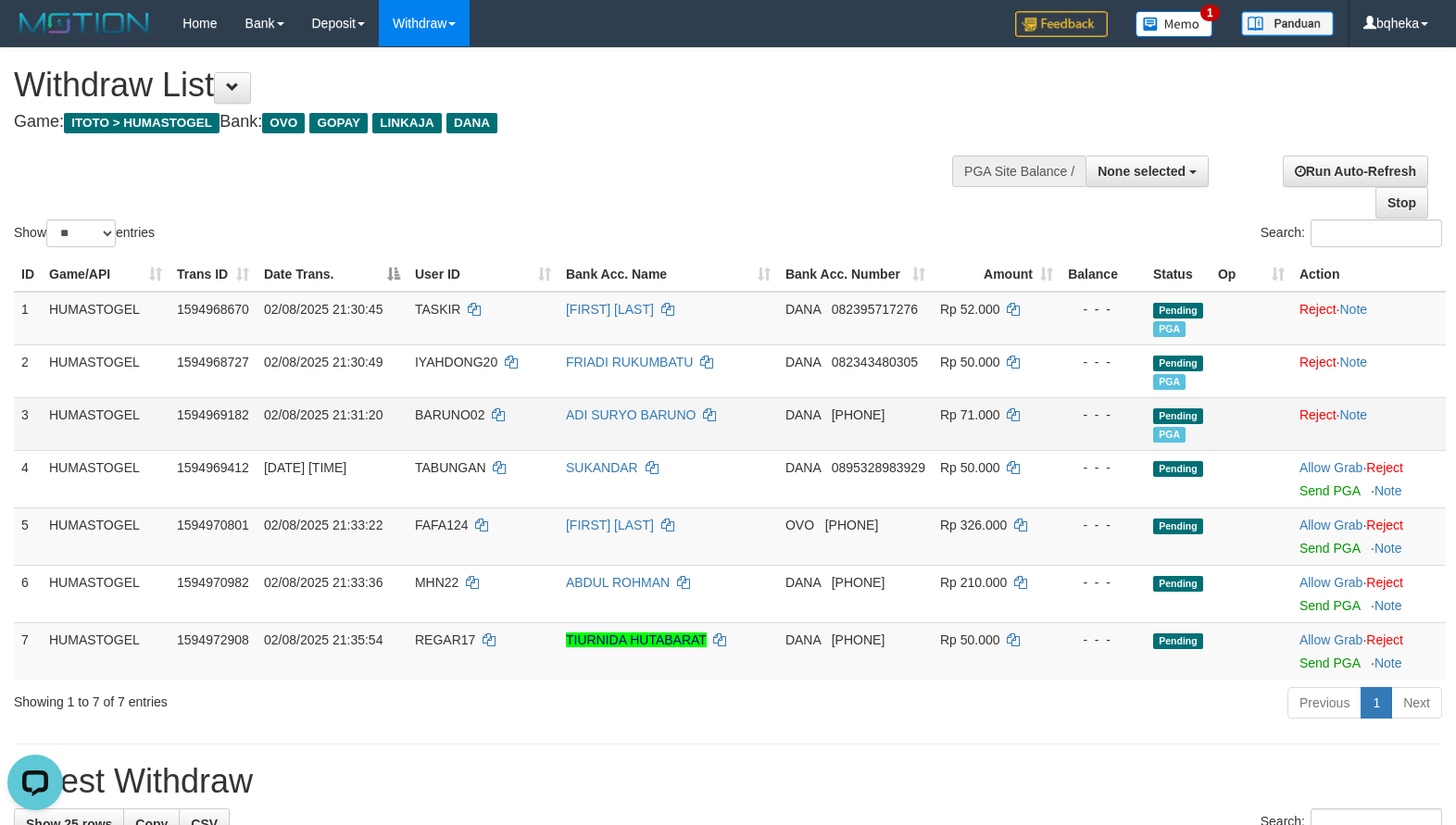 click on "BARUNO02" at bounding box center (483, 423) 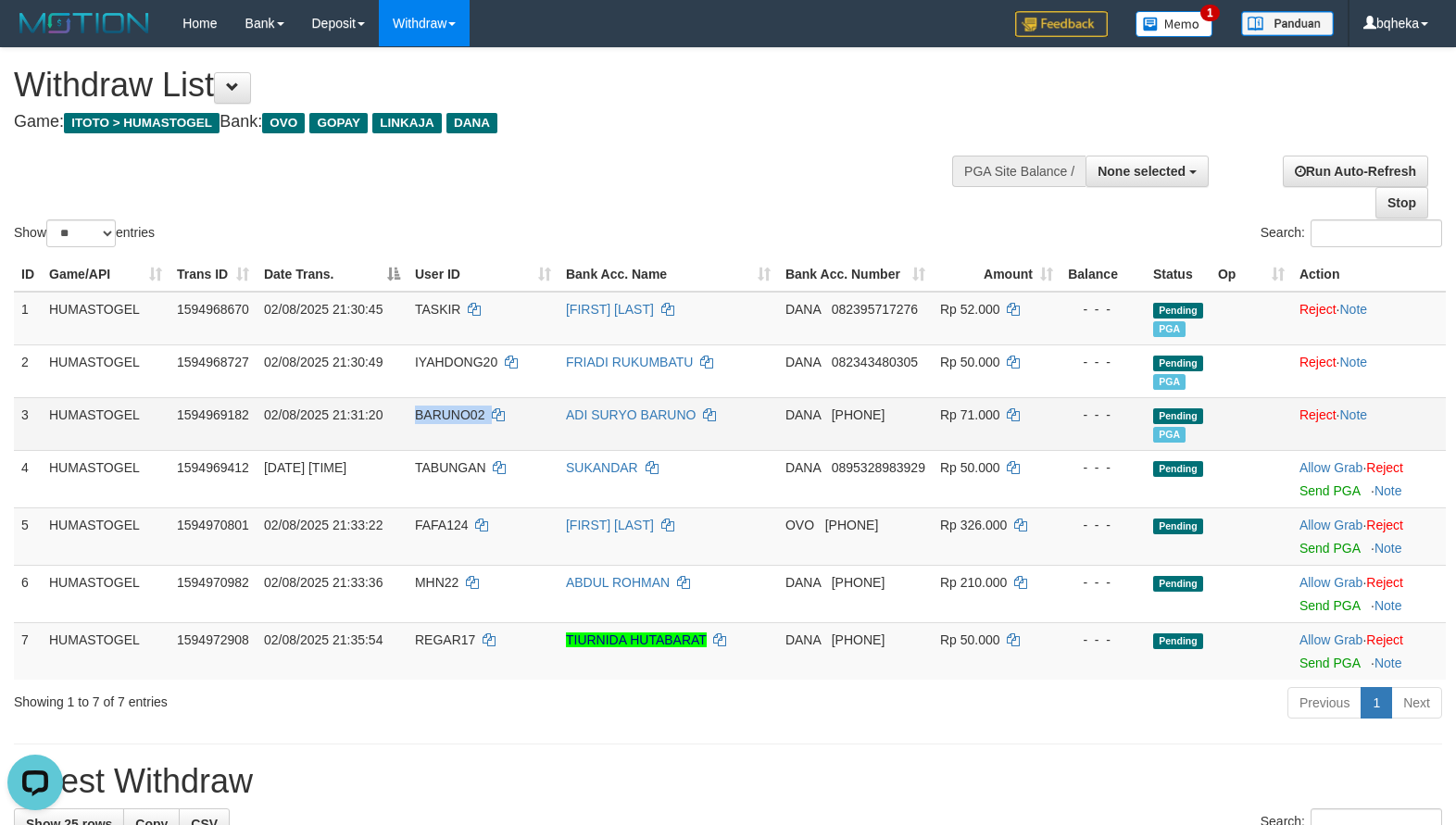 click on "BARUNO02" at bounding box center (483, 423) 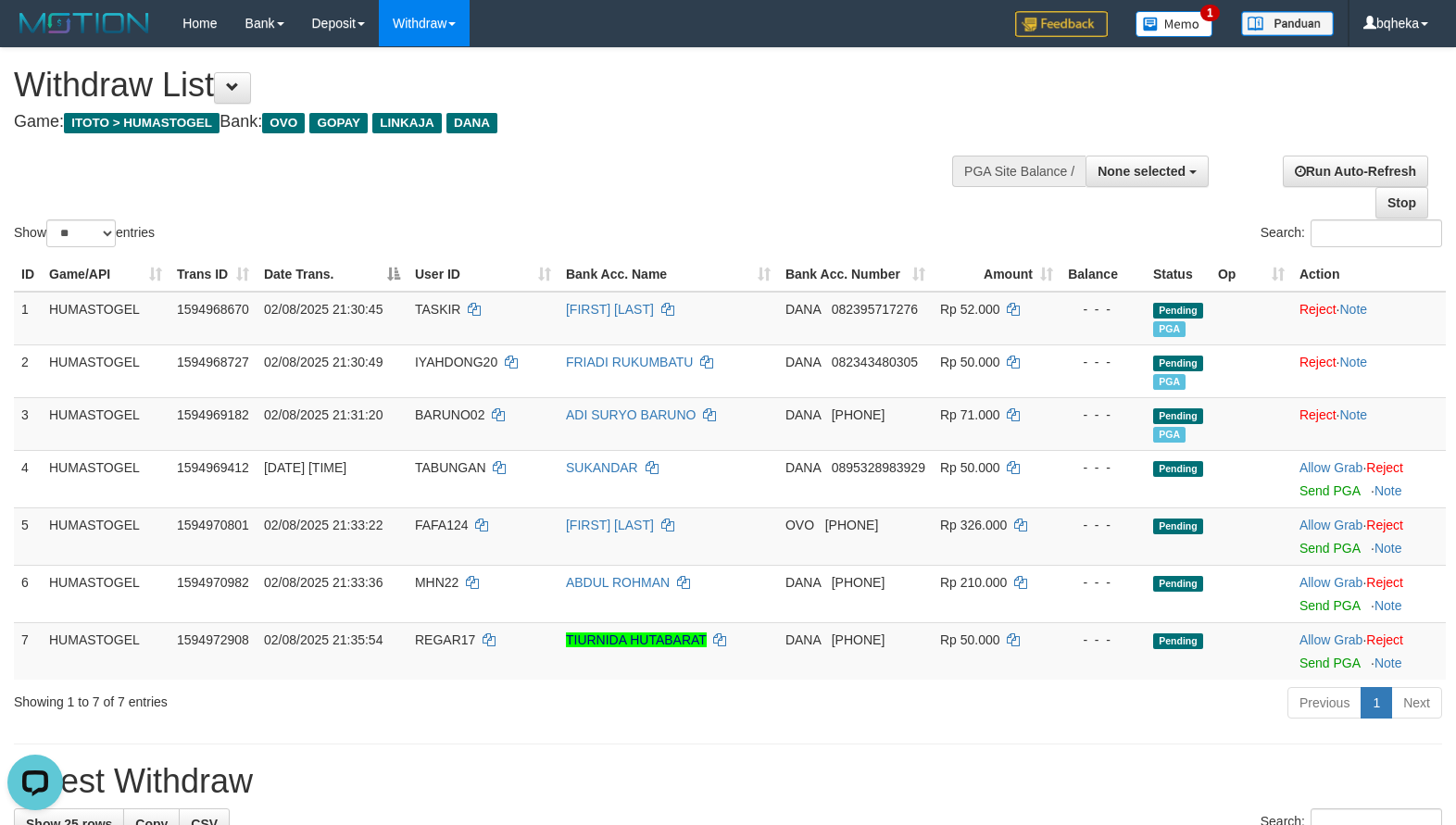 click on "Show  ** ** ** ***  entries Search:" at bounding box center [728, 149] 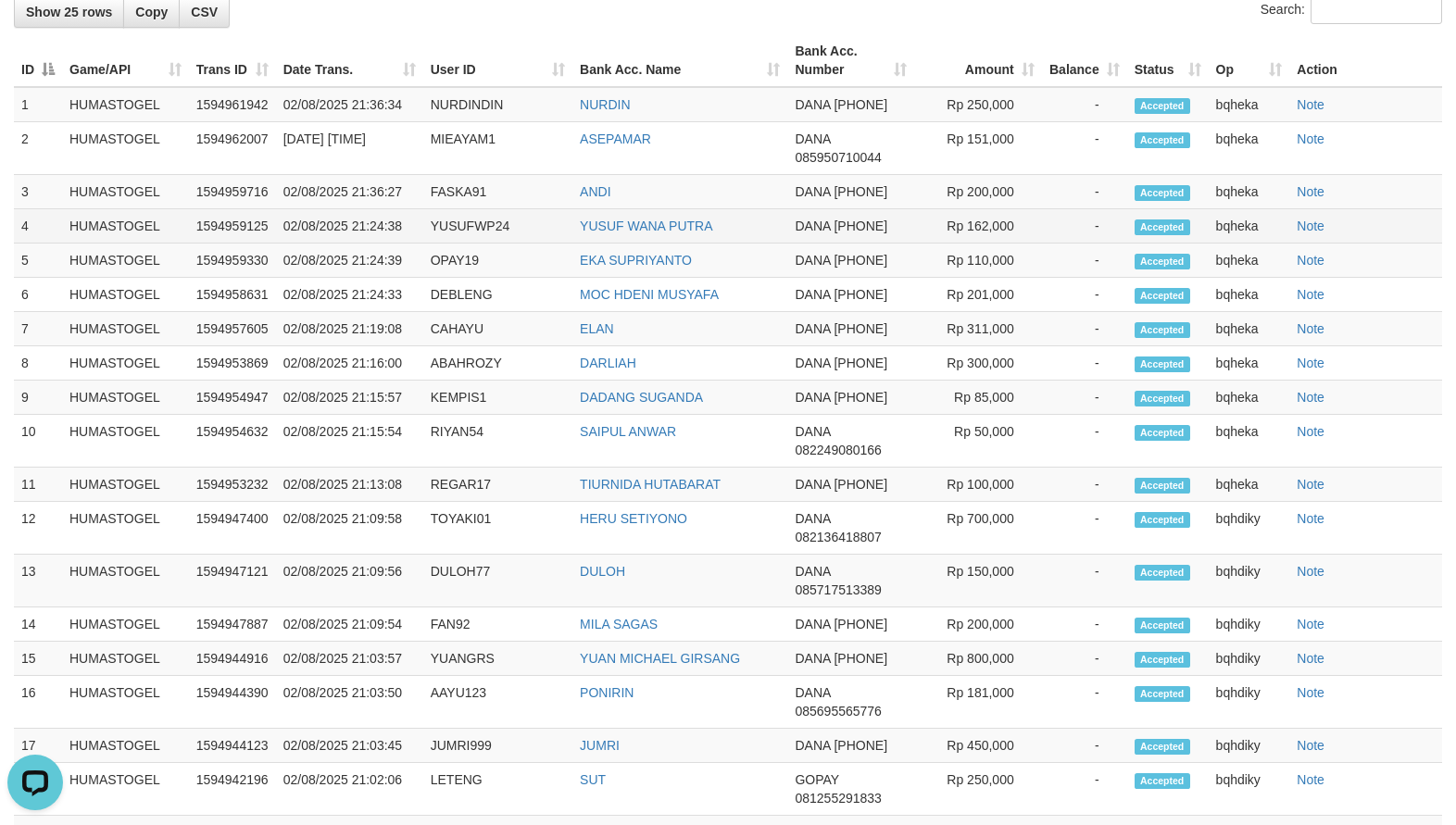 scroll, scrollTop: 743, scrollLeft: 0, axis: vertical 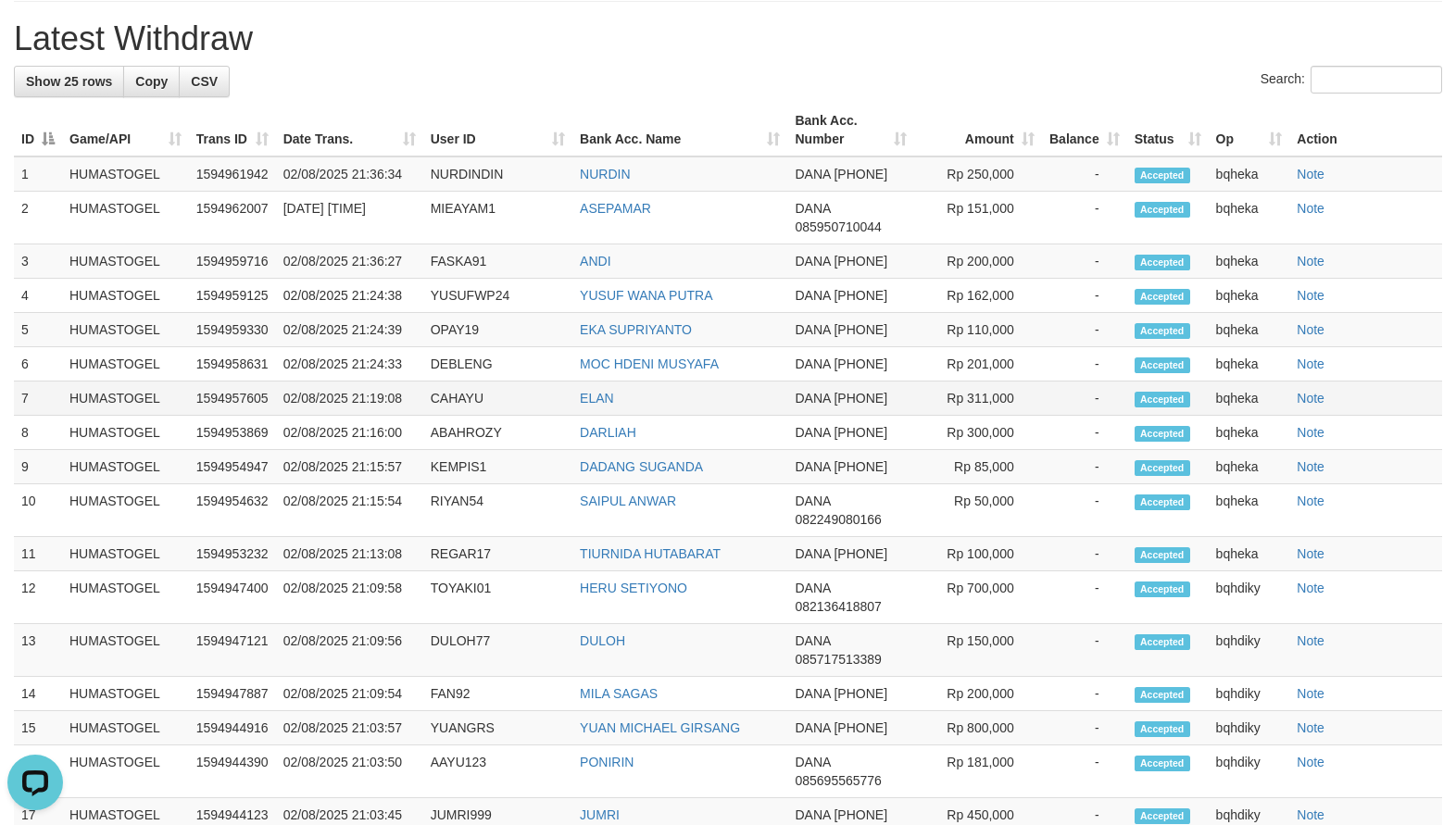 click on "CAHAYU" at bounding box center [497, 398] 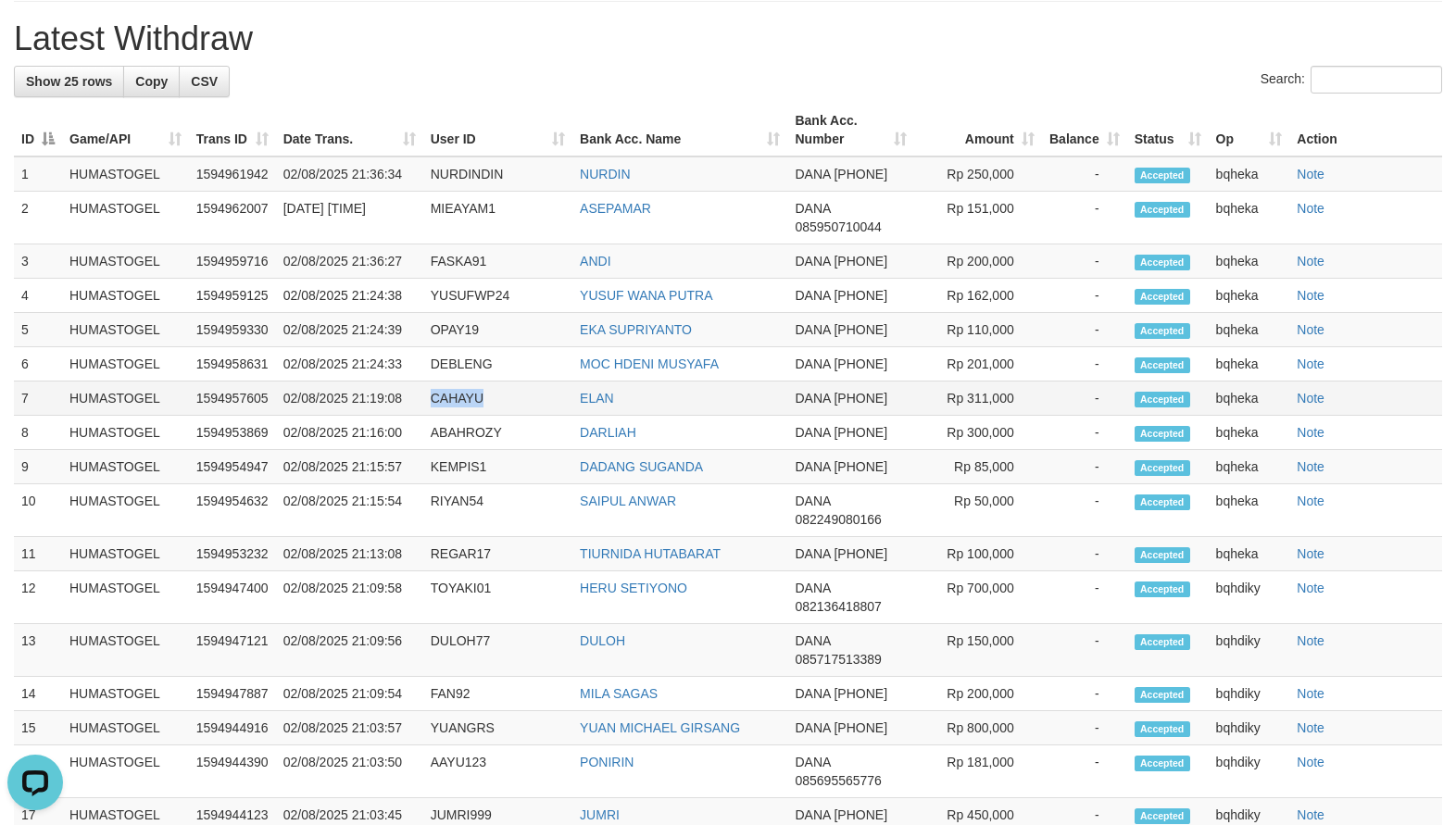 click on "CAHAYU" at bounding box center [497, 398] 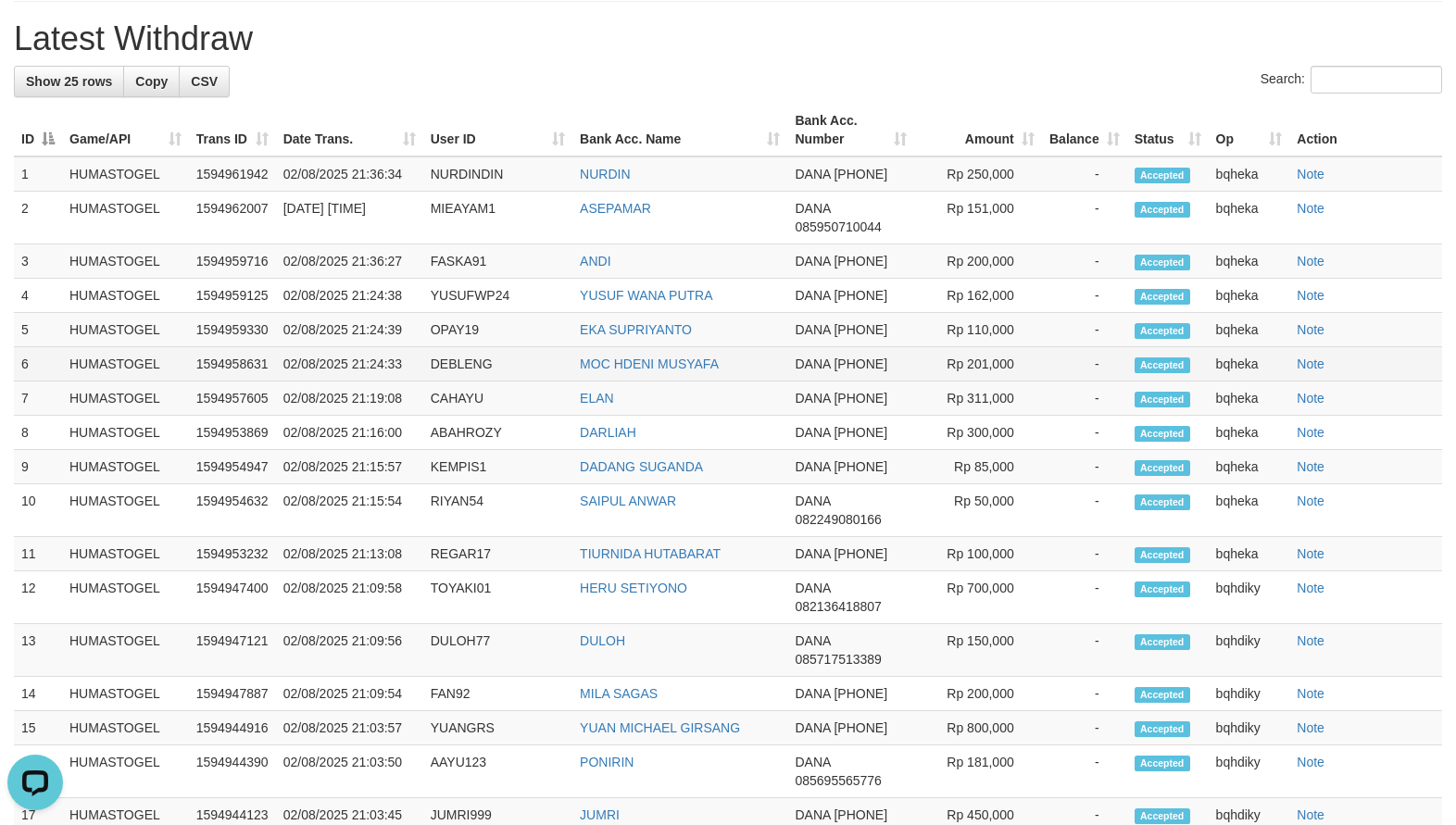 click on "DEBLENG" at bounding box center (497, 364) 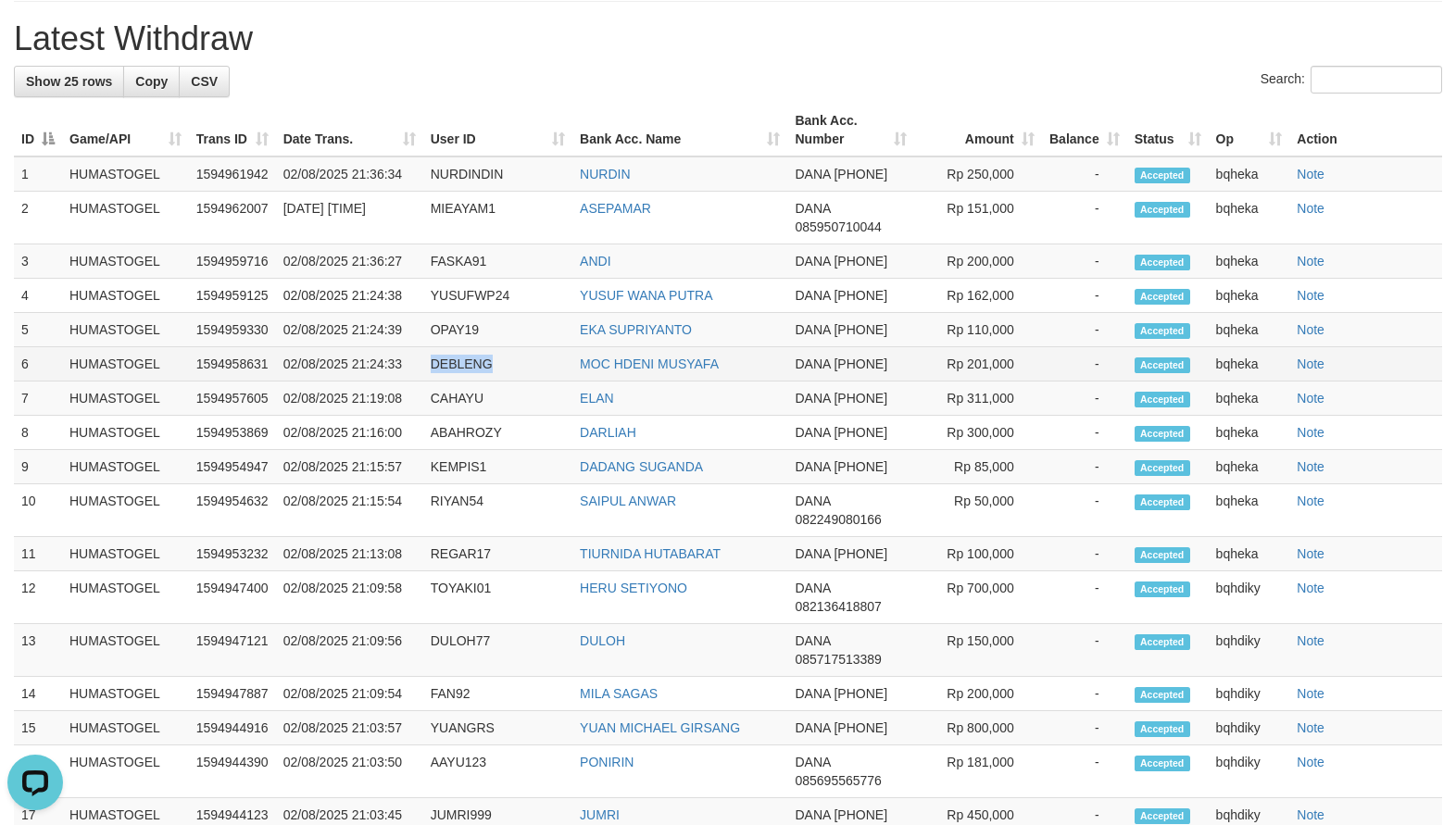 click on "DEBLENG" at bounding box center (497, 364) 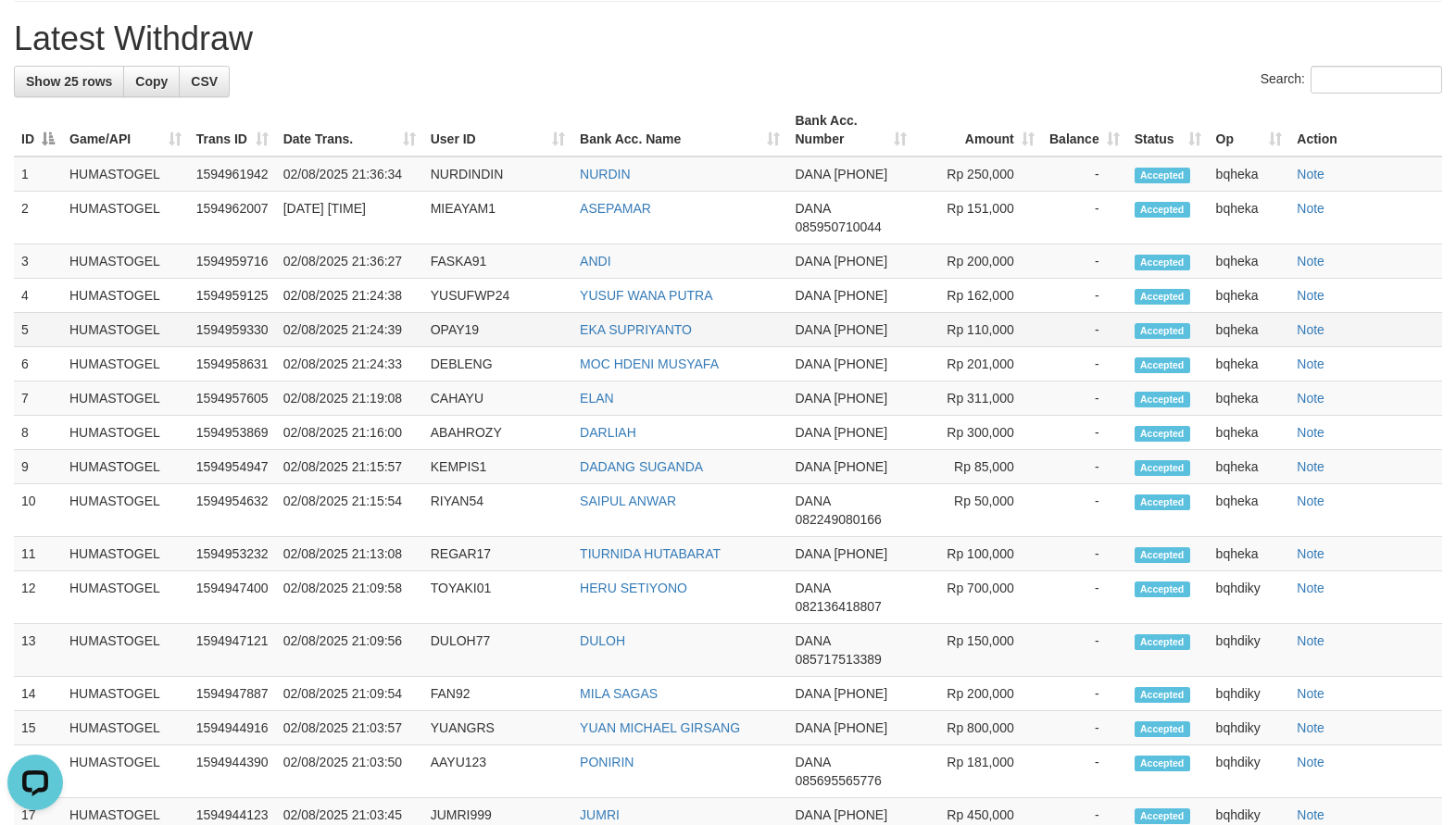 click on "OPAY19" at bounding box center (497, 330) 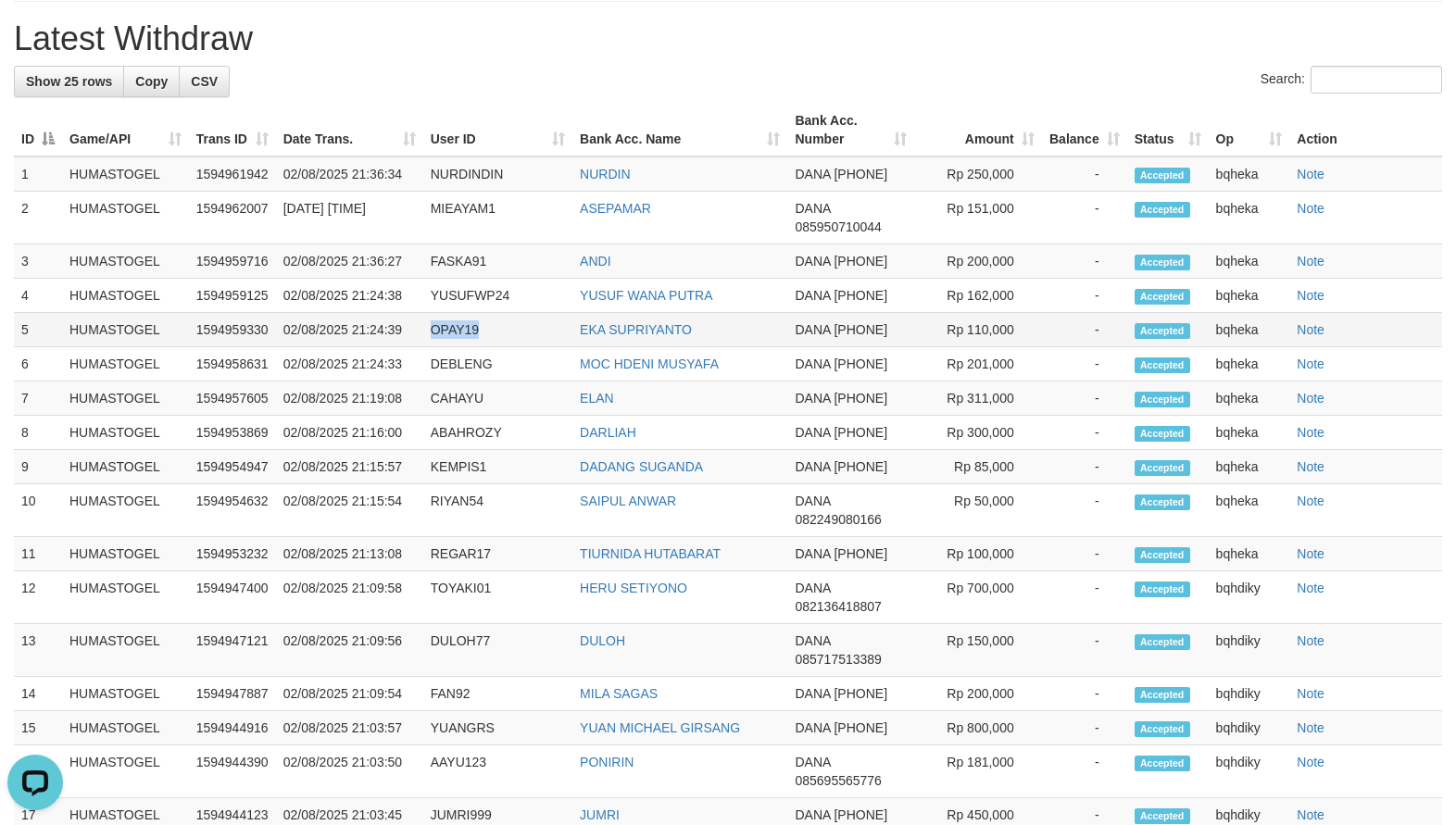click on "OPAY19" at bounding box center [497, 330] 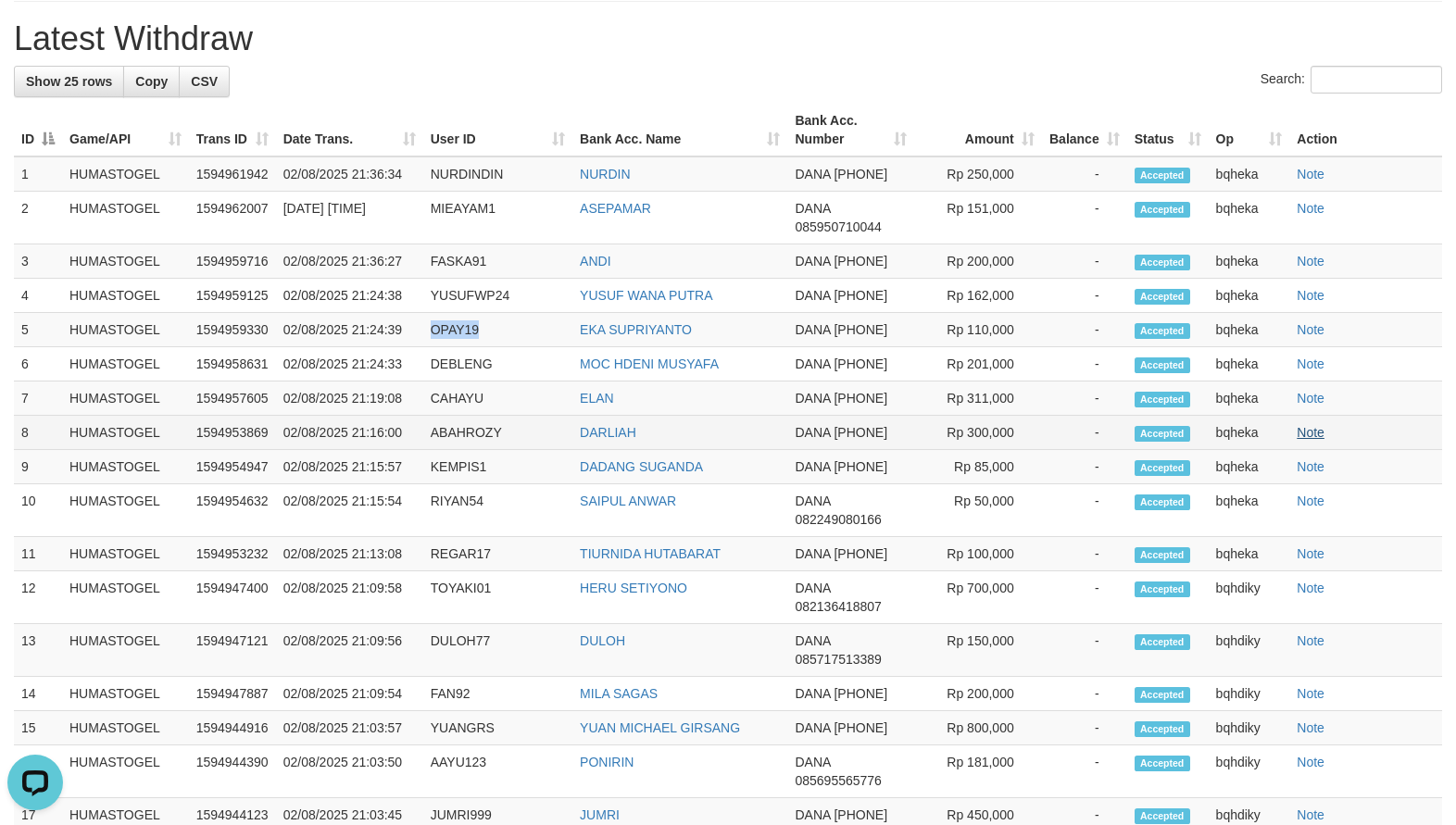 copy on "OPAY19" 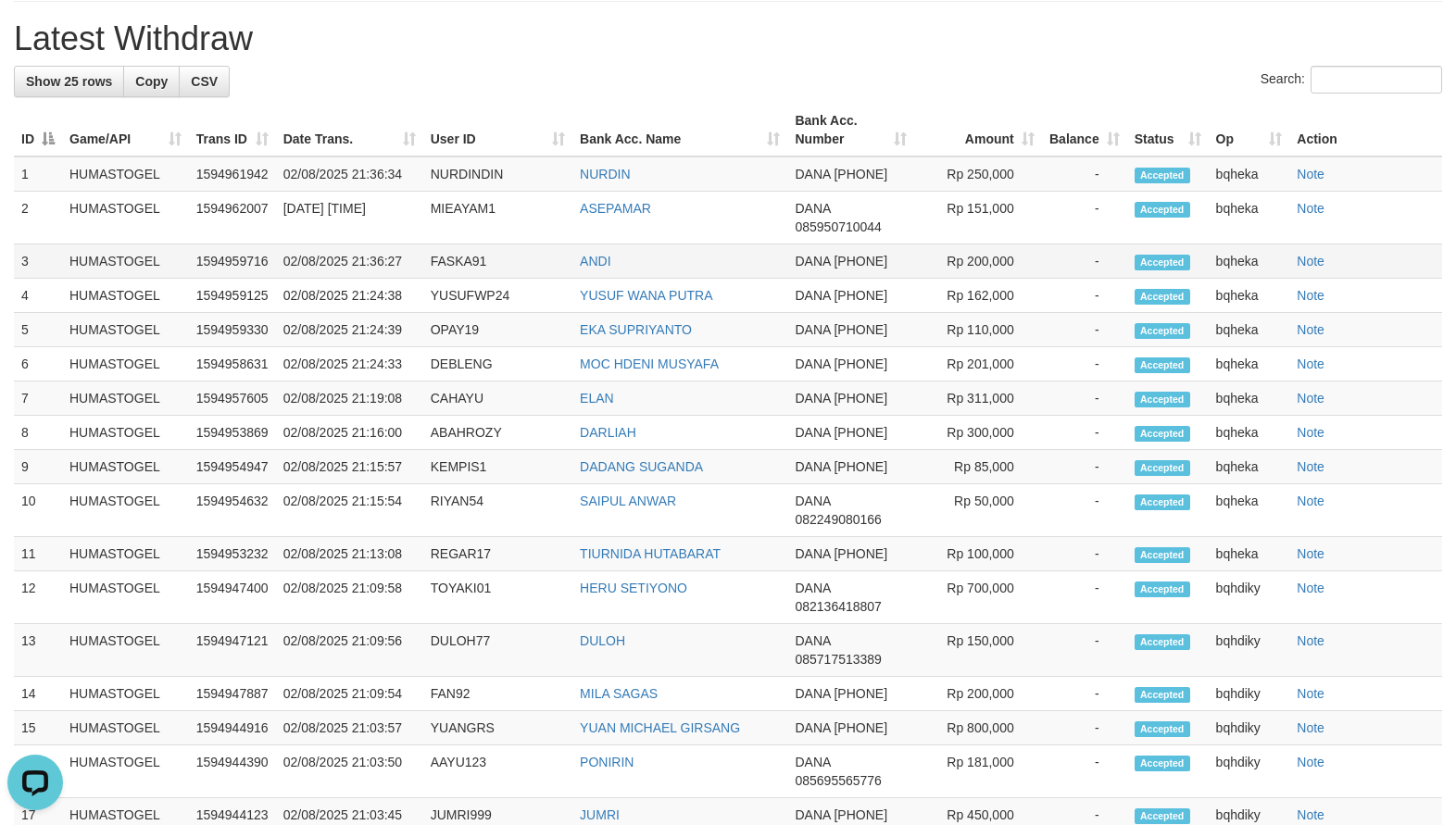 click on "FASKA91" at bounding box center [497, 261] 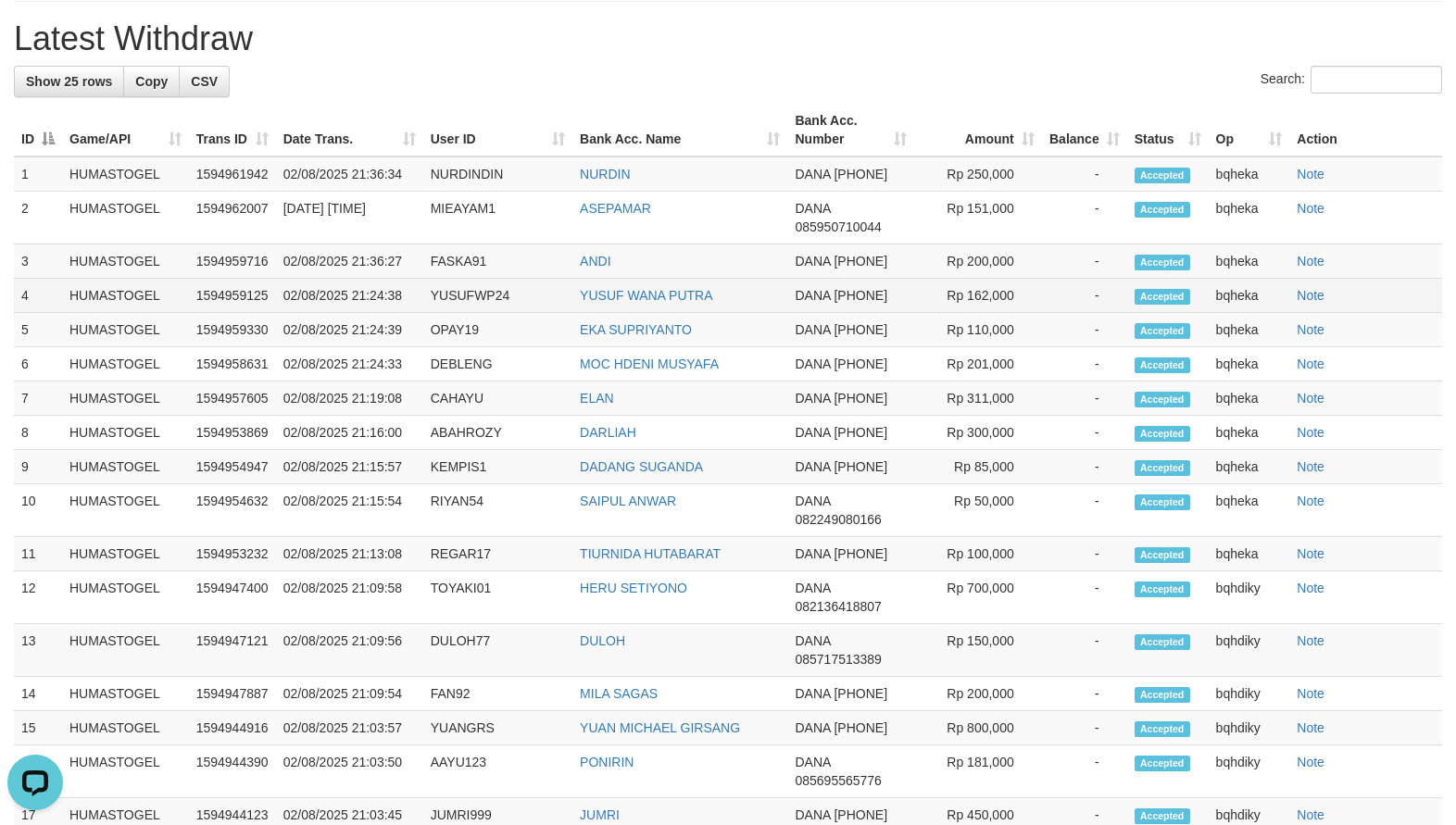 click on "YUSUFWP24" at bounding box center [497, 295] 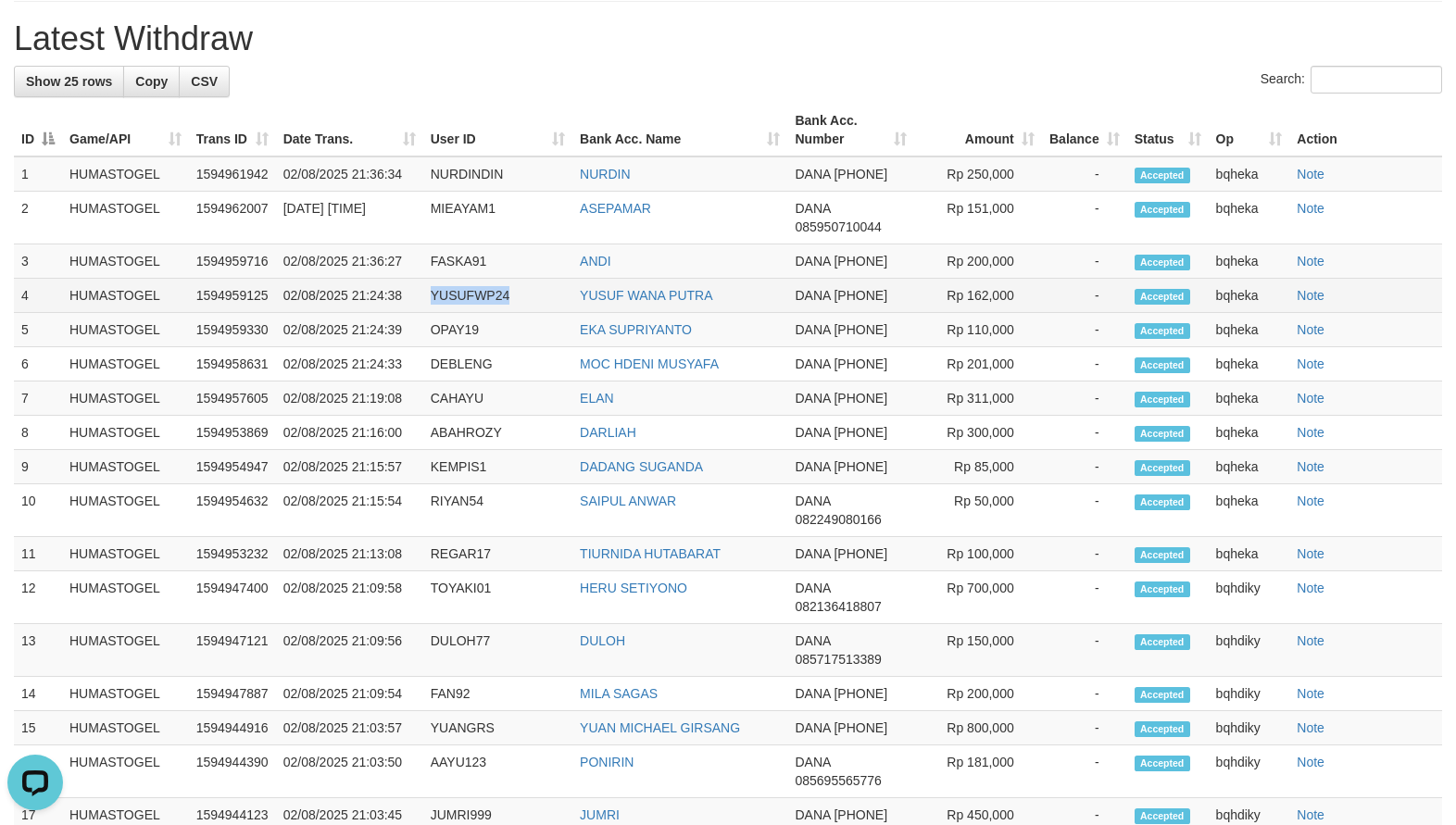 click on "YUSUFWP24" at bounding box center (497, 295) 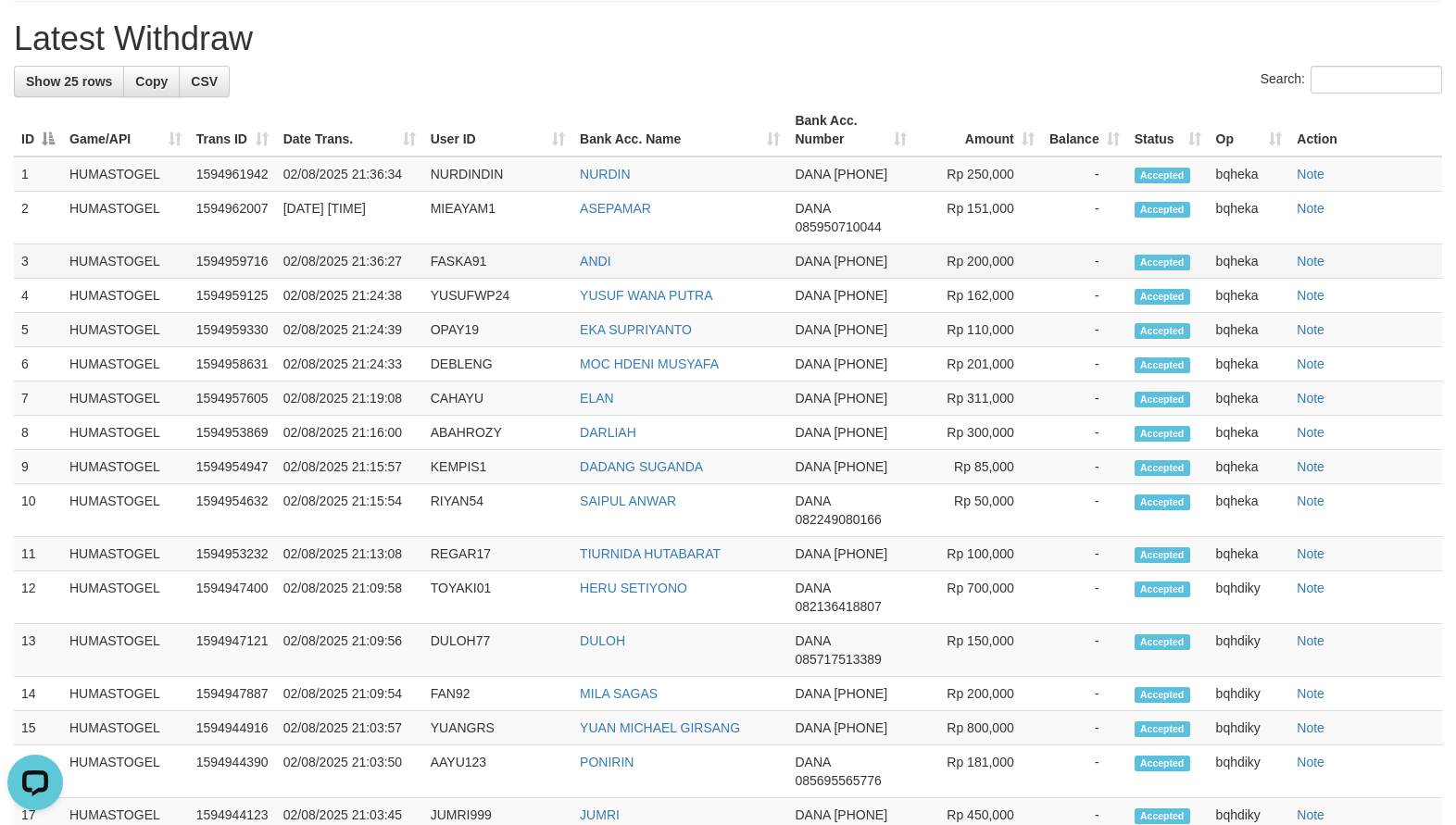 click on "FASKA91" at bounding box center [497, 261] 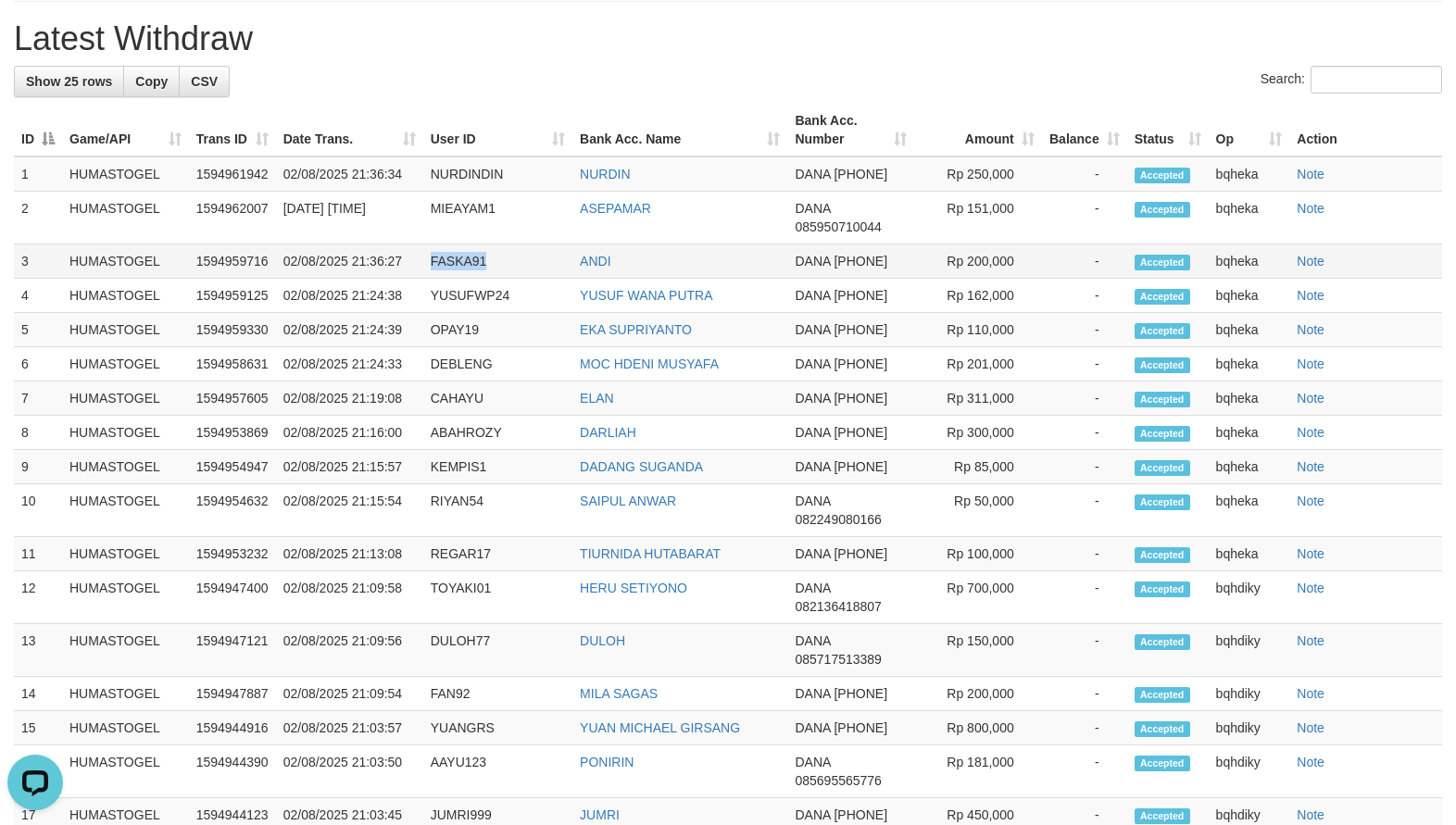 click on "FASKA91" at bounding box center [497, 261] 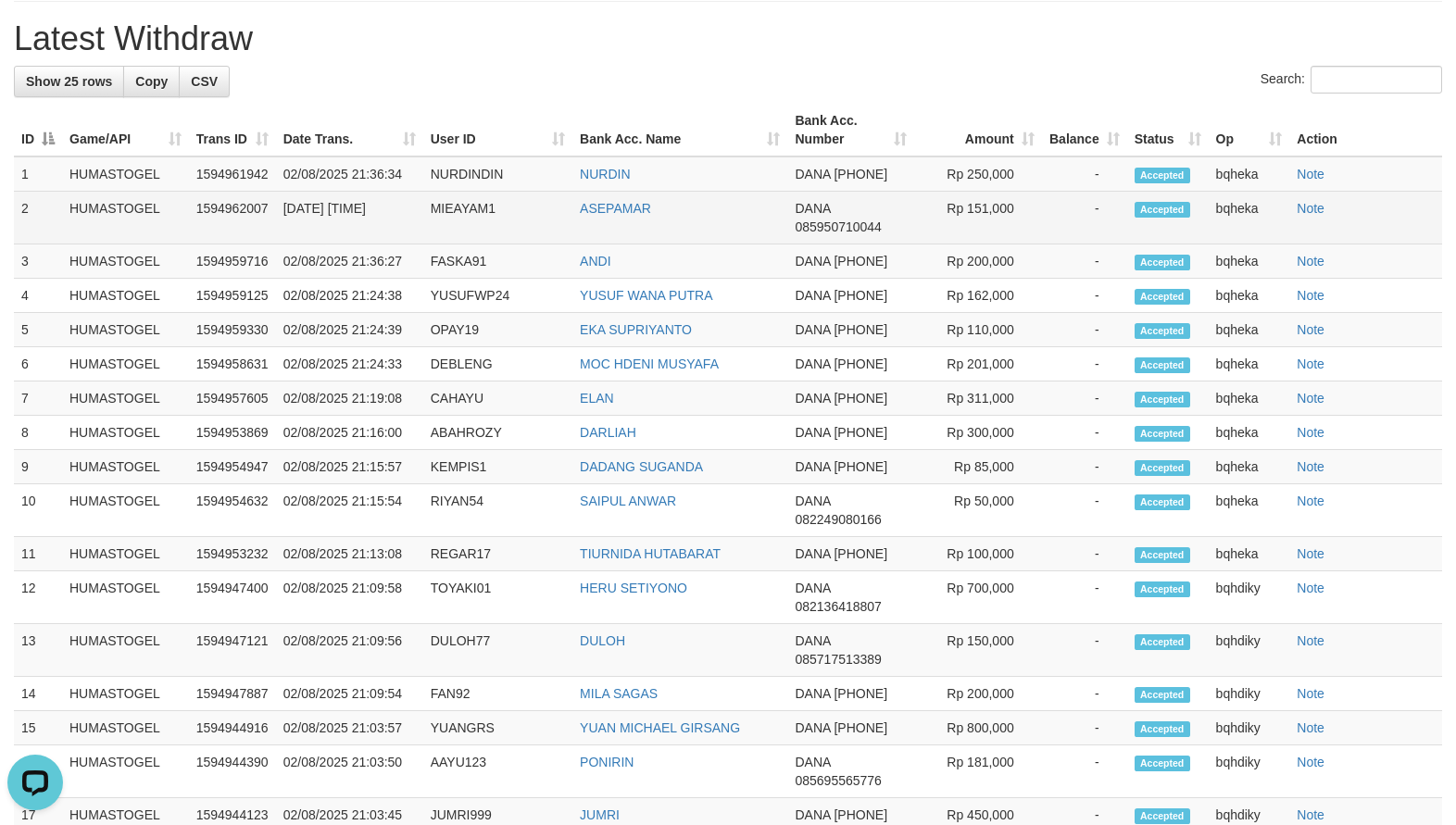 click on "MIEAYAM1" at bounding box center (497, 218) 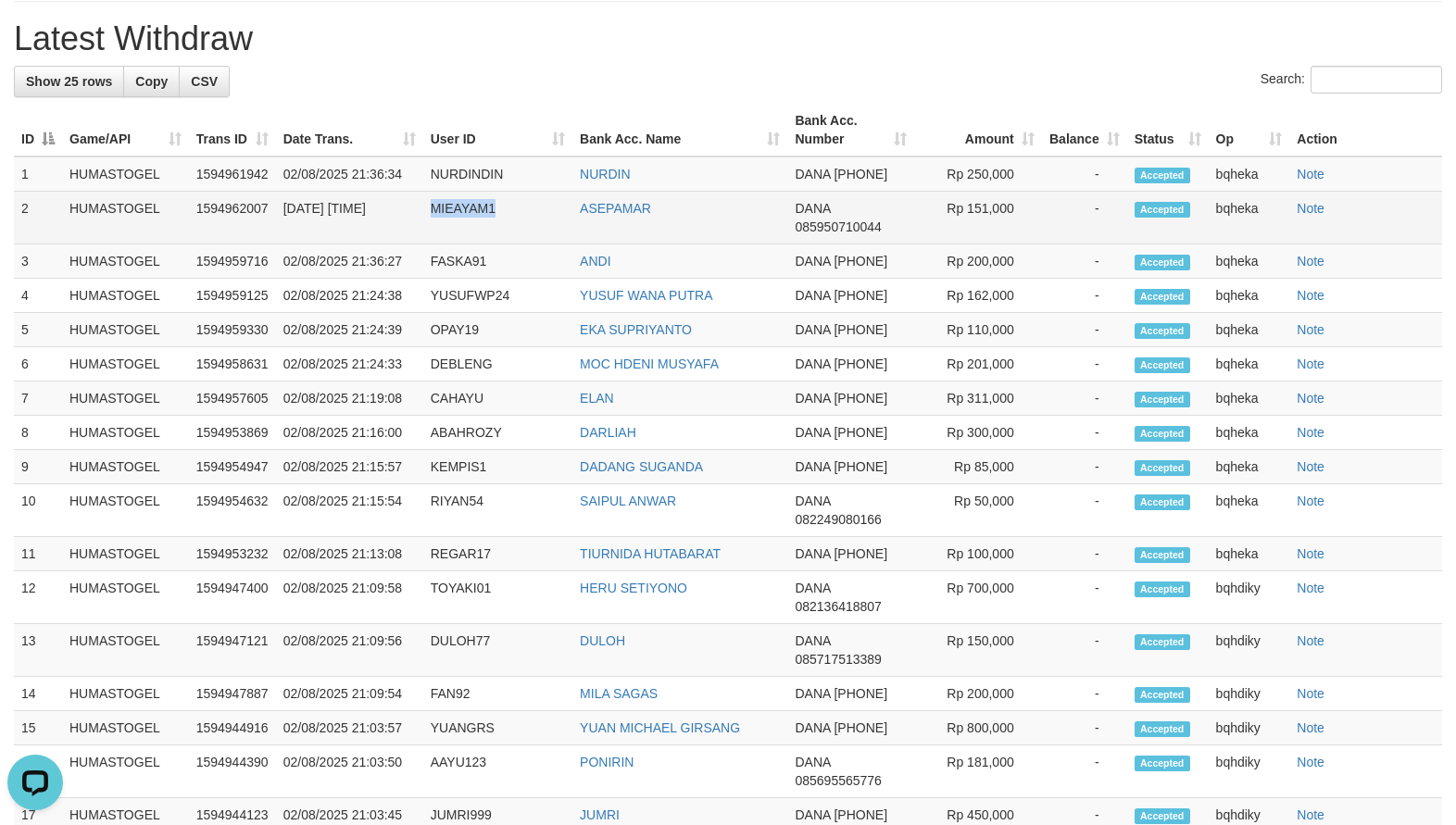 click on "MIEAYAM1" at bounding box center [497, 218] 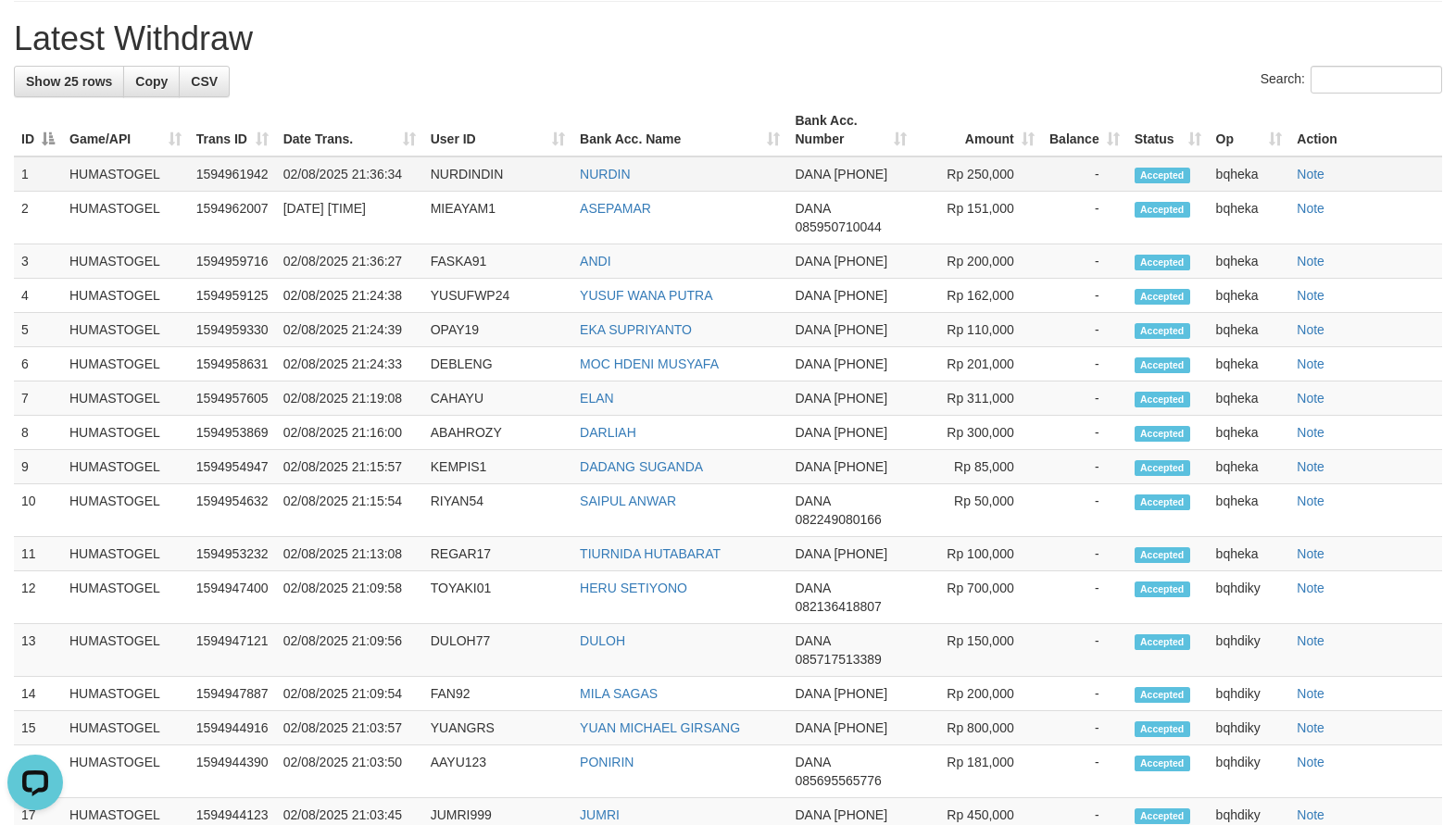 click on "NURDINDIN" at bounding box center (497, 174) 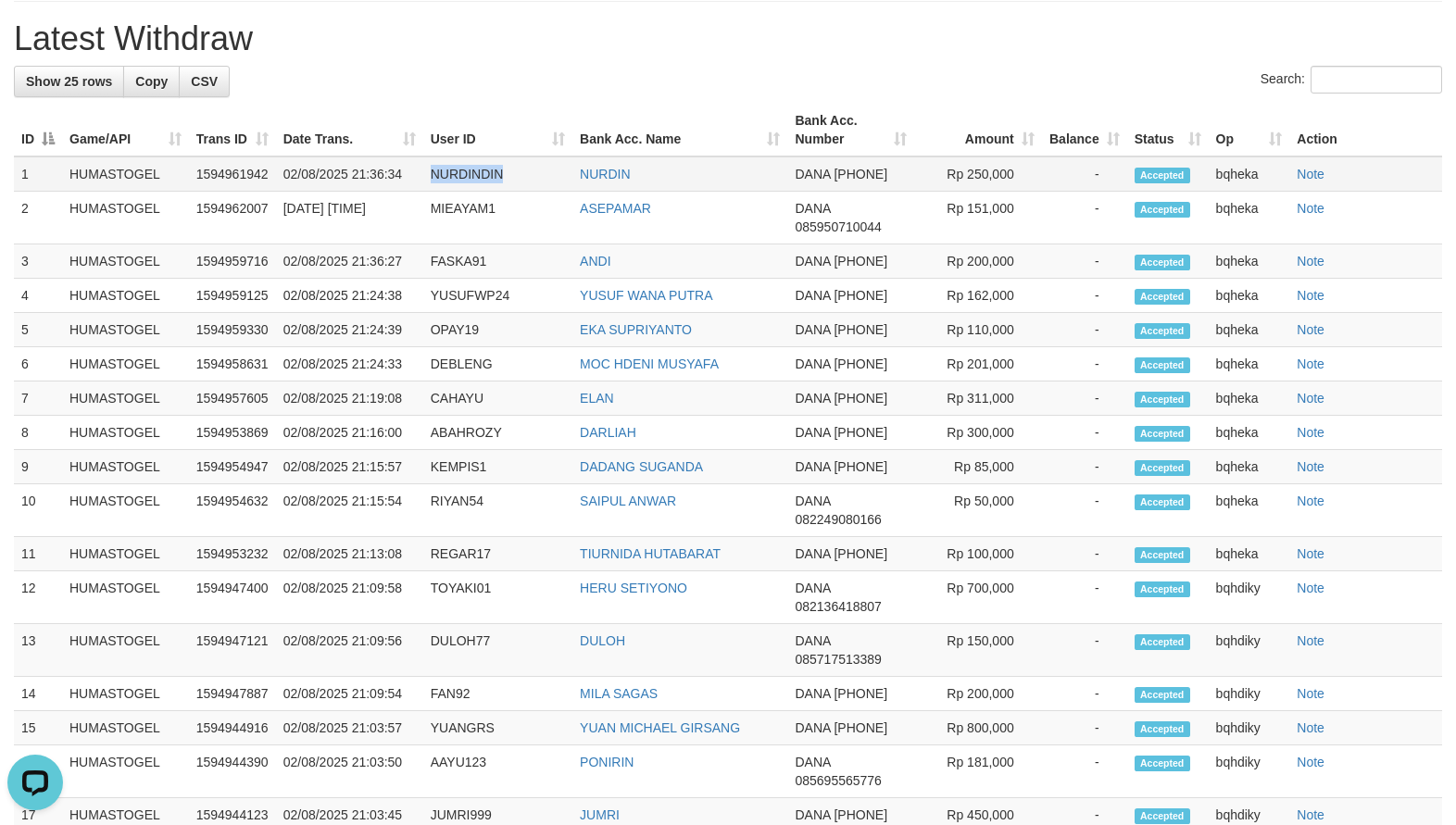click on "NURDINDIN" at bounding box center [497, 174] 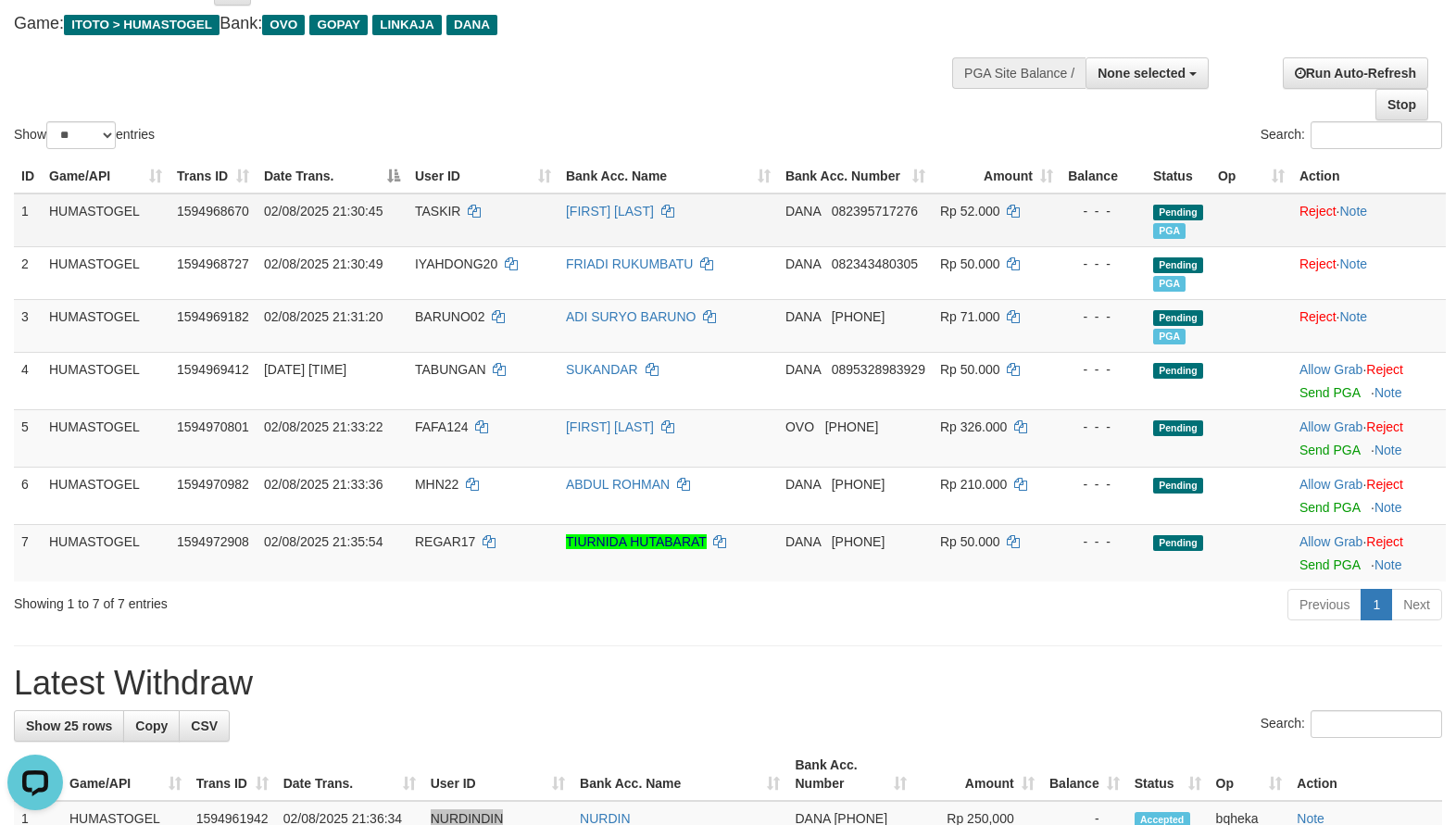 scroll, scrollTop: 48, scrollLeft: 0, axis: vertical 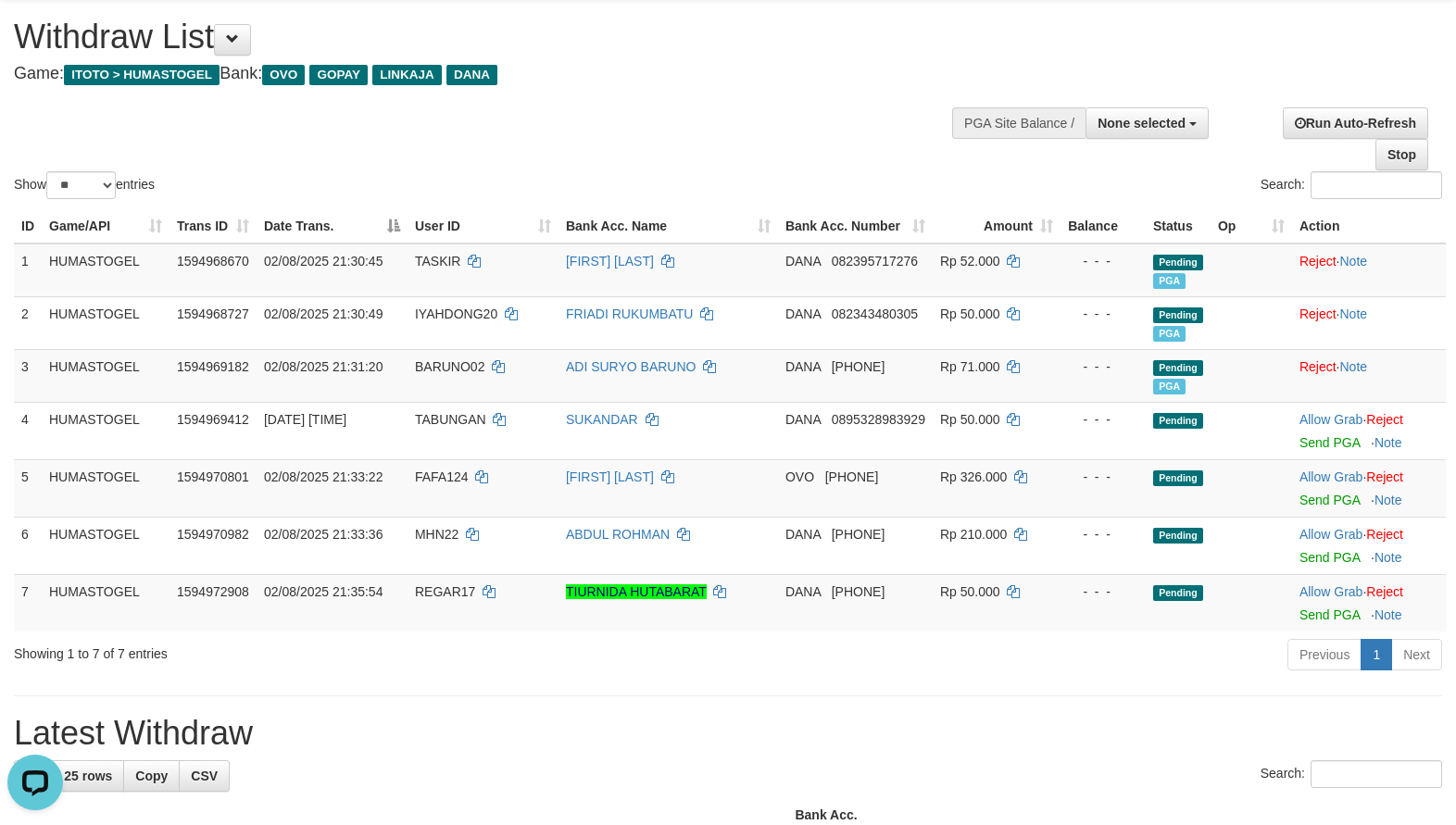 click on "Show  ** ** ** ***  entries Search:" at bounding box center (728, 101) 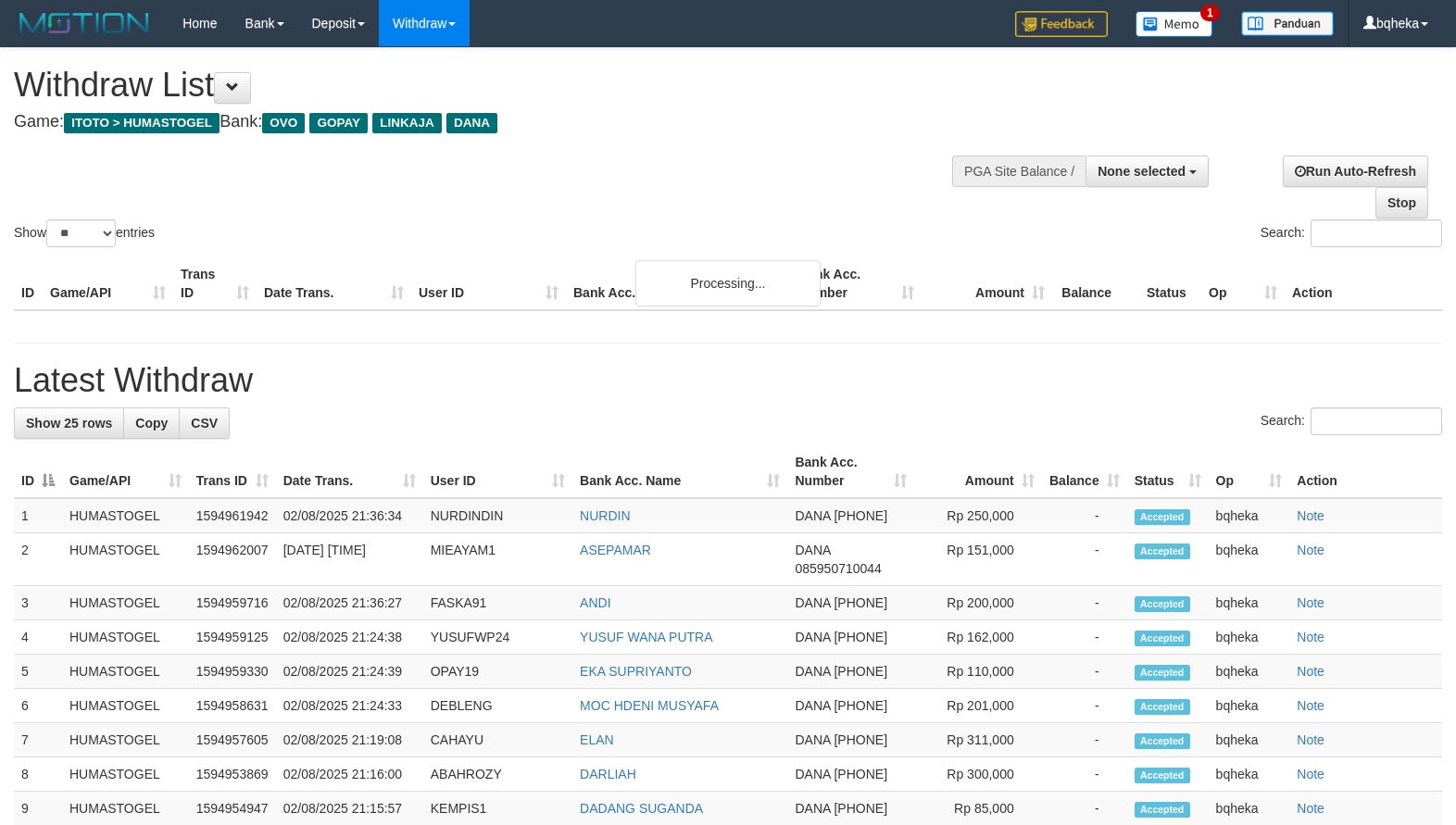 select 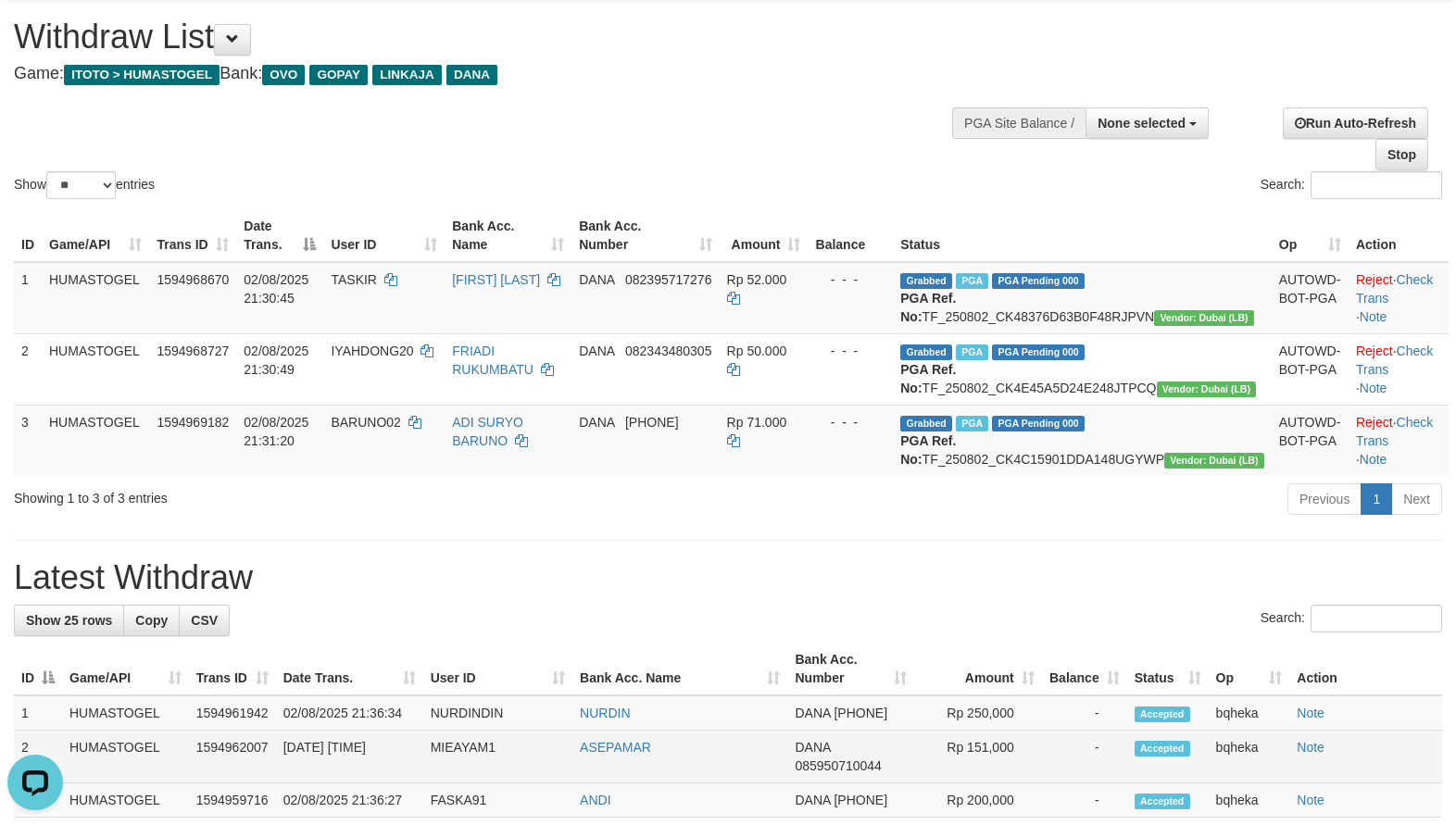 scroll, scrollTop: 0, scrollLeft: 0, axis: both 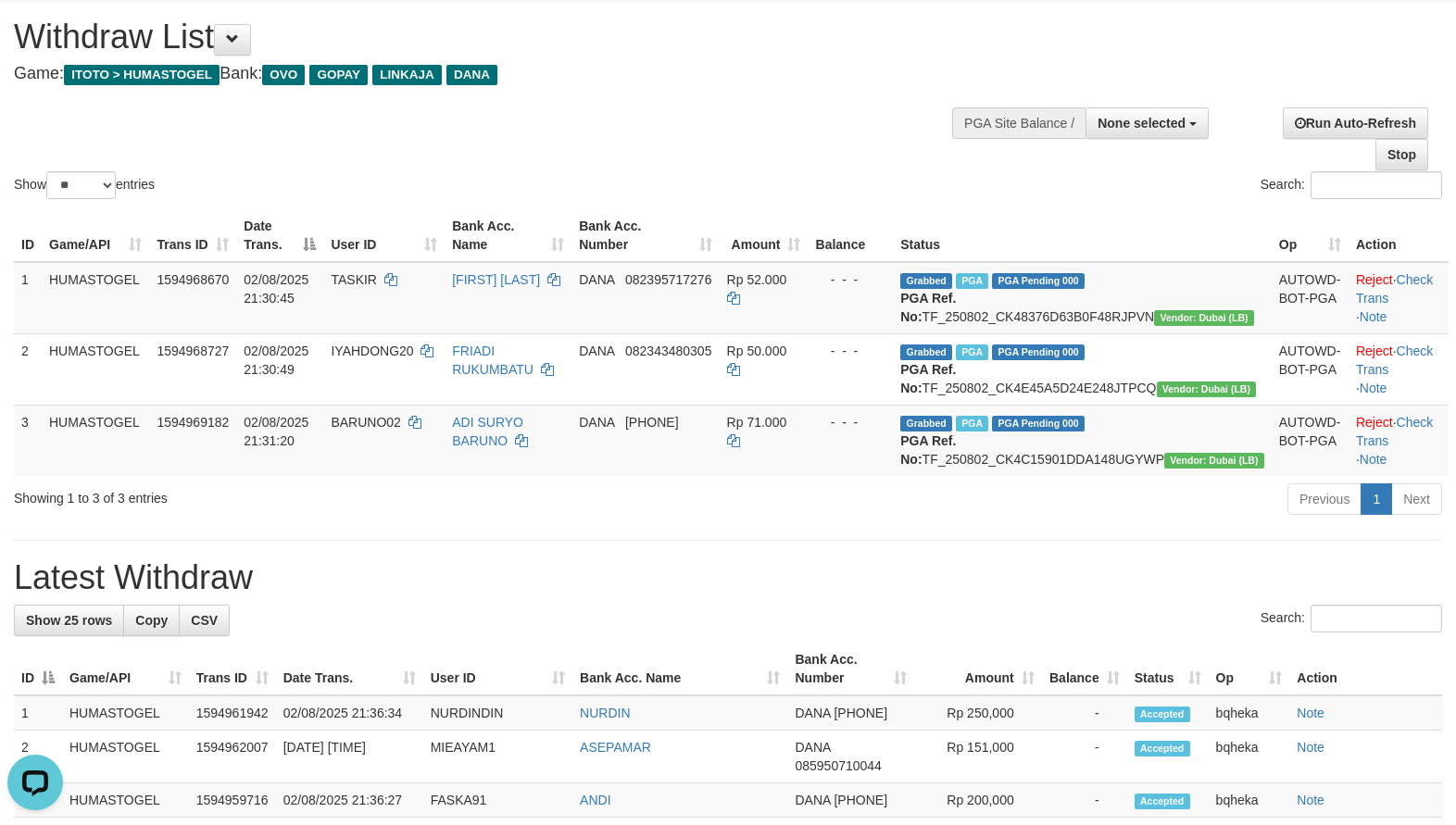 click on "Show  ** ** ** ***  entries Search:" at bounding box center (728, 101) 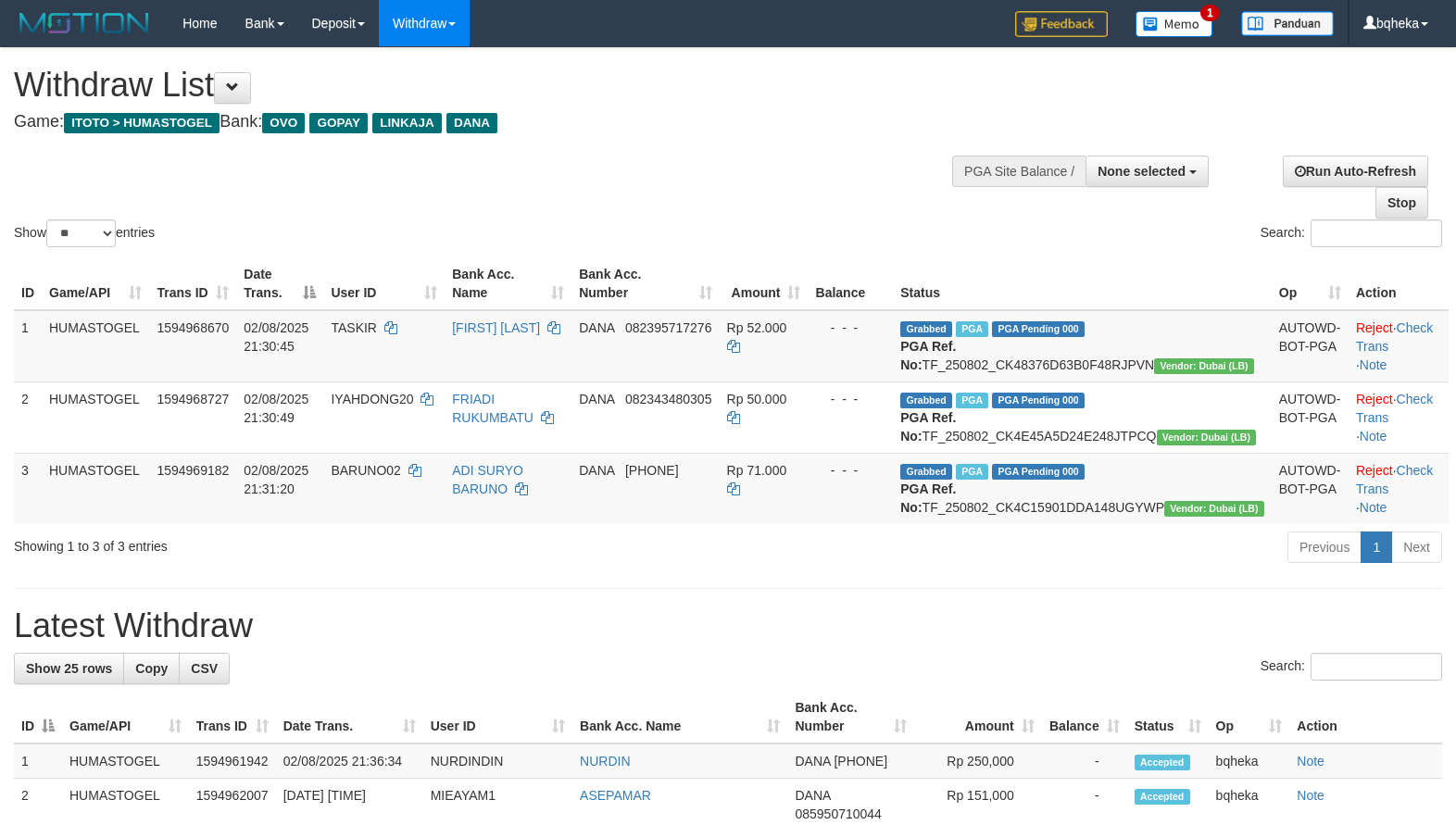 select 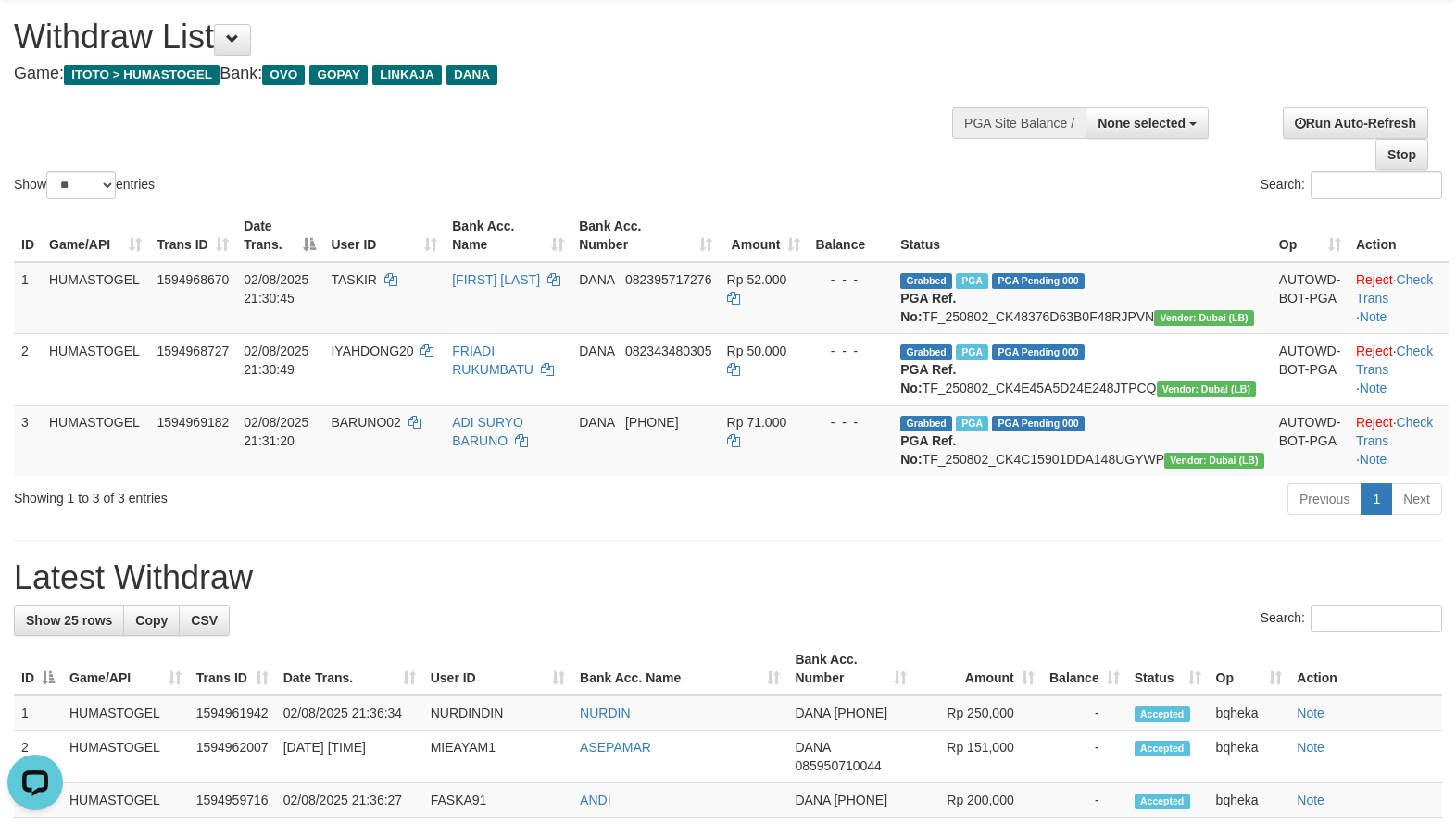 scroll, scrollTop: 0, scrollLeft: 0, axis: both 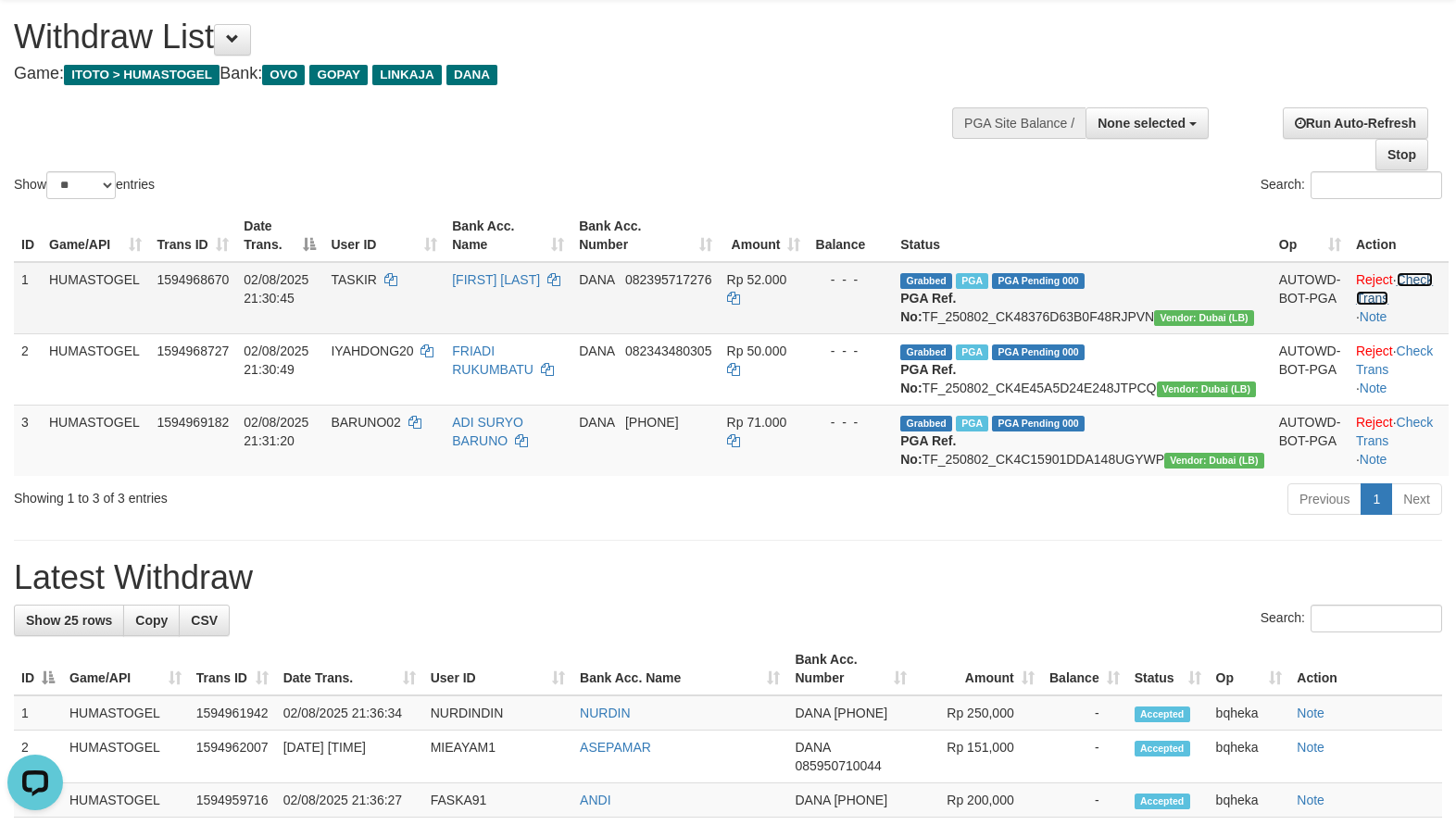 click on "Check Trans" at bounding box center (1394, 289) 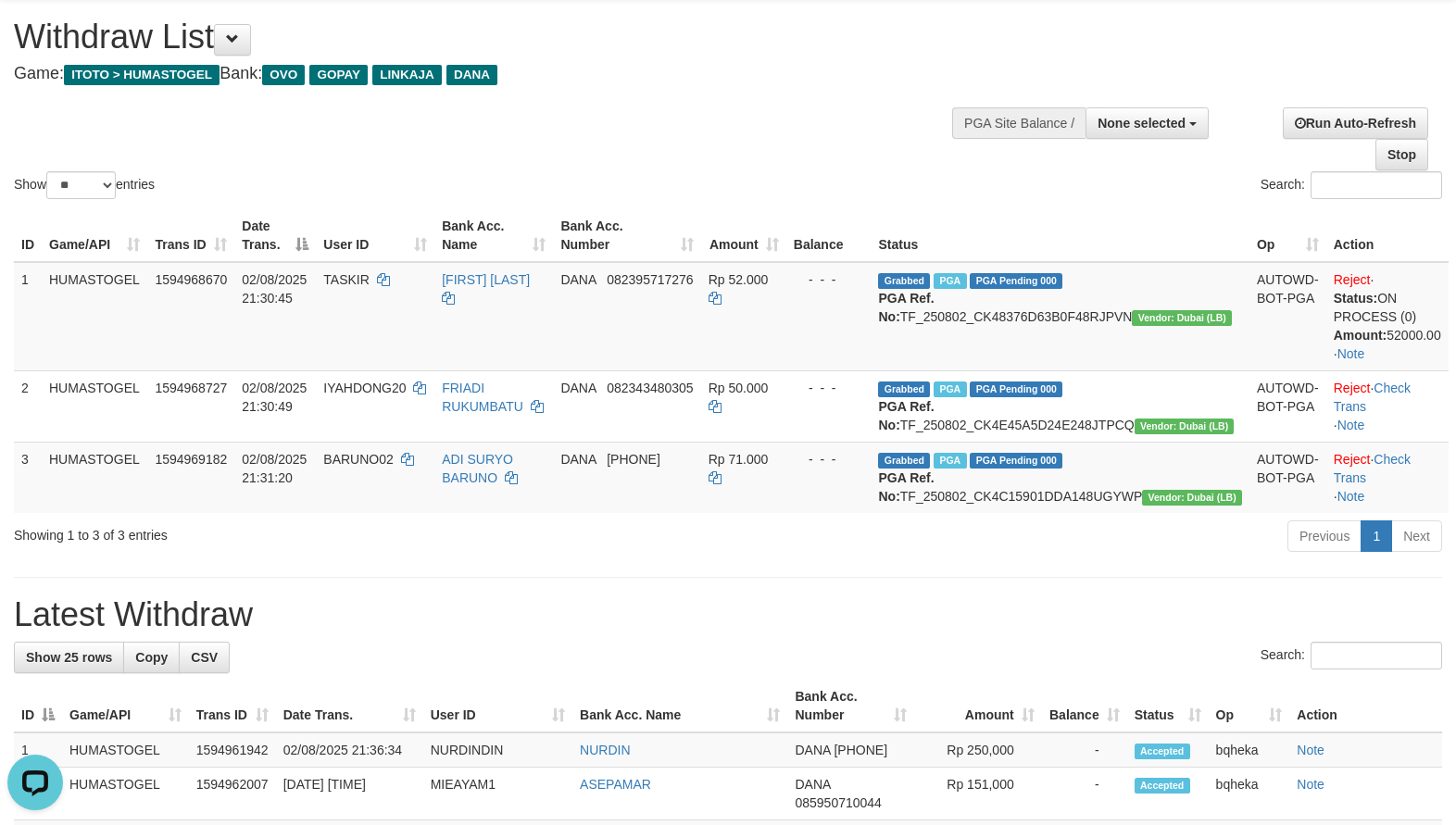 click on "Show  ** ** ** ***  entries Search:" at bounding box center [728, 101] 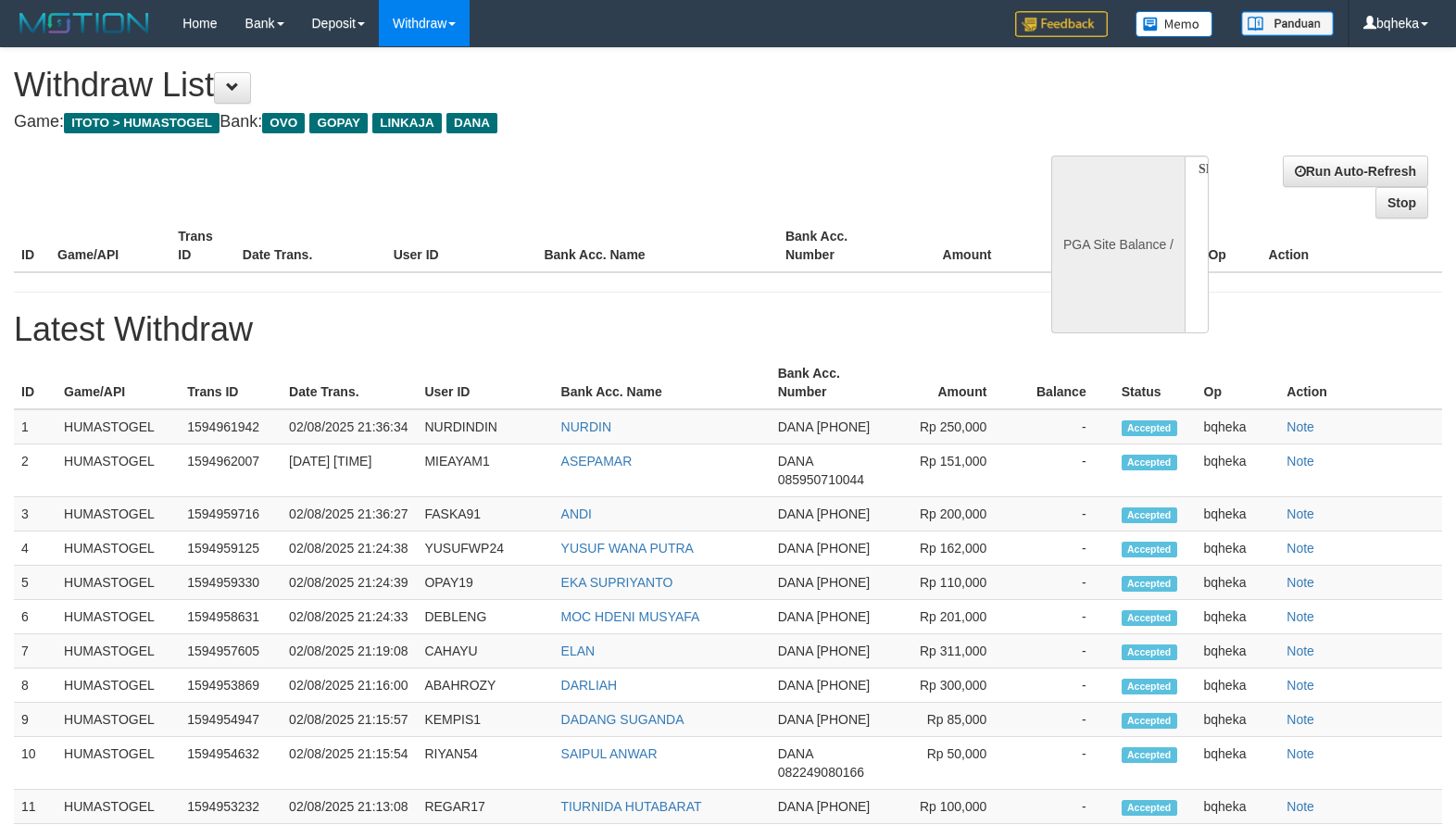 select 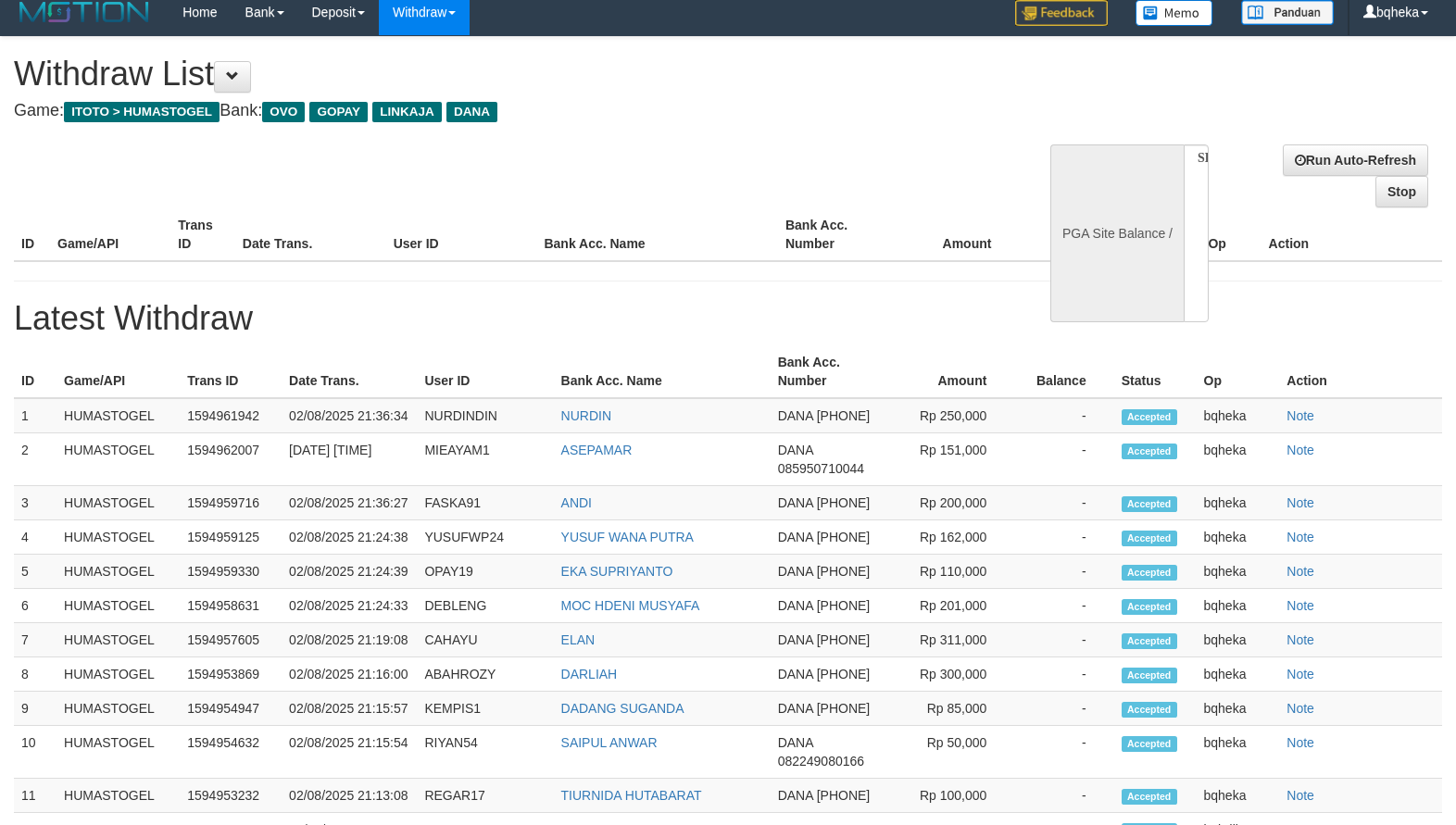 scroll, scrollTop: 0, scrollLeft: 0, axis: both 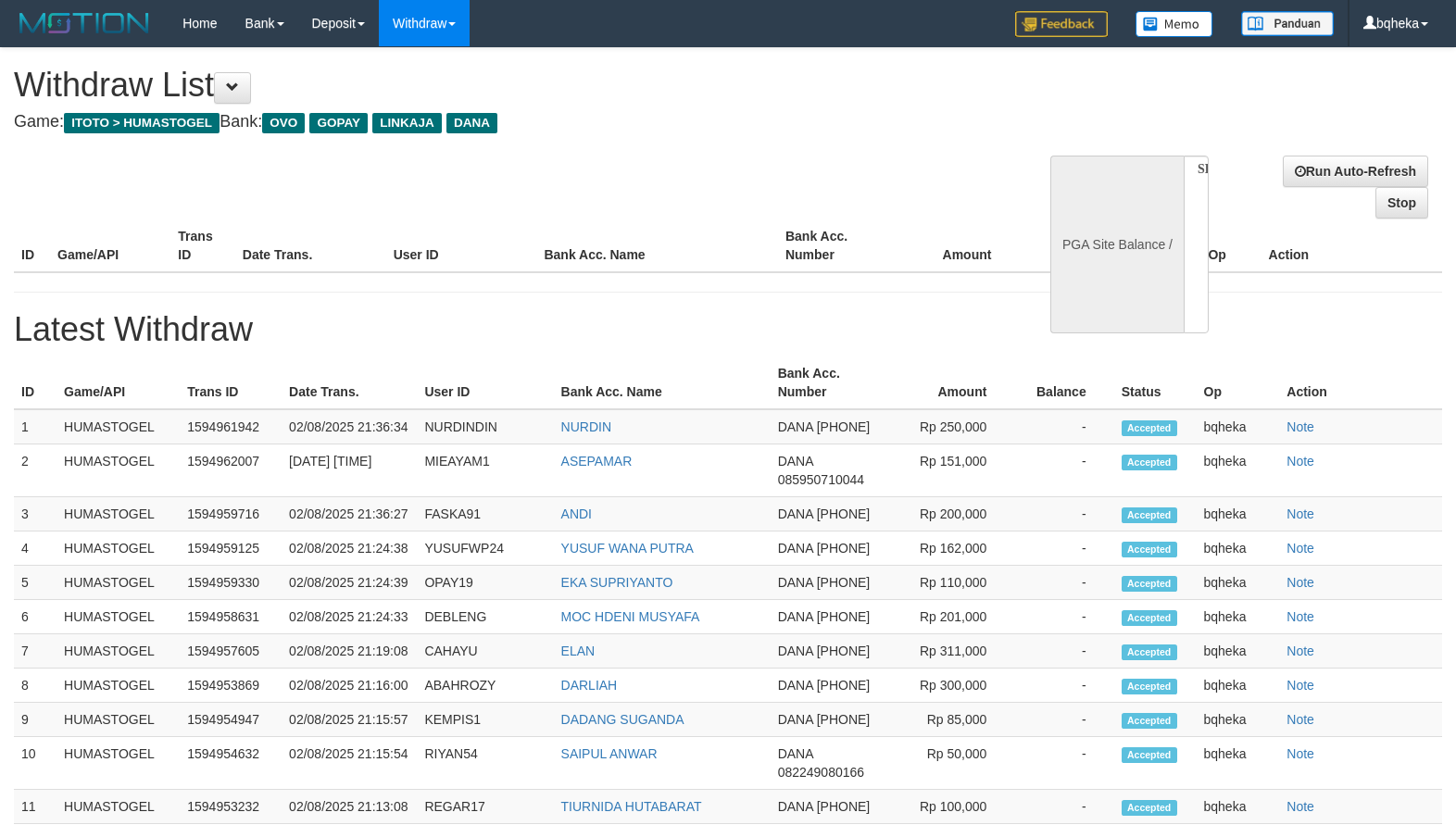 select on "**" 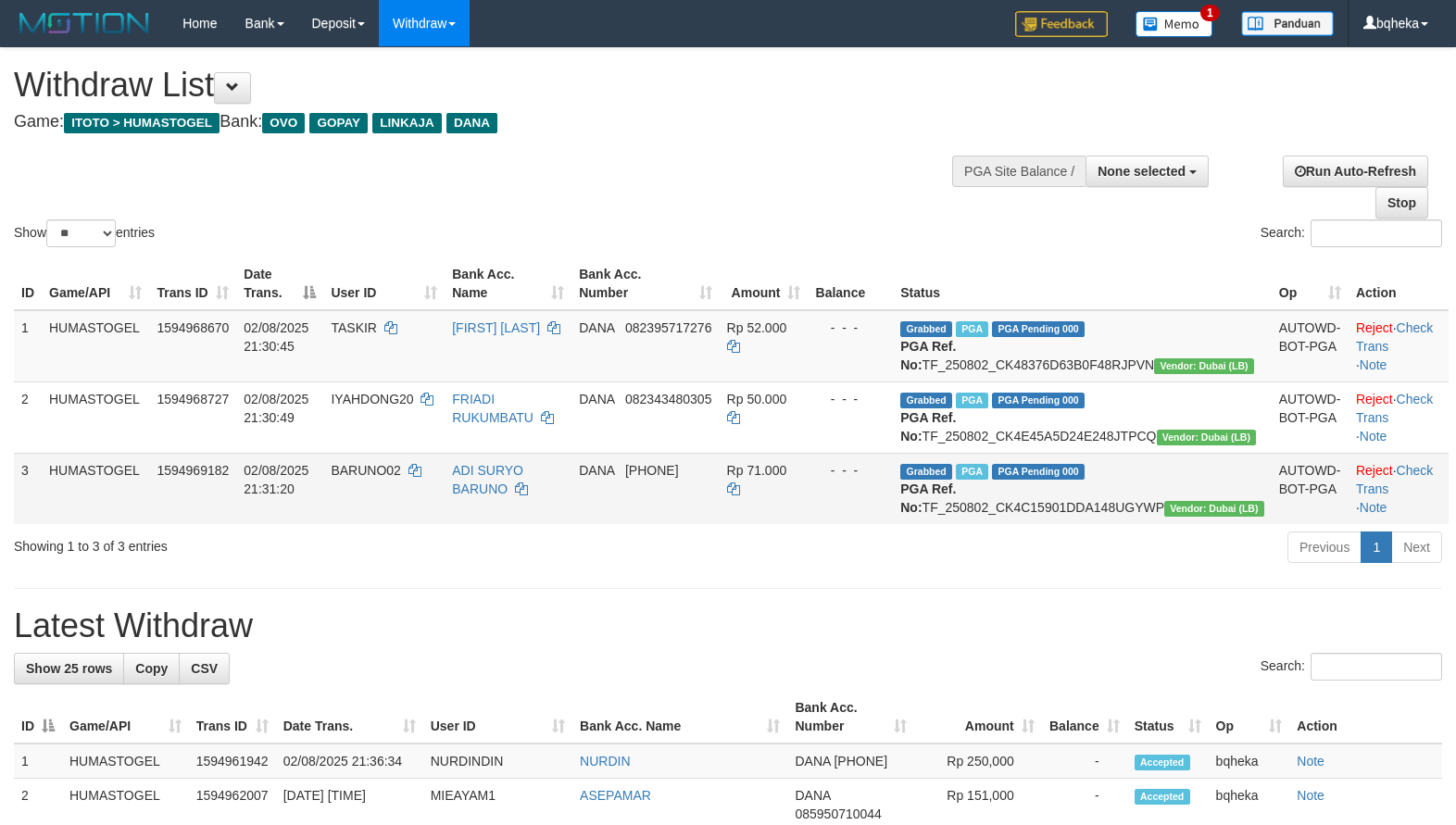 click on "BARUNO02" at bounding box center [383, 488] 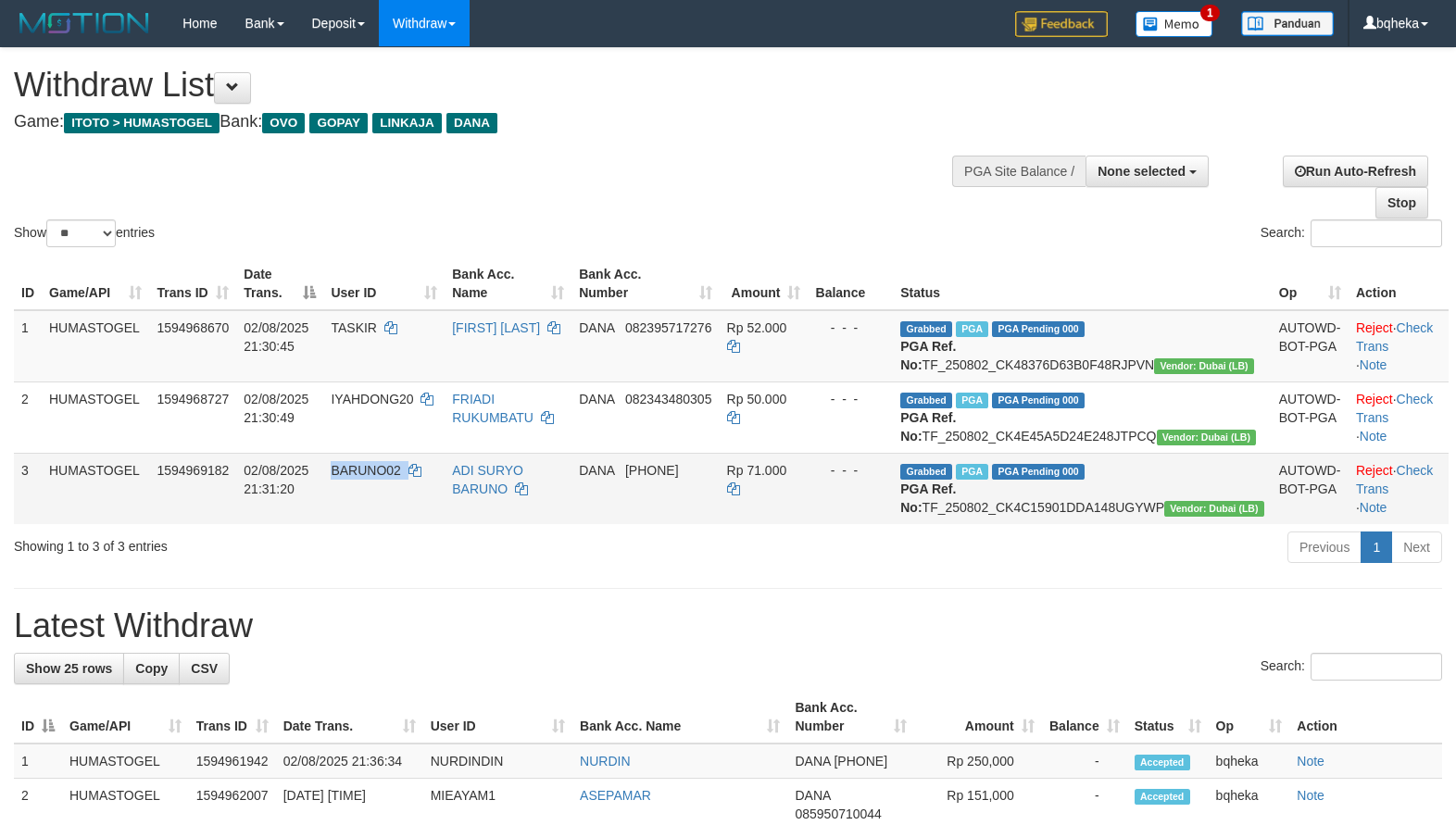 click on "BARUNO02" at bounding box center (383, 488) 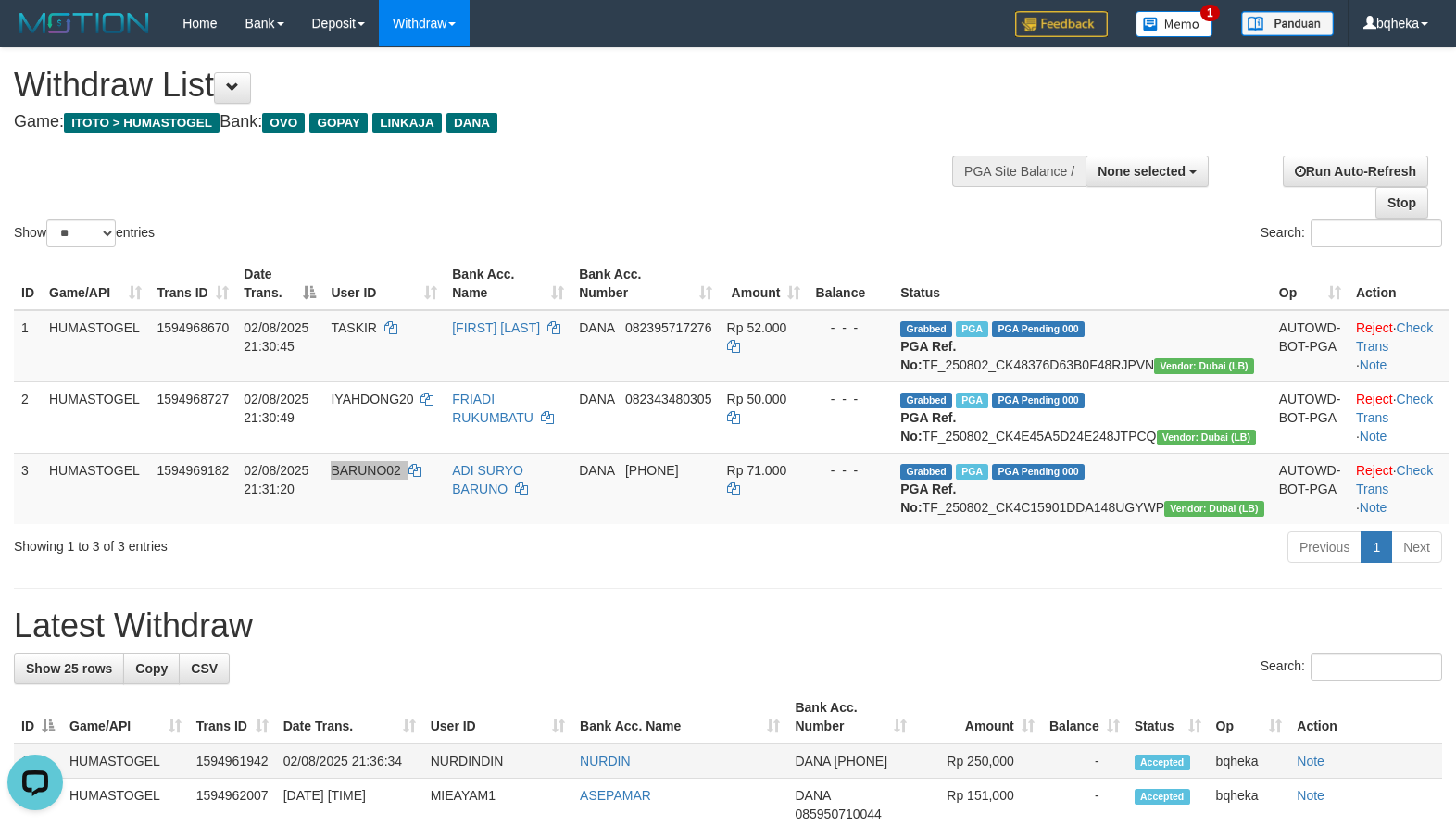 scroll, scrollTop: 0, scrollLeft: 0, axis: both 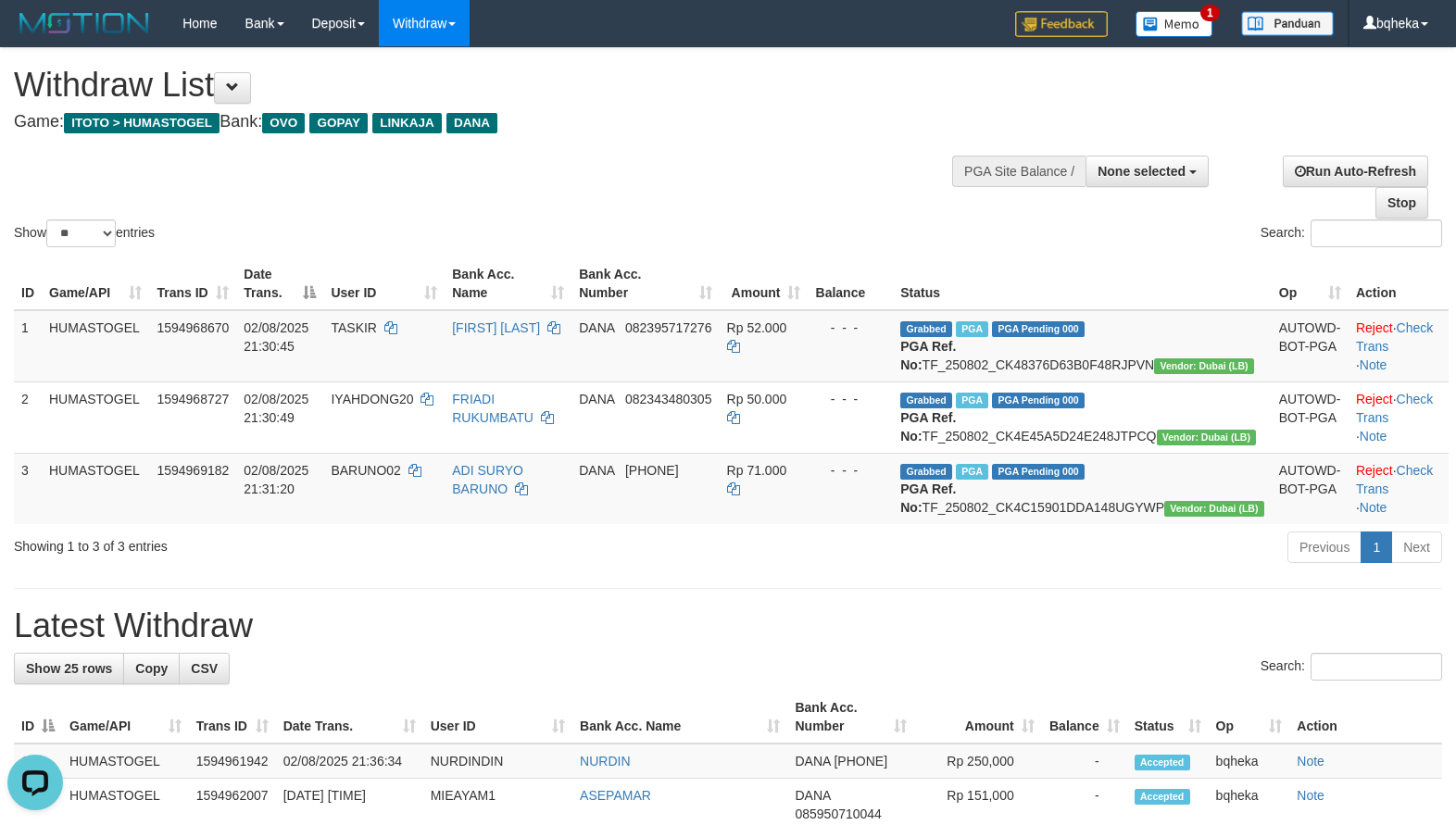 click on "Show  ** ** ** ***  entries Search:" at bounding box center [728, 149] 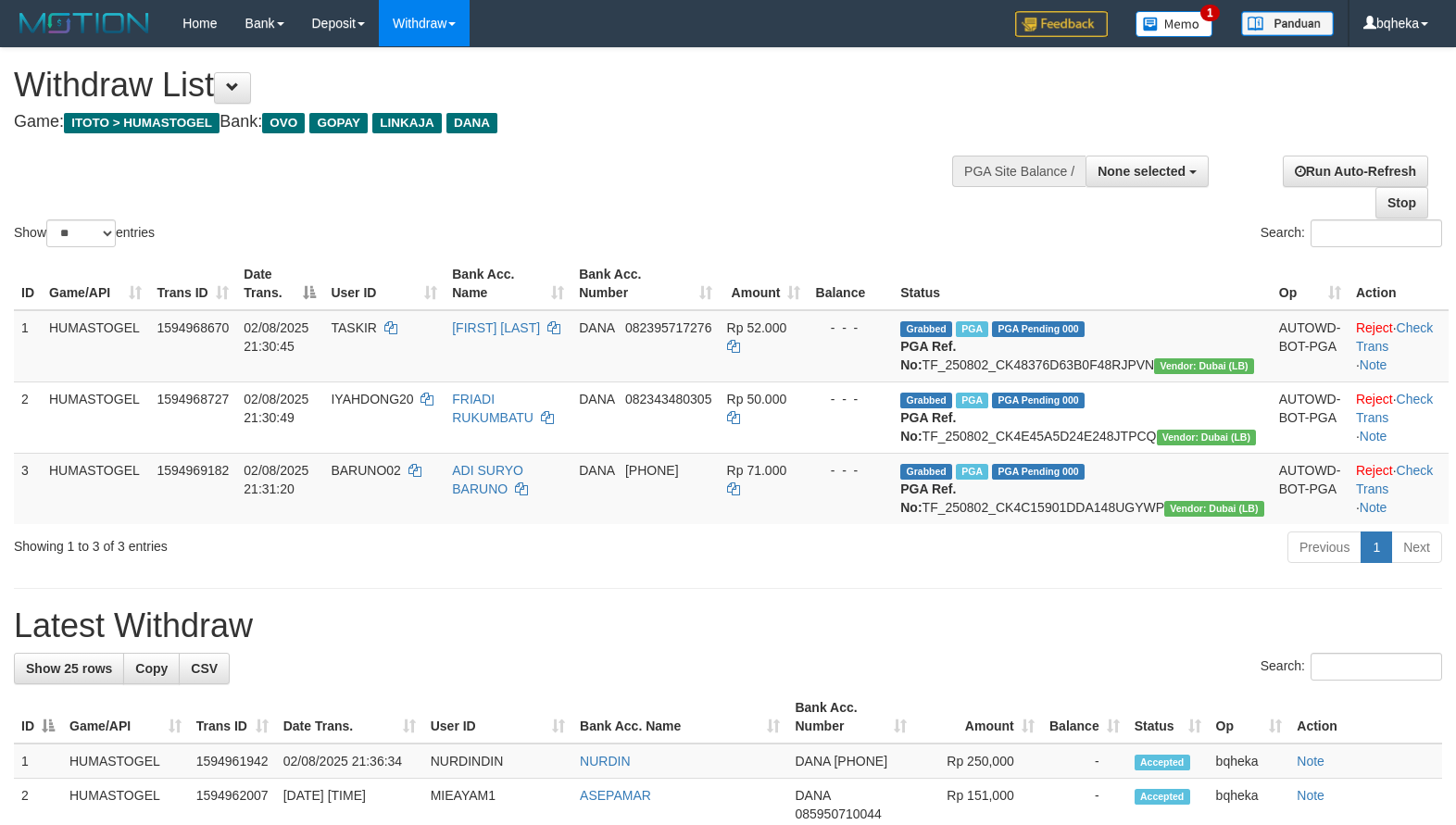 select 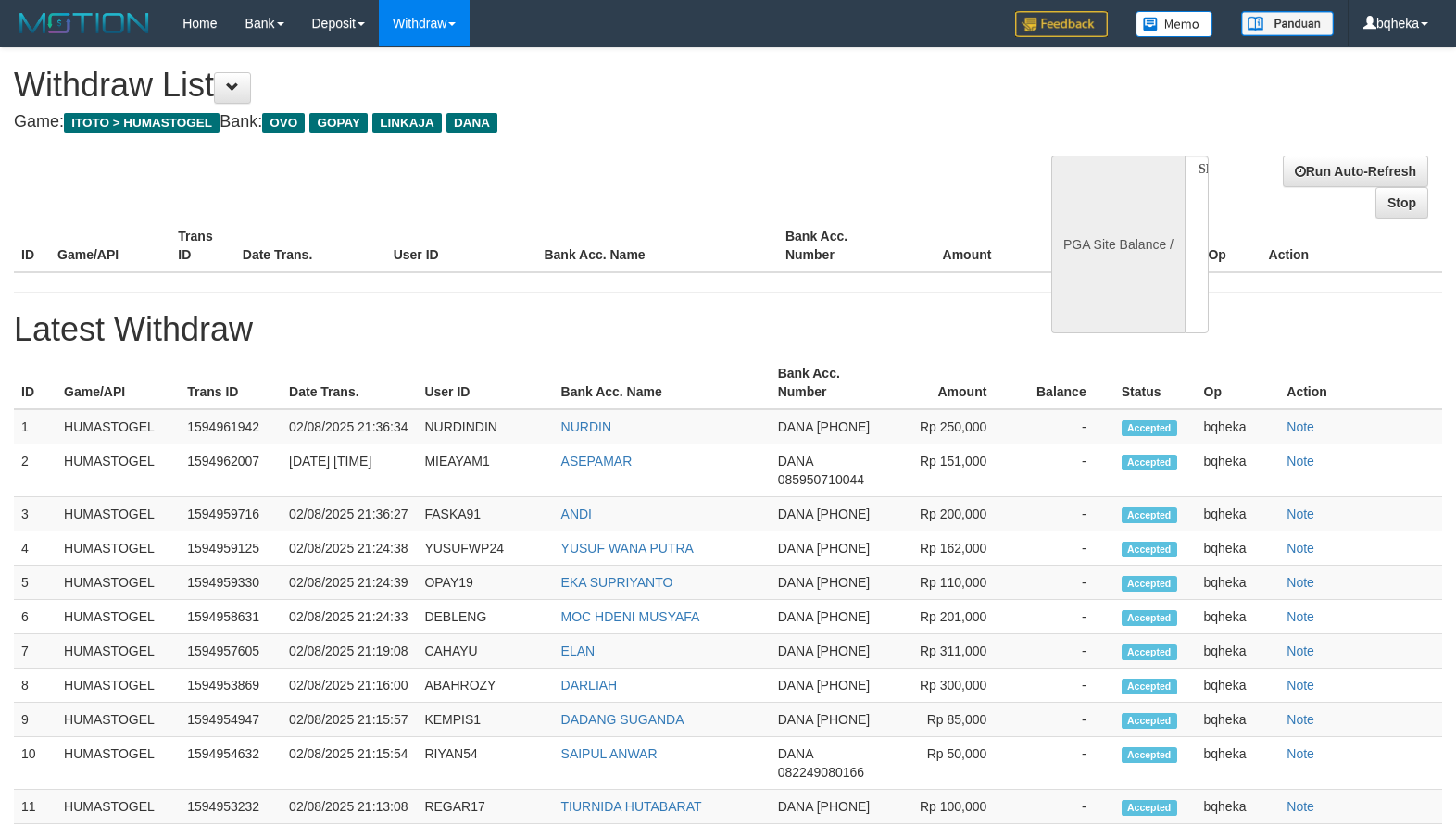 select 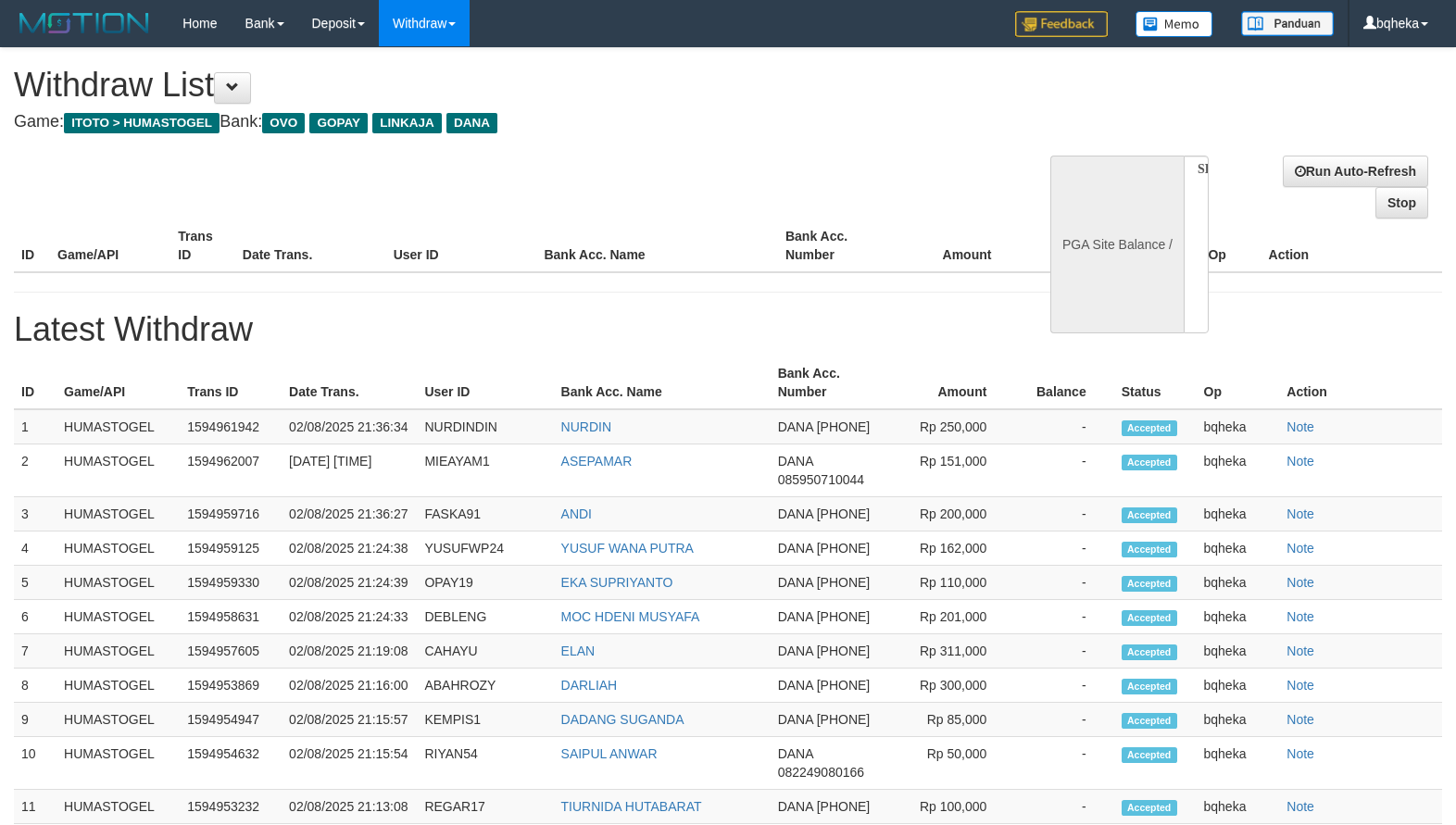 scroll, scrollTop: 0, scrollLeft: 0, axis: both 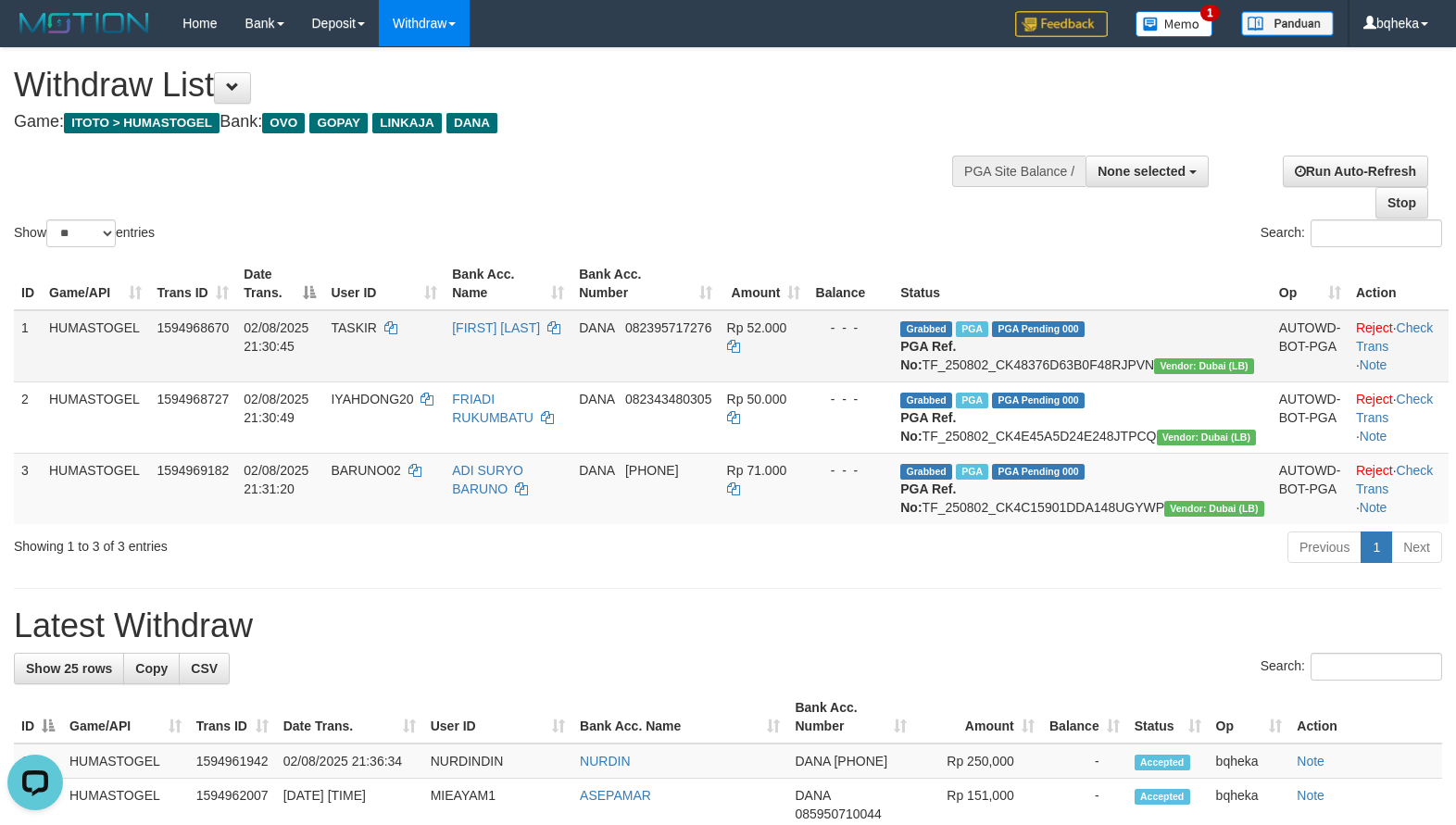 click on "TASKIR" at bounding box center [383, 346] 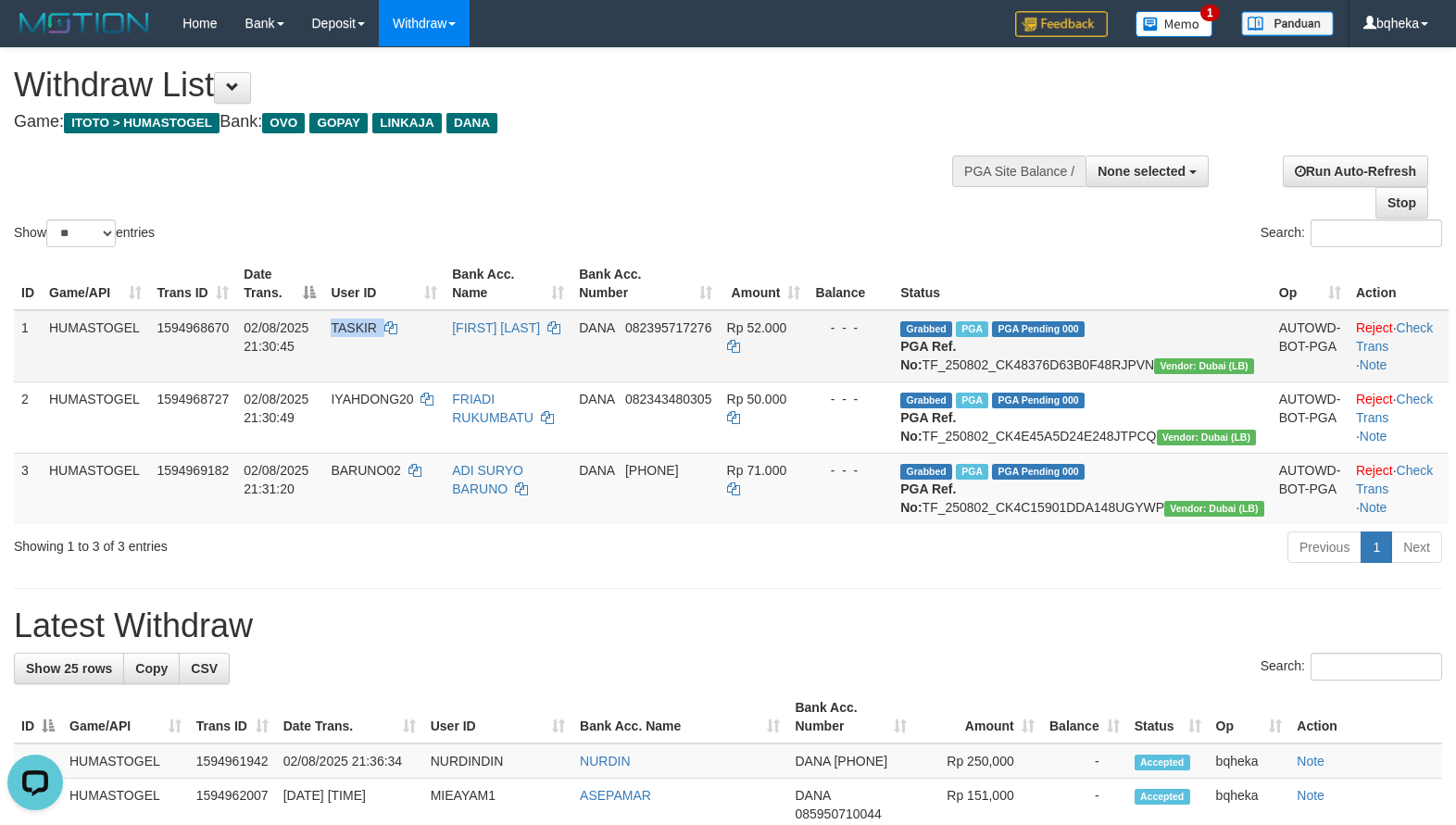 click on "TASKIR" at bounding box center (383, 346) 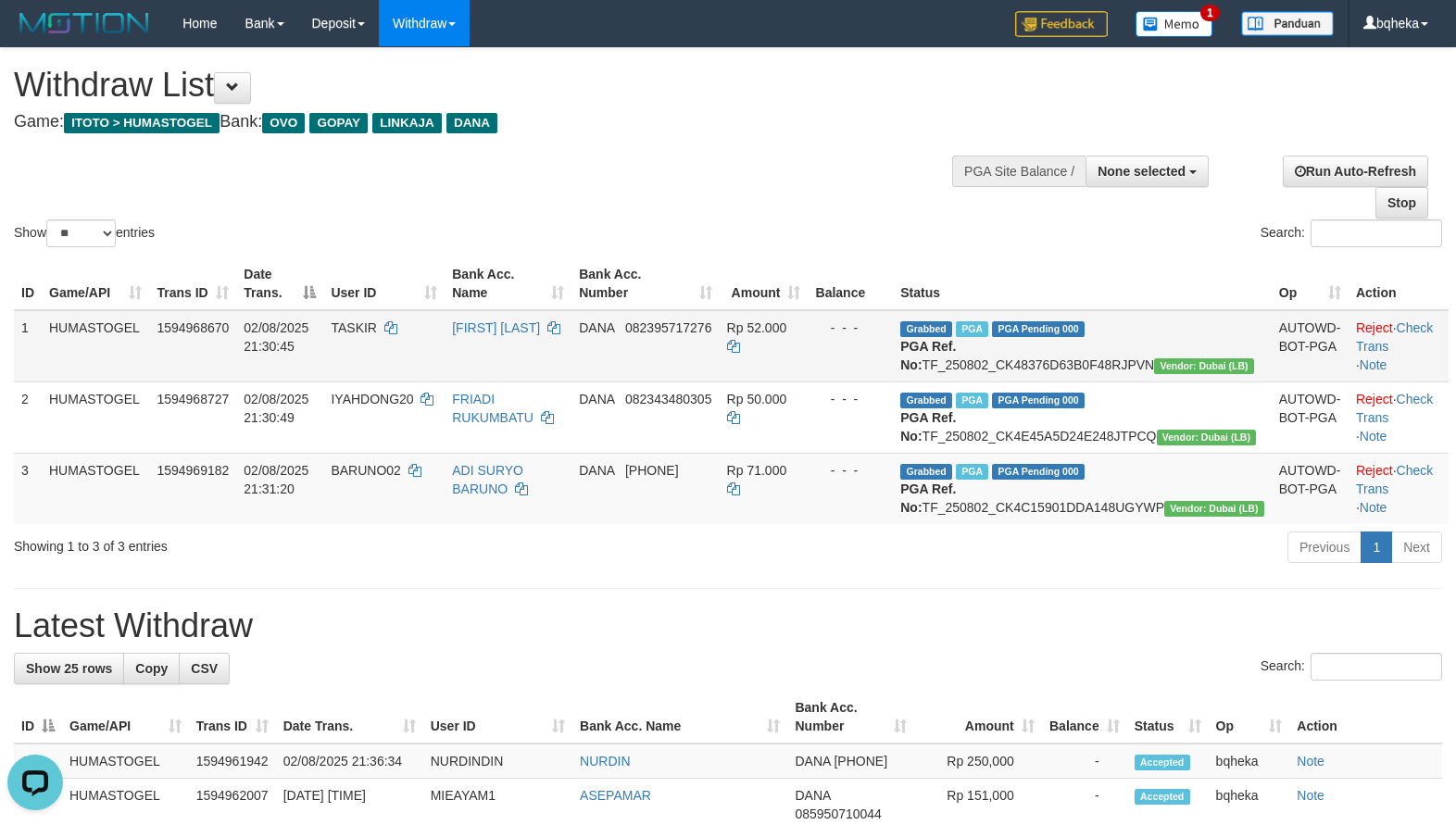 click on "Grabbed   PGA   PGA Pending 000 PGA Ref. No:  TF_250802_CK48376D63B0F48RJPVN  Vendor: [CITY] (LB)" at bounding box center [1082, 346] 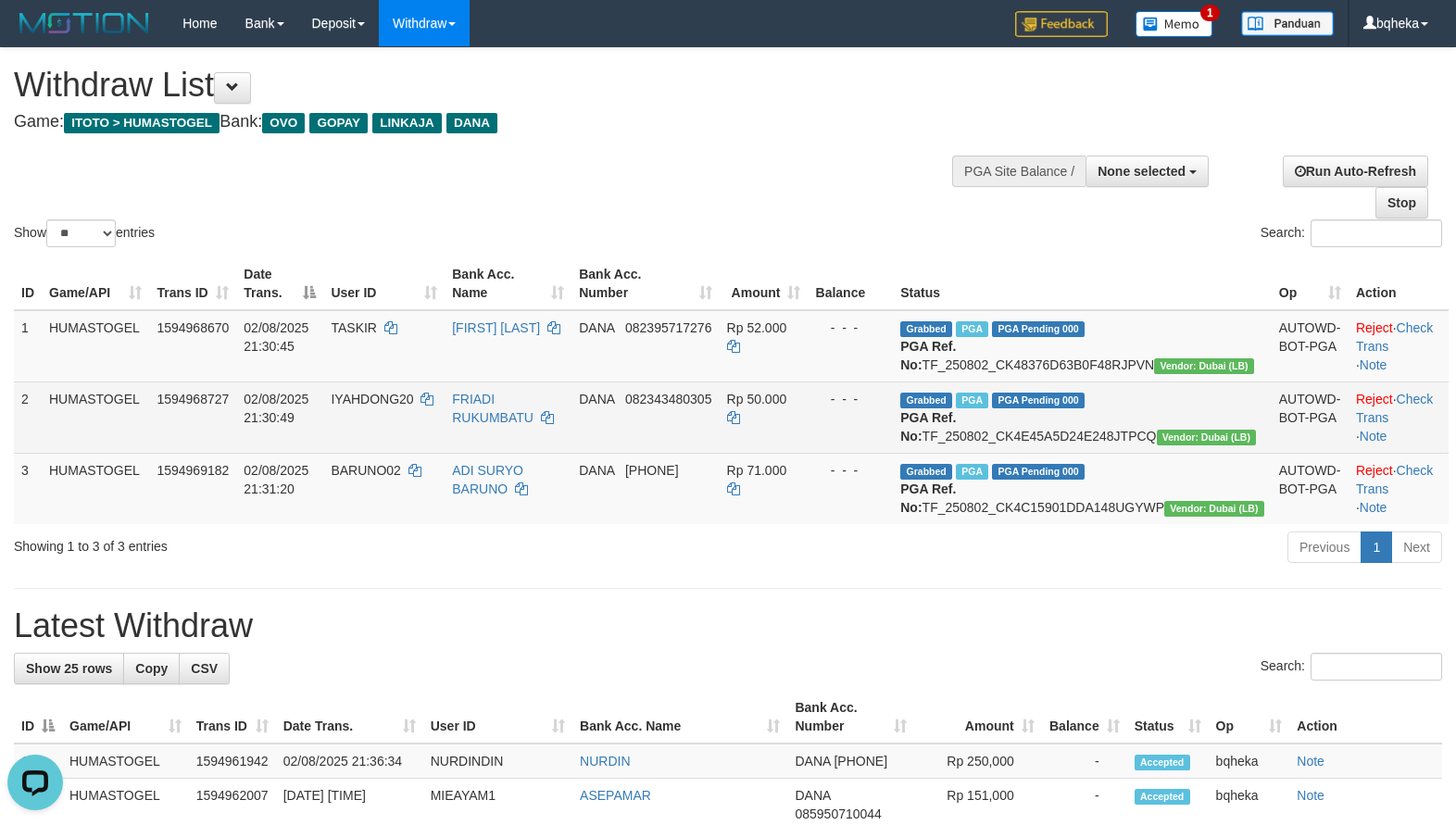 click on "IYAHDONG20" at bounding box center [383, 417] 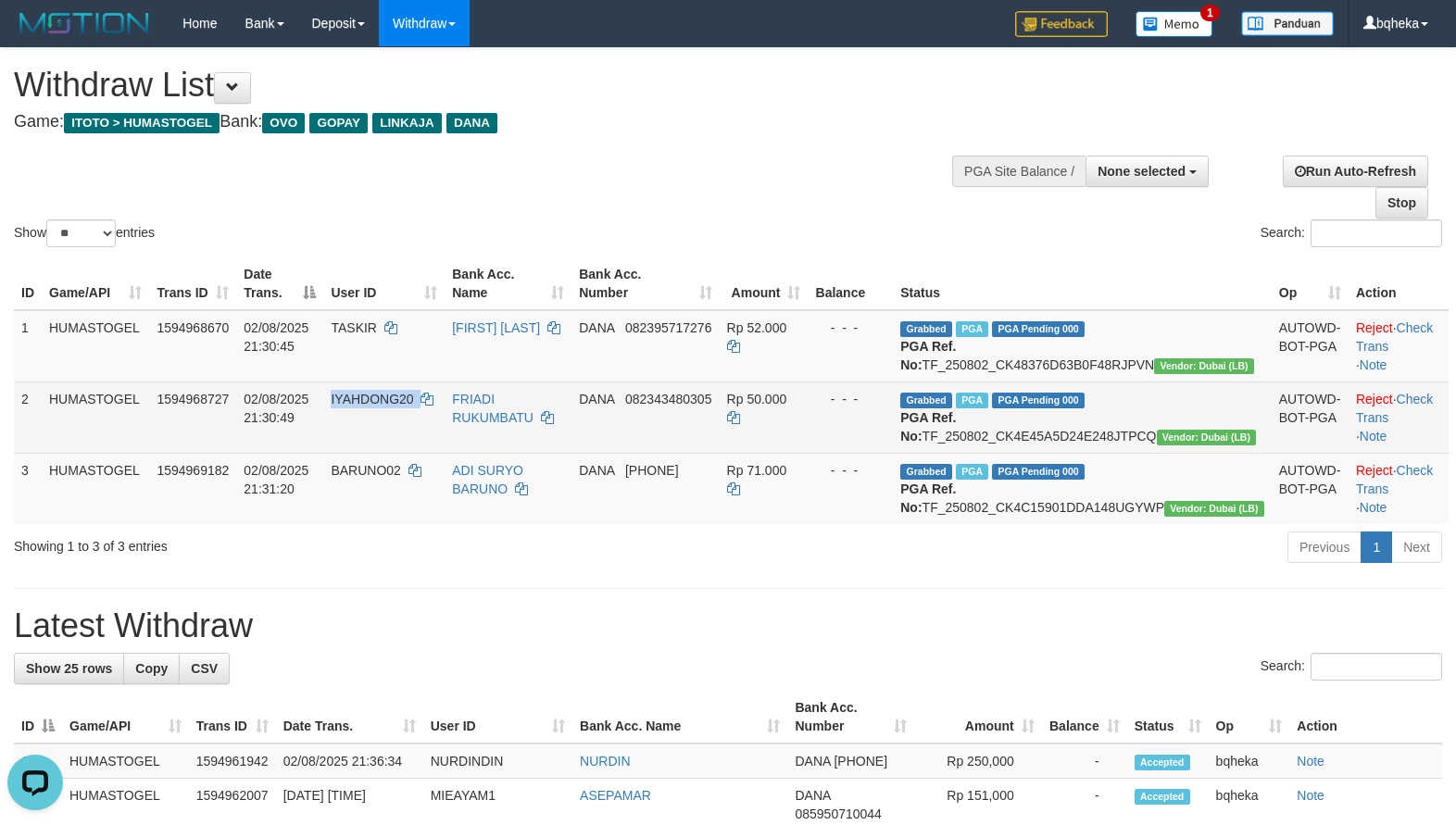 click on "IYAHDONG20" at bounding box center [383, 417] 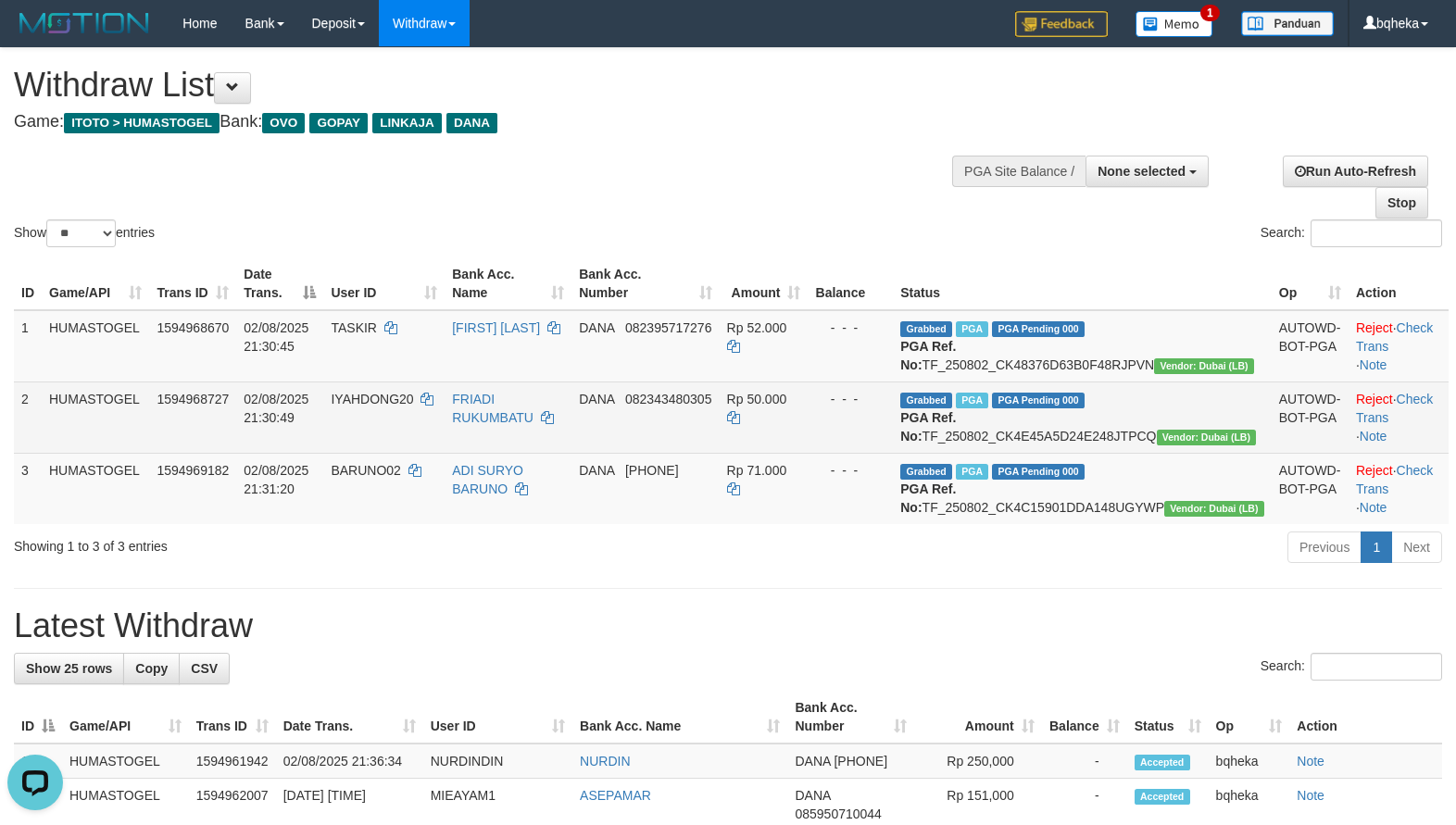 click on "Grabbed   PGA   PGA Pending 000 PGA Ref. No:  TF_250802_CK4E45A5D24E248JTPCQ  Vendor: [CITY] (LB)" at bounding box center [1082, 417] 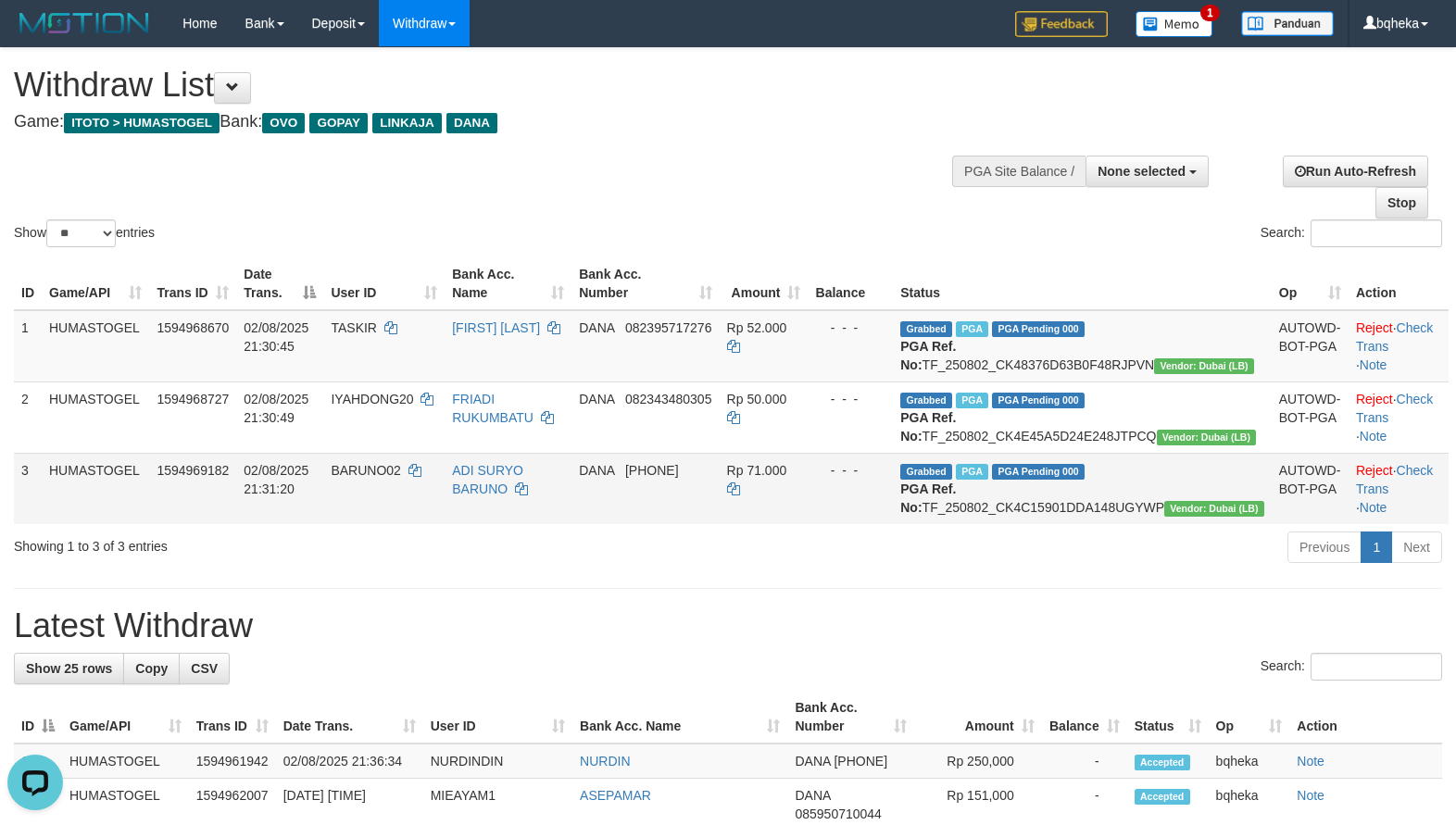 click on "BARUNO02" at bounding box center [365, 470] 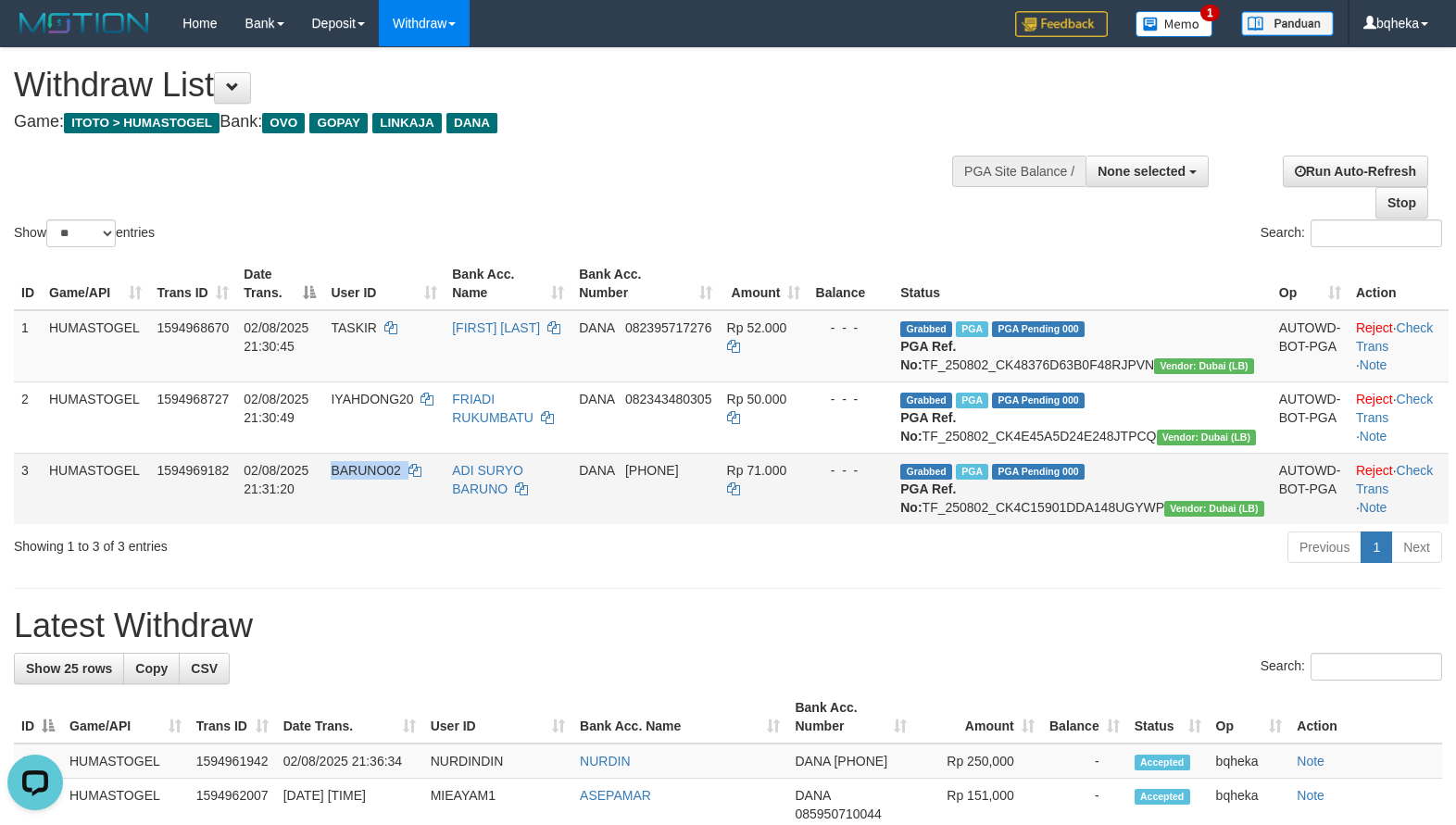 click on "BARUNO02" at bounding box center (365, 470) 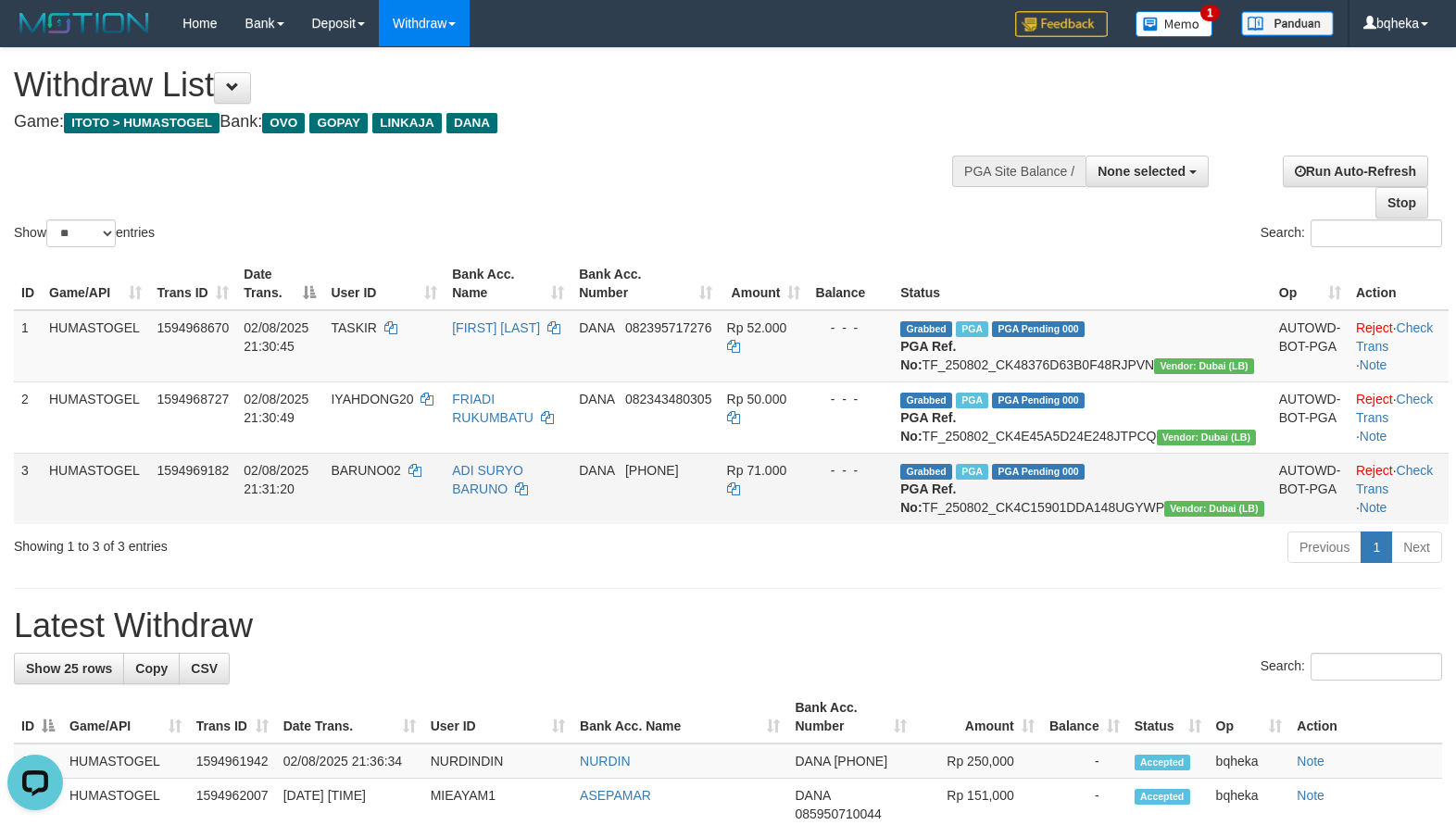 click on "Grabbed   PGA   PGA Pending 000 PGA Ref. No:  TF_250802_CK4C15901DDA148UGYWP  Vendor: [CITY] (LB)" at bounding box center [1082, 488] 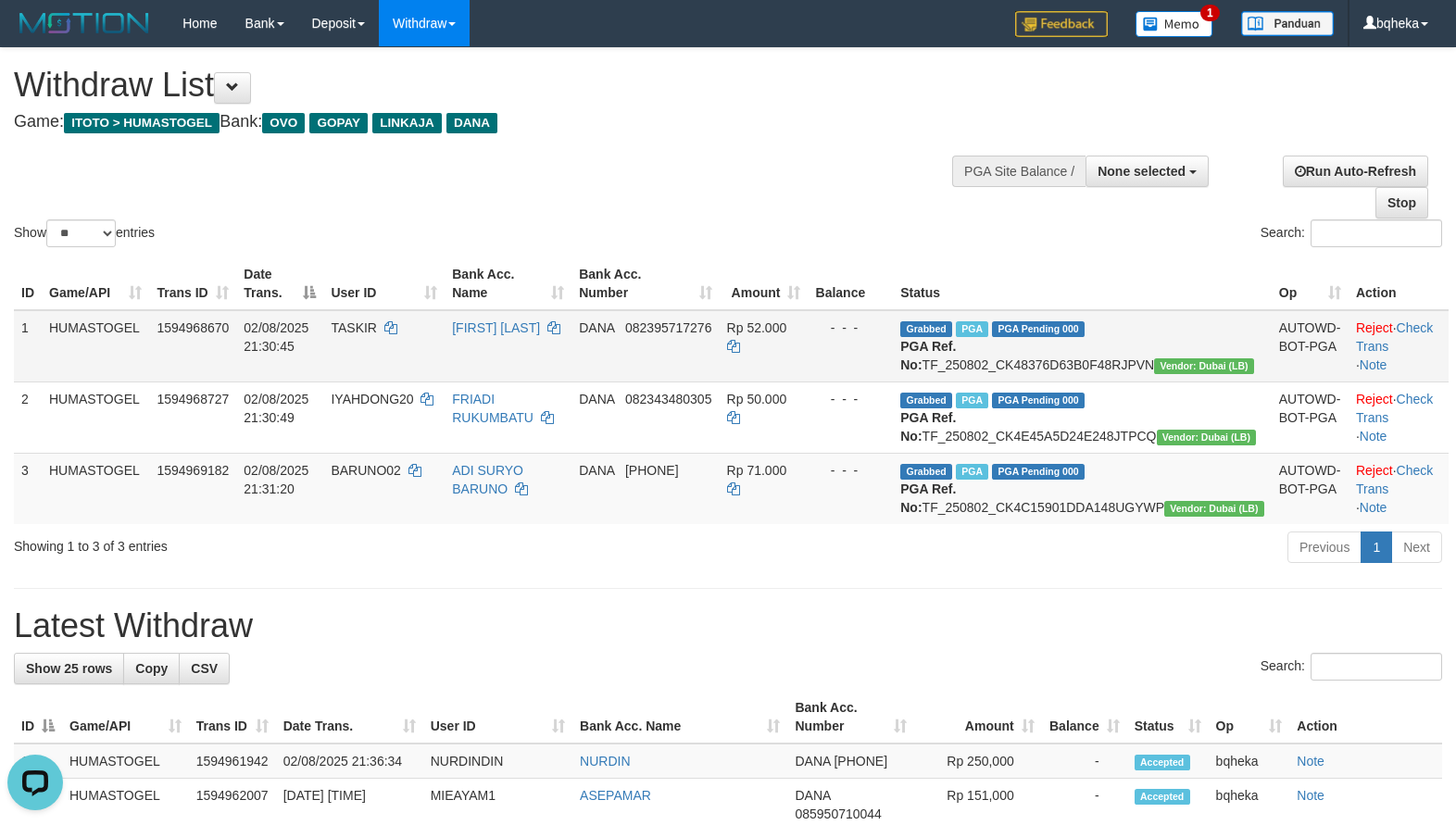 drag, startPoint x: 556, startPoint y: 181, endPoint x: 590, endPoint y: 368, distance: 190.06578 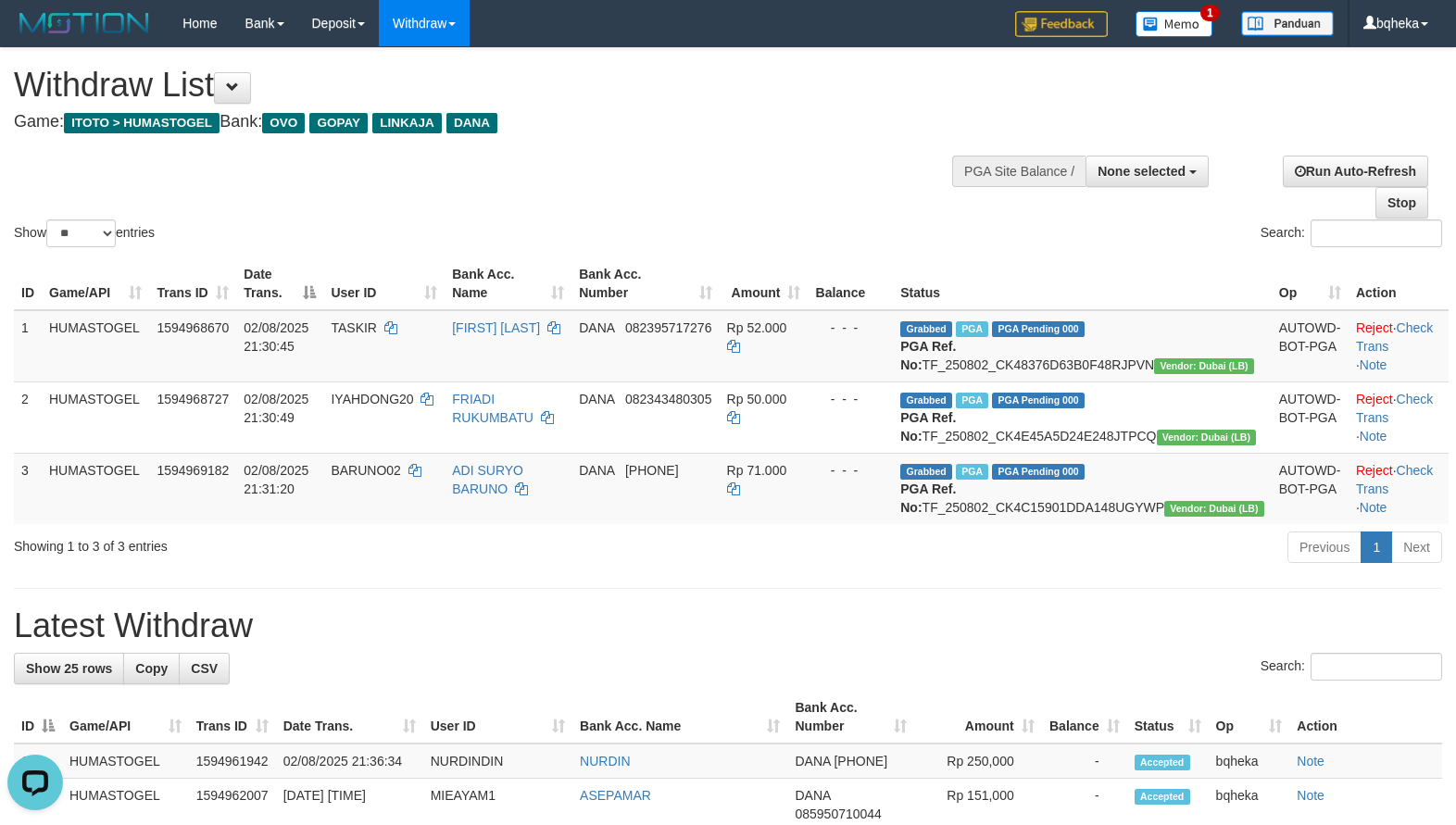 click on "Game:   ITOTO > HUMASTOGEL    				Bank:   OVO   GOPAY   LINKAJA   DANA" at bounding box center (483, 122) 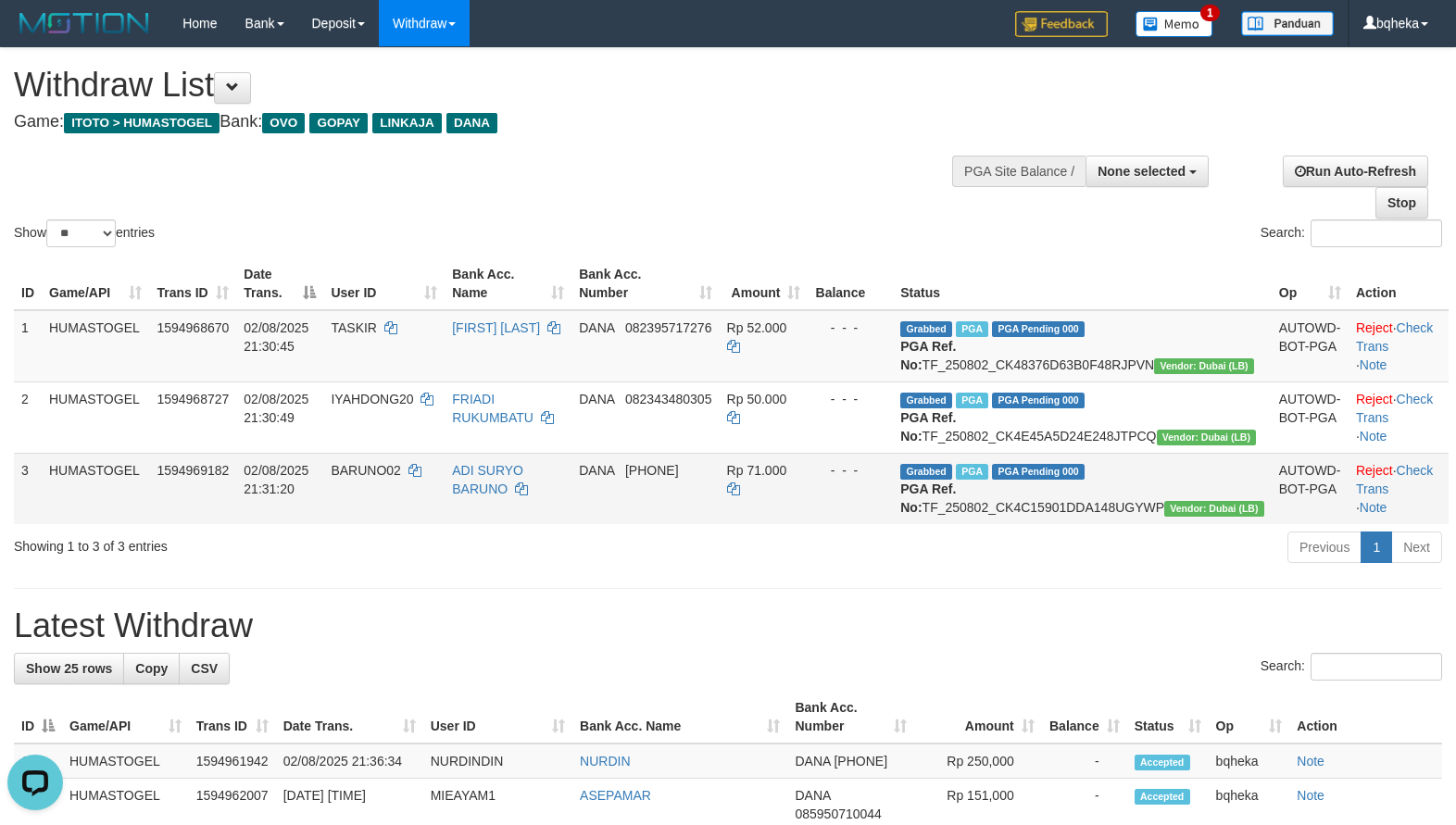 click on "BARUNO02" at bounding box center [365, 470] 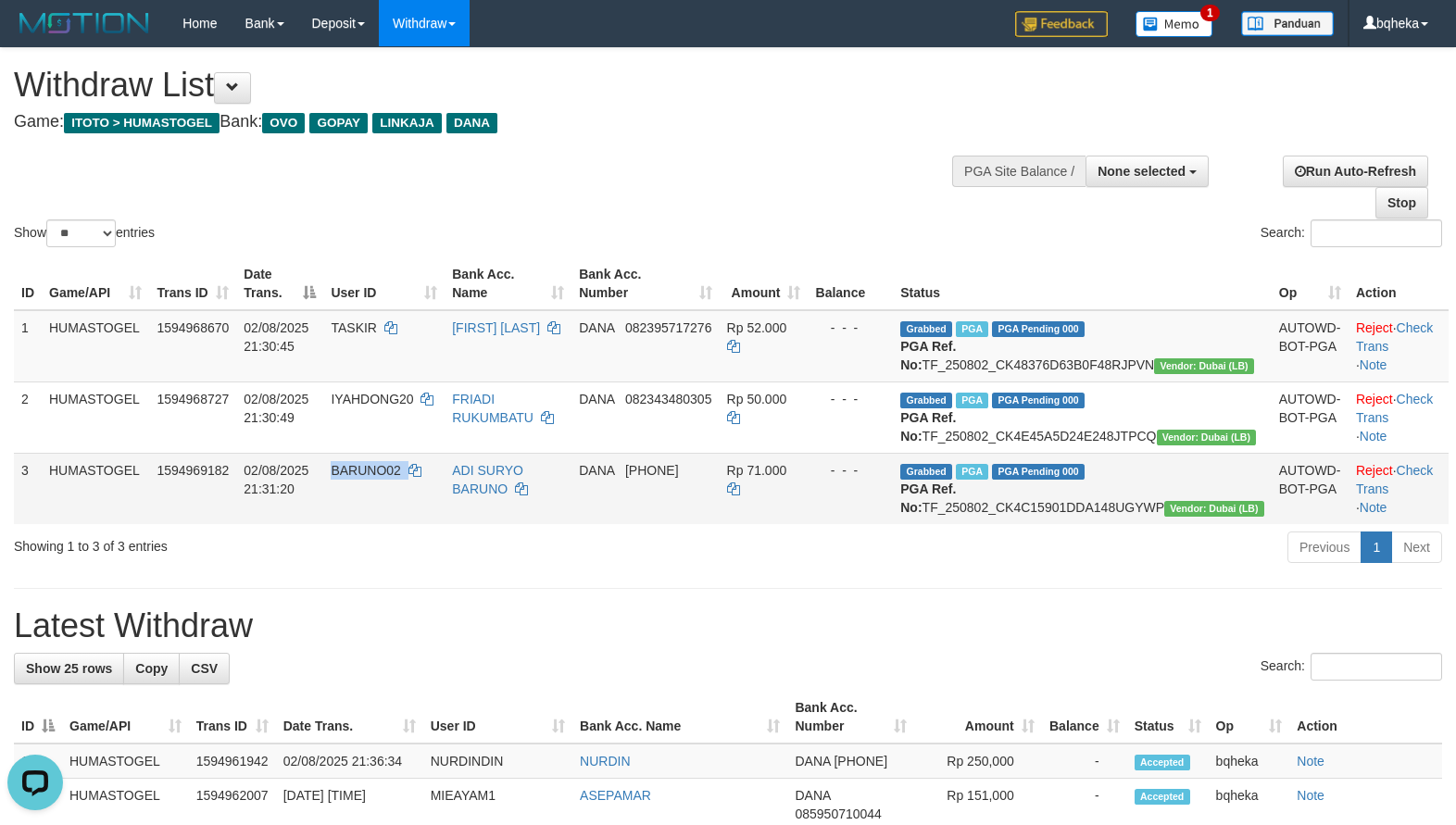 copy on "BARUNO02" 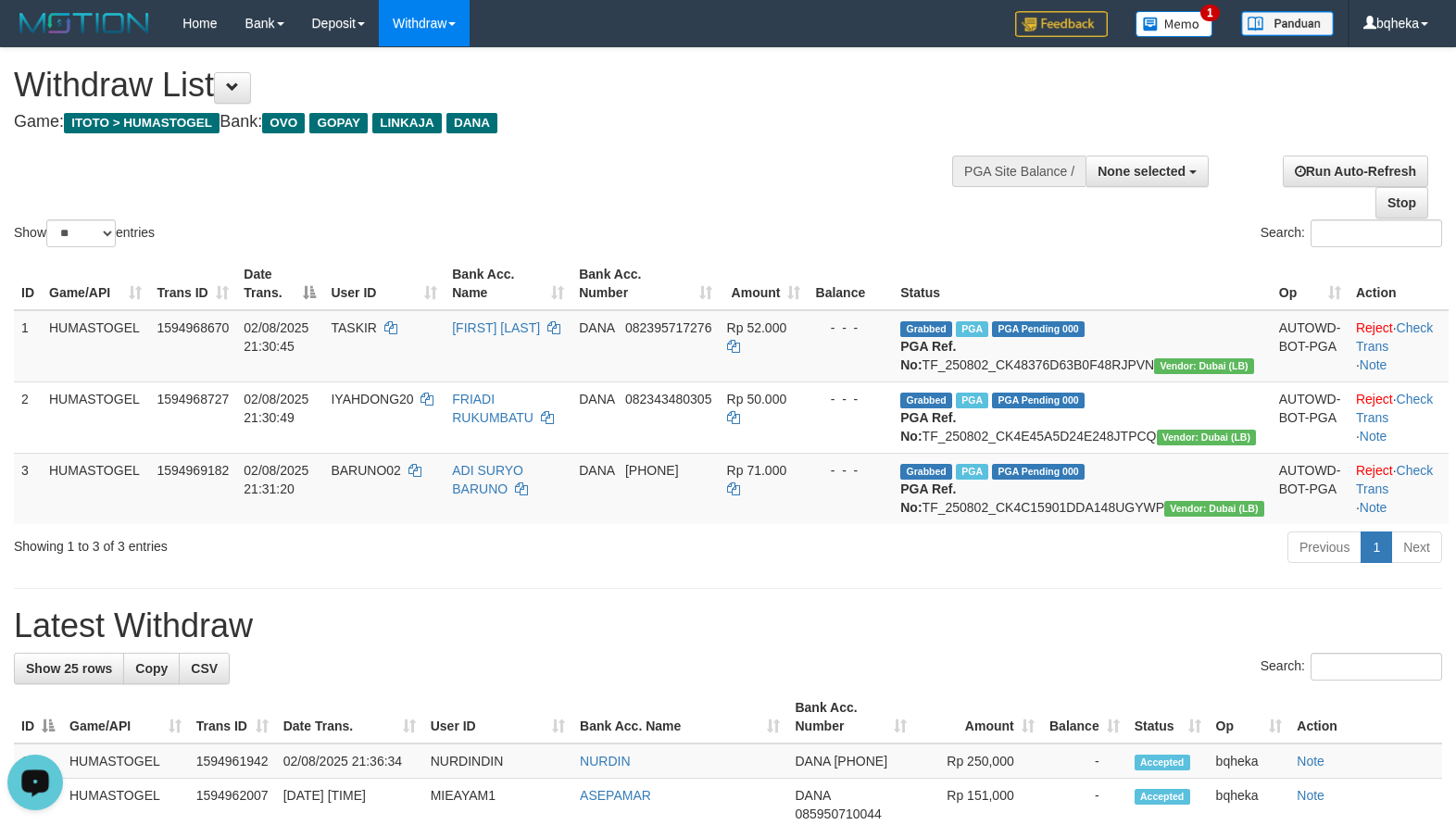 drag, startPoint x: 781, startPoint y: 156, endPoint x: 793, endPoint y: 203, distance: 48.507731 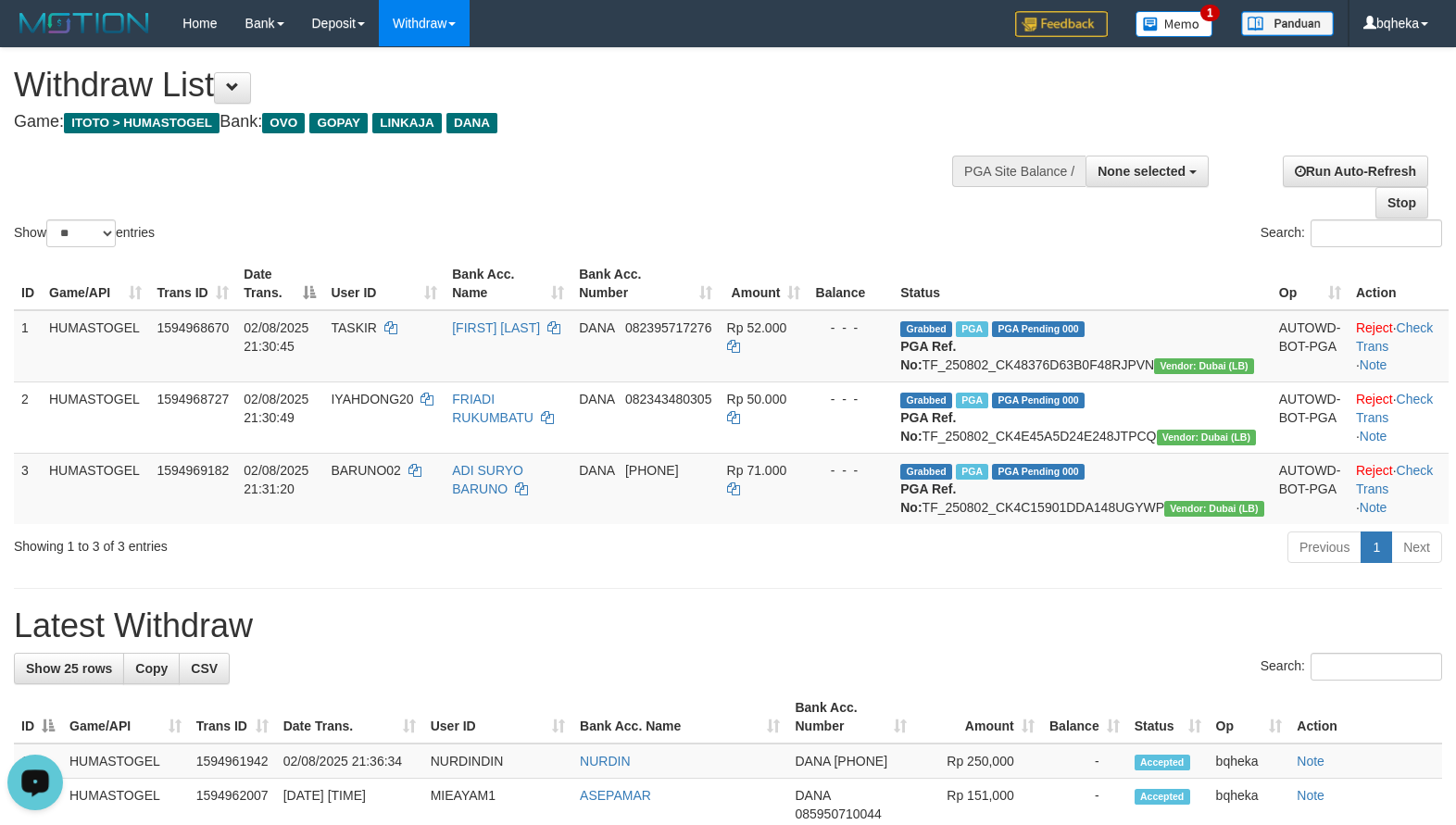 click on "Show  ** ** ** ***  entries Search:" at bounding box center (728, 149) 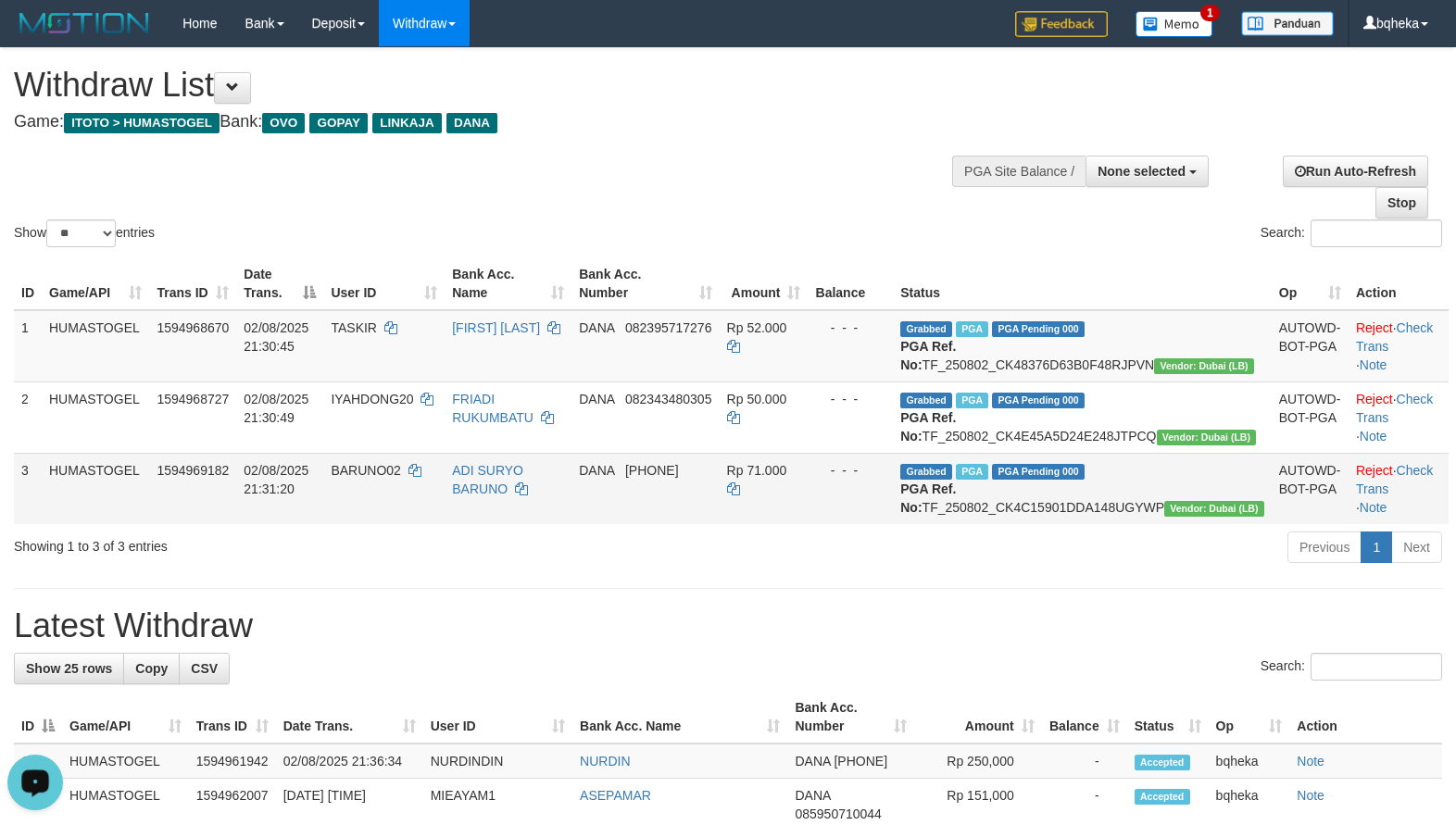 click on "BARUNO02" at bounding box center [365, 470] 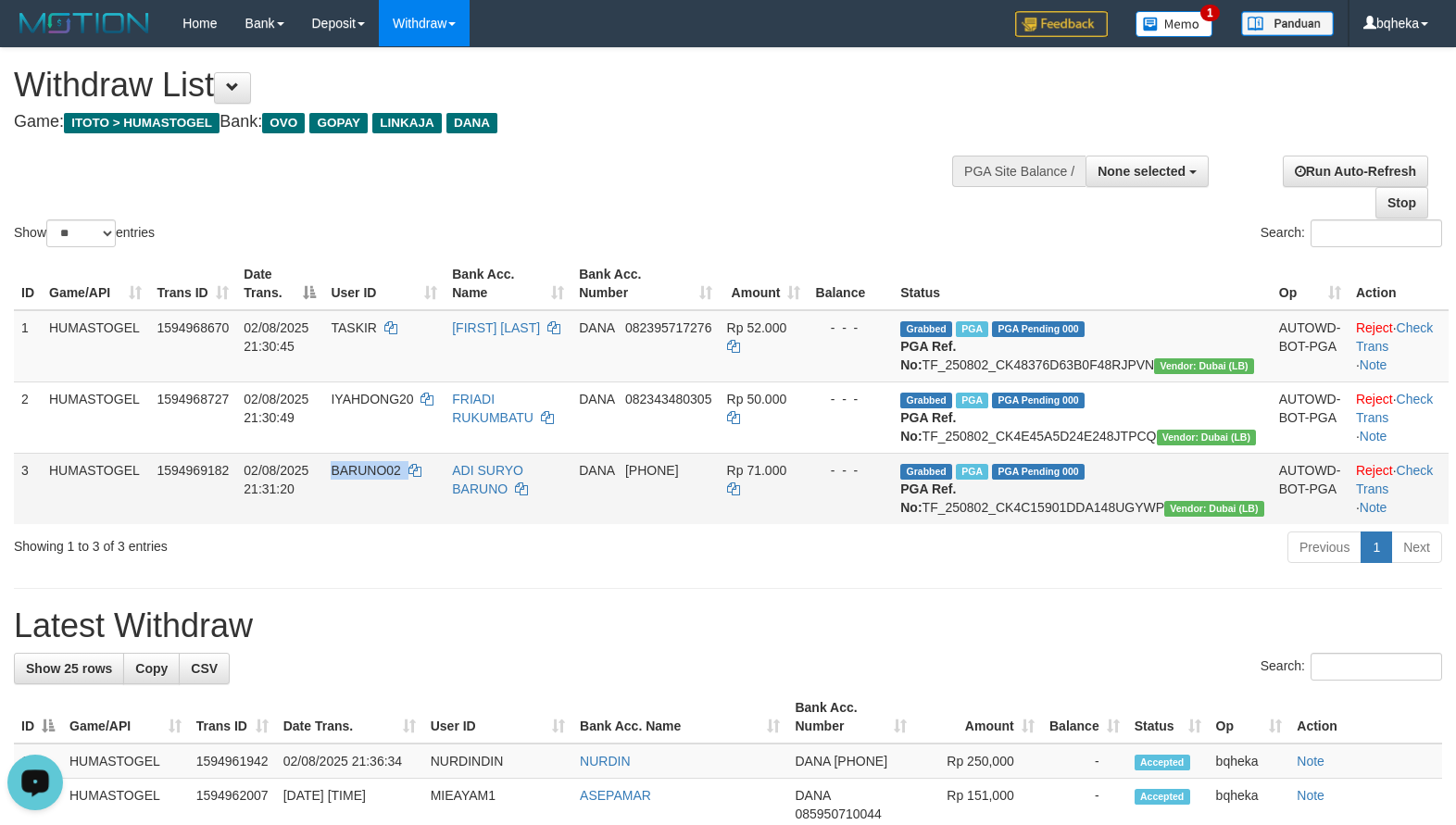 click on "BARUNO02" at bounding box center [365, 470] 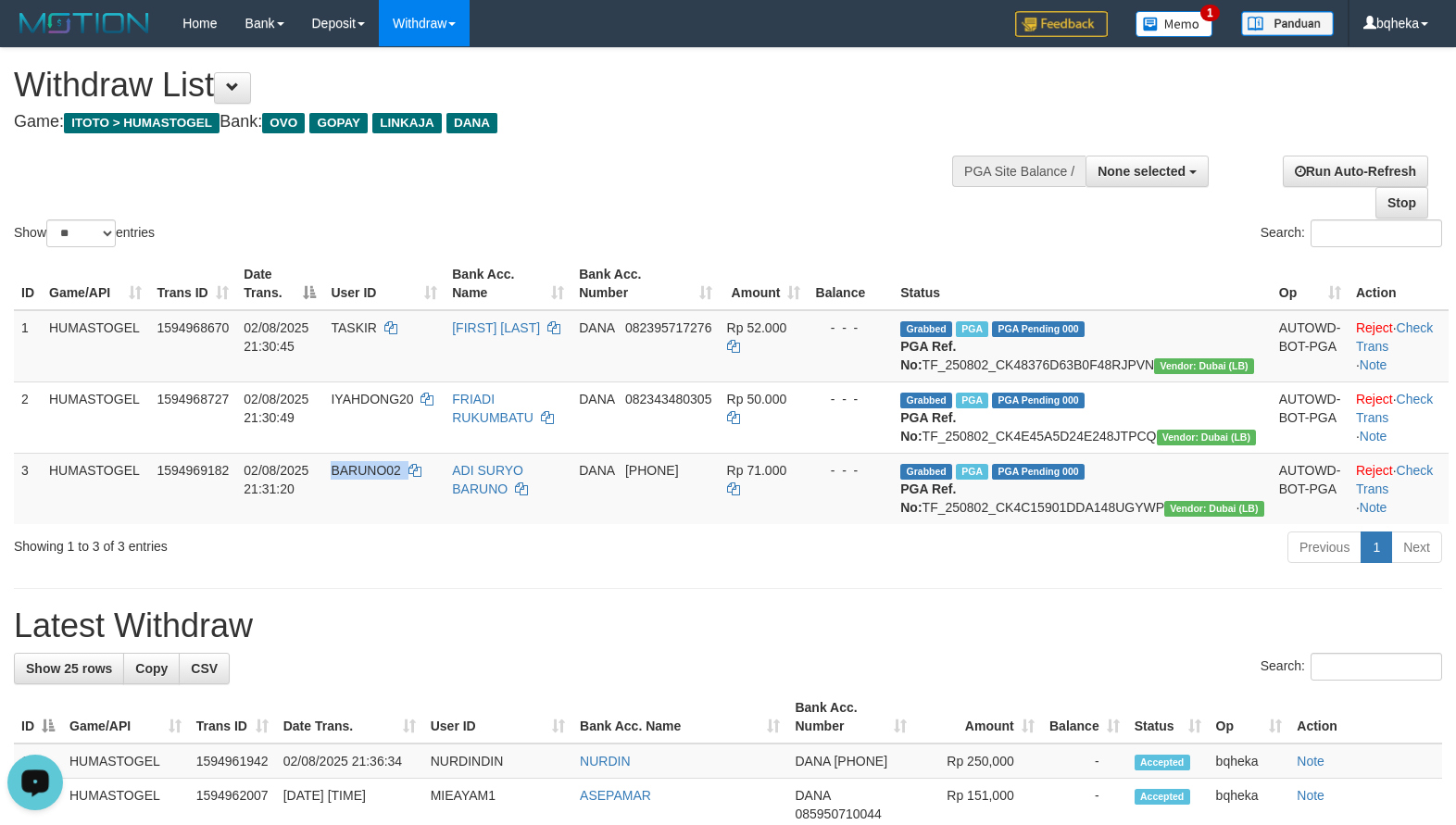 click on "Show  ** ** ** ***  entries Search:" at bounding box center (728, 149) 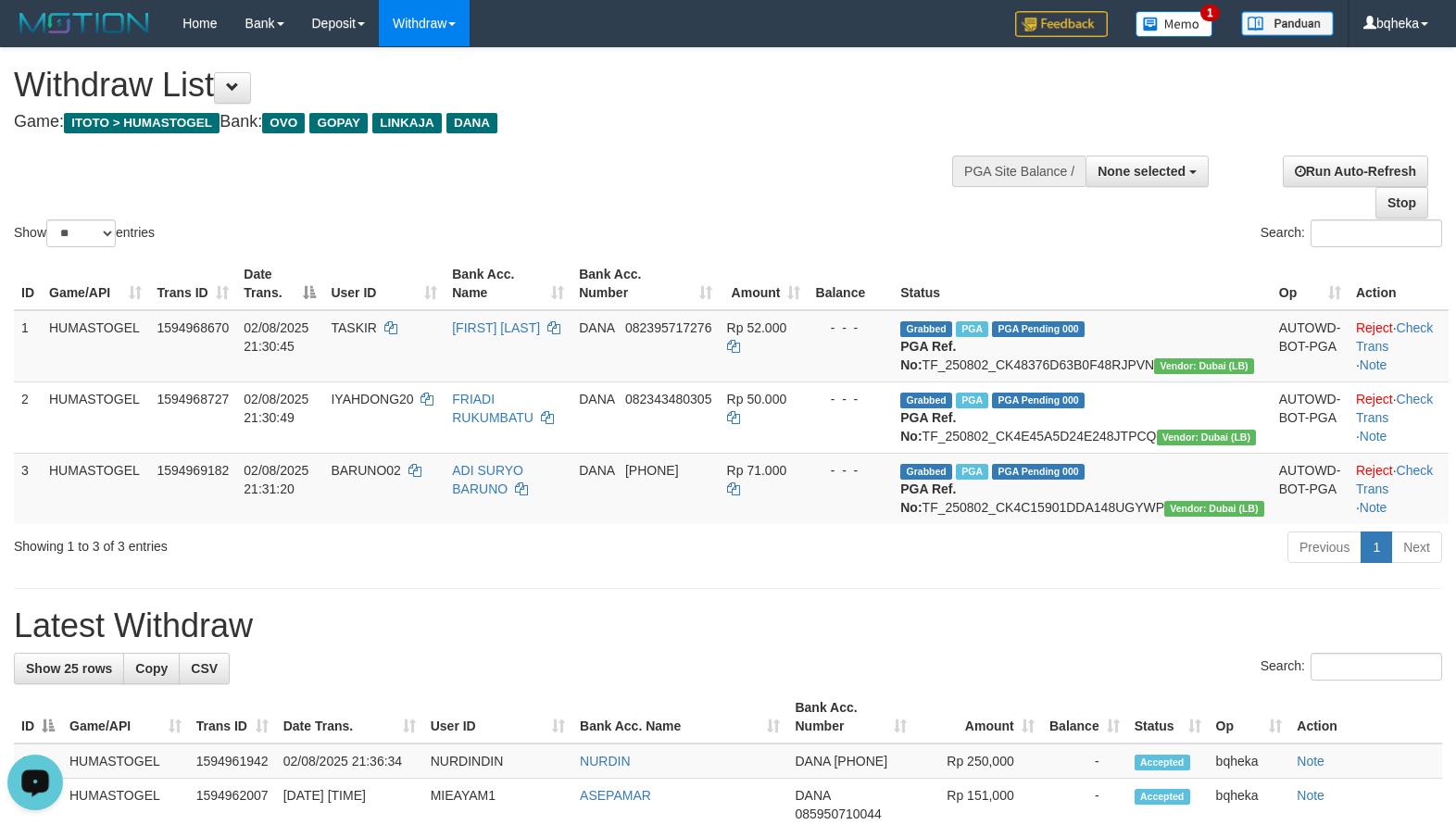 click on "Show  ** ** ** ***  entries Search:" at bounding box center [728, 149] 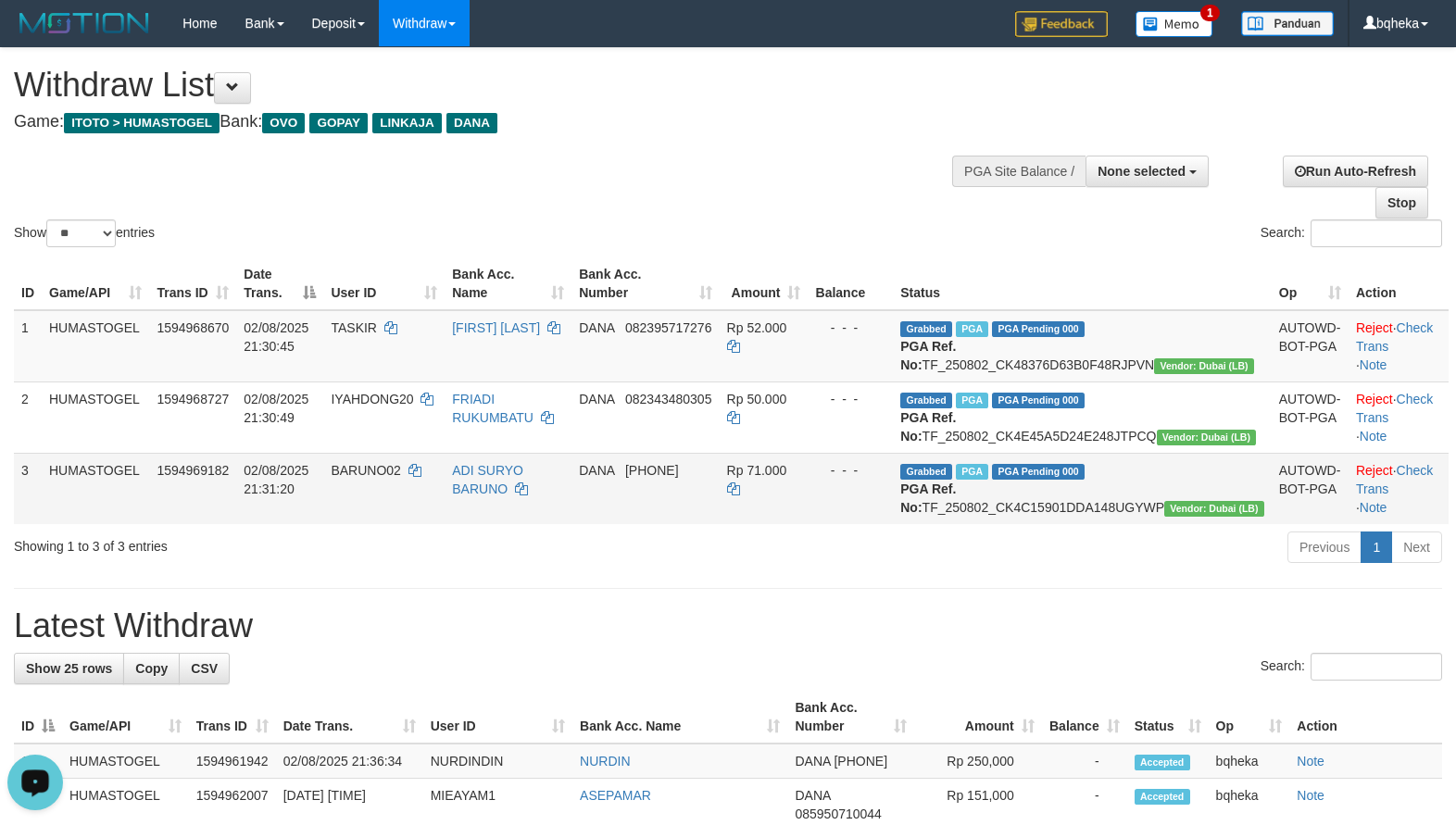 click on "BARUNO02" at bounding box center (383, 488) 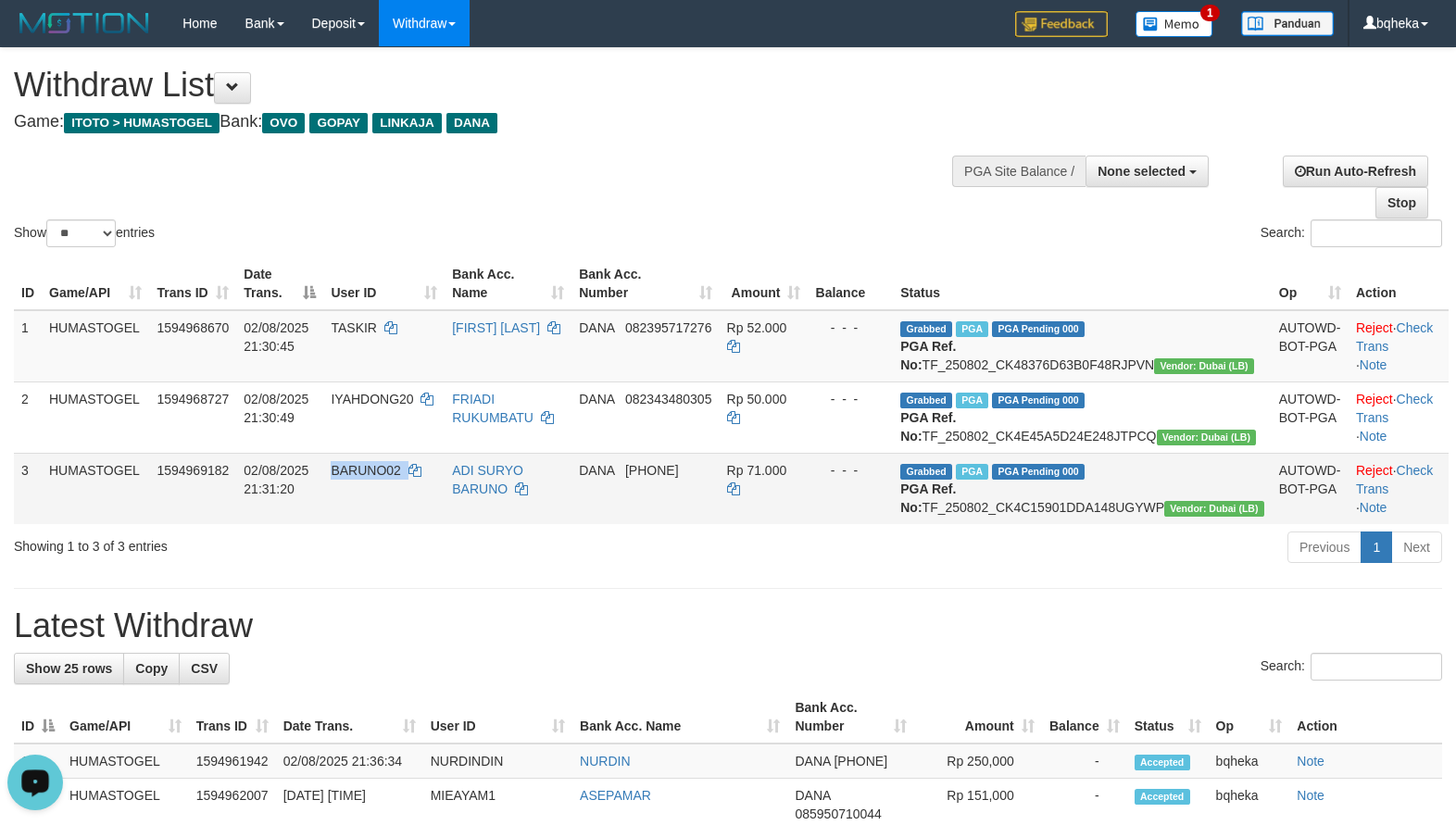 click on "BARUNO02" at bounding box center [383, 488] 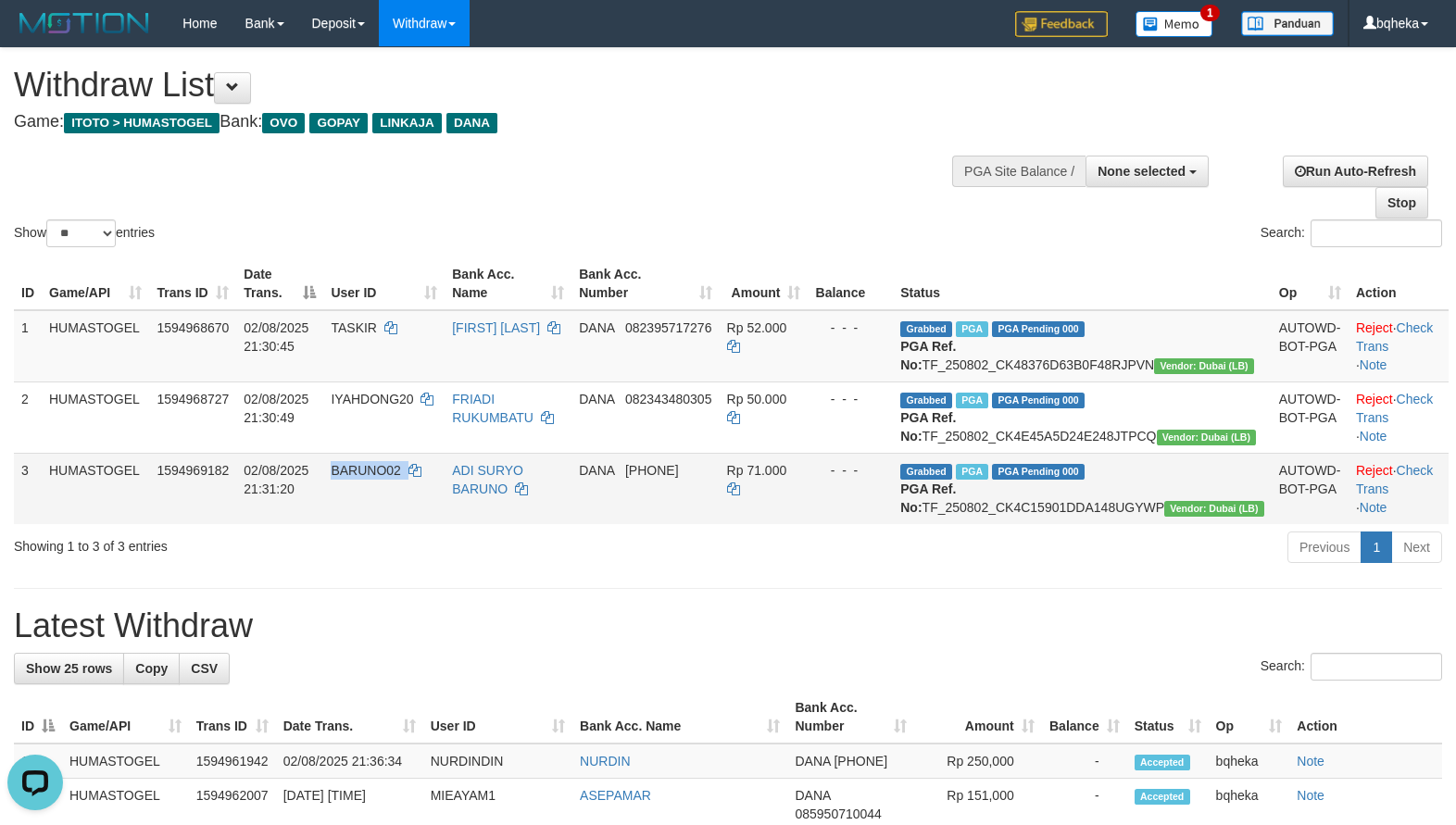 click on "BARUNO02" at bounding box center (383, 488) 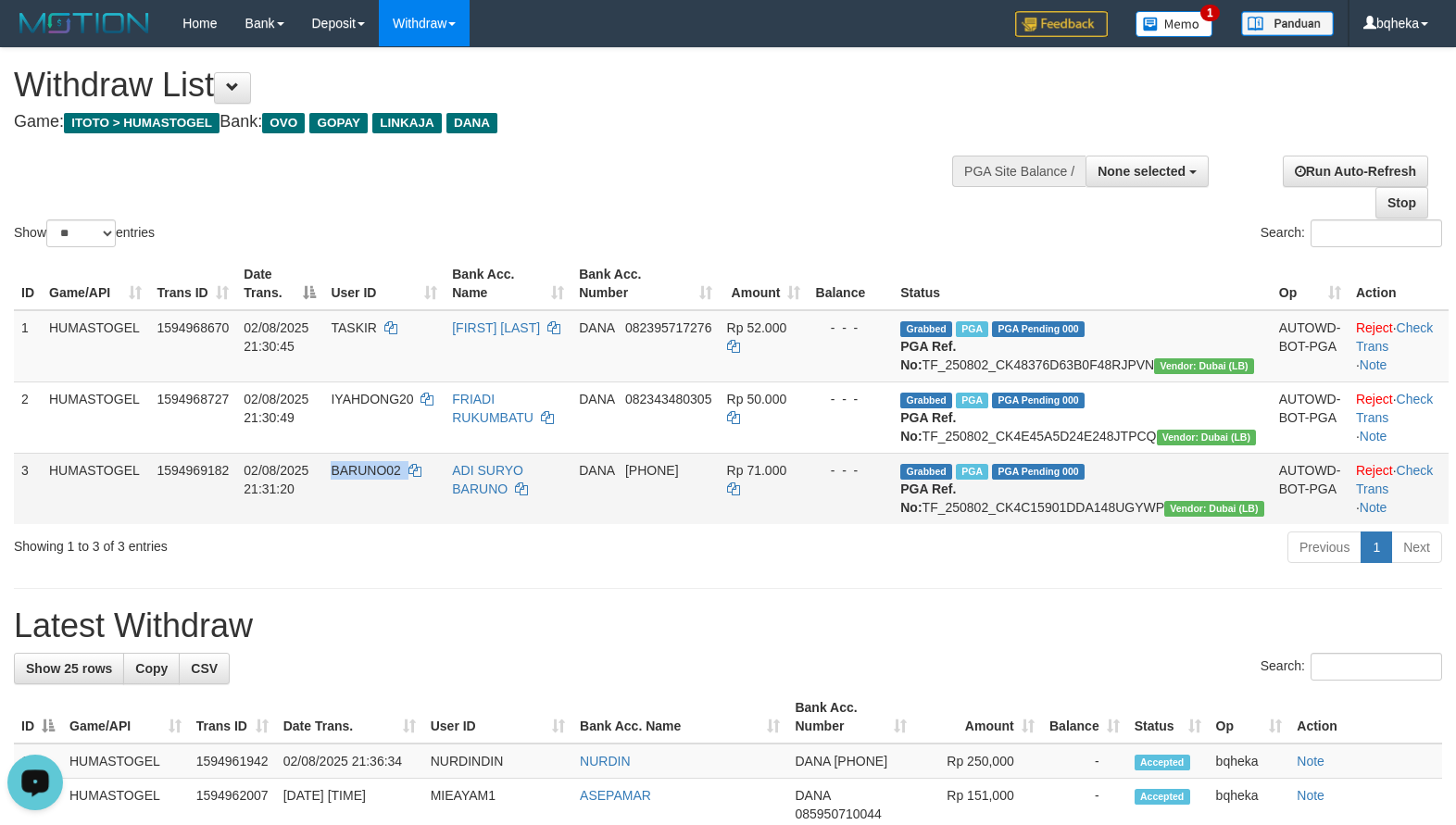 click on "BARUNO02" at bounding box center [365, 470] 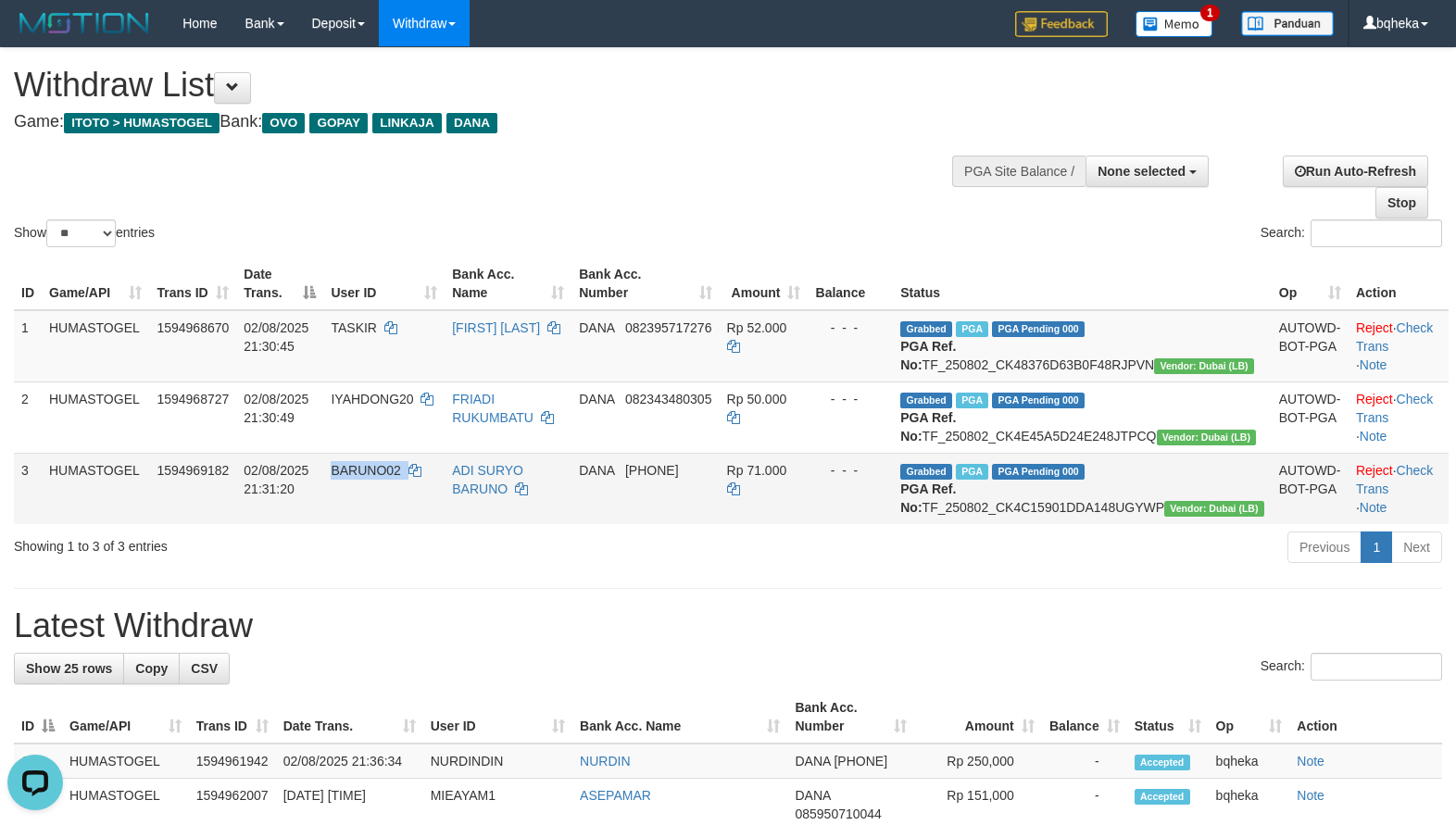 click on "BARUNO02" at bounding box center [365, 470] 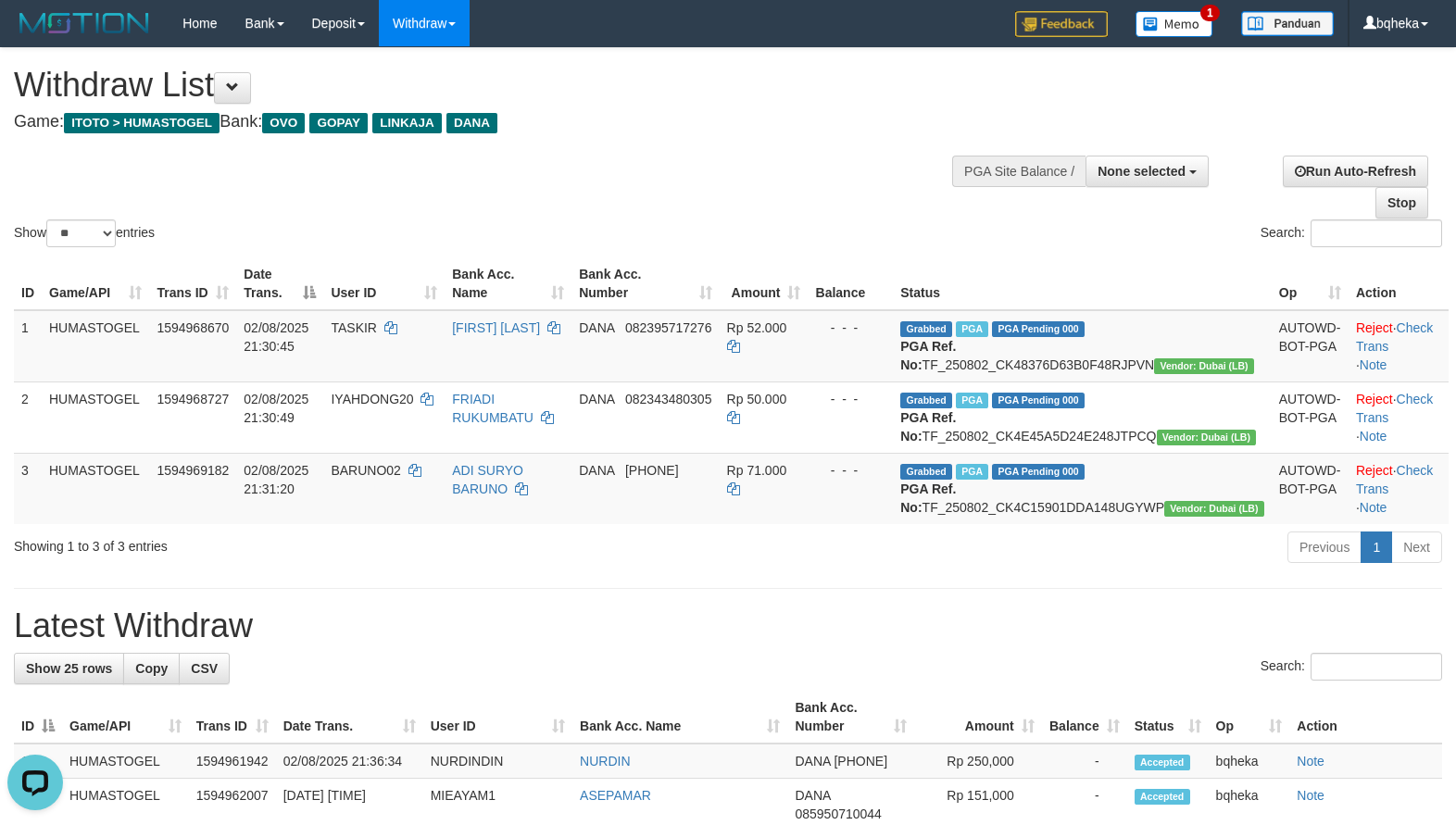 click on "Show  ** ** ** ***  entries Search:" at bounding box center (728, 149) 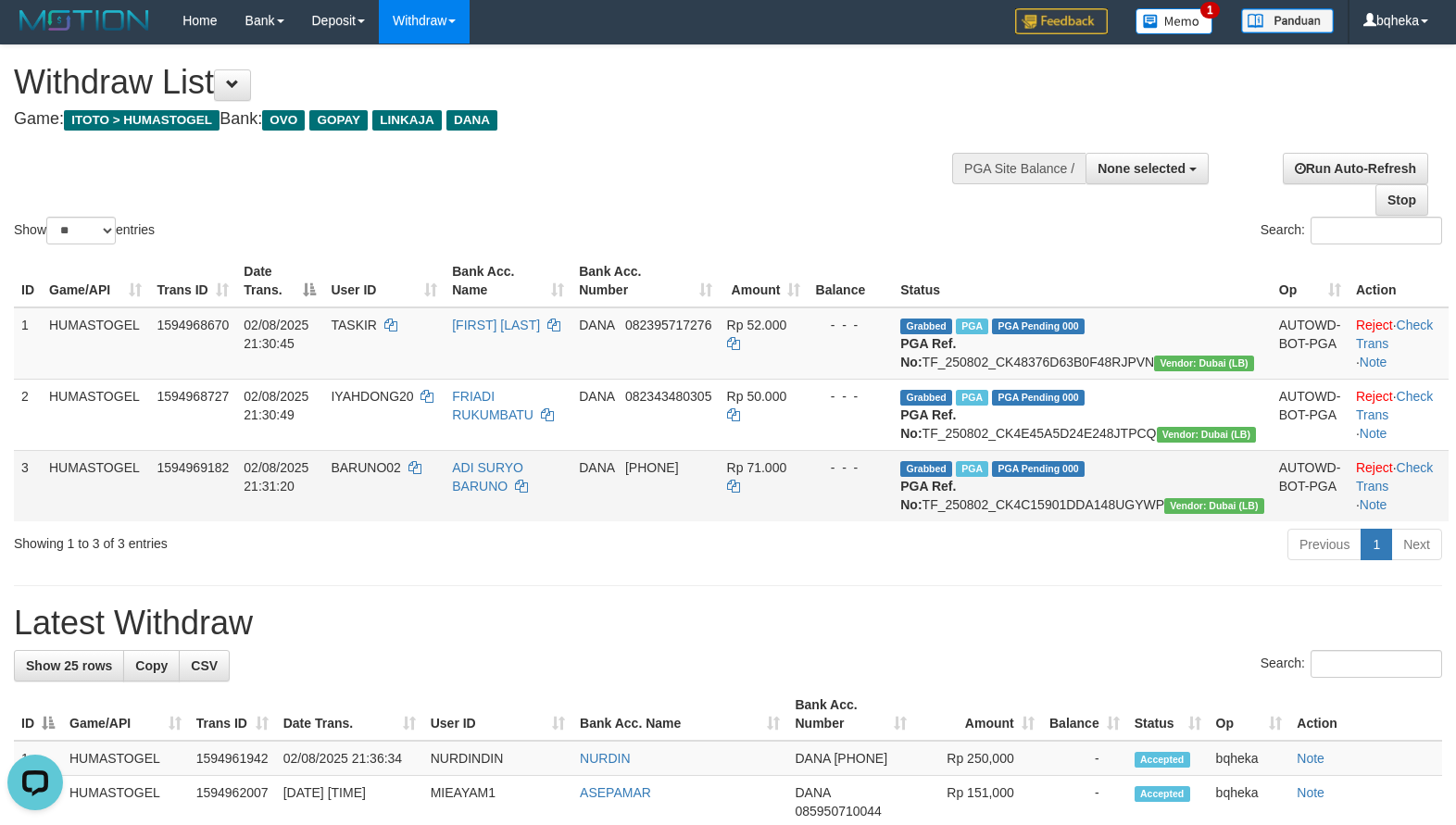 click on "BARUNO02" at bounding box center [383, 485] 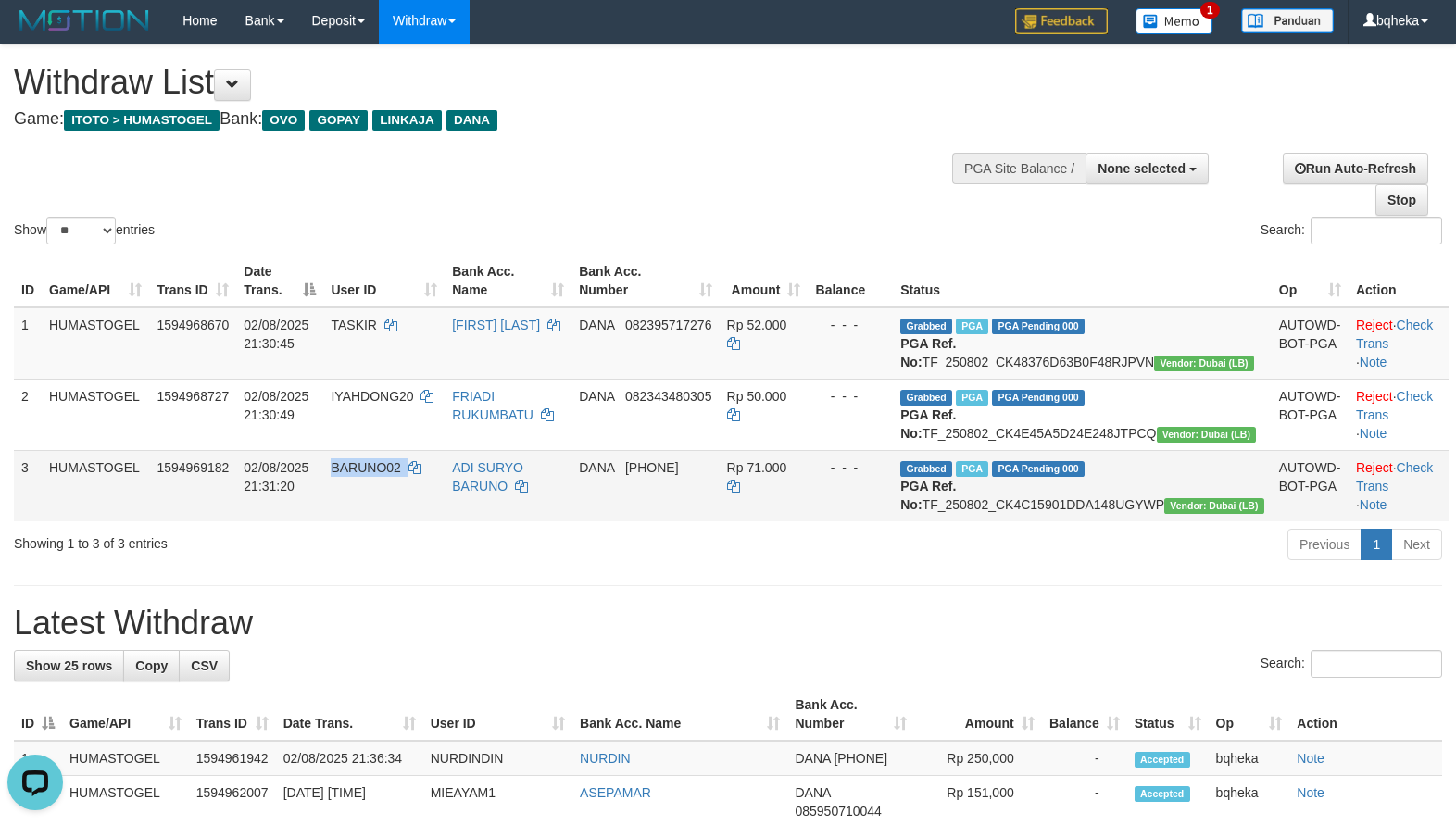 click on "BARUNO02" at bounding box center [383, 485] 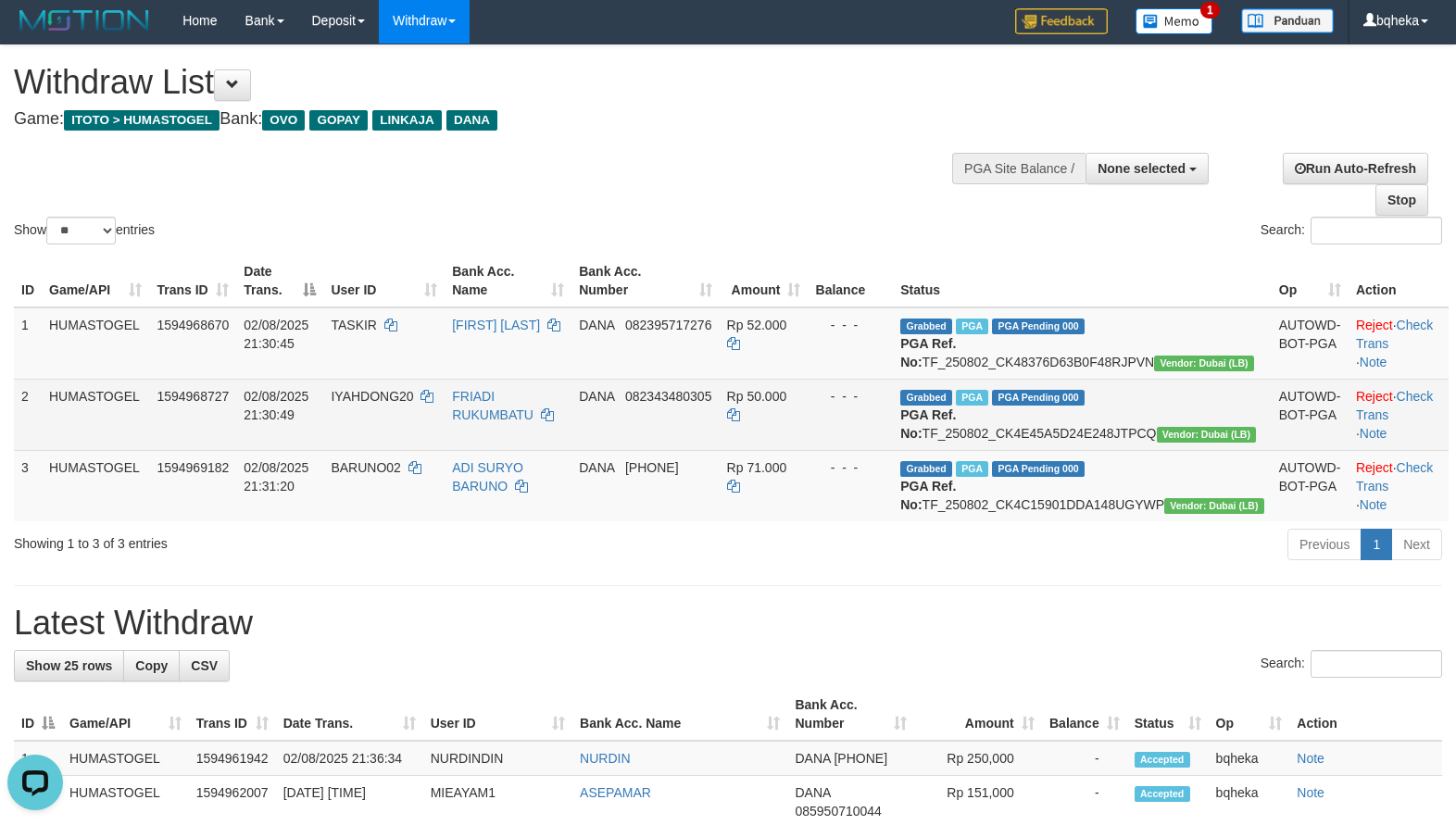 click on "IYAHDONG20" at bounding box center [371, 396] 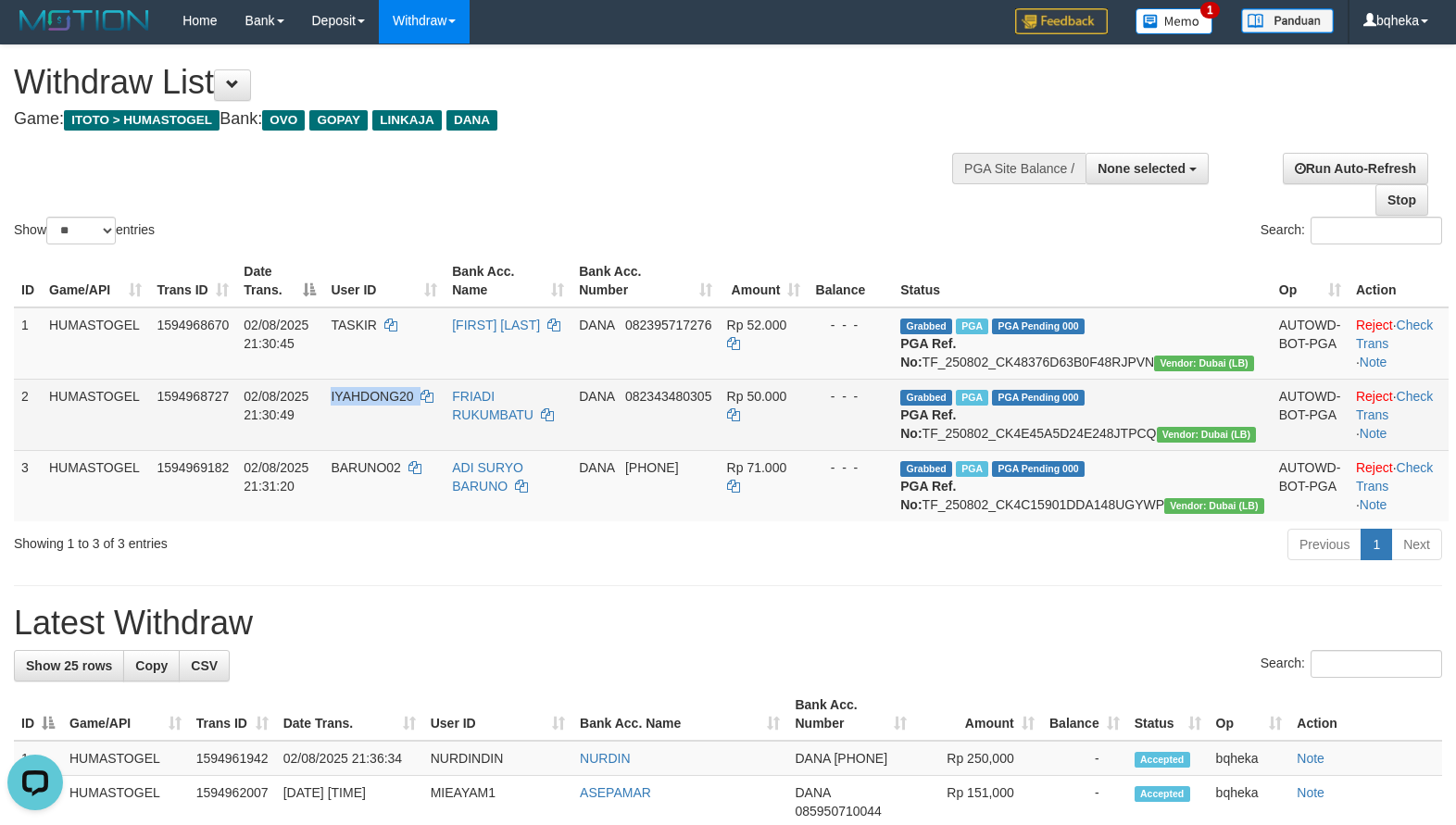 click on "IYAHDONG20" at bounding box center [371, 396] 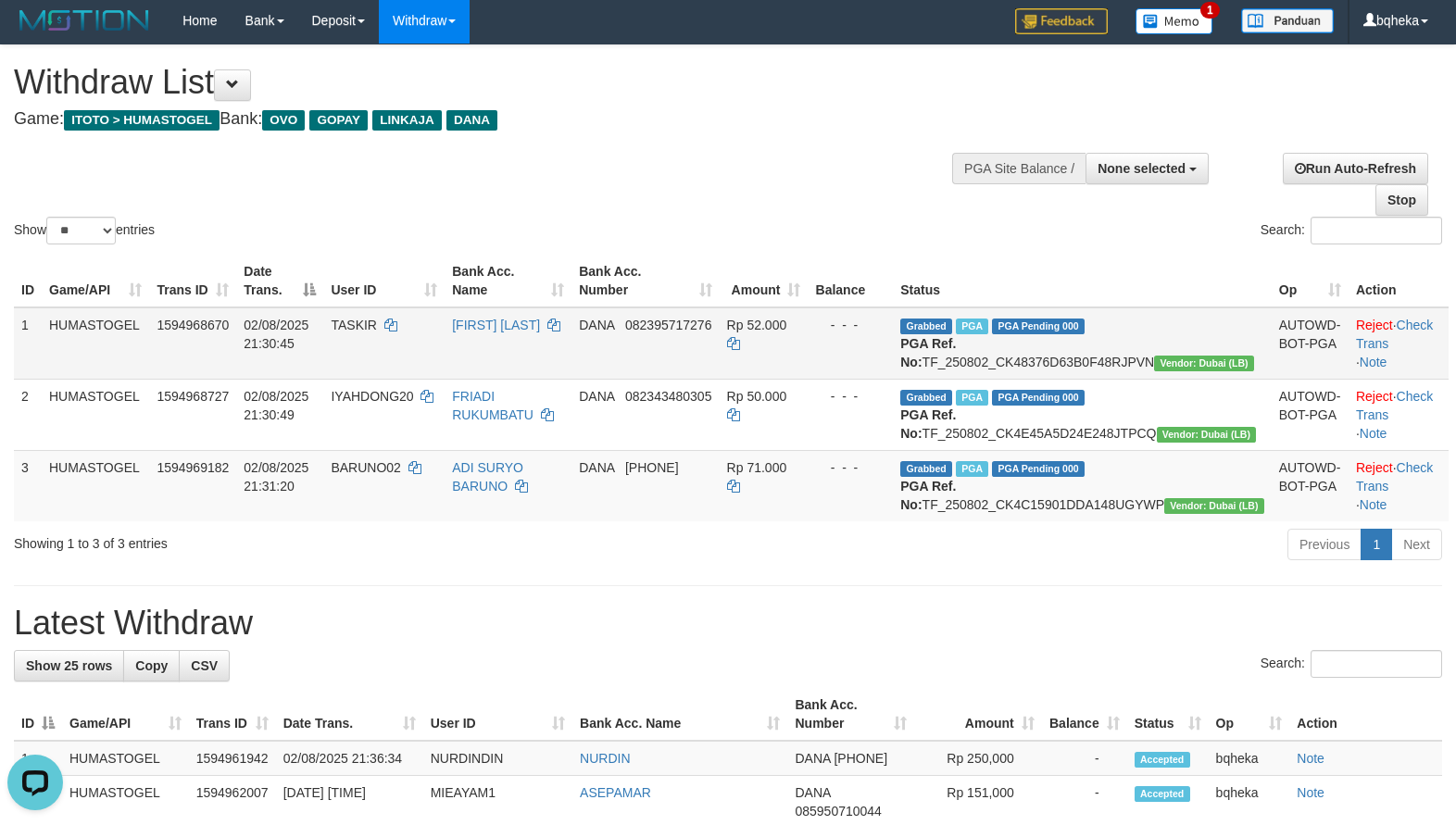 click on "TASKIR" at bounding box center [383, 344] 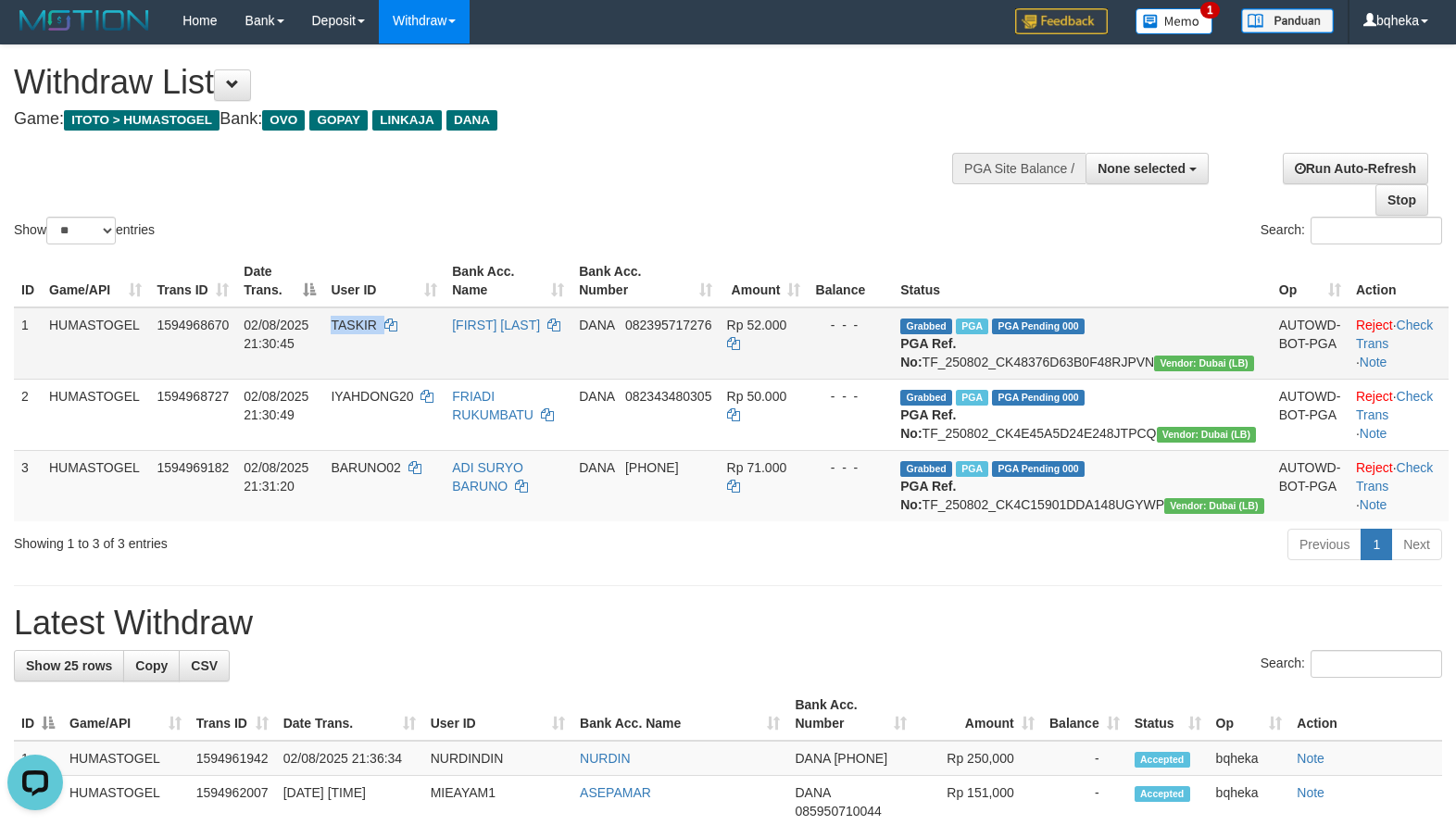 click on "TASKIR" at bounding box center [383, 344] 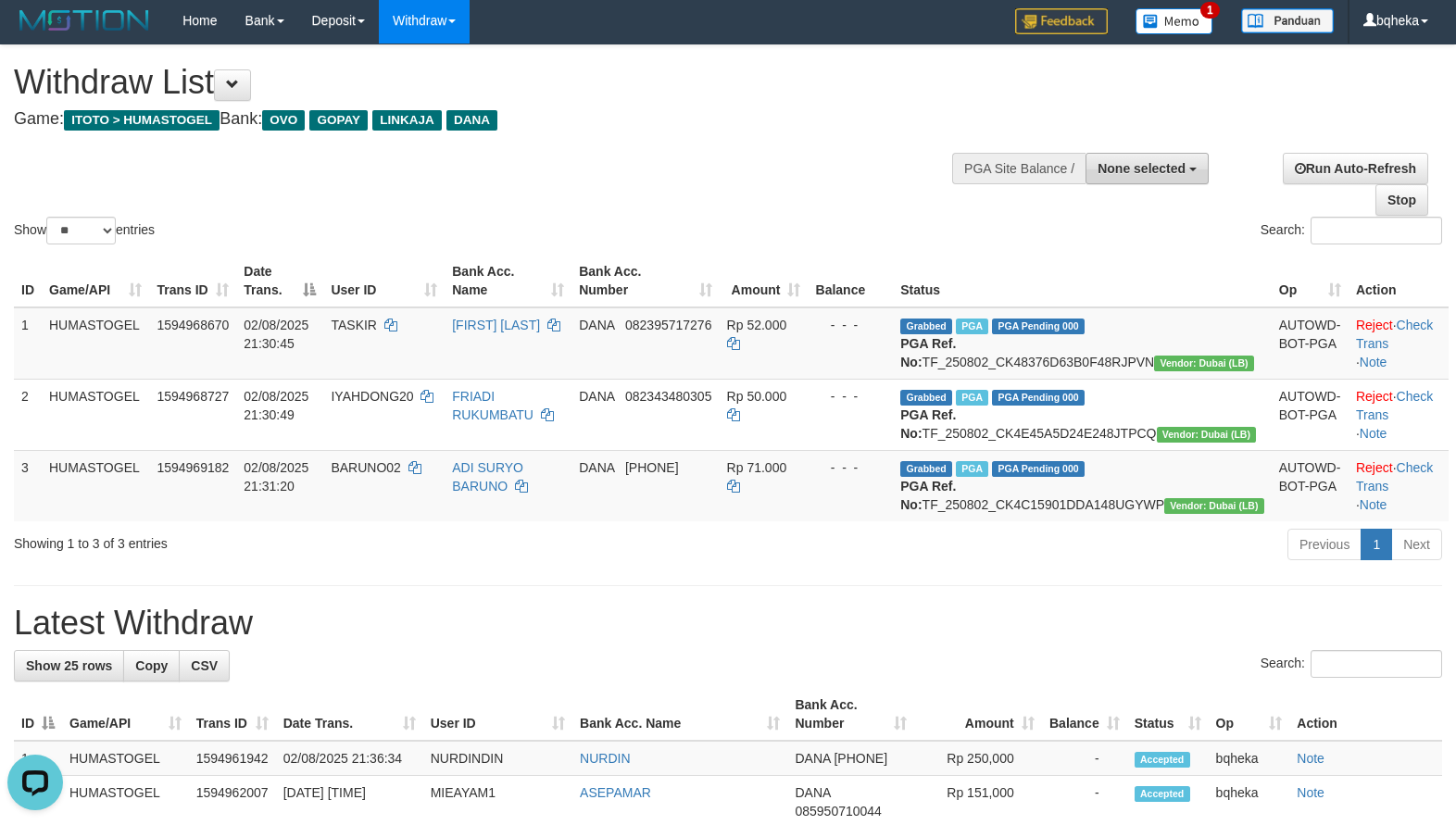 drag, startPoint x: 1189, startPoint y: 136, endPoint x: 1168, endPoint y: 156, distance: 29 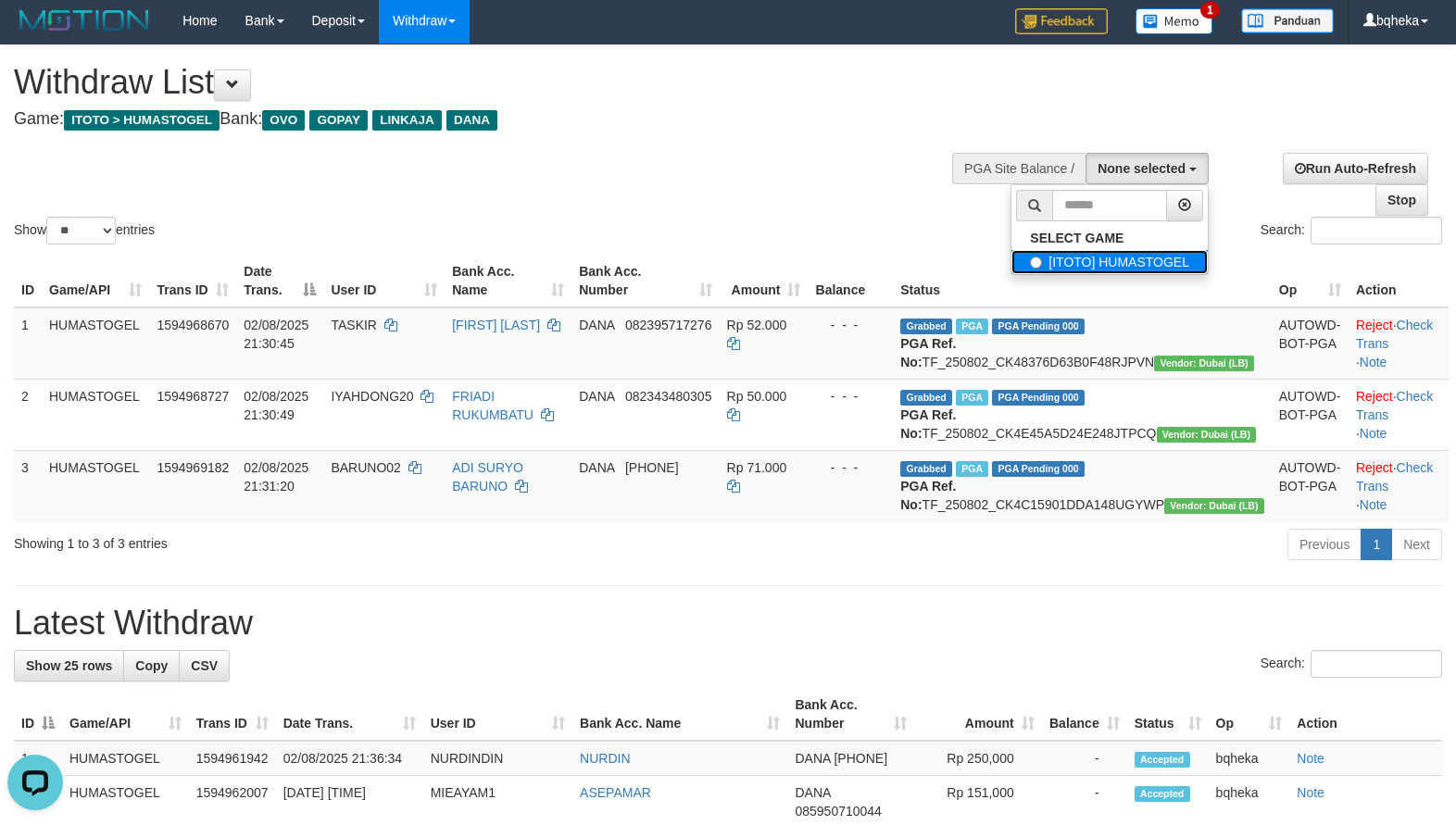 click on "[ITOTO] HUMASTOGEL" at bounding box center [1110, 262] 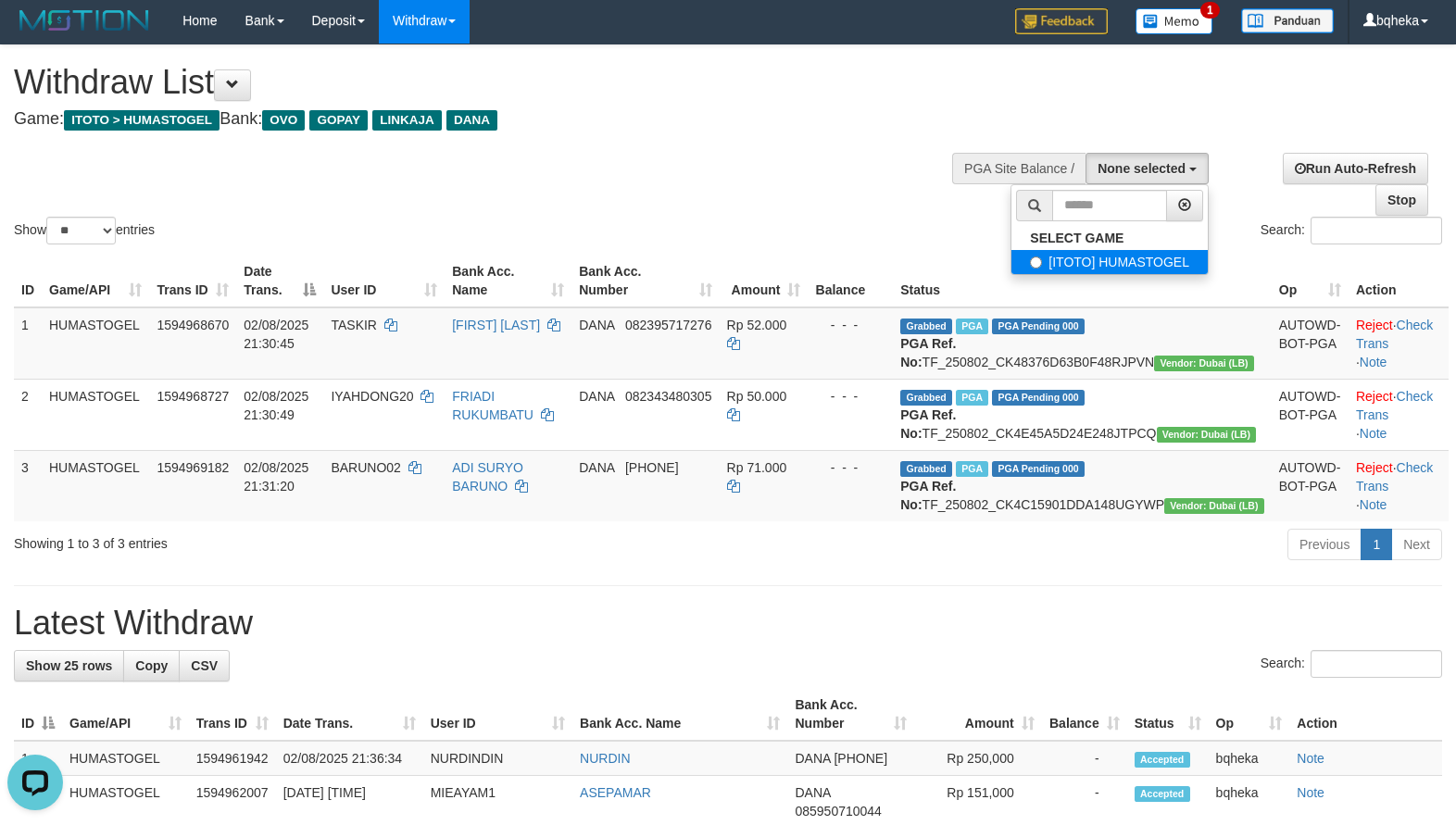select on "****" 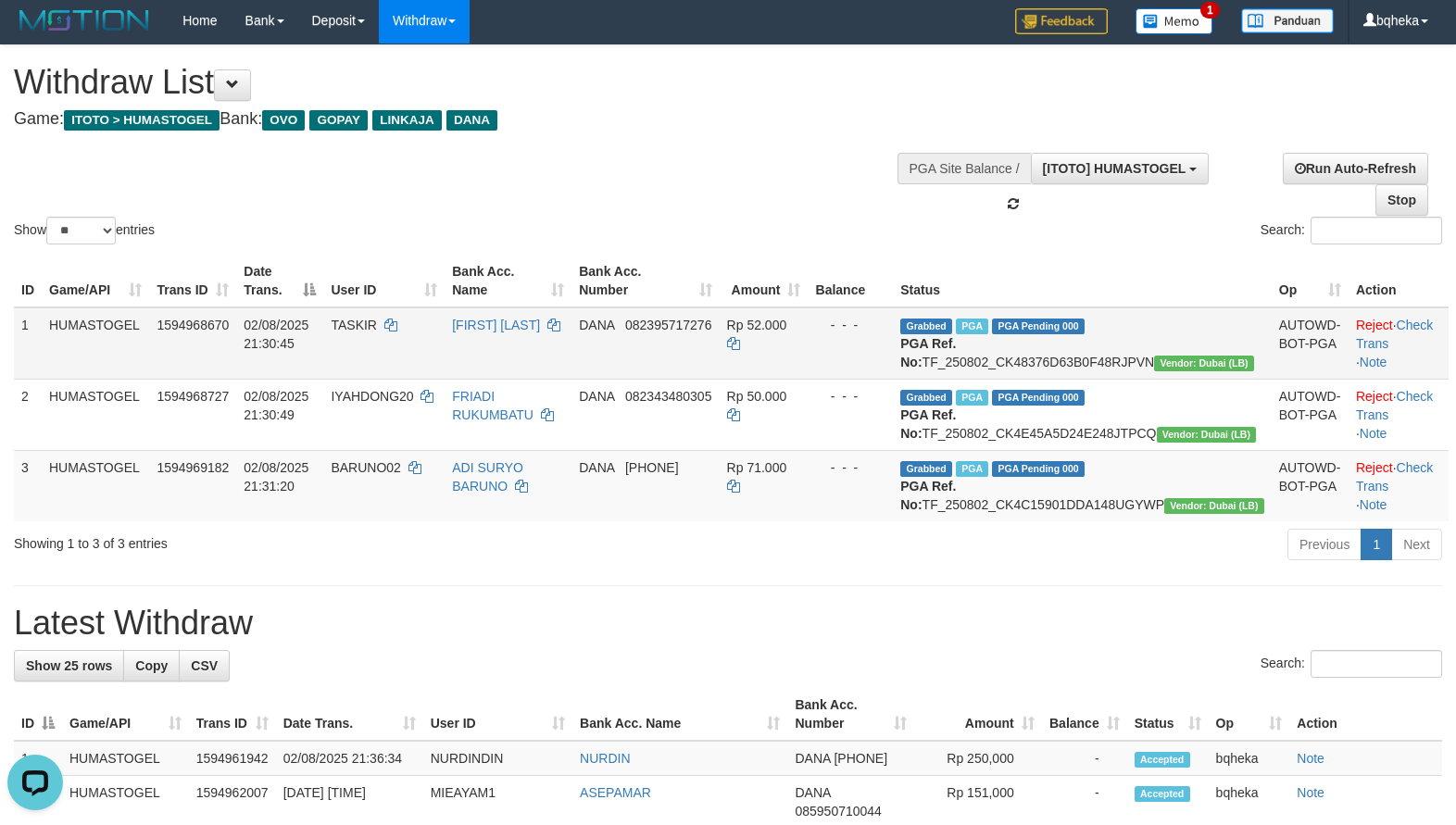 scroll, scrollTop: 17, scrollLeft: 0, axis: vertical 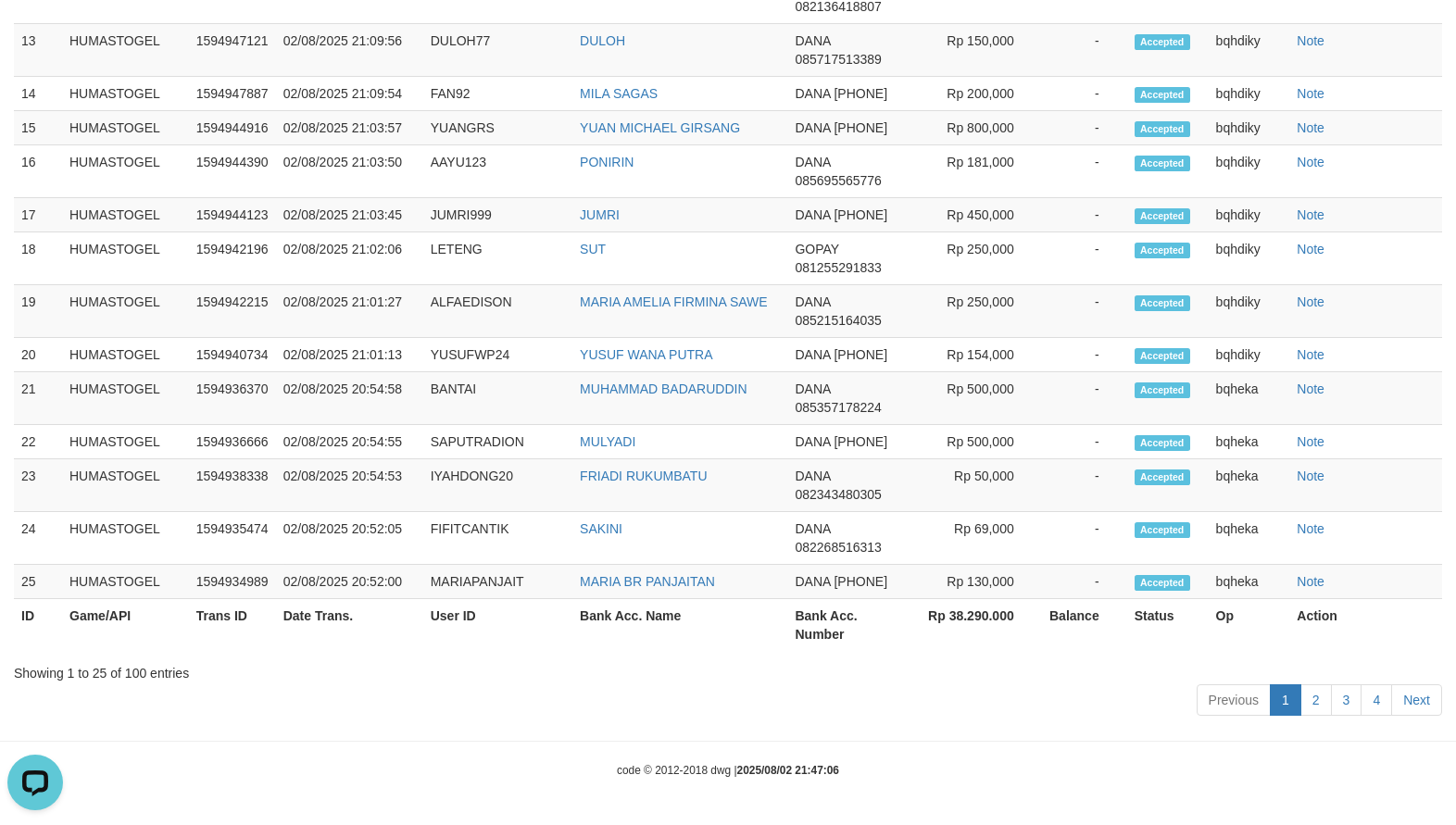 click on "Showing 1 to 25 of 100 entries" at bounding box center [728, 669] 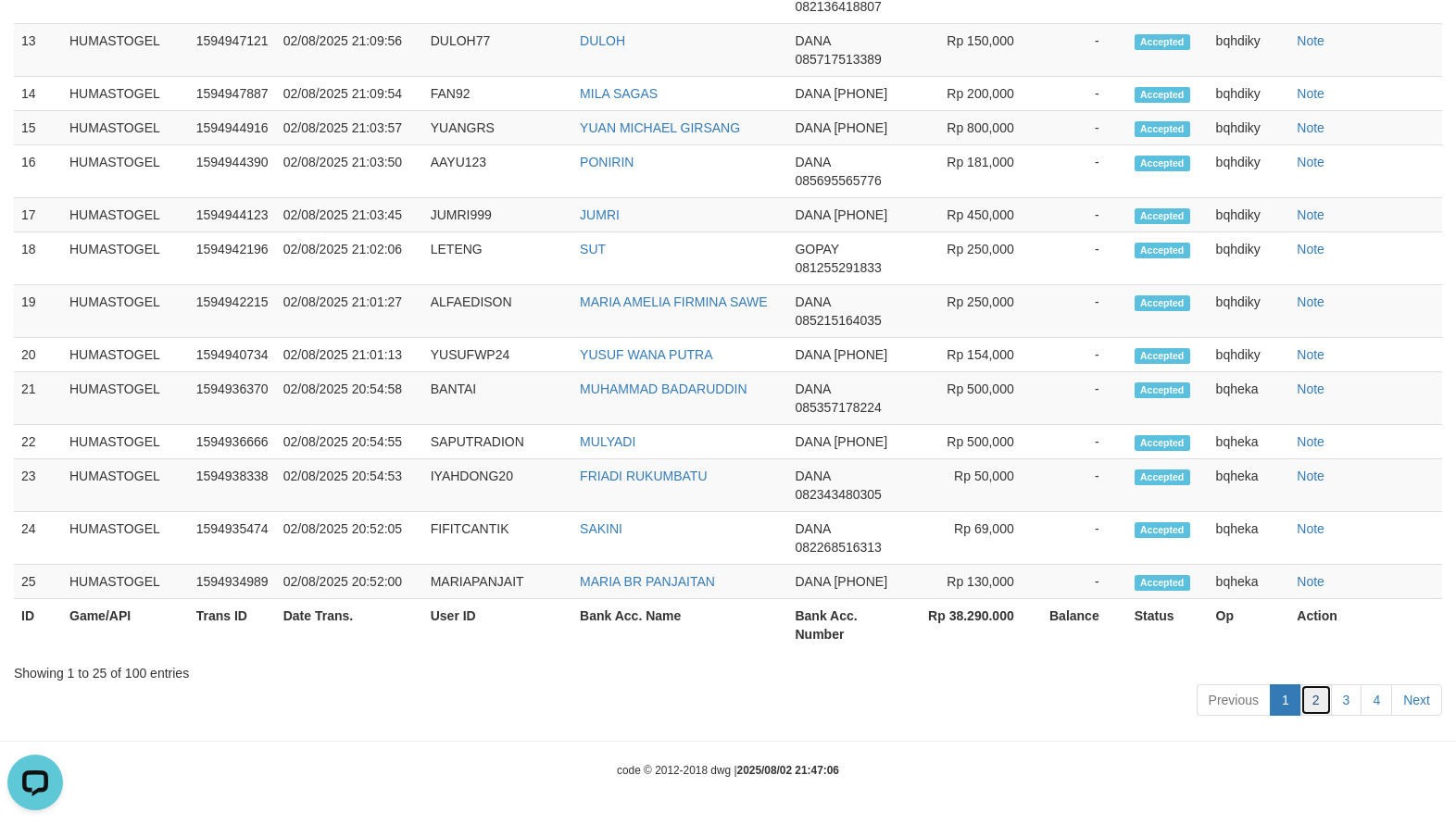 click on "2" at bounding box center [1316, 700] 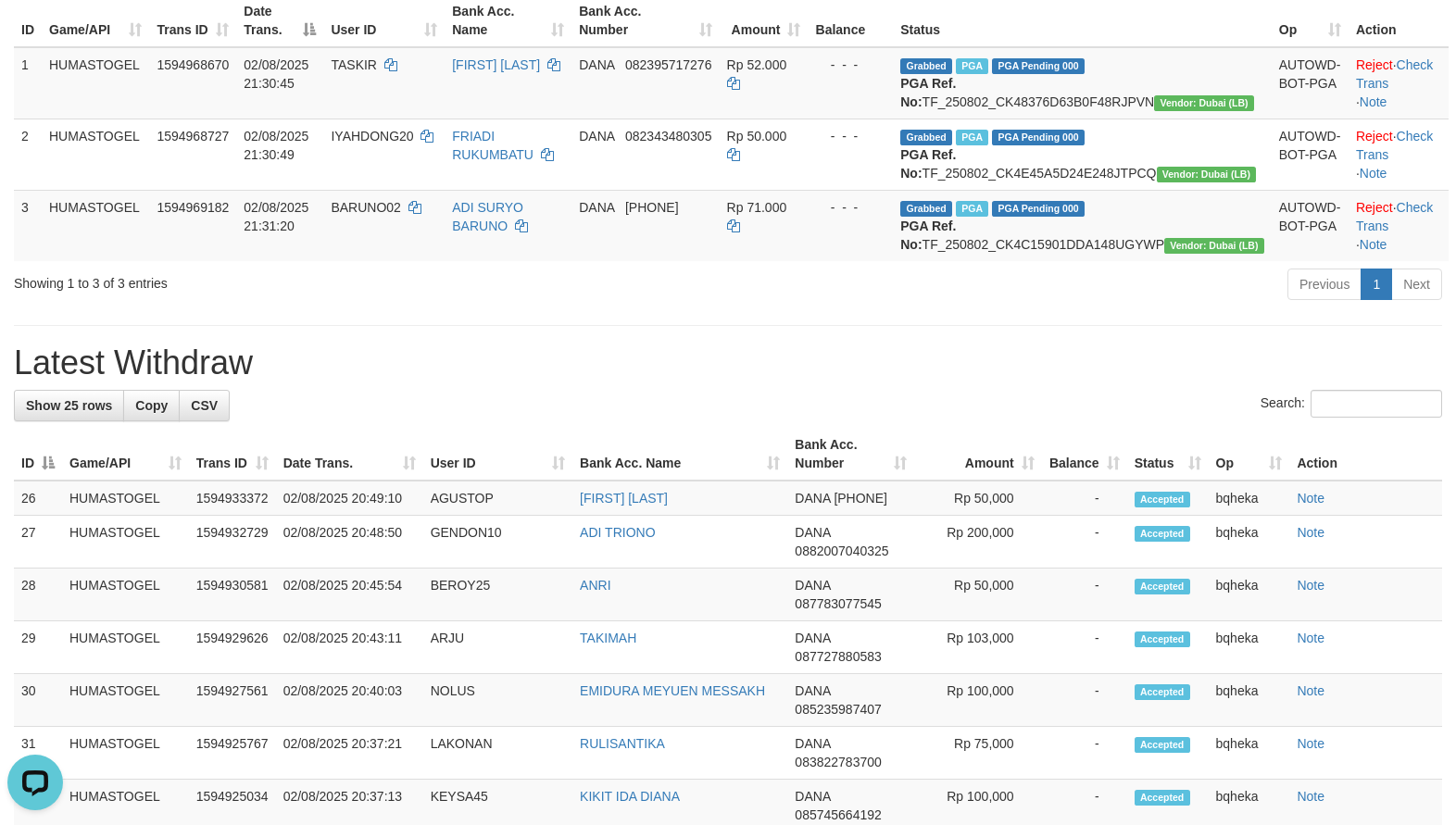scroll, scrollTop: 369, scrollLeft: 0, axis: vertical 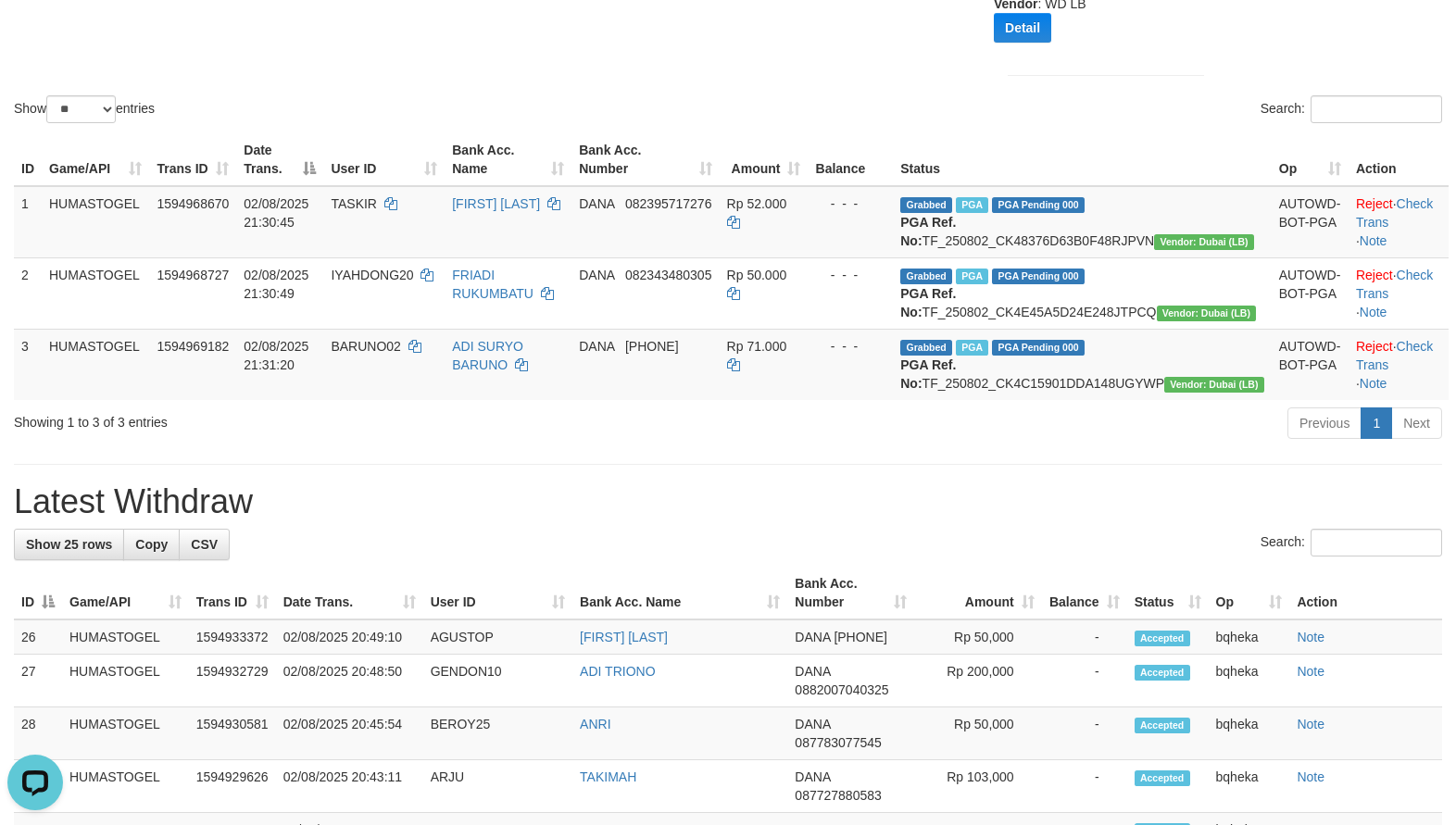 click on "Search:" at bounding box center [1092, 111] 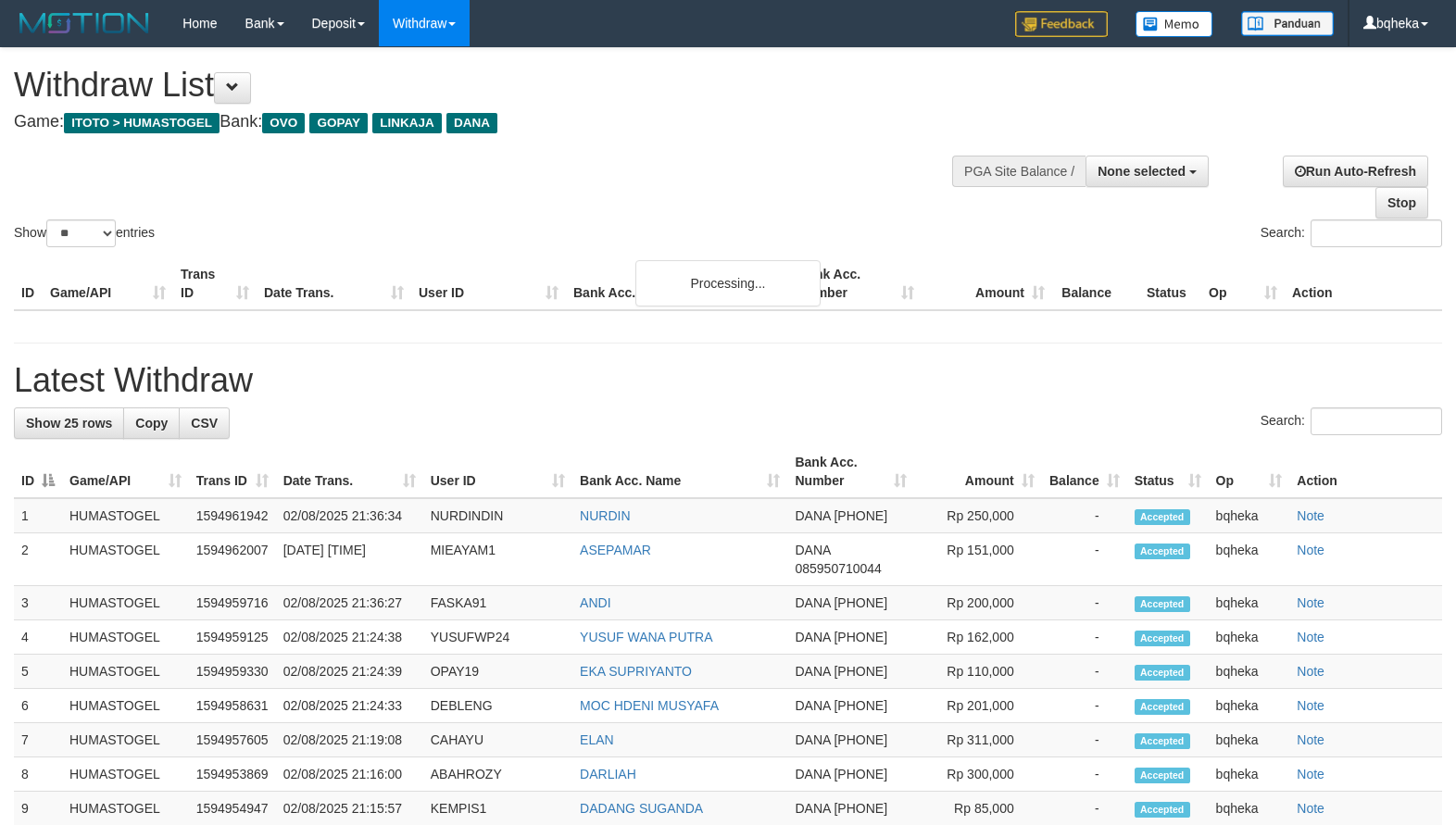 select 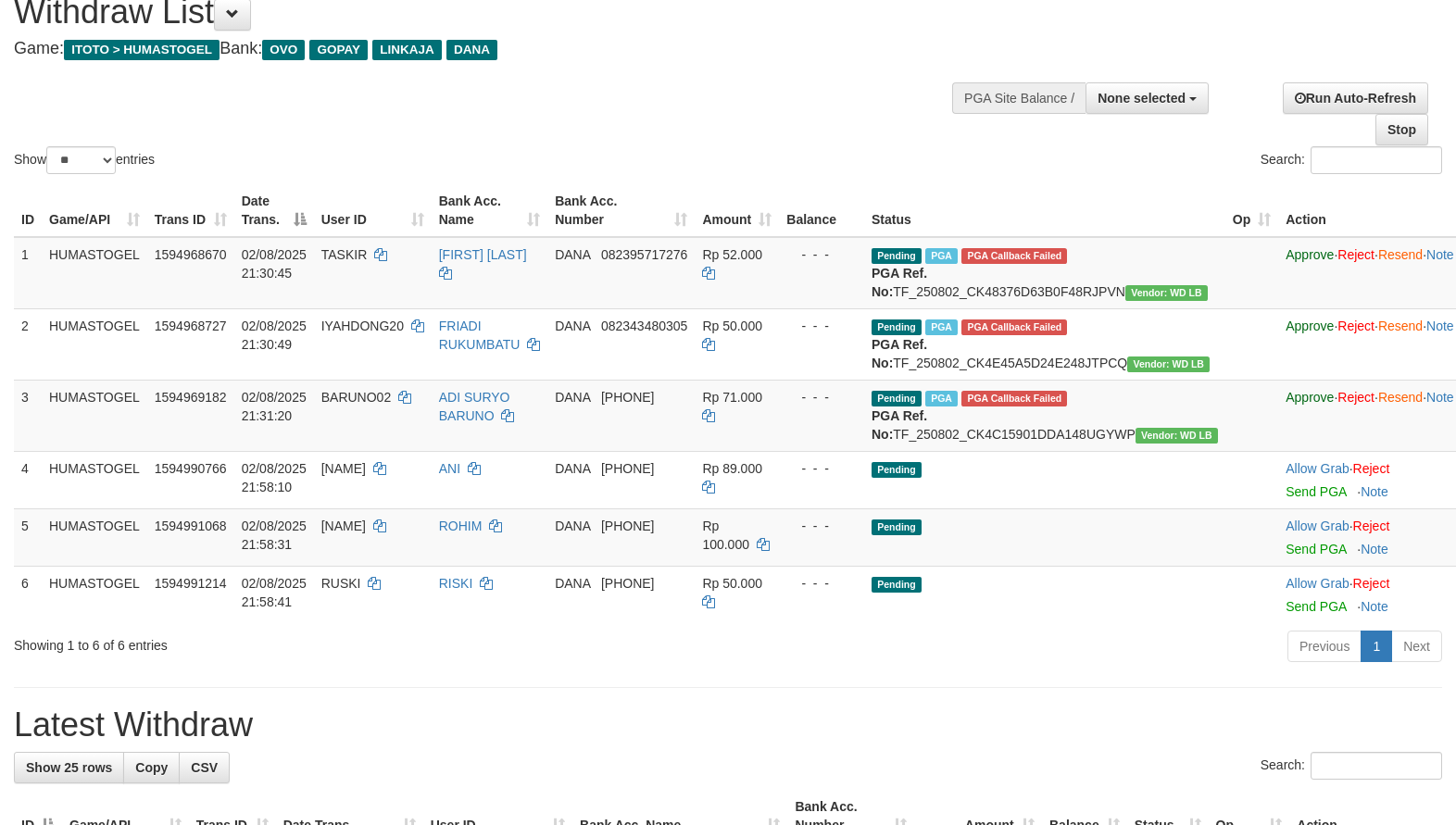 scroll, scrollTop: 4, scrollLeft: 0, axis: vertical 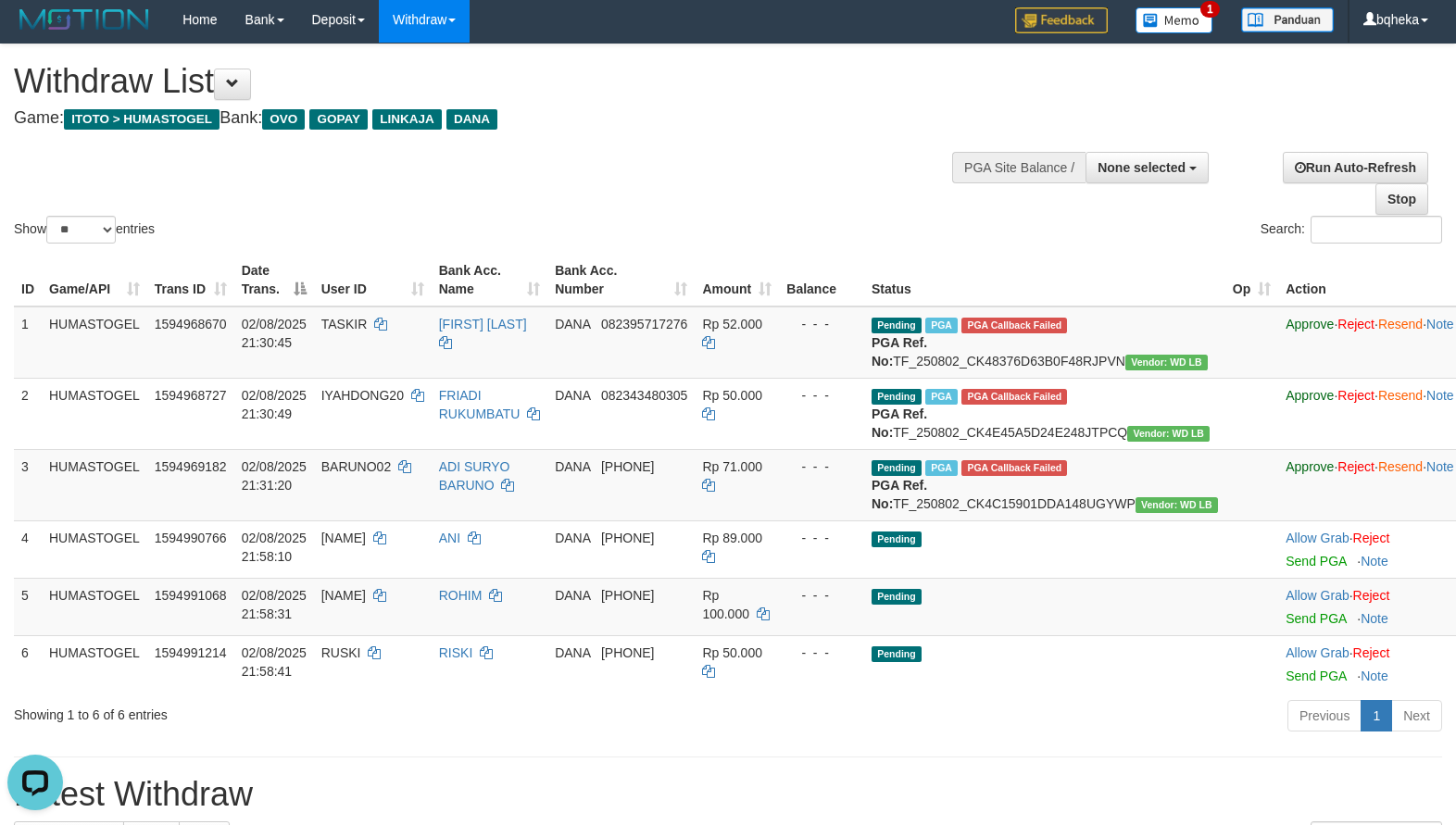 drag, startPoint x: 804, startPoint y: 153, endPoint x: 1299, endPoint y: 217, distance: 499.1202 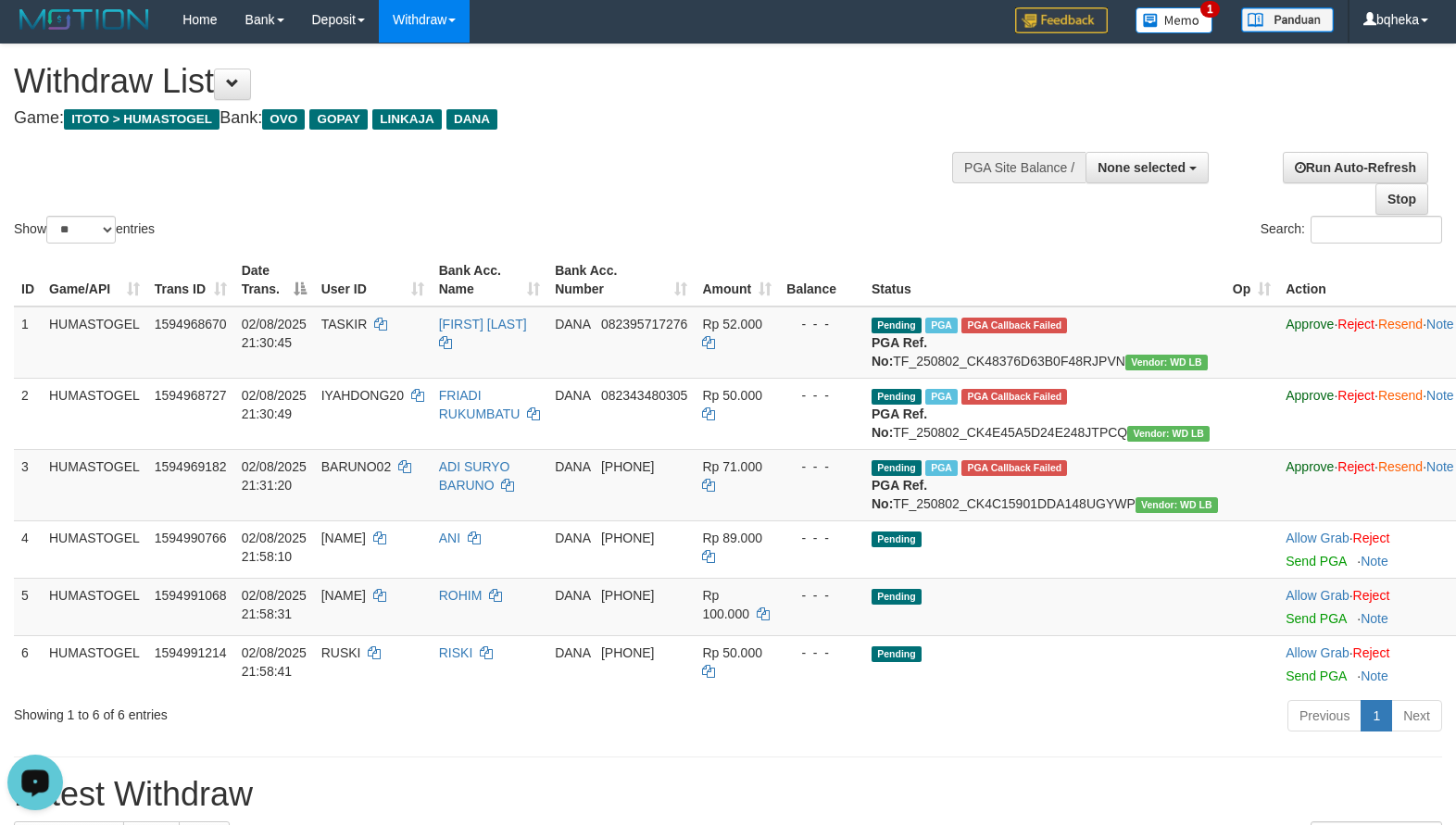 click on "Search:" at bounding box center (1092, 231) 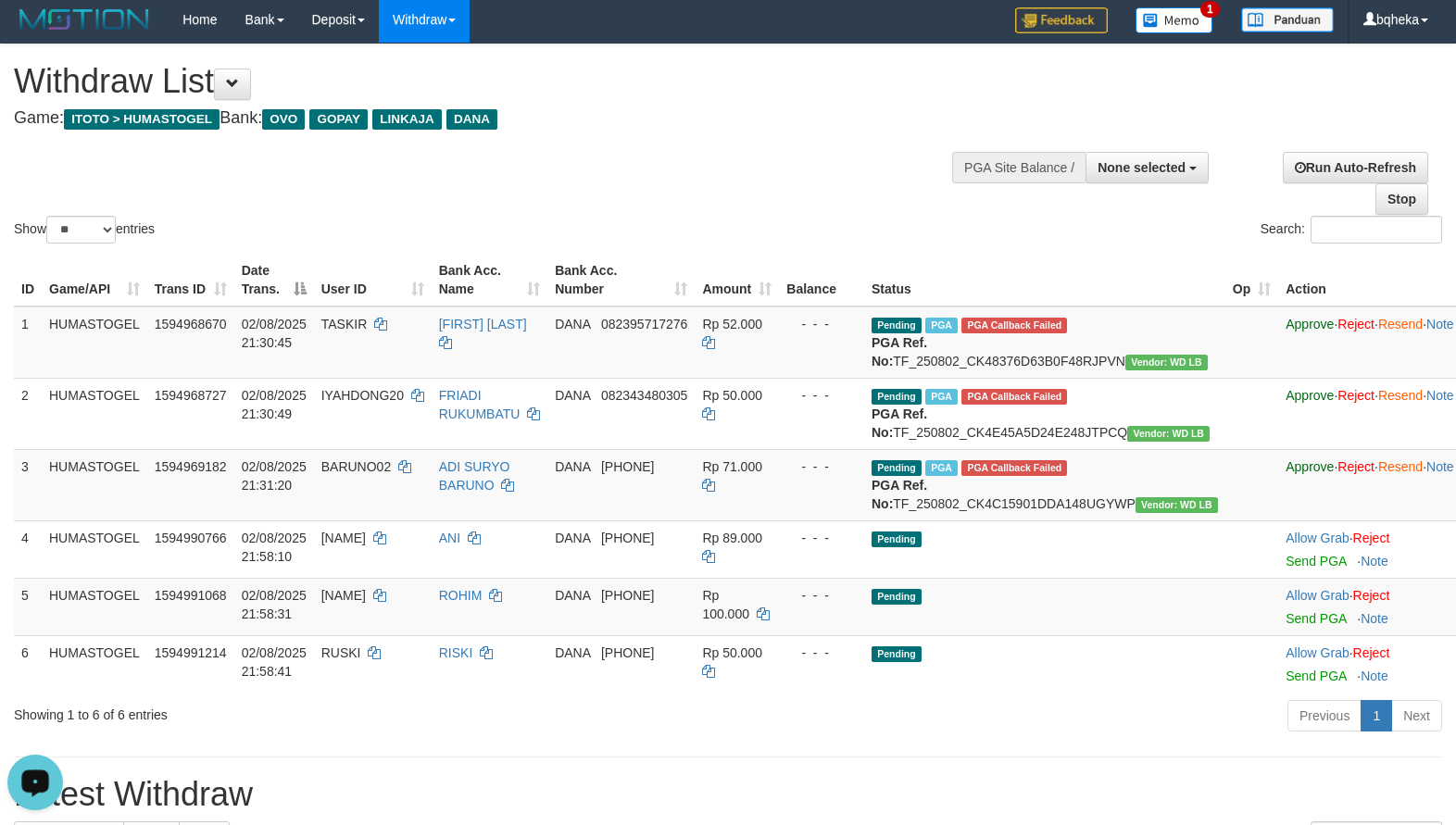 drag, startPoint x: 679, startPoint y: 203, endPoint x: 1224, endPoint y: 145, distance: 548.07755 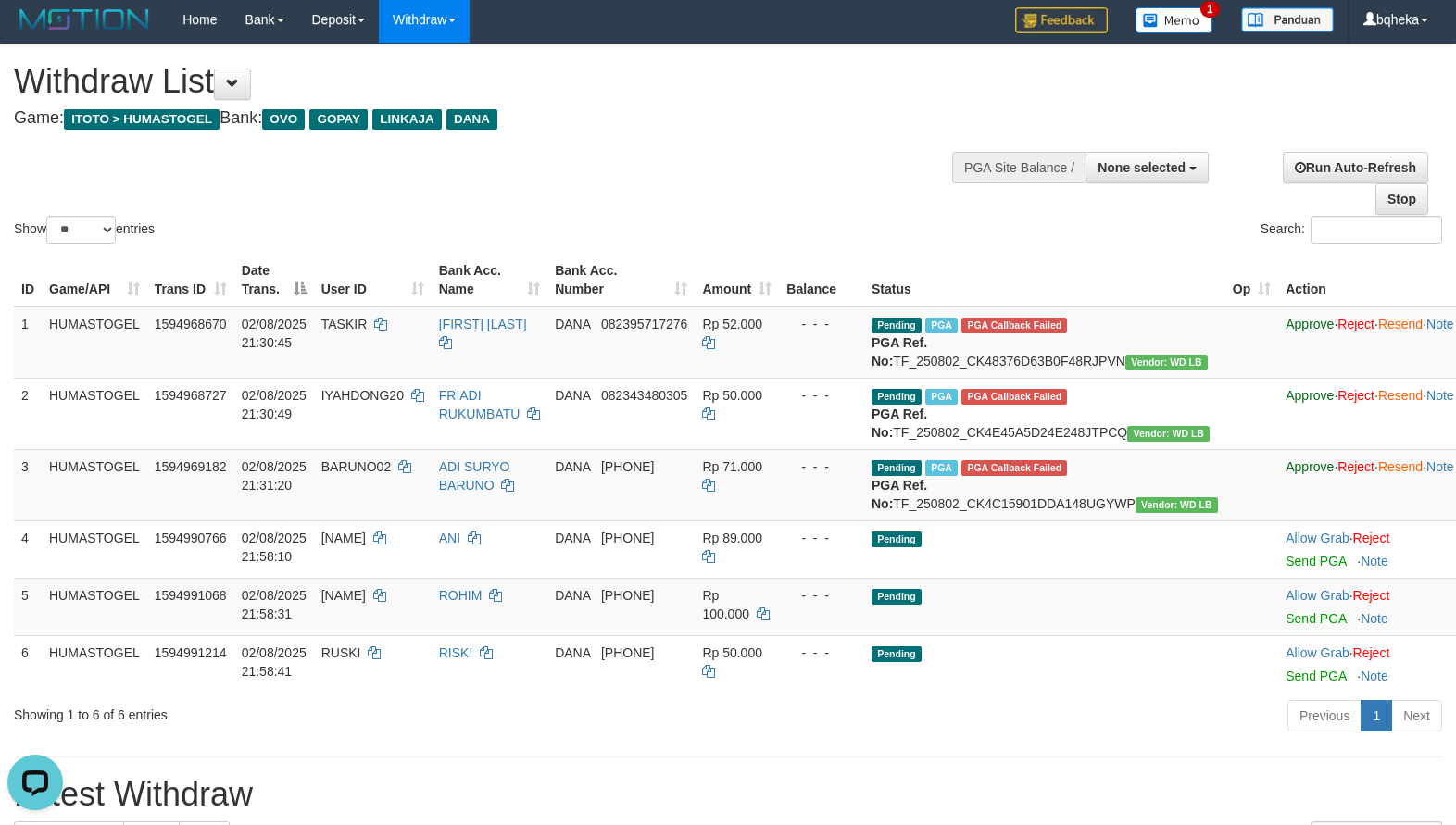drag, startPoint x: 764, startPoint y: 112, endPoint x: 168, endPoint y: 236, distance: 608.7627 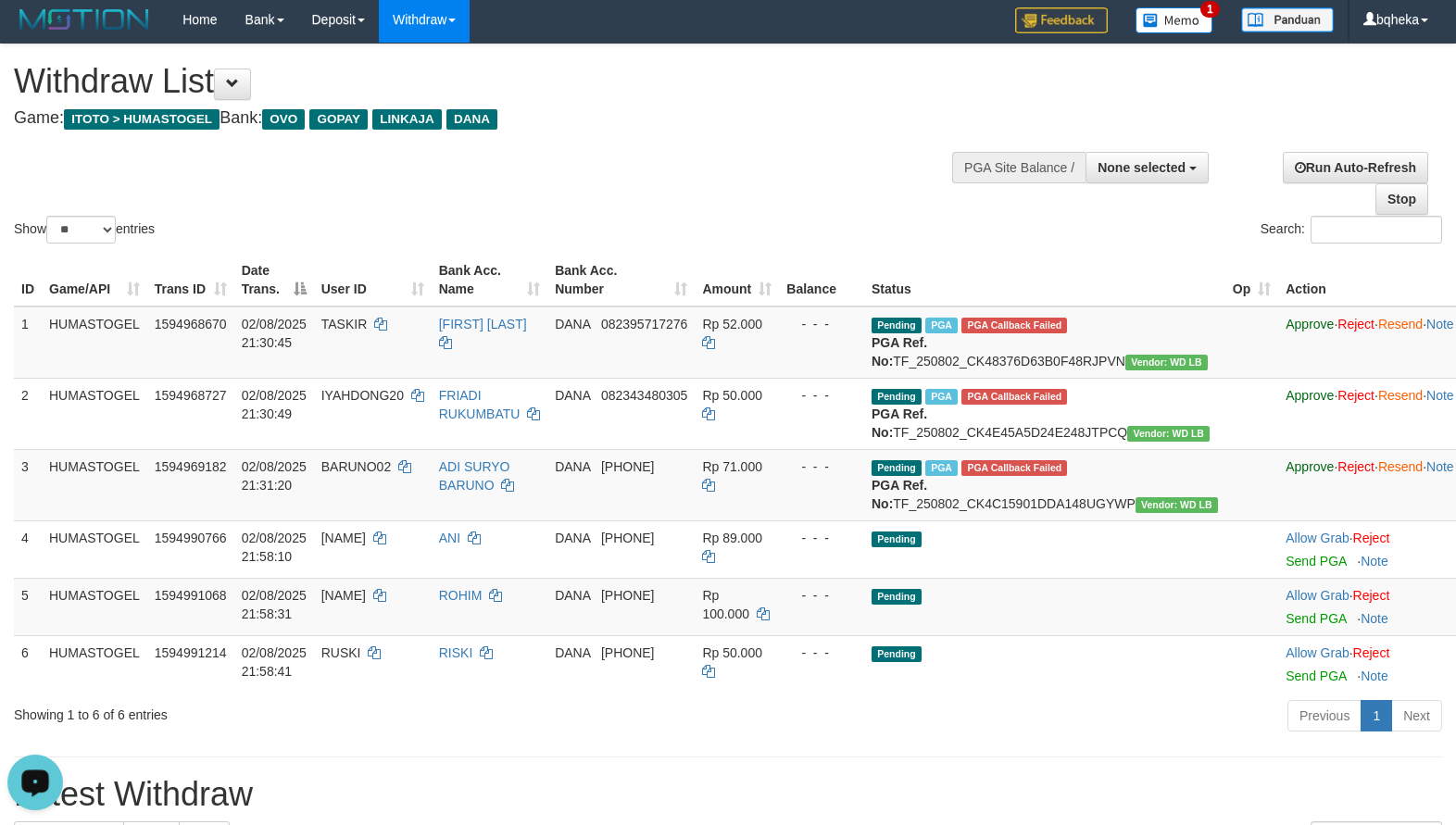 click on "Previous 1 Next" at bounding box center [1031, 718] 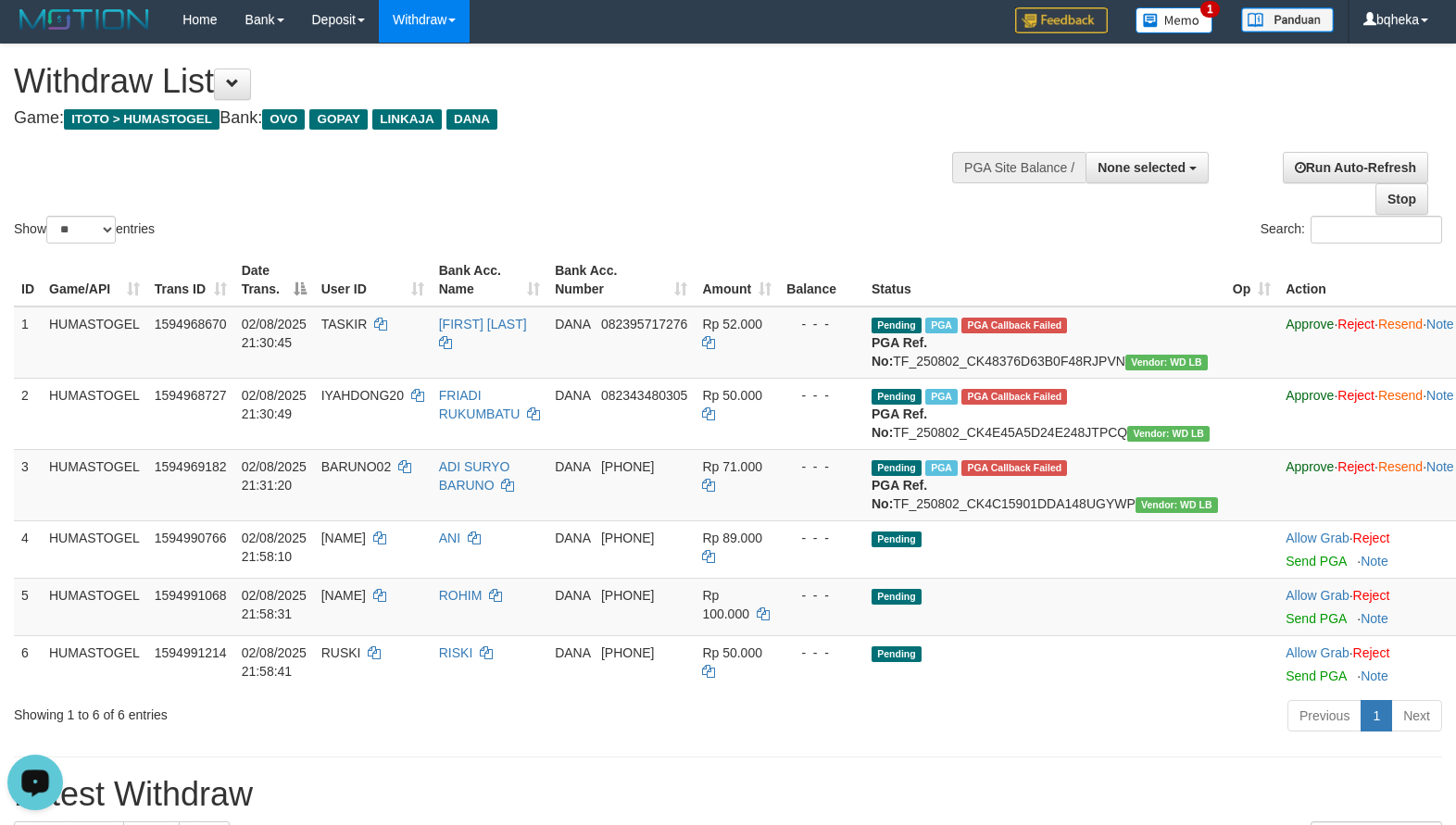 drag, startPoint x: 912, startPoint y: 123, endPoint x: 867, endPoint y: 148, distance: 51.478151 